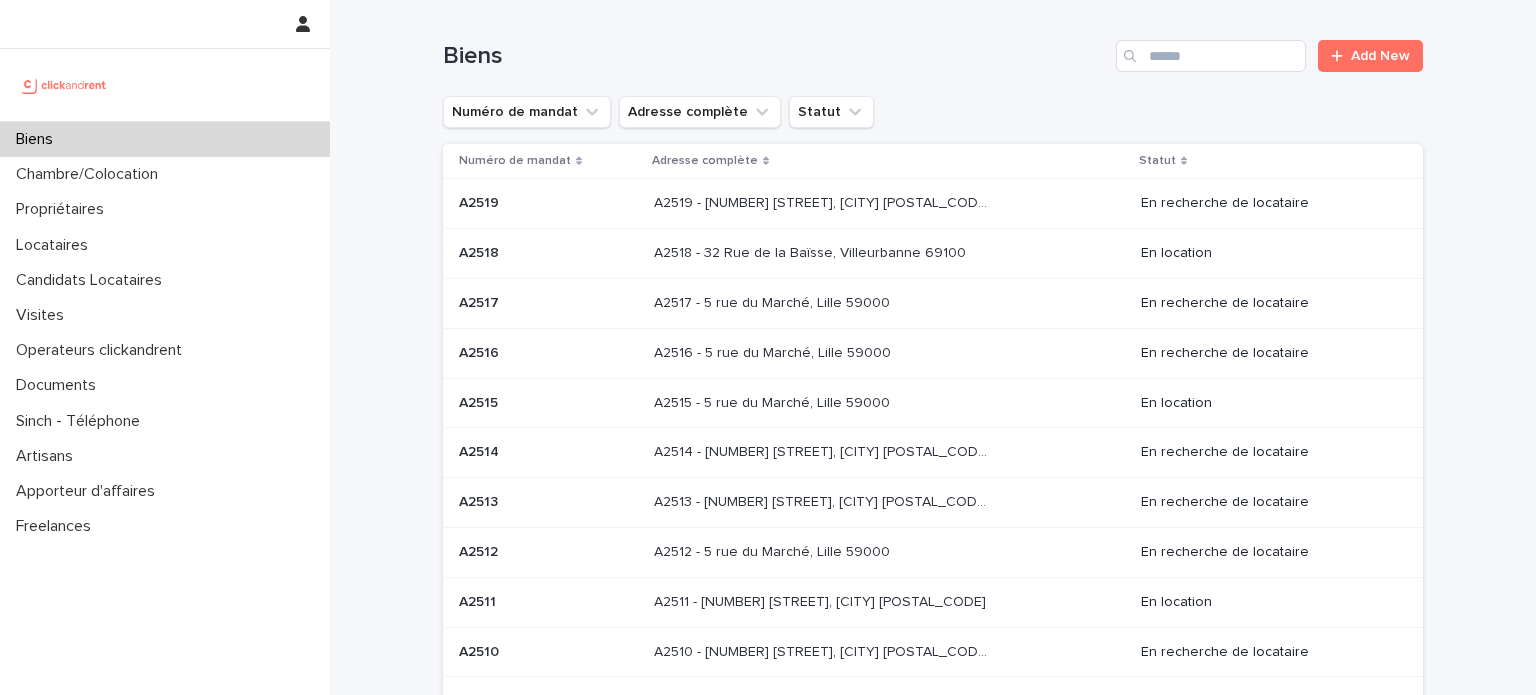 scroll, scrollTop: 0, scrollLeft: 0, axis: both 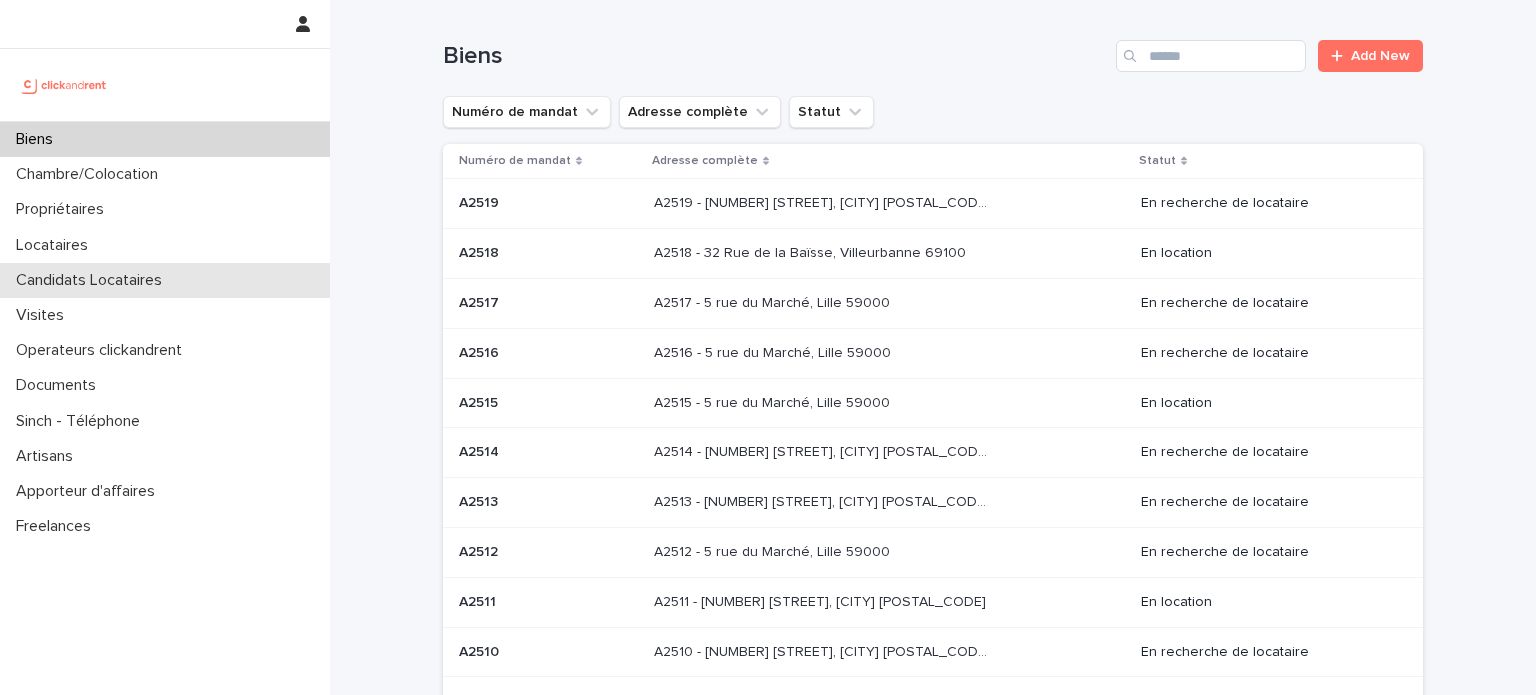 click on "Candidats Locataires" at bounding box center (93, 280) 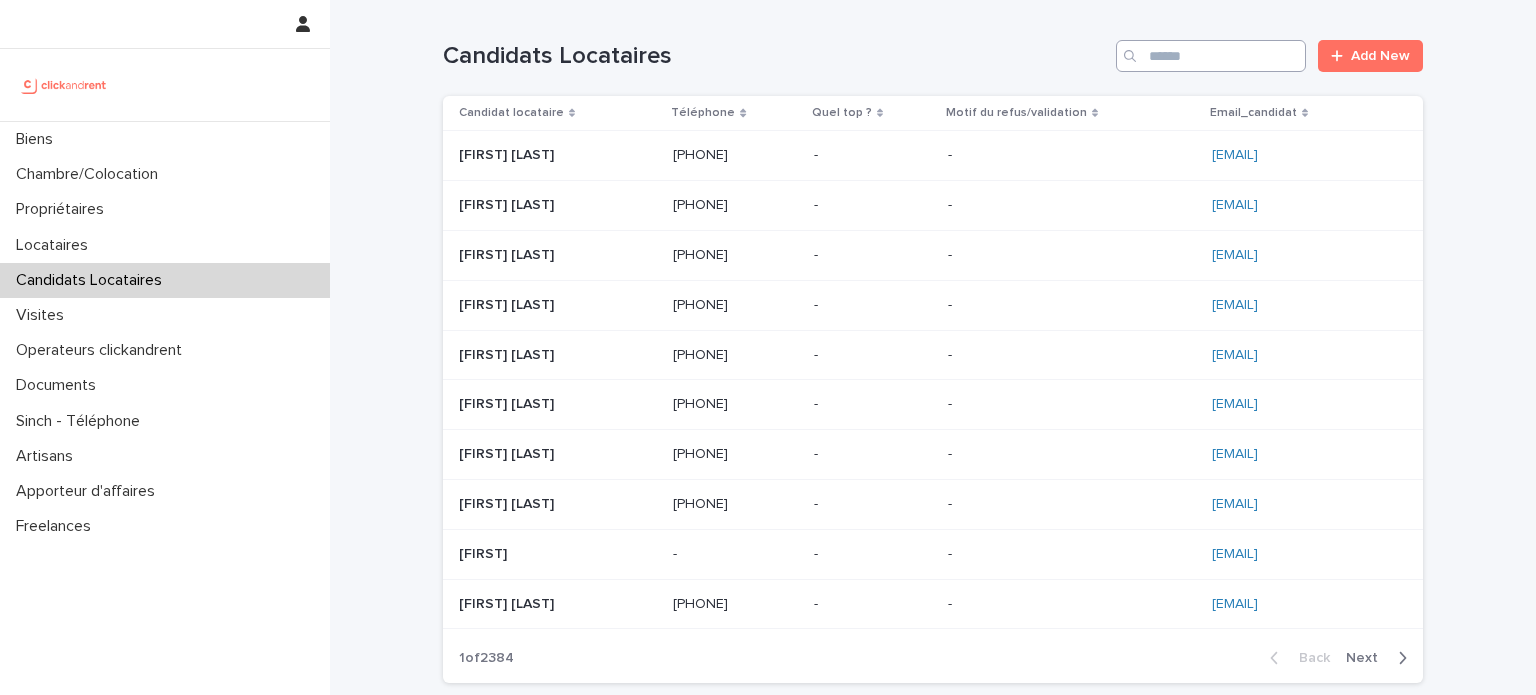 drag, startPoint x: 1172, startPoint y: 72, endPoint x: 1197, endPoint y: 63, distance: 26.57066 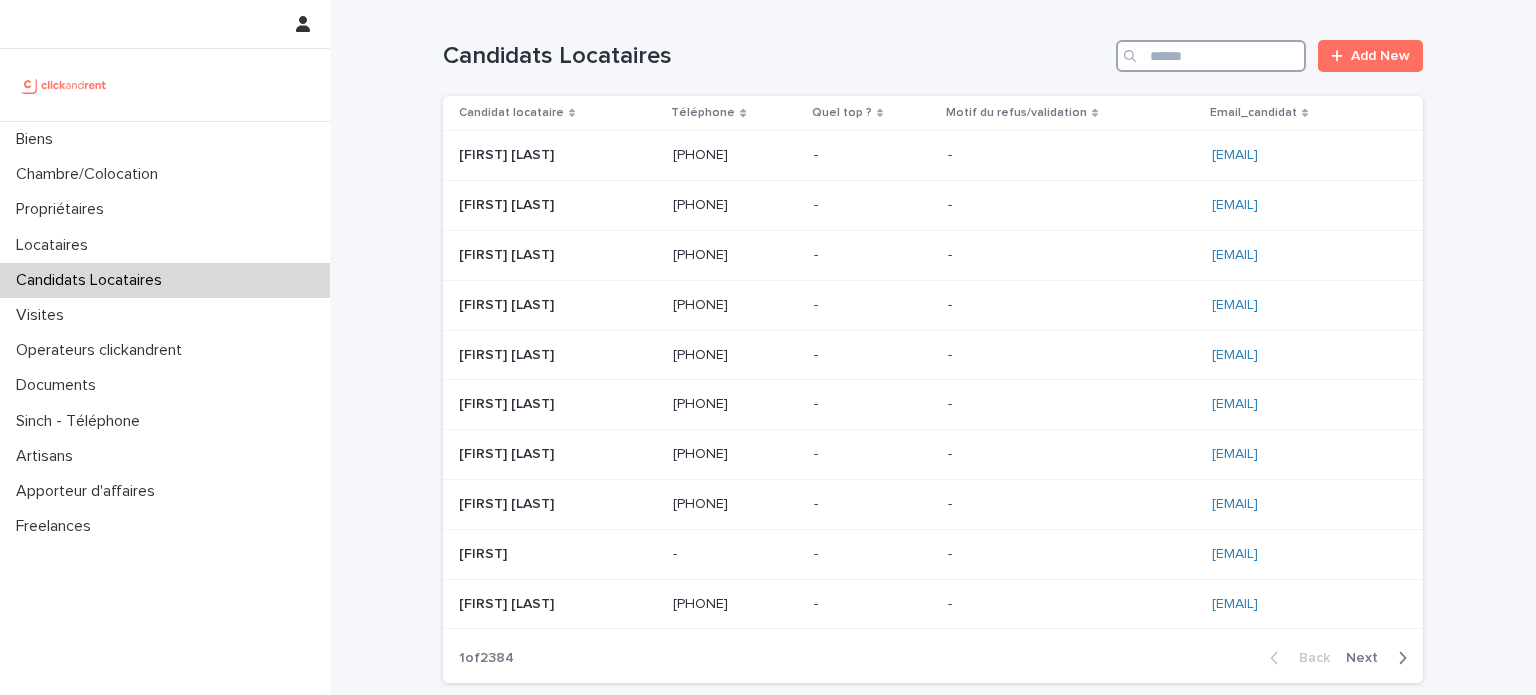 click at bounding box center [1211, 56] 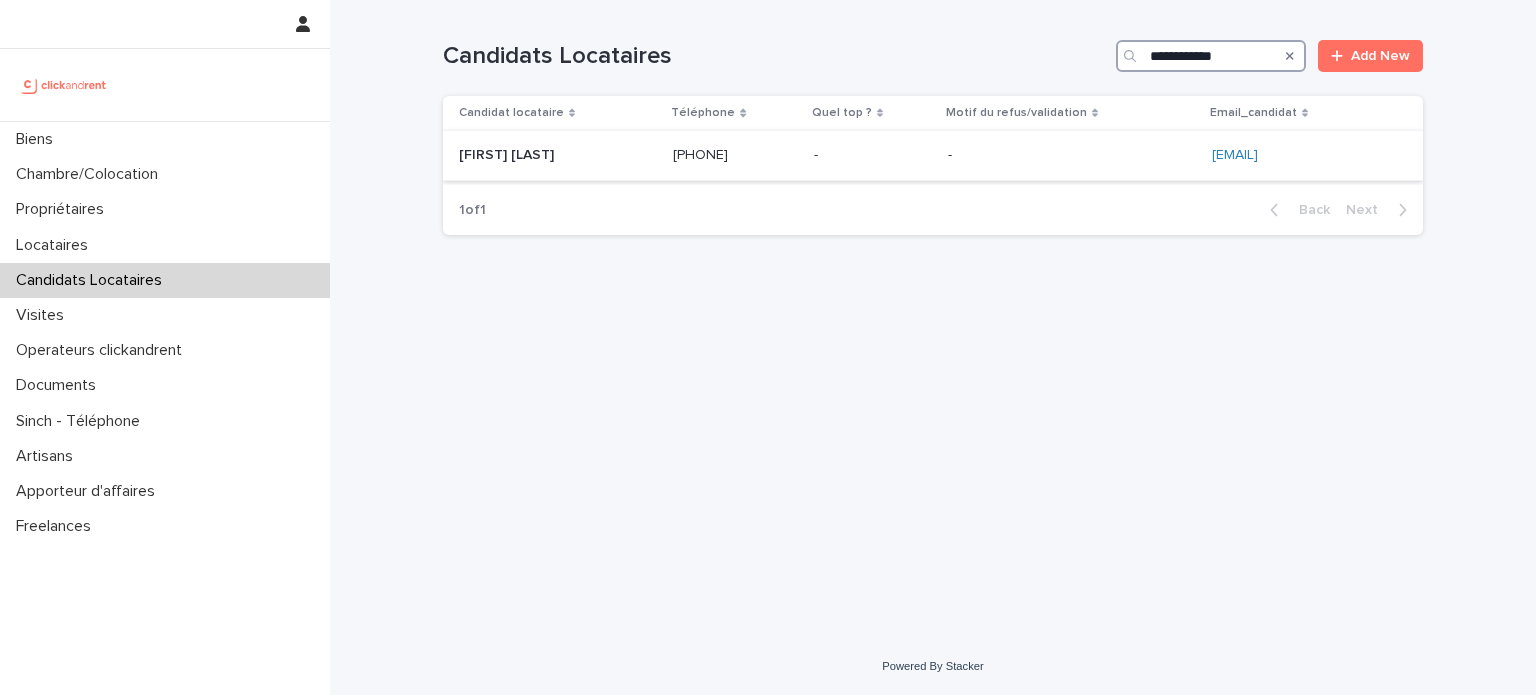 type on "**********" 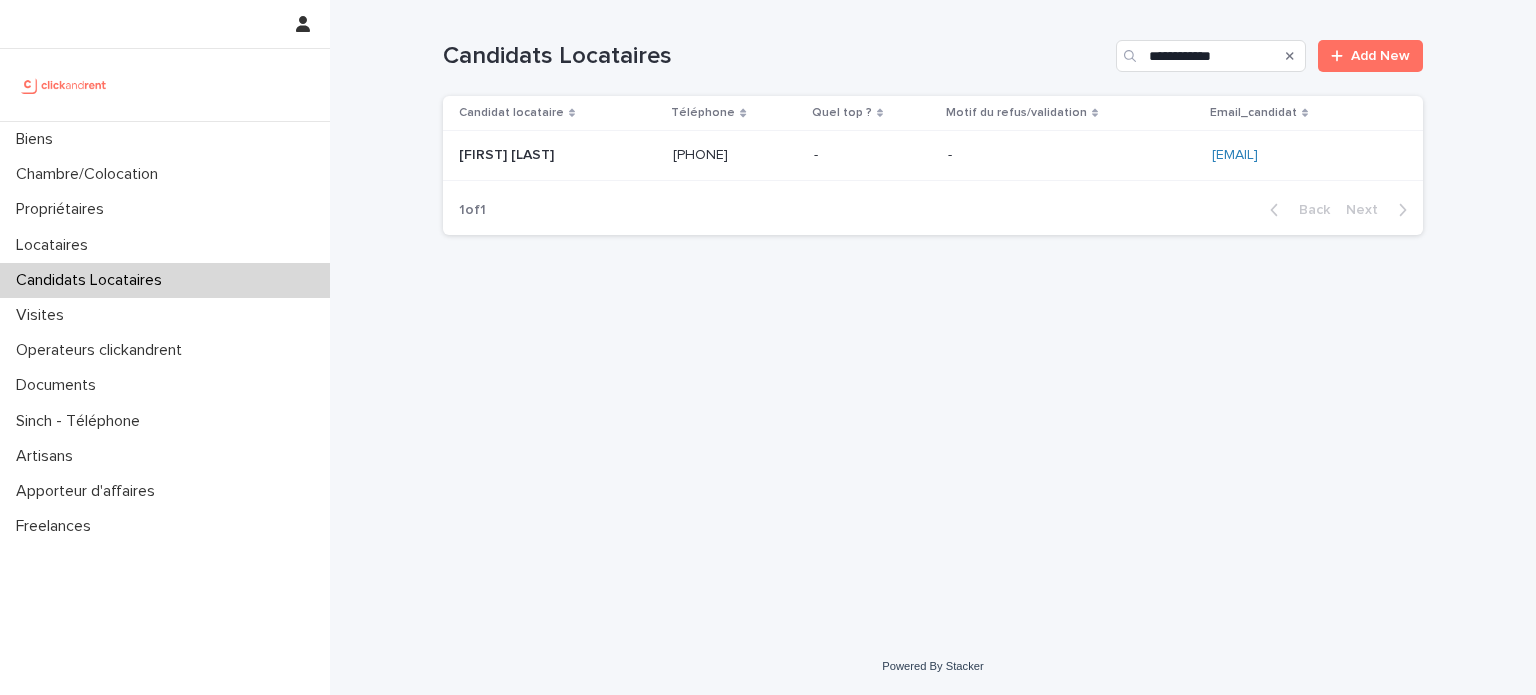 click at bounding box center [873, 155] 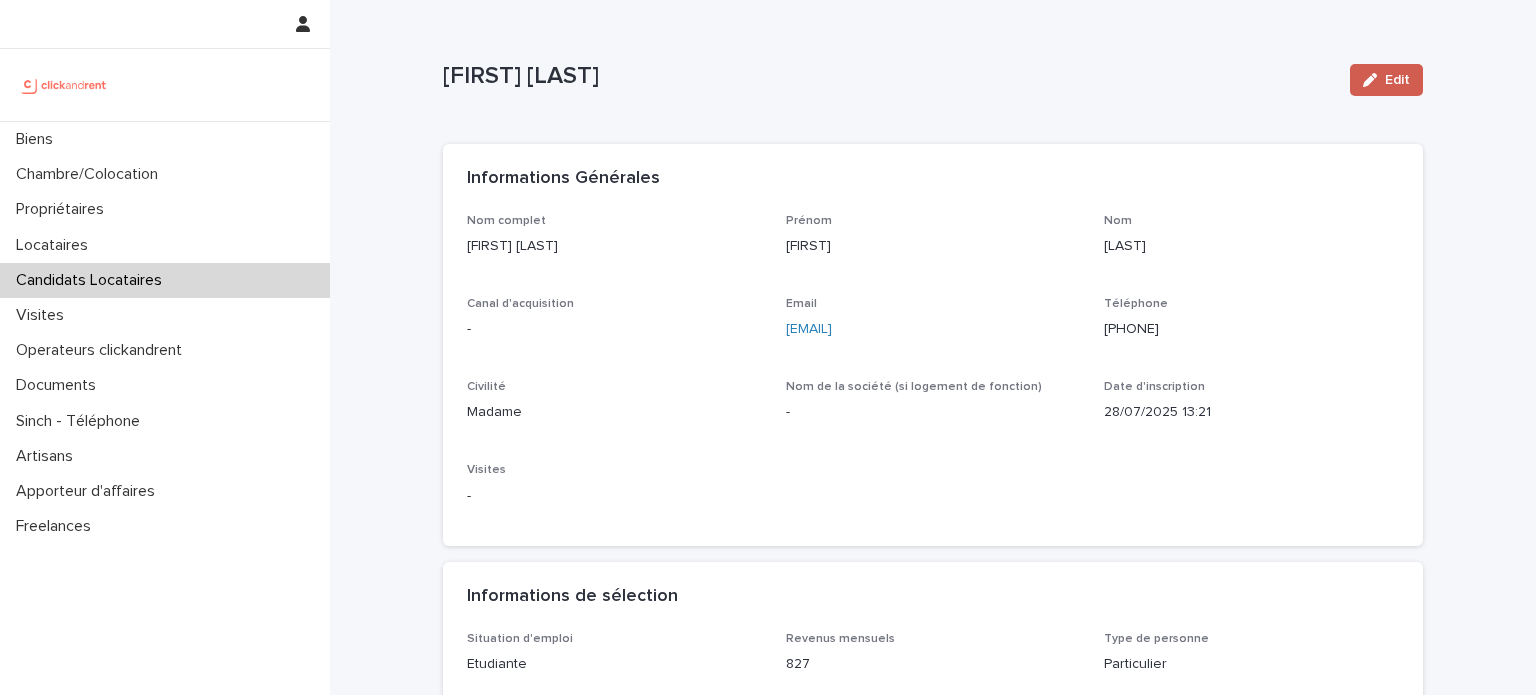 click on "Edit" at bounding box center (1397, 80) 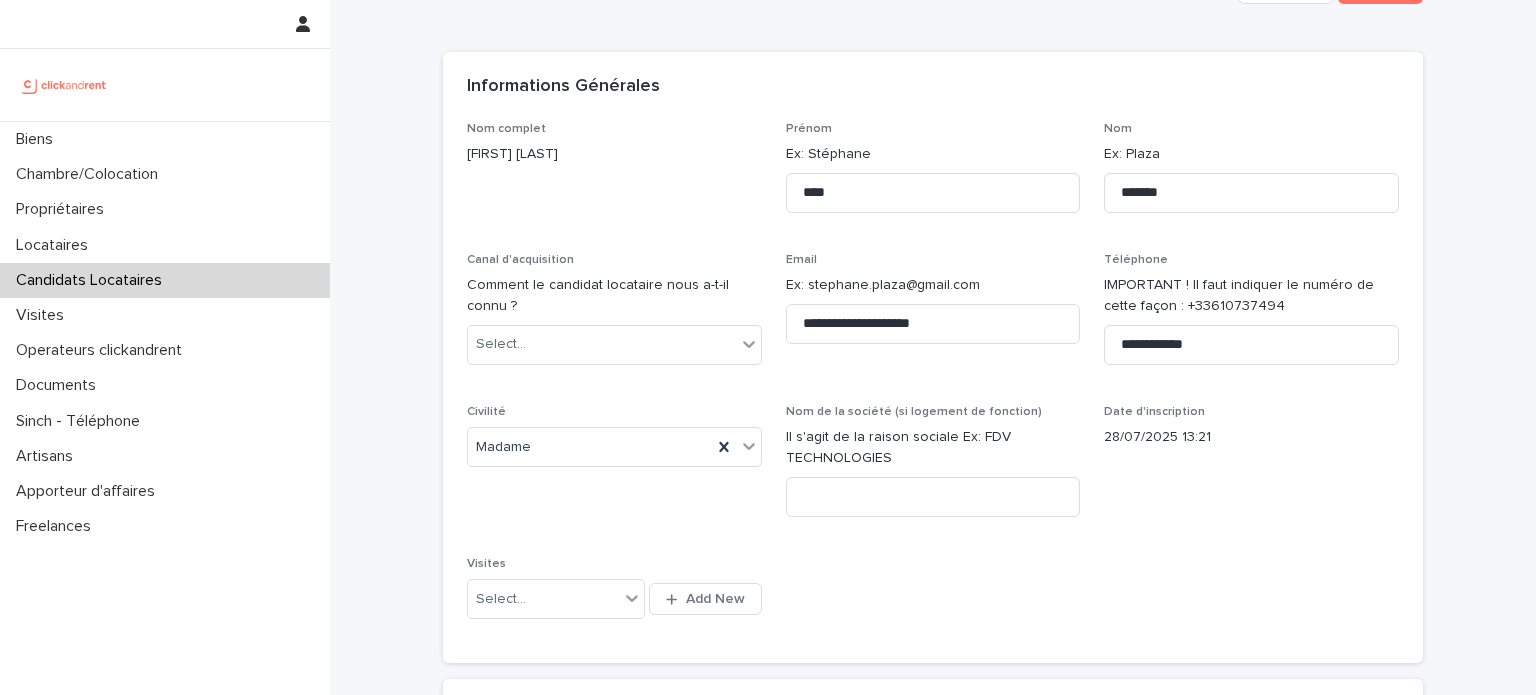 scroll, scrollTop: 0, scrollLeft: 0, axis: both 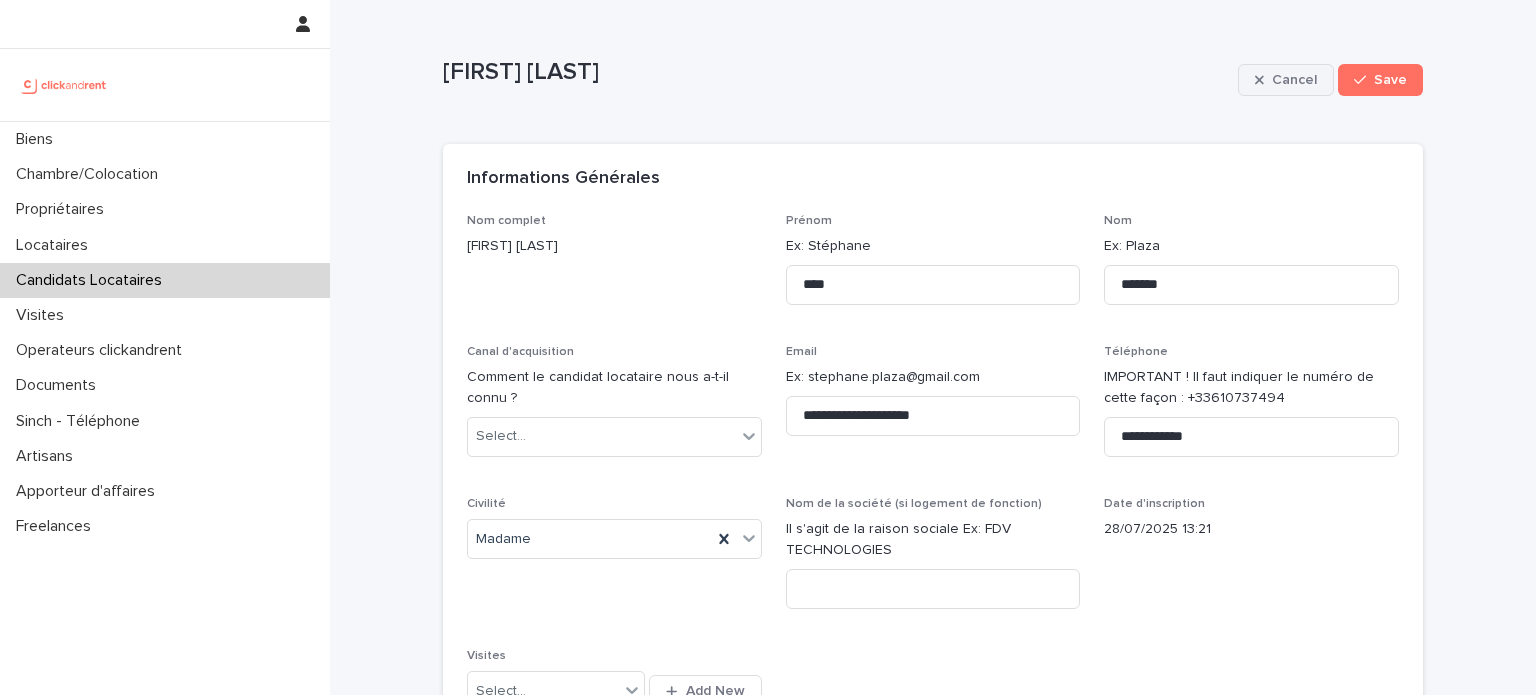 click on "Cancel" at bounding box center (1294, 80) 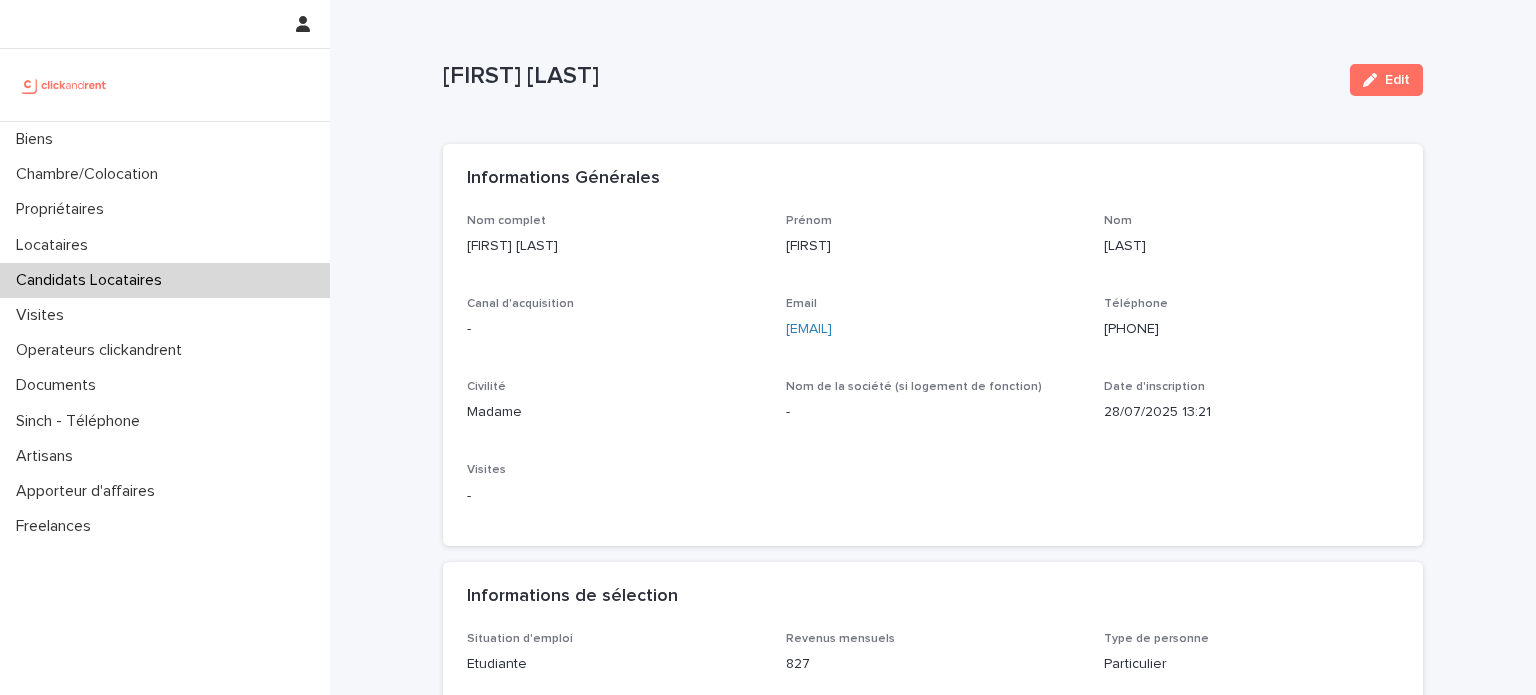 click on "Candidats Locataires" at bounding box center (165, 280) 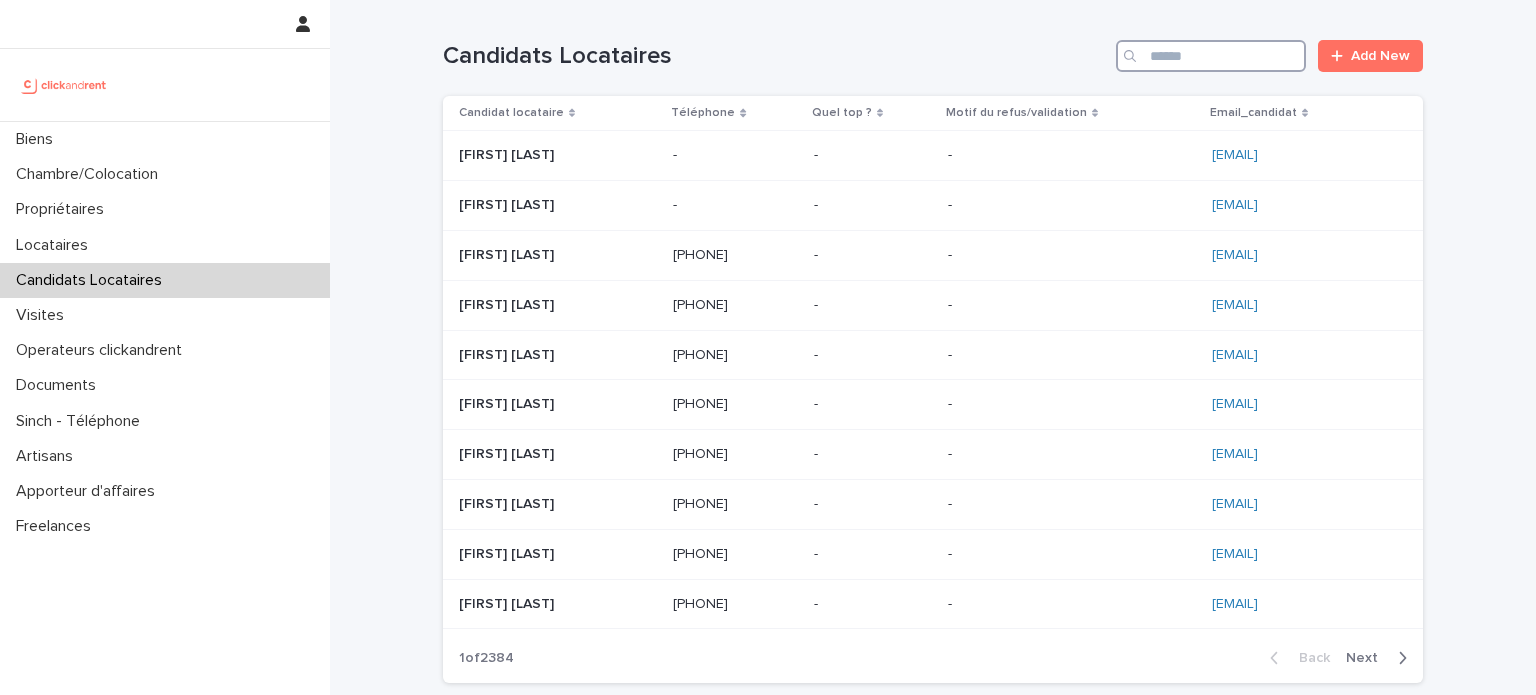 click at bounding box center [1211, 56] 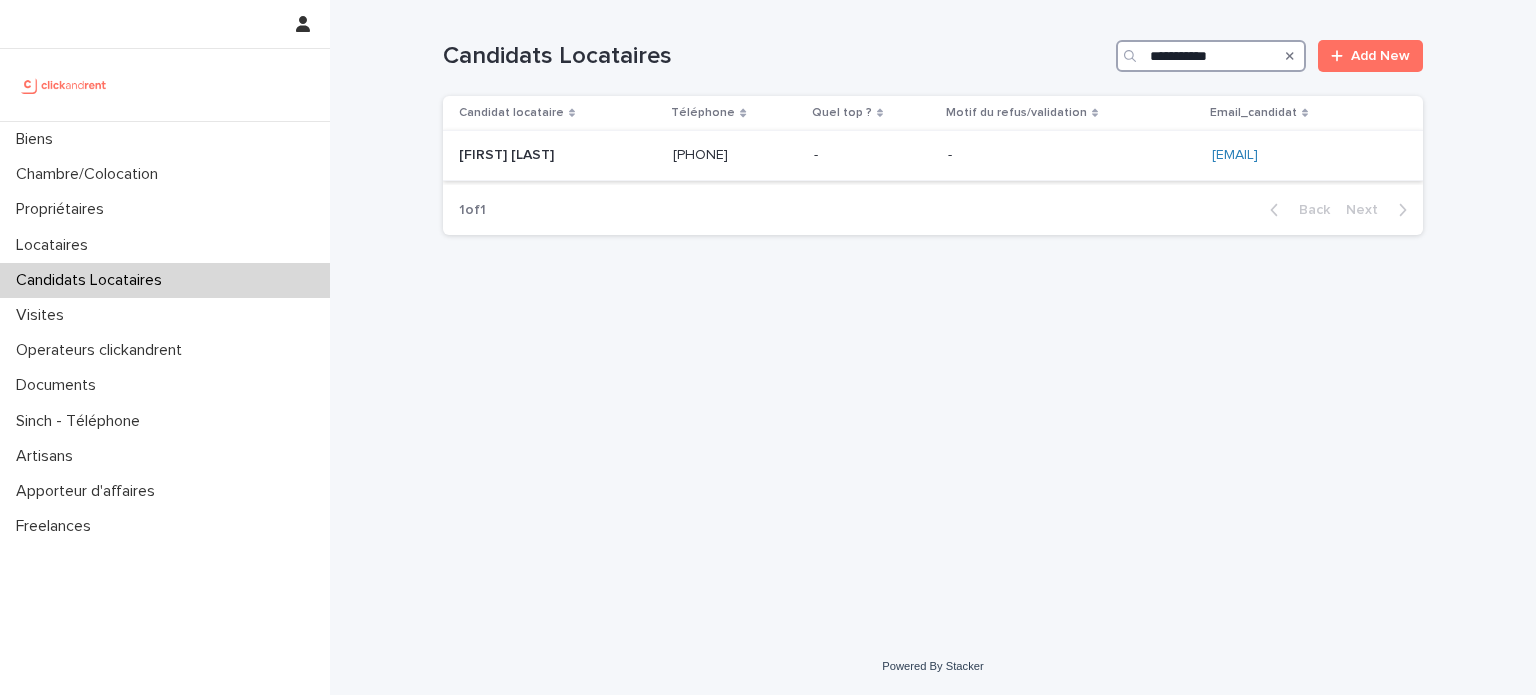 type on "**********" 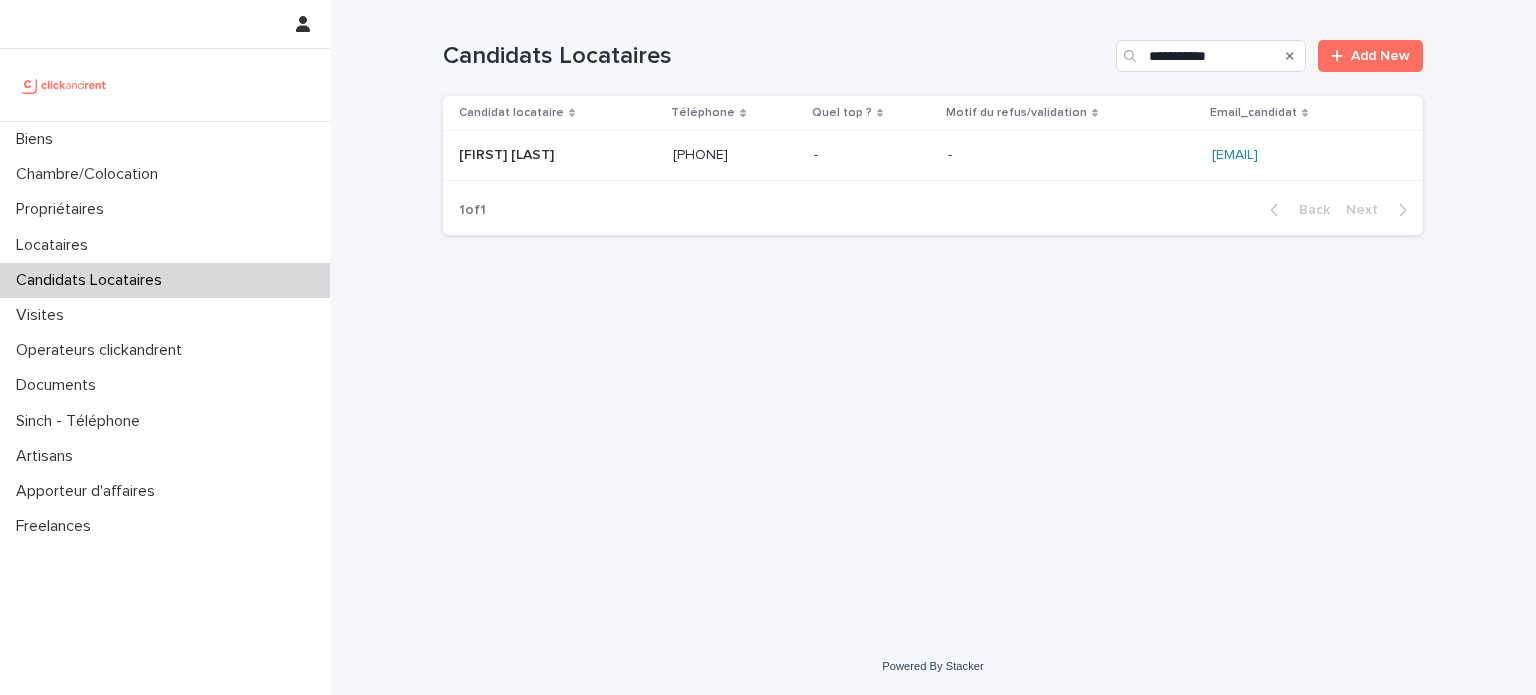 click at bounding box center (1072, 155) 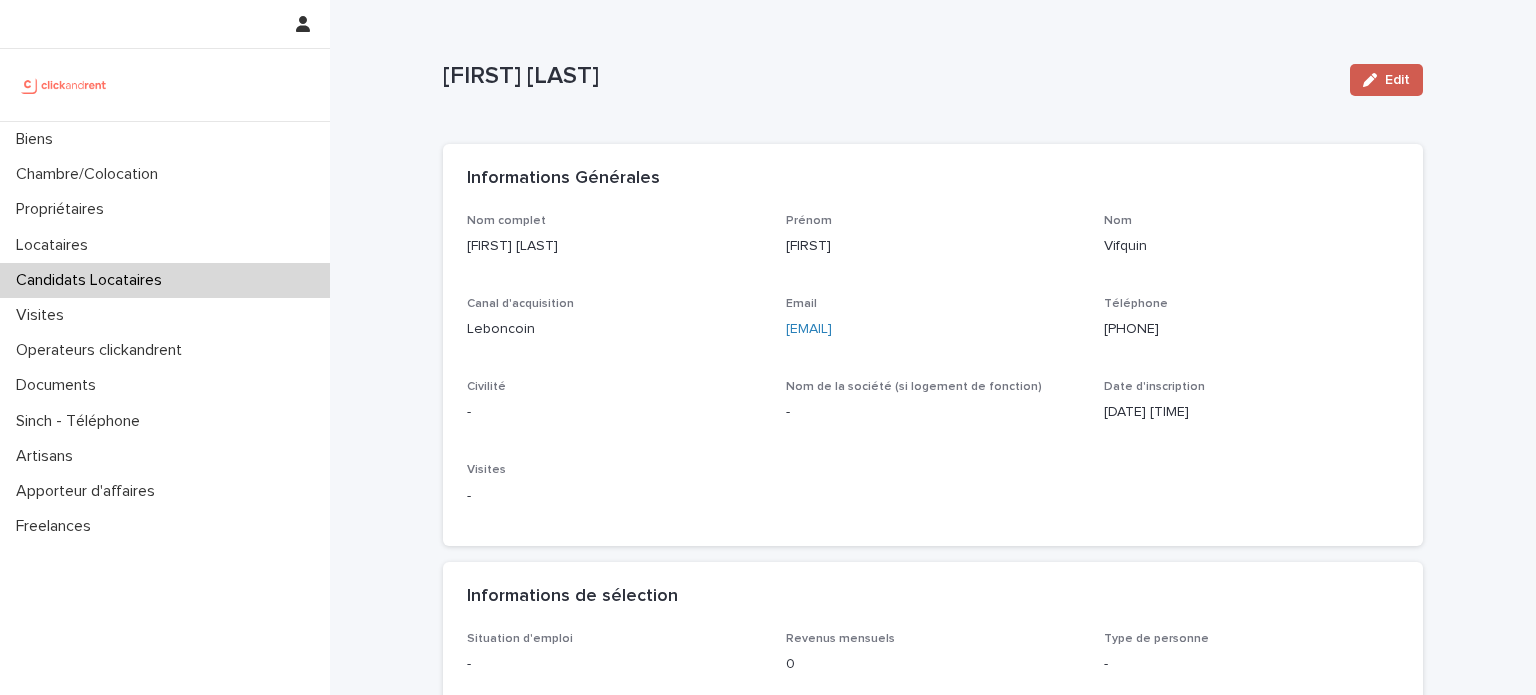 click 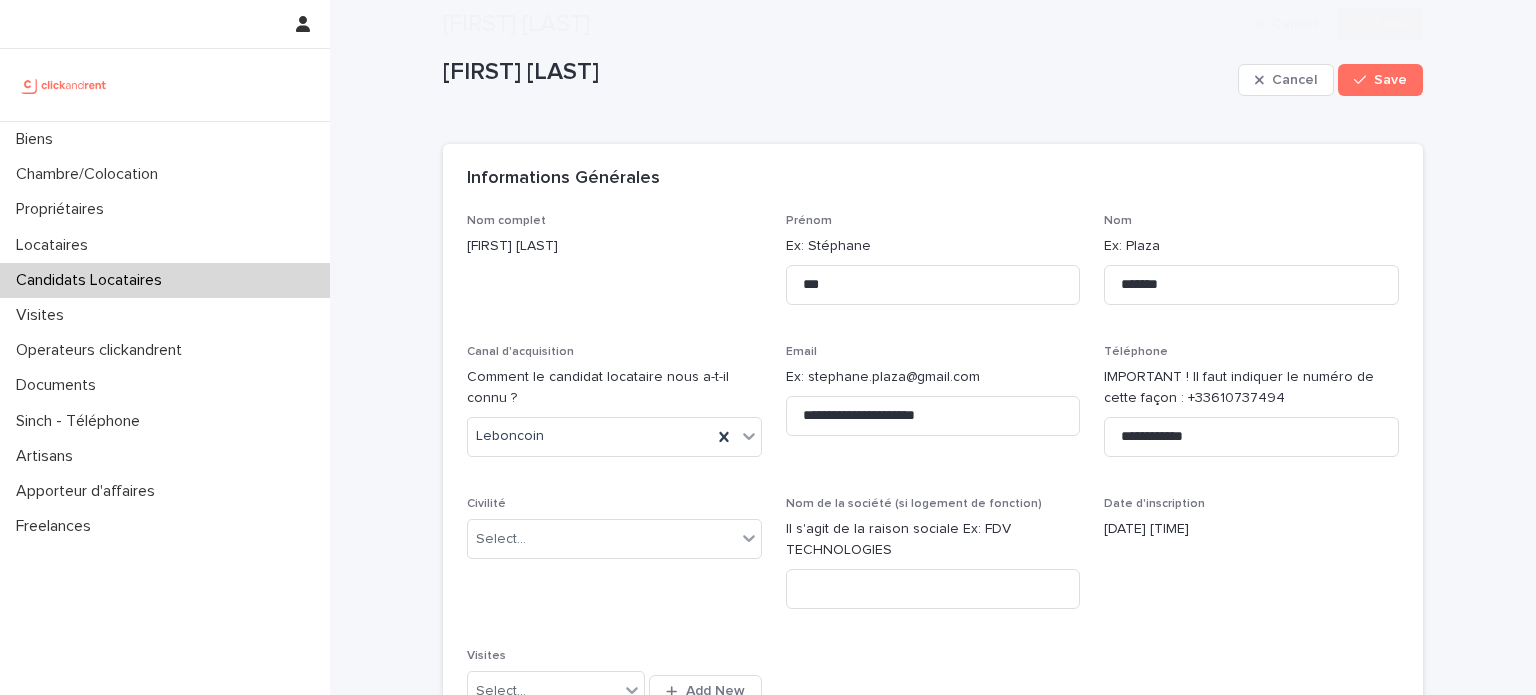 scroll, scrollTop: 244, scrollLeft: 0, axis: vertical 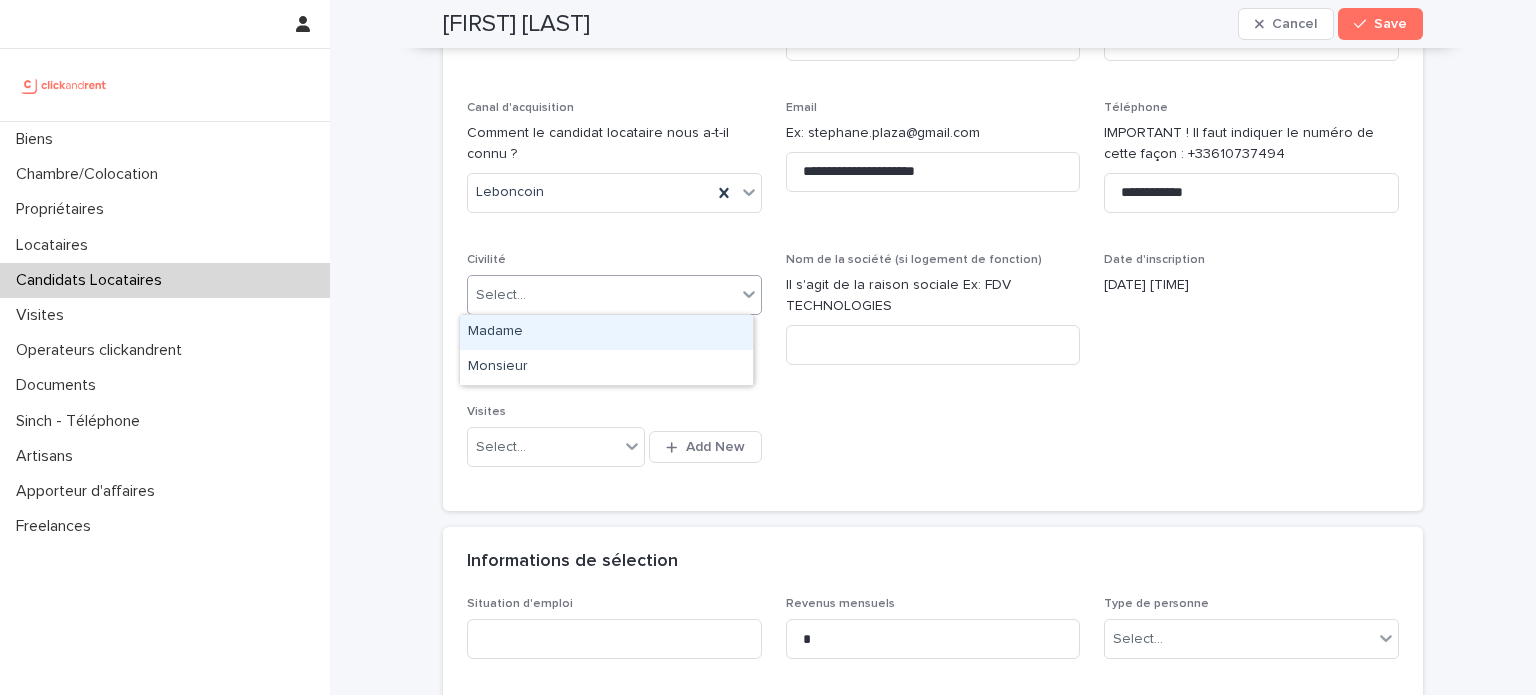 click on "Select..." at bounding box center [501, 295] 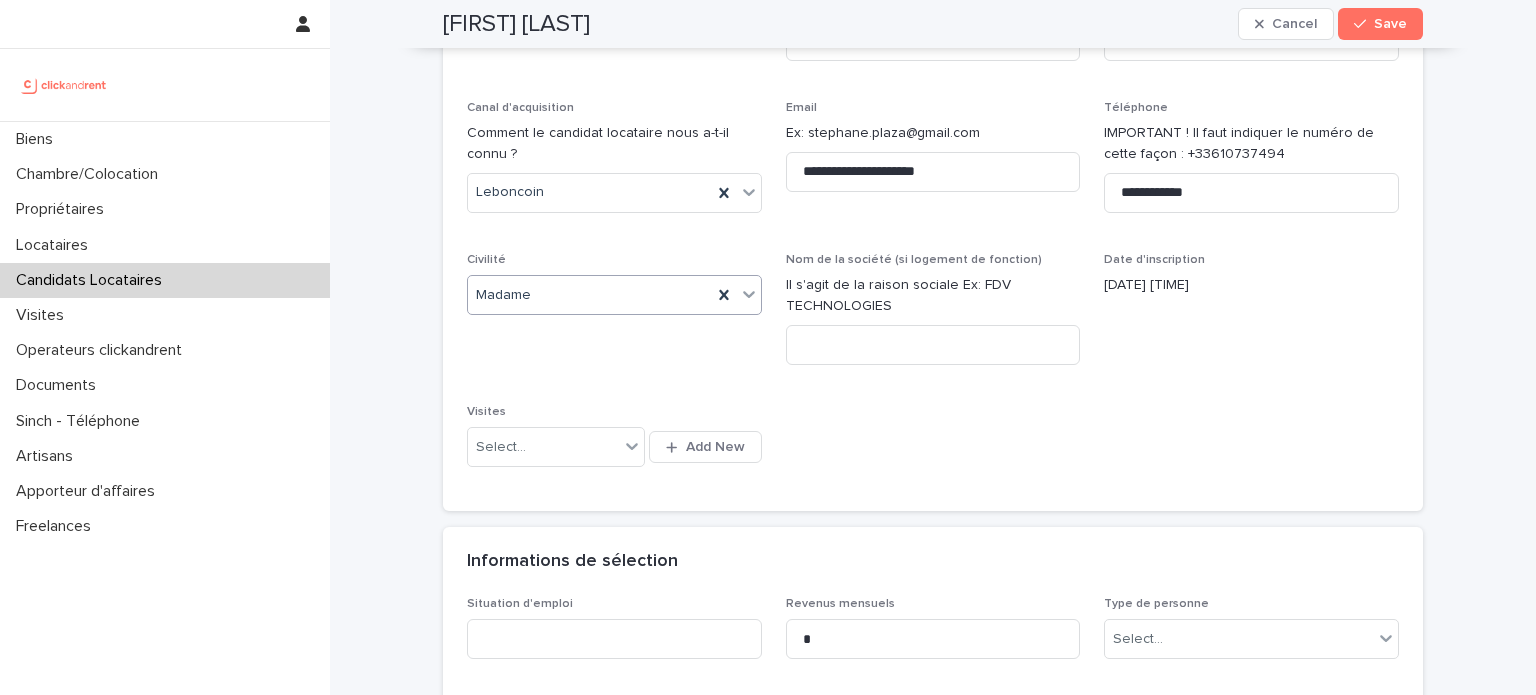 scroll, scrollTop: 795, scrollLeft: 0, axis: vertical 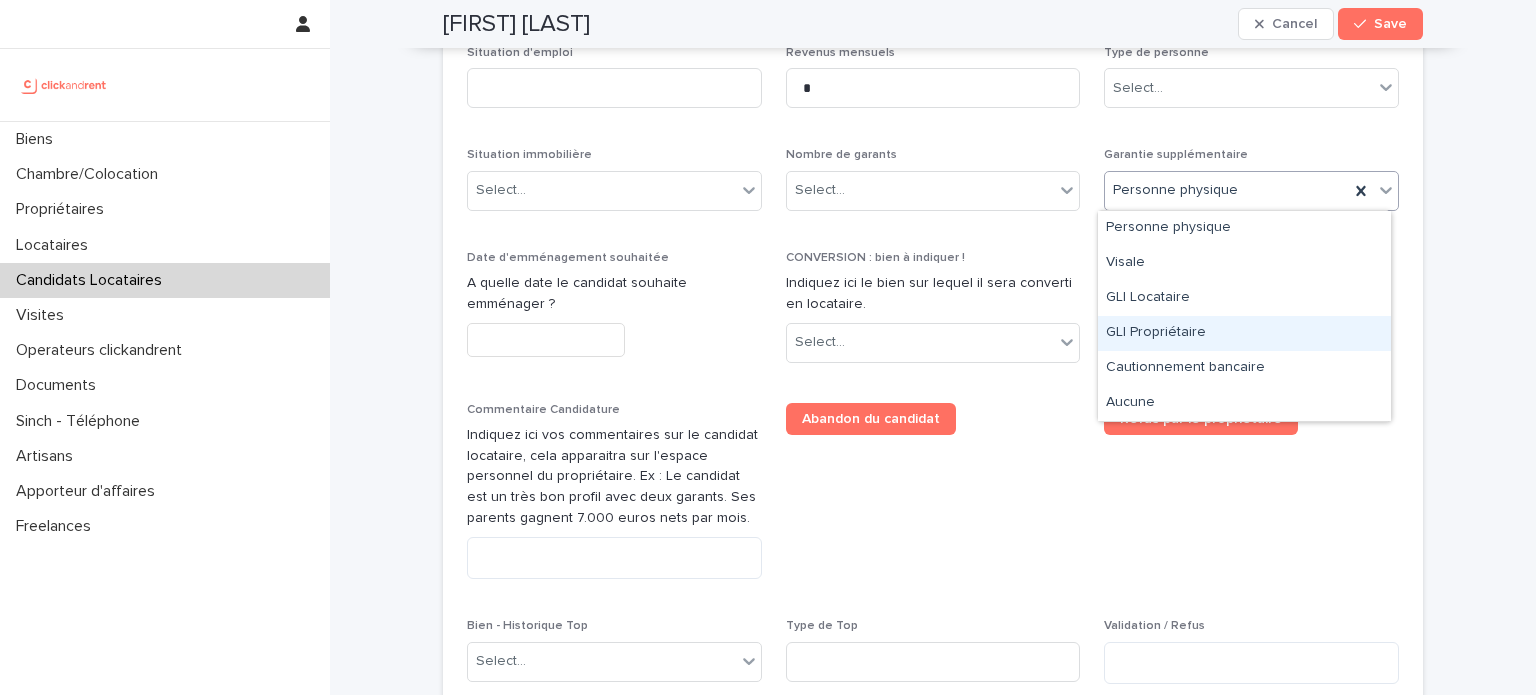 click on "GLI Propriétaire" at bounding box center (1244, 333) 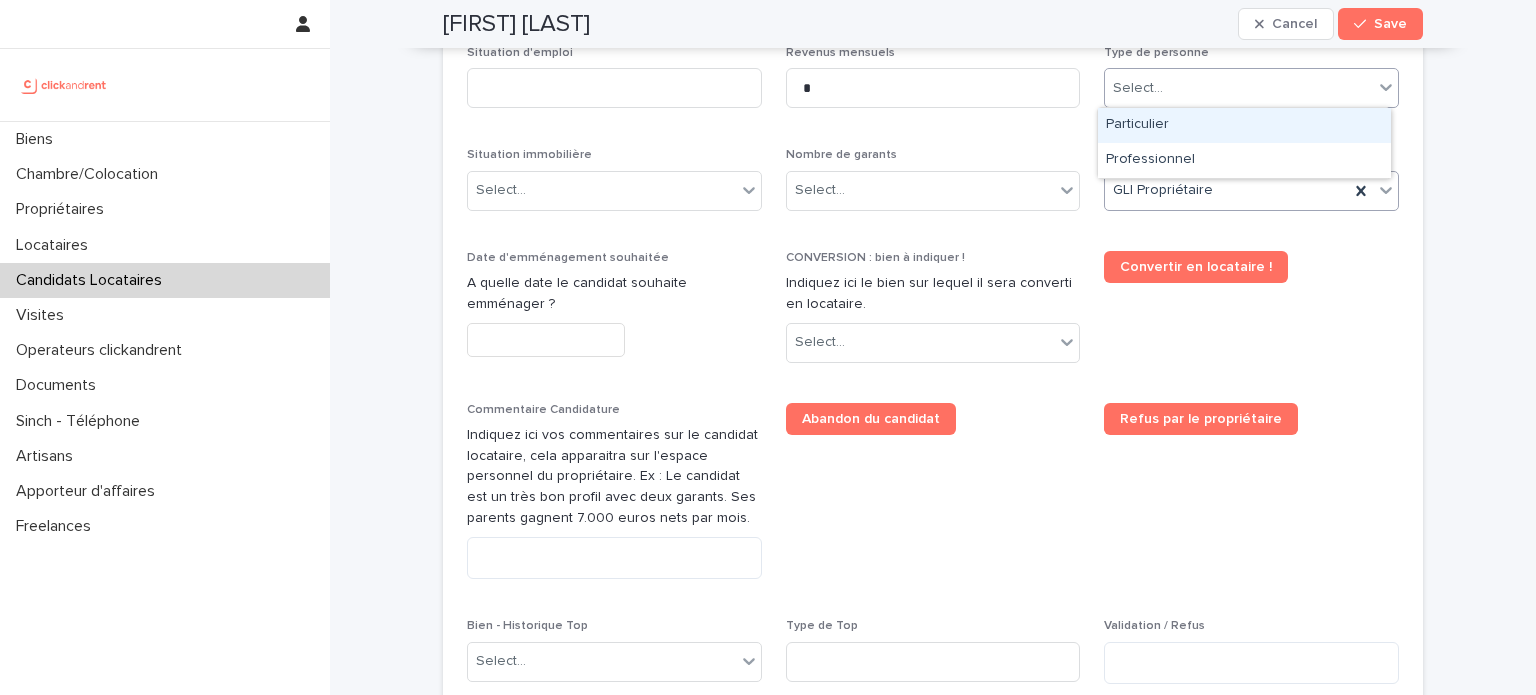drag, startPoint x: 1164, startPoint y: 92, endPoint x: 1164, endPoint y: 124, distance: 32 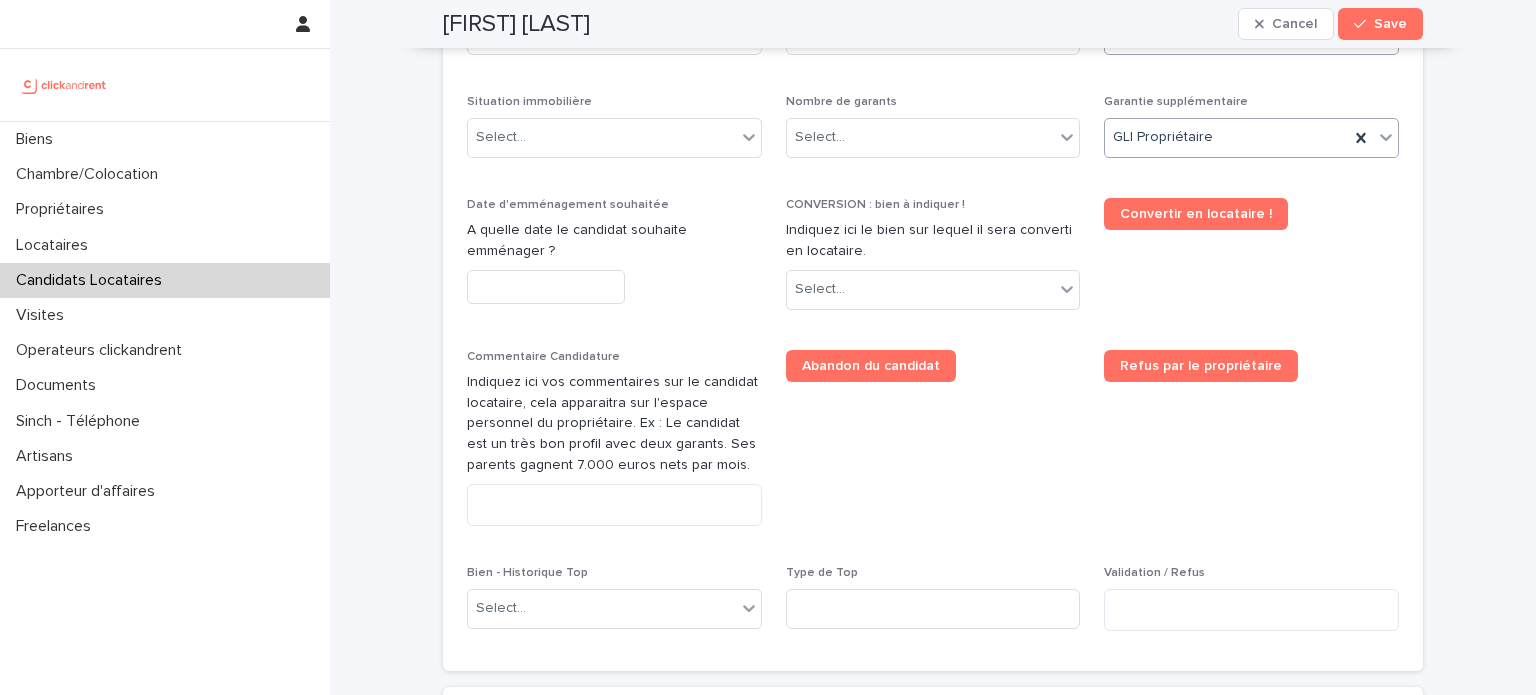scroll, scrollTop: 1467, scrollLeft: 0, axis: vertical 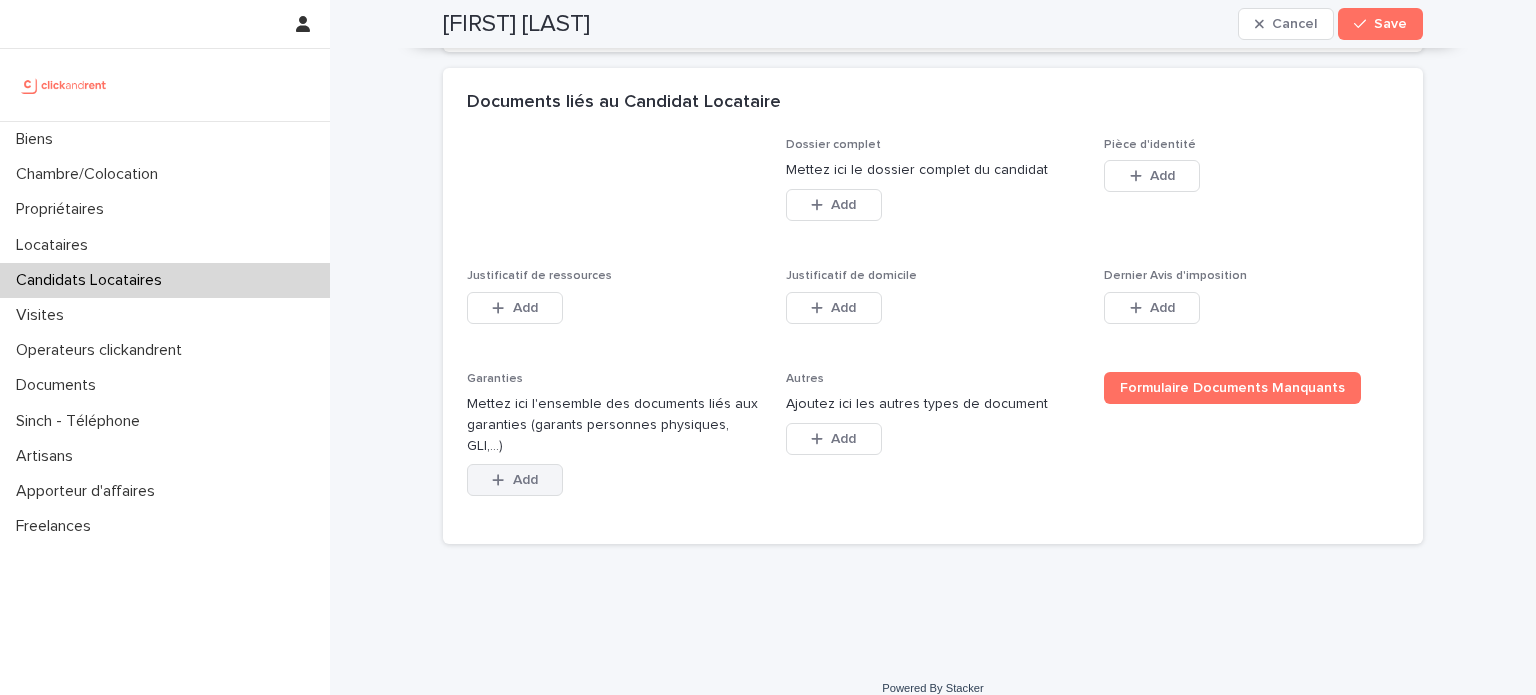 click on "Add" at bounding box center (515, 480) 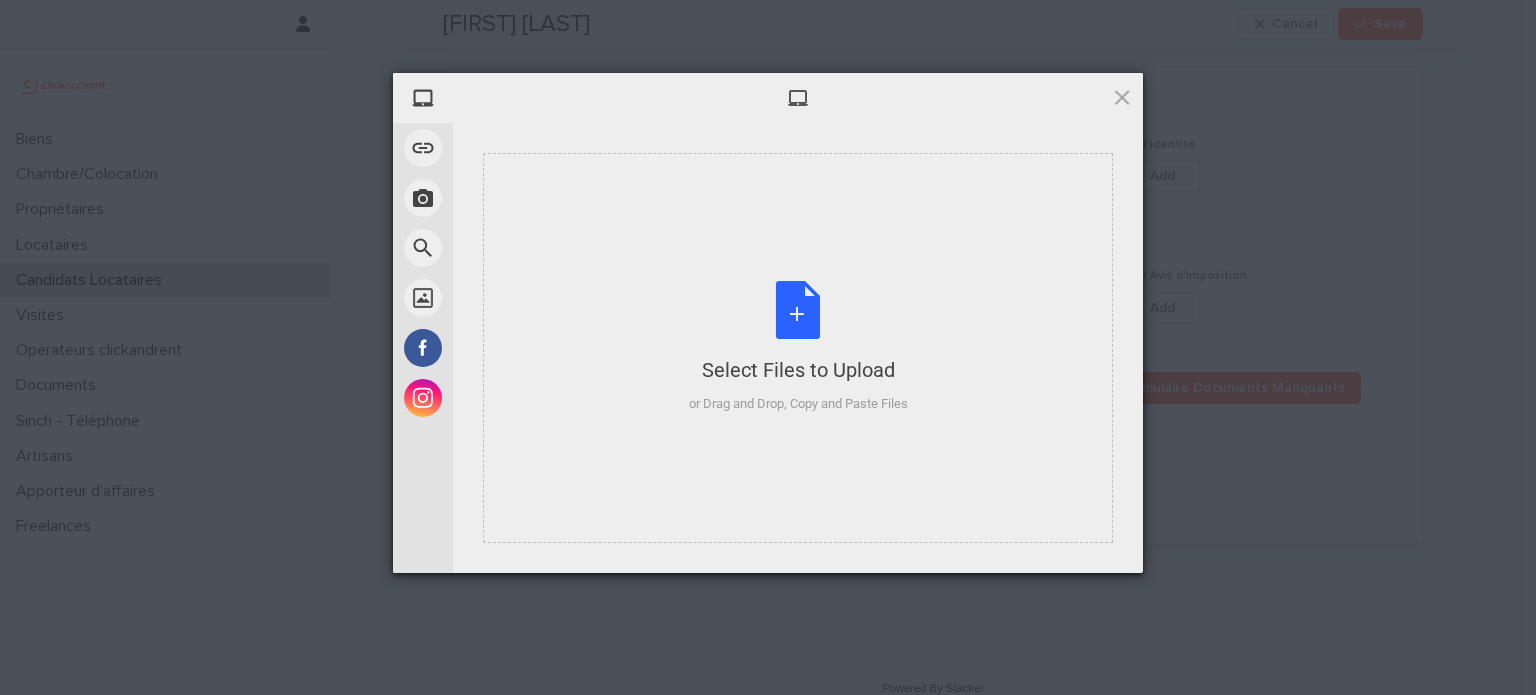 click on "Select Files to Upload
or Drag and Drop, Copy and Paste Files" at bounding box center [798, 348] 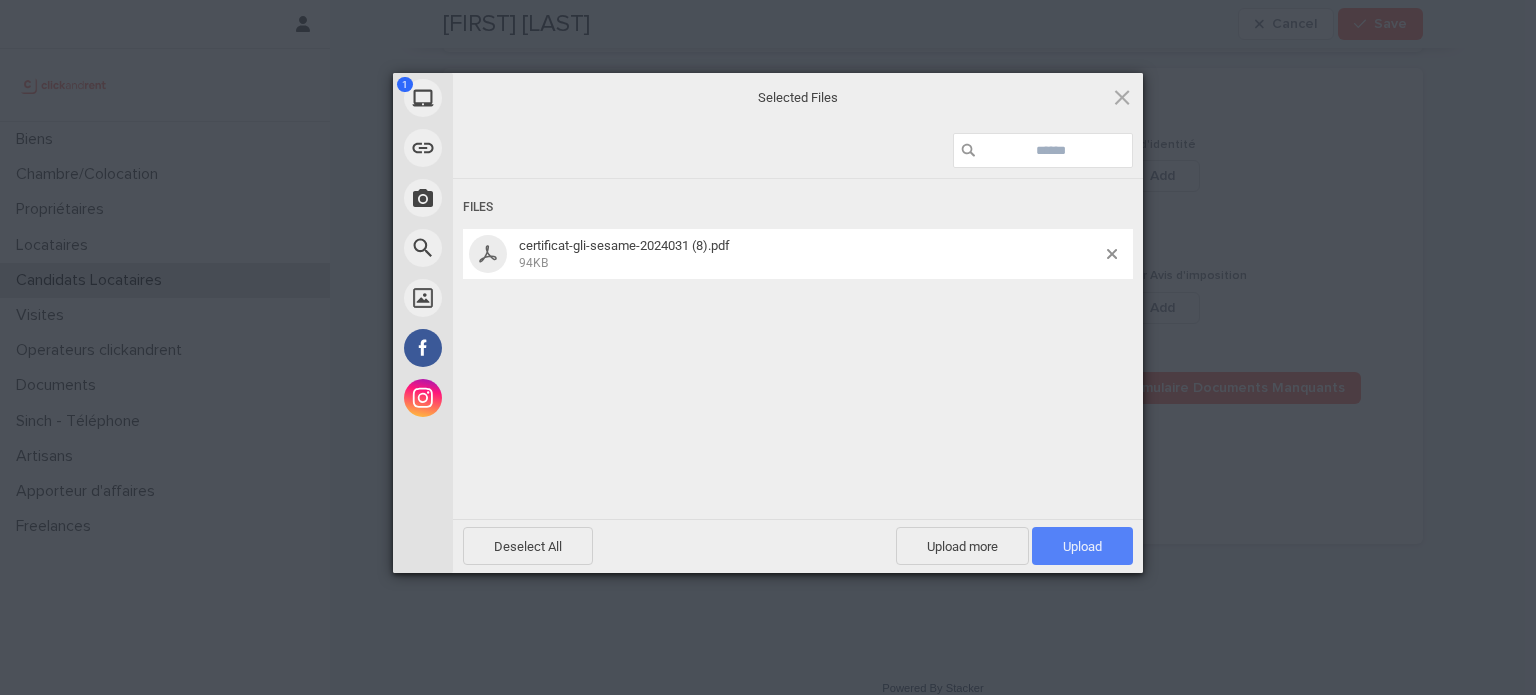 click on "Upload
1" at bounding box center (1082, 546) 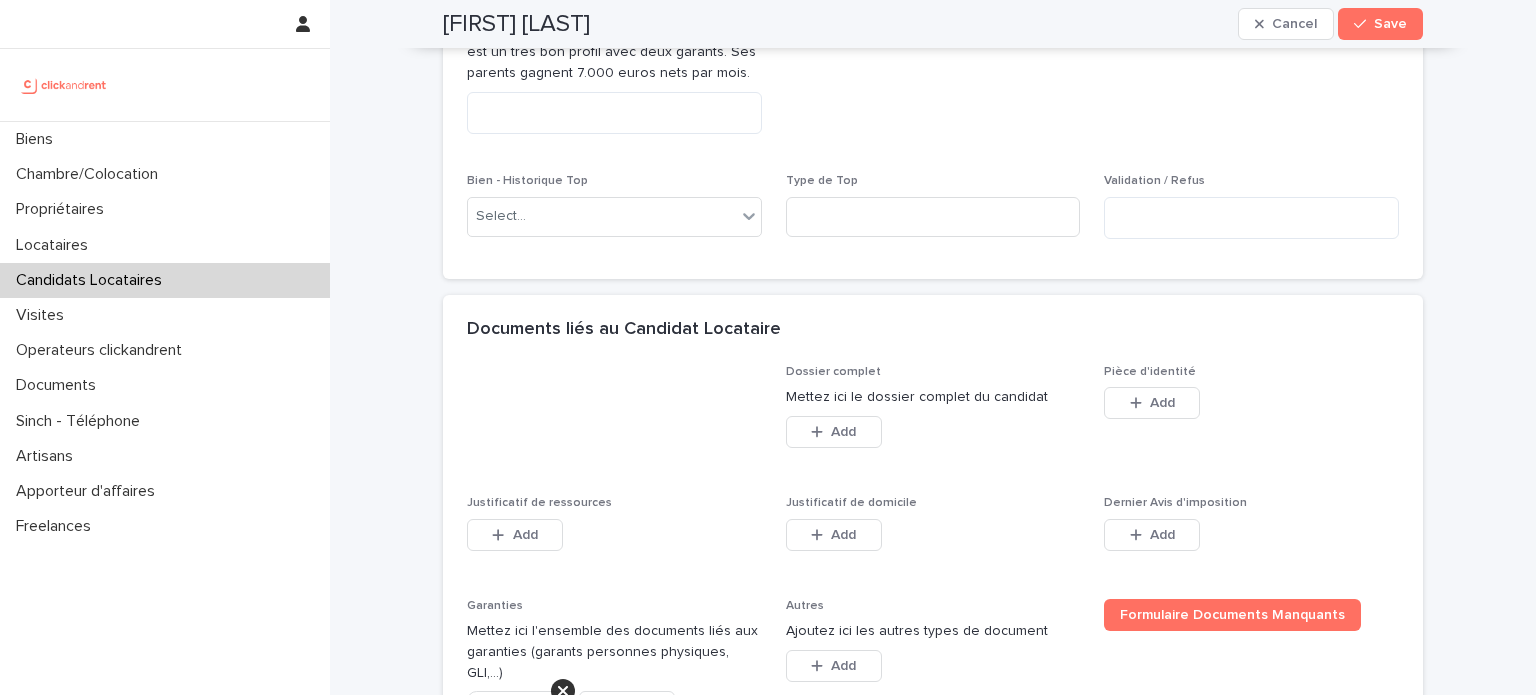 scroll, scrollTop: 830, scrollLeft: 0, axis: vertical 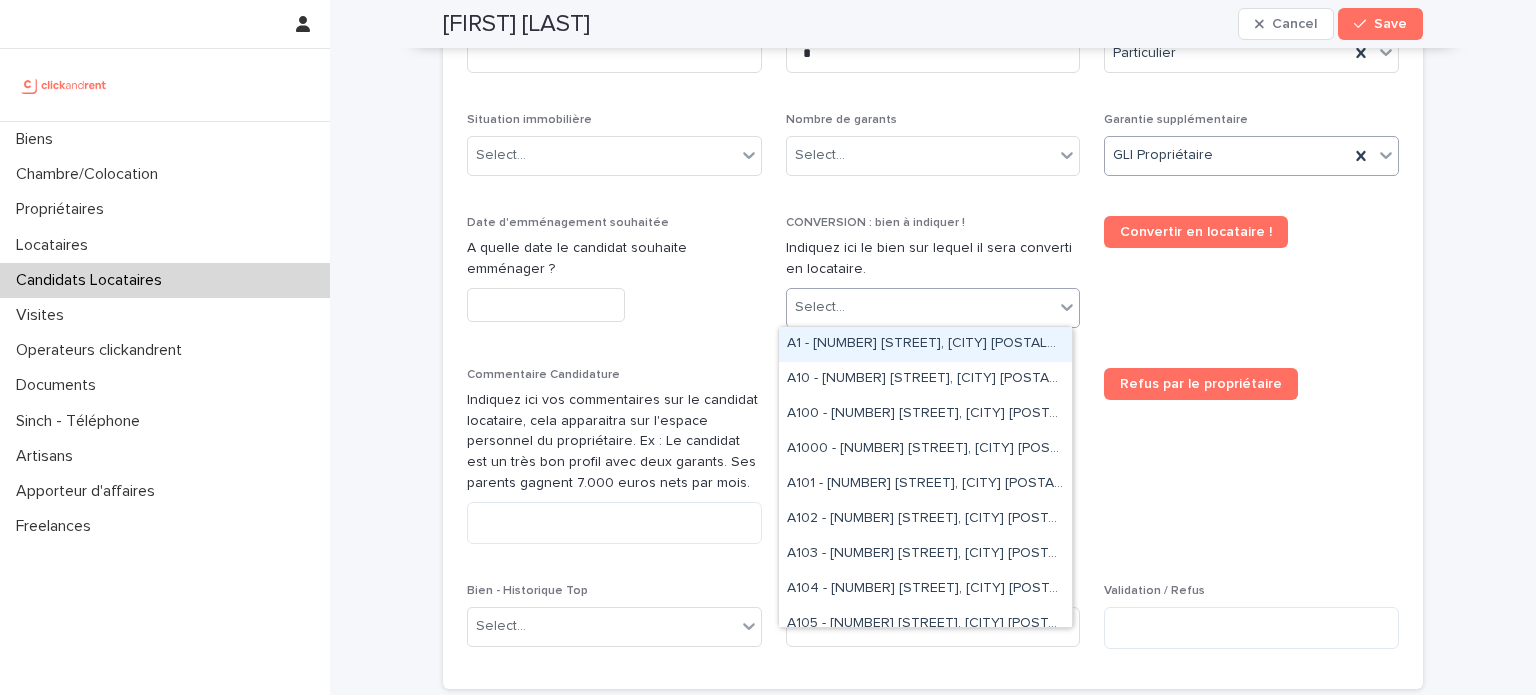 click on "Select..." at bounding box center [921, 307] 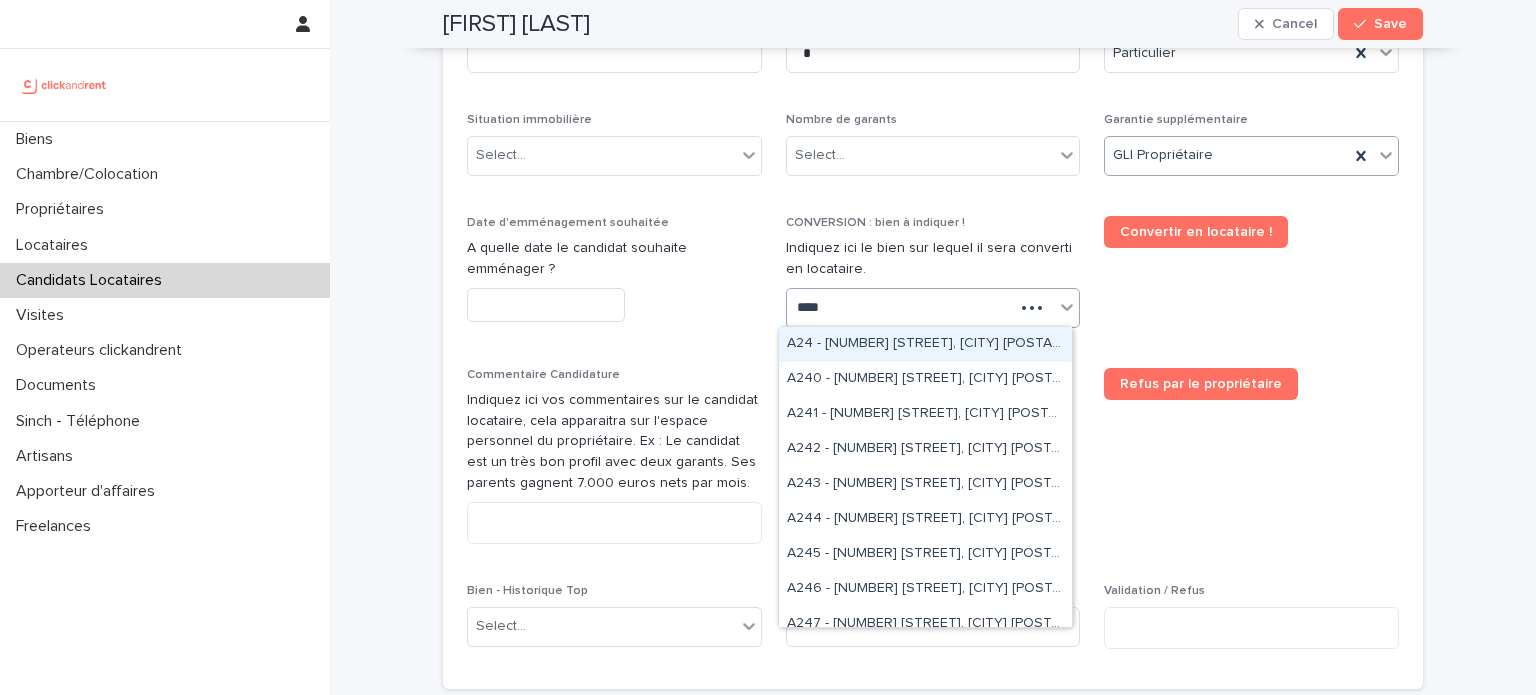 type on "*****" 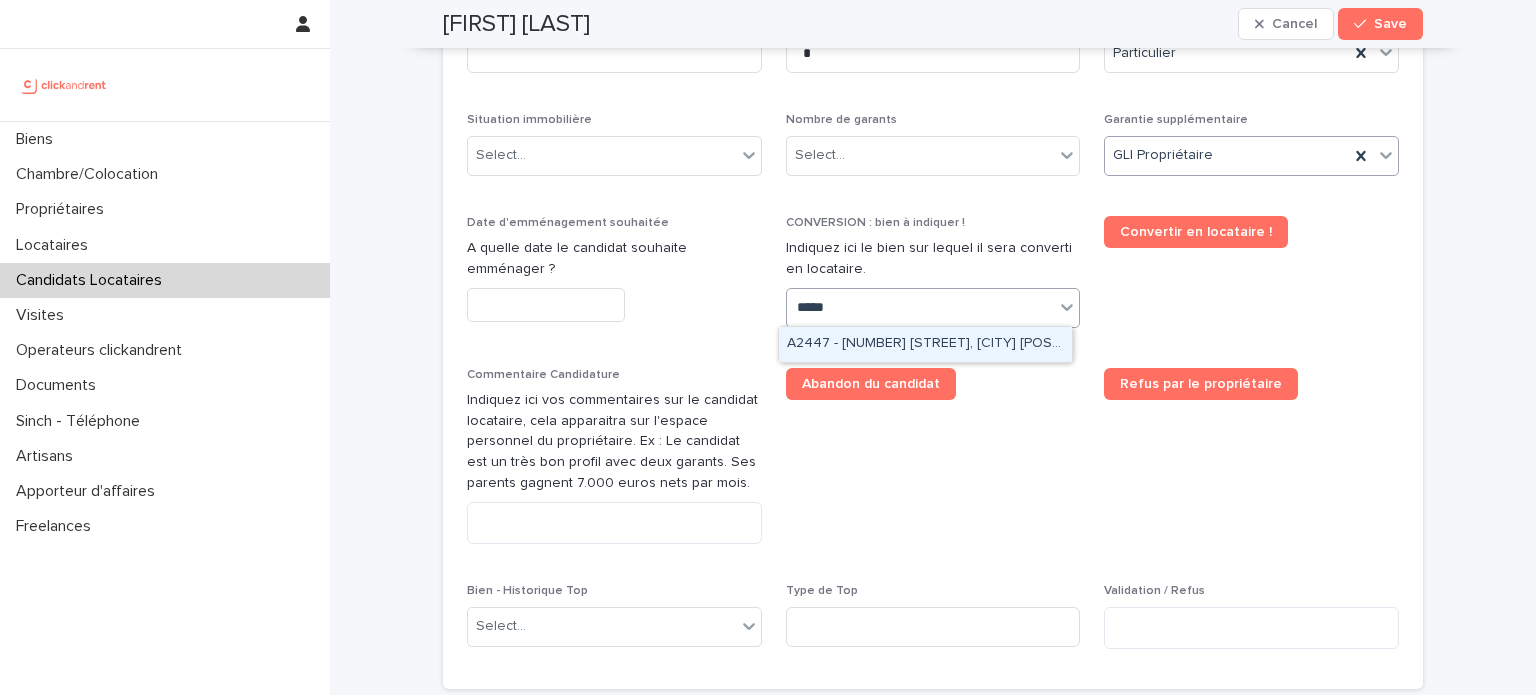 click on "A2447 - 14 rue Jean Jacques Rousseau,  Romainville 93230" at bounding box center [925, 344] 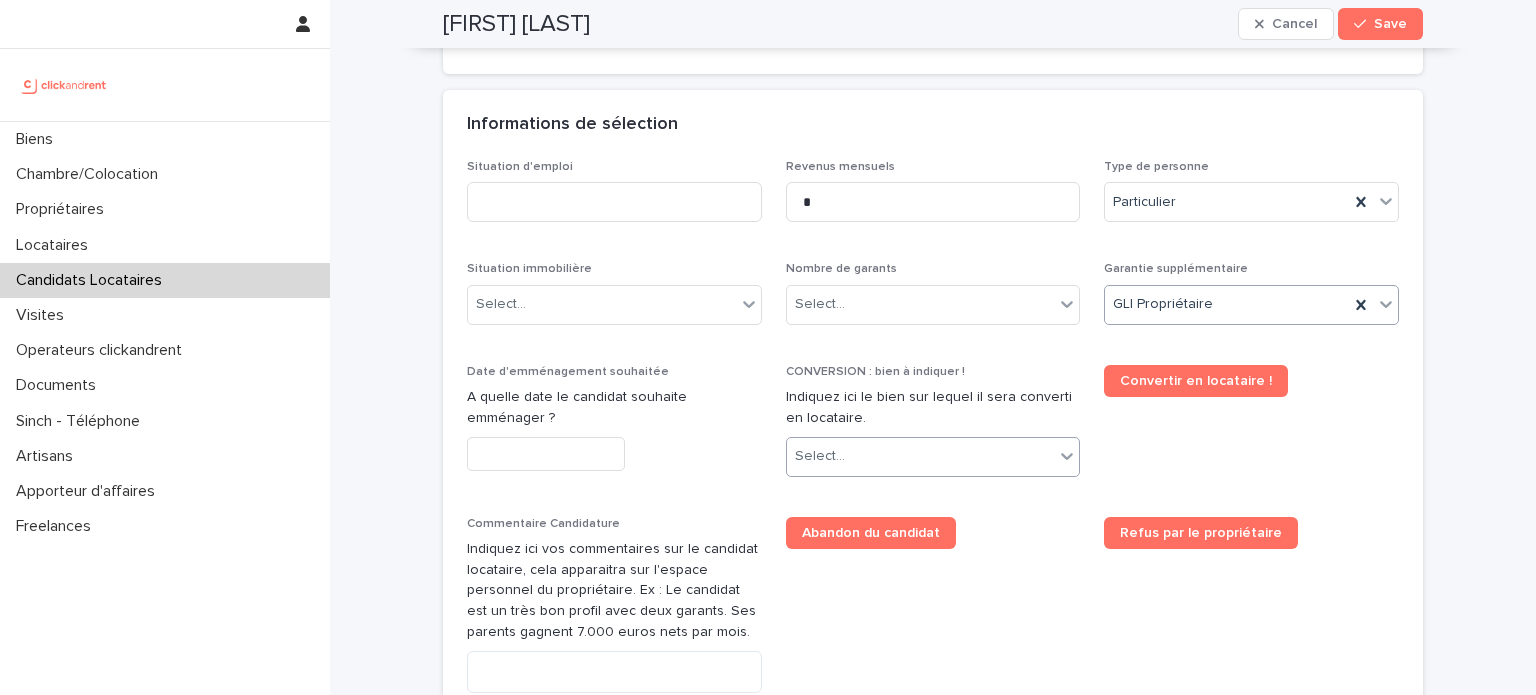 scroll, scrollTop: 697, scrollLeft: 0, axis: vertical 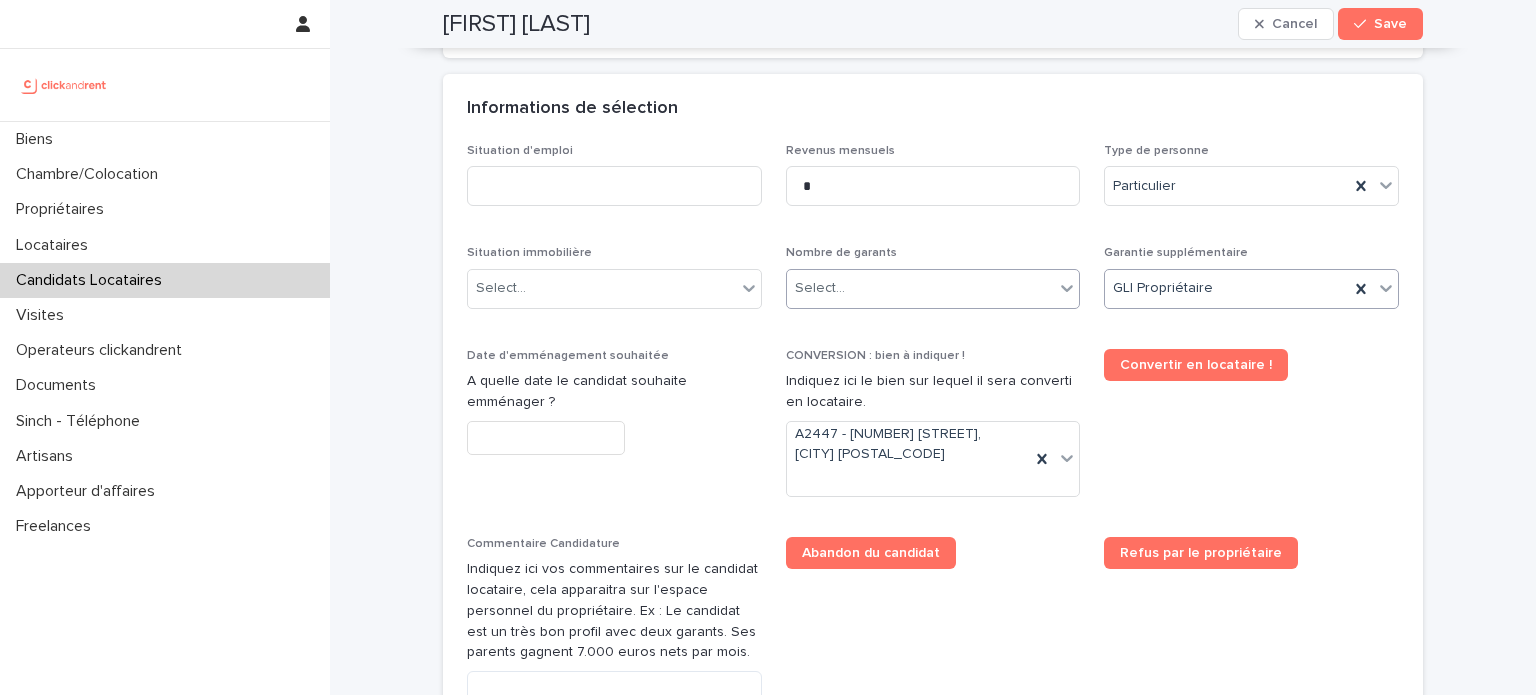 drag, startPoint x: 896, startPoint y: 316, endPoint x: 871, endPoint y: 299, distance: 30.232433 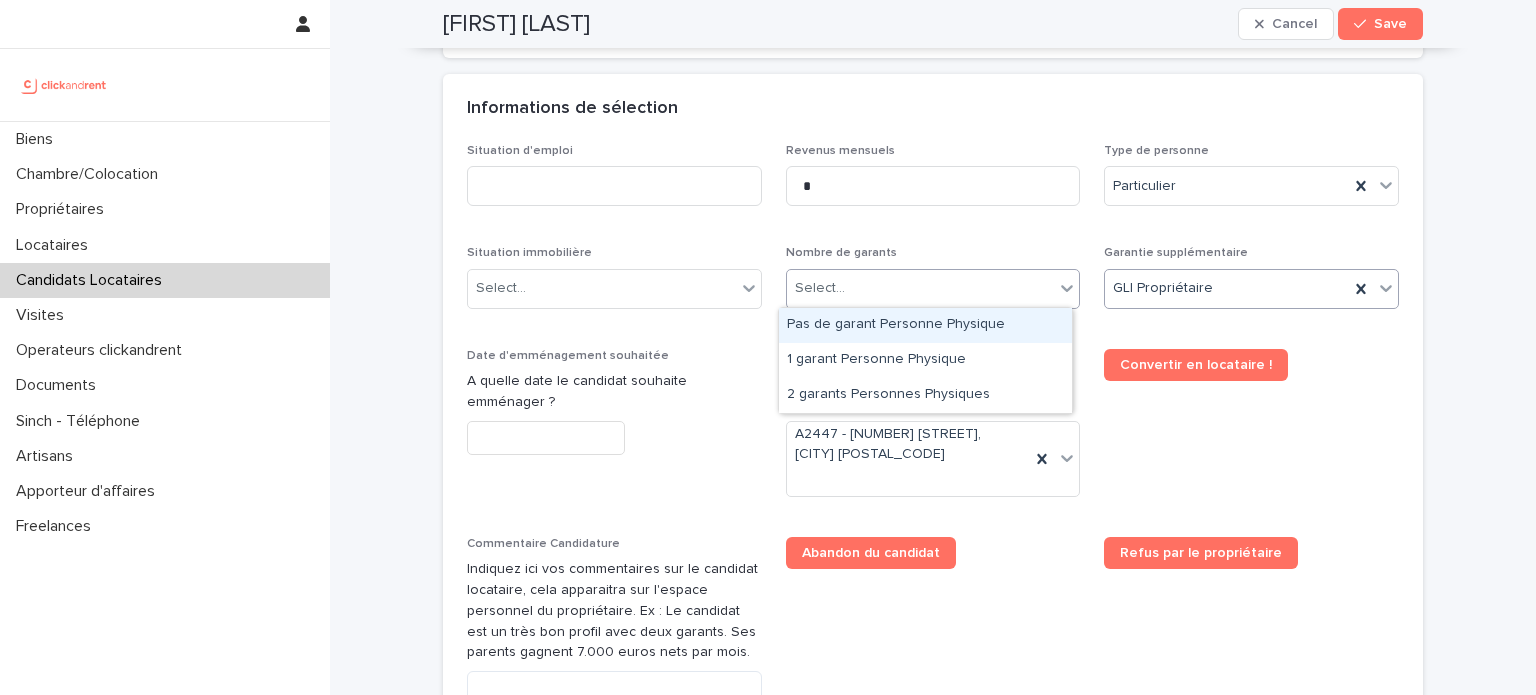 click on "Select..." at bounding box center [921, 288] 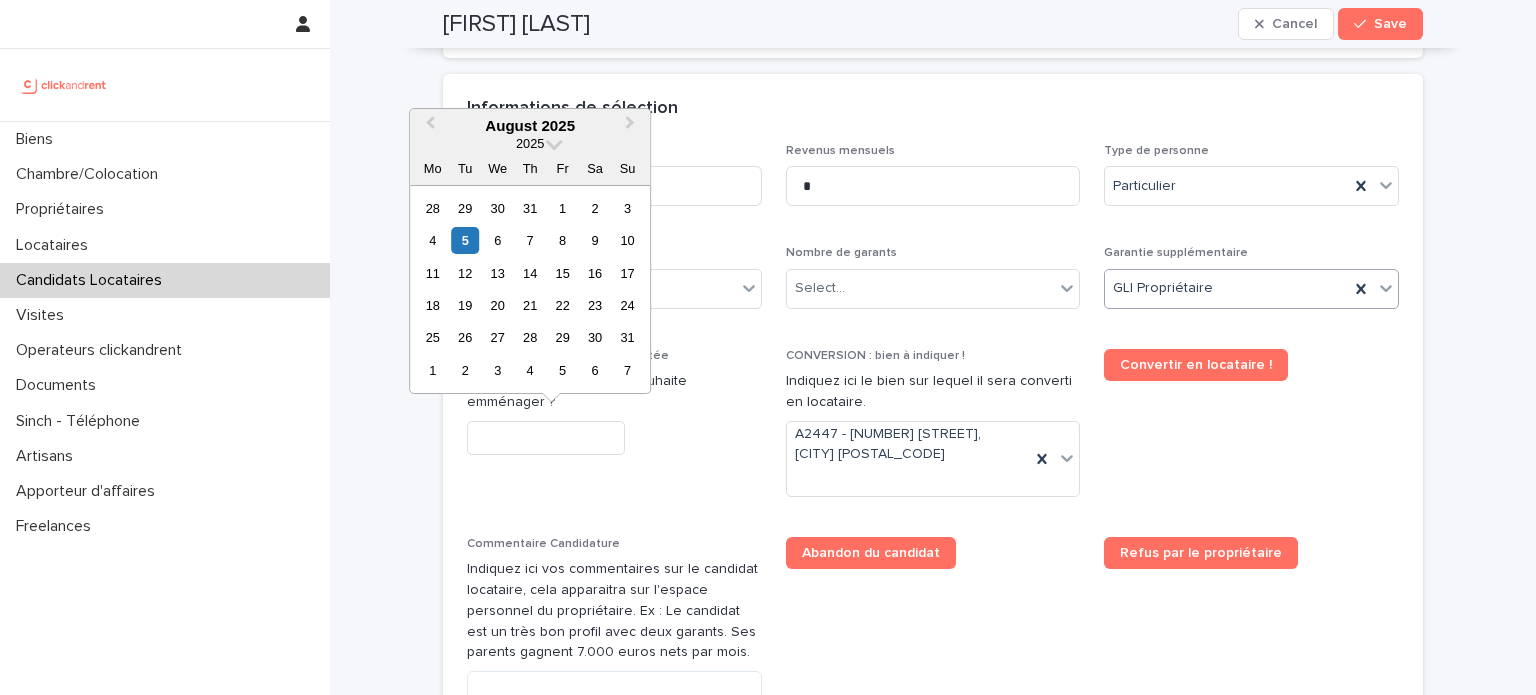 click at bounding box center (546, 438) 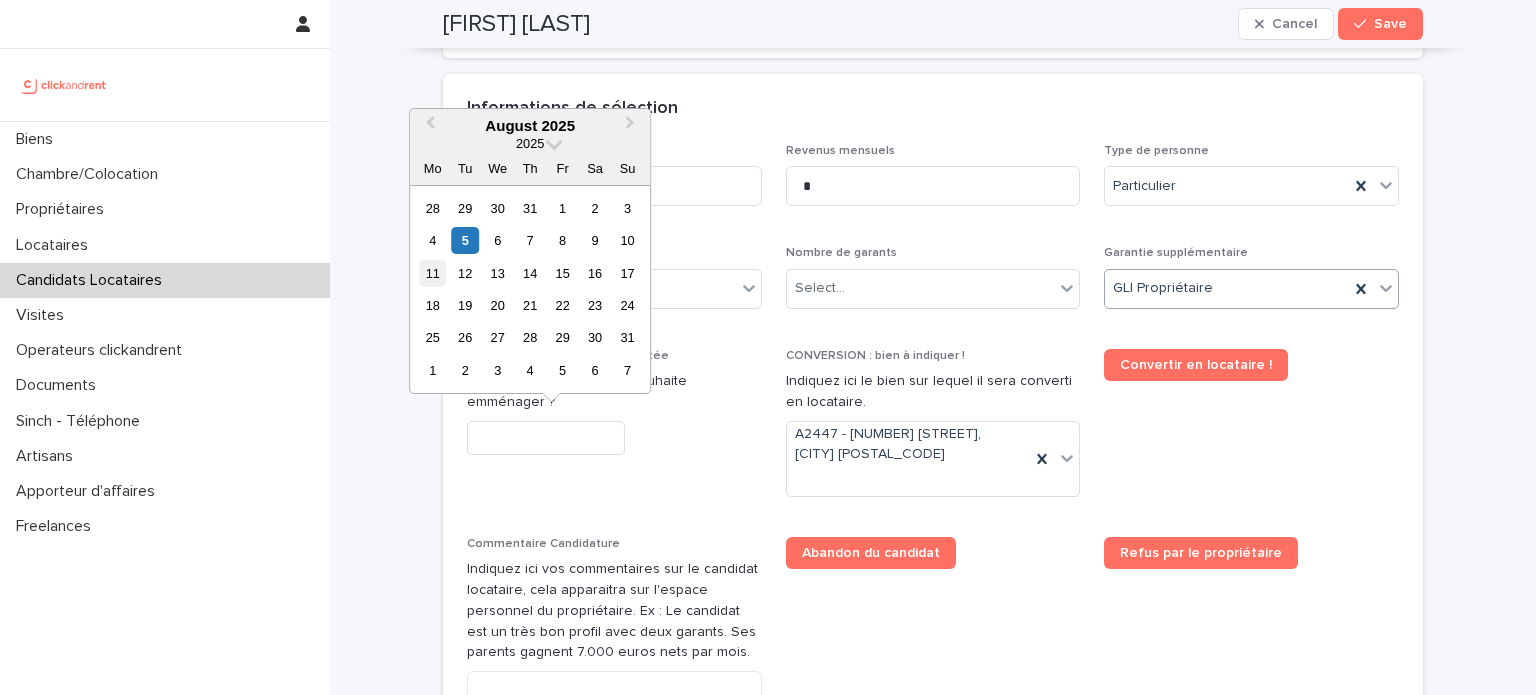 click on "11" at bounding box center [432, 273] 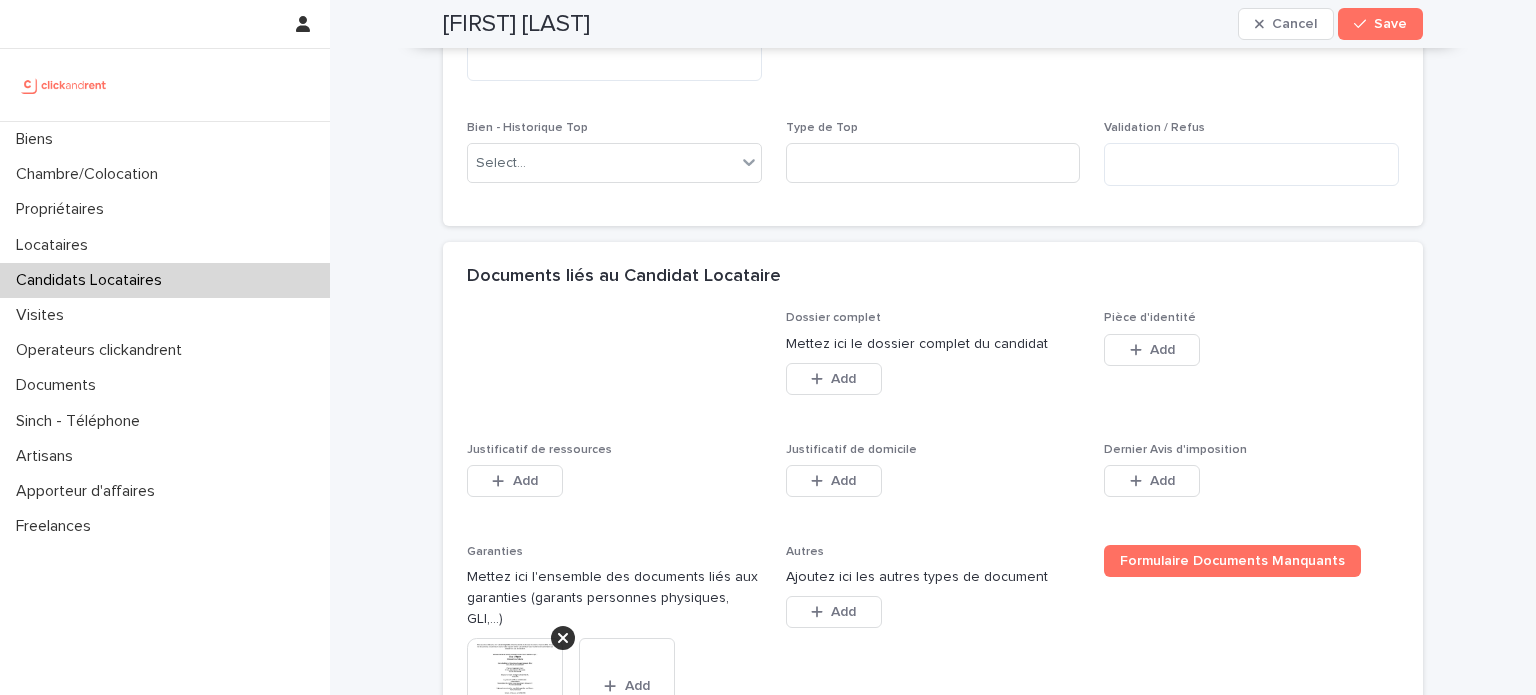 scroll, scrollTop: 1405, scrollLeft: 0, axis: vertical 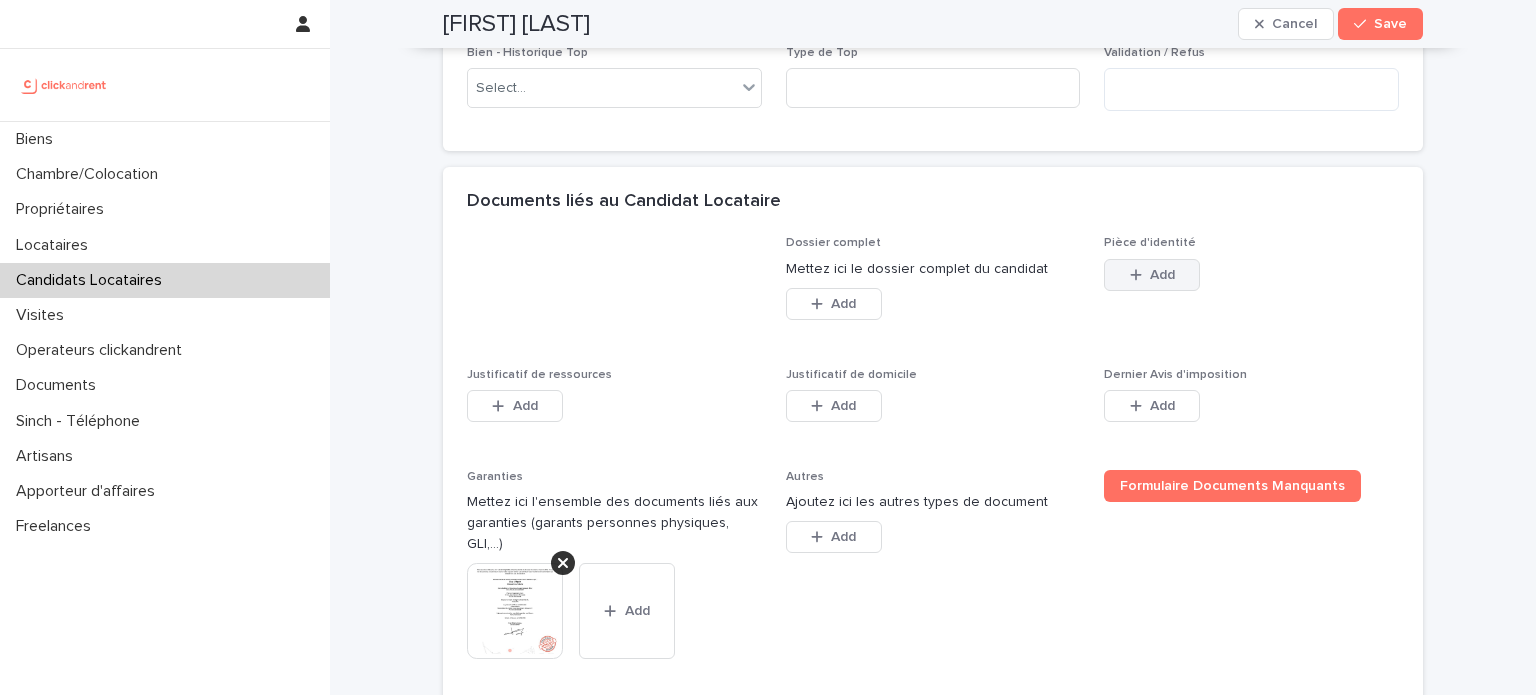 click on "Add" at bounding box center (1152, 275) 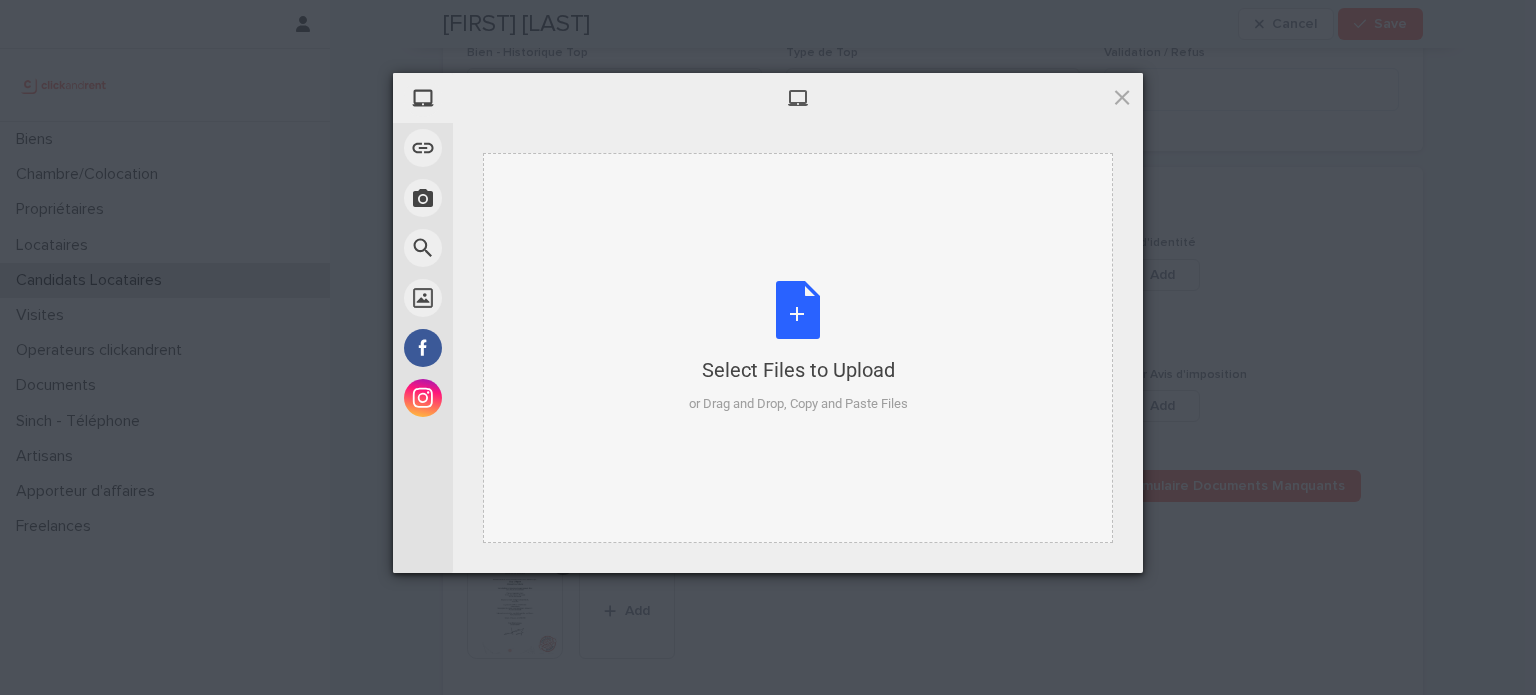 click on "Select Files to Upload
or Drag and Drop, Copy and Paste Files" at bounding box center (798, 347) 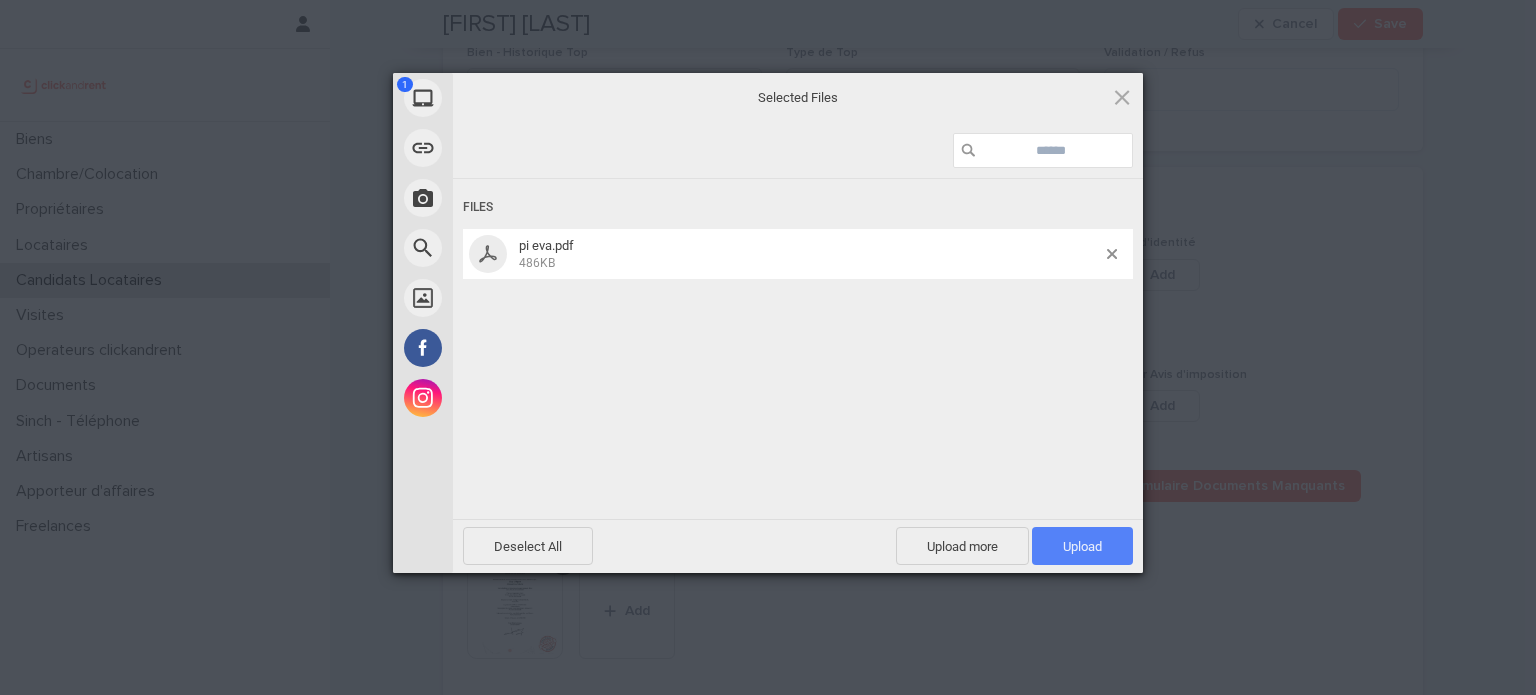 click on "Upload
1" at bounding box center (1082, 546) 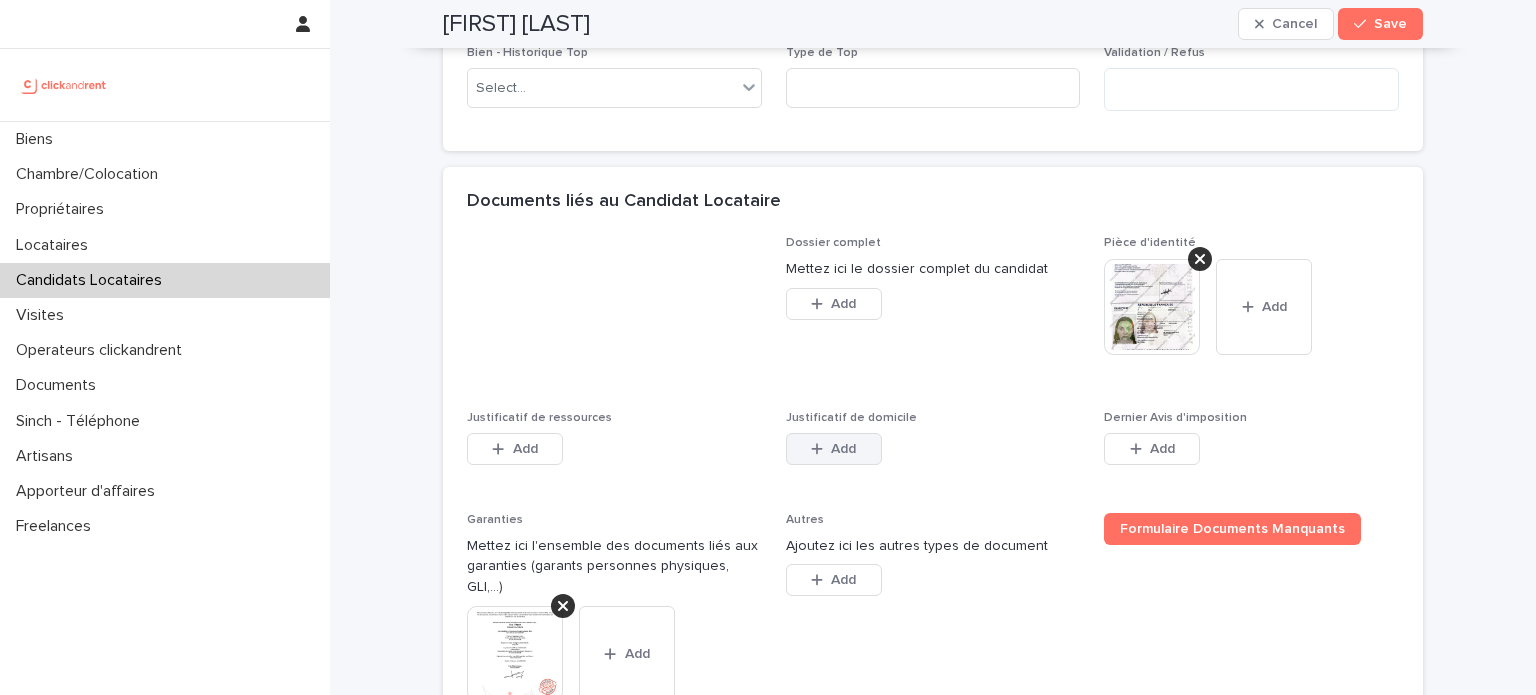 click on "Add" at bounding box center (843, 449) 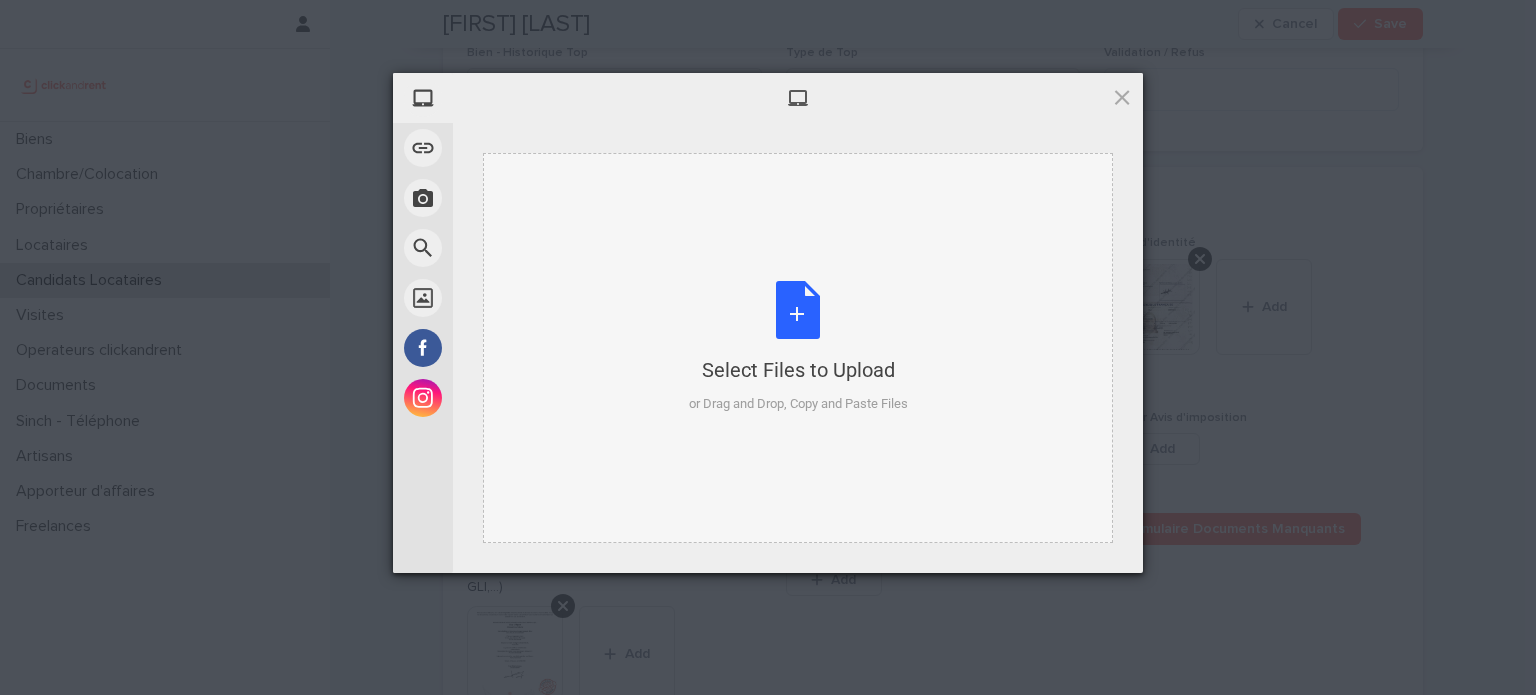 click on "Select Files to Upload" at bounding box center (798, 370) 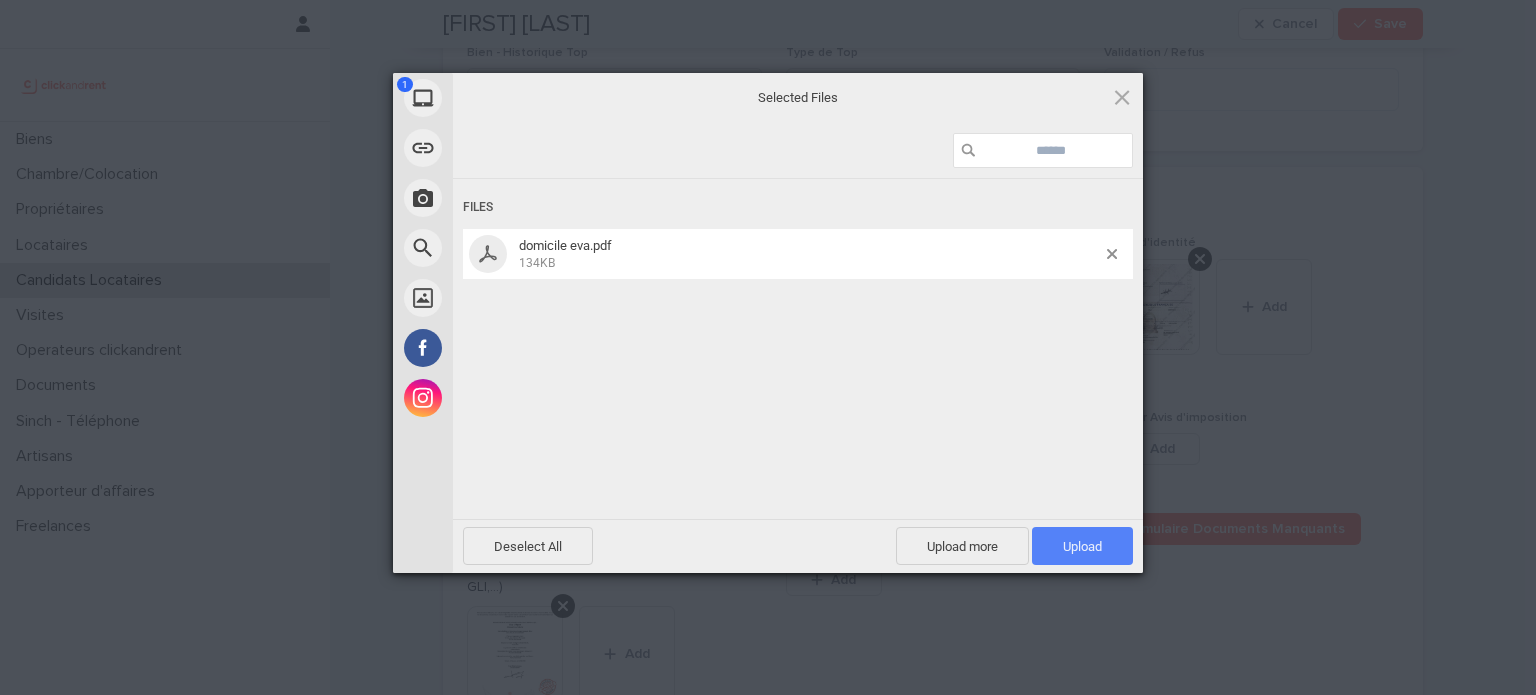 click on "Upload
1" at bounding box center (1082, 546) 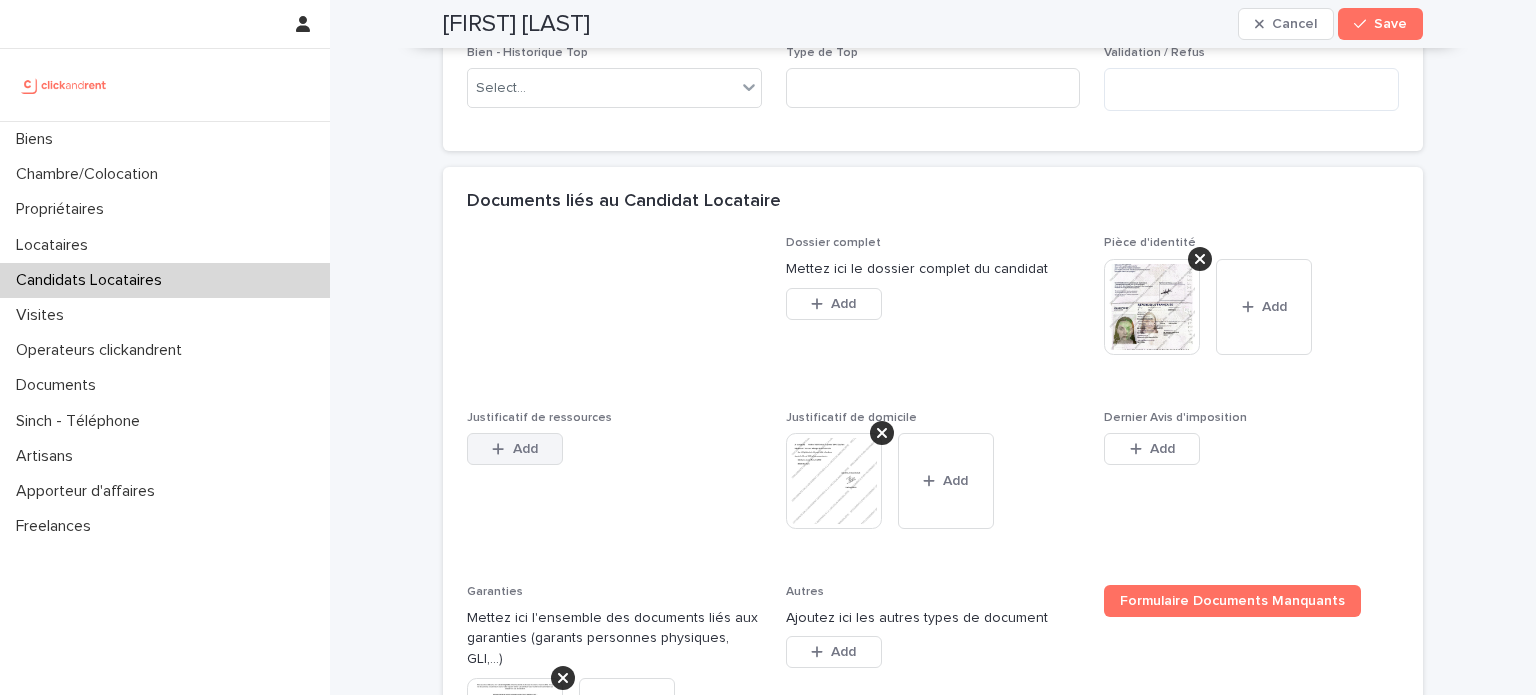 click on "Add" at bounding box center [515, 449] 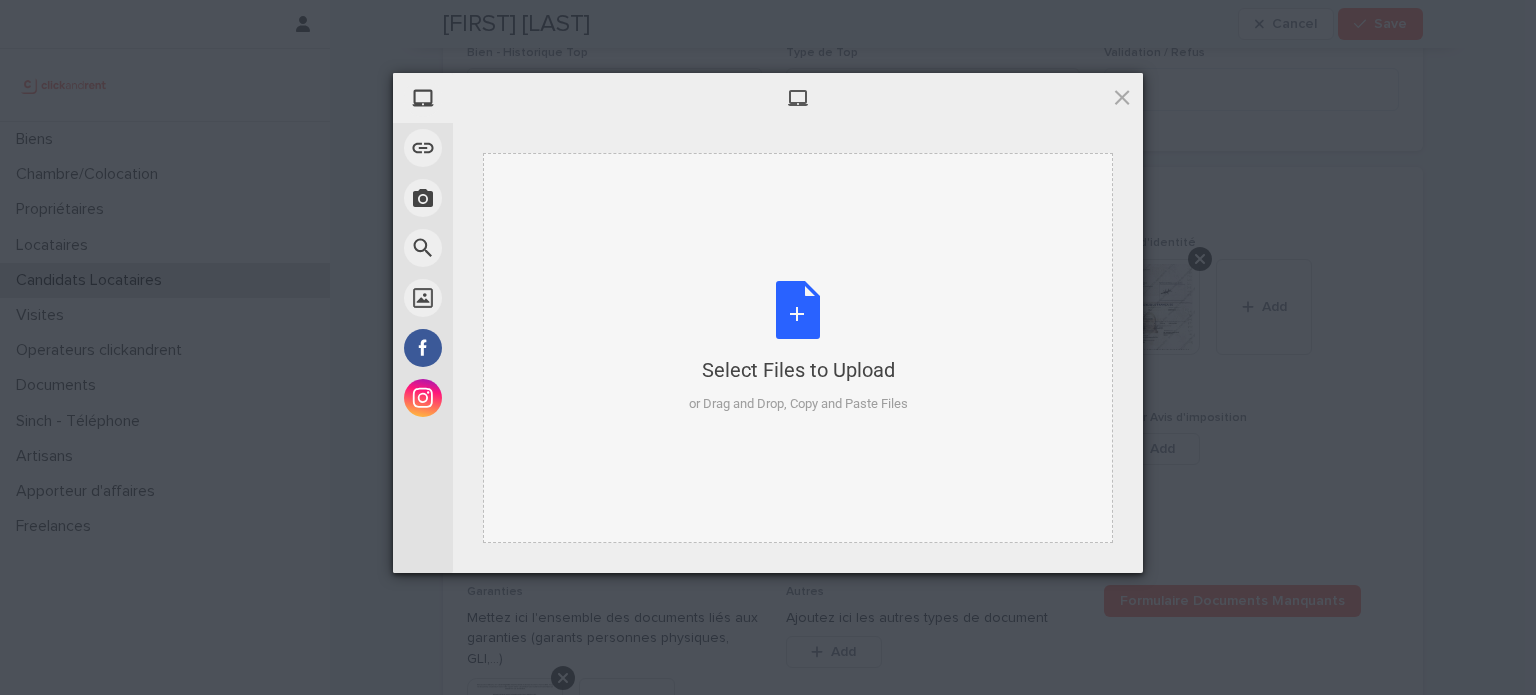 click on "Select Files to Upload
or Drag and Drop, Copy and Paste Files" at bounding box center (798, 348) 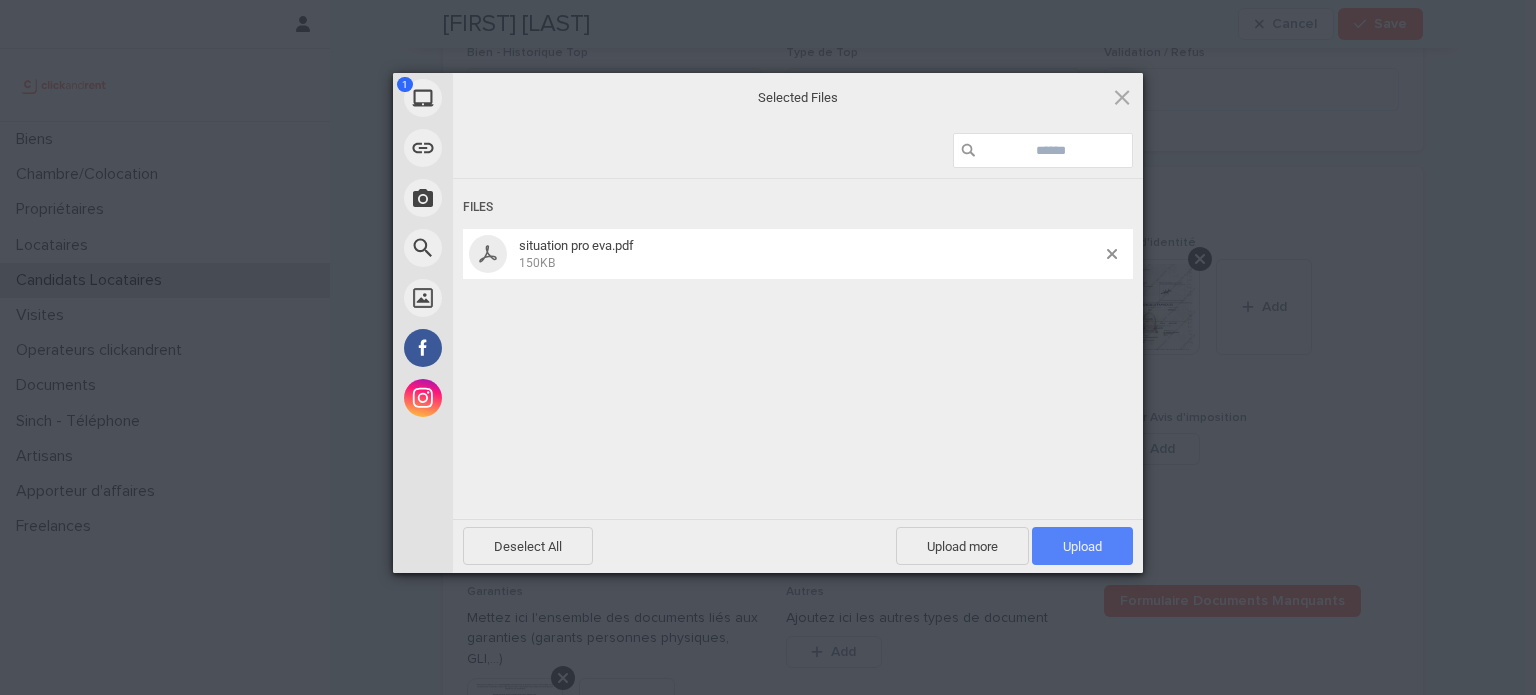 drag, startPoint x: 1178, startPoint y: 590, endPoint x: 1102, endPoint y: 543, distance: 89.358826 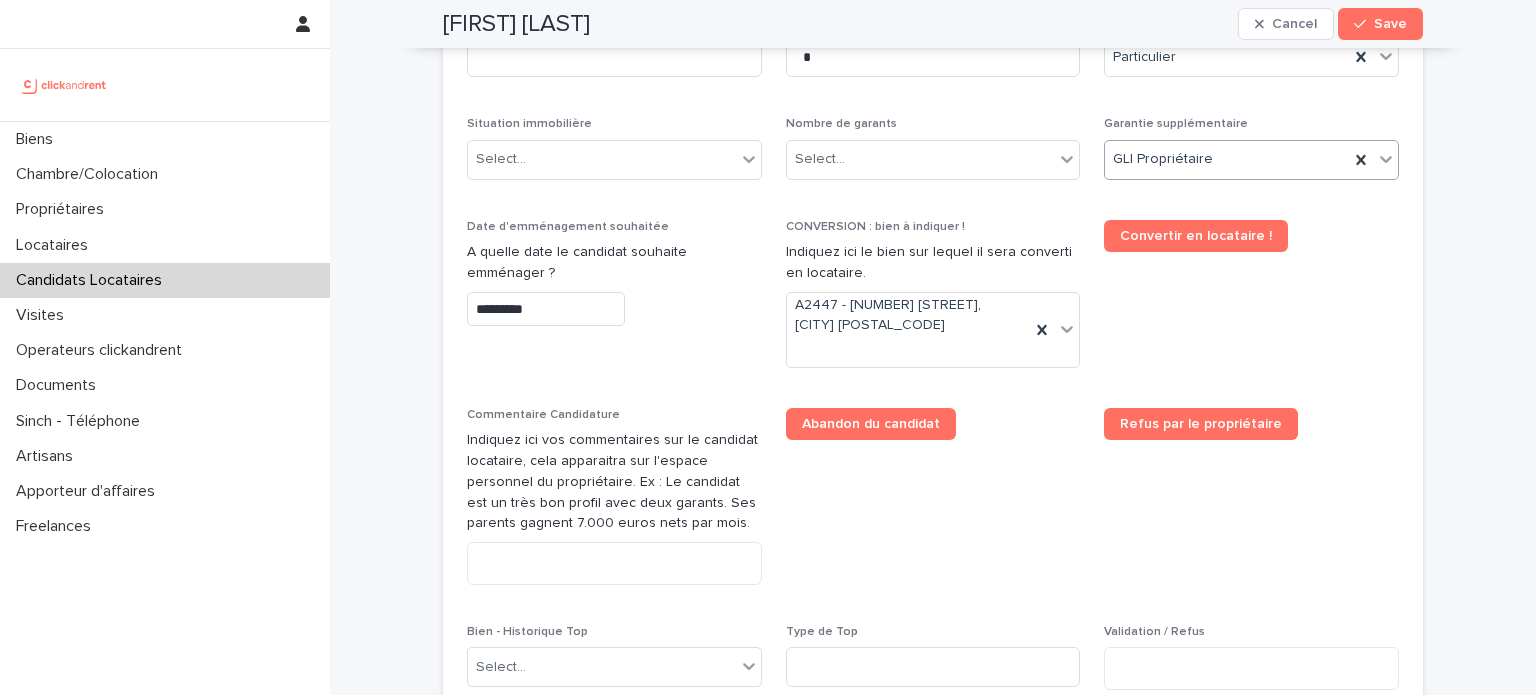 scroll, scrollTop: 644, scrollLeft: 0, axis: vertical 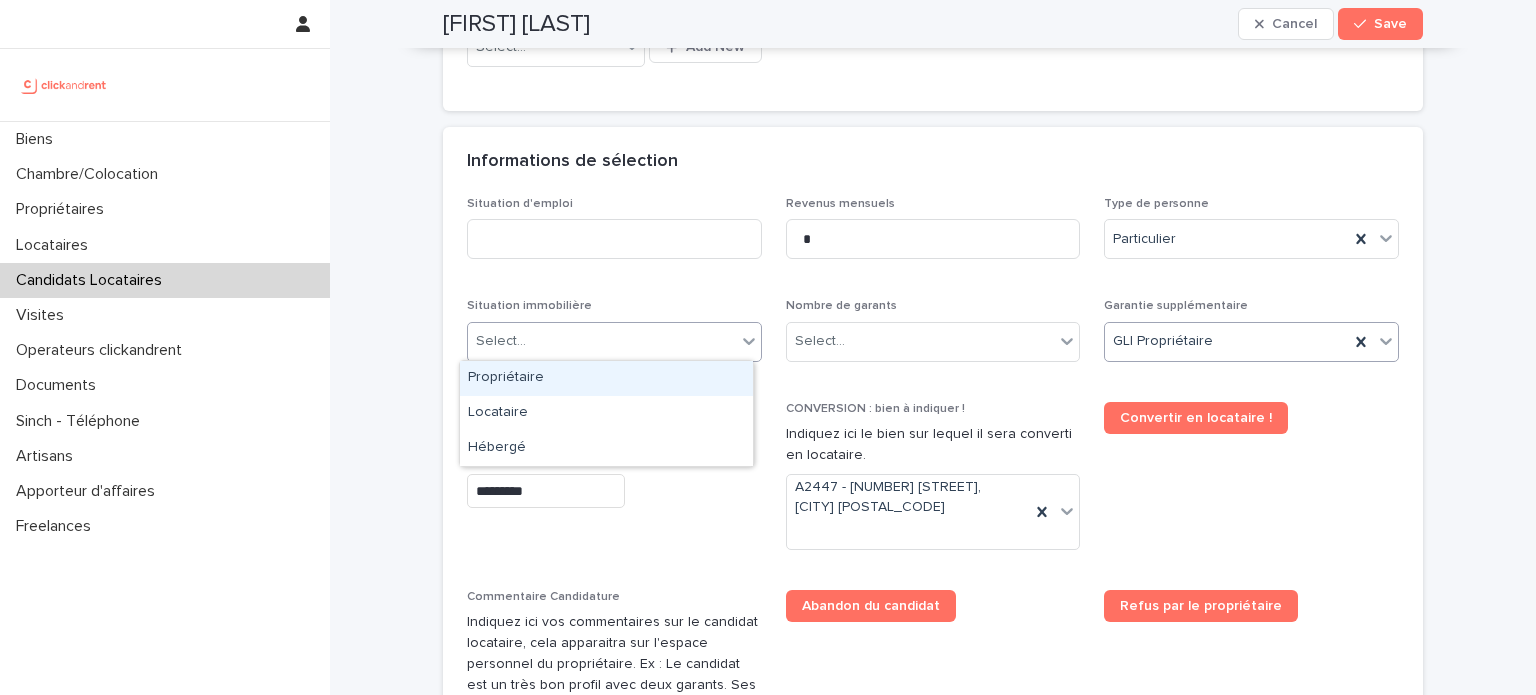 click on "Select..." at bounding box center (602, 341) 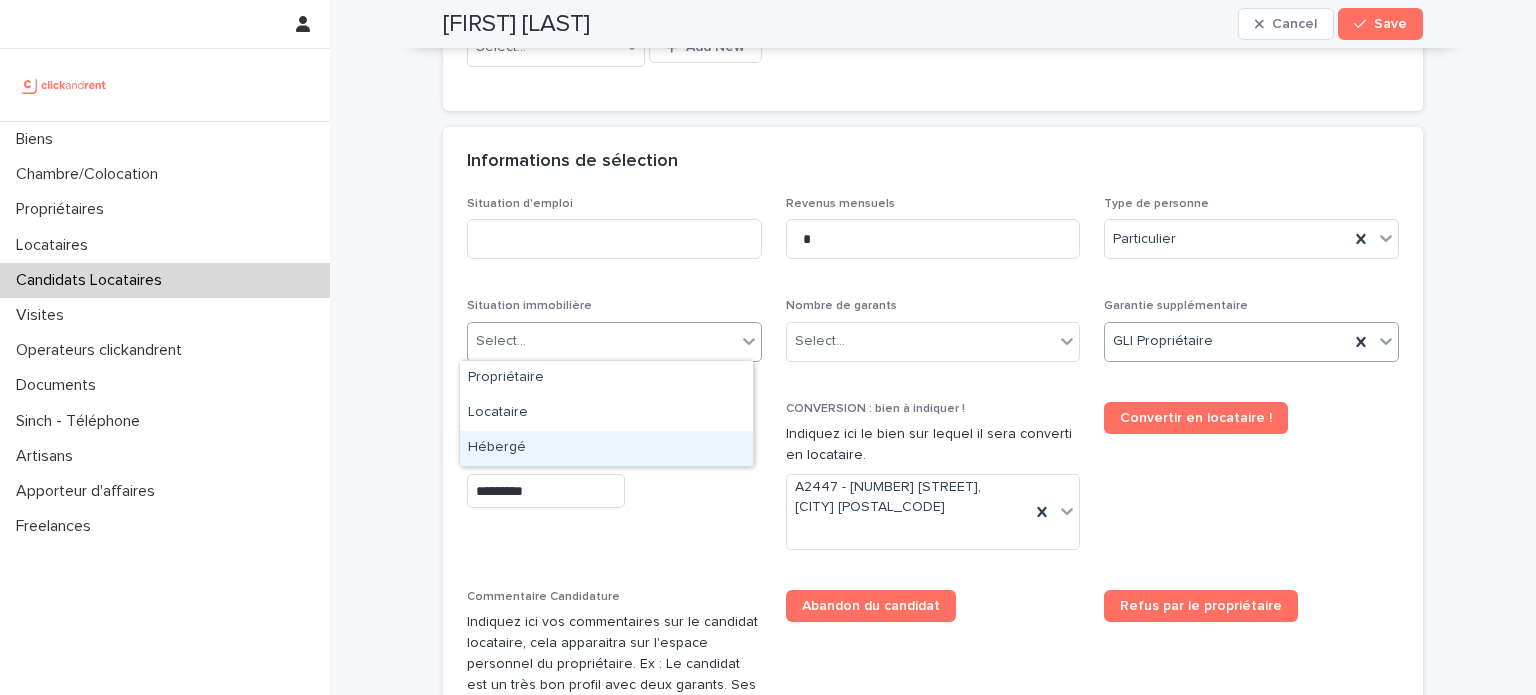 click on "Hébergé" at bounding box center (606, 448) 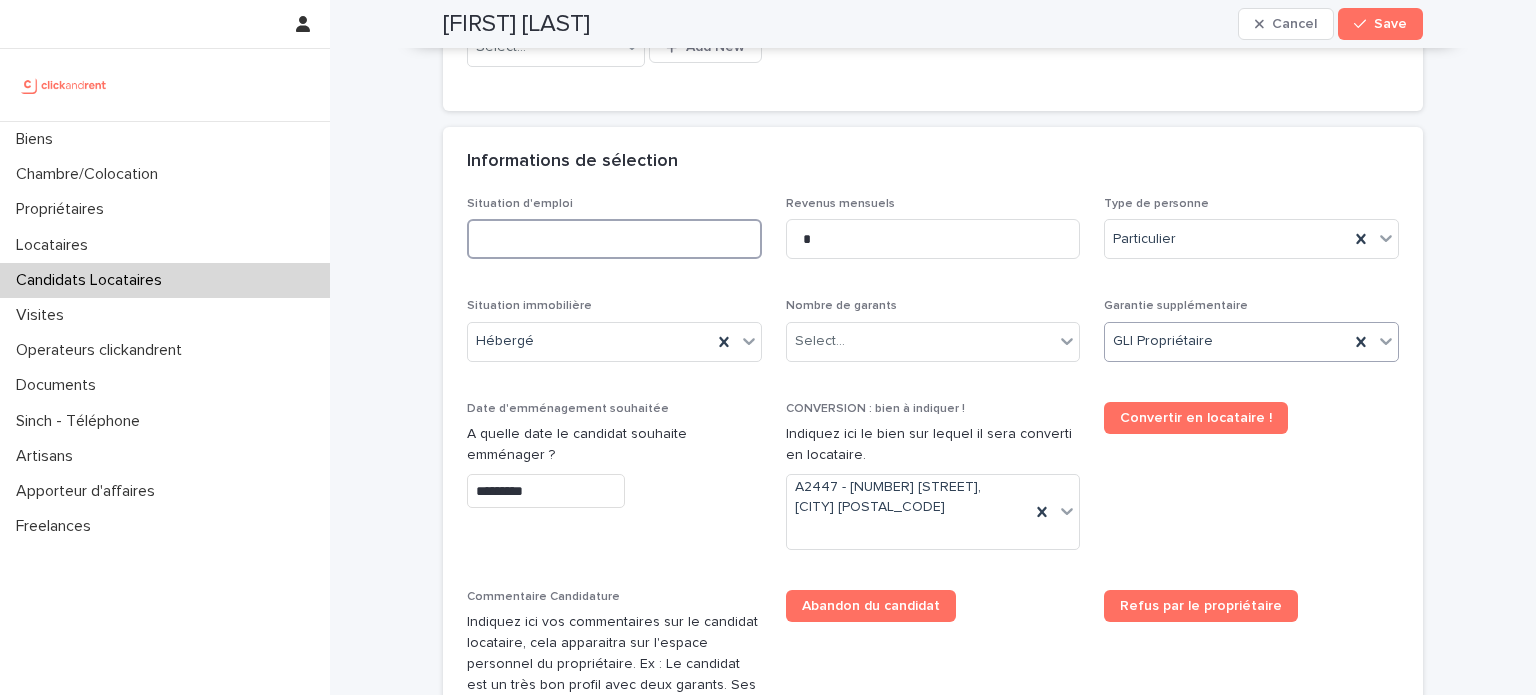 click at bounding box center (614, 239) 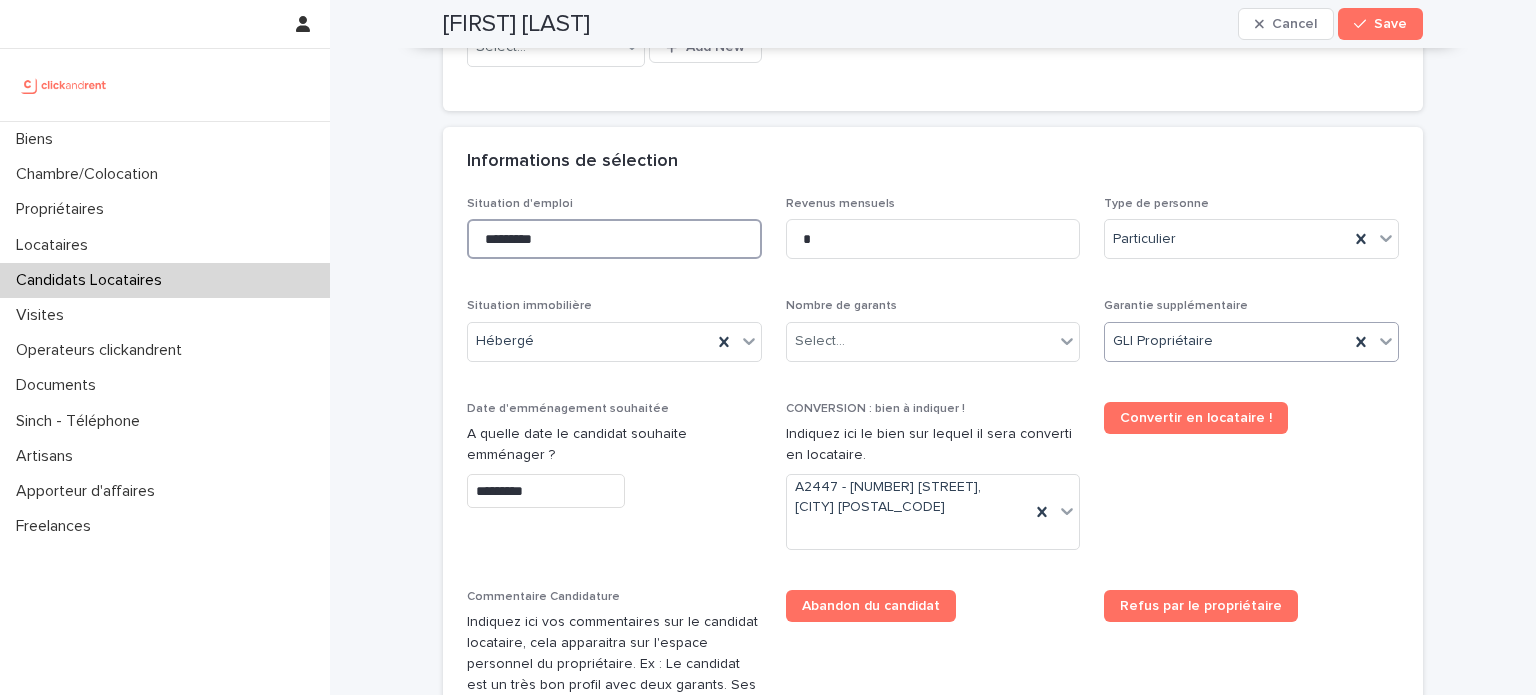 type on "*********" 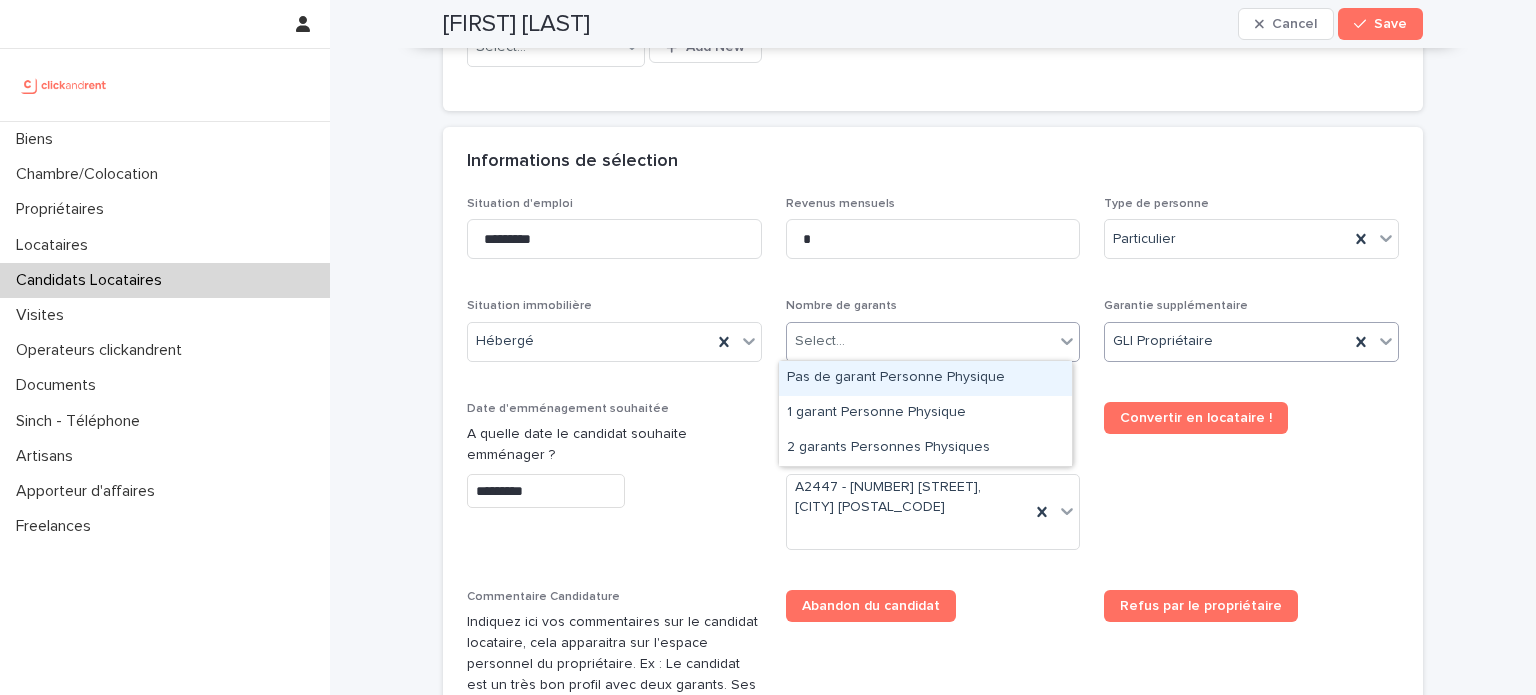 click on "Select..." at bounding box center [921, 341] 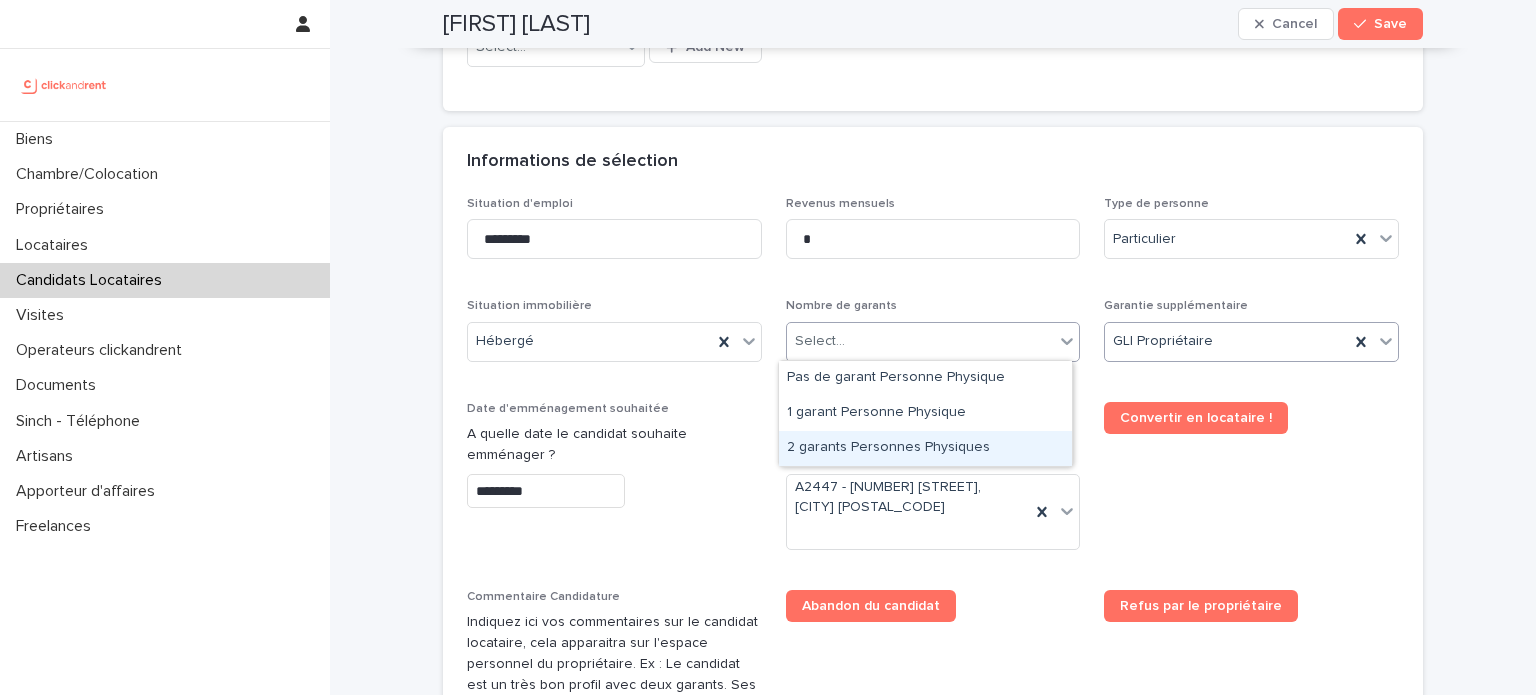 click on "2 garants Personnes Physiques" at bounding box center (925, 448) 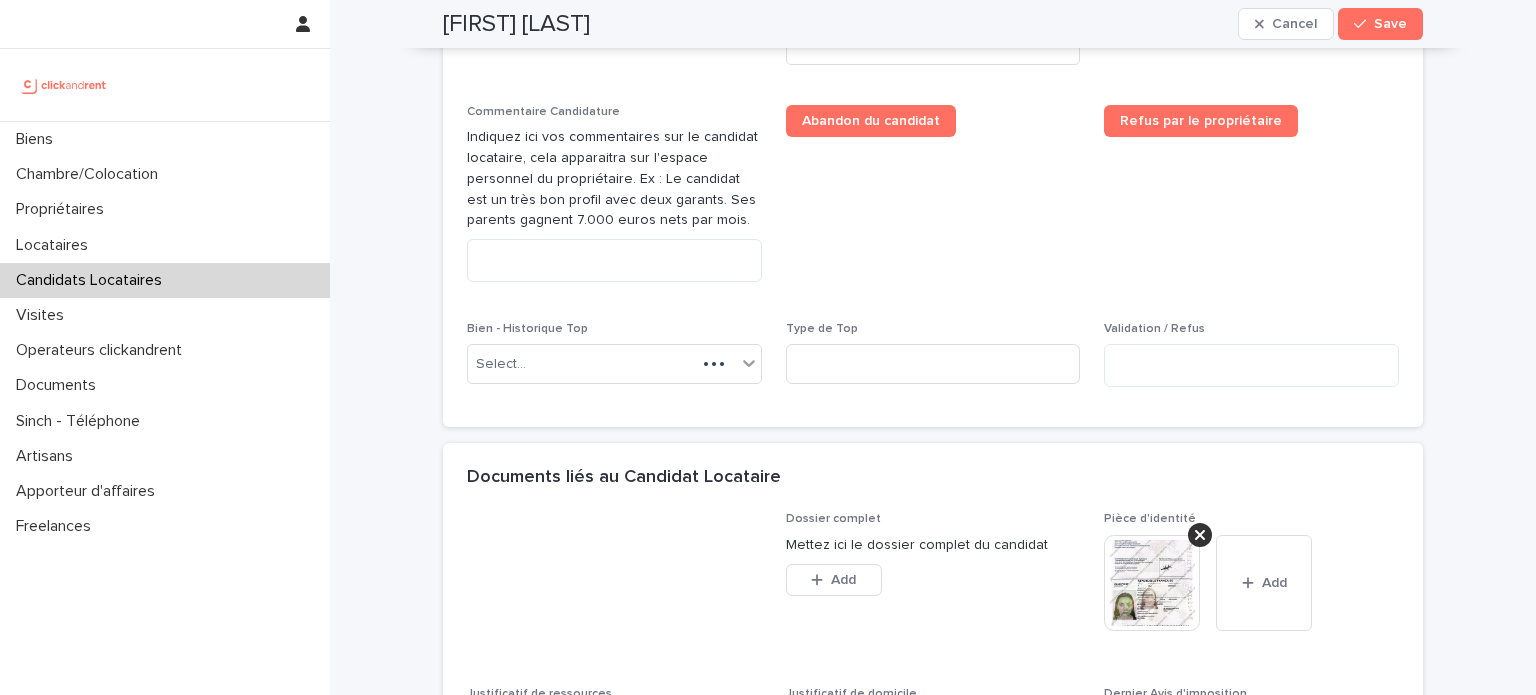 scroll, scrollTop: 1691, scrollLeft: 0, axis: vertical 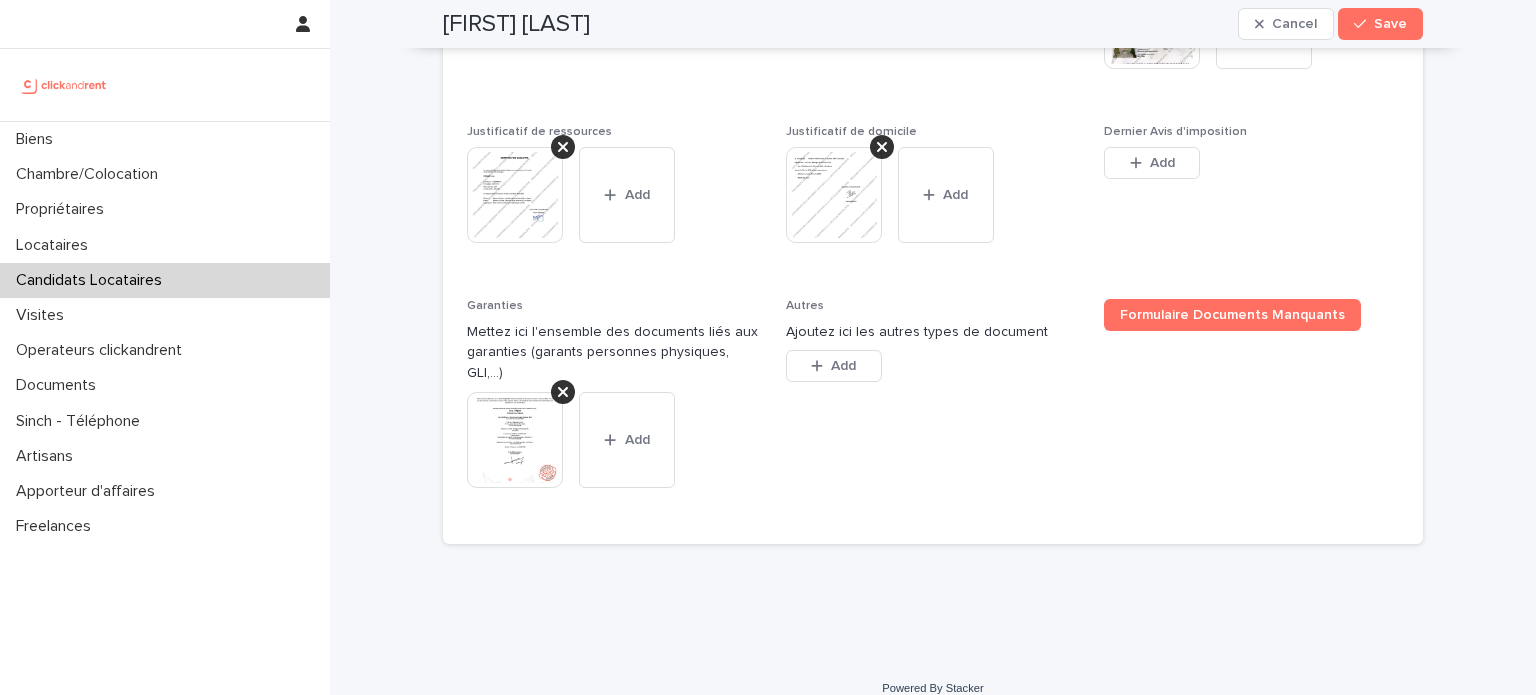 click on "Add" at bounding box center (834, 370) 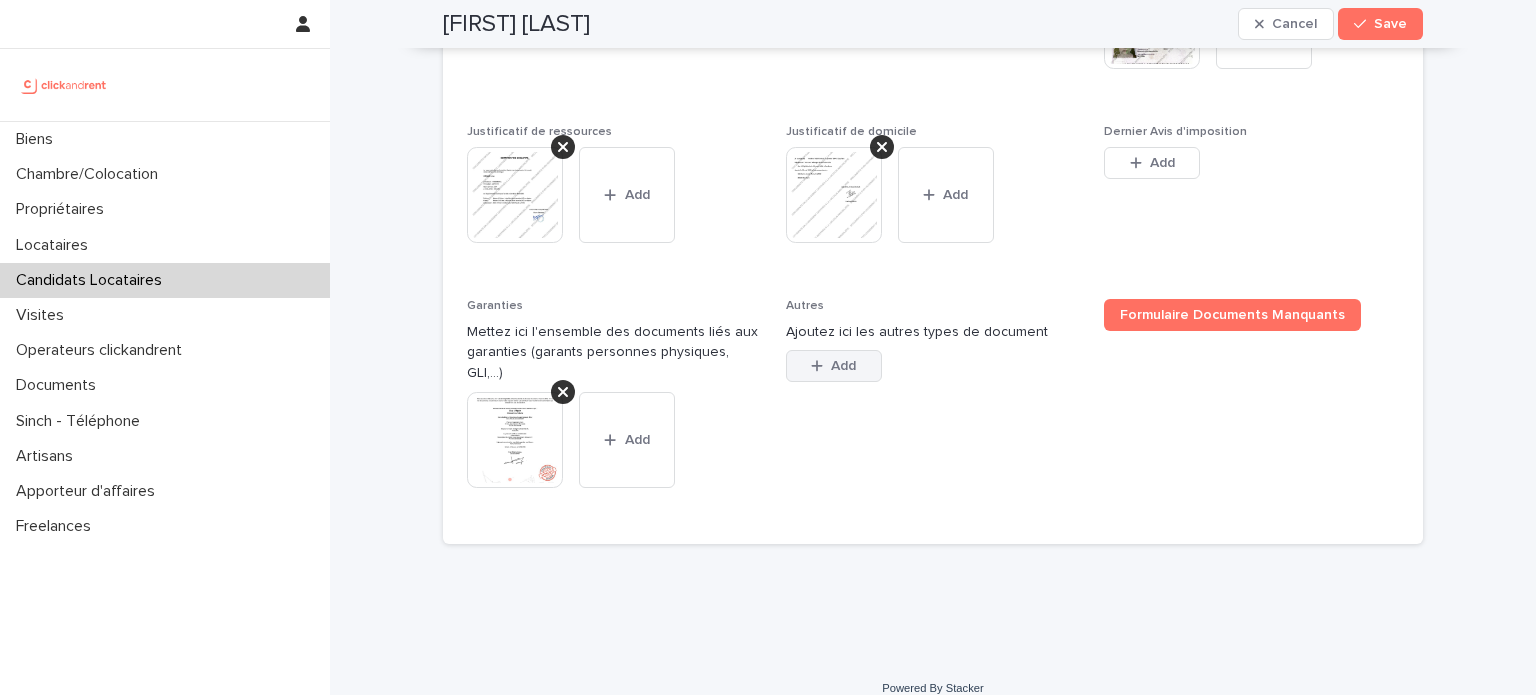 click on "Add" at bounding box center [834, 366] 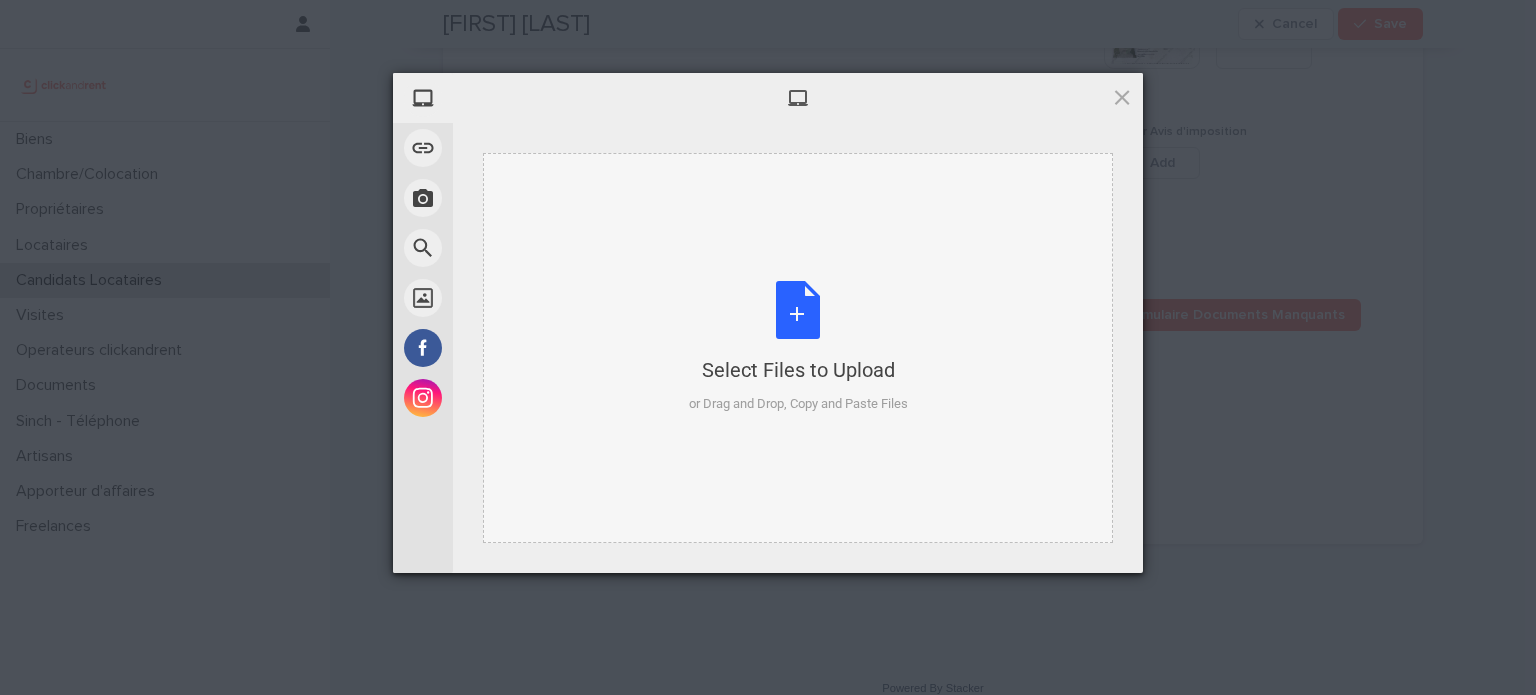 click on "Select Files to Upload
or Drag and Drop, Copy and Paste Files" at bounding box center [798, 348] 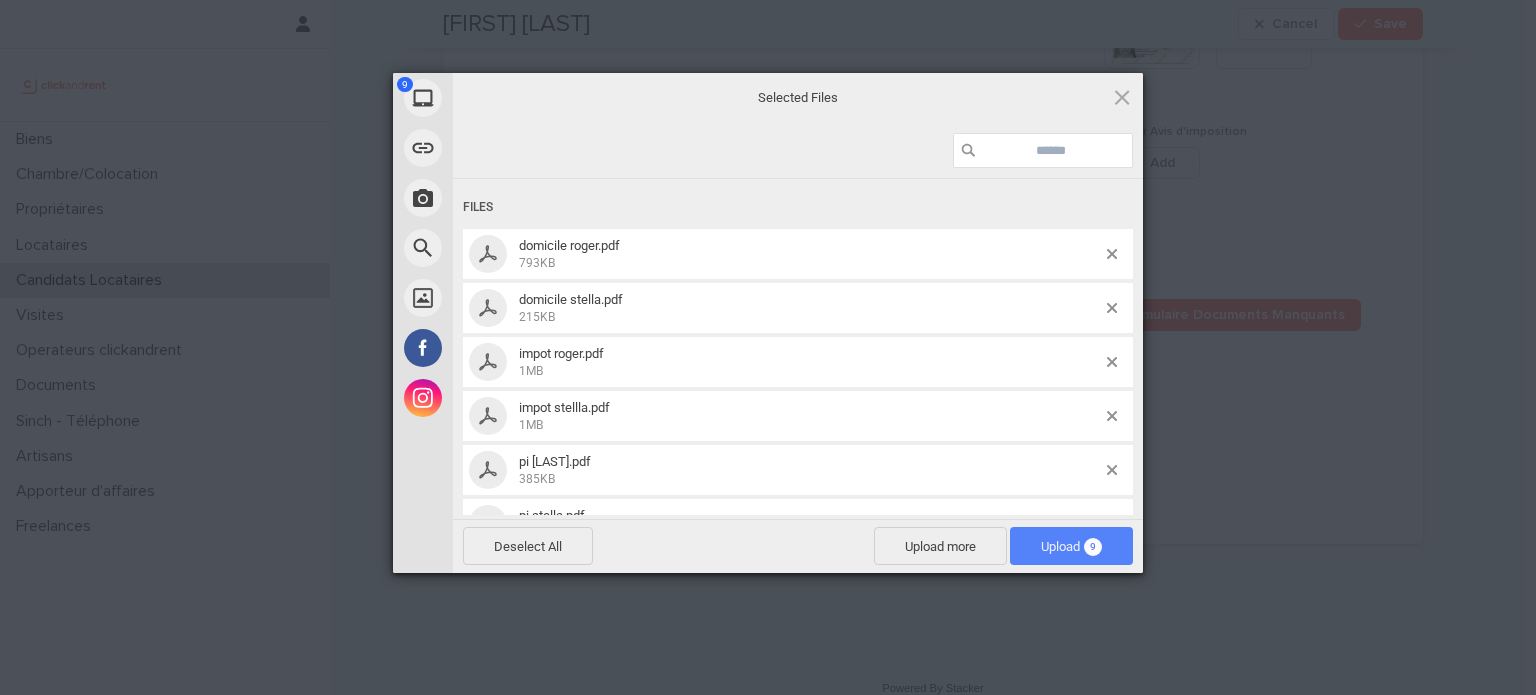 click on "Upload
9" at bounding box center (1071, 546) 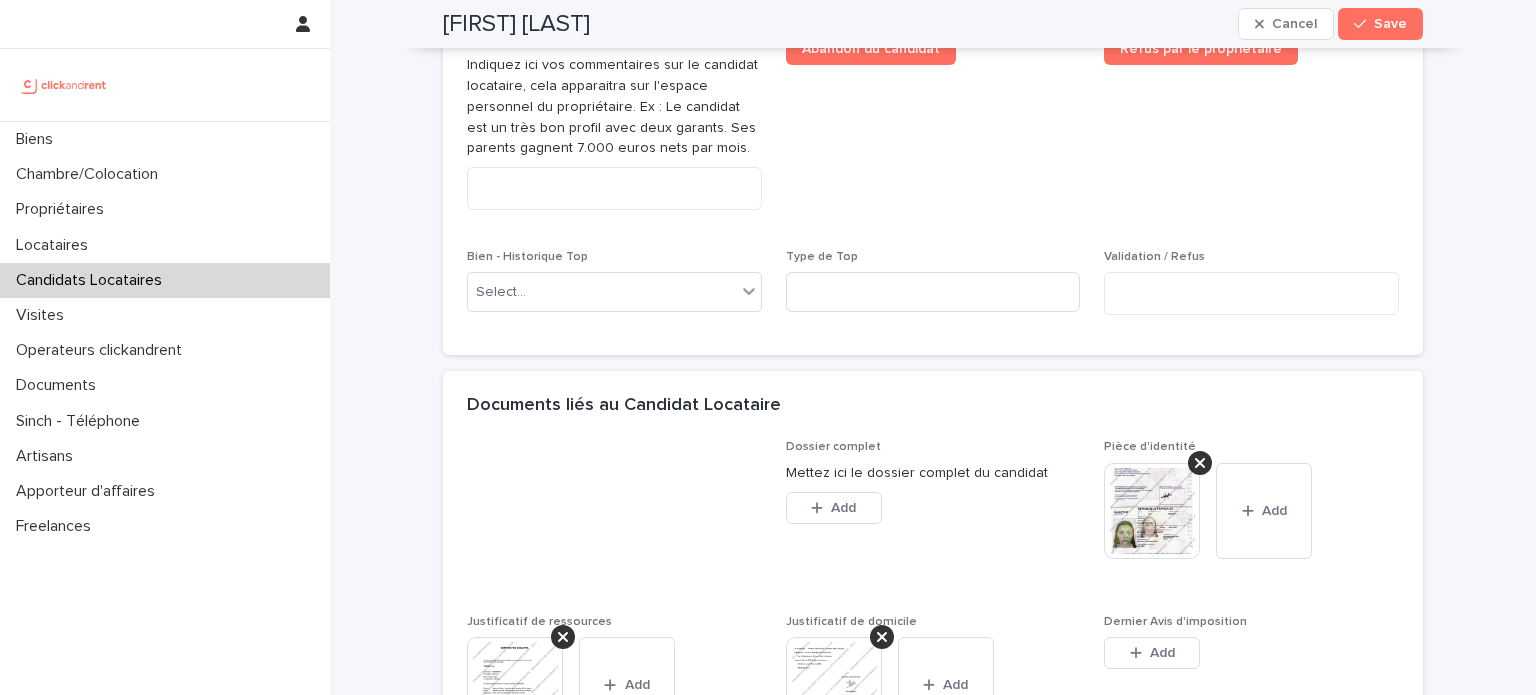 scroll, scrollTop: 1199, scrollLeft: 0, axis: vertical 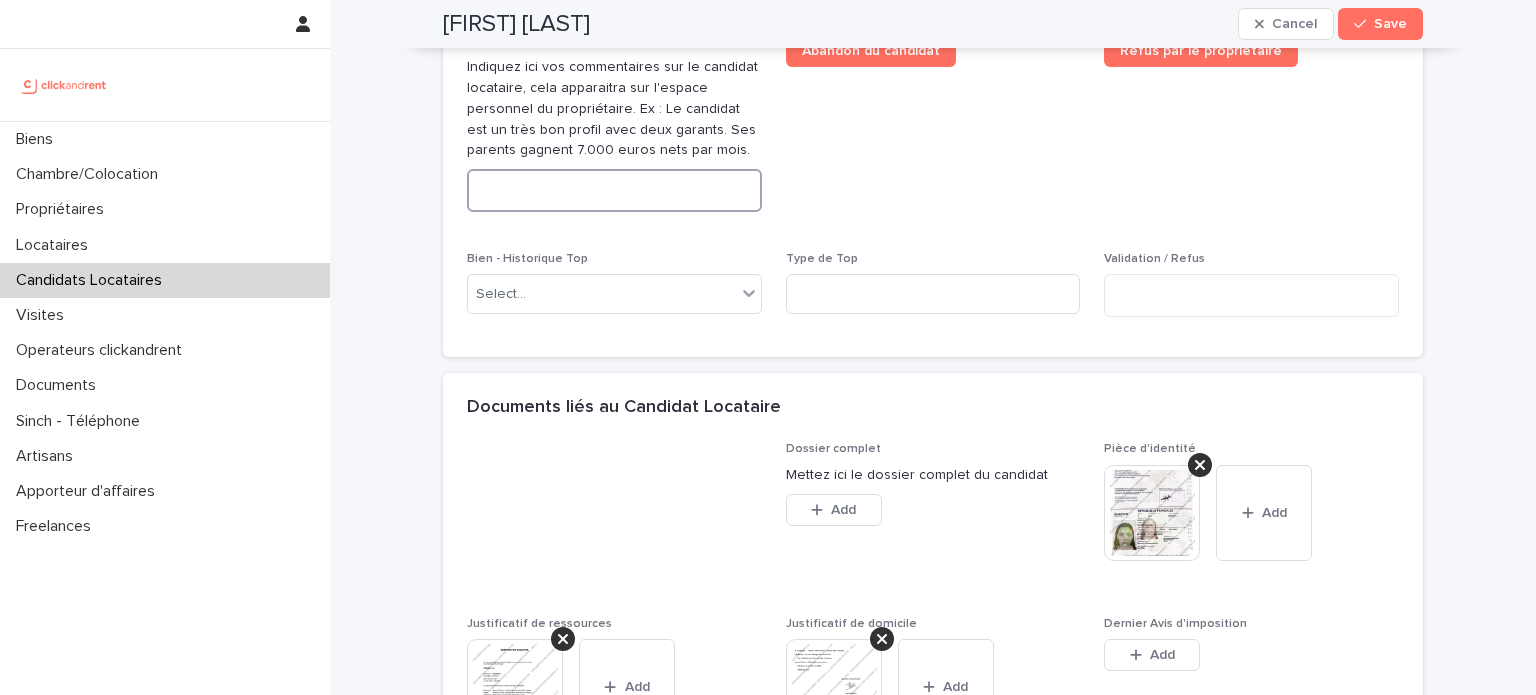 click at bounding box center (614, 190) 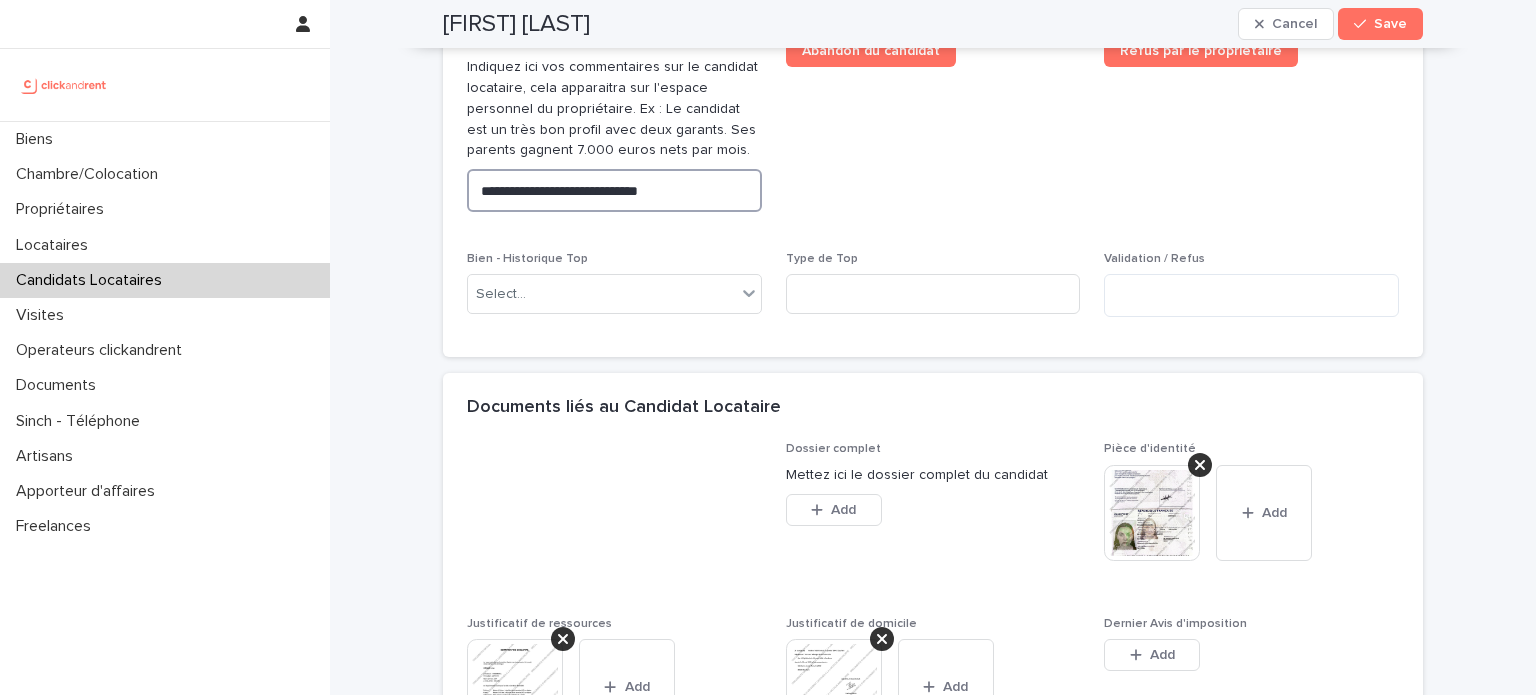 paste on "**********" 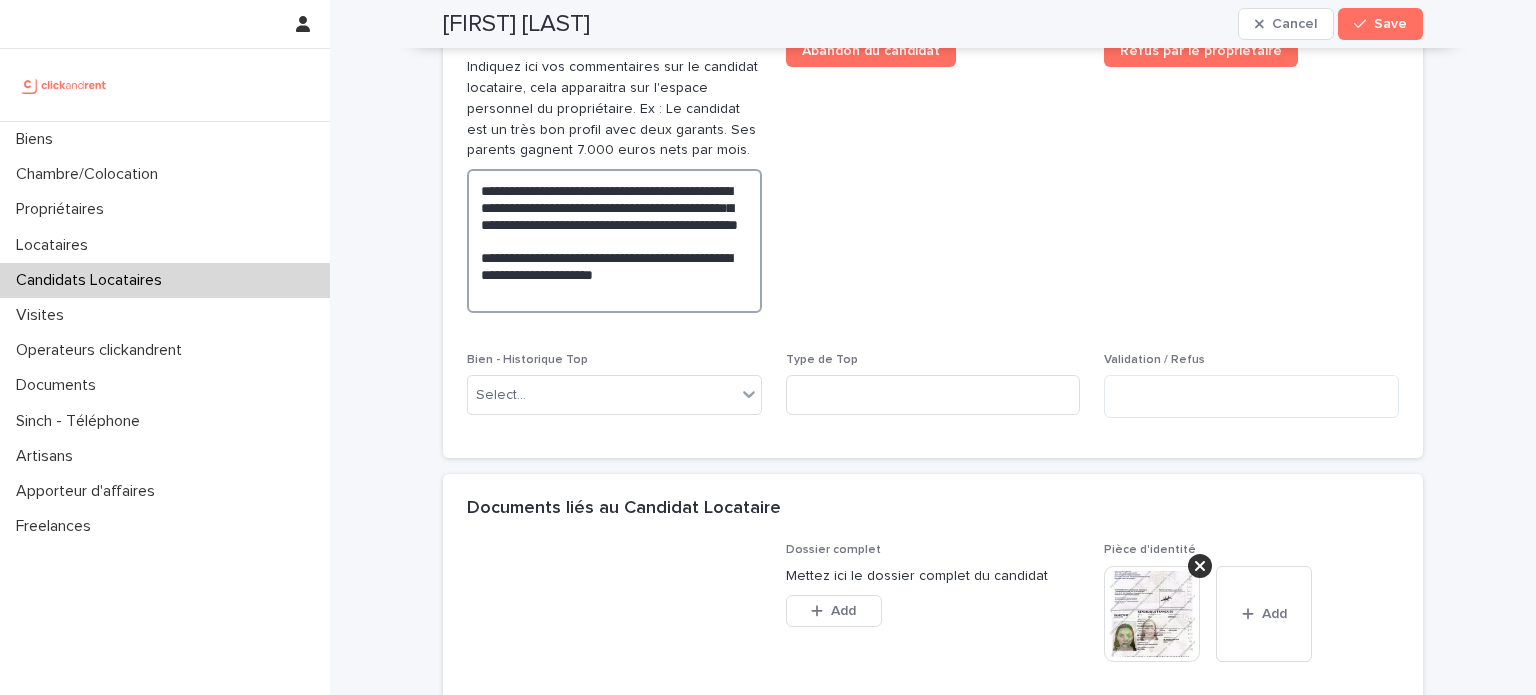 click on "**********" at bounding box center [614, 241] 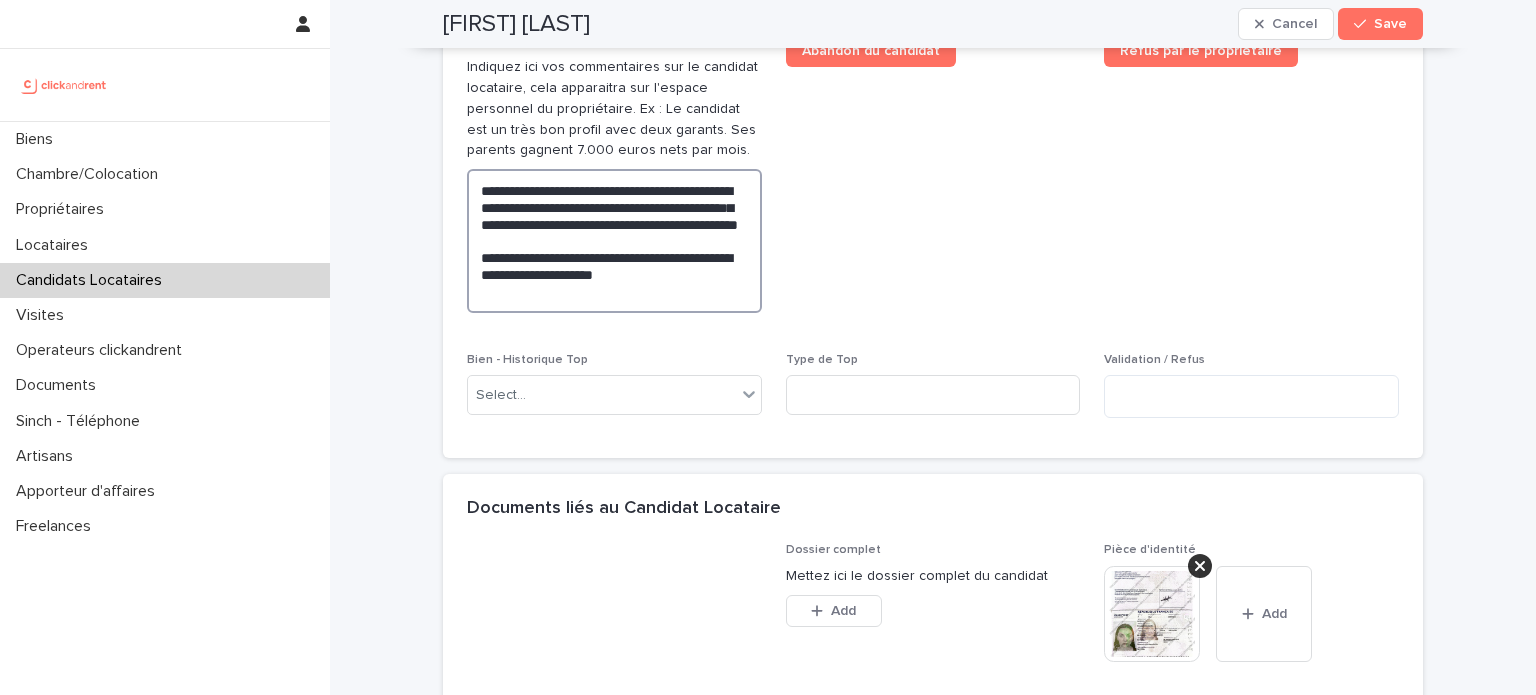 click on "**********" at bounding box center [614, 241] 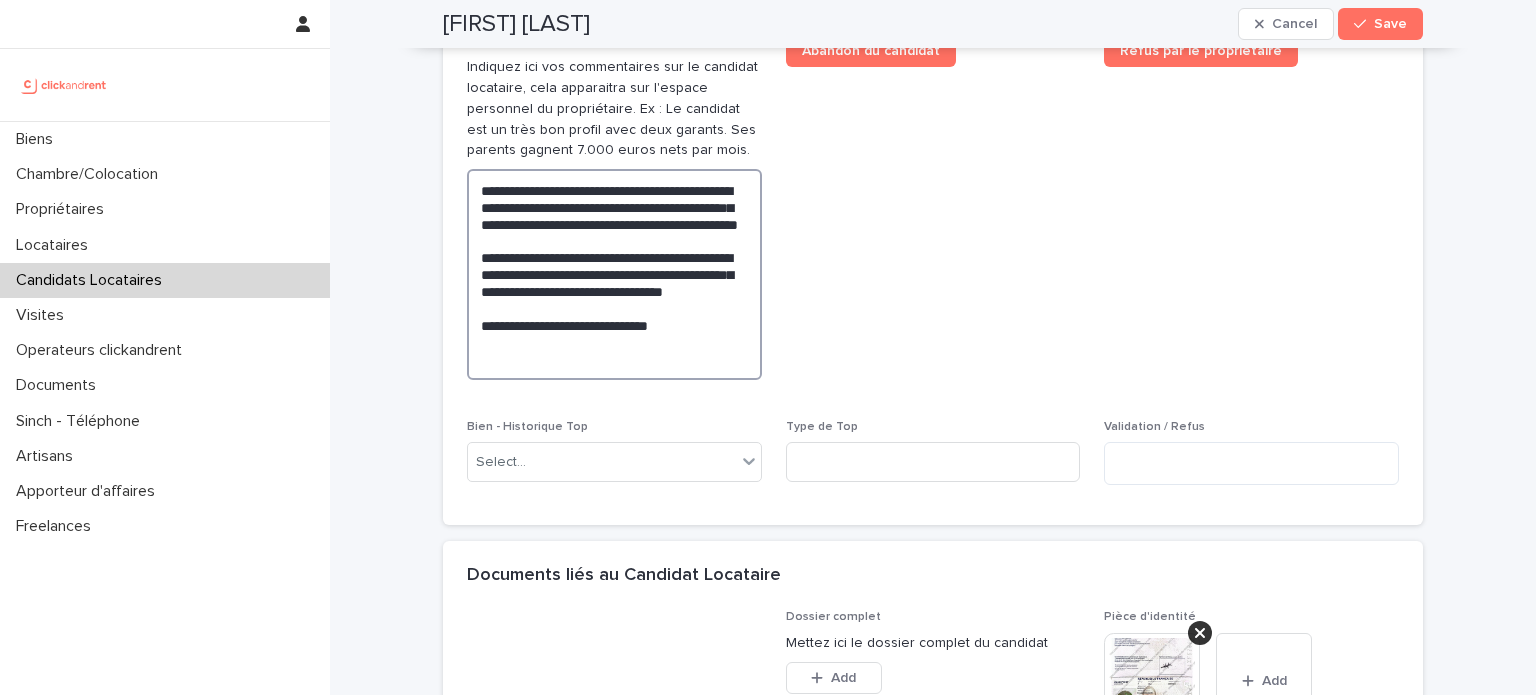 click on "**********" at bounding box center [614, 274] 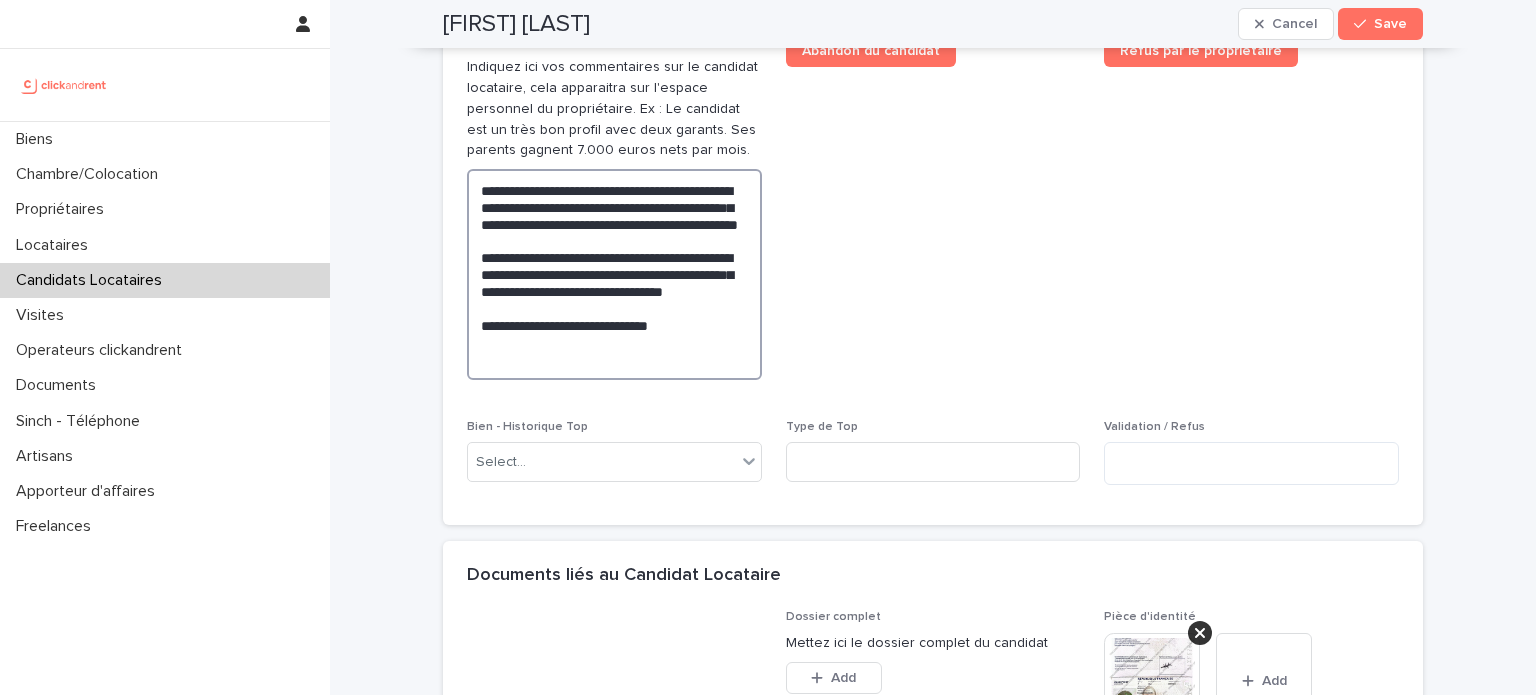 click on "**" 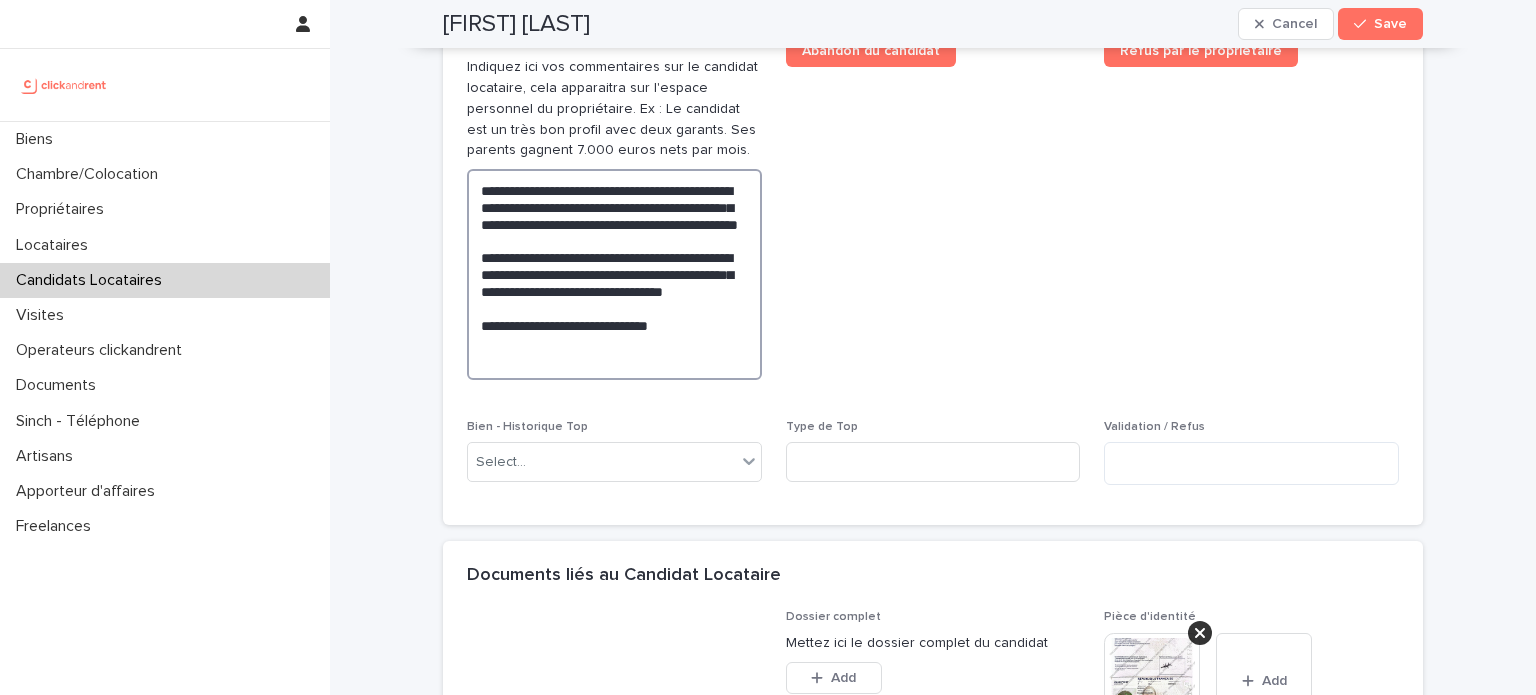 click on "**********" at bounding box center (614, 274) 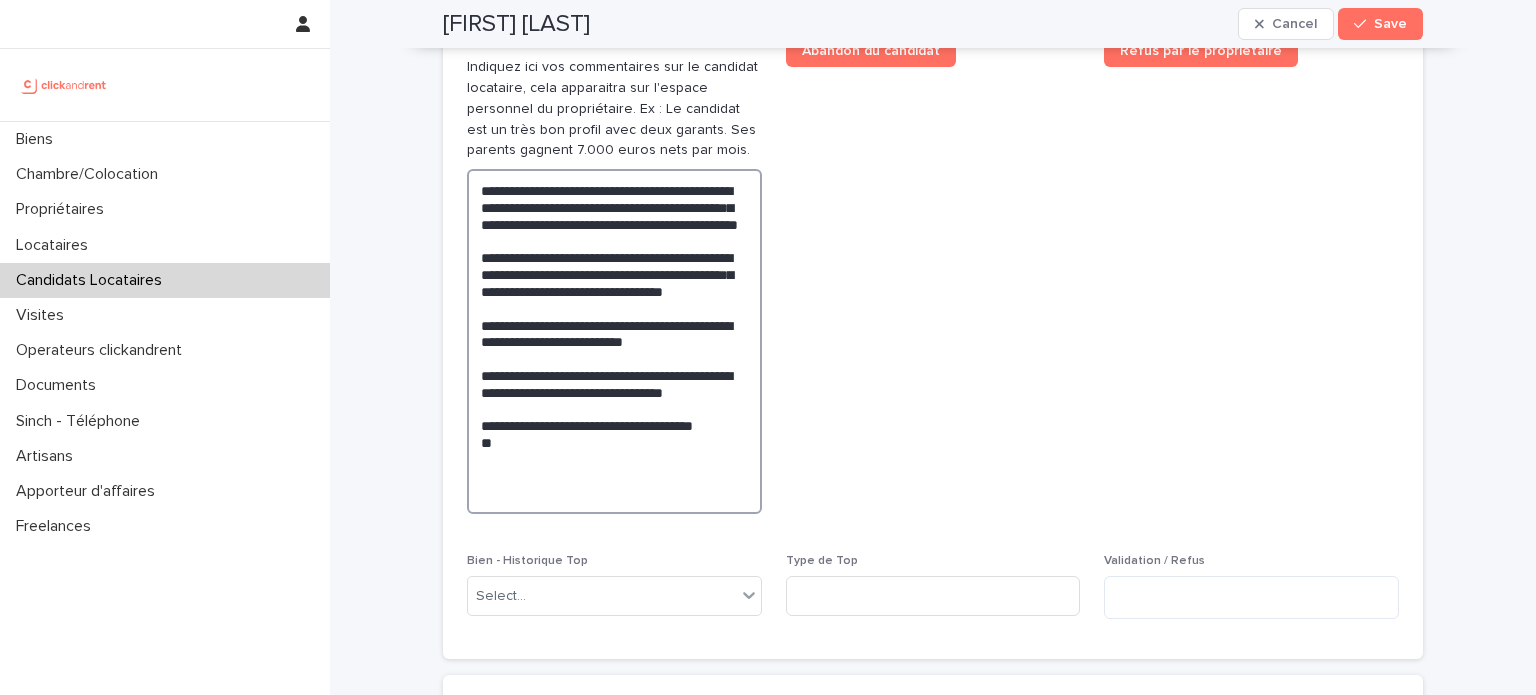 paste on "**********" 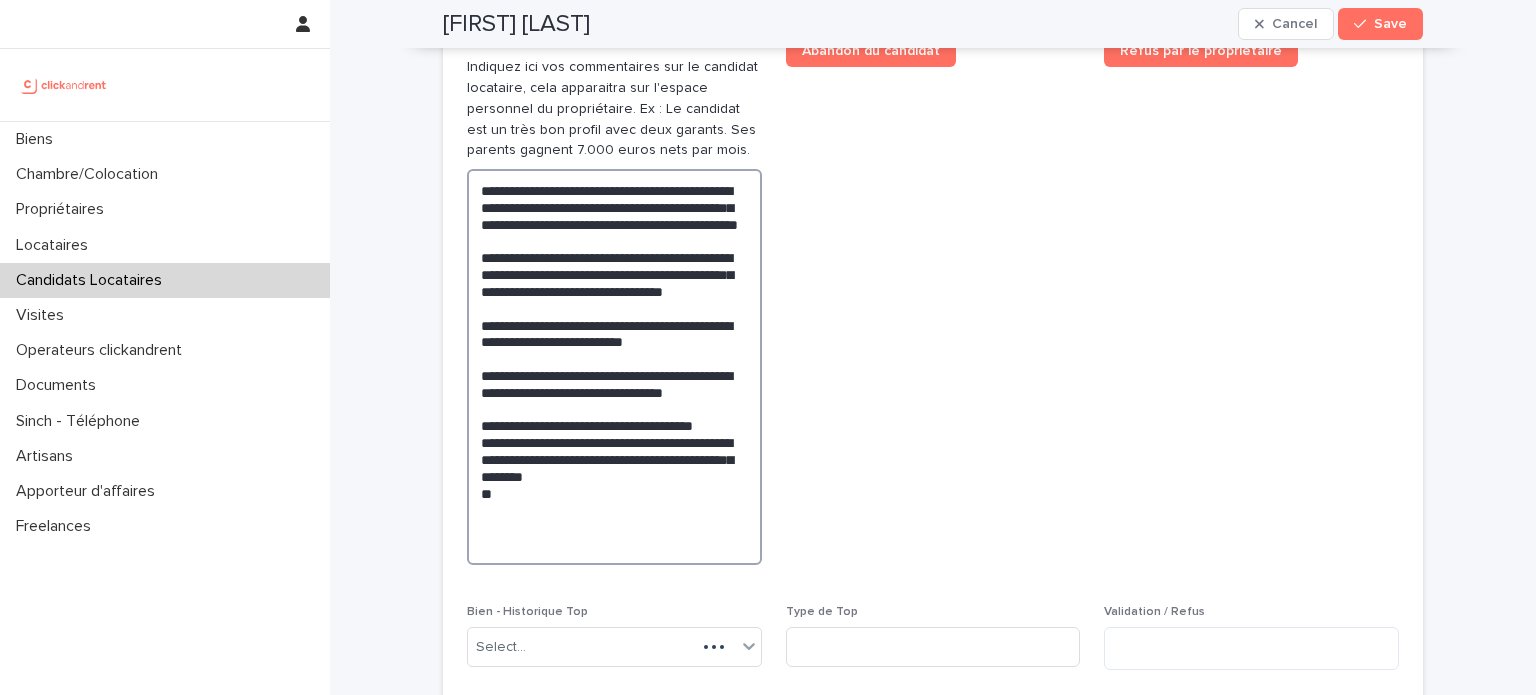 paste on "**********" 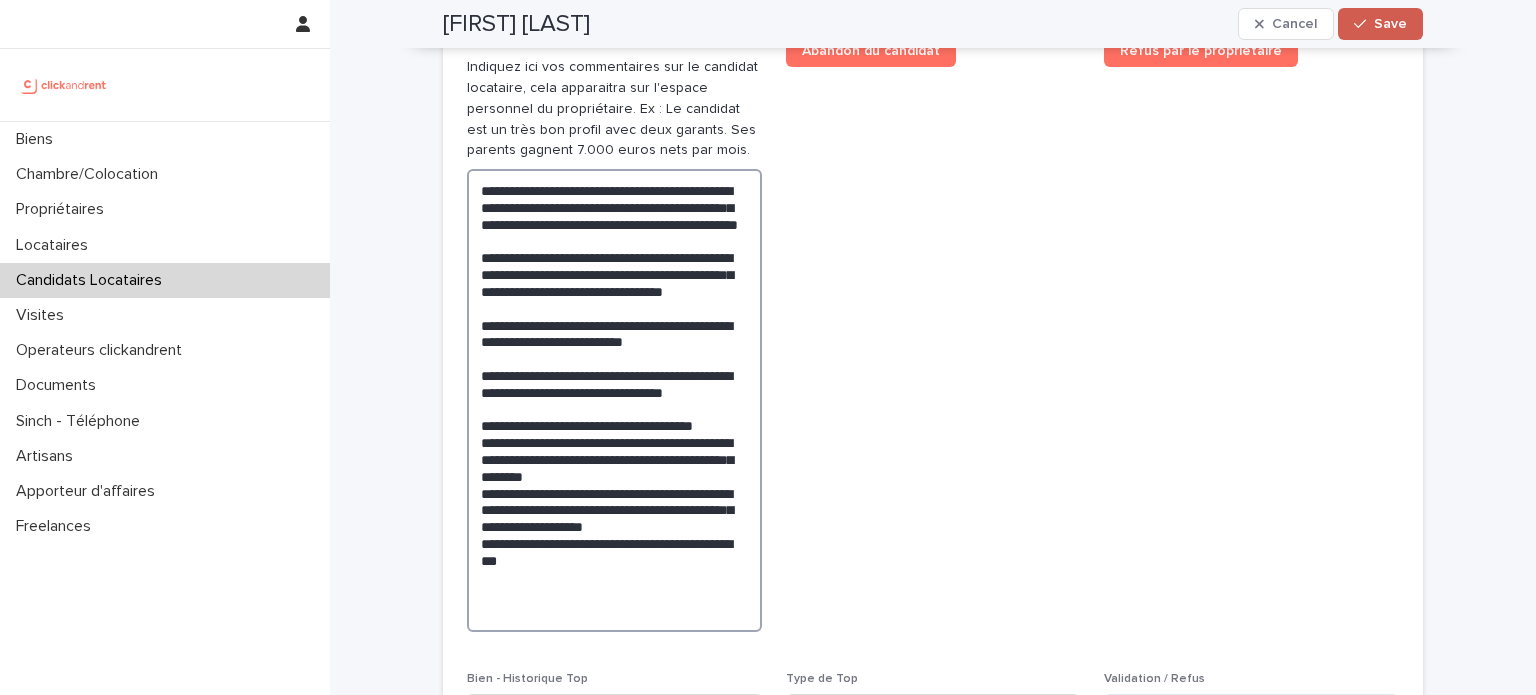 type on "**********" 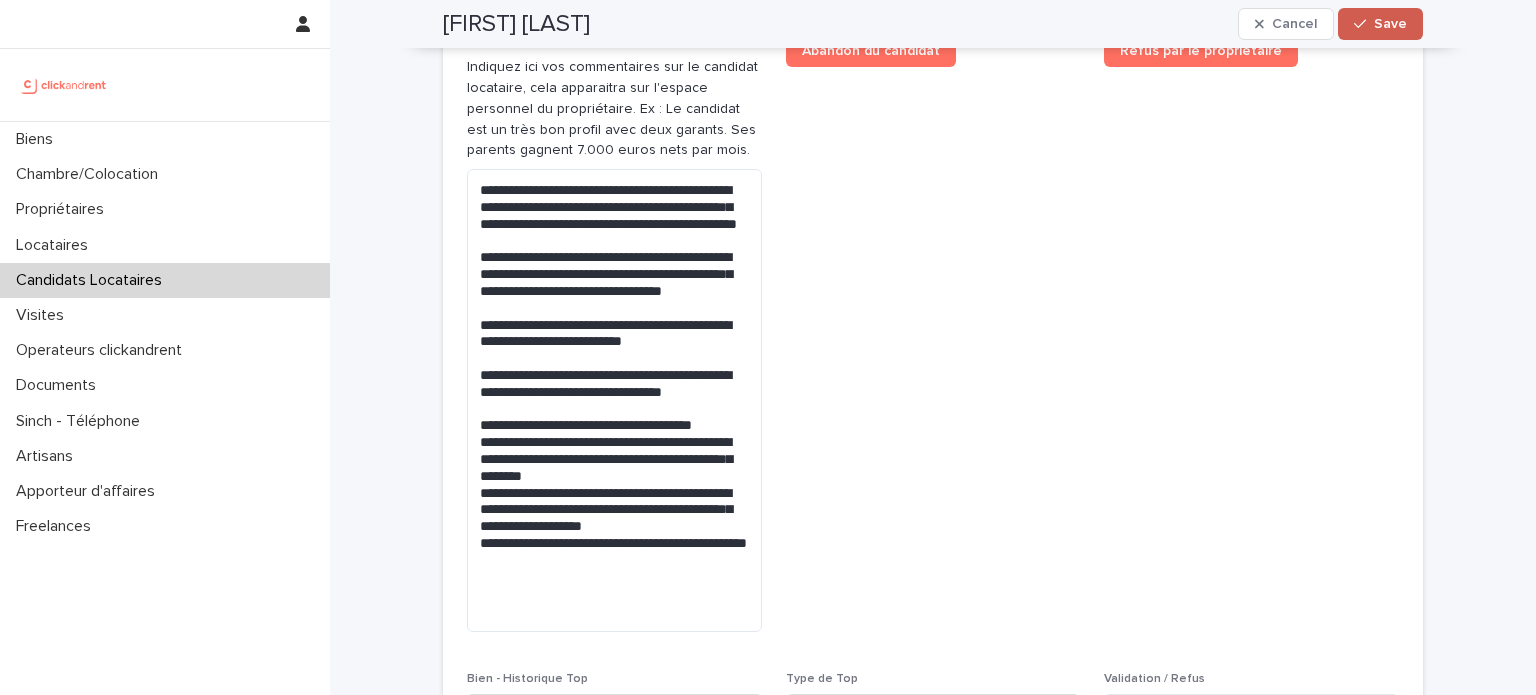 click 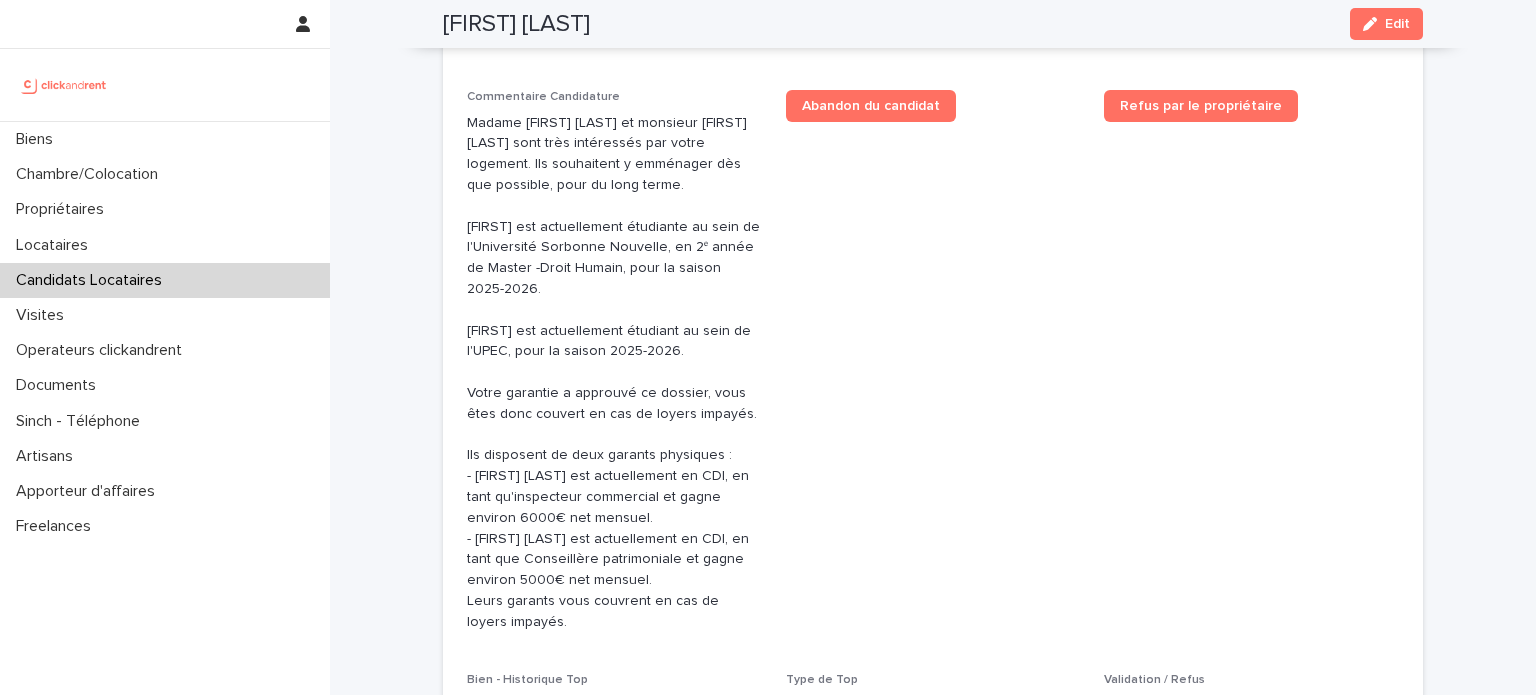 scroll, scrollTop: 812, scrollLeft: 0, axis: vertical 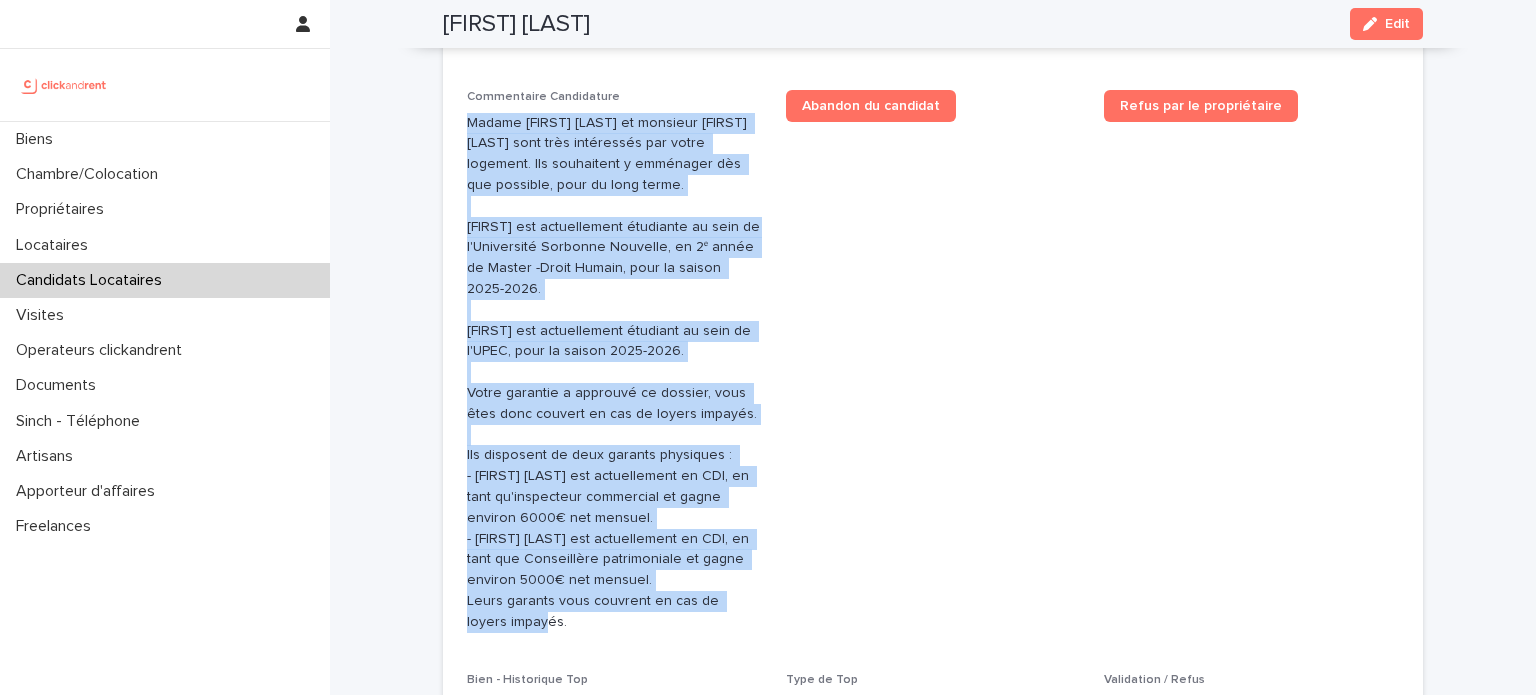 drag, startPoint x: 457, startPoint y: 121, endPoint x: 564, endPoint y: 625, distance: 515.233 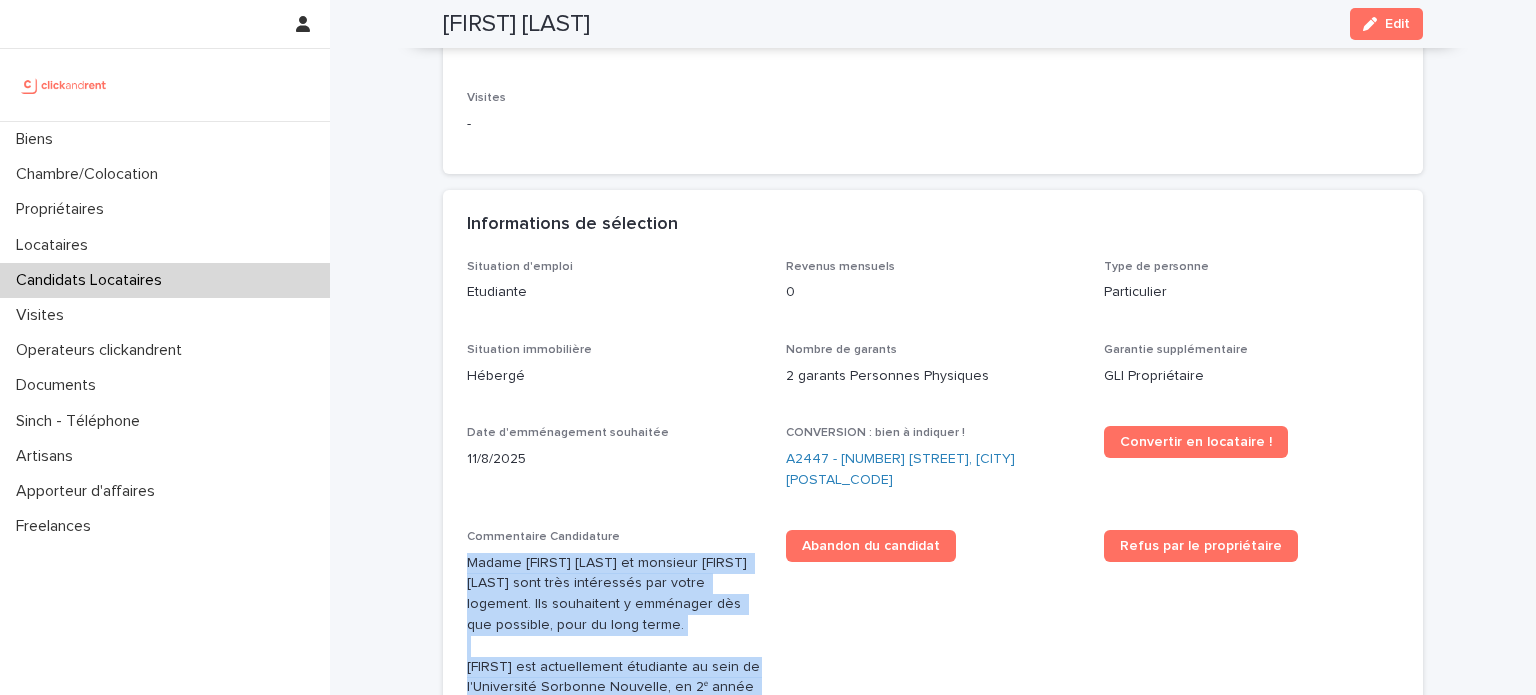 scroll, scrollTop: 358, scrollLeft: 0, axis: vertical 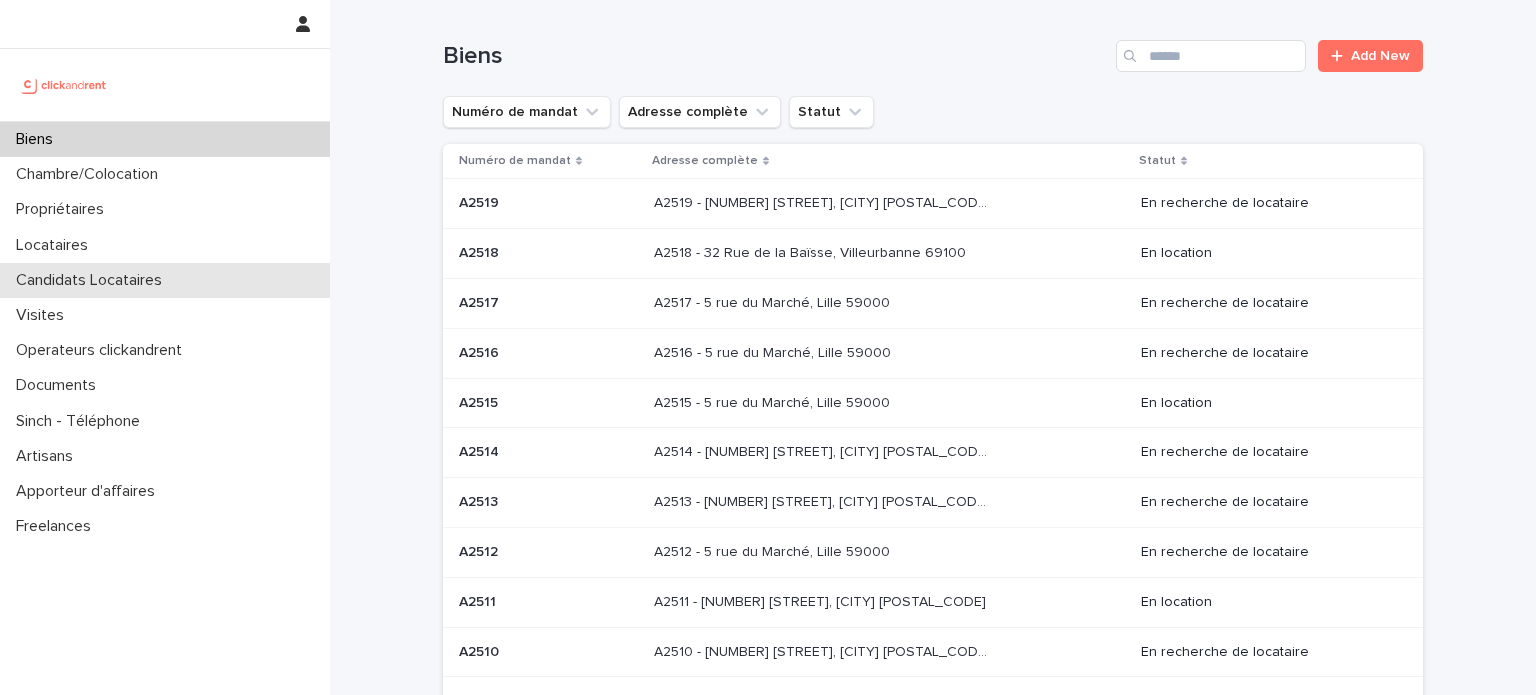 click on "Candidats Locataires" at bounding box center (93, 280) 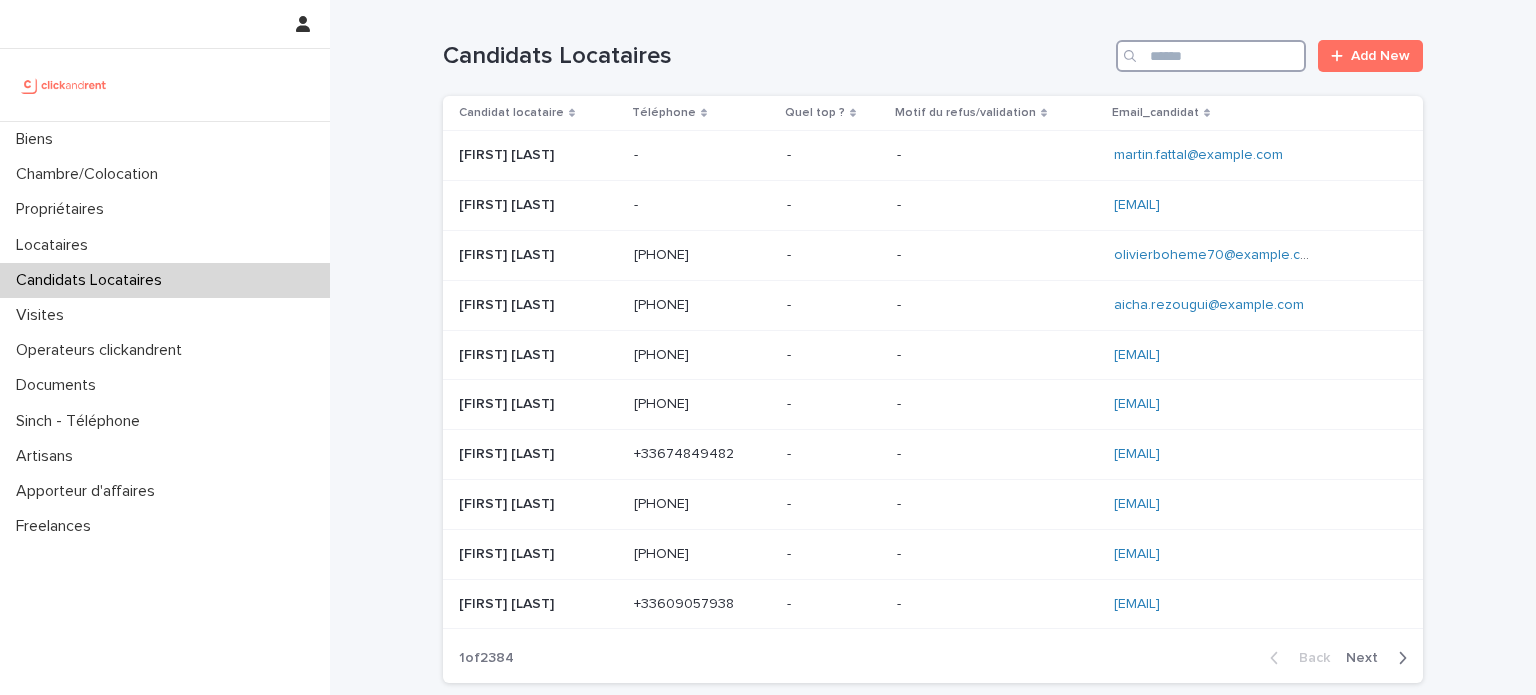 click at bounding box center [1211, 56] 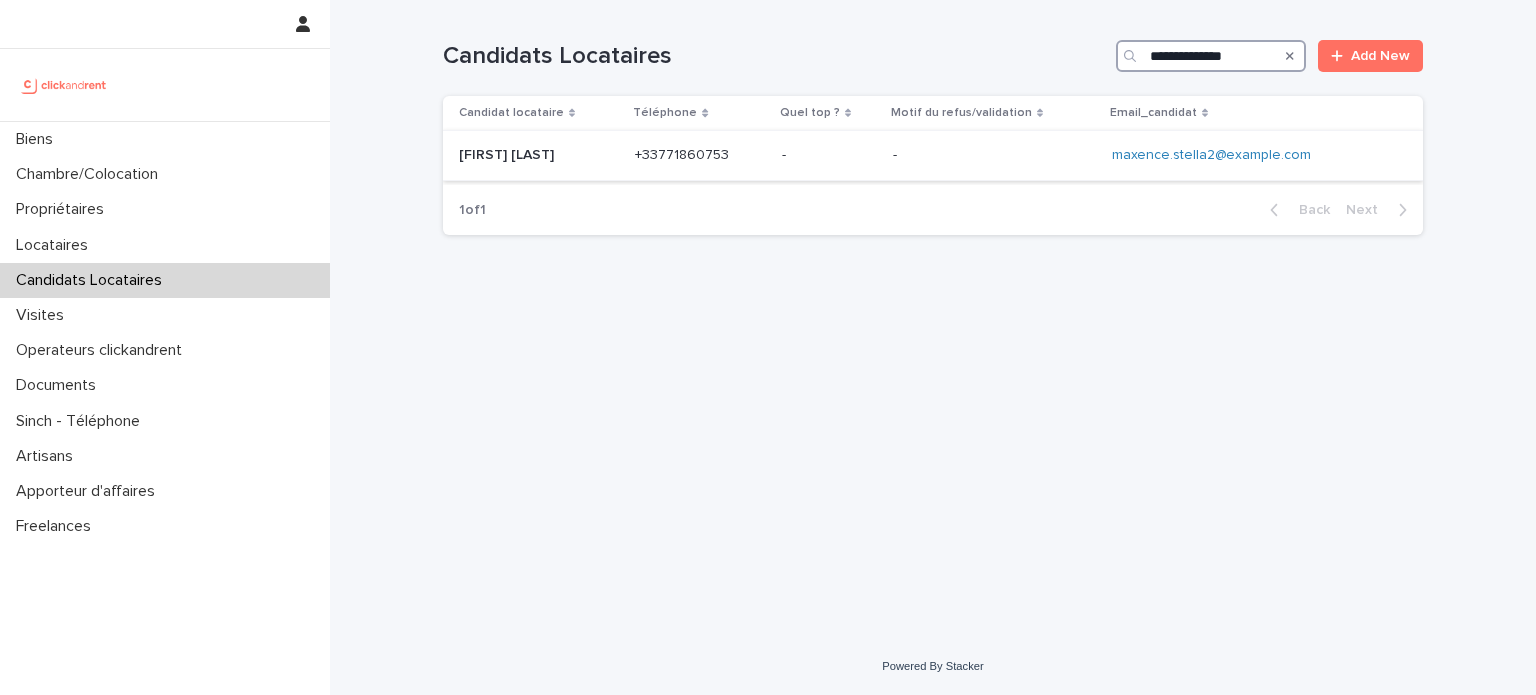 type on "**********" 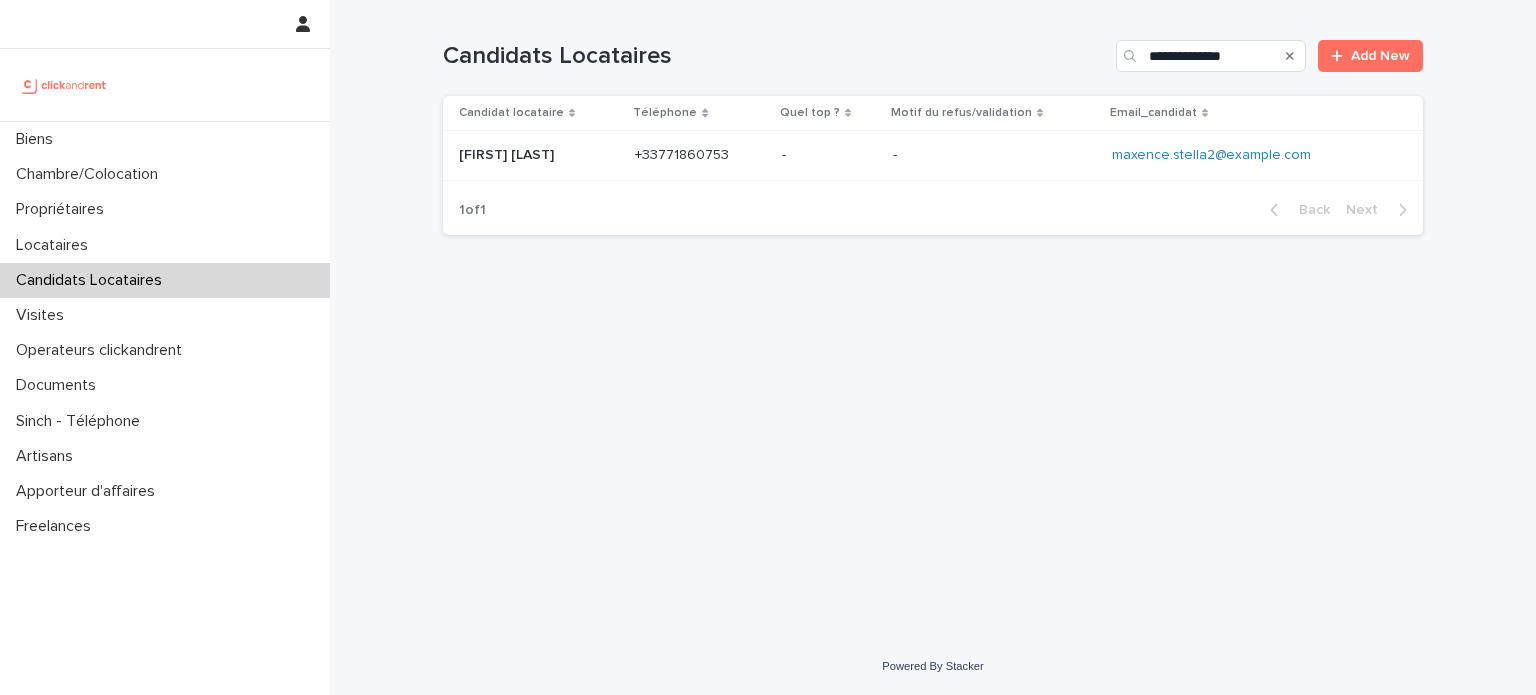 click on "- -" at bounding box center [994, 155] 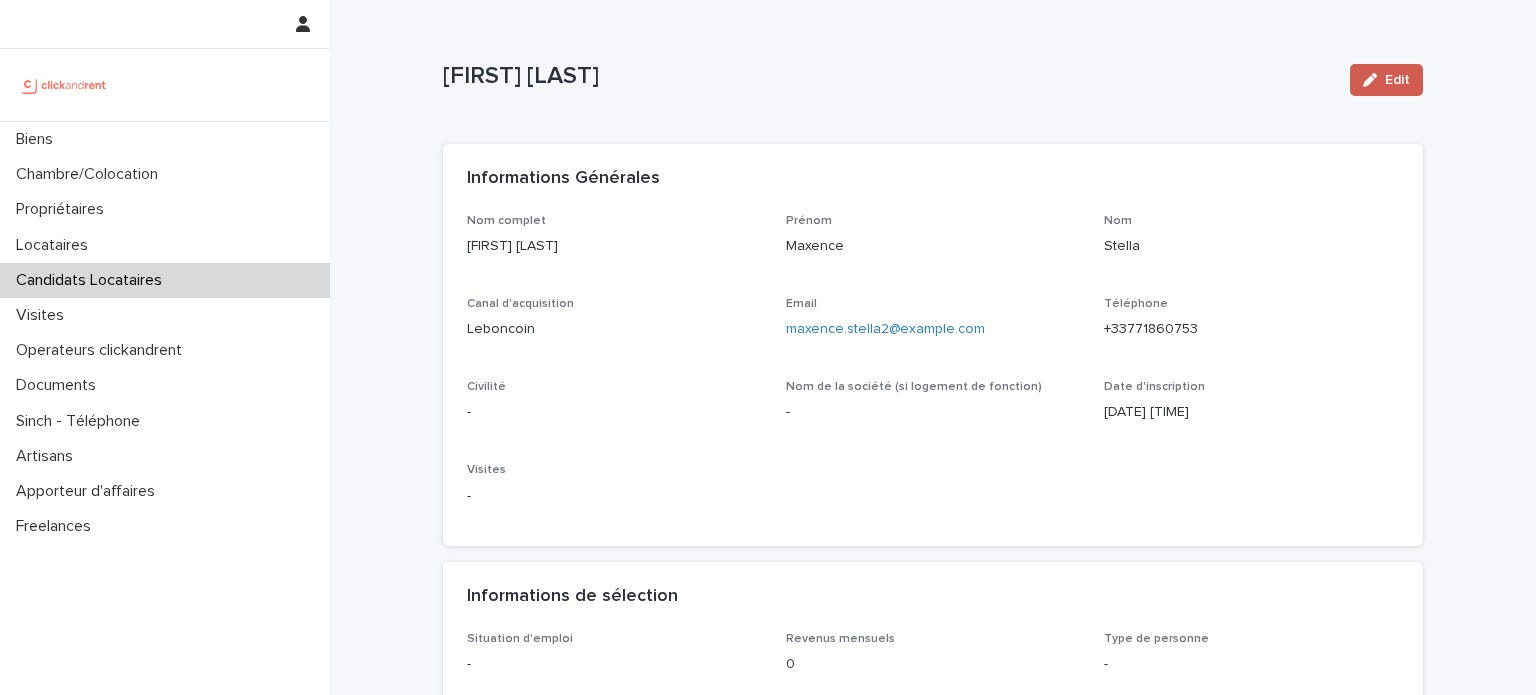 click on "Edit" at bounding box center (1386, 80) 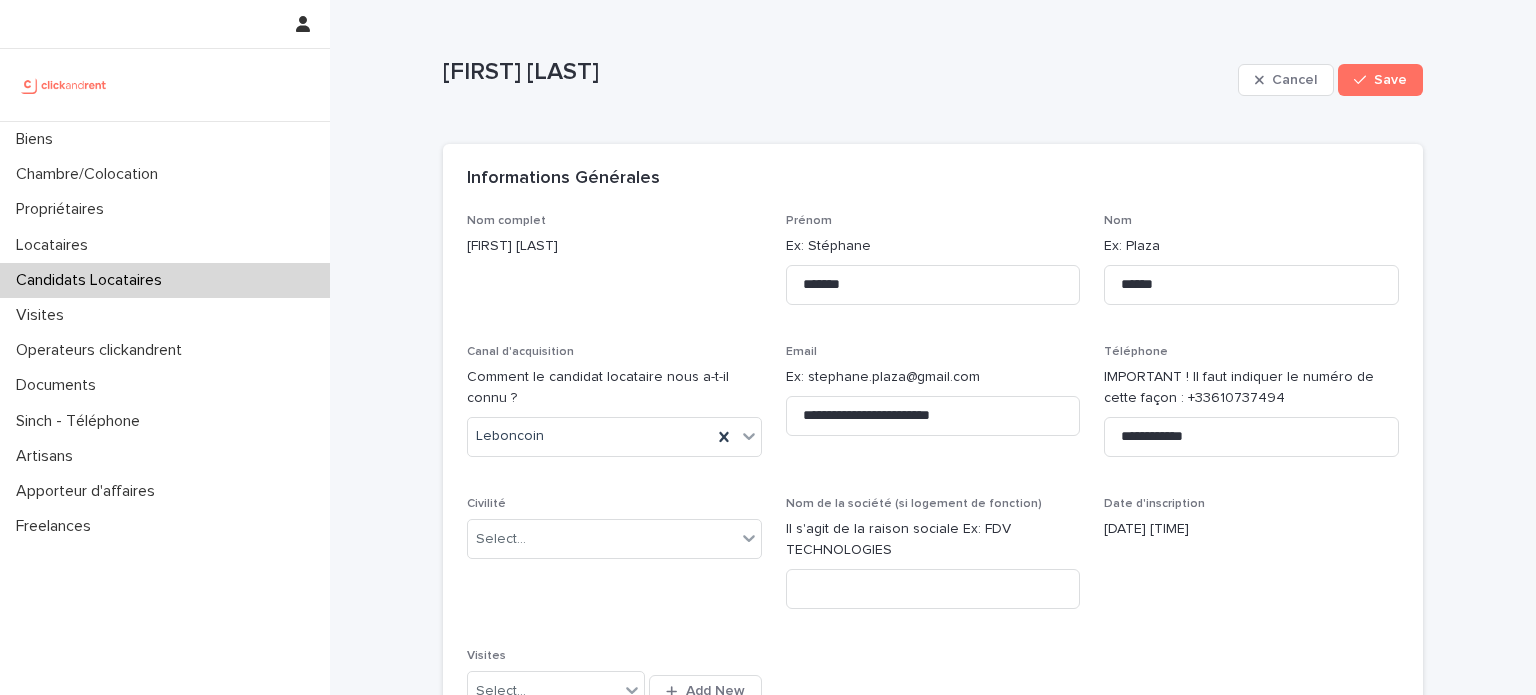 scroll, scrollTop: 230, scrollLeft: 0, axis: vertical 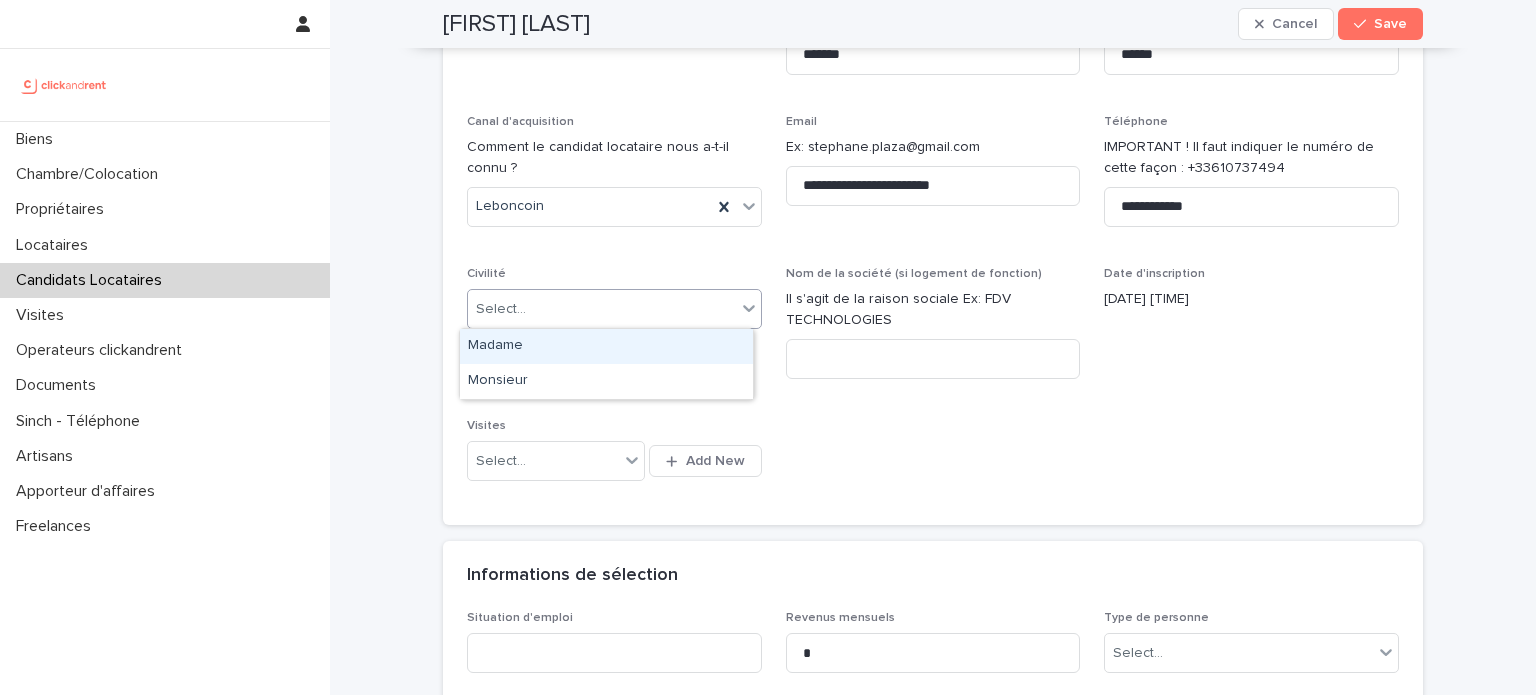 click on "Select..." at bounding box center [602, 309] 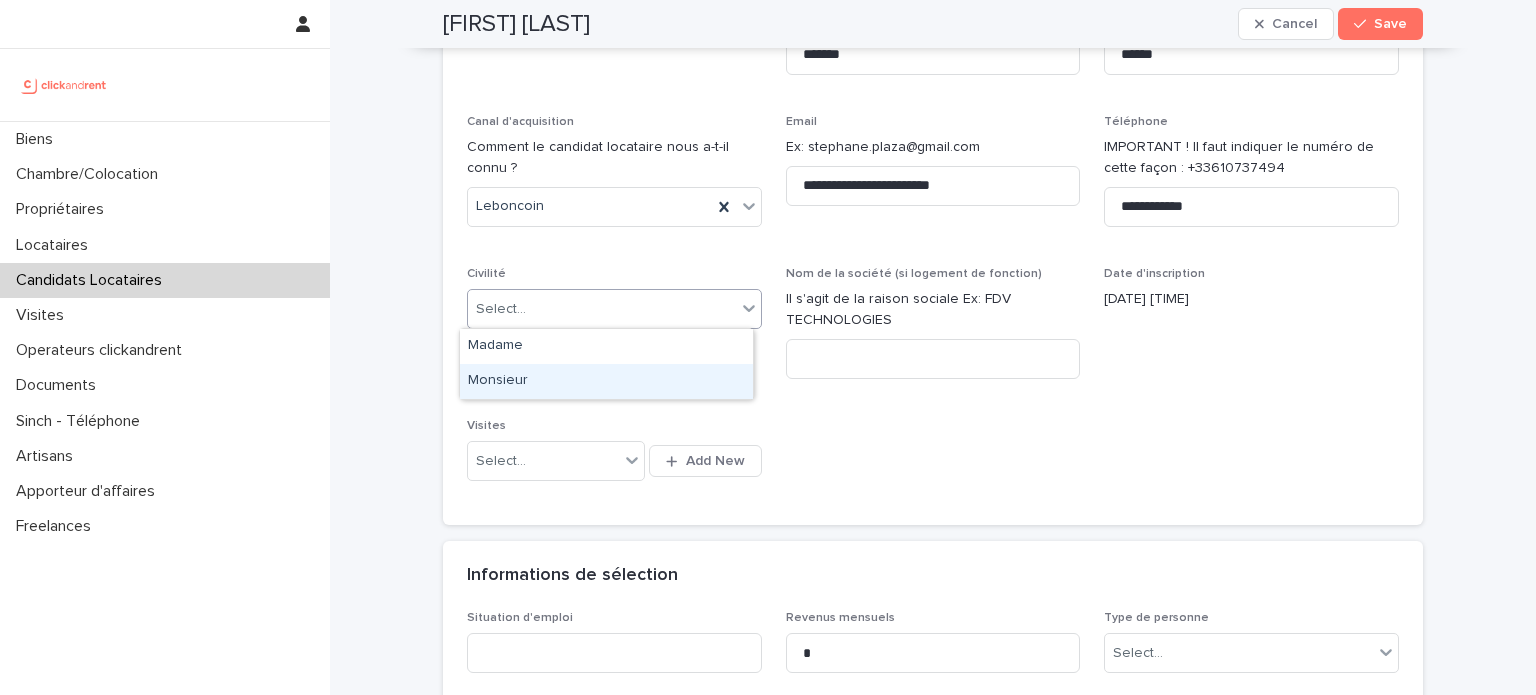 click on "Monsieur" at bounding box center (606, 381) 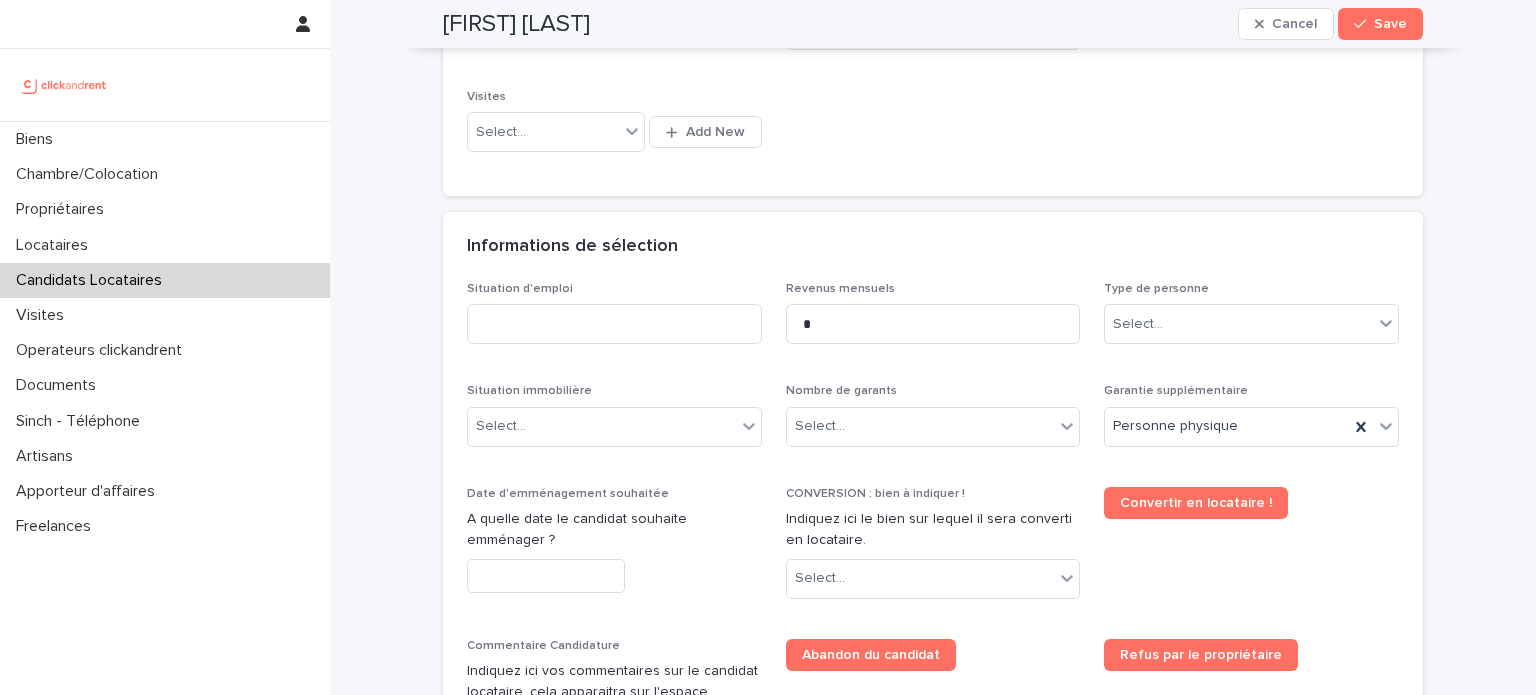 scroll, scrollTop: 562, scrollLeft: 0, axis: vertical 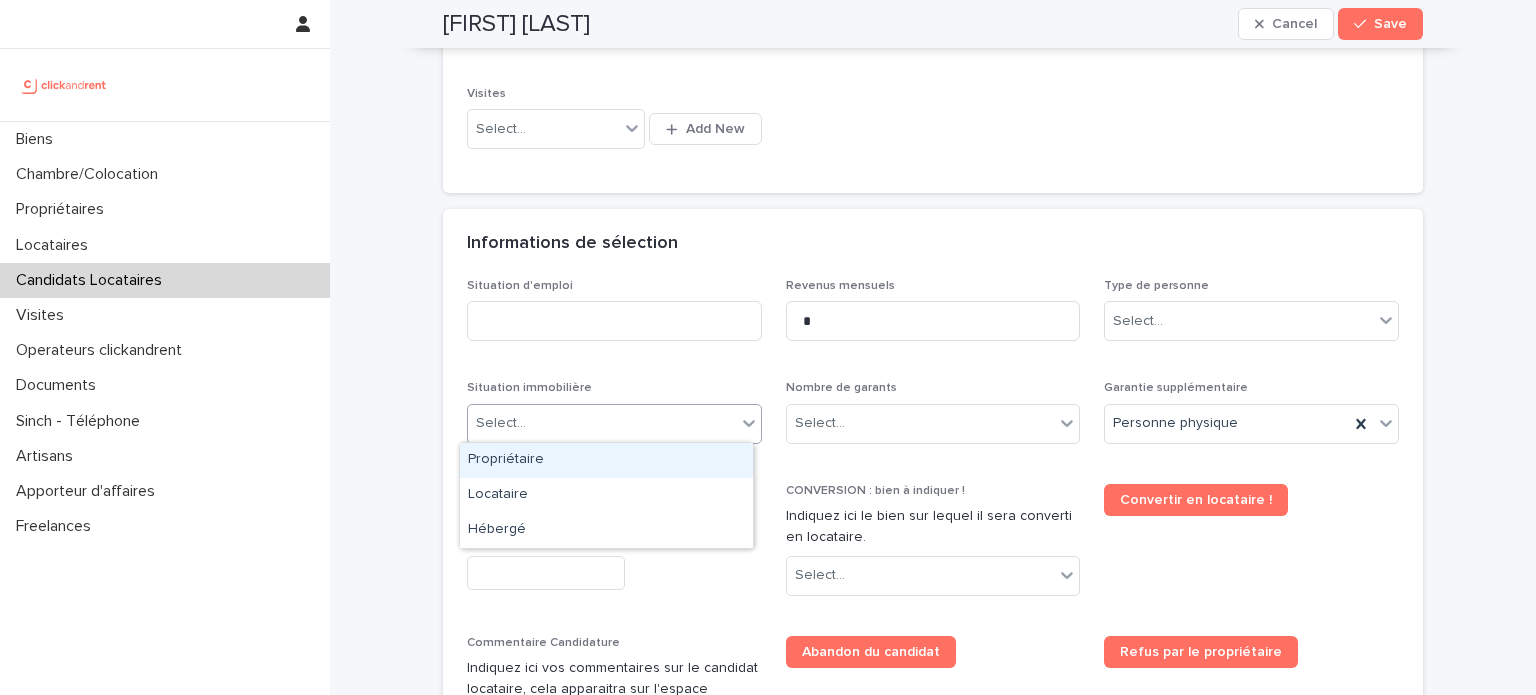 click on "Select..." at bounding box center [602, 423] 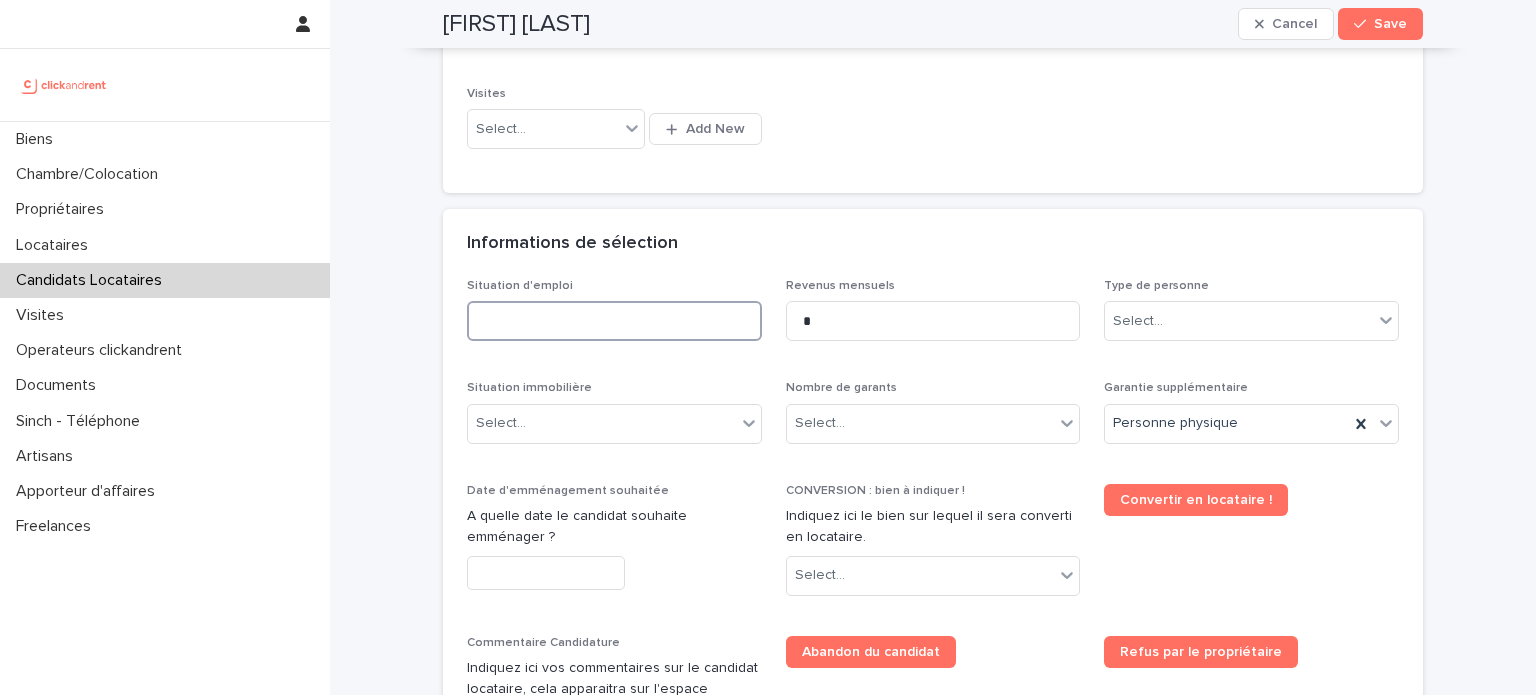click at bounding box center (614, 321) 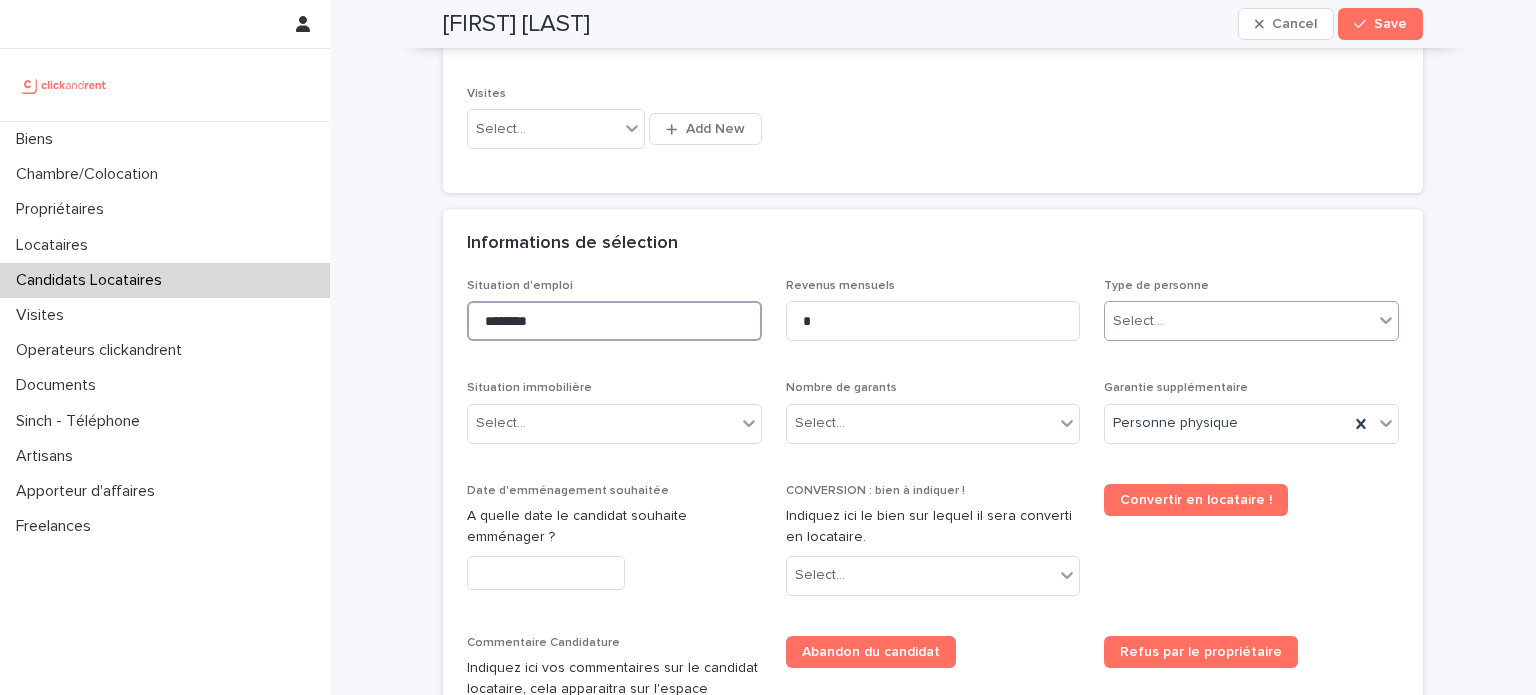 type on "********" 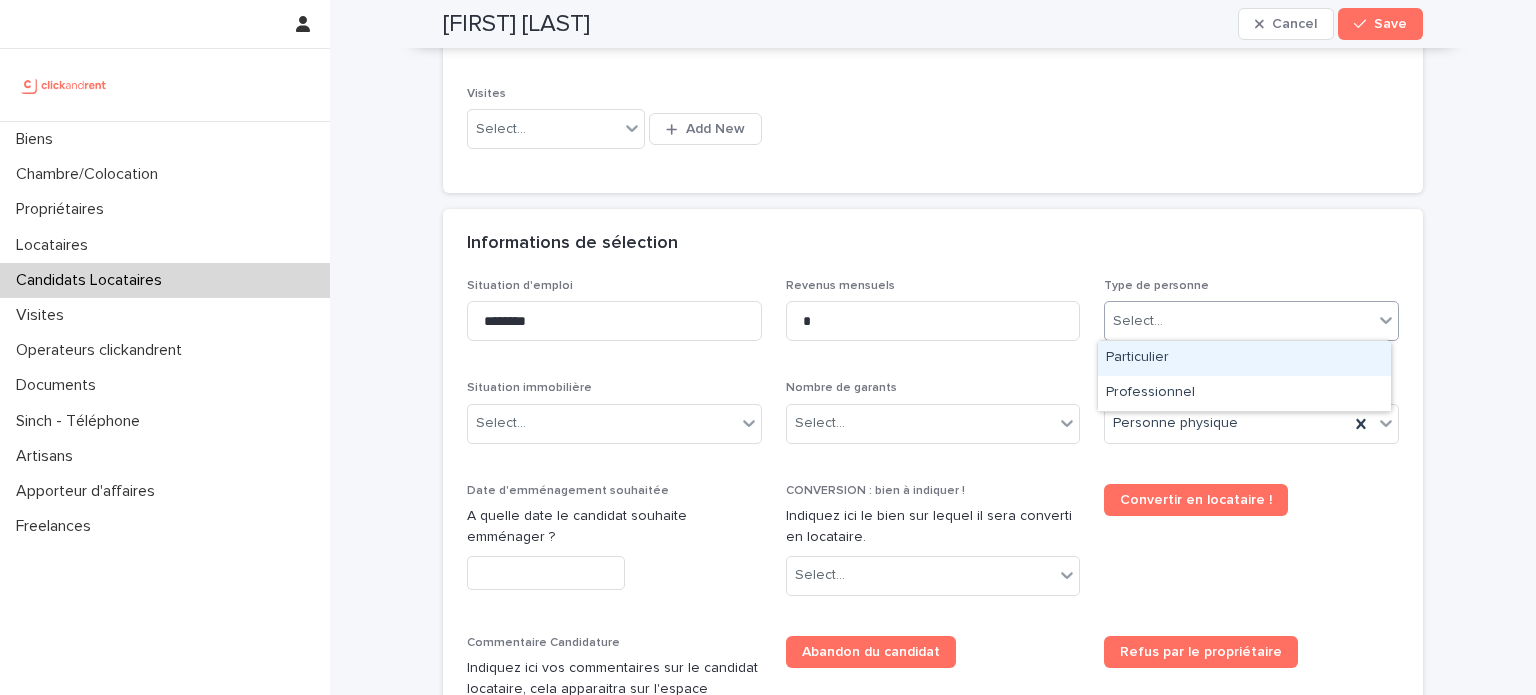 click on "Select..." at bounding box center [1251, 321] 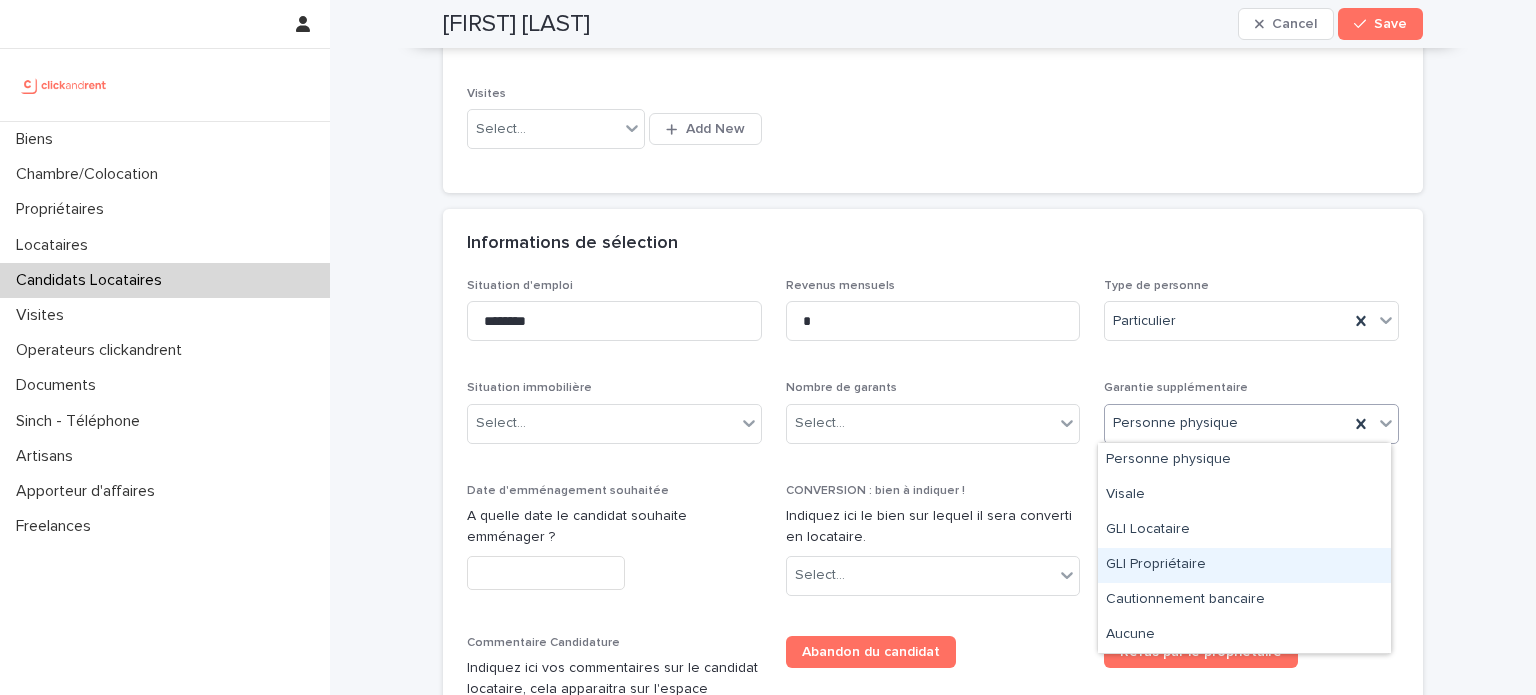click on "GLI Propriétaire" at bounding box center (1244, 565) 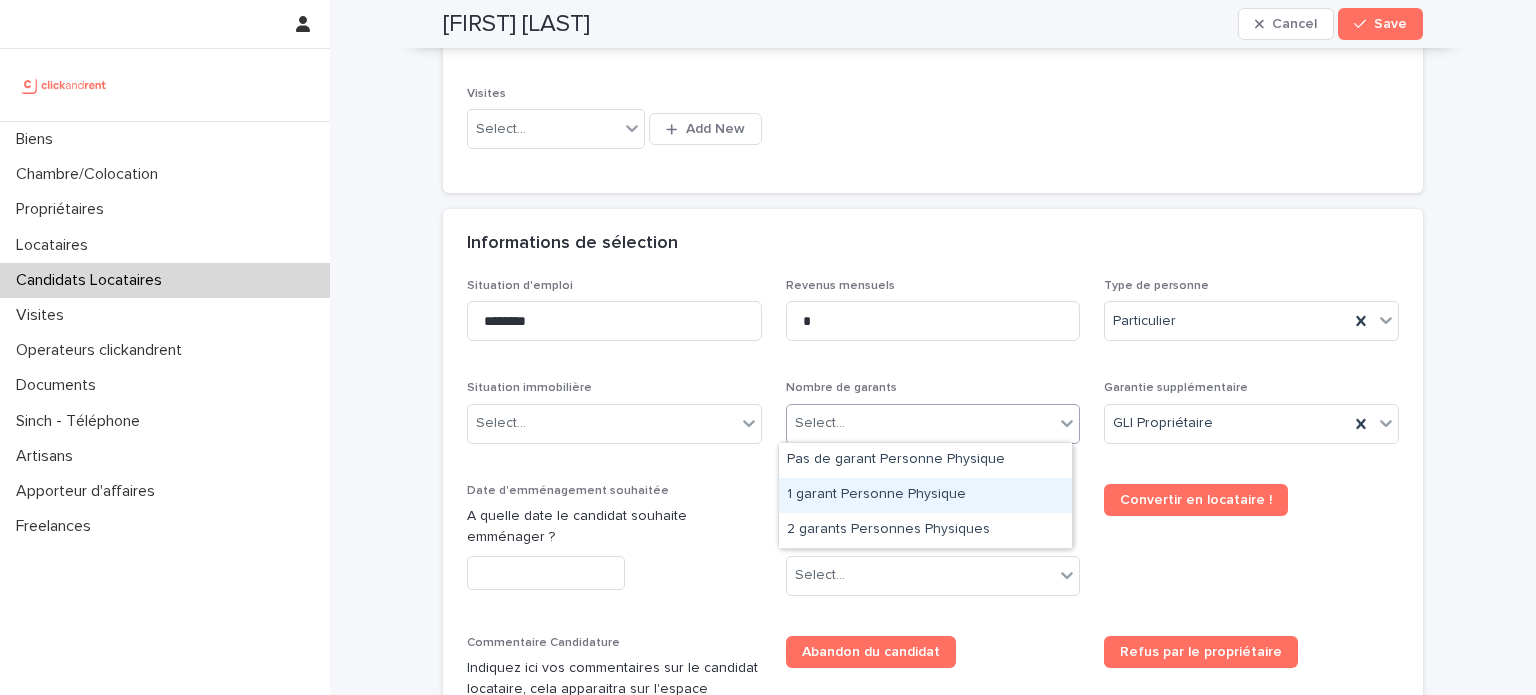 click on "**********" at bounding box center [768, 347] 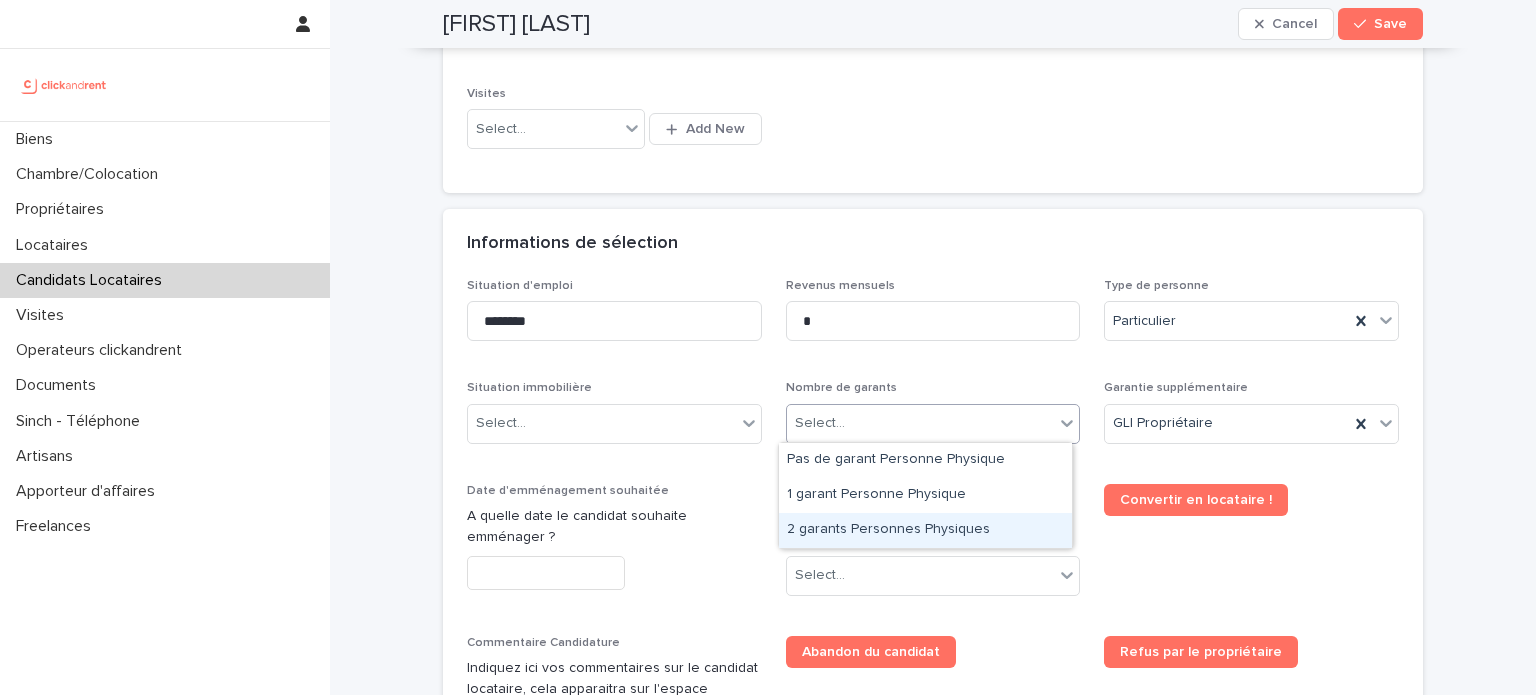 click on "2 garants Personnes Physiques" at bounding box center [925, 530] 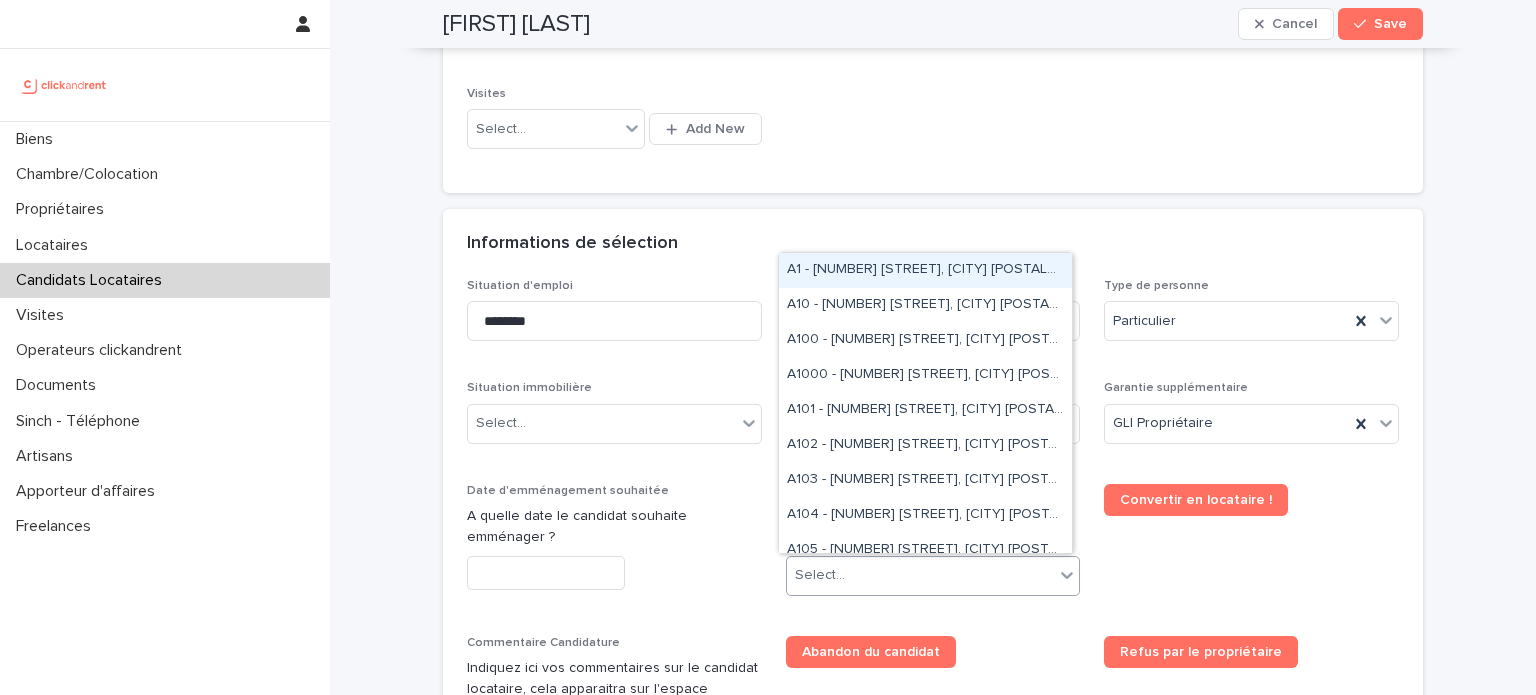 click on "Select..." at bounding box center [921, 575] 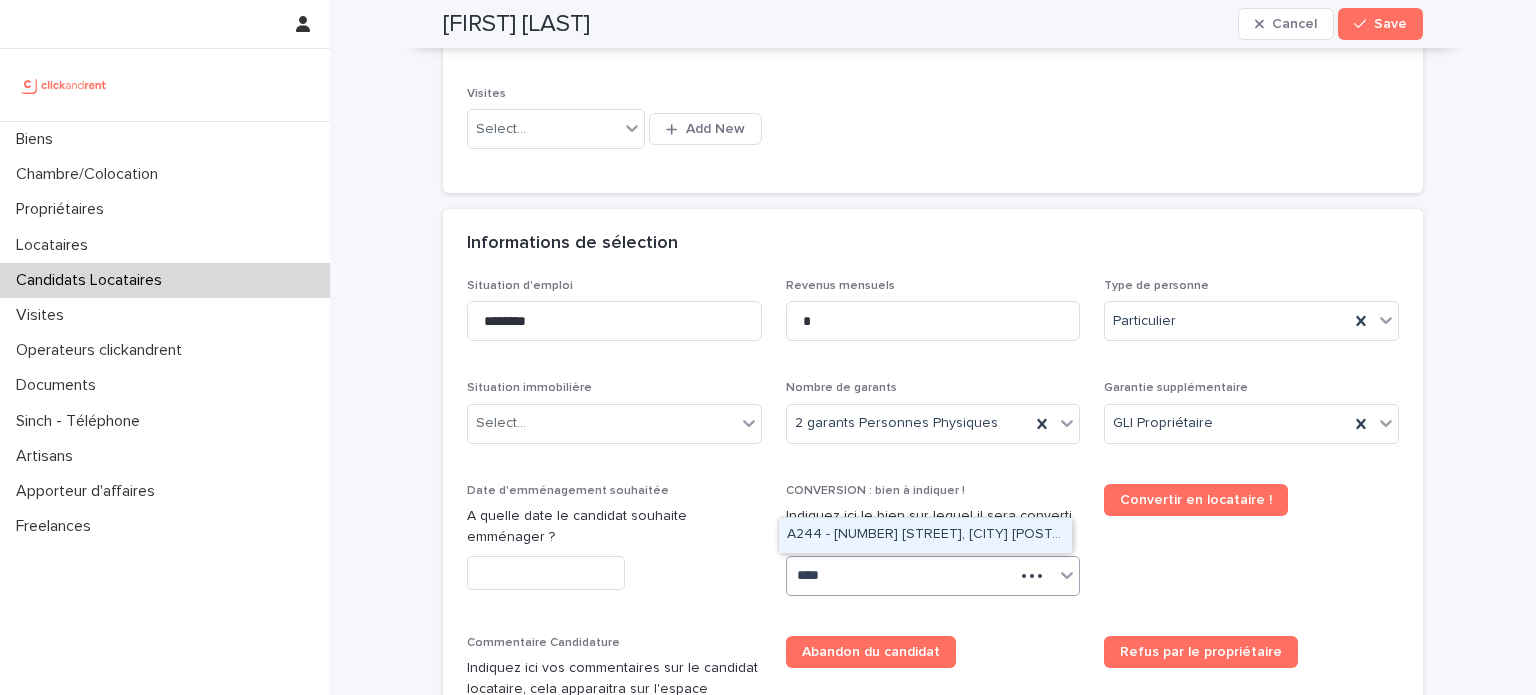 type on "*****" 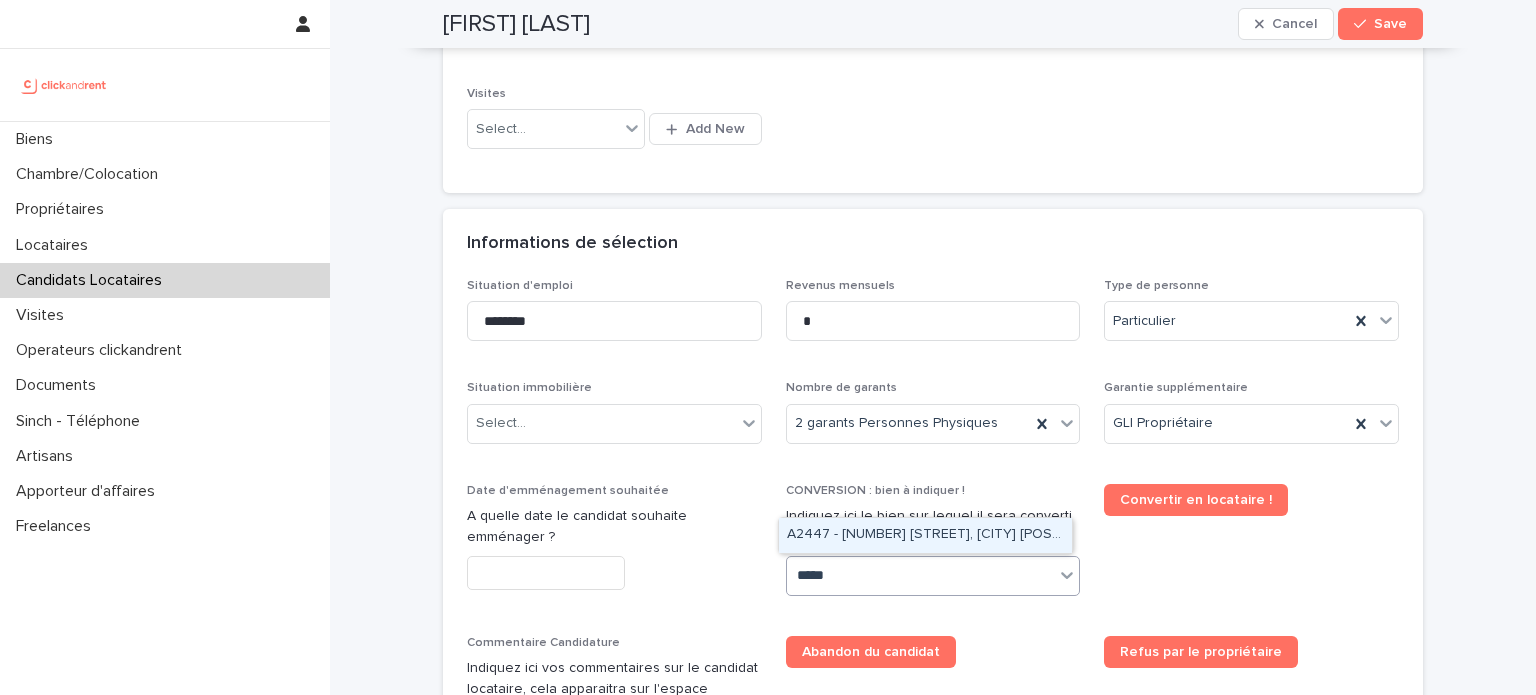 click on "A2447 - 14 rue Jean Jacques Rousseau,  Romainville 93230" at bounding box center [925, 535] 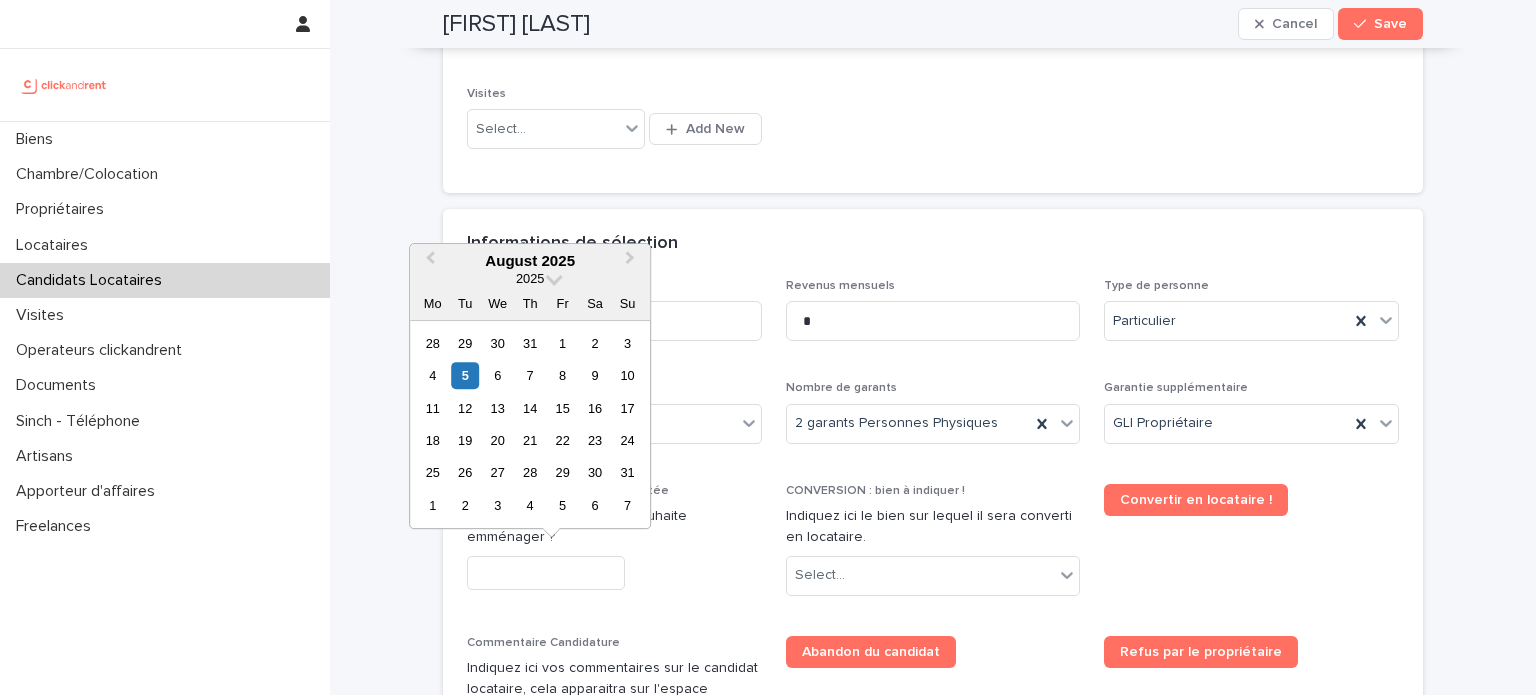 click at bounding box center [546, 573] 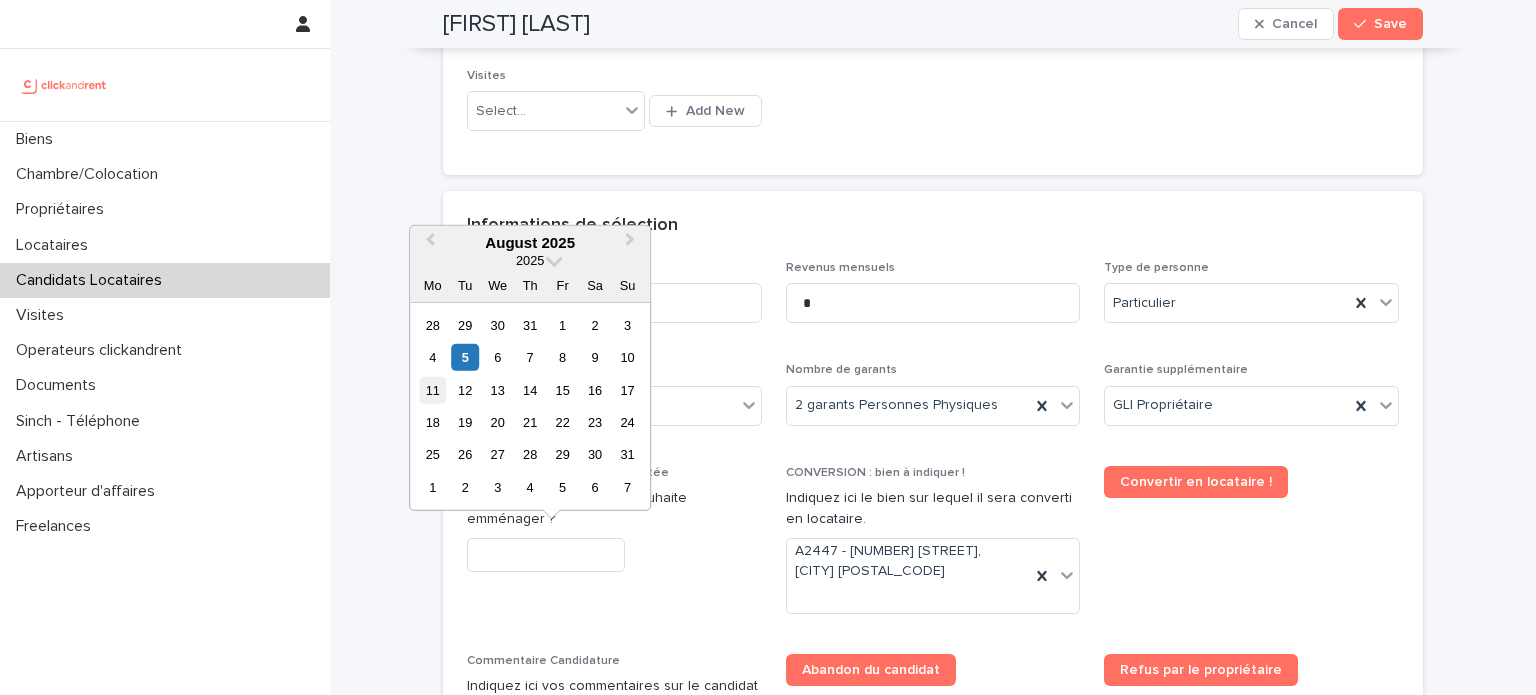 click on "11" at bounding box center (432, 389) 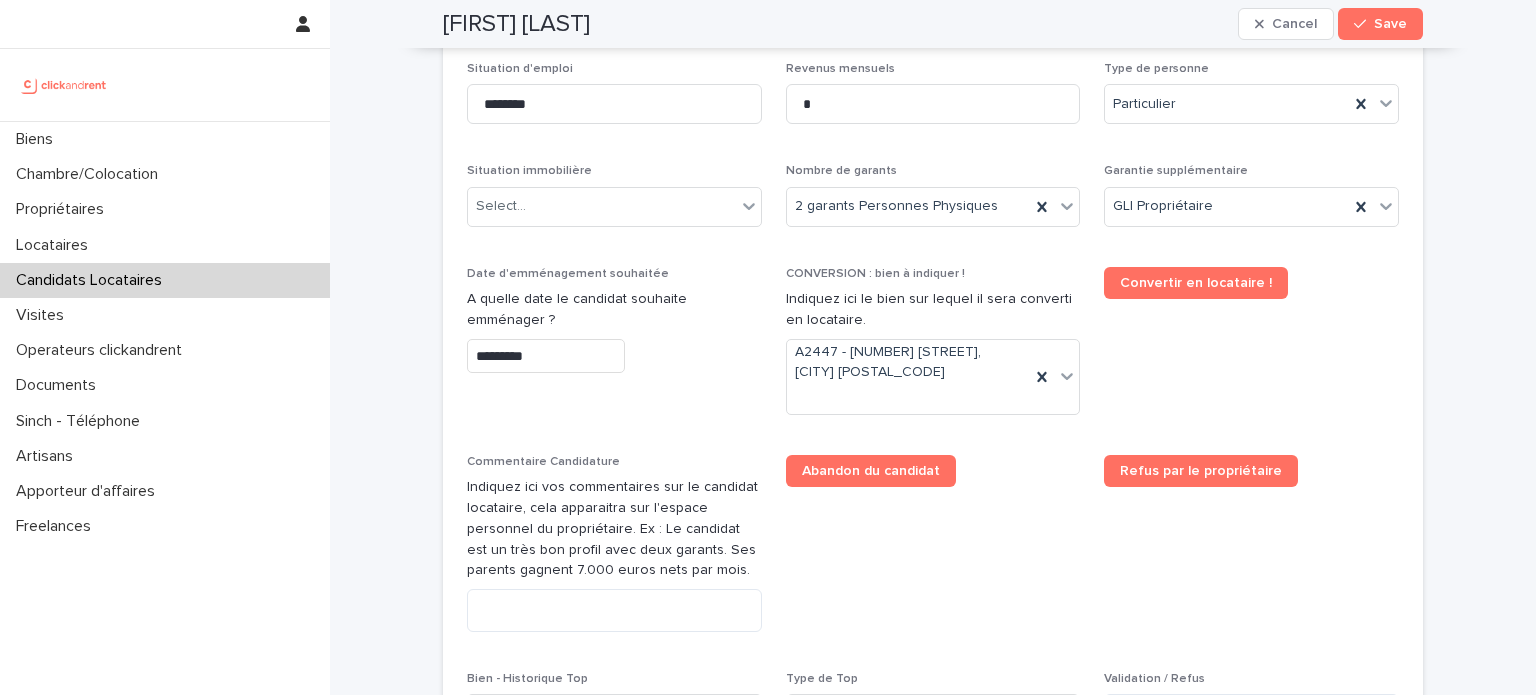scroll, scrollTop: 780, scrollLeft: 0, axis: vertical 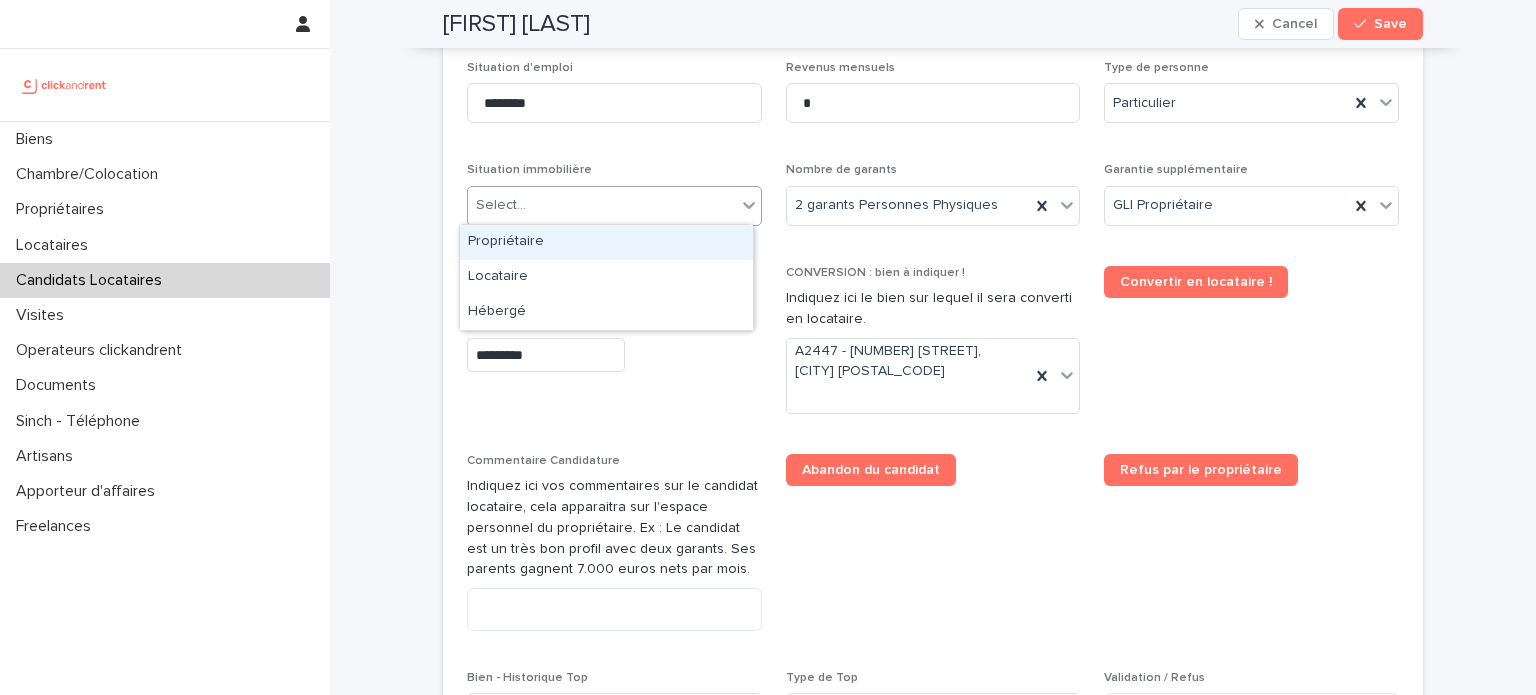 click on "Select..." at bounding box center (614, 206) 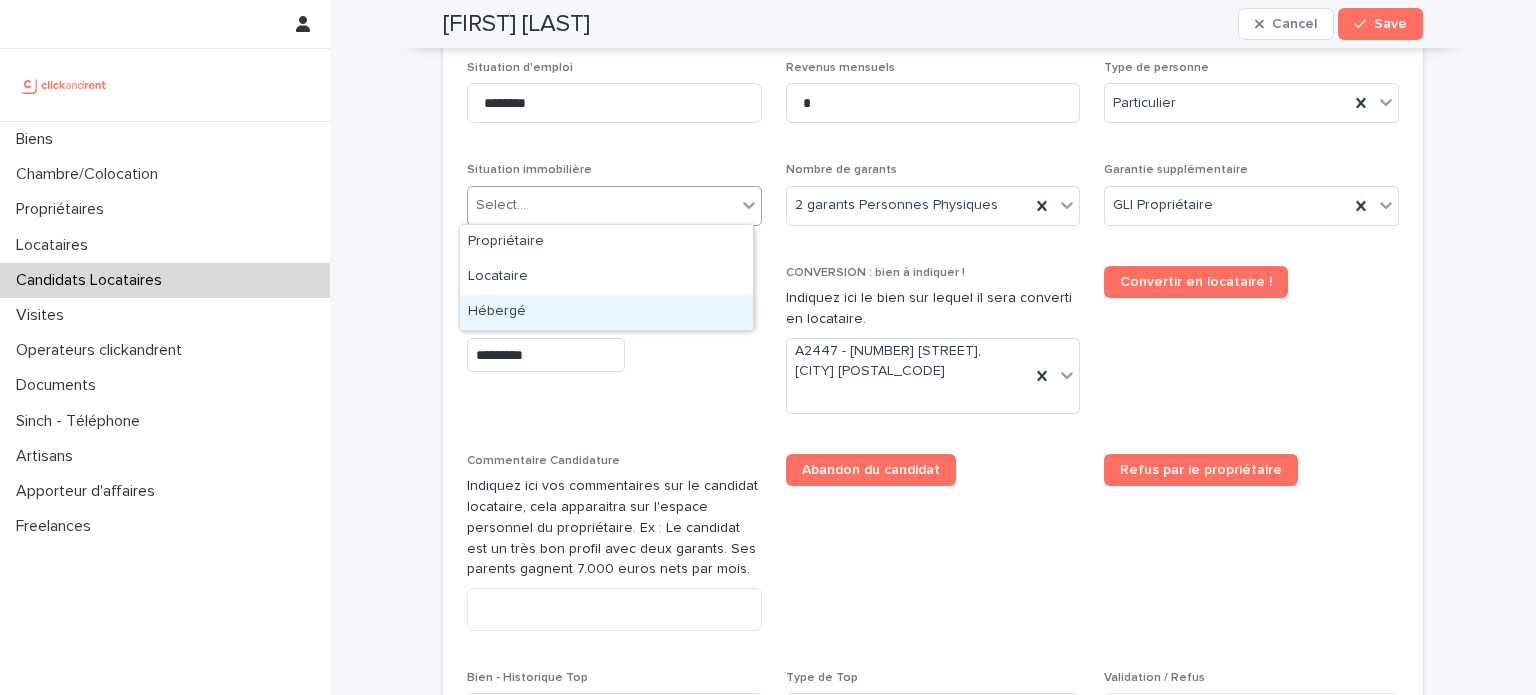 click on "Hébergé" at bounding box center (606, 312) 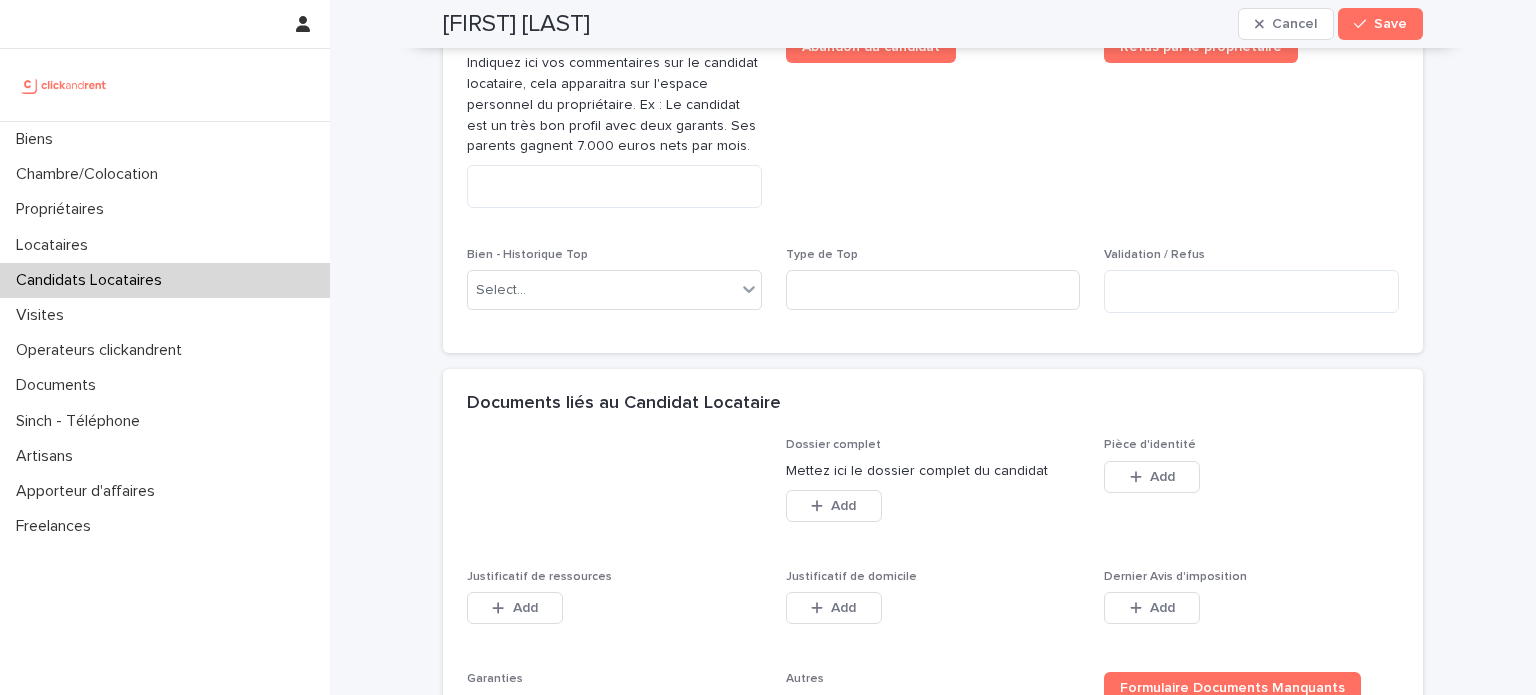 scroll, scrollTop: 1204, scrollLeft: 0, axis: vertical 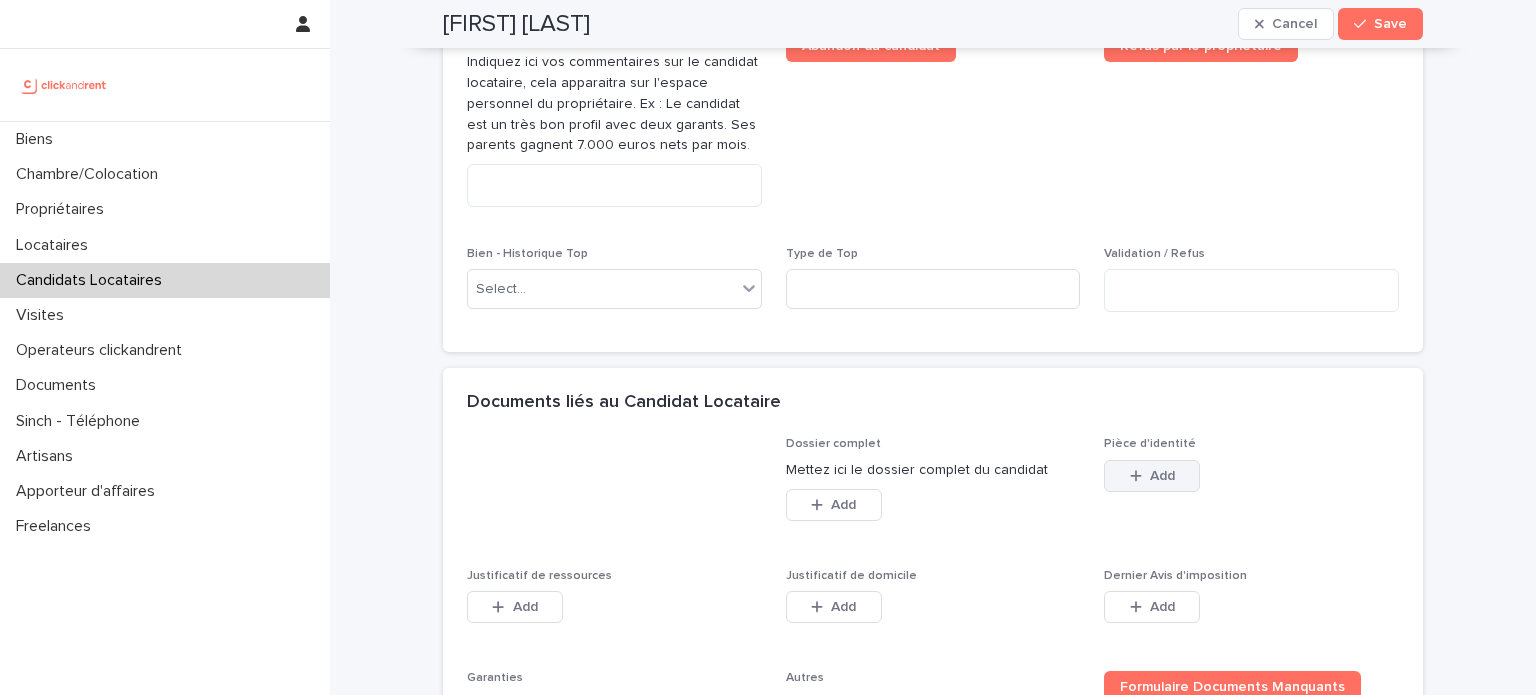 click at bounding box center [1140, 476] 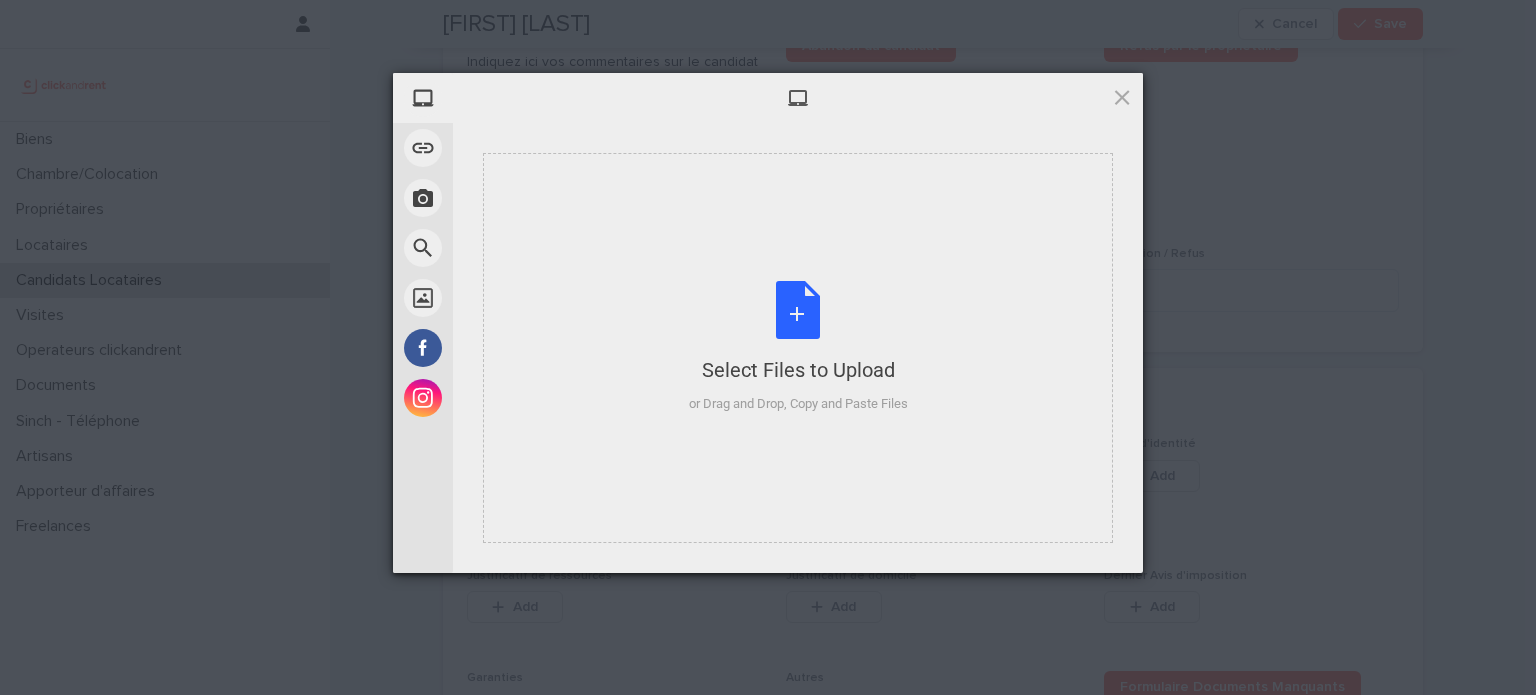 click on "Select Files to Upload
or Drag and Drop, Copy and Paste Files" at bounding box center [798, 347] 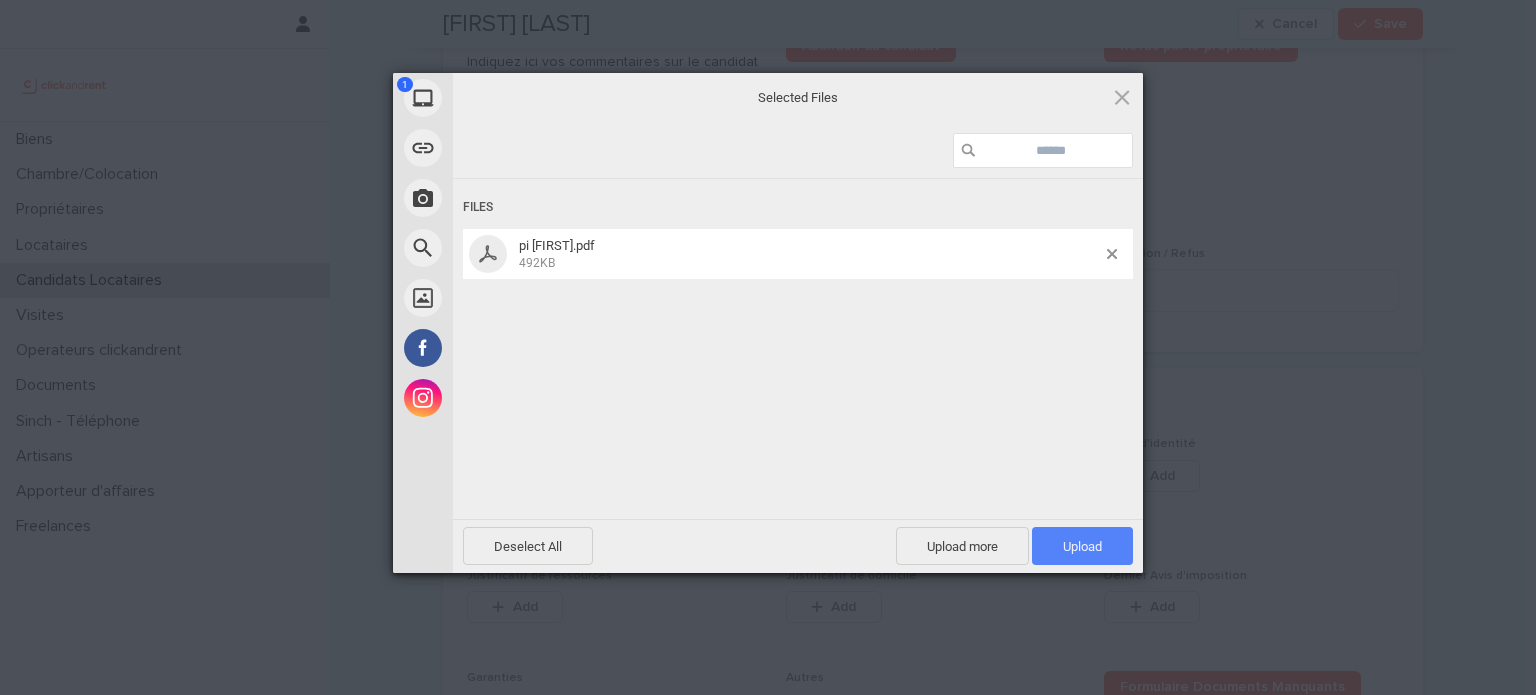 click on "Upload
1" at bounding box center [1082, 546] 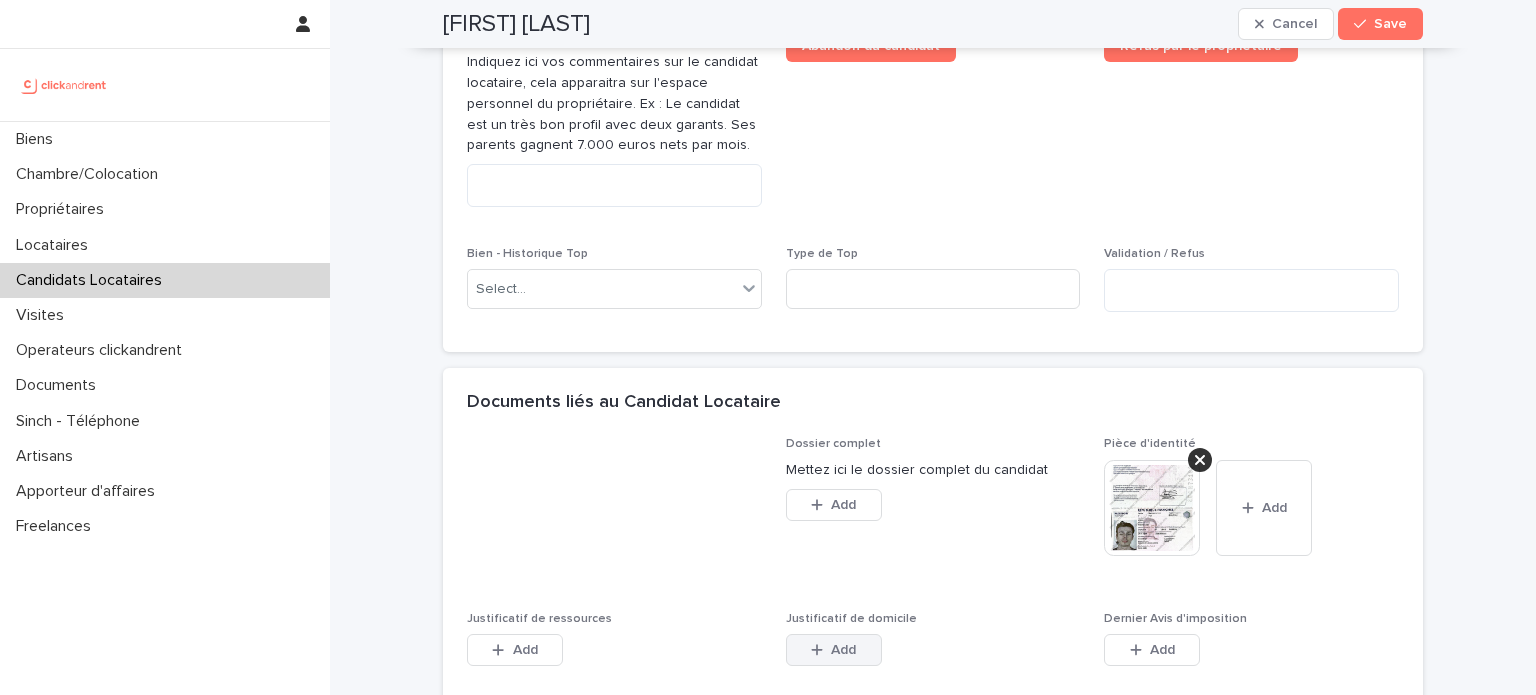 click on "Add" at bounding box center (834, 650) 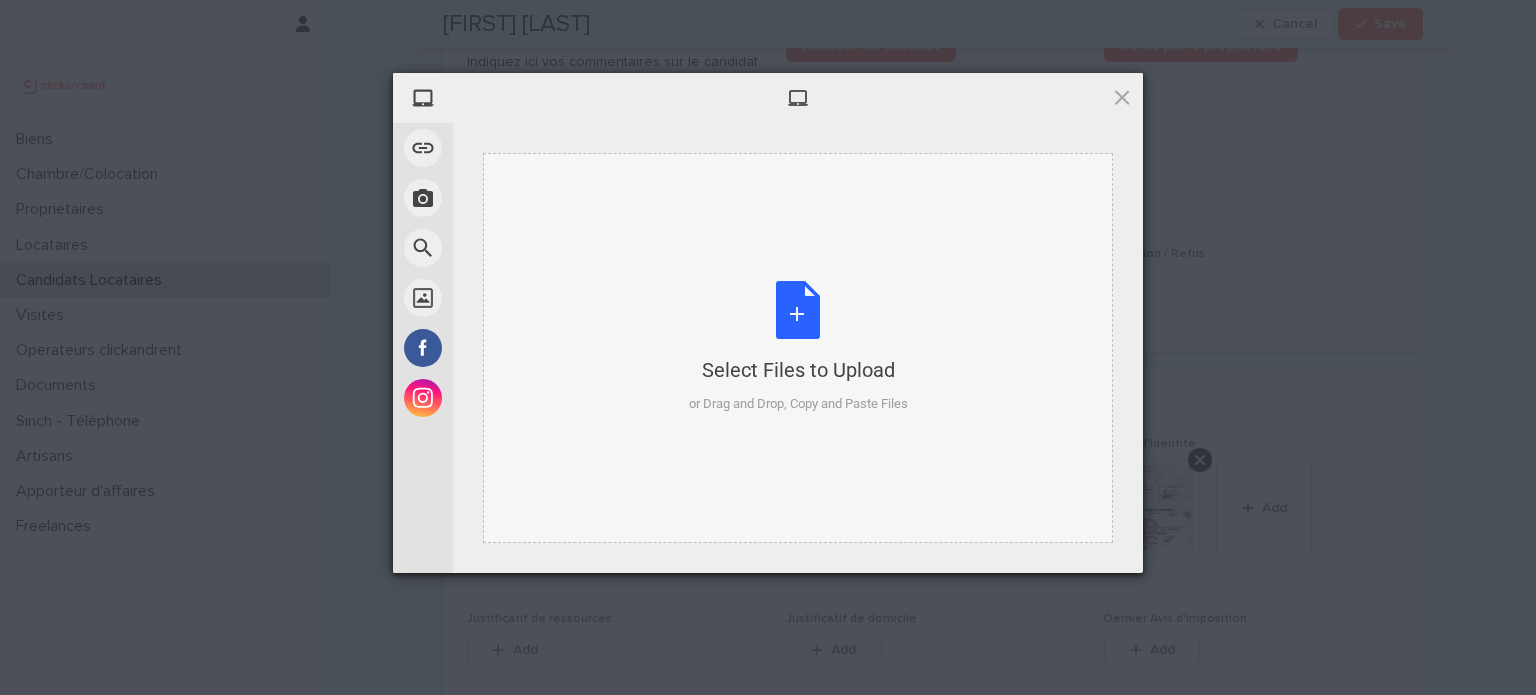 click on "Select Files to Upload
or Drag and Drop, Copy and Paste Files" at bounding box center (798, 348) 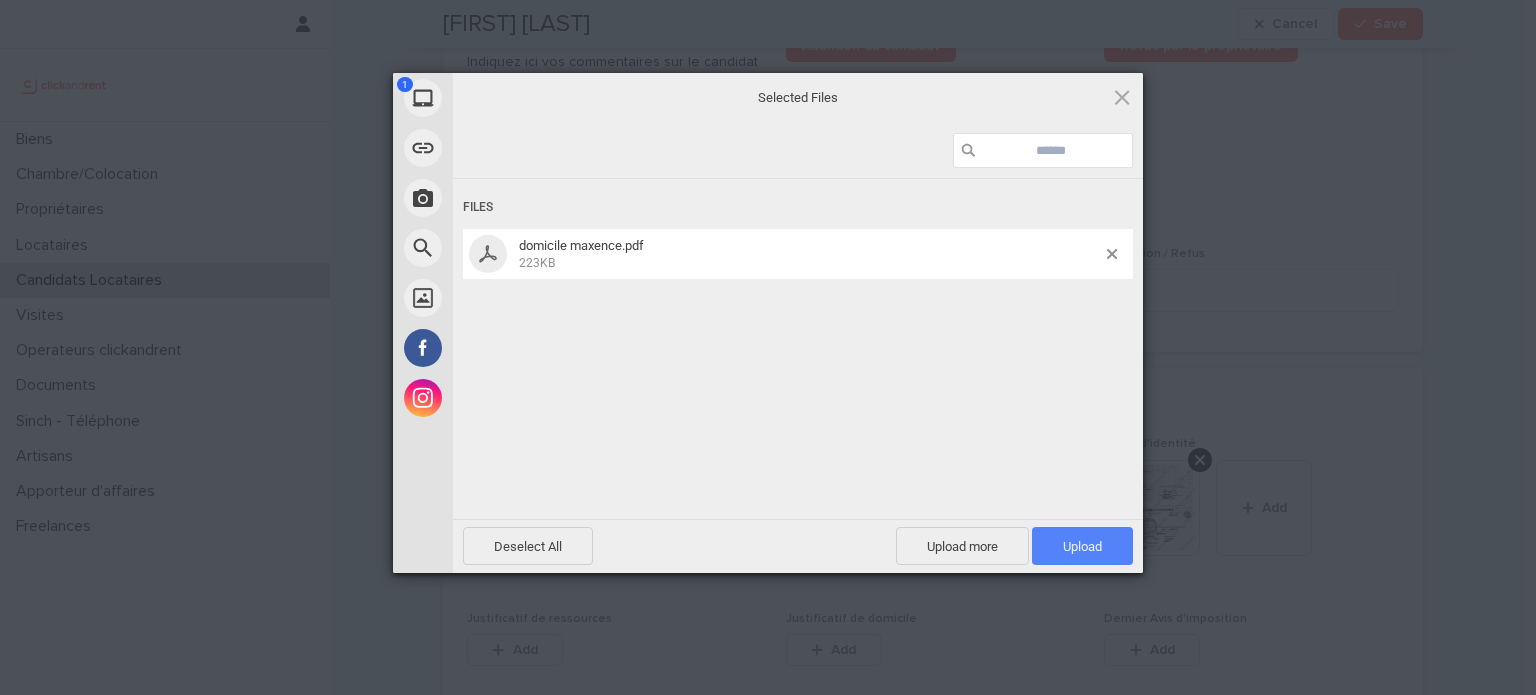 click on "Upload
1" at bounding box center (1082, 546) 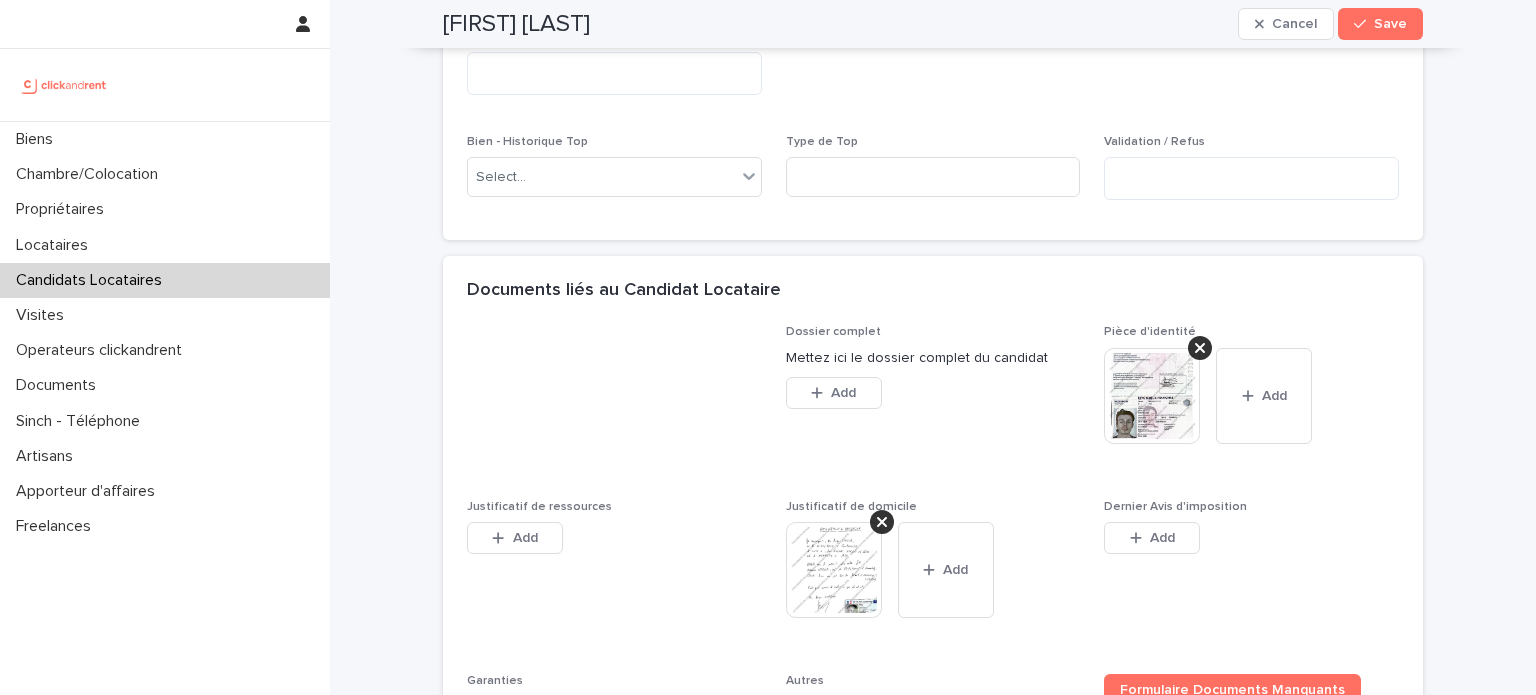 scroll, scrollTop: 1360, scrollLeft: 0, axis: vertical 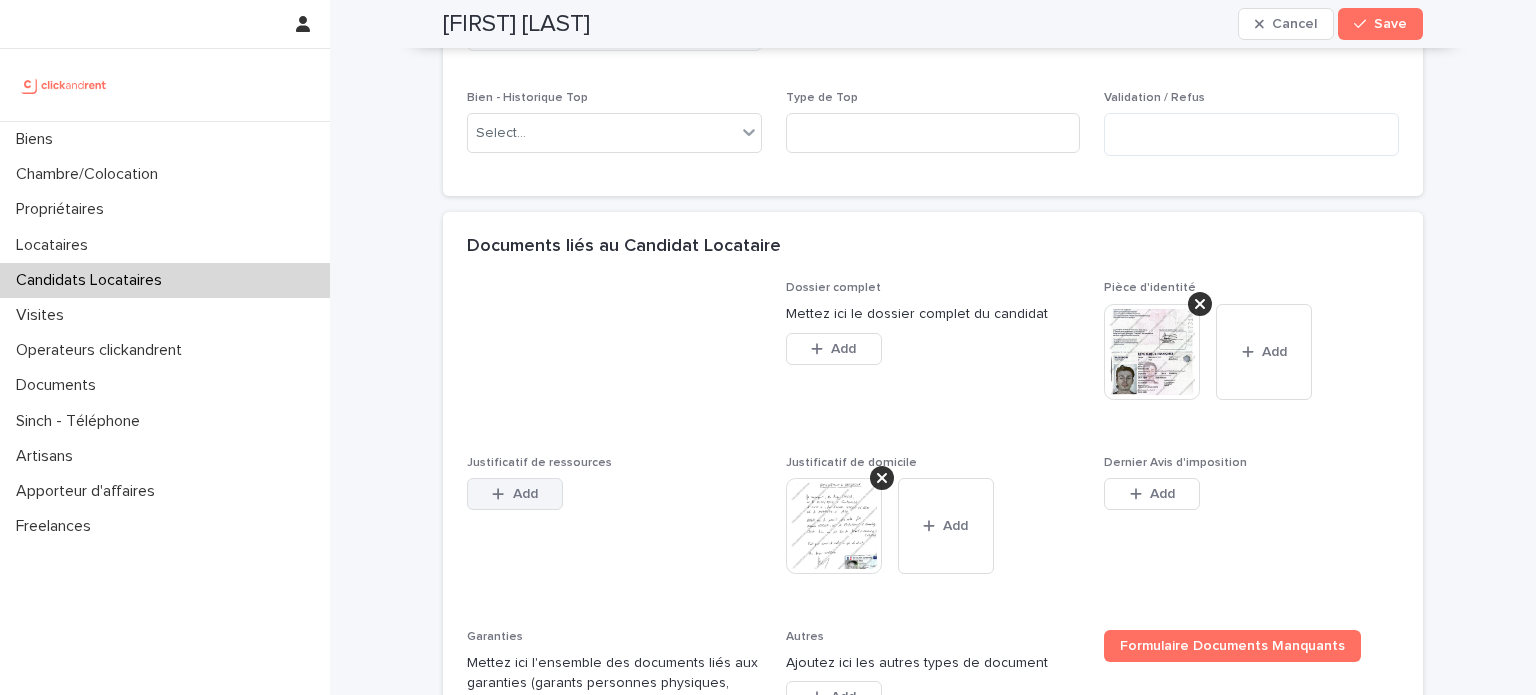 click on "Add" at bounding box center [515, 494] 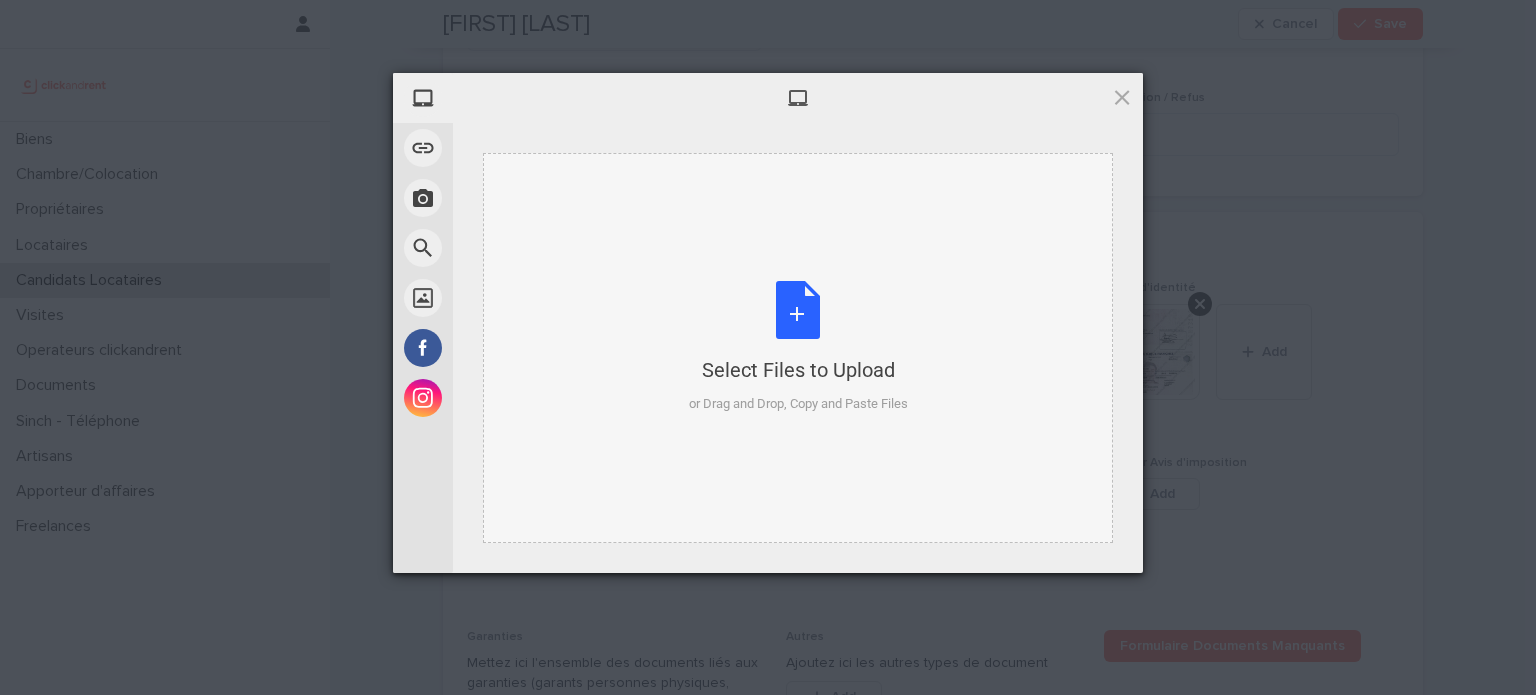 click on "Select Files to Upload
or Drag and Drop, Copy and Paste Files" at bounding box center (798, 348) 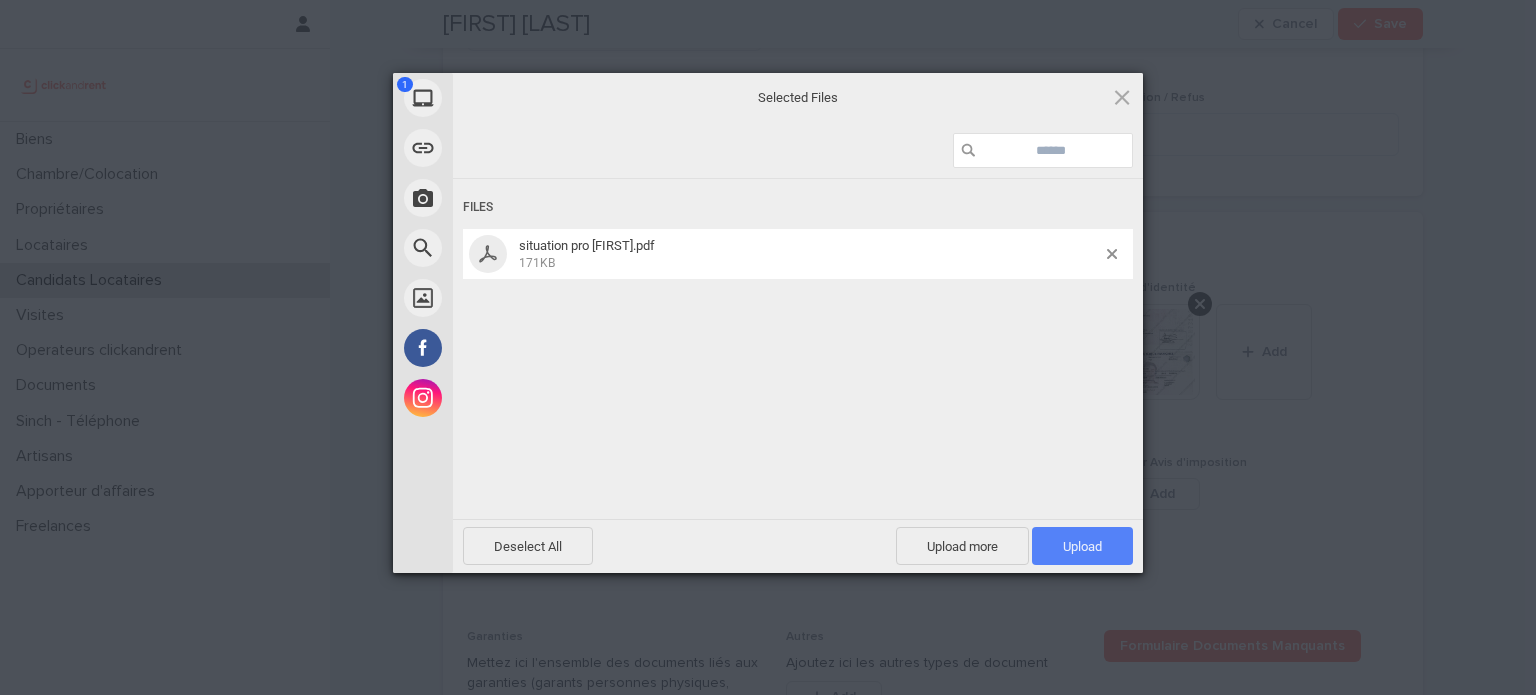 click on "Upload
1" at bounding box center [1082, 546] 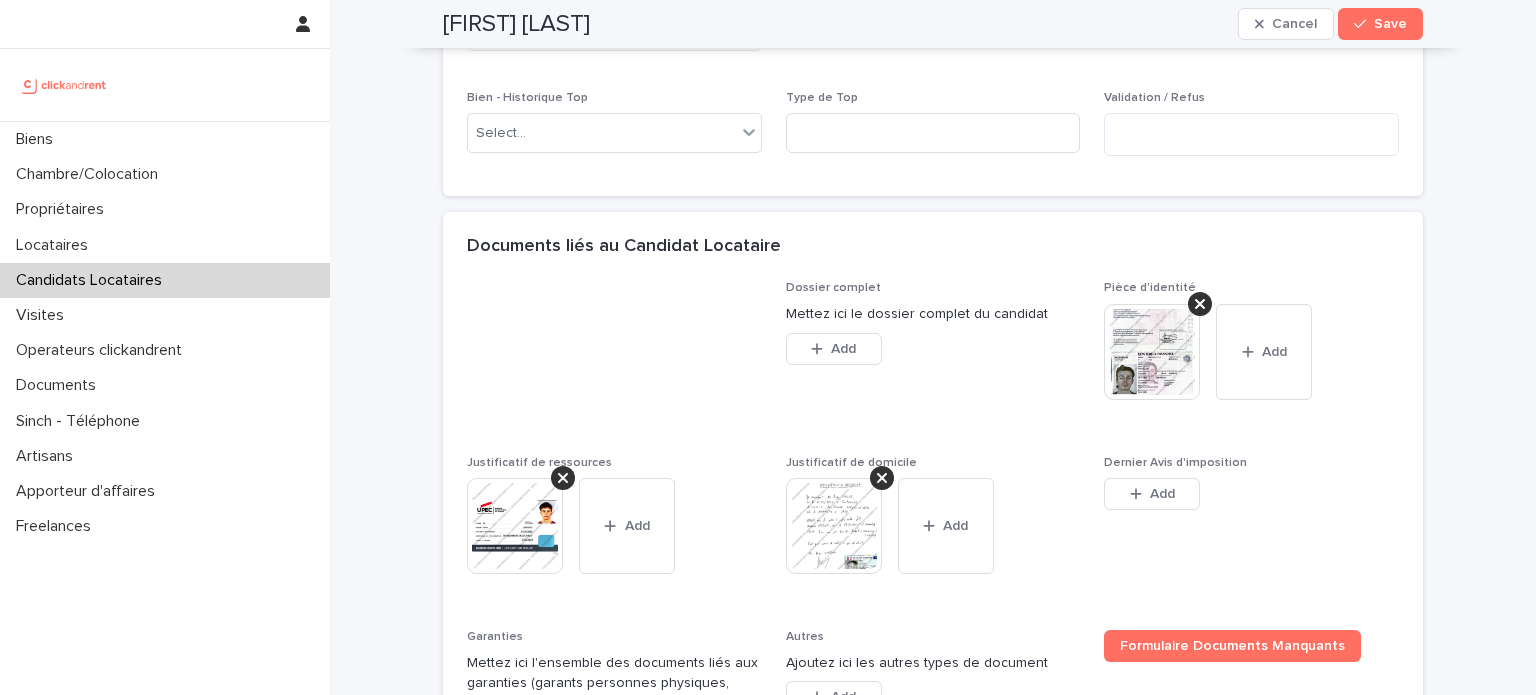scroll, scrollTop: 1619, scrollLeft: 0, axis: vertical 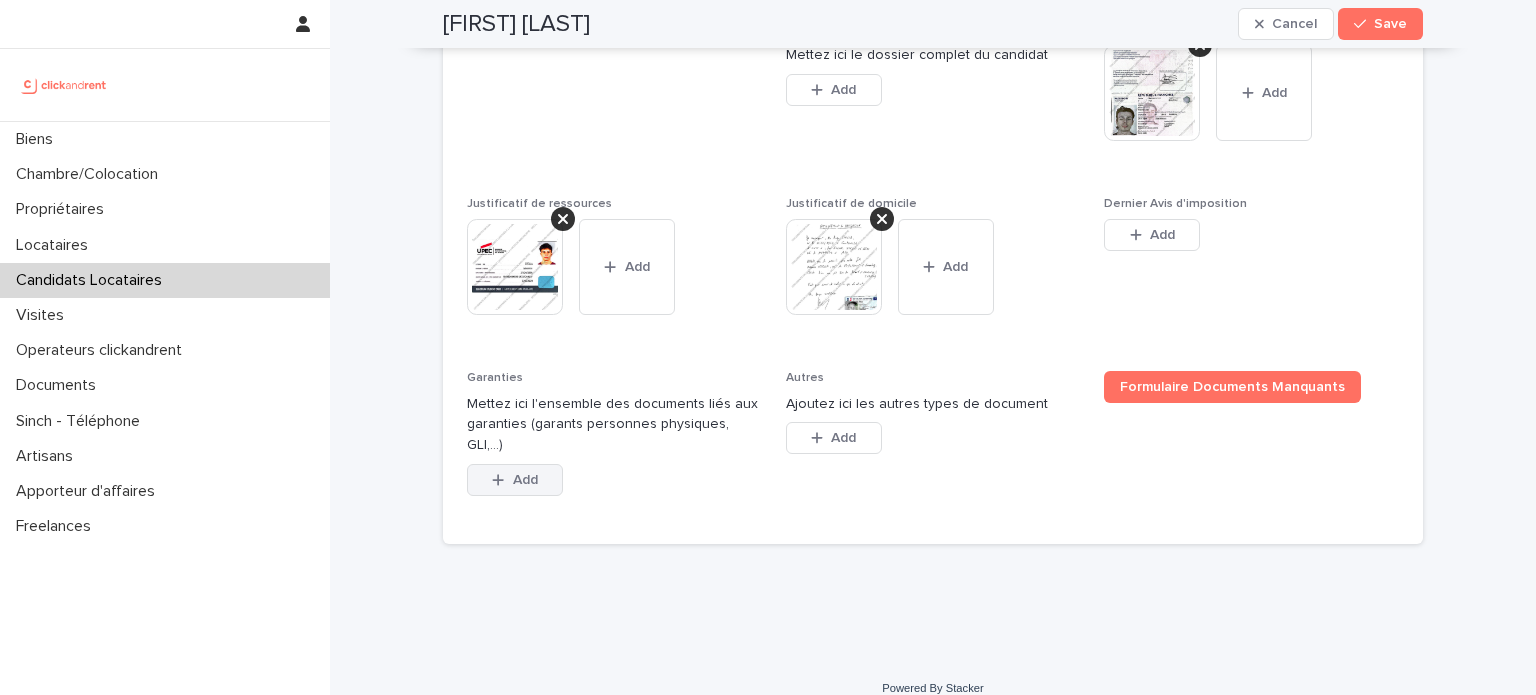 click on "Add" at bounding box center (515, 480) 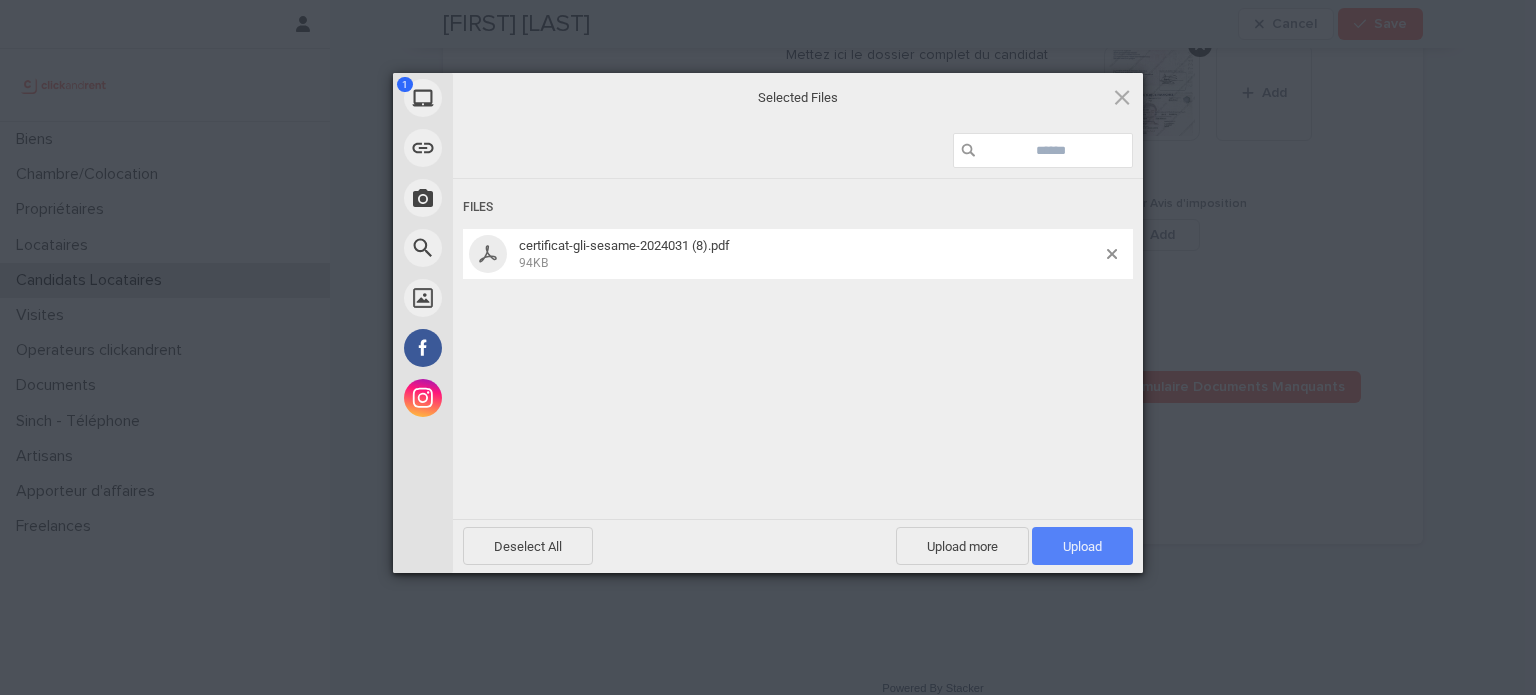 click on "Upload
1" at bounding box center (1082, 546) 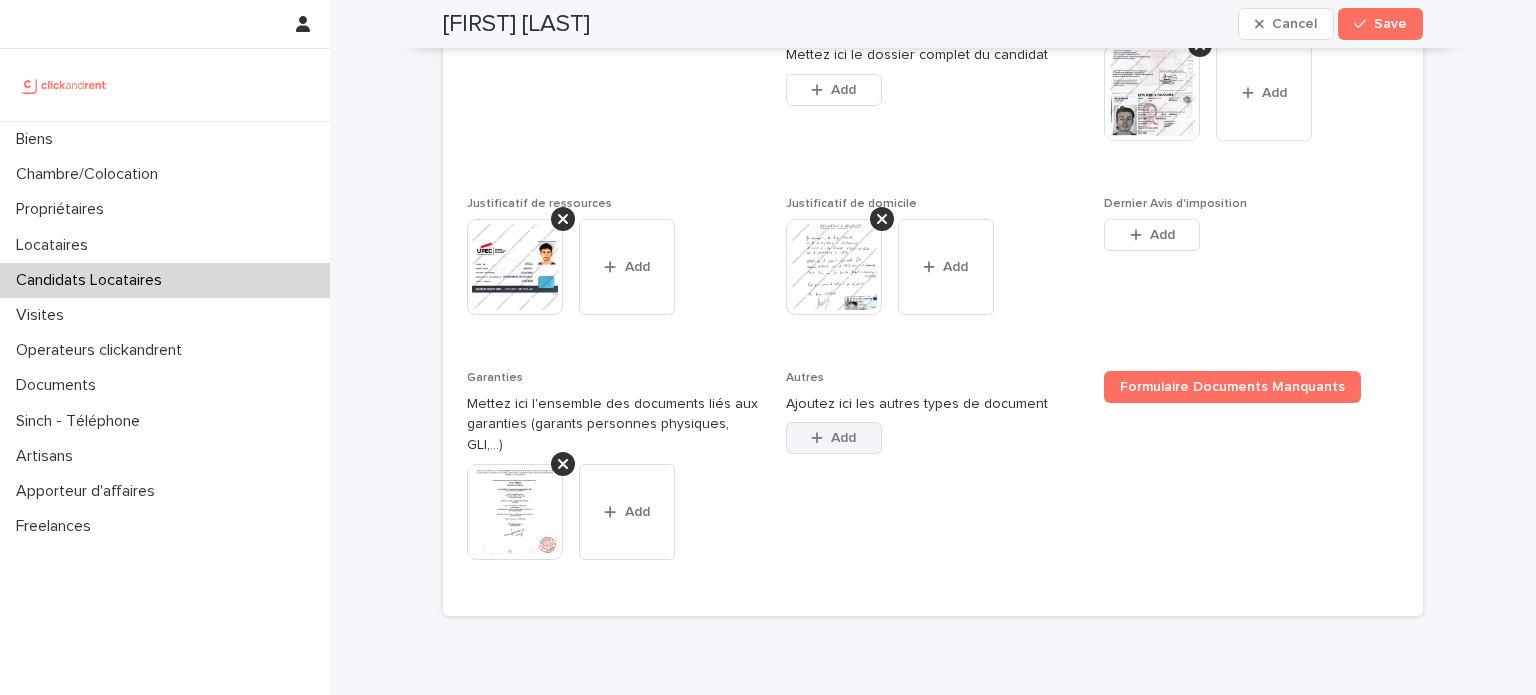 click on "Add" at bounding box center (834, 438) 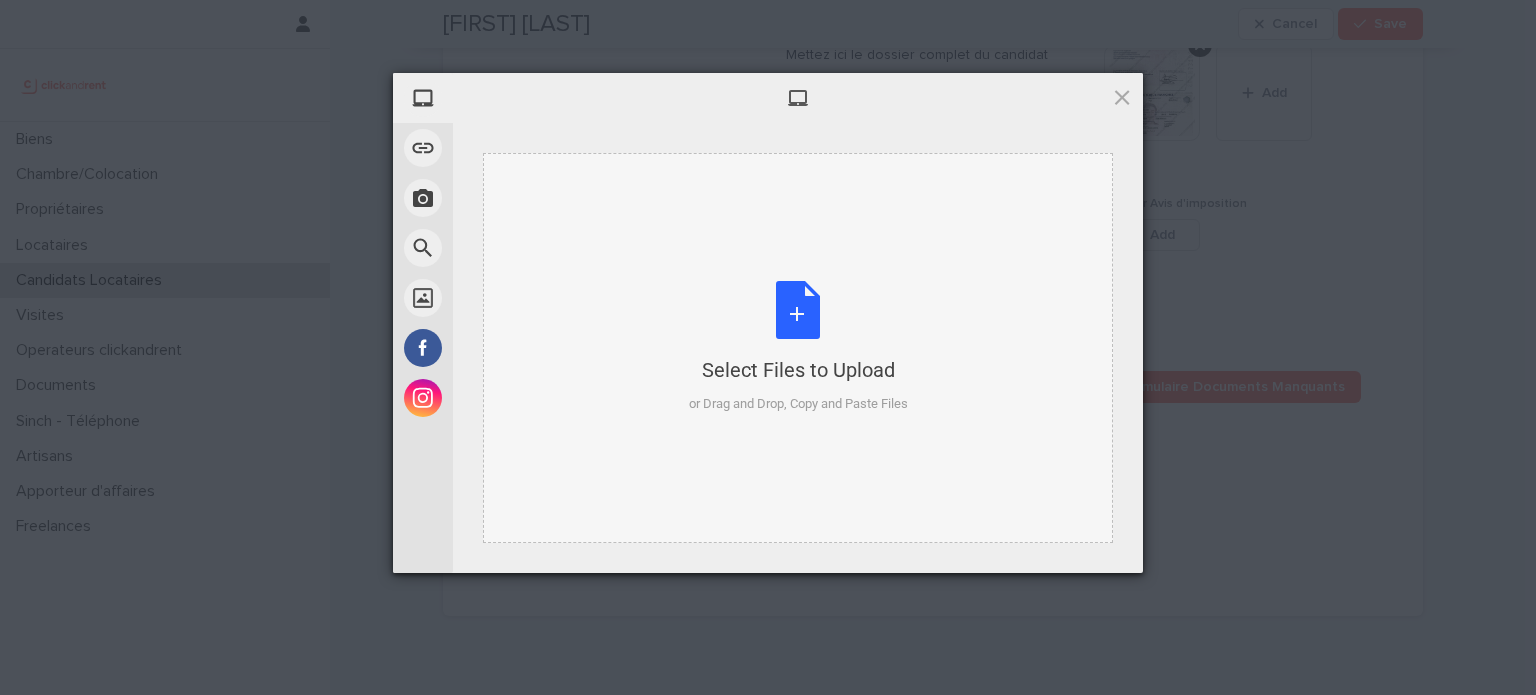 click on "Select Files to Upload
or Drag and Drop, Copy and Paste Files" at bounding box center [798, 348] 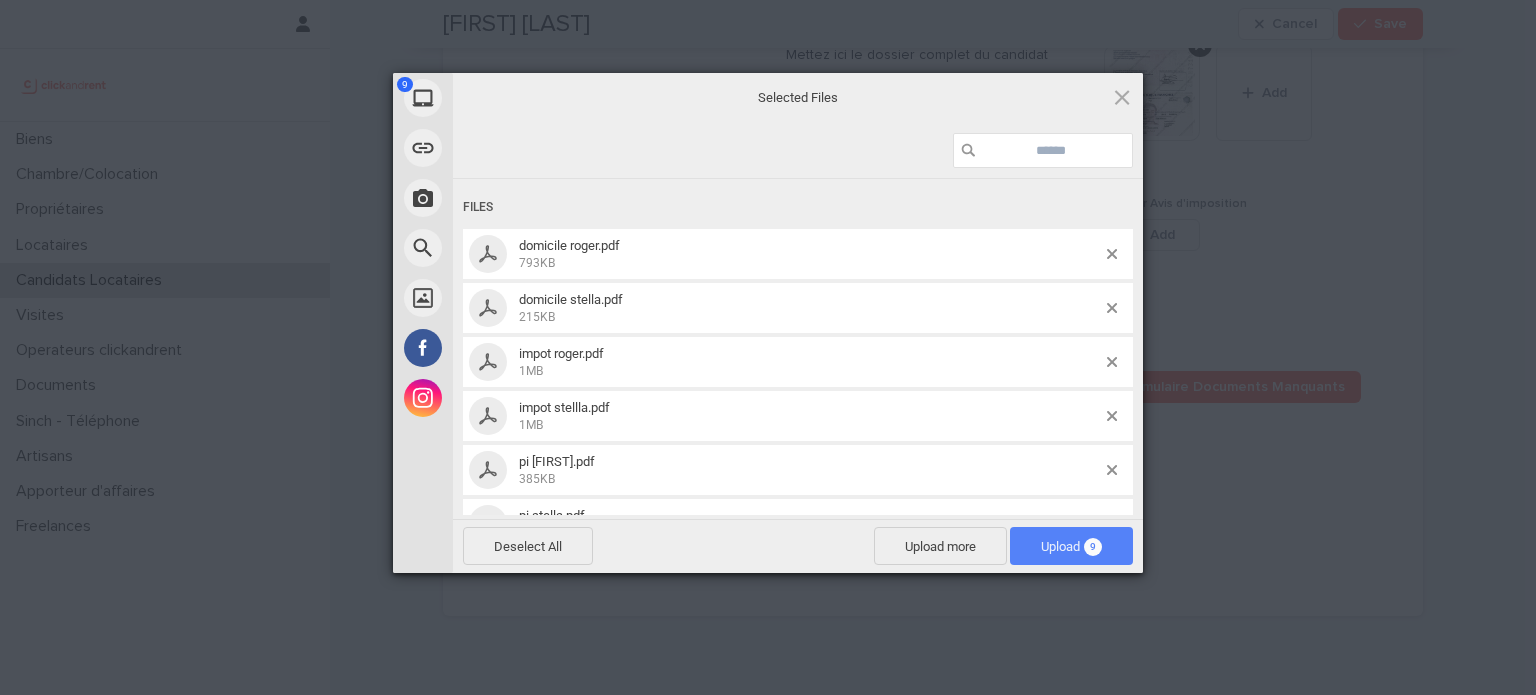 click on "Upload
9" at bounding box center [1071, 546] 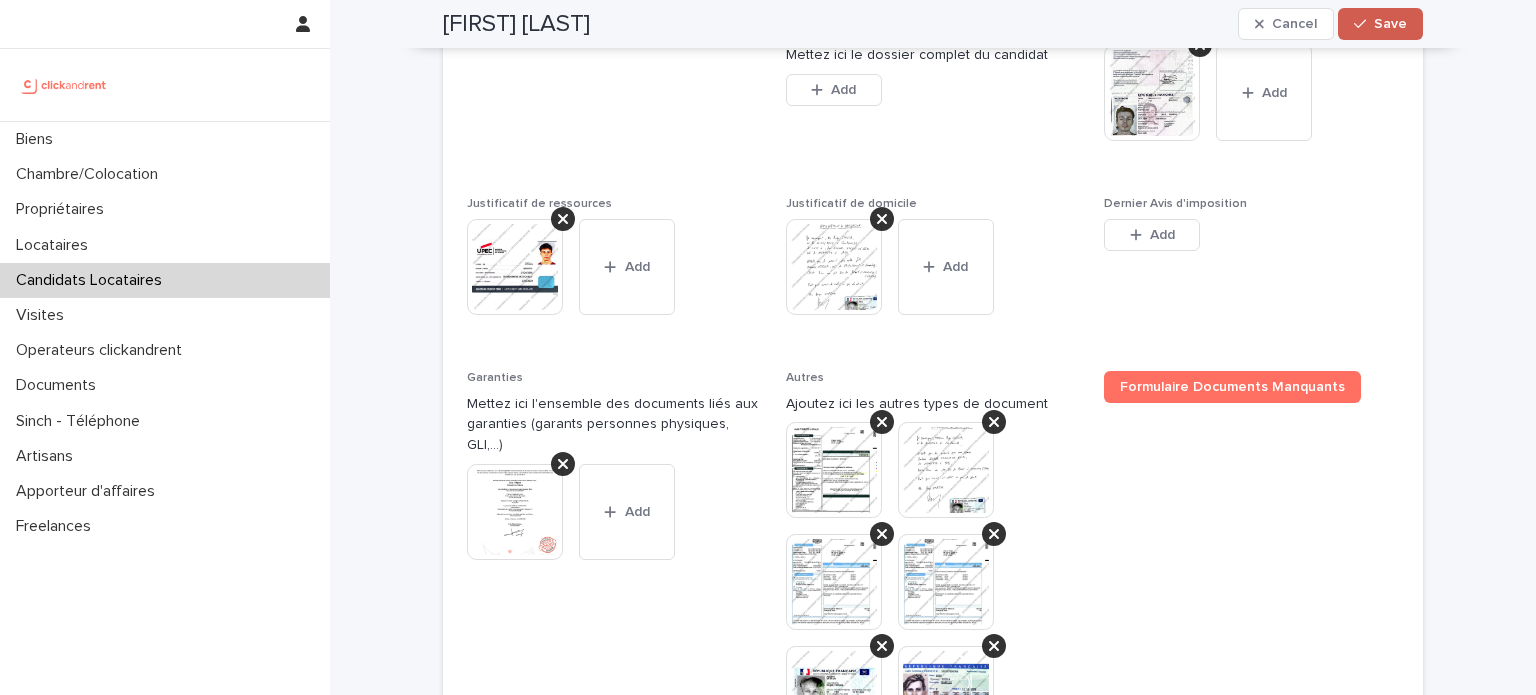 click on "Save" at bounding box center (1380, 24) 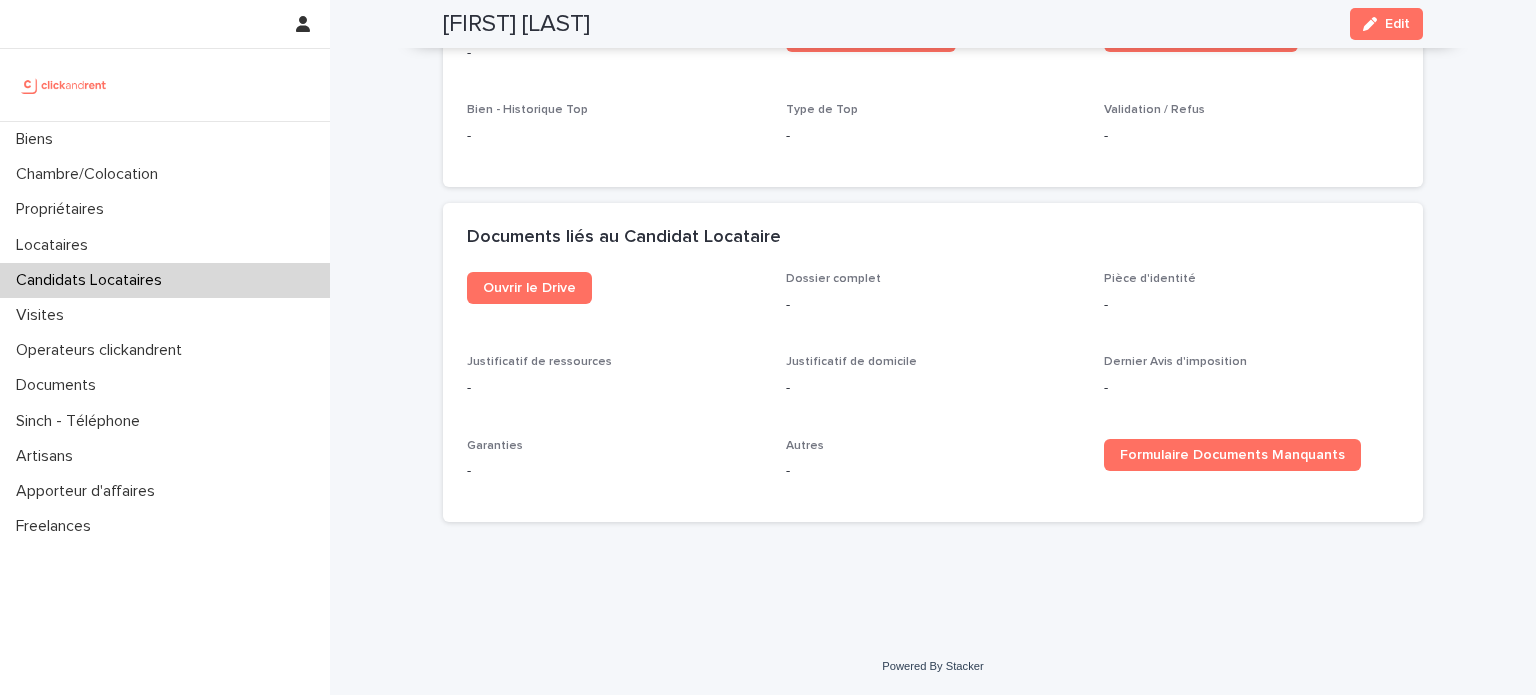 scroll, scrollTop: 881, scrollLeft: 0, axis: vertical 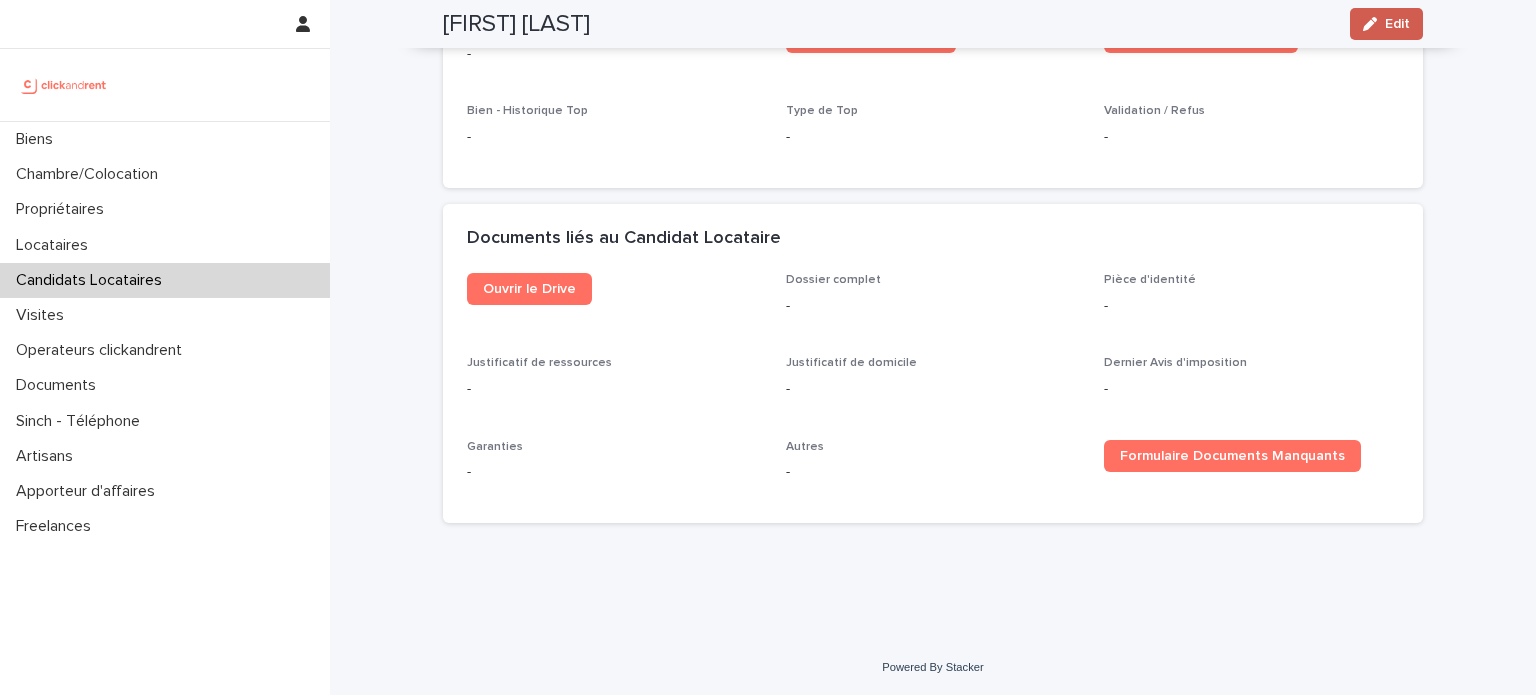 click at bounding box center (1374, 24) 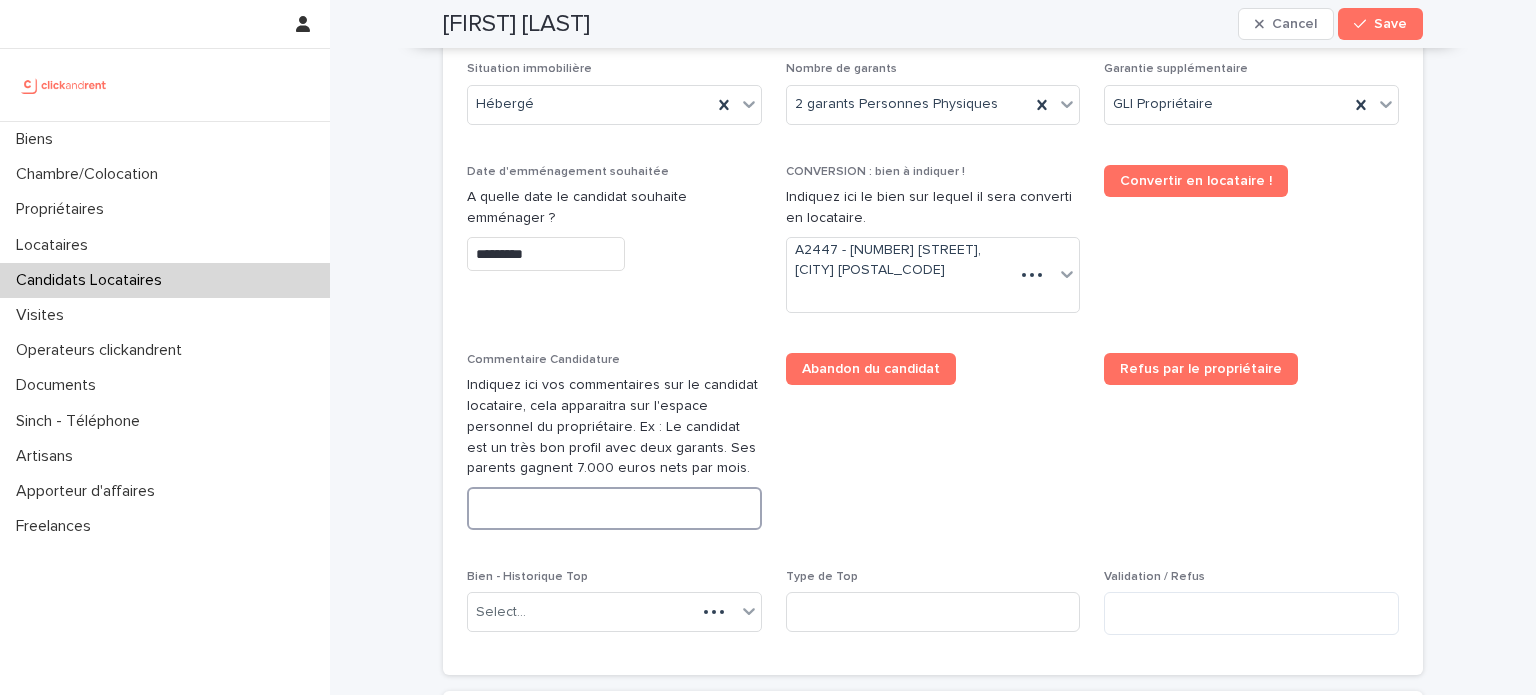 click at bounding box center [614, 508] 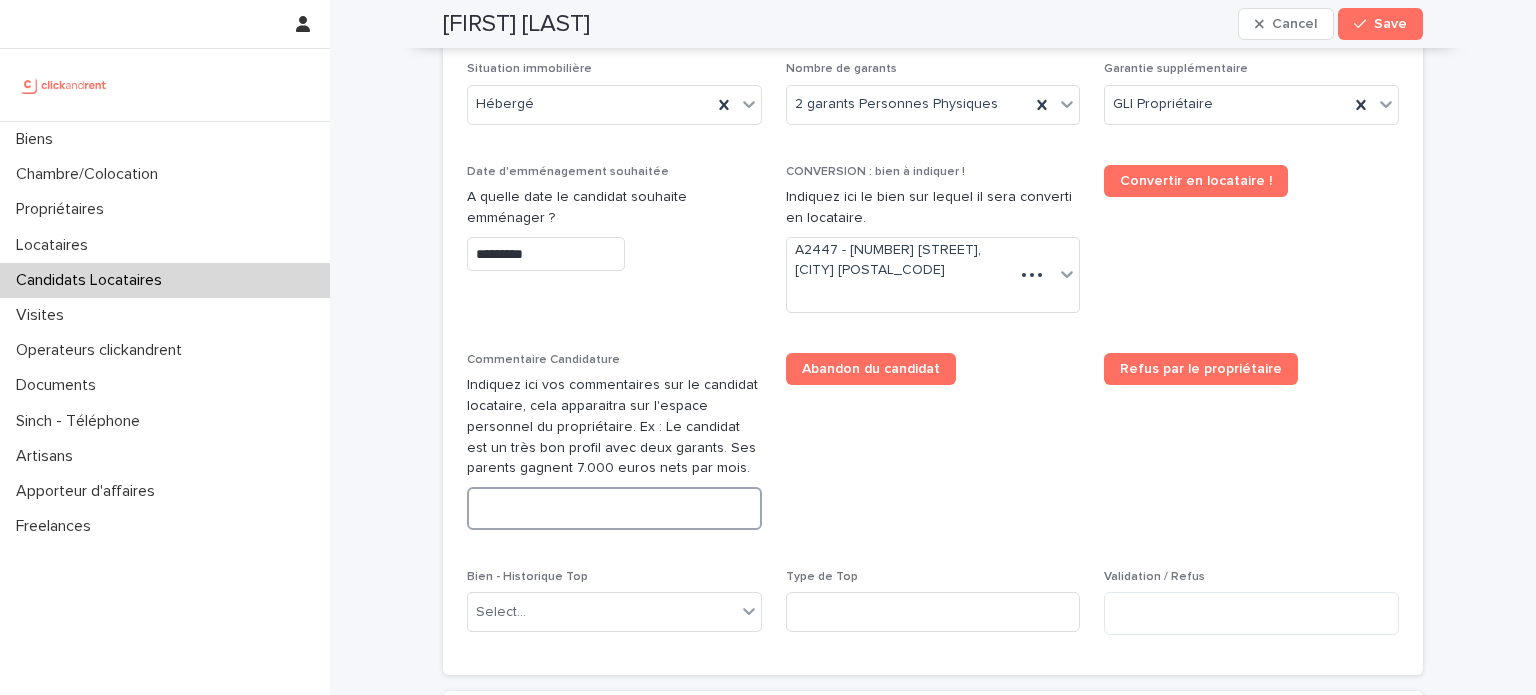 paste on "**********" 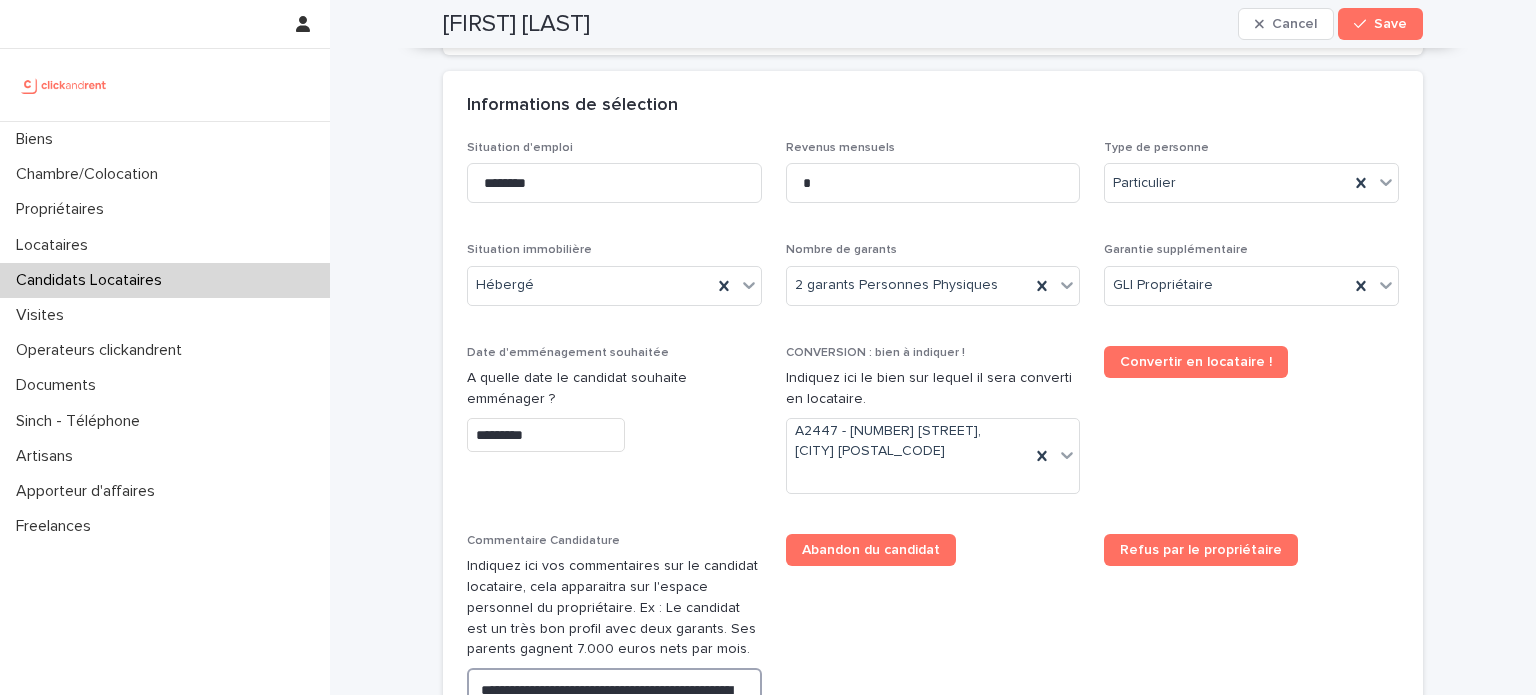scroll, scrollTop: 699, scrollLeft: 0, axis: vertical 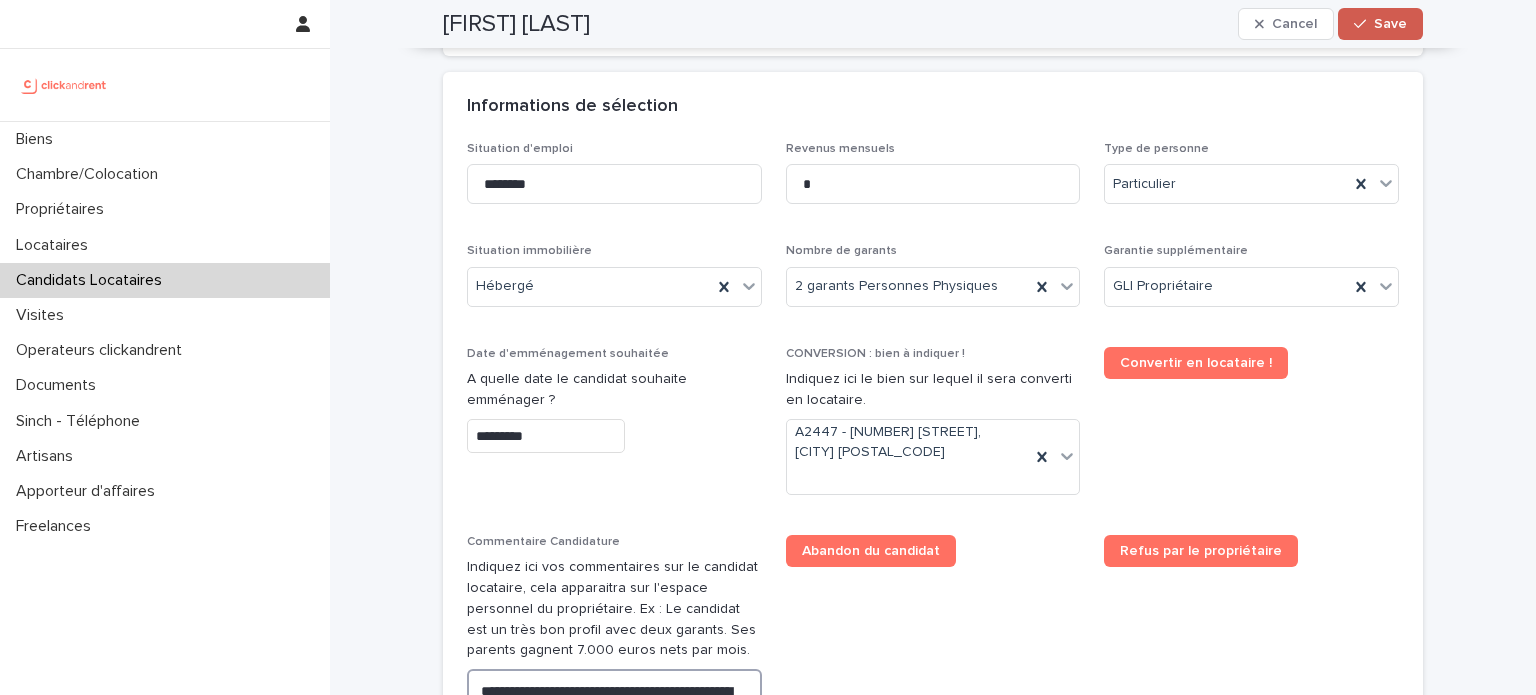 type on "**********" 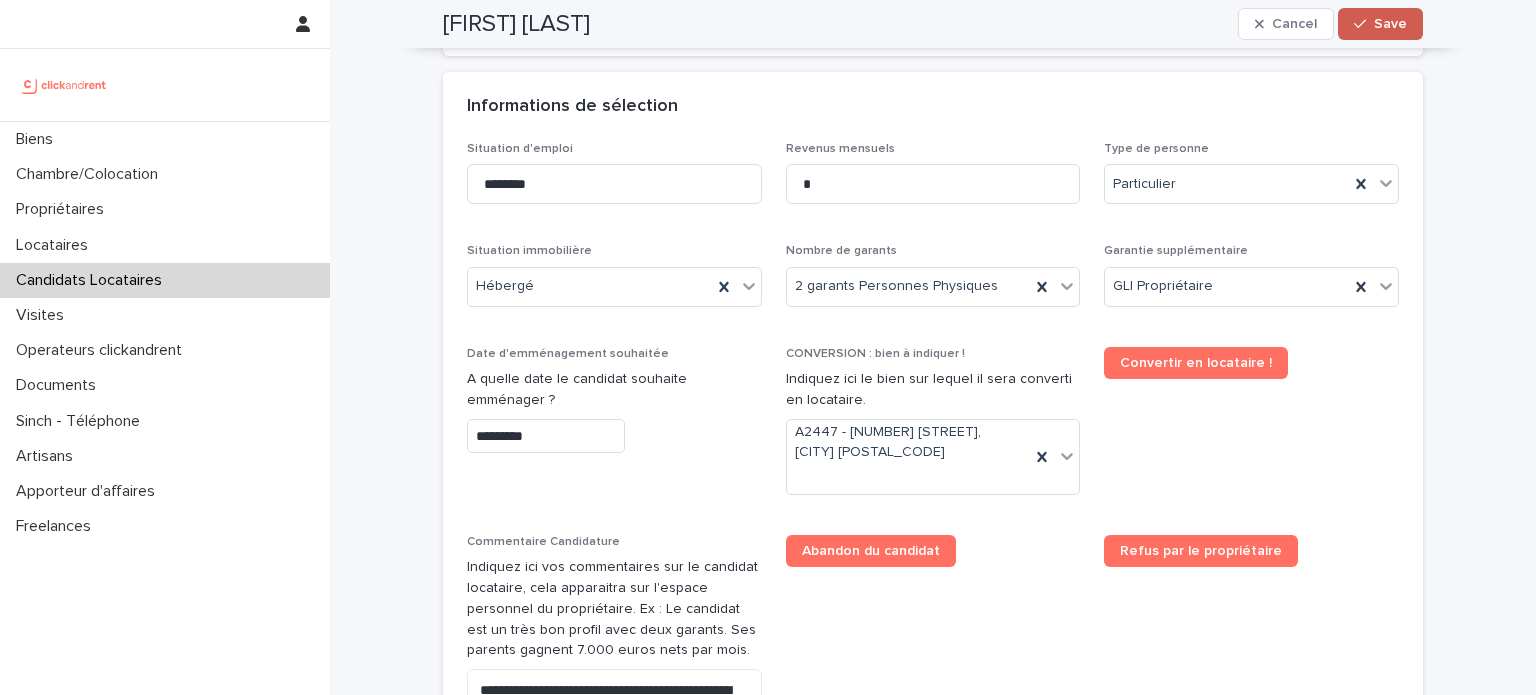 click on "Save" at bounding box center [1390, 24] 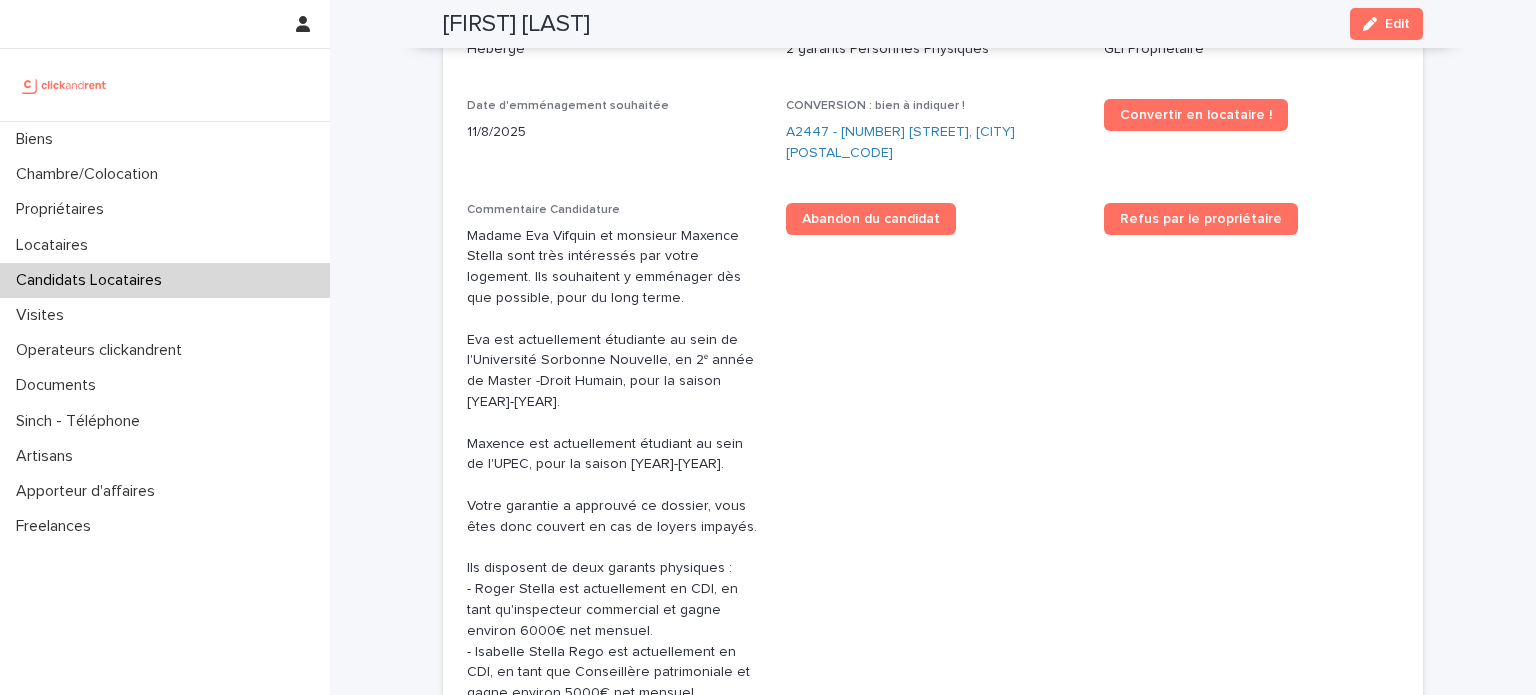 scroll, scrollTop: 428, scrollLeft: 0, axis: vertical 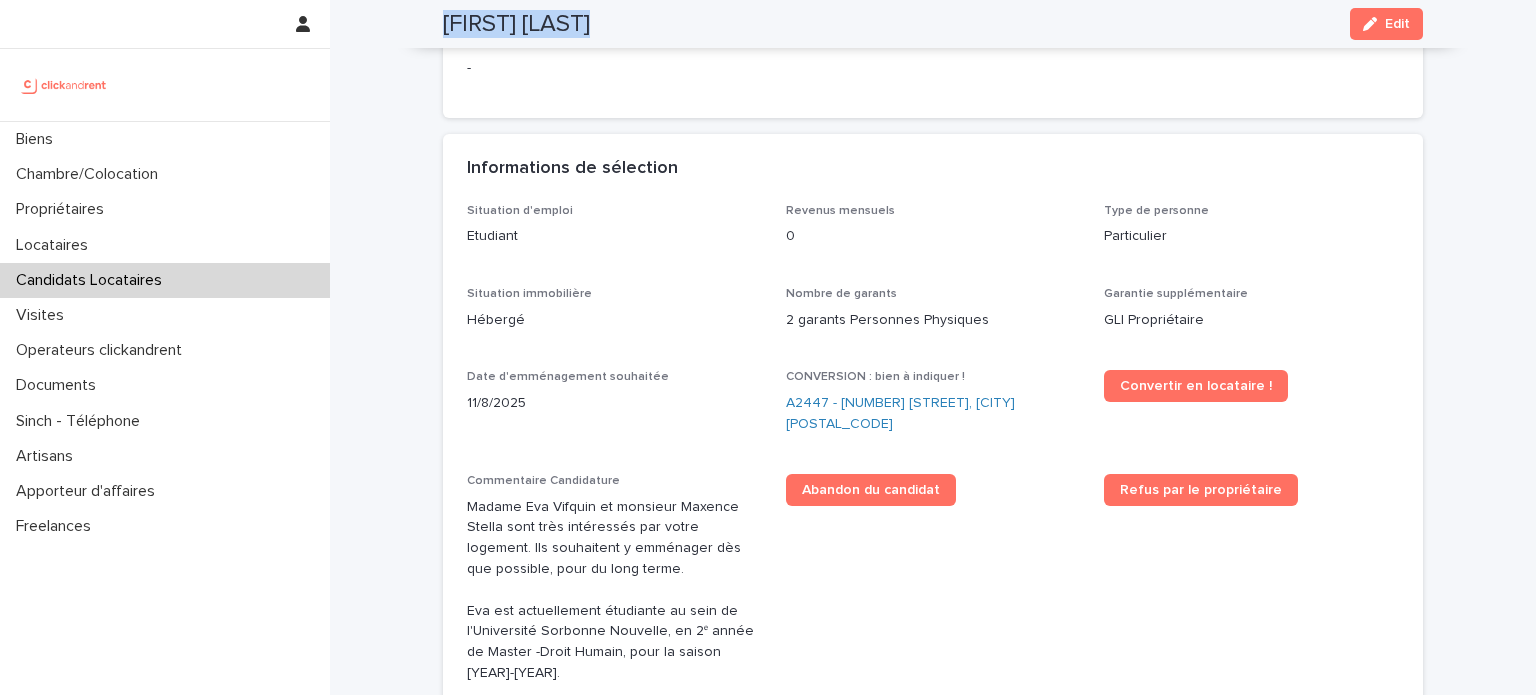 drag, startPoint x: 600, startPoint y: 19, endPoint x: 442, endPoint y: 19, distance: 158 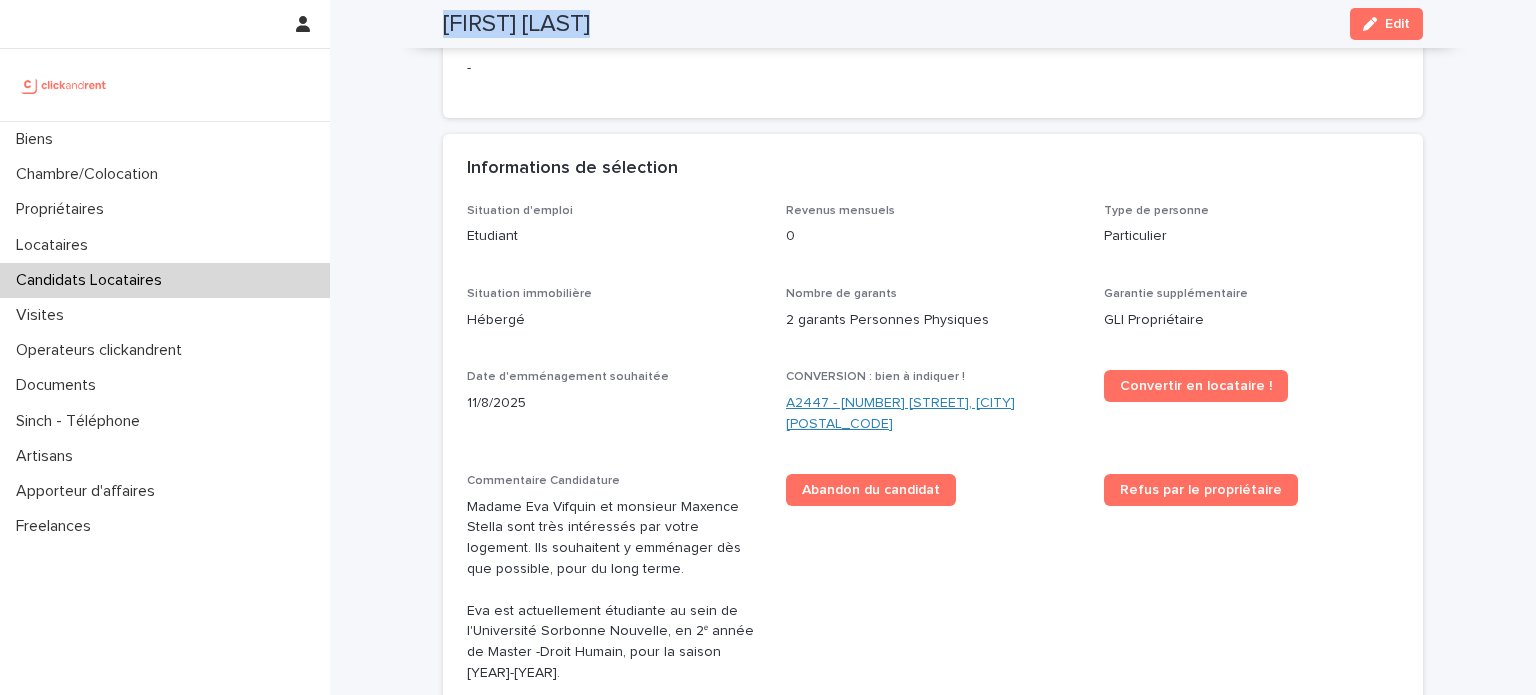 click on "A2447 - 14 rue Jean Jacques Rousseau,  Romainville 93230" at bounding box center (933, 414) 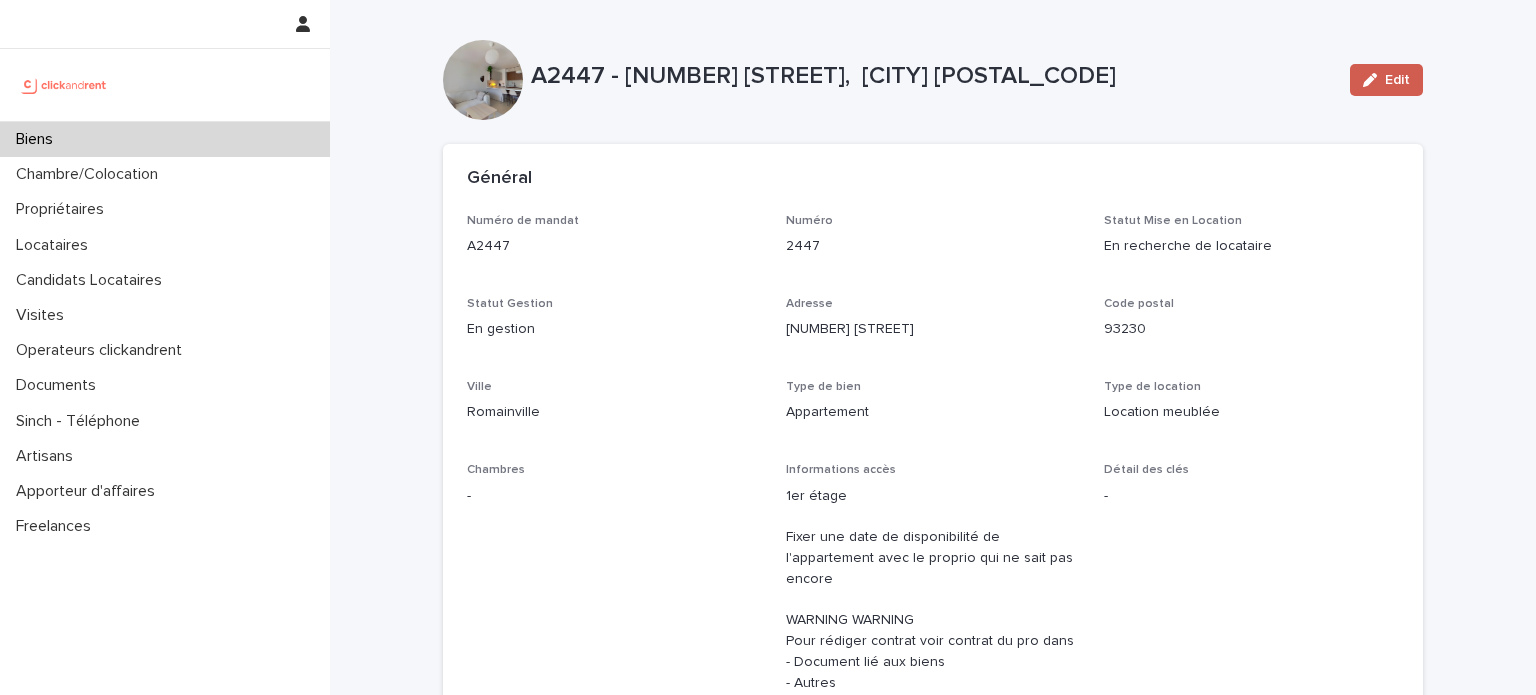 click 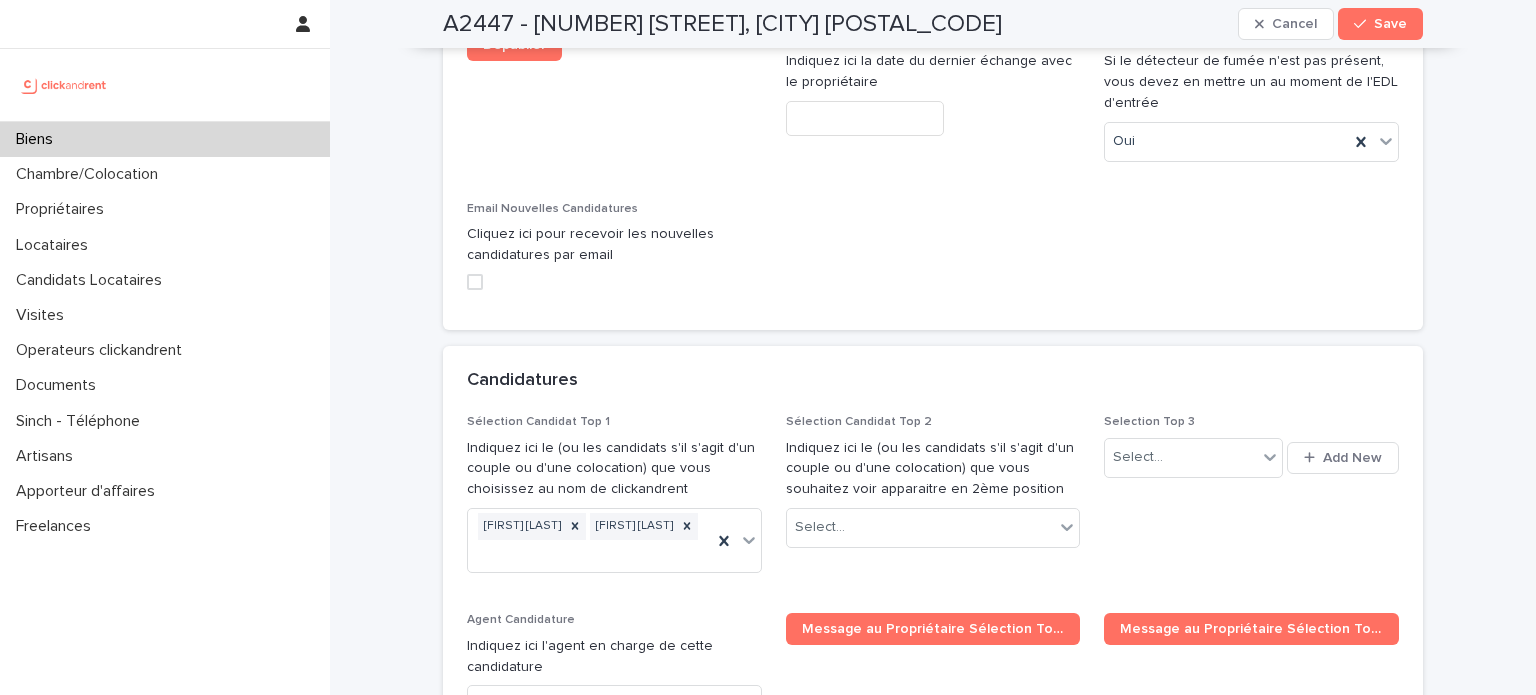 scroll, scrollTop: 10035, scrollLeft: 0, axis: vertical 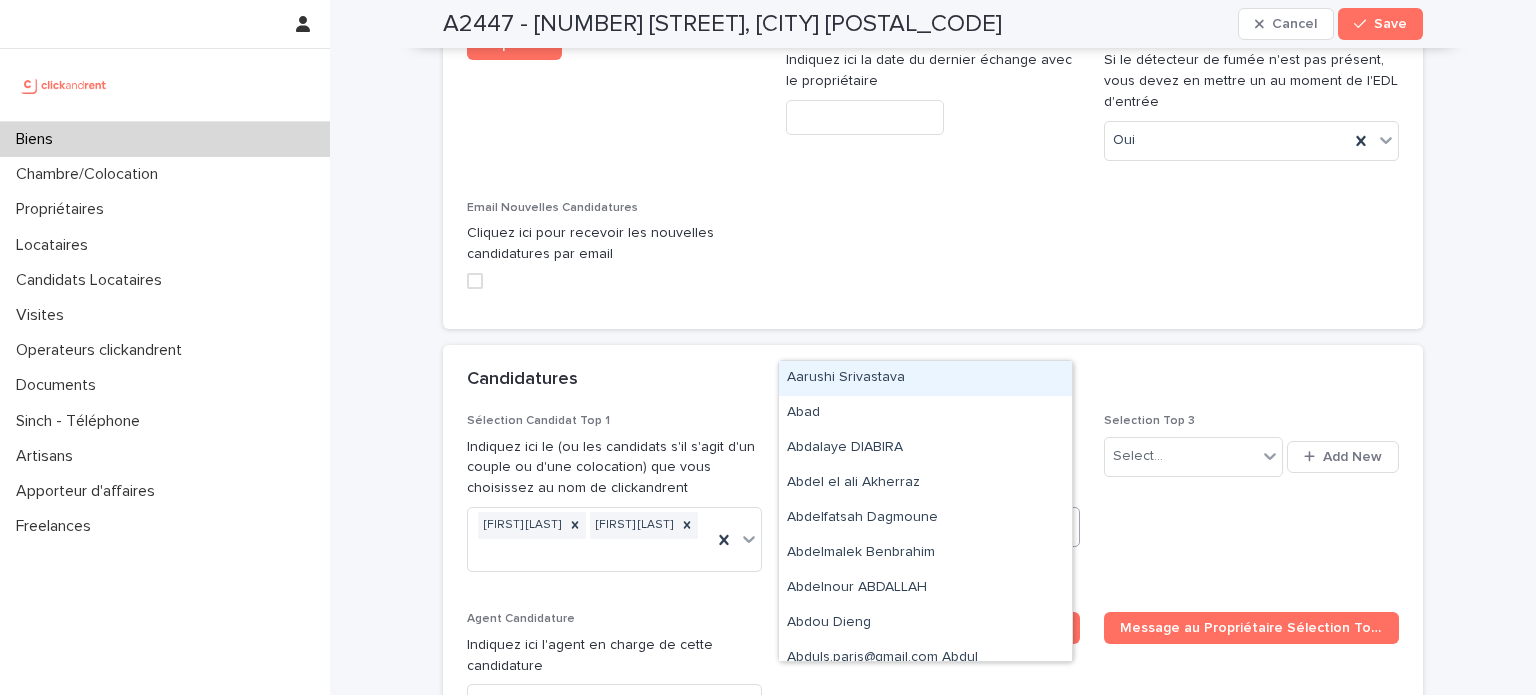 click on "Select..." at bounding box center (921, 526) 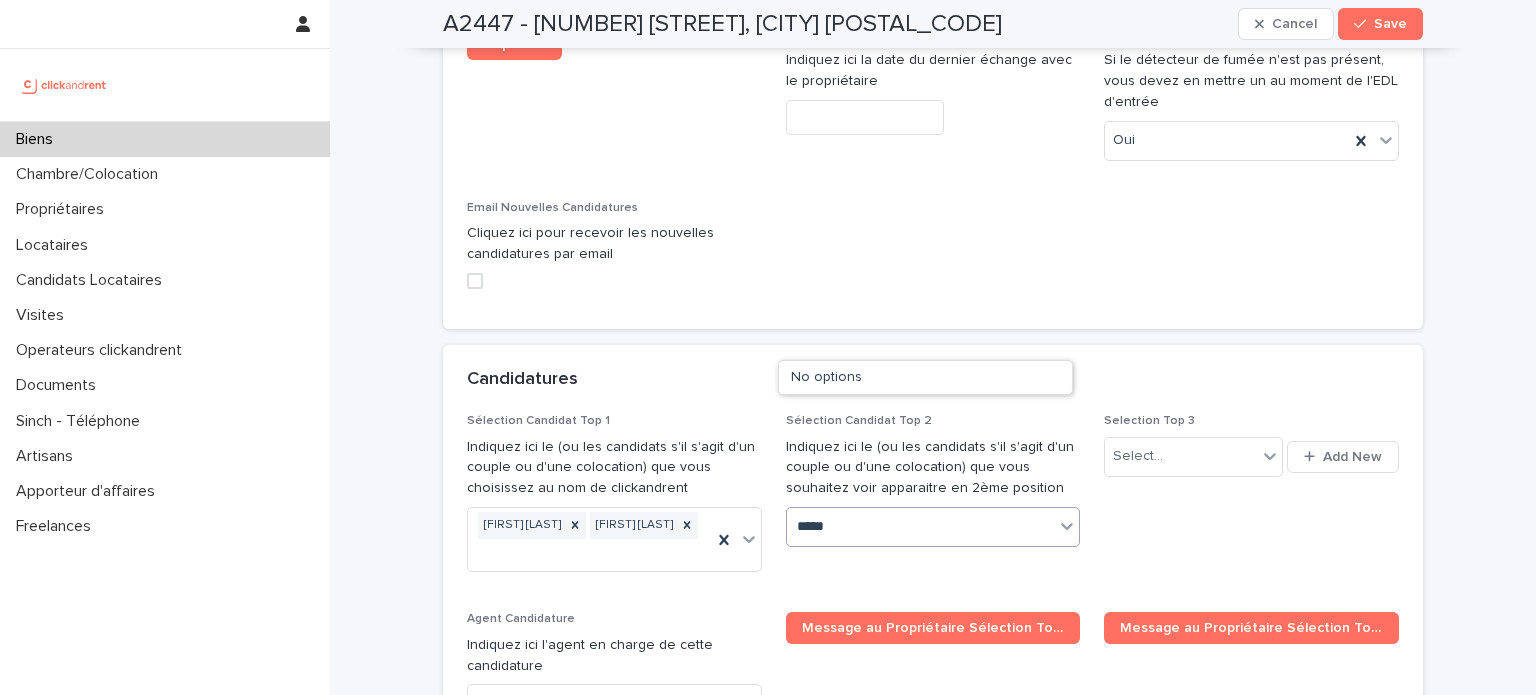 type on "******" 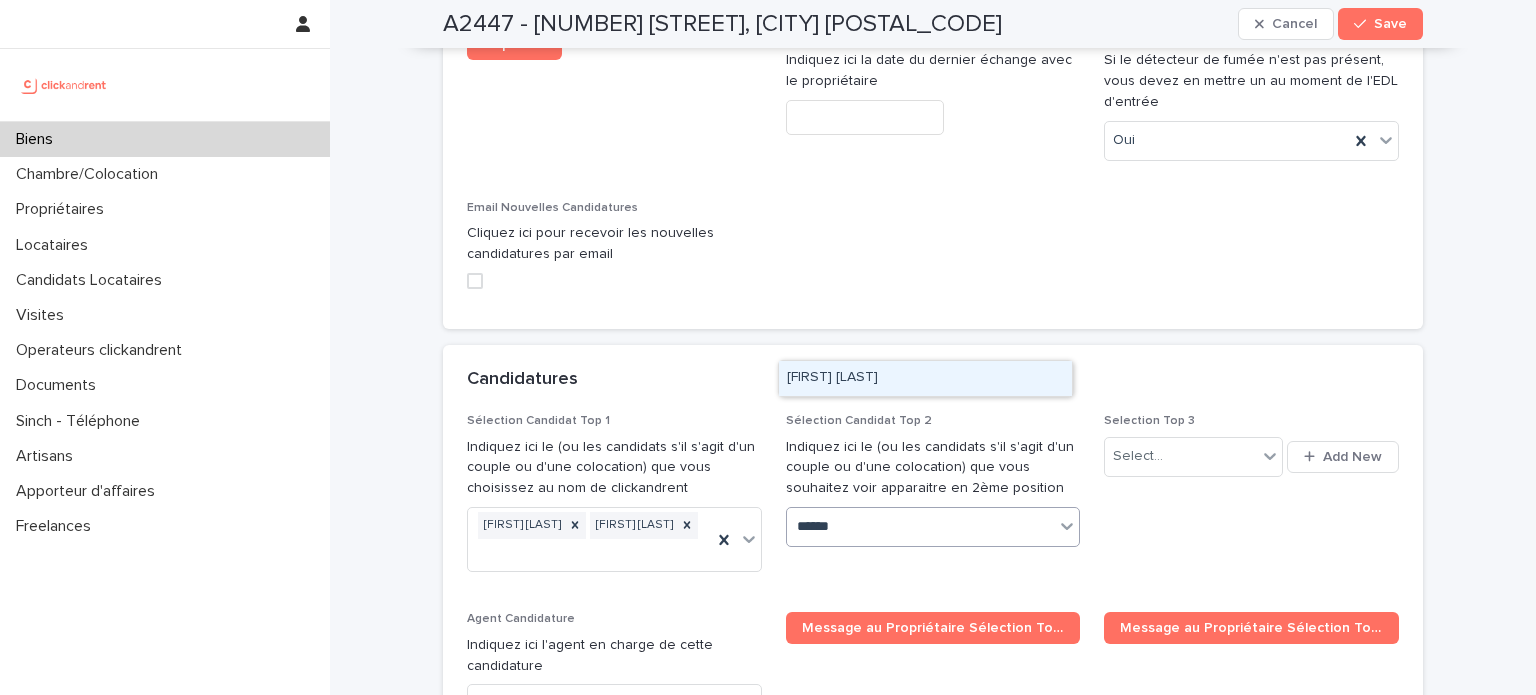 click on "Vahinala Ratsima raminahy" at bounding box center (925, 378) 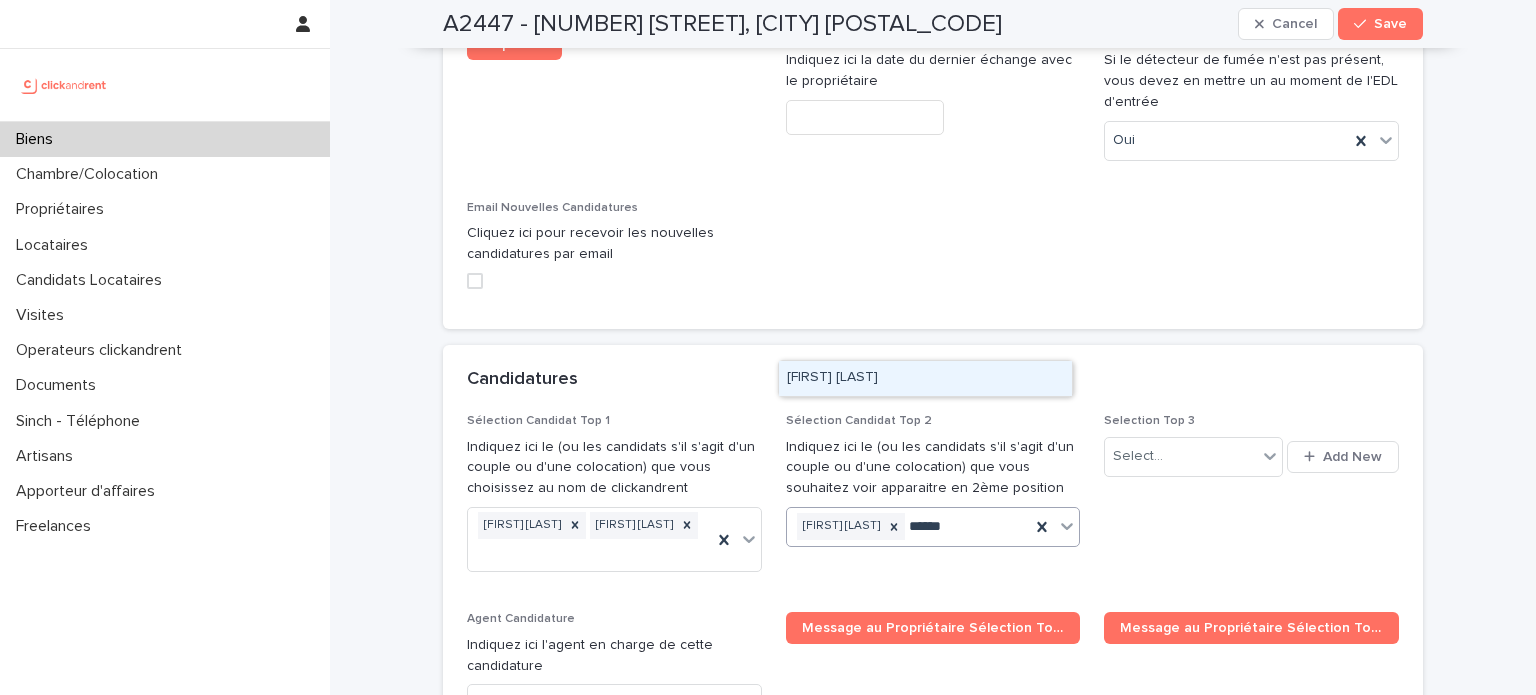 type on "*******" 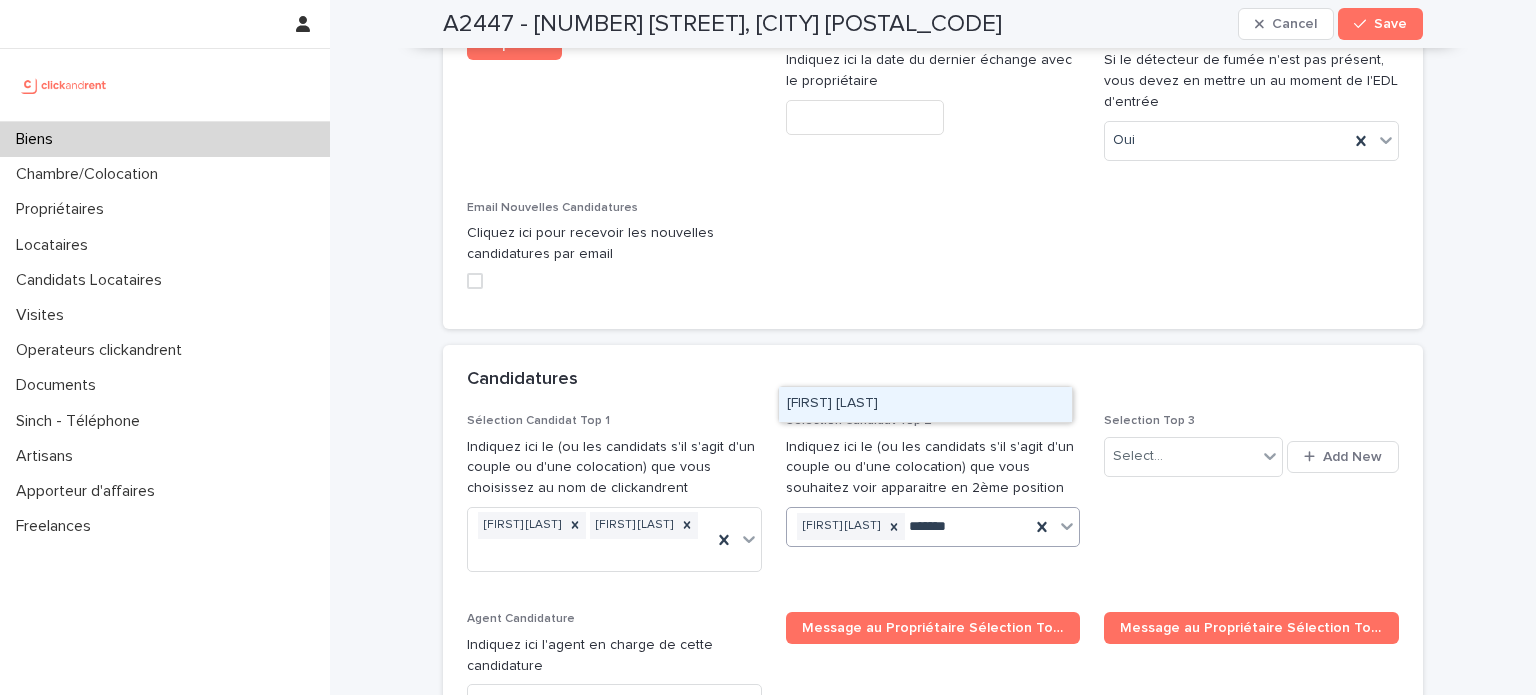click on "Valiavo Ratsima raminahy" at bounding box center [925, 404] 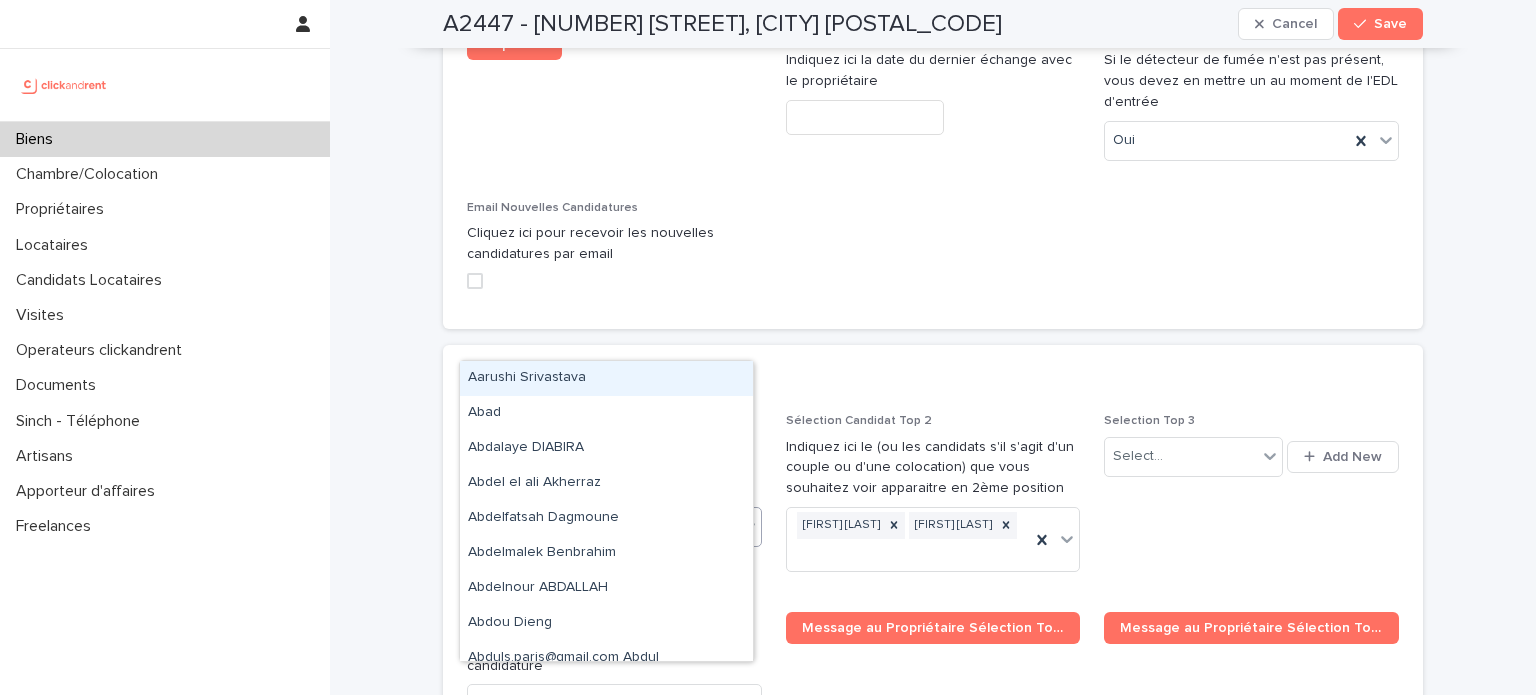 click on "Select..." at bounding box center [614, 527] 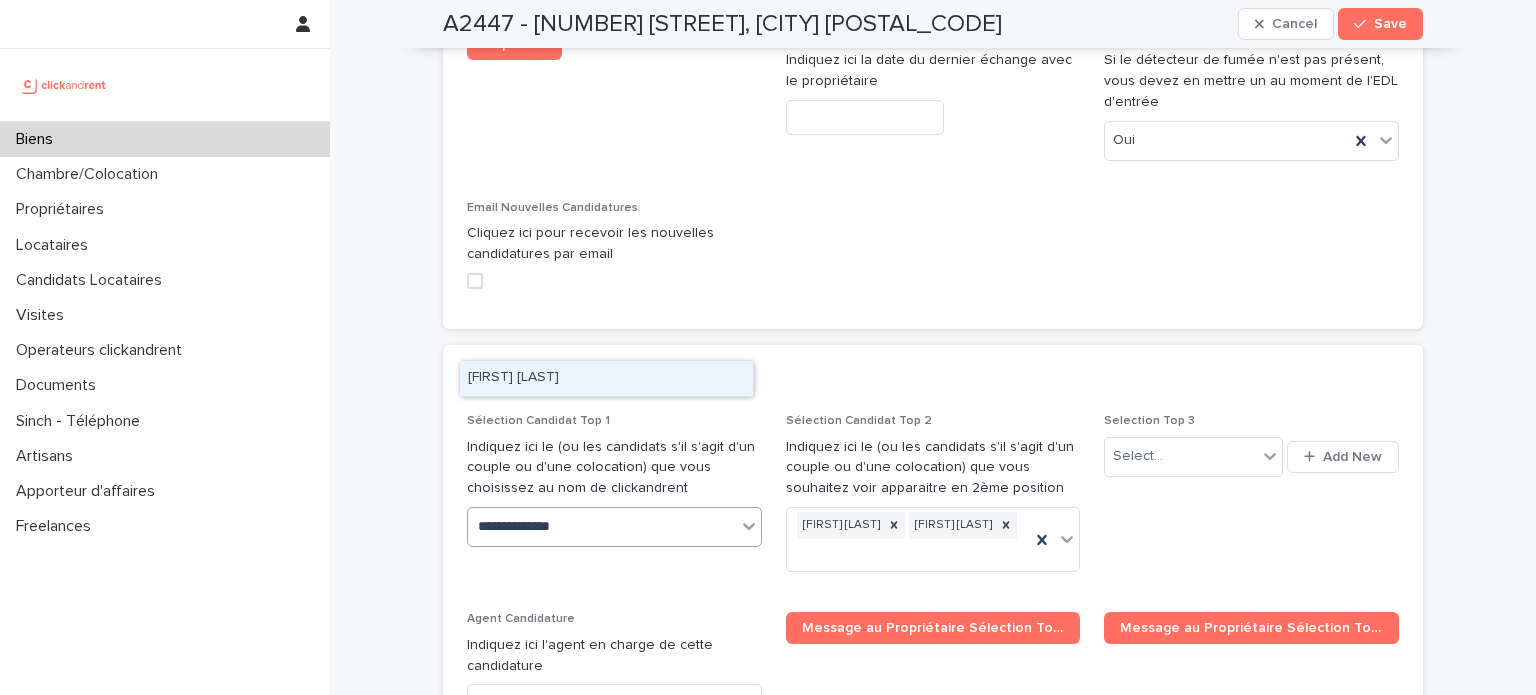 click on "Maxence Stella" at bounding box center (606, 378) 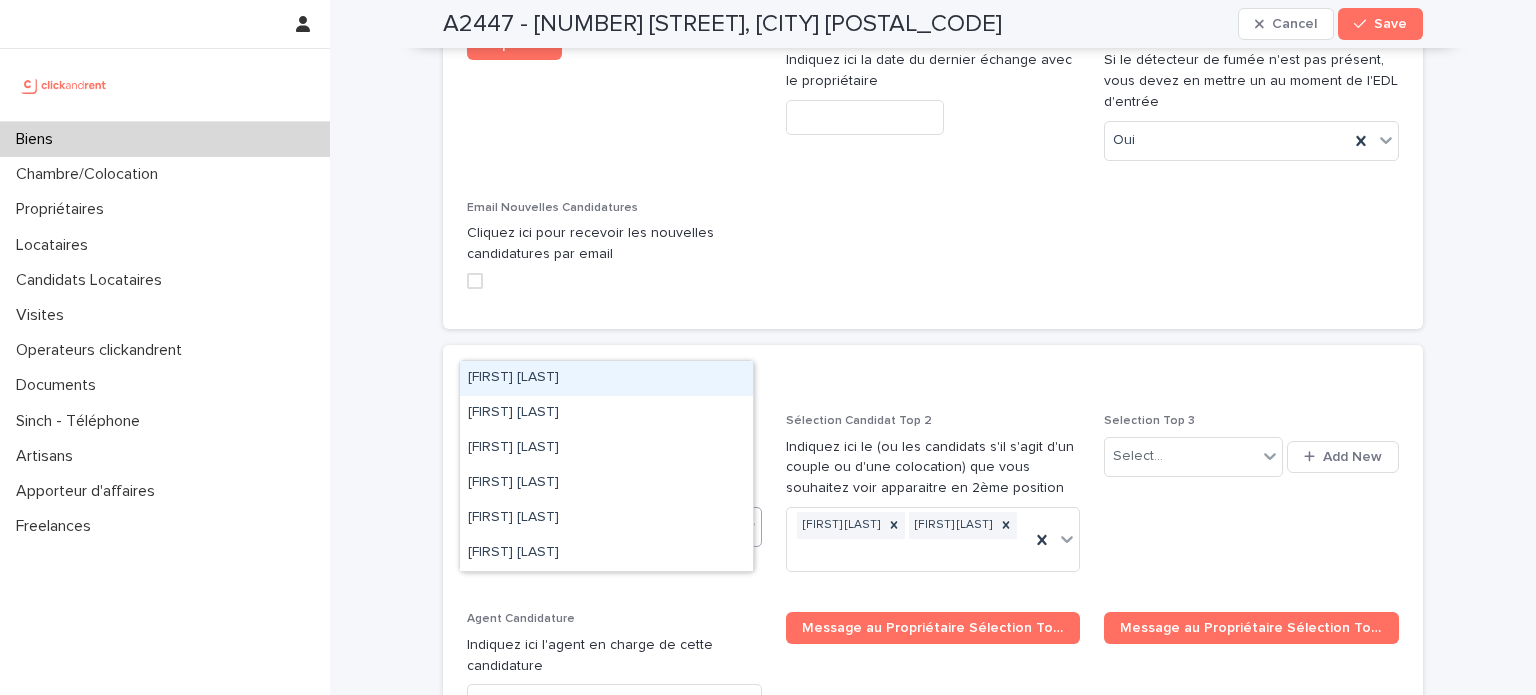 type on "*****" 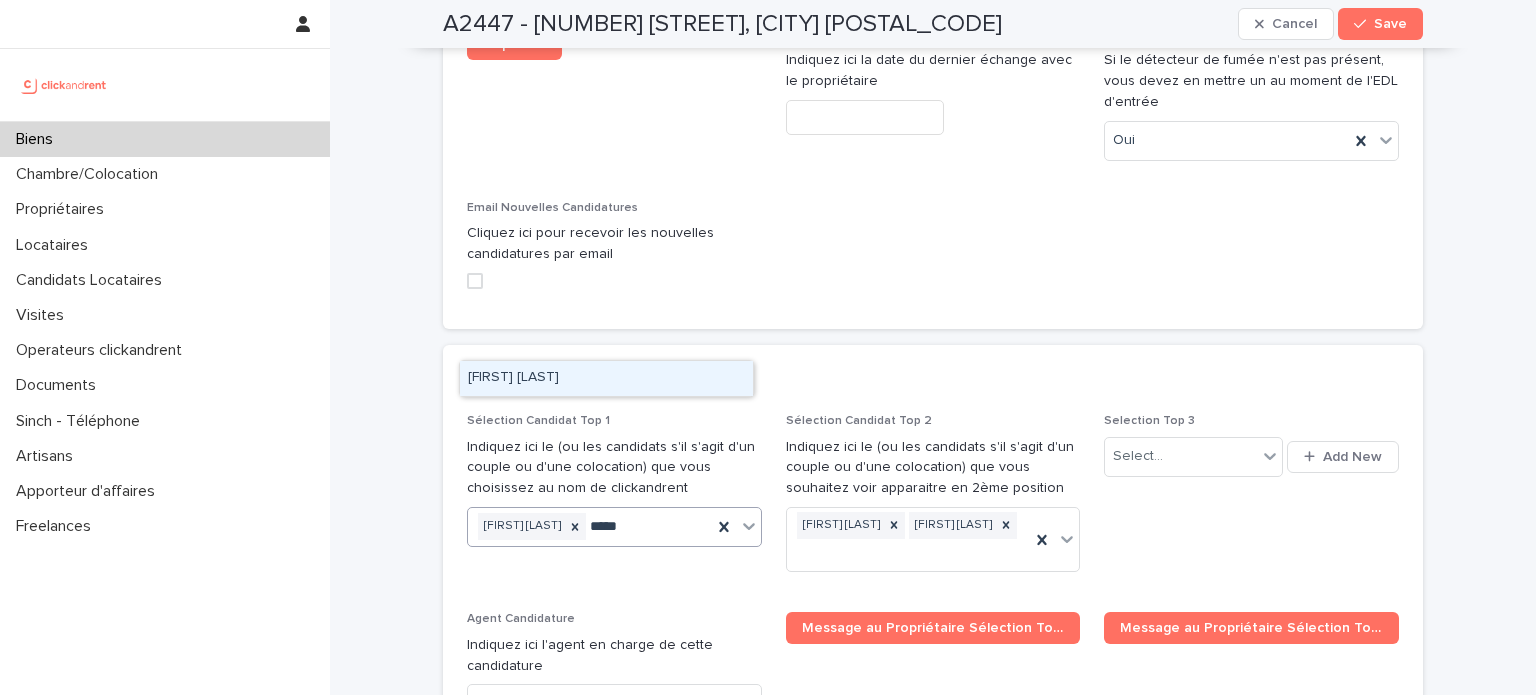 click on "Eva Vifquin" at bounding box center (606, 378) 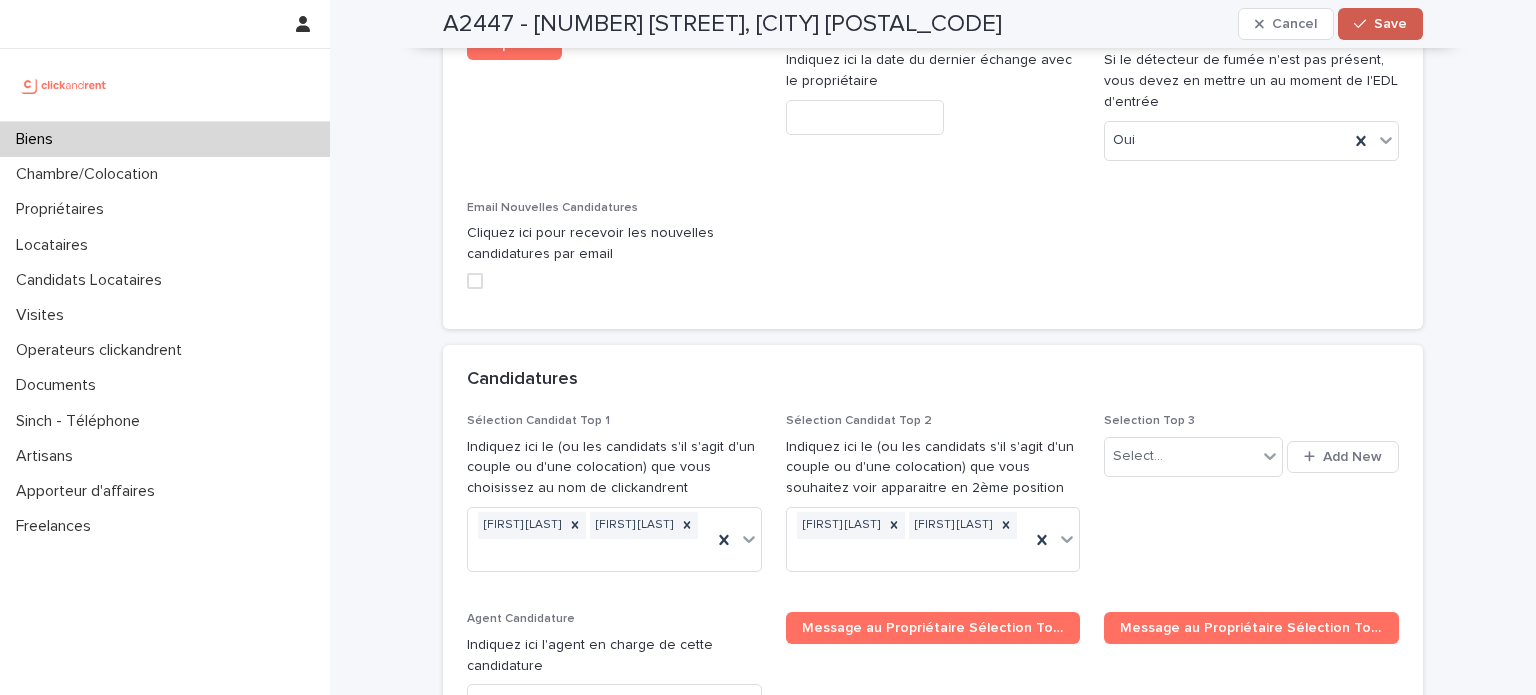 click on "Save" at bounding box center [1390, 24] 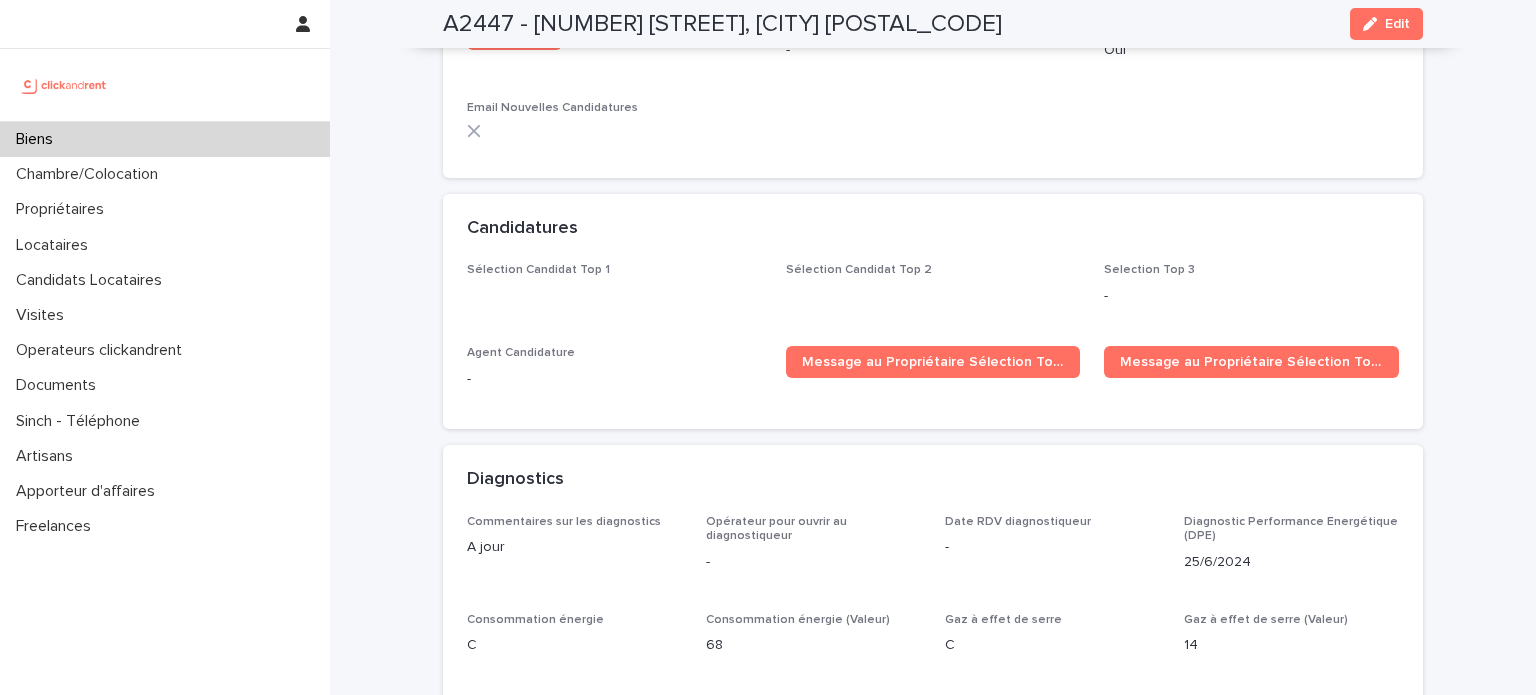 scroll, scrollTop: 6562, scrollLeft: 0, axis: vertical 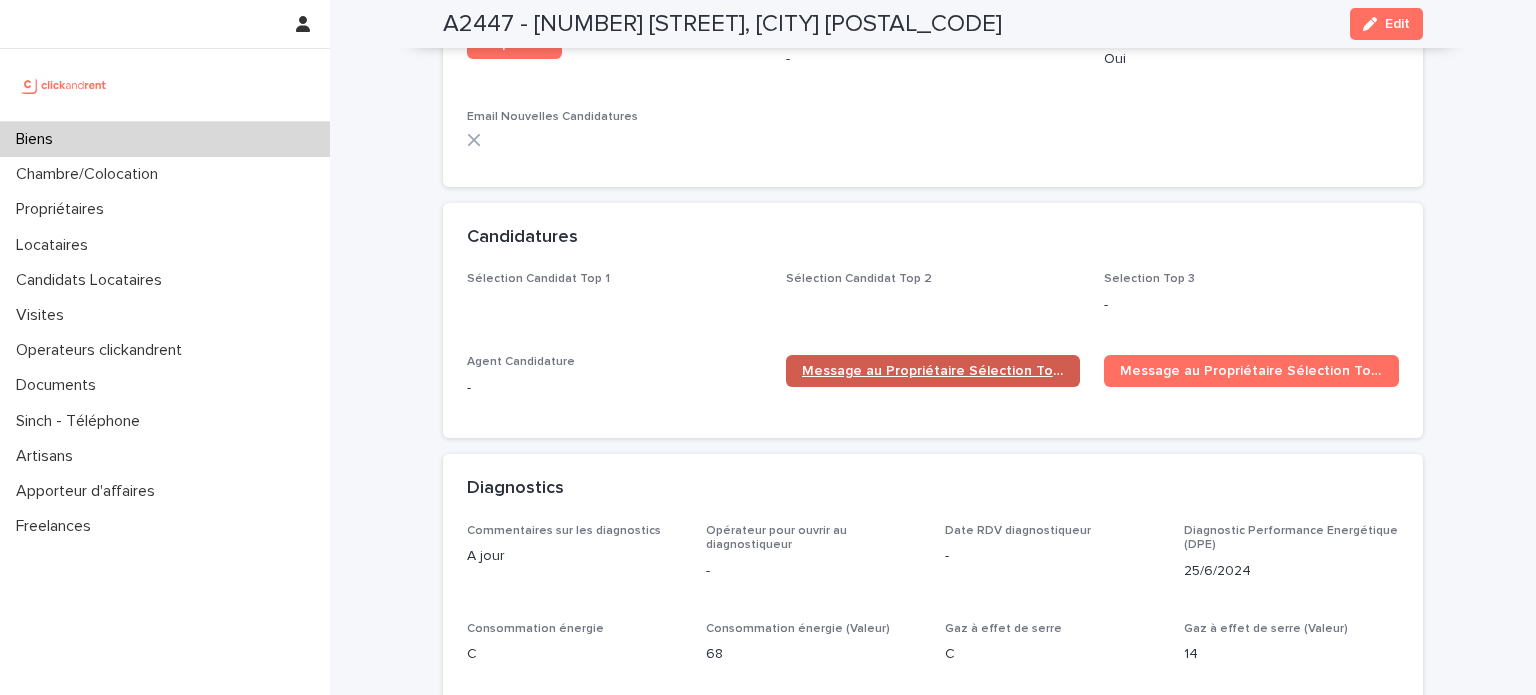 click on "Message au Propriétaire Sélection Top 1" at bounding box center (933, 371) 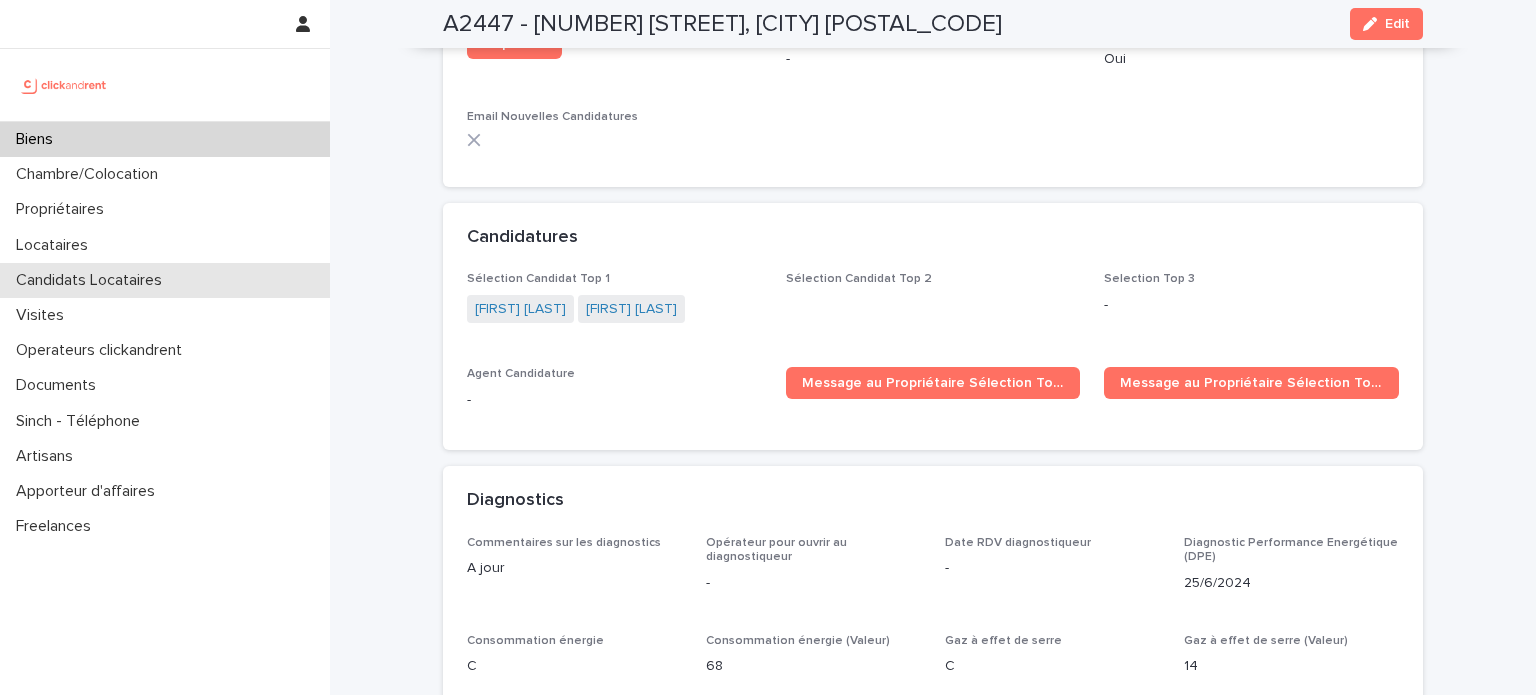click on "Candidats Locataires" at bounding box center [93, 280] 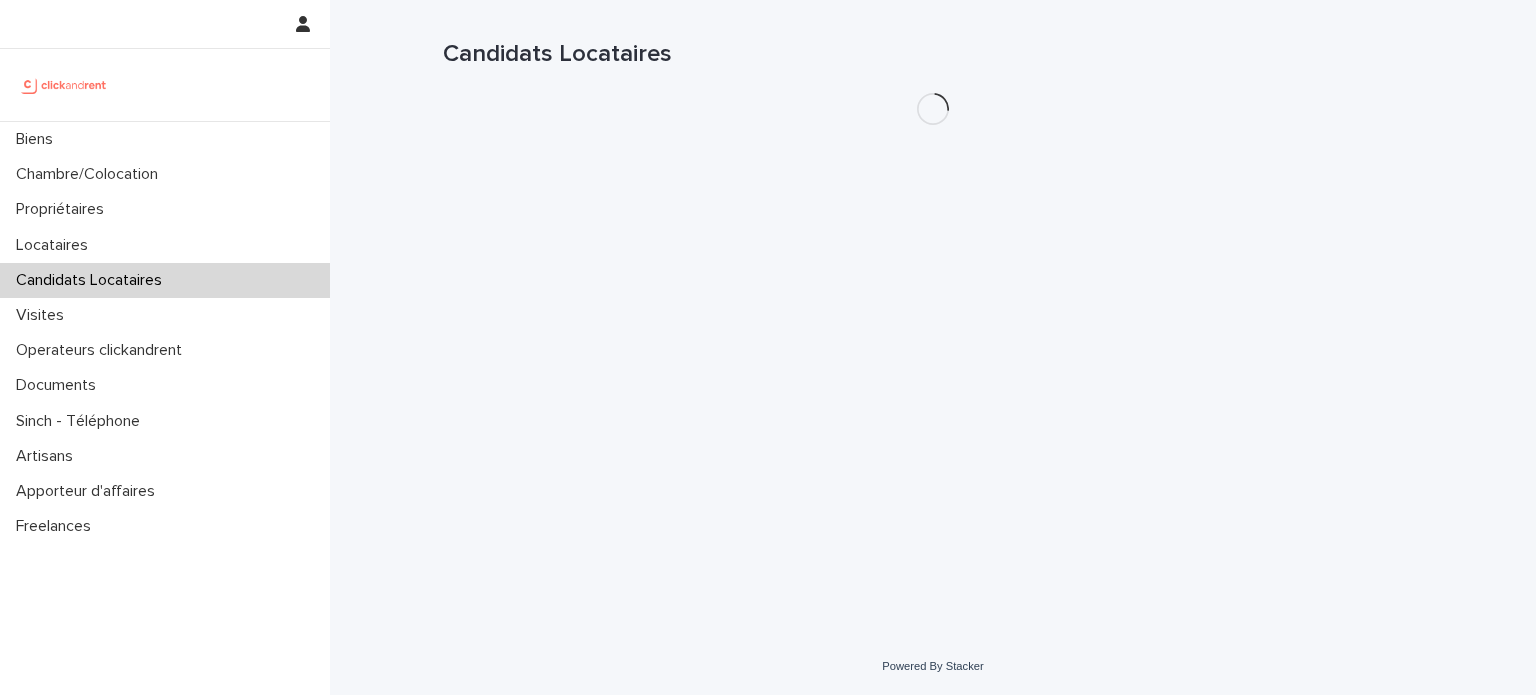 scroll, scrollTop: 0, scrollLeft: 0, axis: both 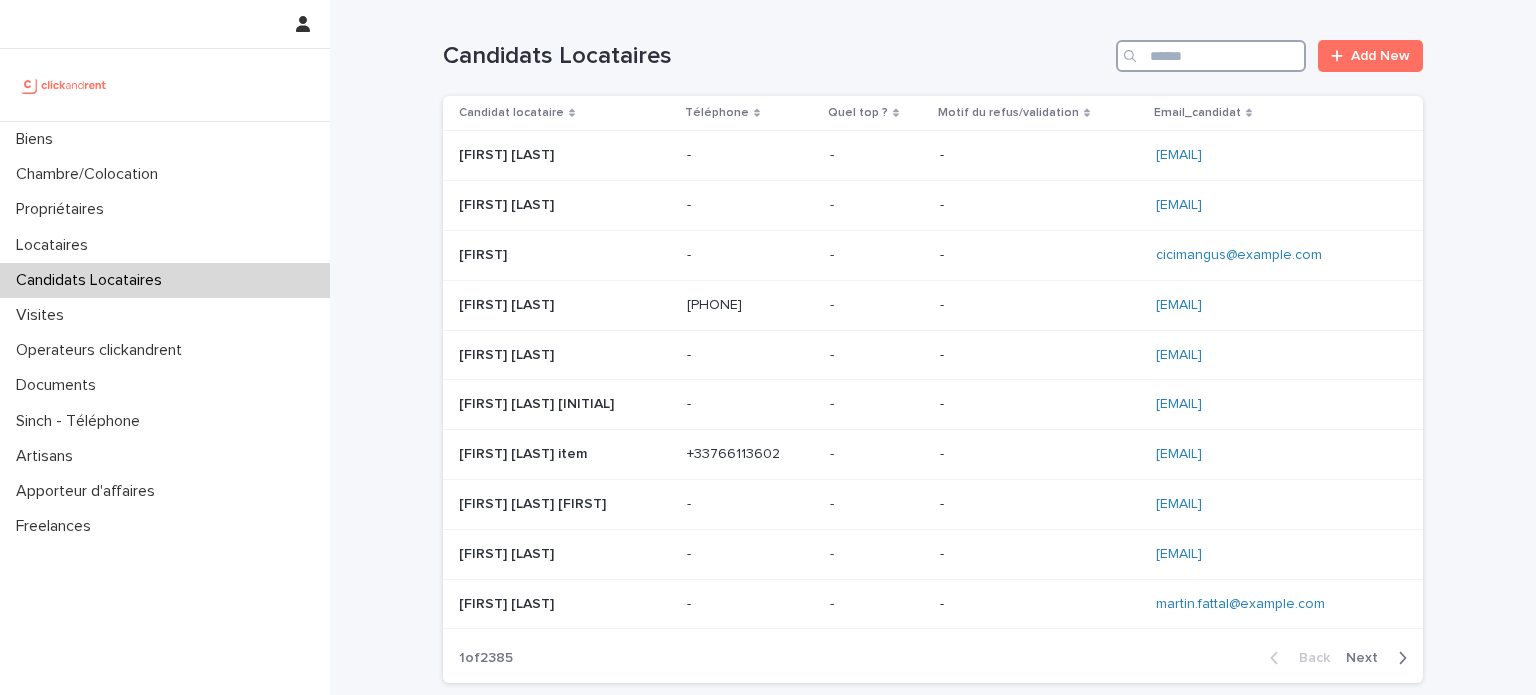 click at bounding box center [1211, 56] 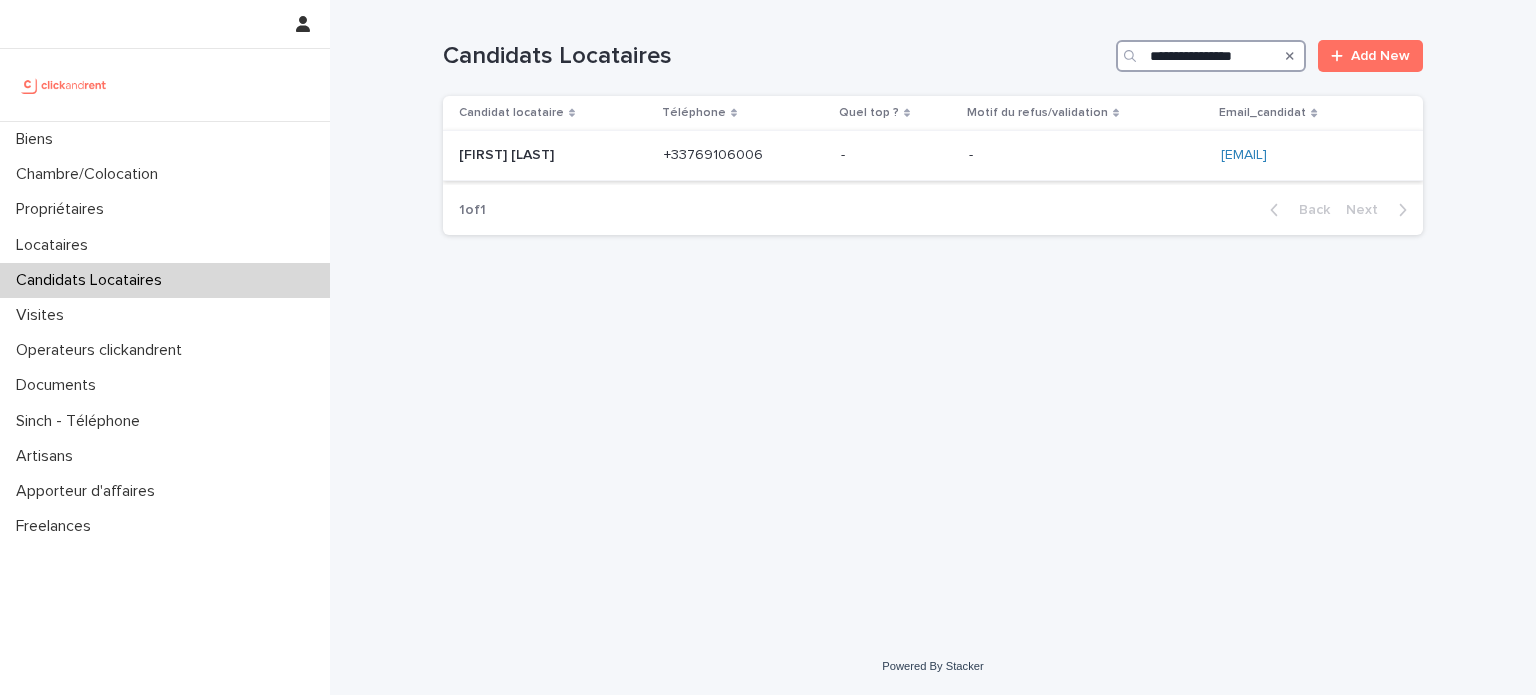 type on "**********" 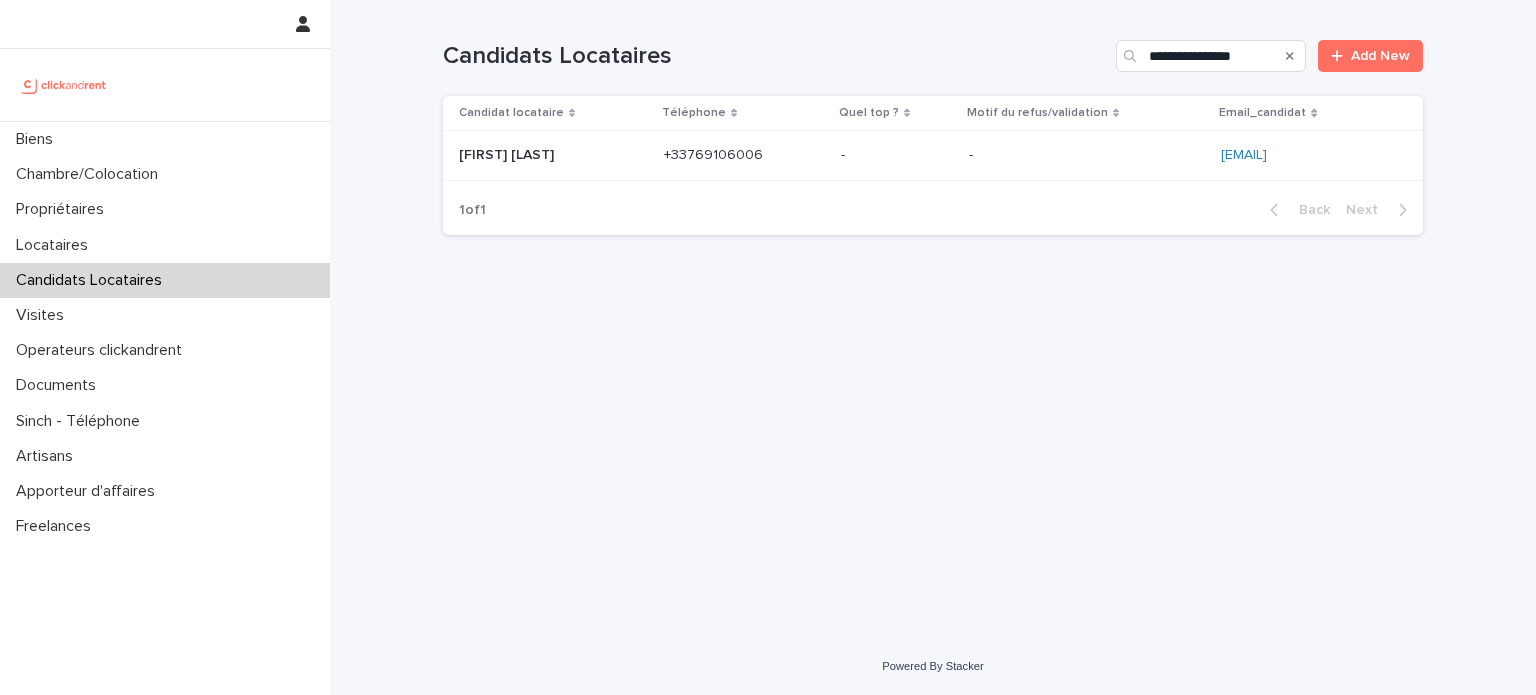 click at bounding box center (1087, 155) 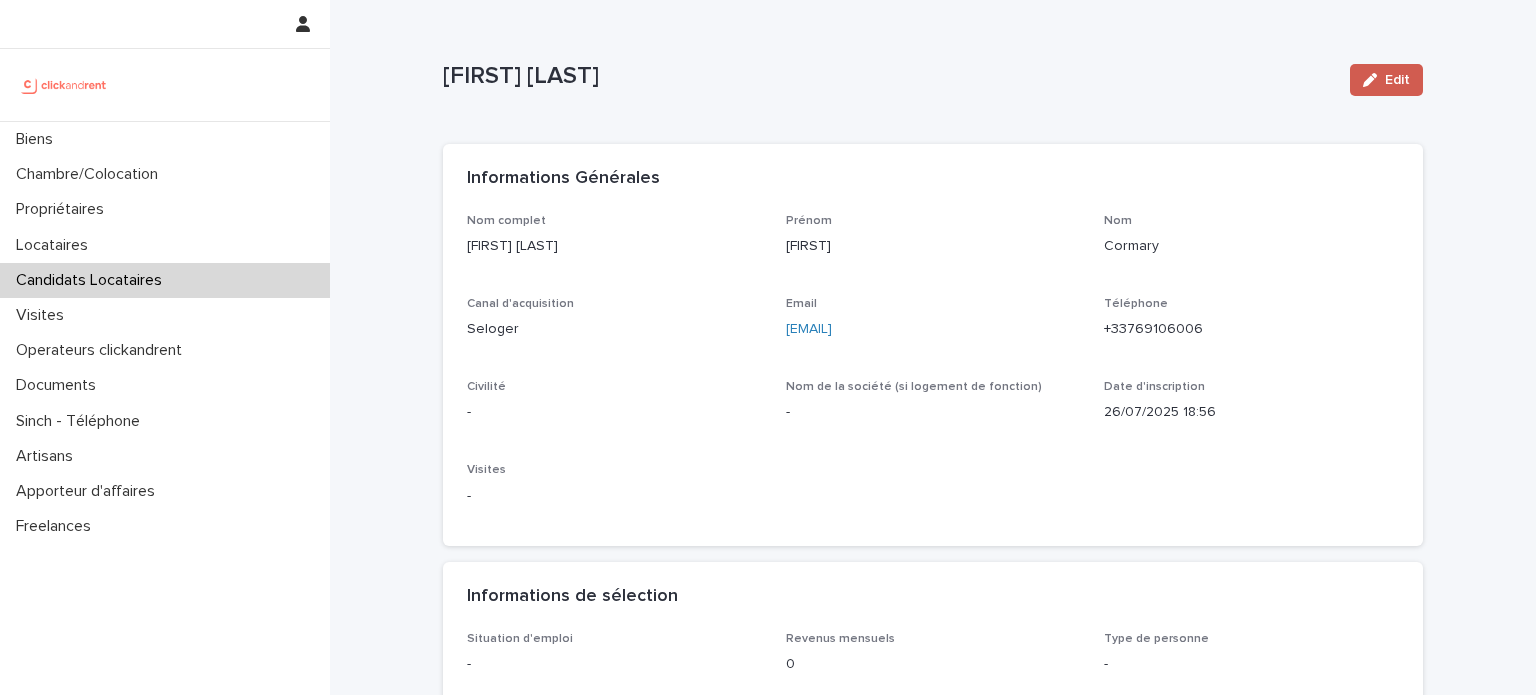 click 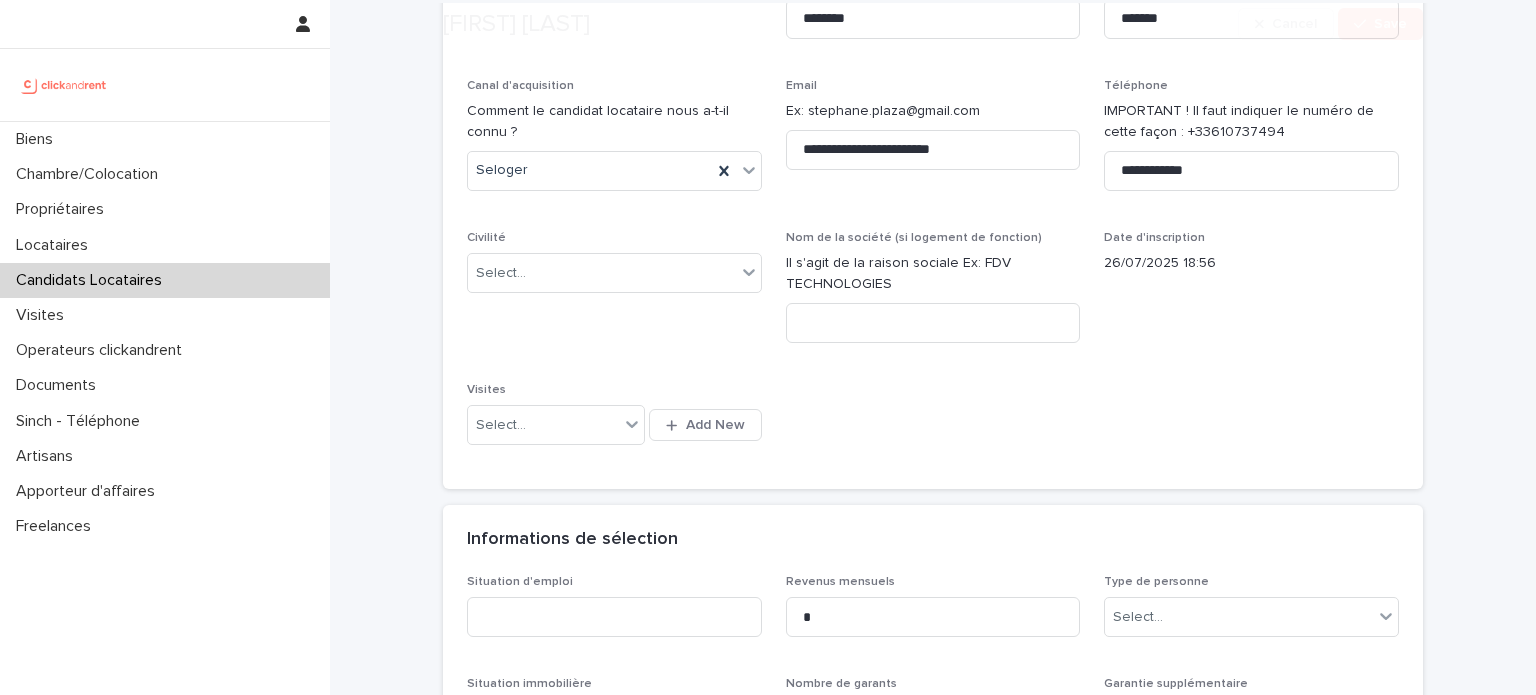 scroll, scrollTop: 268, scrollLeft: 0, axis: vertical 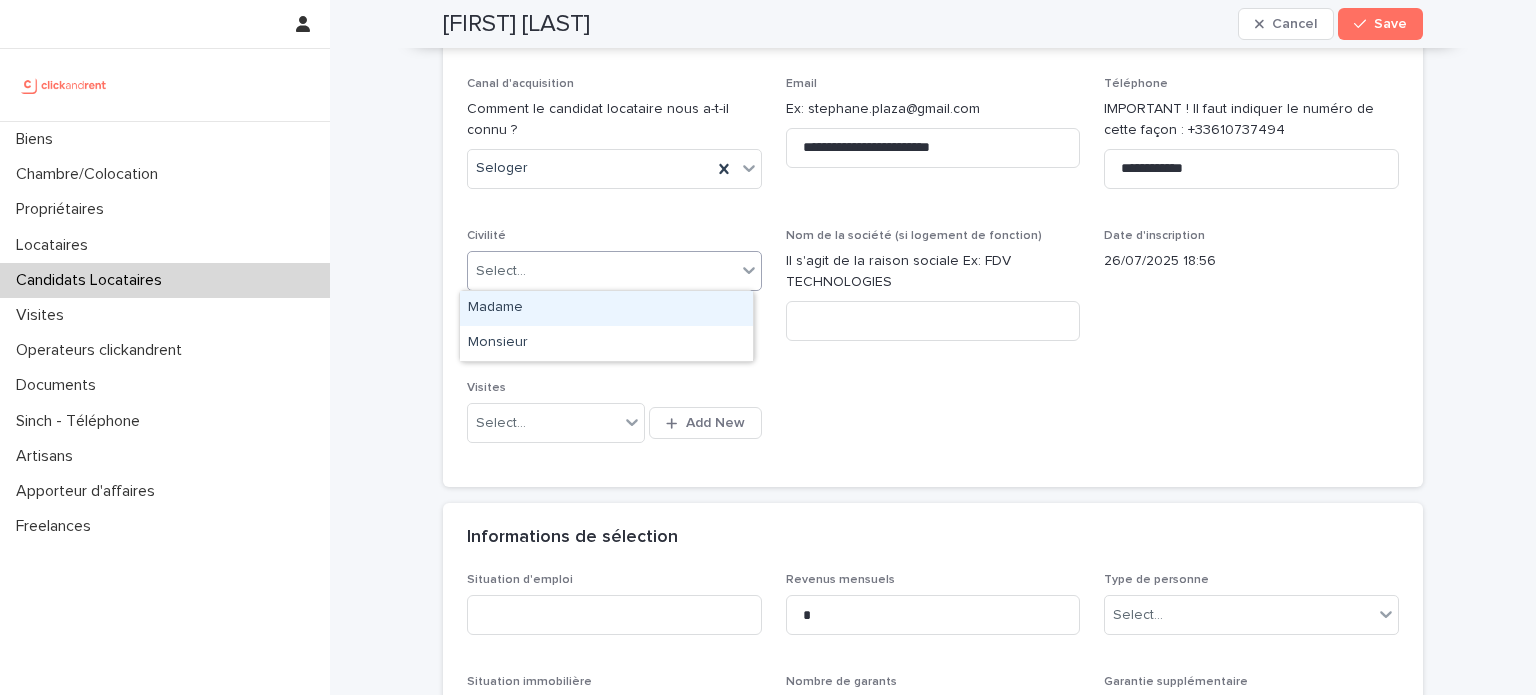 click on "Select..." at bounding box center (602, 271) 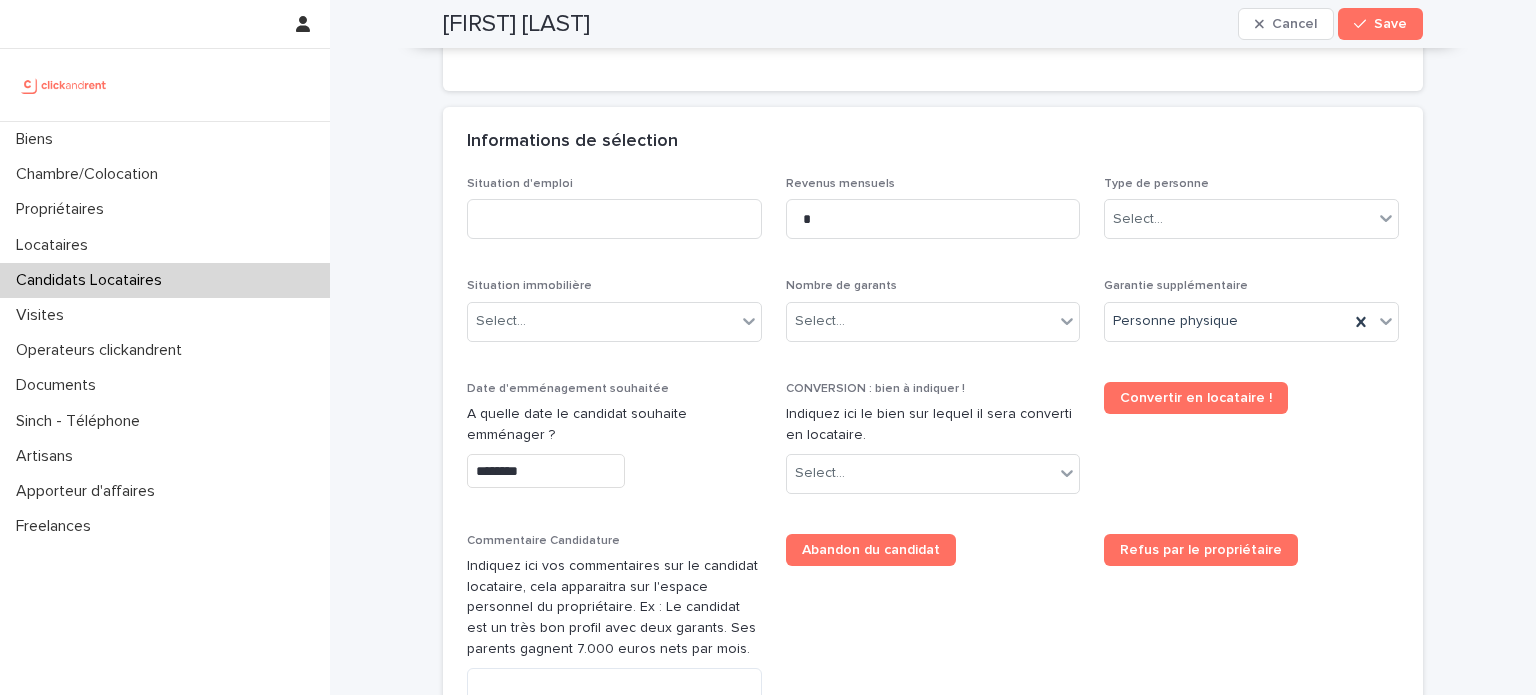 scroll, scrollTop: 664, scrollLeft: 0, axis: vertical 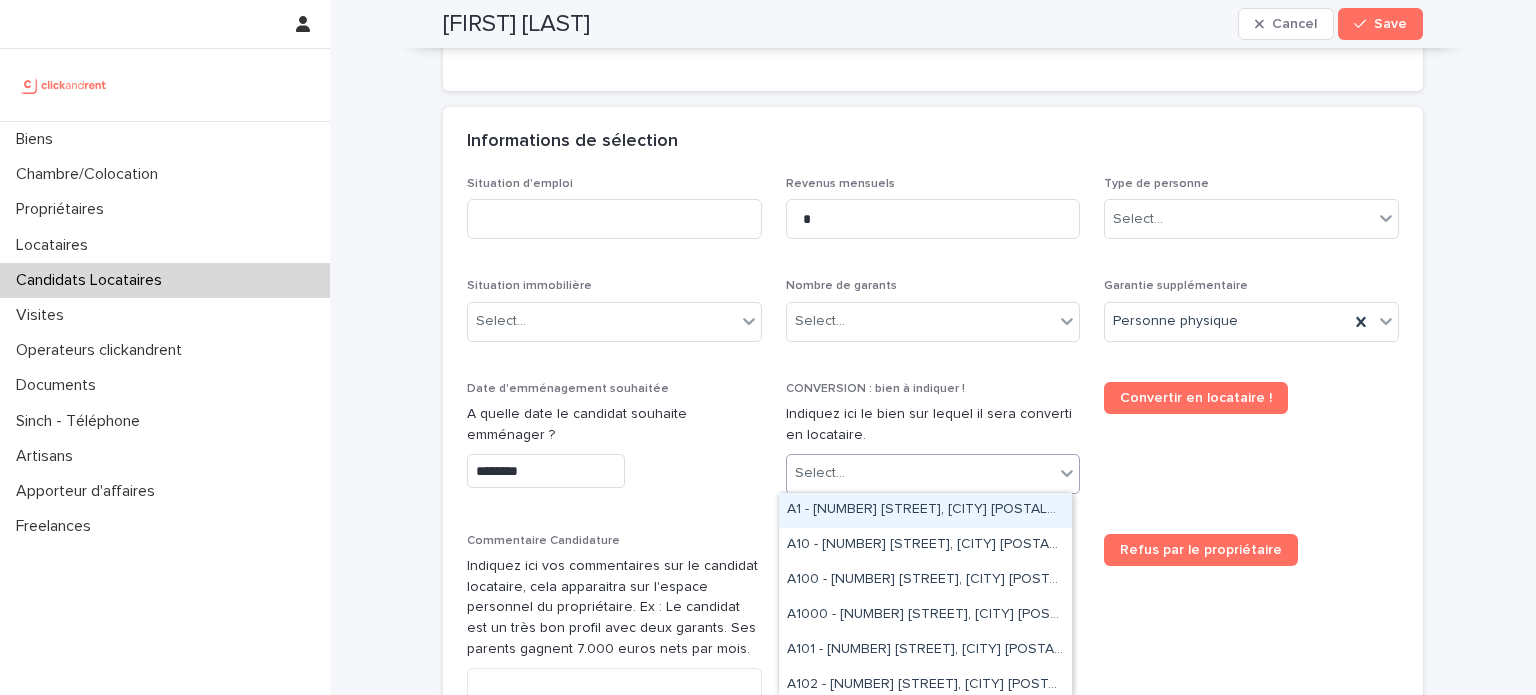 click on "Select..." at bounding box center (820, 473) 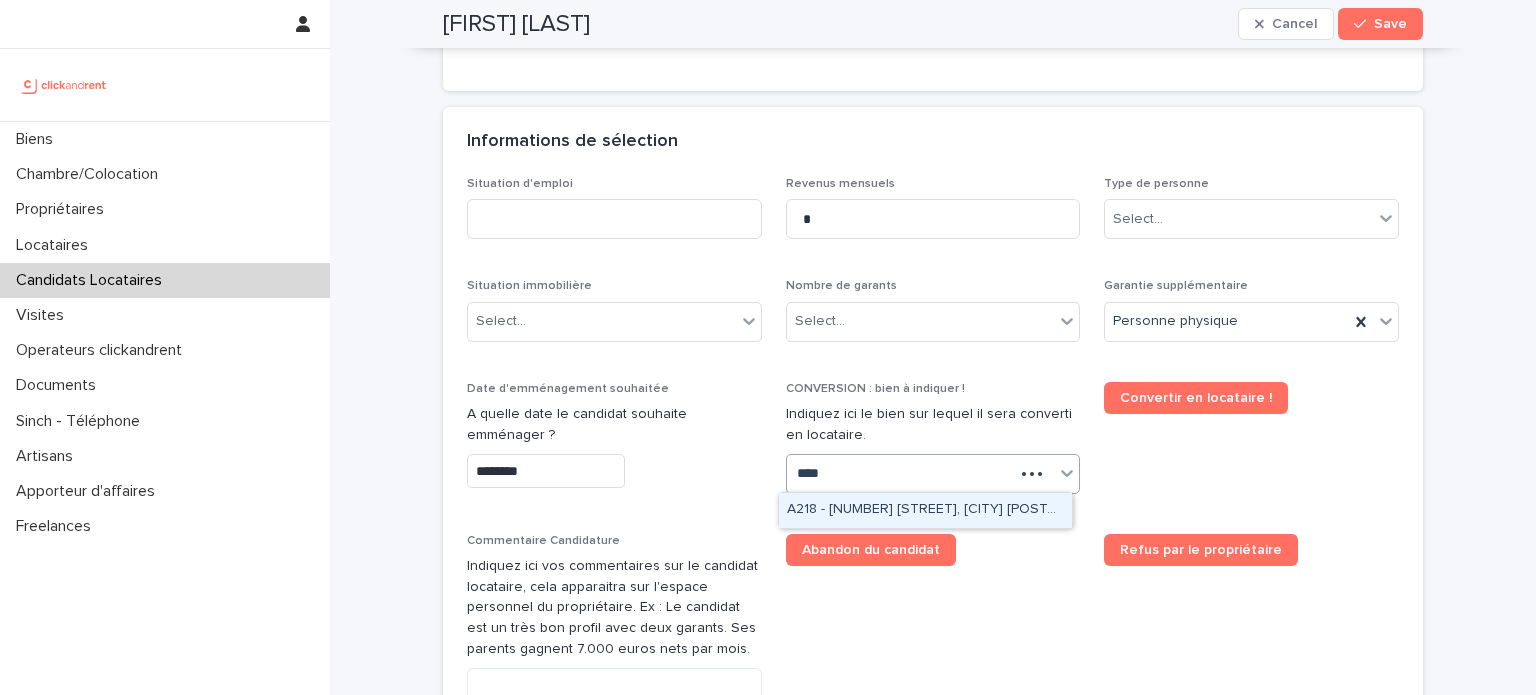 type on "*****" 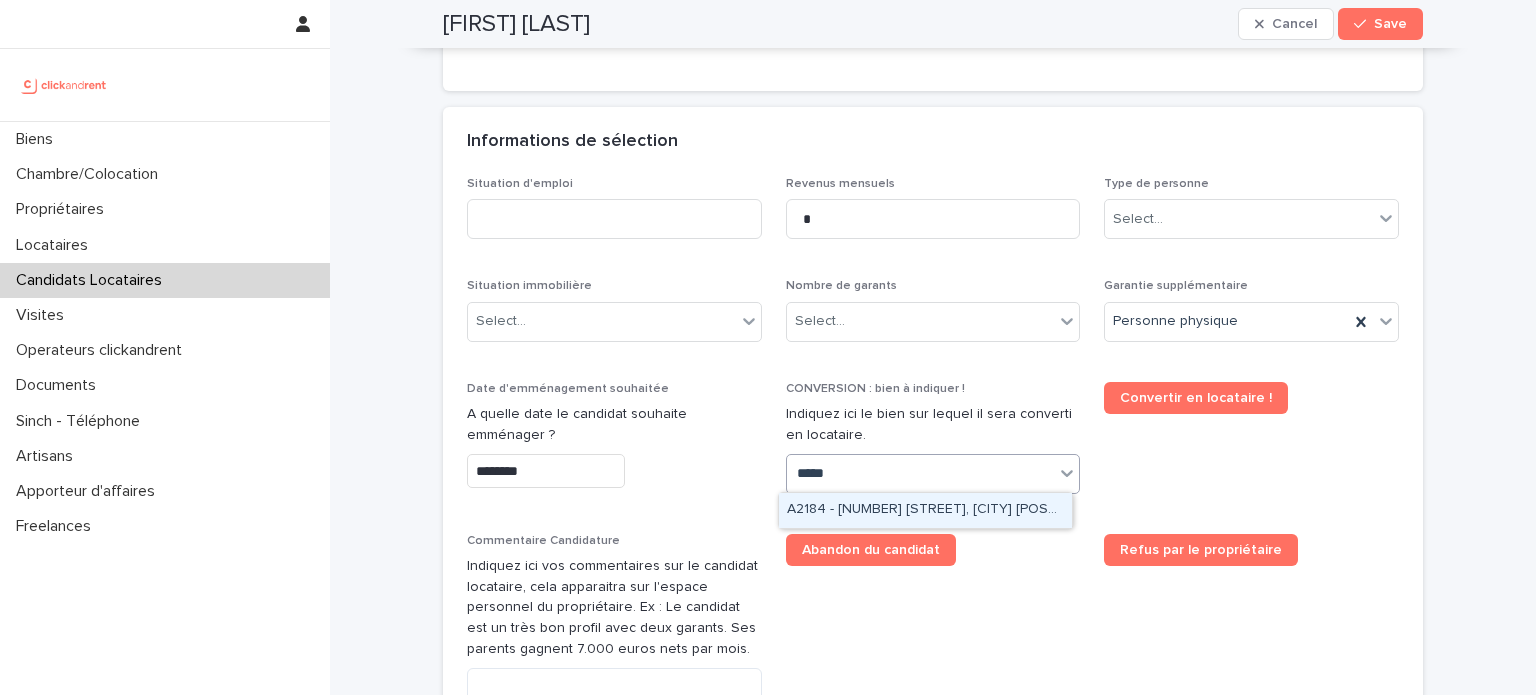 click on "A2184 - 59 rue Pierre Butin,  Pontoise 95300" at bounding box center (925, 510) 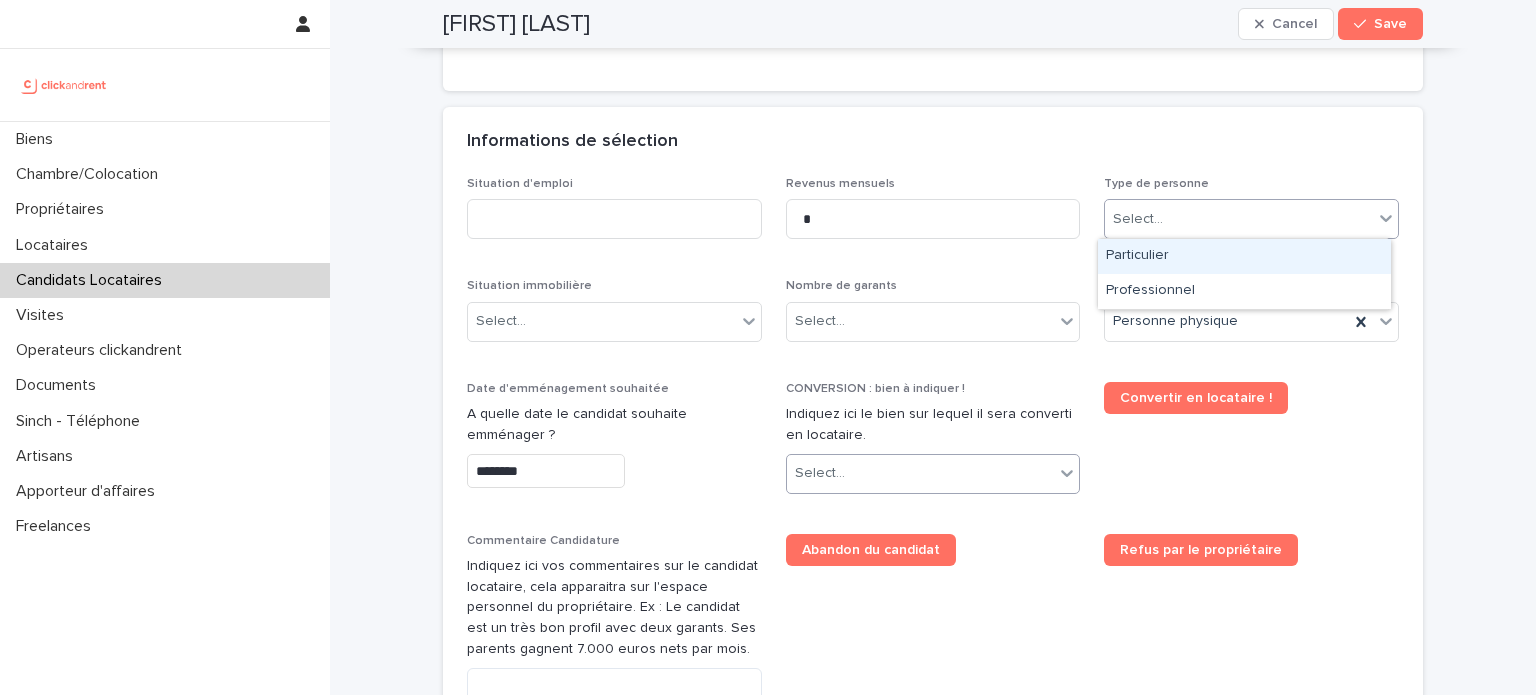 click on "Select..." at bounding box center (1138, 219) 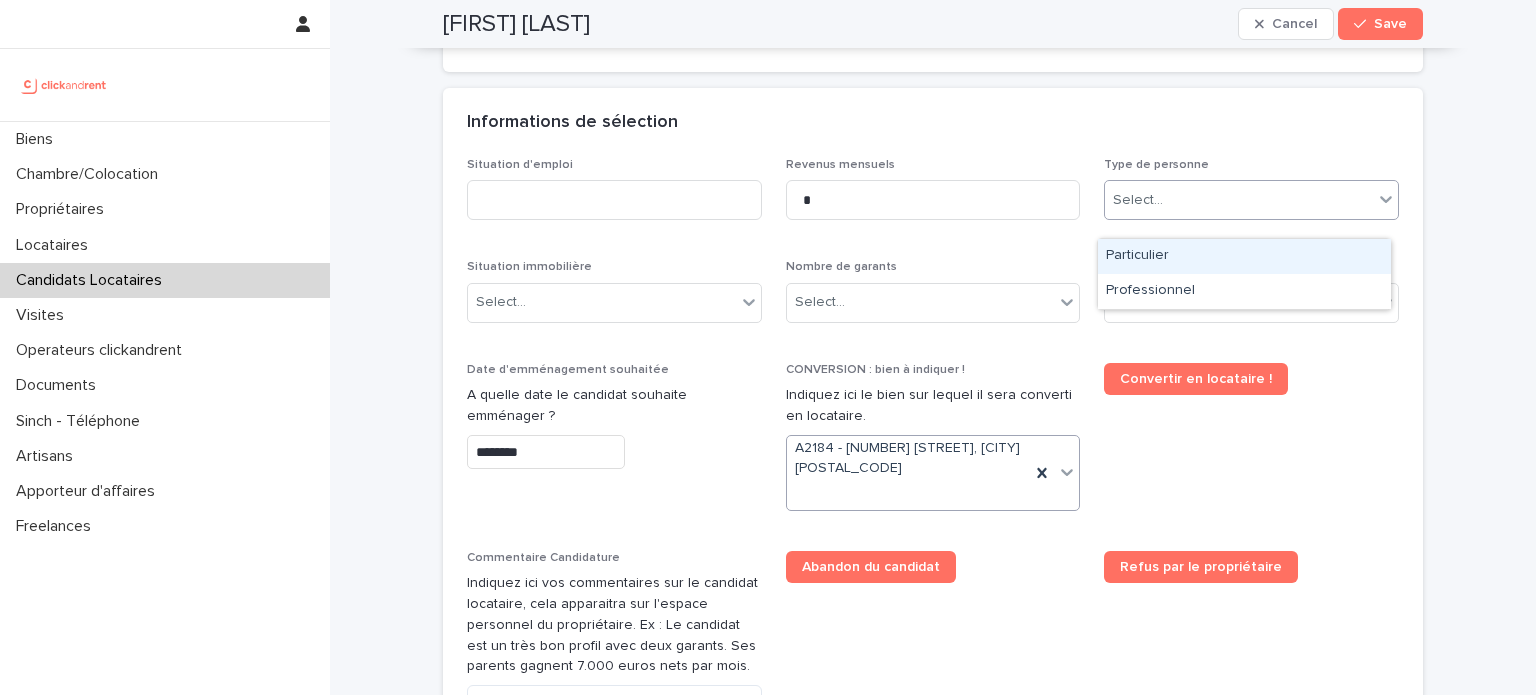 click on "Particulier" at bounding box center (1244, 256) 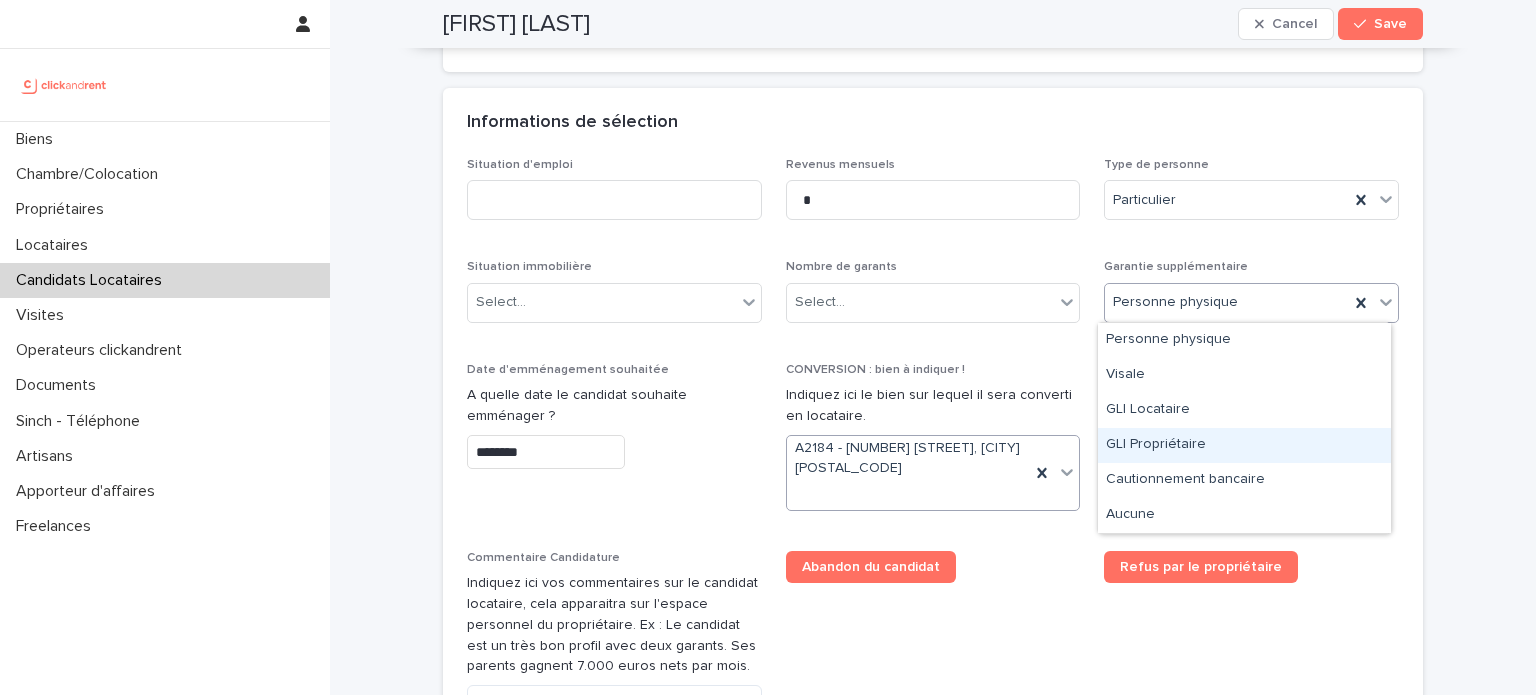 drag, startPoint x: 1166, startPoint y: 303, endPoint x: 1141, endPoint y: 447, distance: 146.15402 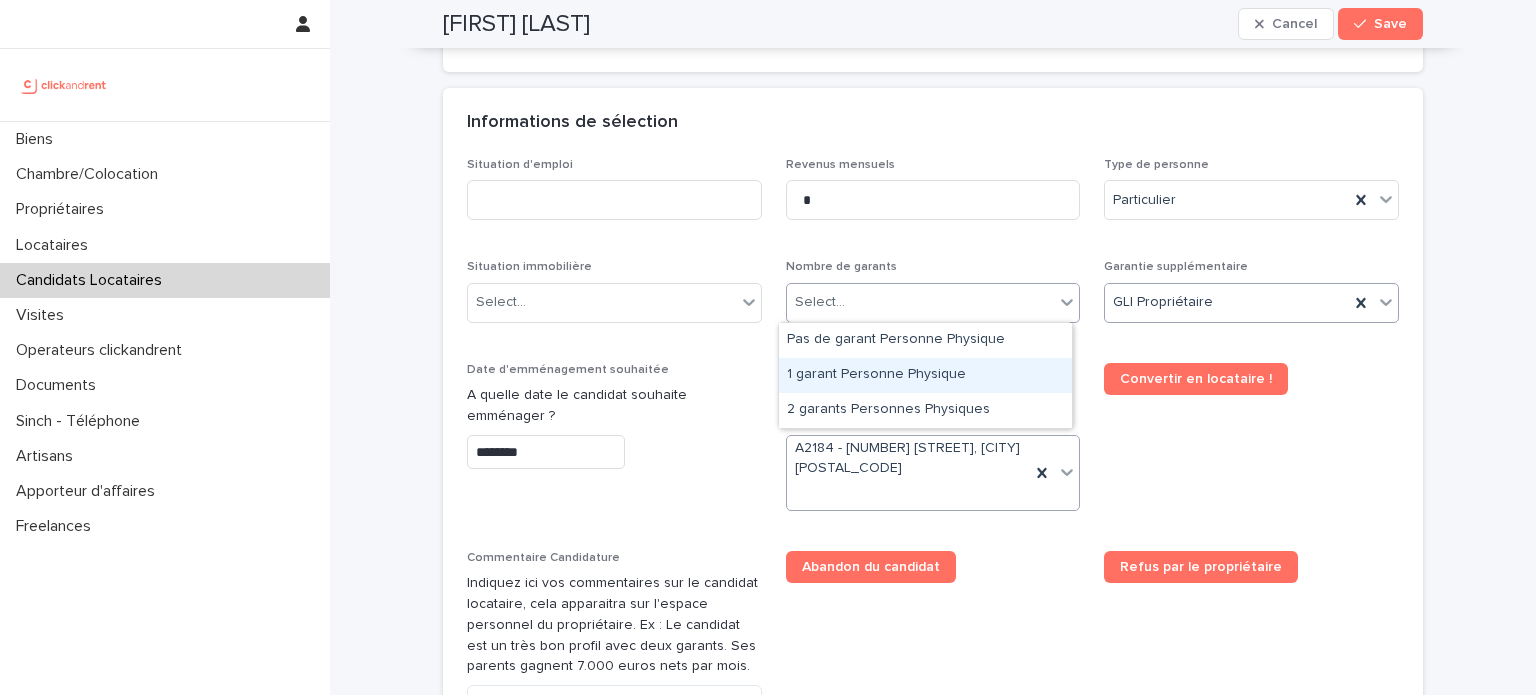 click on "**********" at bounding box center [768, 347] 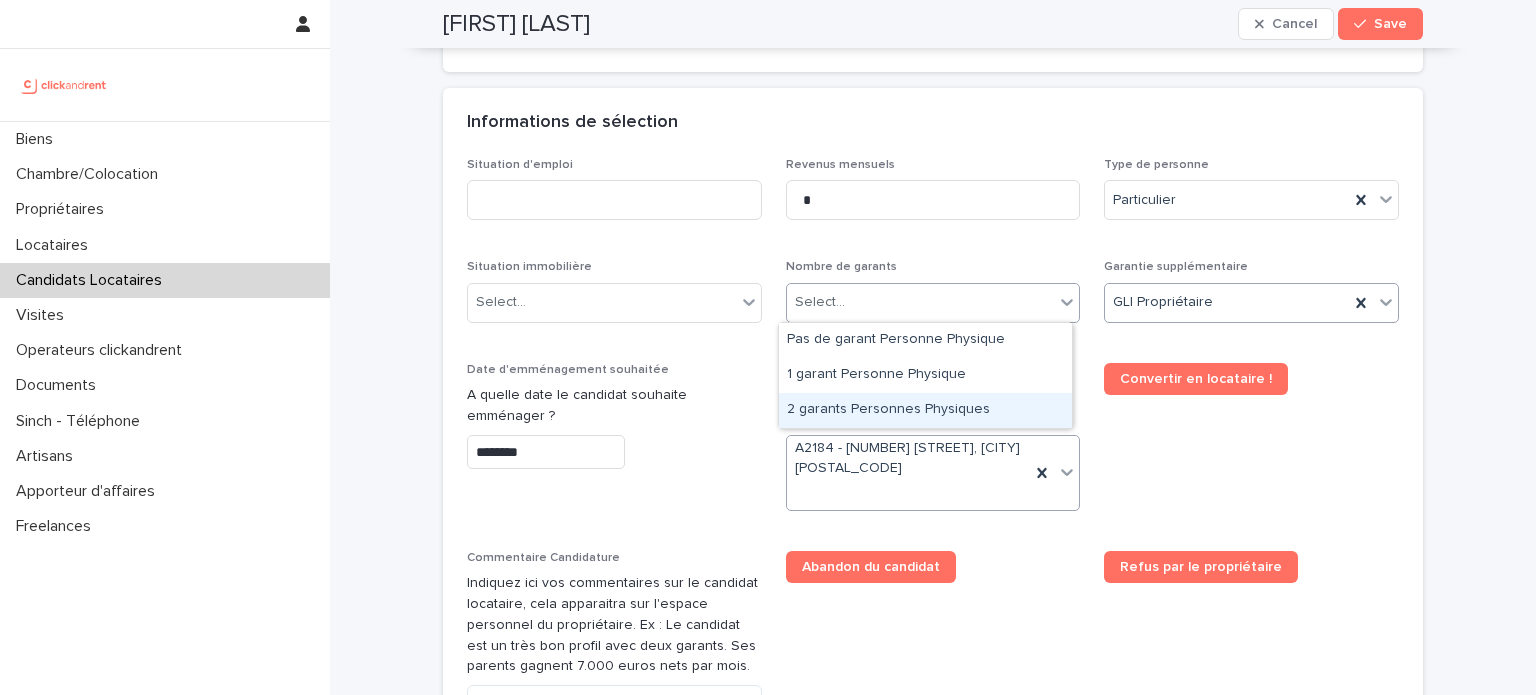 click on "2 garants Personnes Physiques" at bounding box center [925, 410] 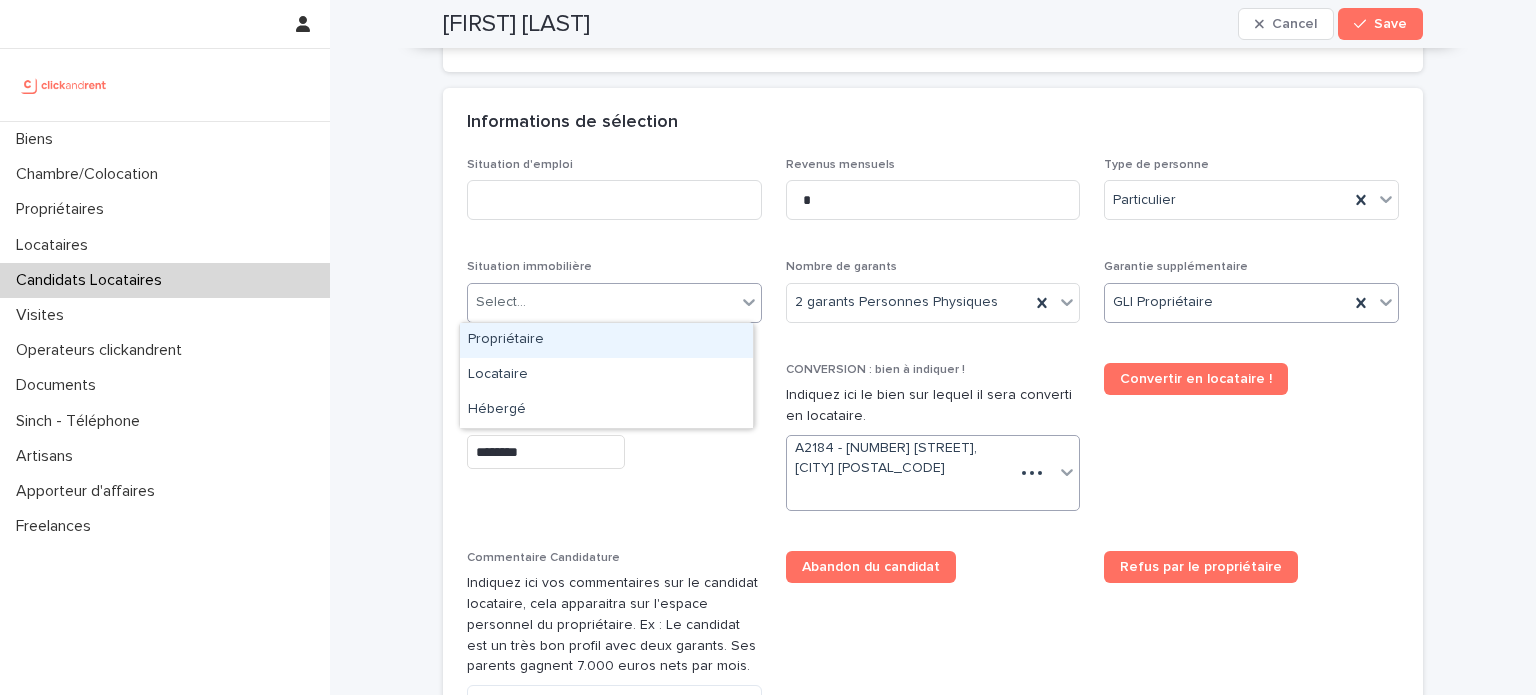 click on "Select..." at bounding box center [602, 302] 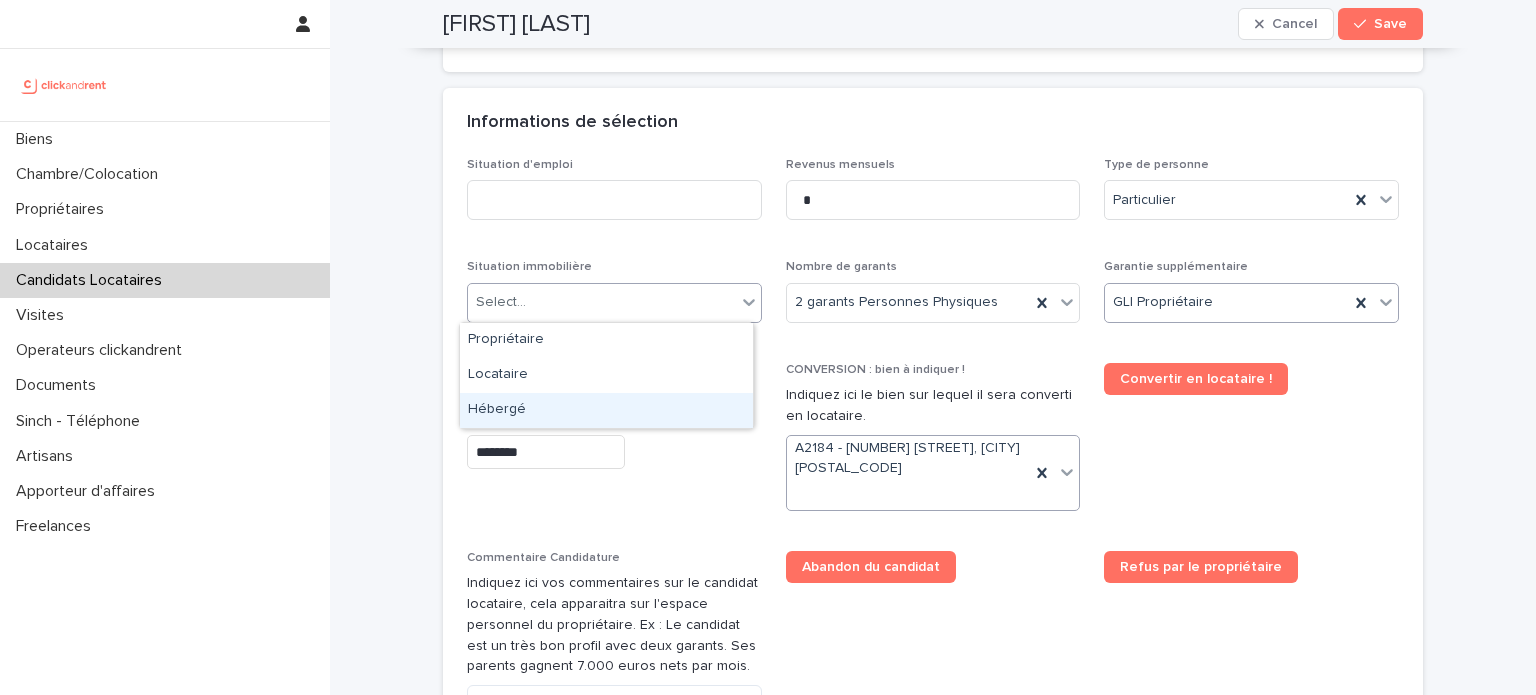 click on "Hébergé" at bounding box center (606, 410) 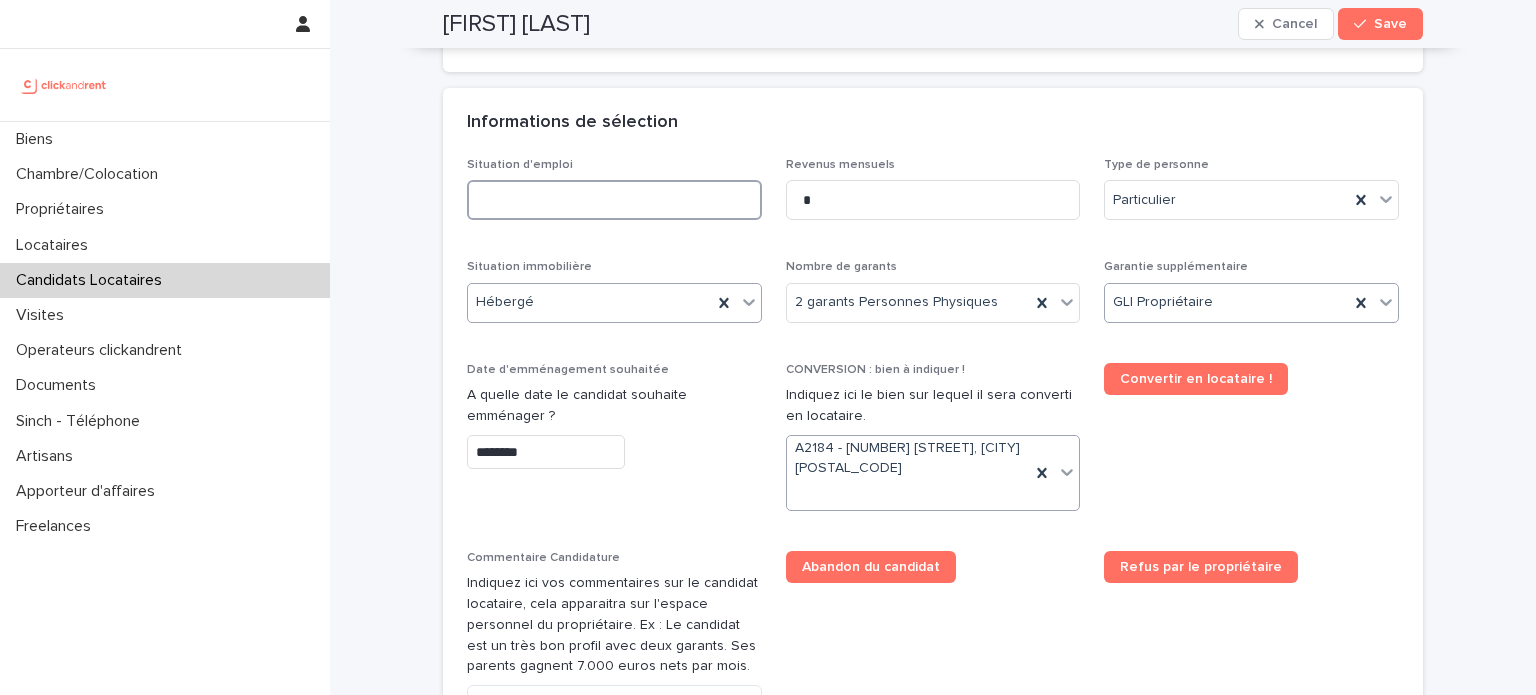 click at bounding box center (614, 200) 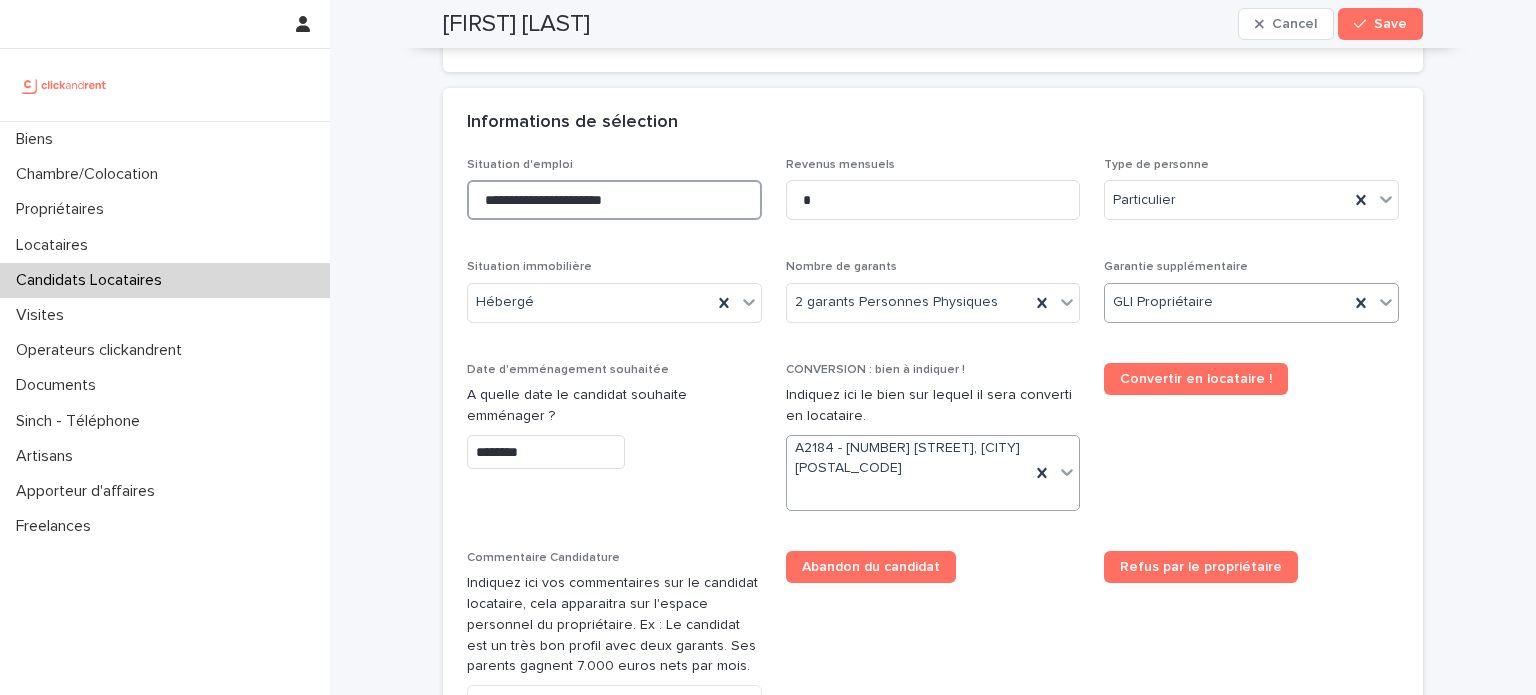 type on "**********" 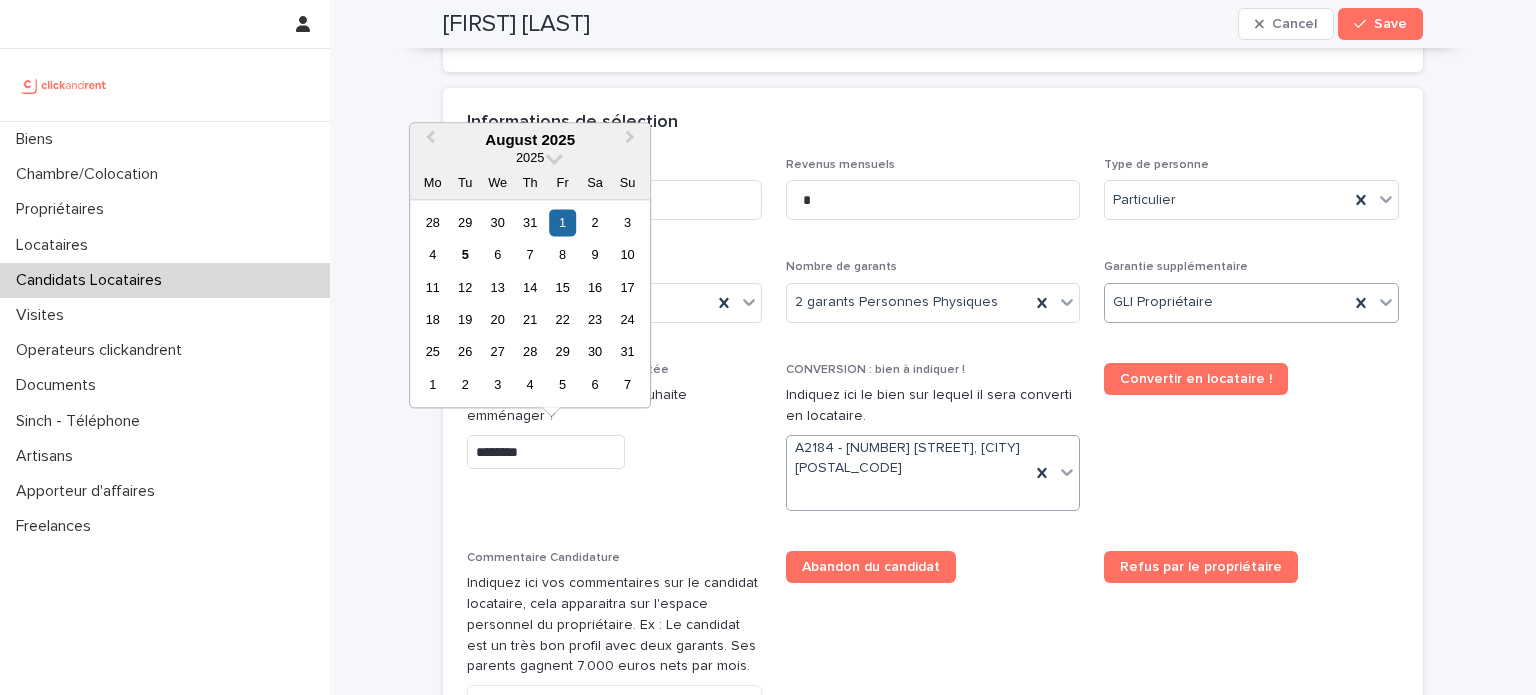 click on "********" at bounding box center (546, 452) 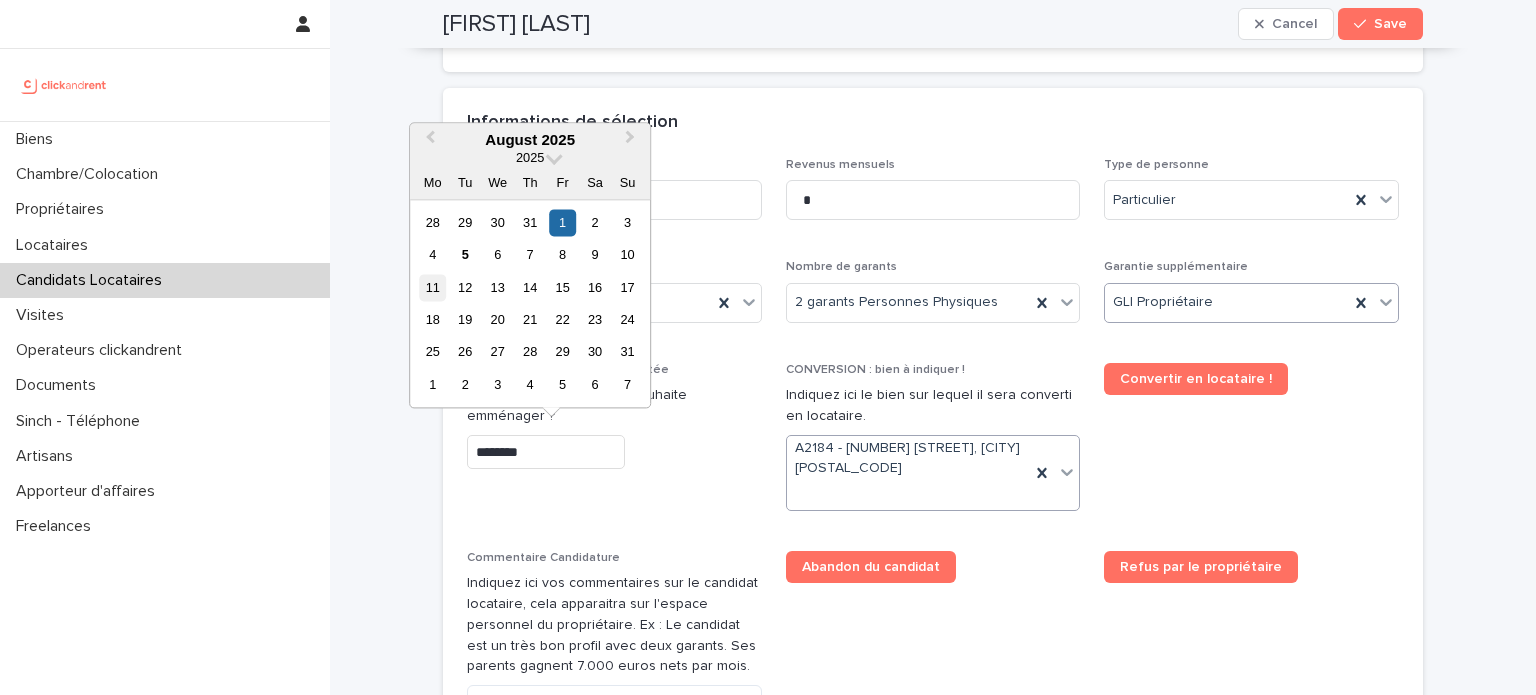 click on "11" at bounding box center [432, 287] 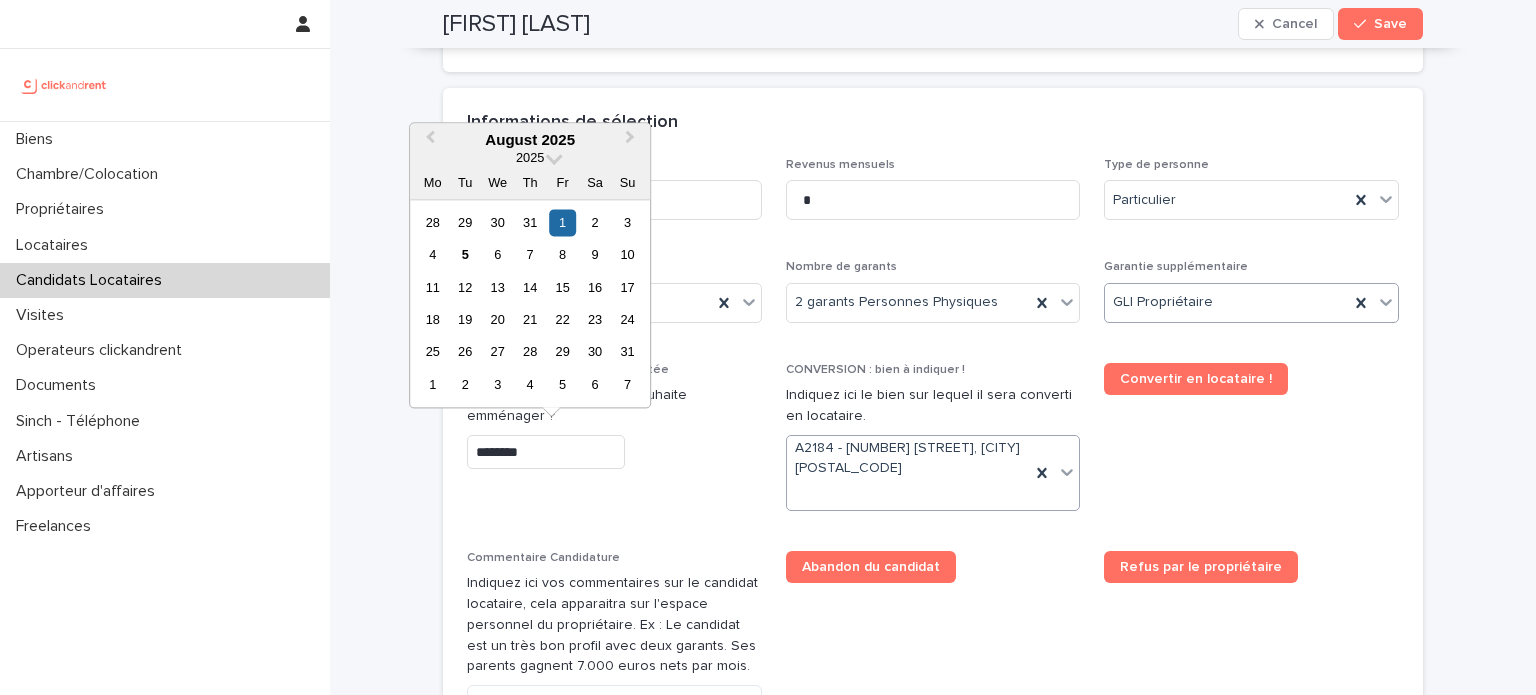 type on "*********" 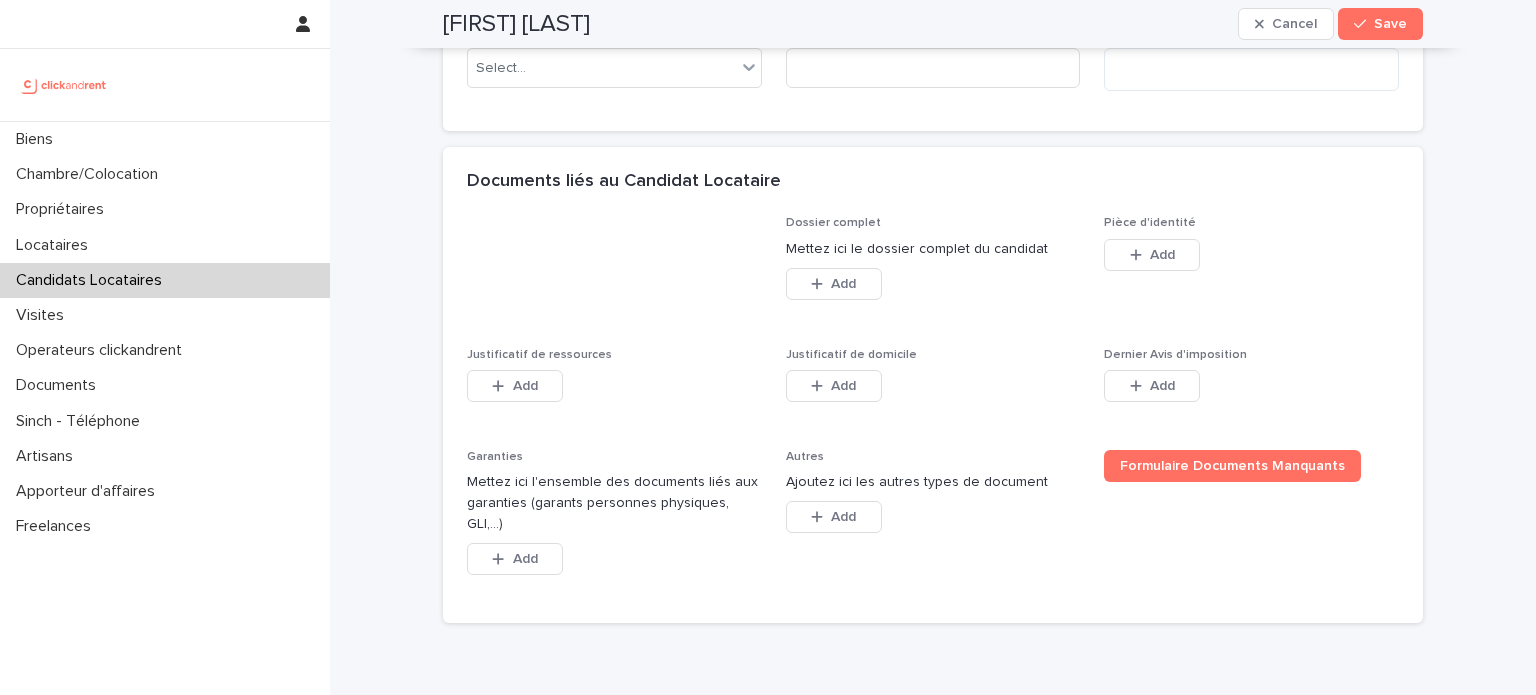 scroll, scrollTop: 1504, scrollLeft: 0, axis: vertical 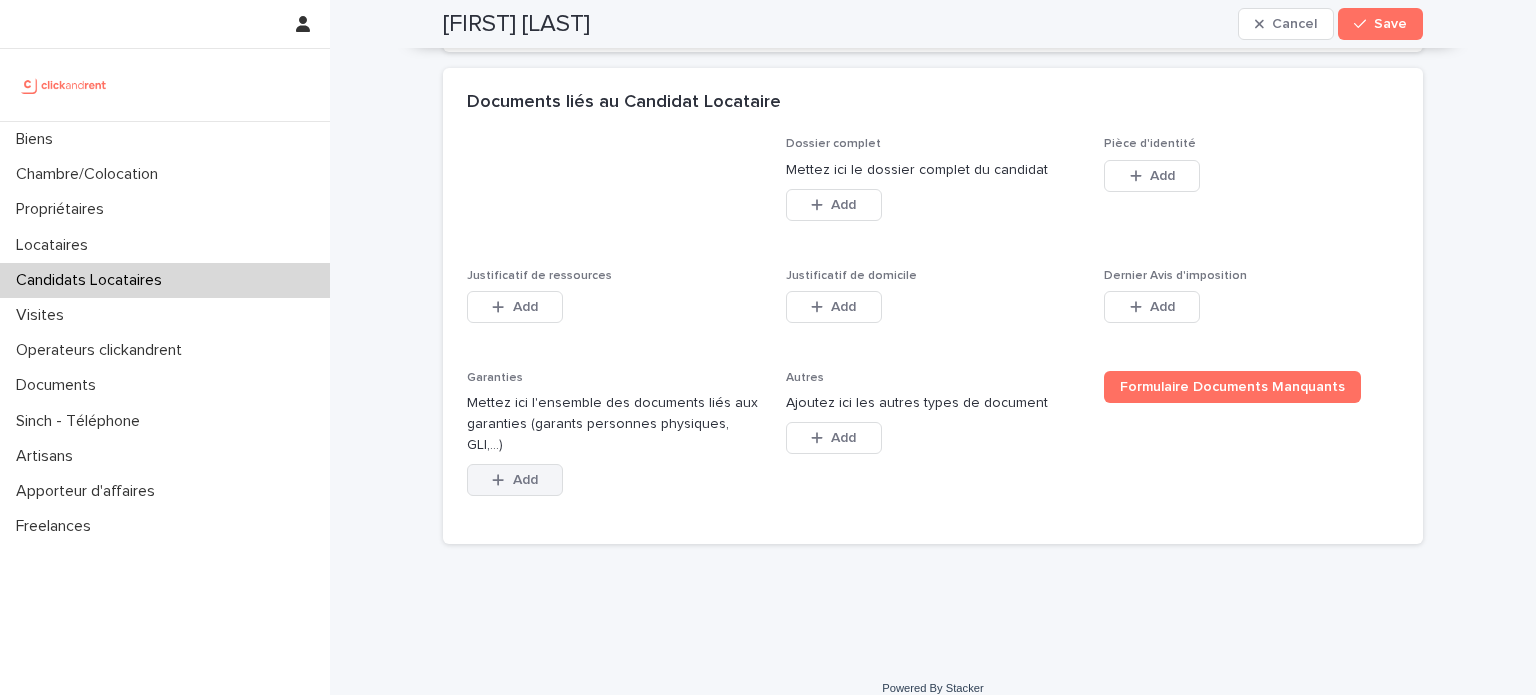 click on "Add" at bounding box center (525, 480) 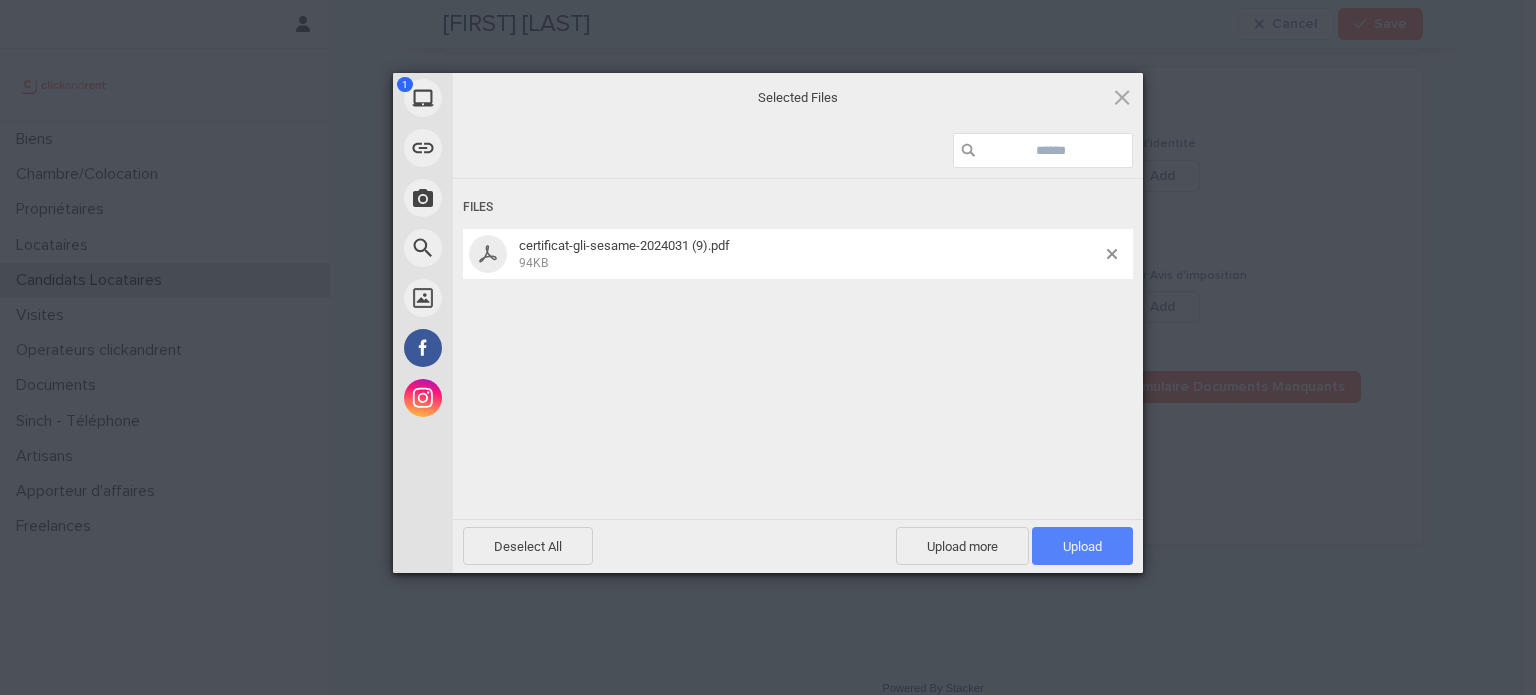 click on "Upload
1" at bounding box center [1082, 546] 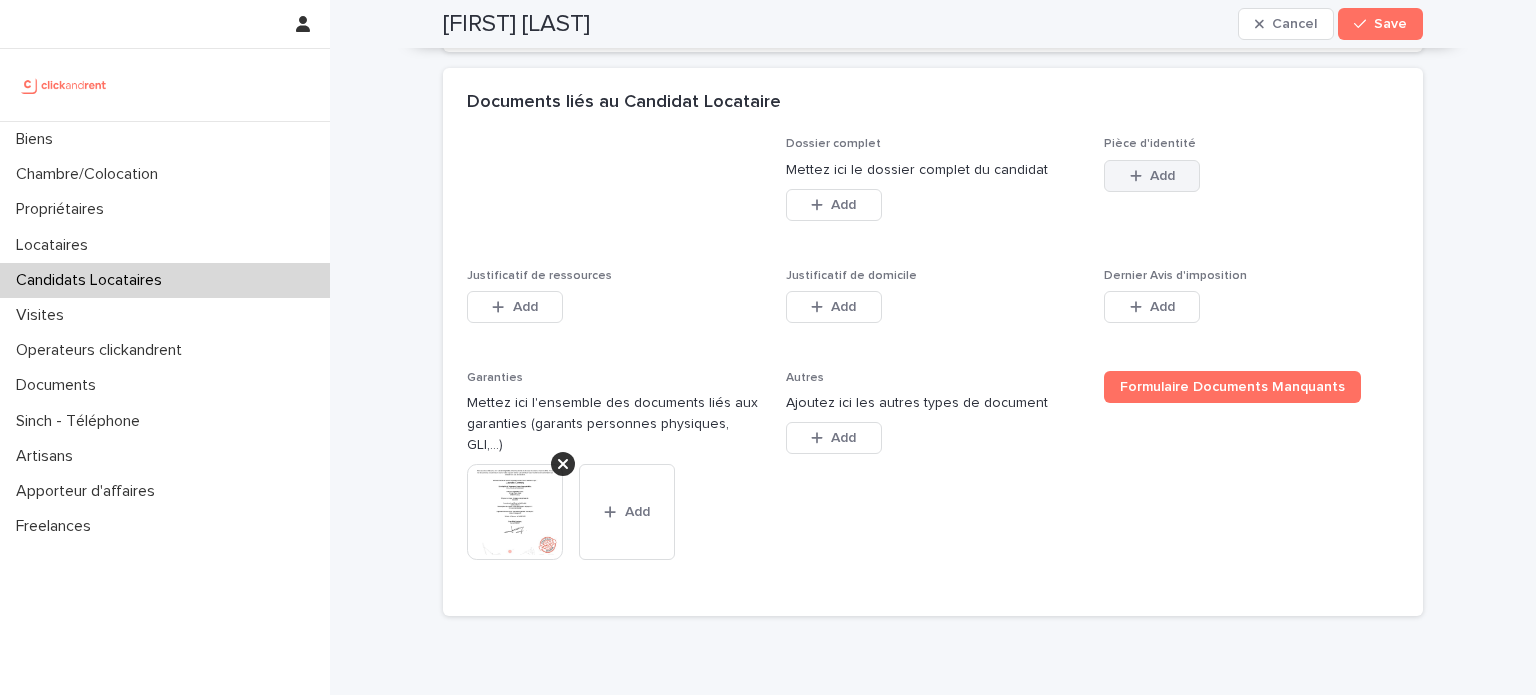 click on "Add" at bounding box center (1152, 176) 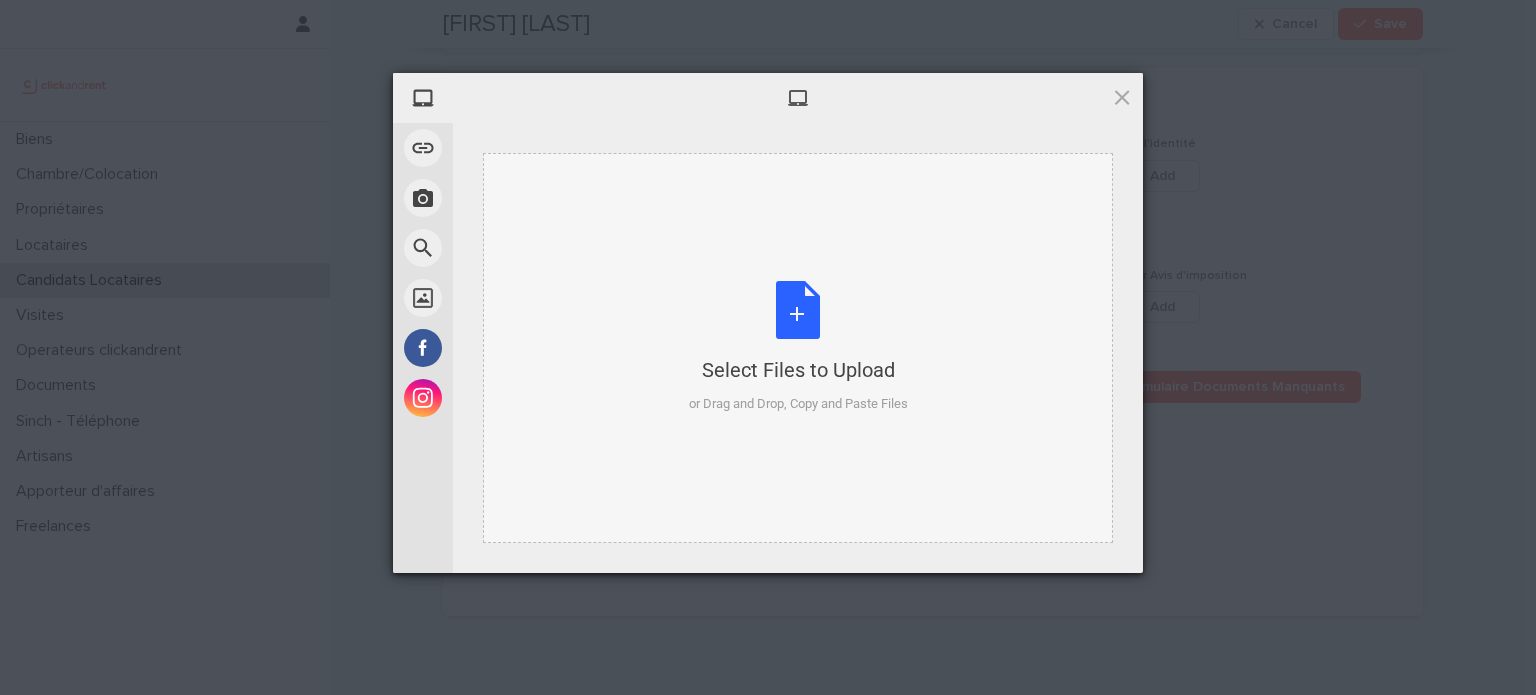 click on "Select Files to Upload
or Drag and Drop, Copy and Paste Files" at bounding box center (798, 348) 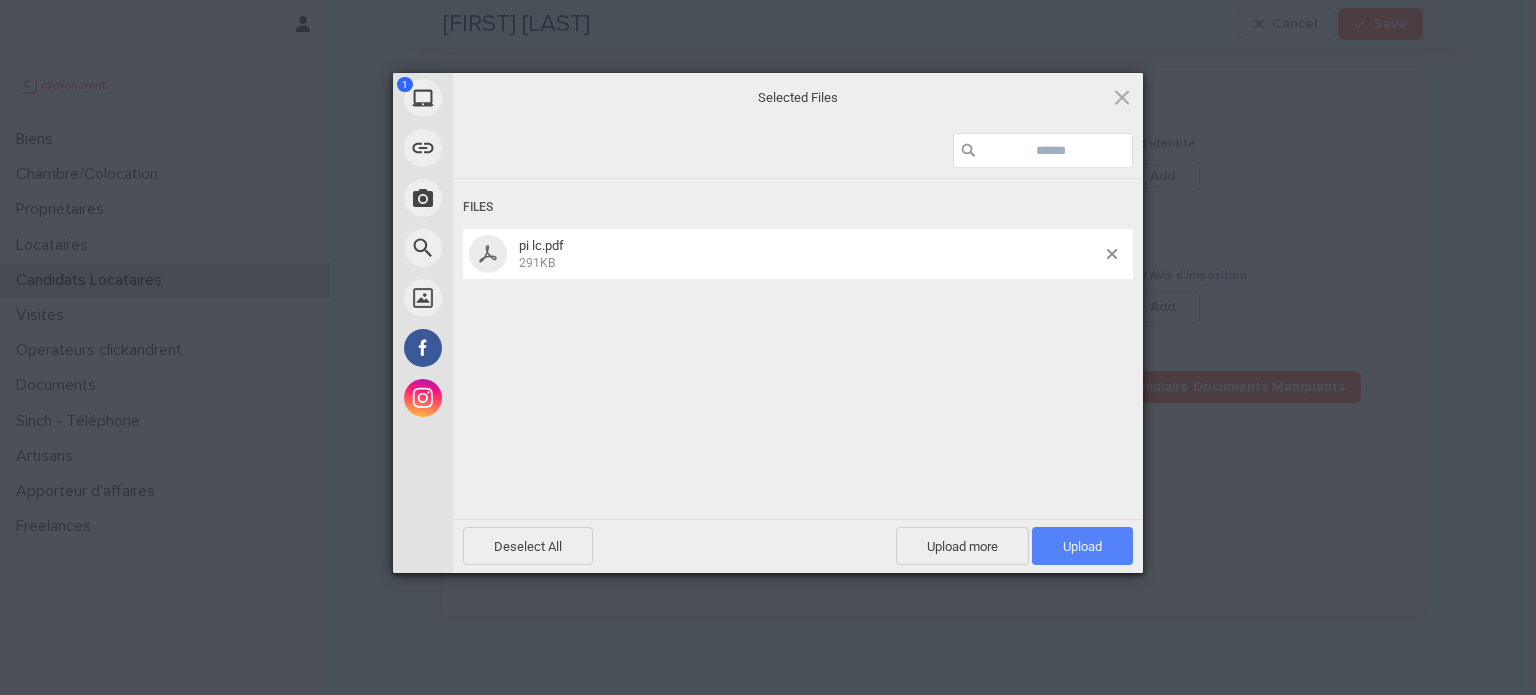 click on "Upload
1" at bounding box center (1082, 546) 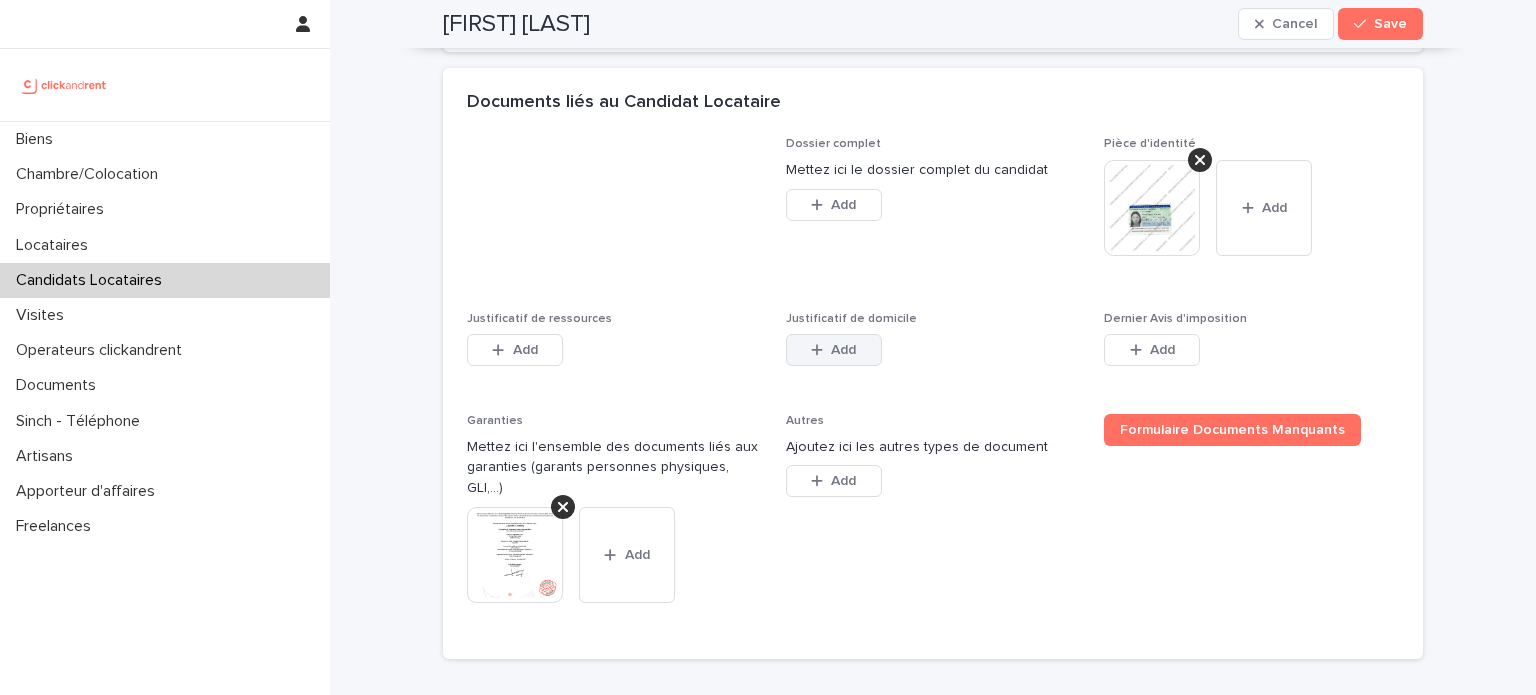 click on "Add" at bounding box center (843, 350) 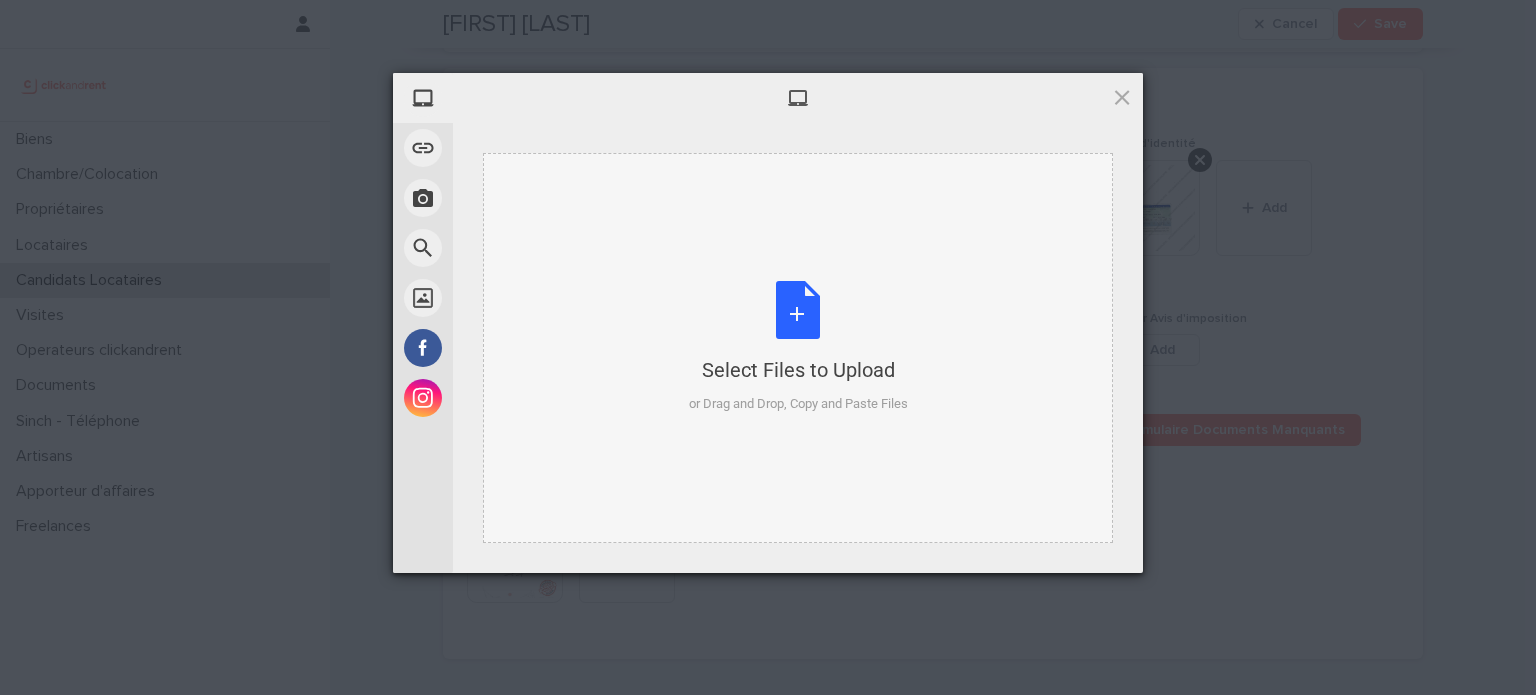 click on "Select Files to Upload
or Drag and Drop, Copy and Paste Files" at bounding box center [798, 348] 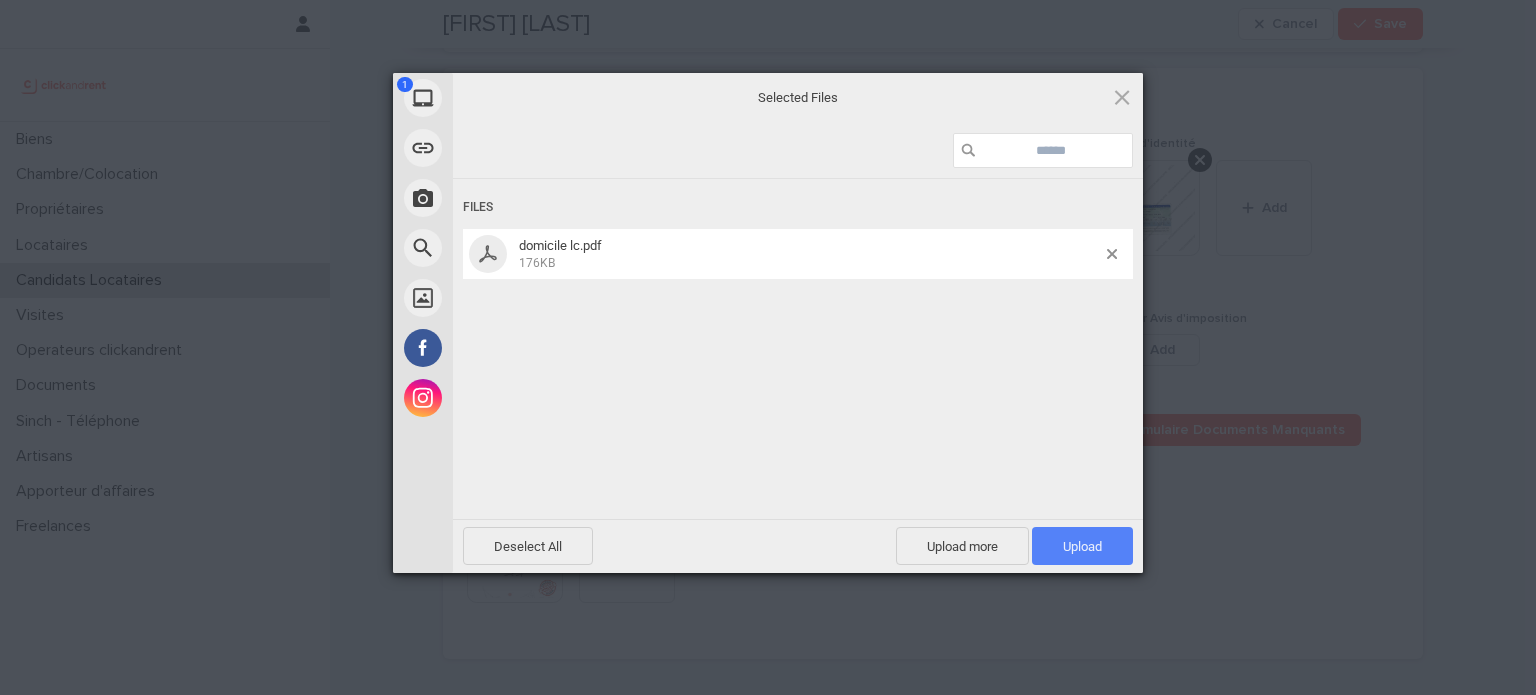 click on "Upload
1" at bounding box center [1082, 546] 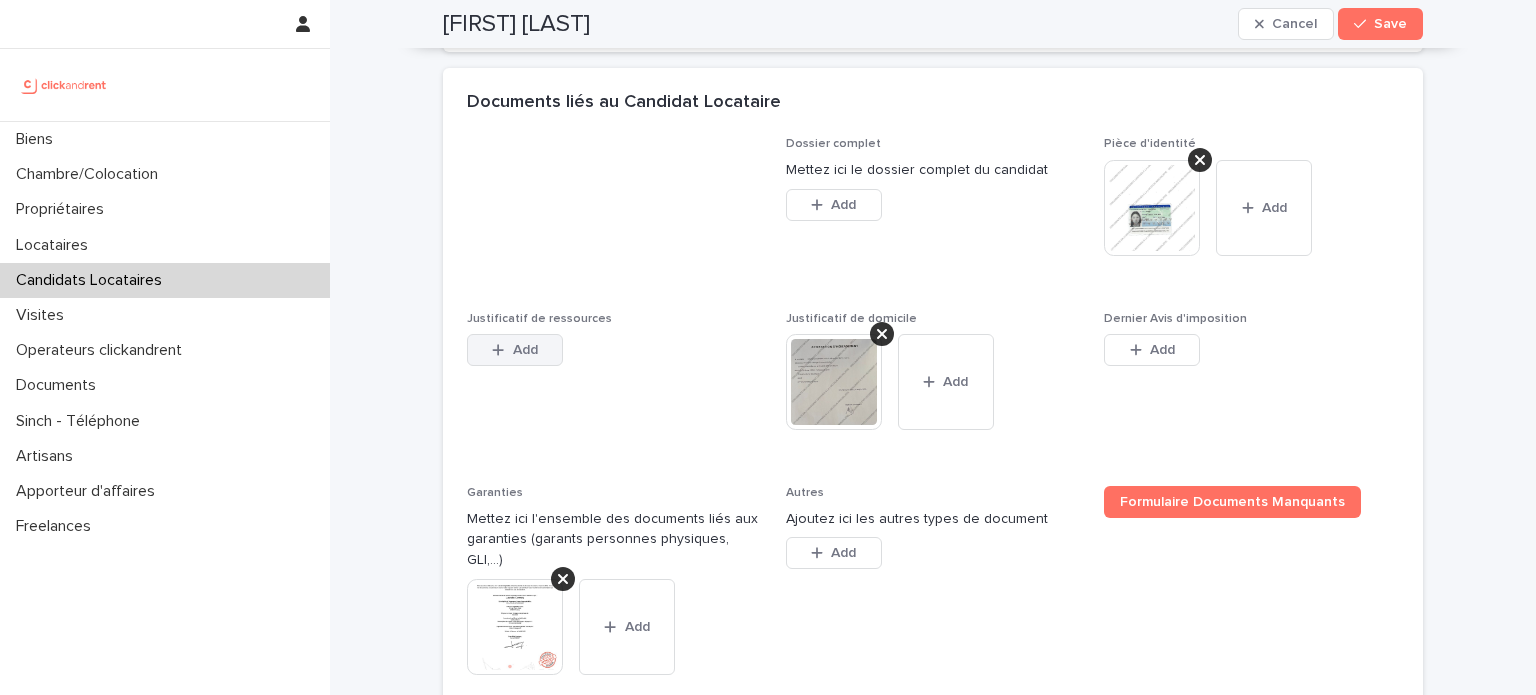 click on "Add" at bounding box center (525, 350) 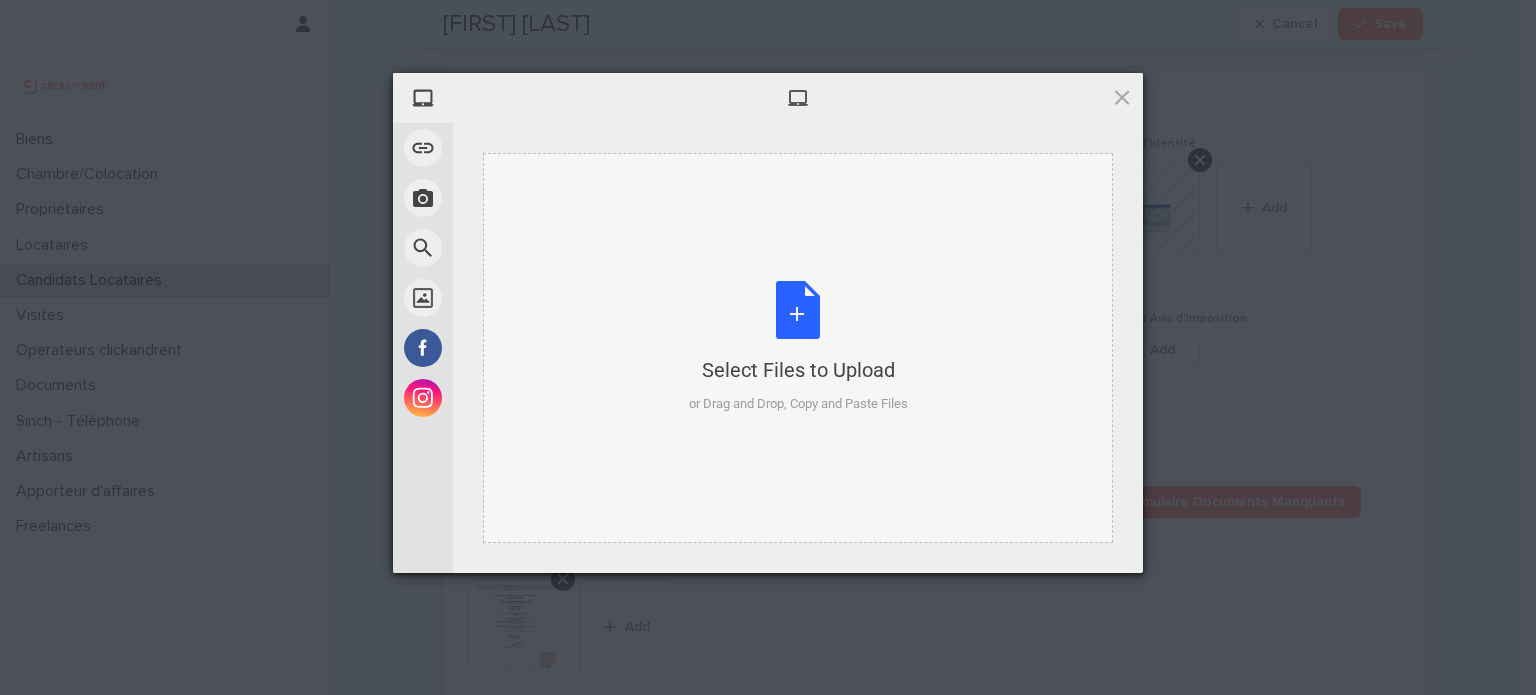 click on "Select Files to Upload
or Drag and Drop, Copy and Paste Files" at bounding box center [798, 348] 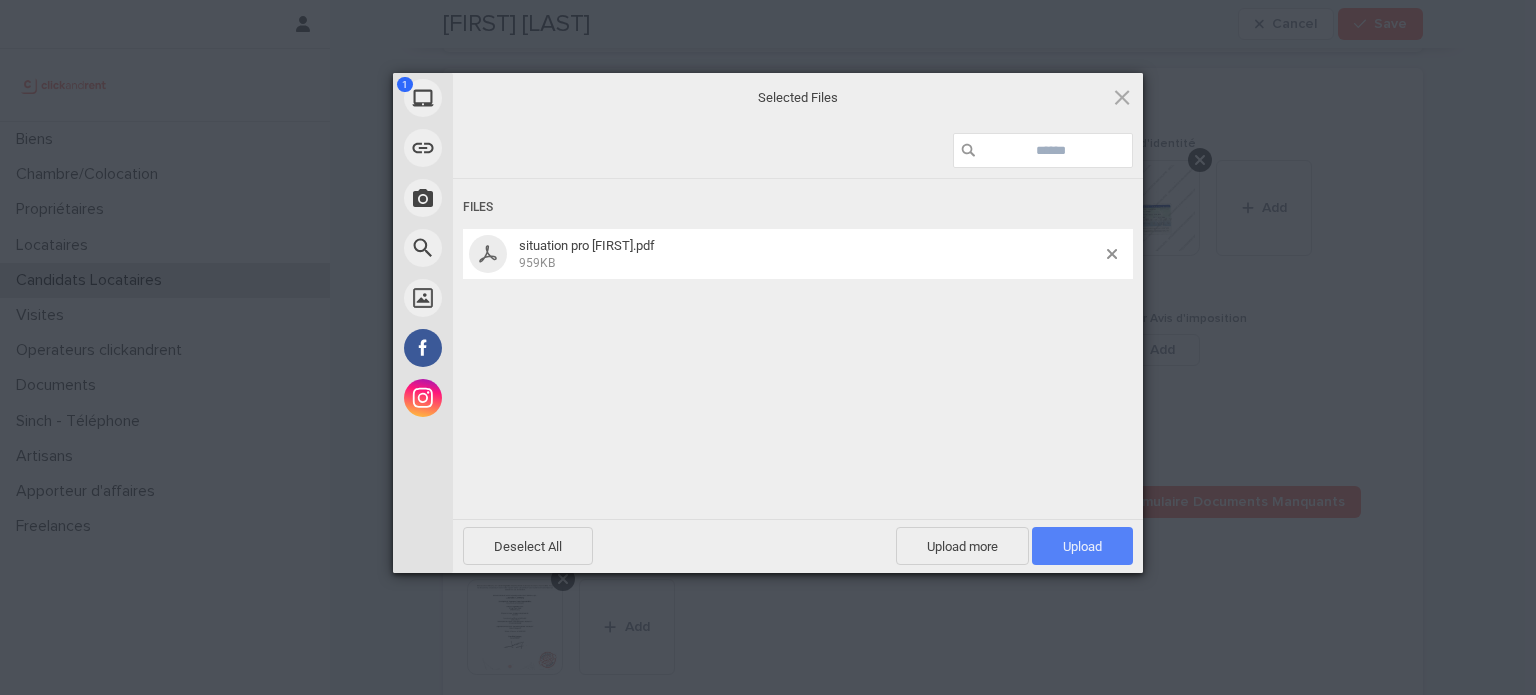 click on "Upload
1" at bounding box center (1082, 546) 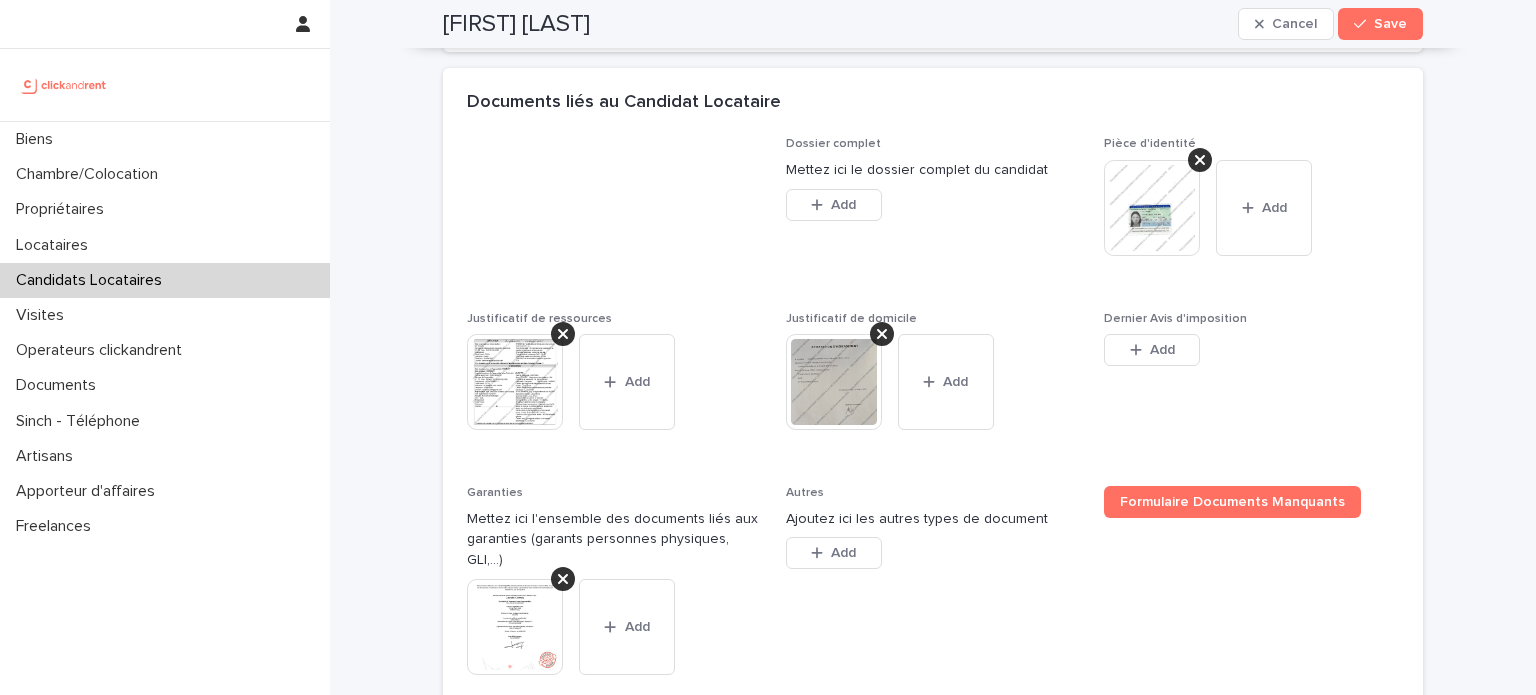 click on "Add" at bounding box center (834, 557) 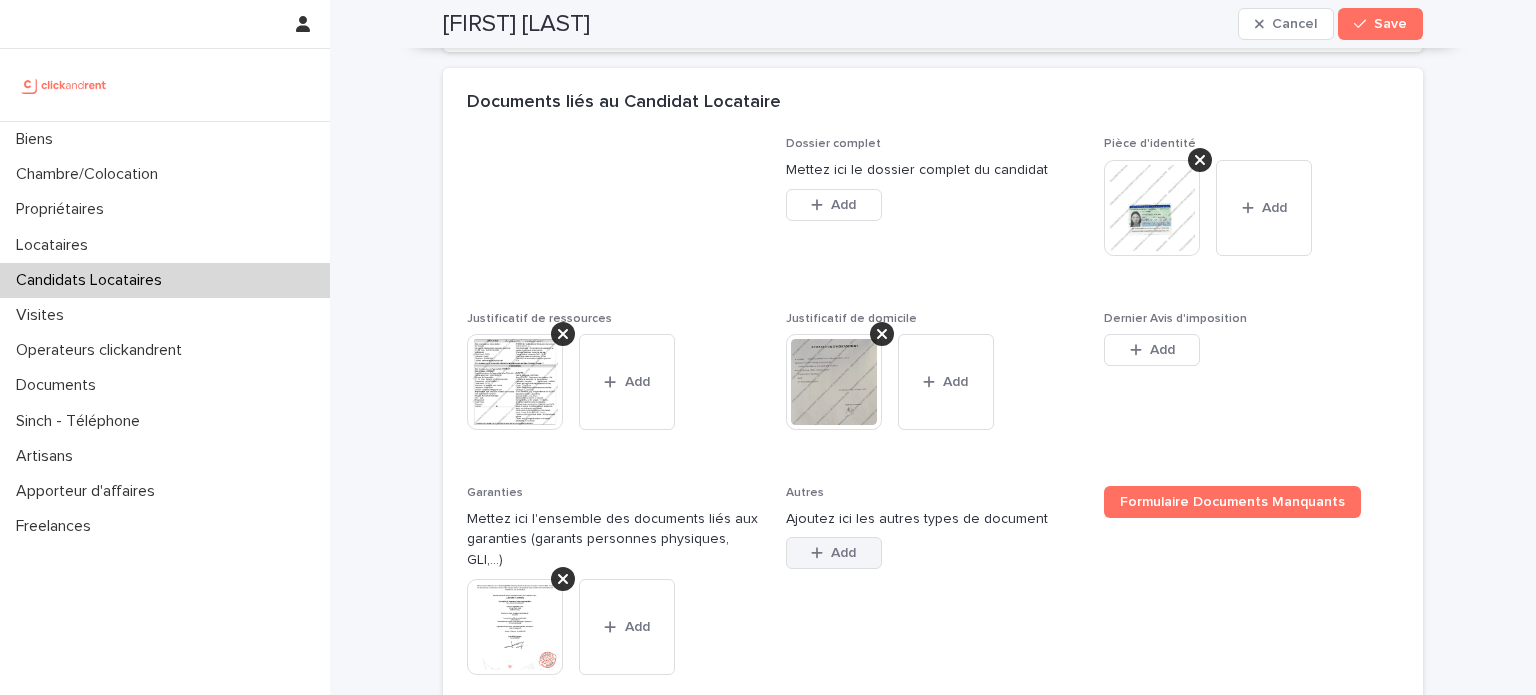 click on "Add" at bounding box center (834, 553) 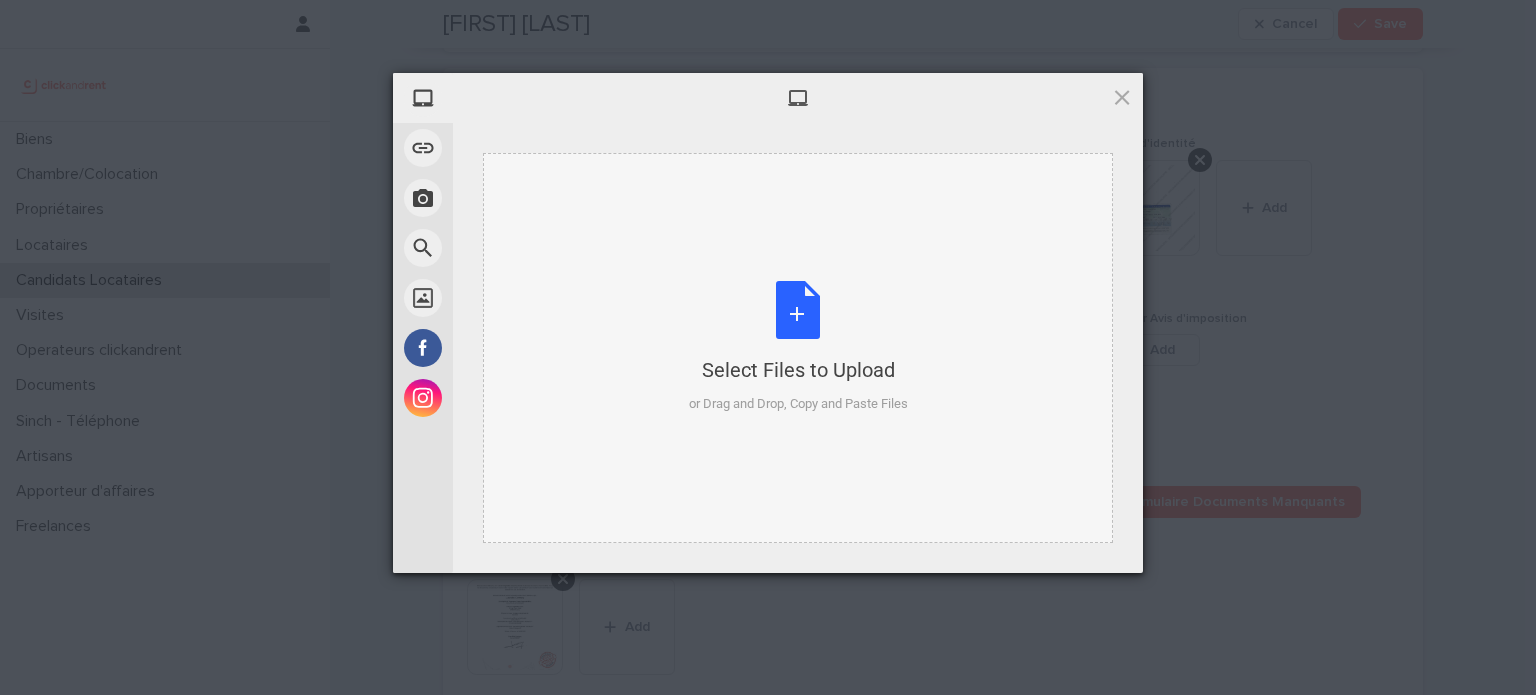 click on "or Drag and Drop, Copy and Paste Files" at bounding box center [798, 404] 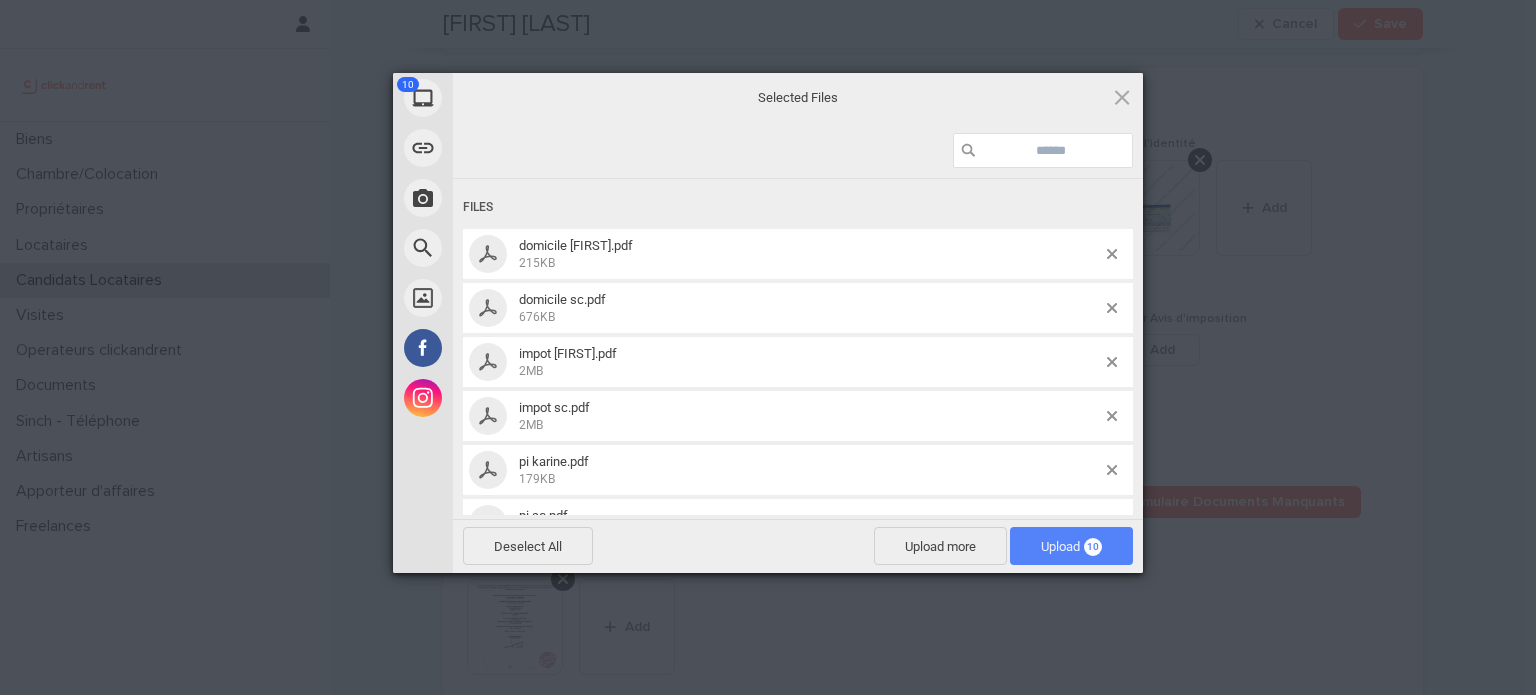 click on "Upload
10" at bounding box center (1071, 546) 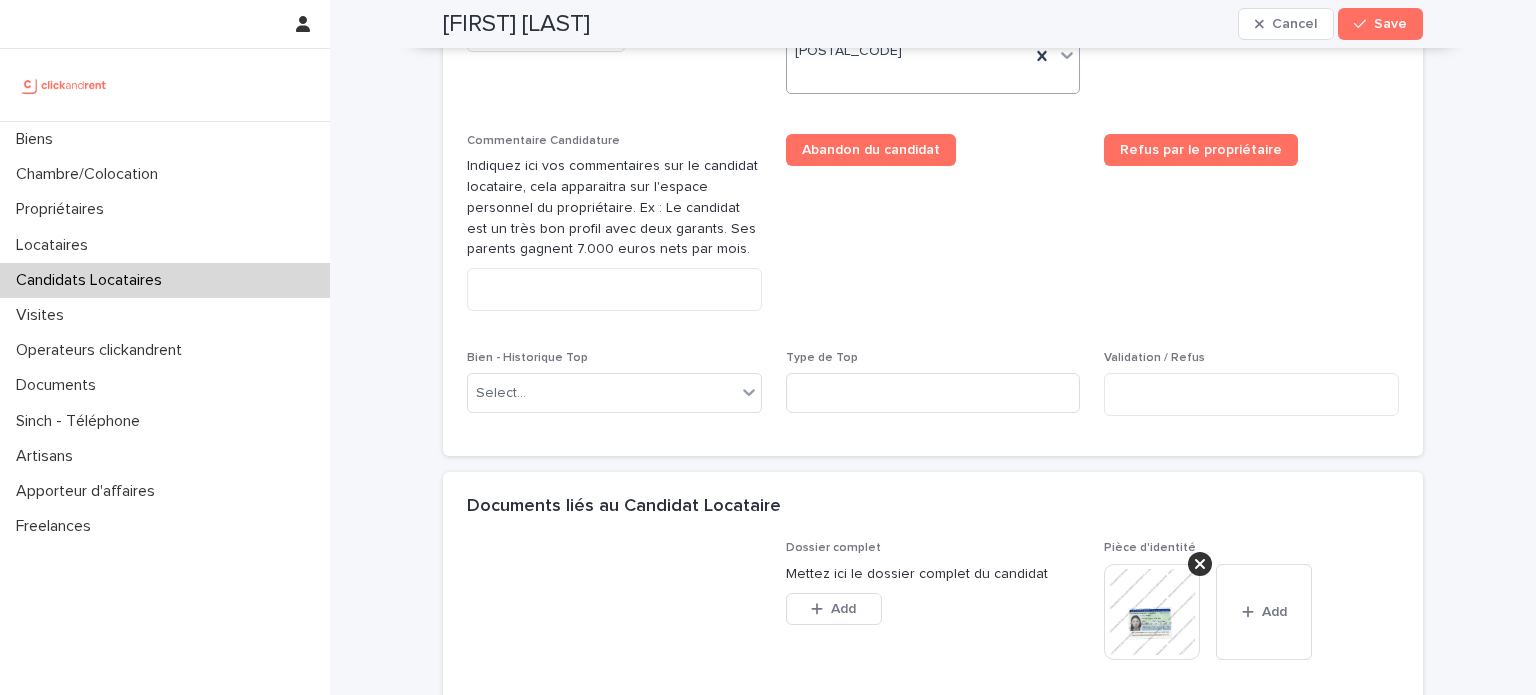 scroll, scrollTop: 1096, scrollLeft: 0, axis: vertical 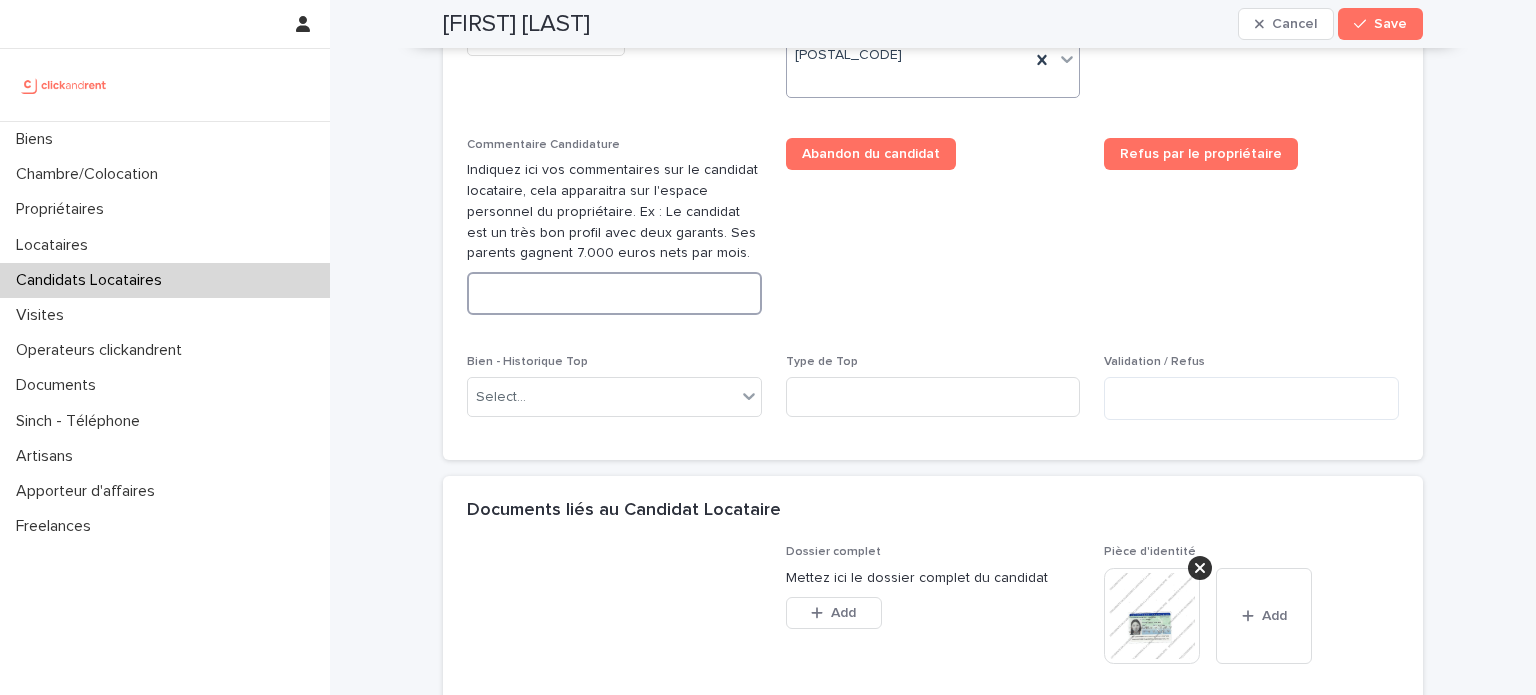 click at bounding box center [614, 293] 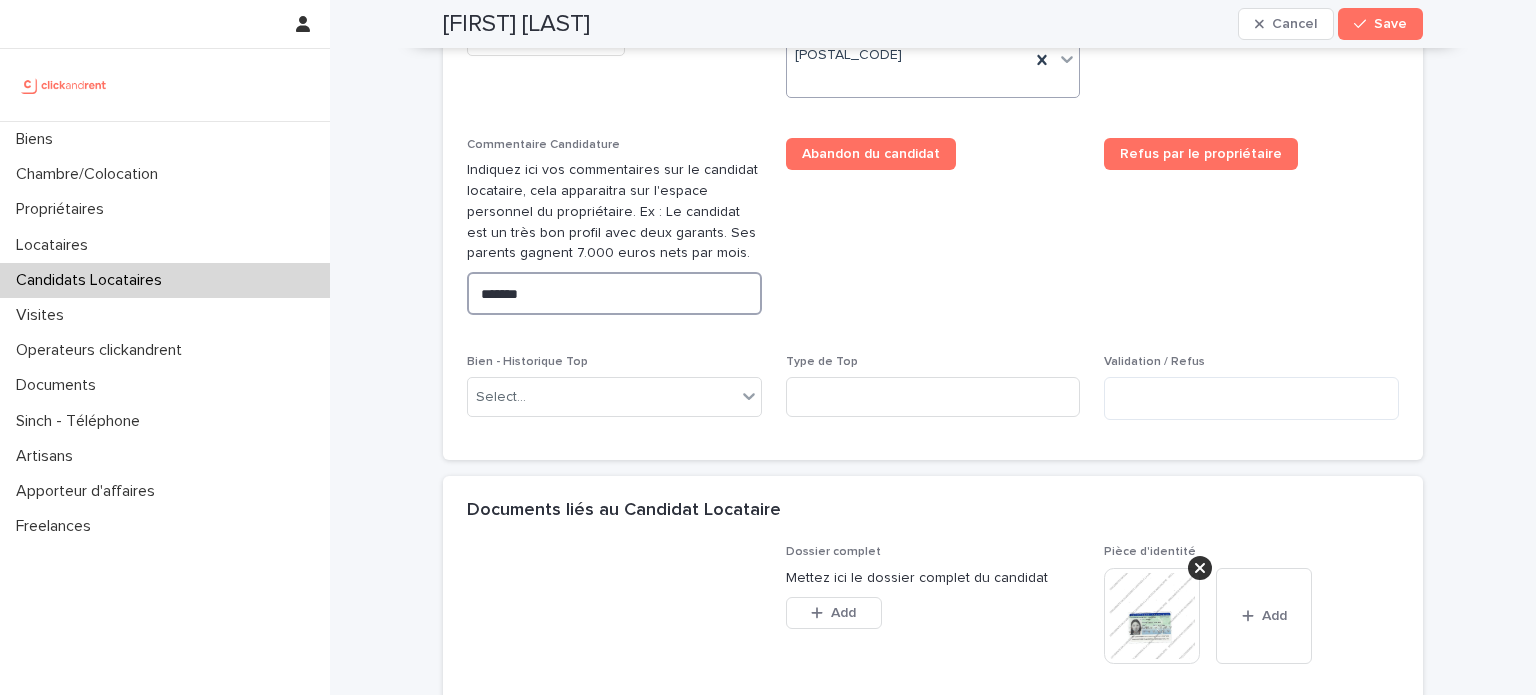 paste on "**********" 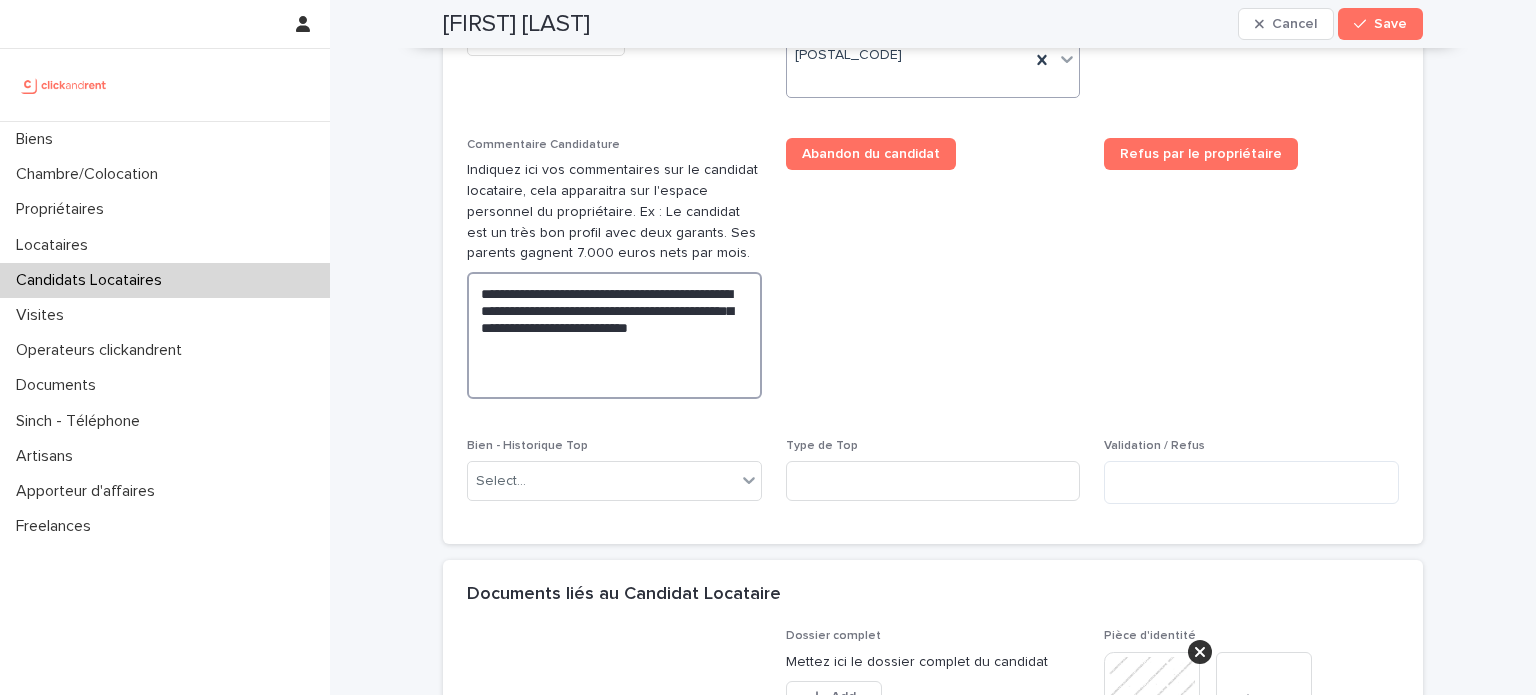 paste on "**********" 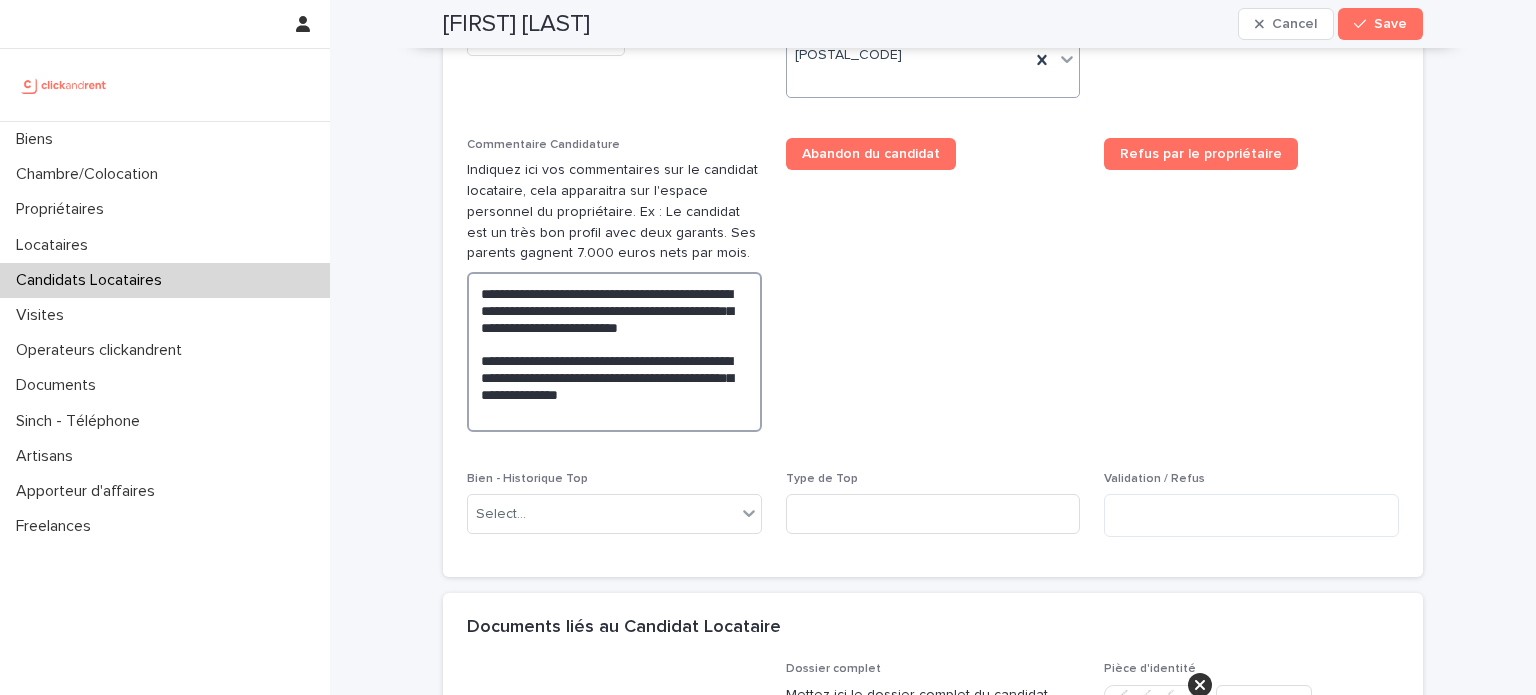 click on "**********" at bounding box center [614, 352] 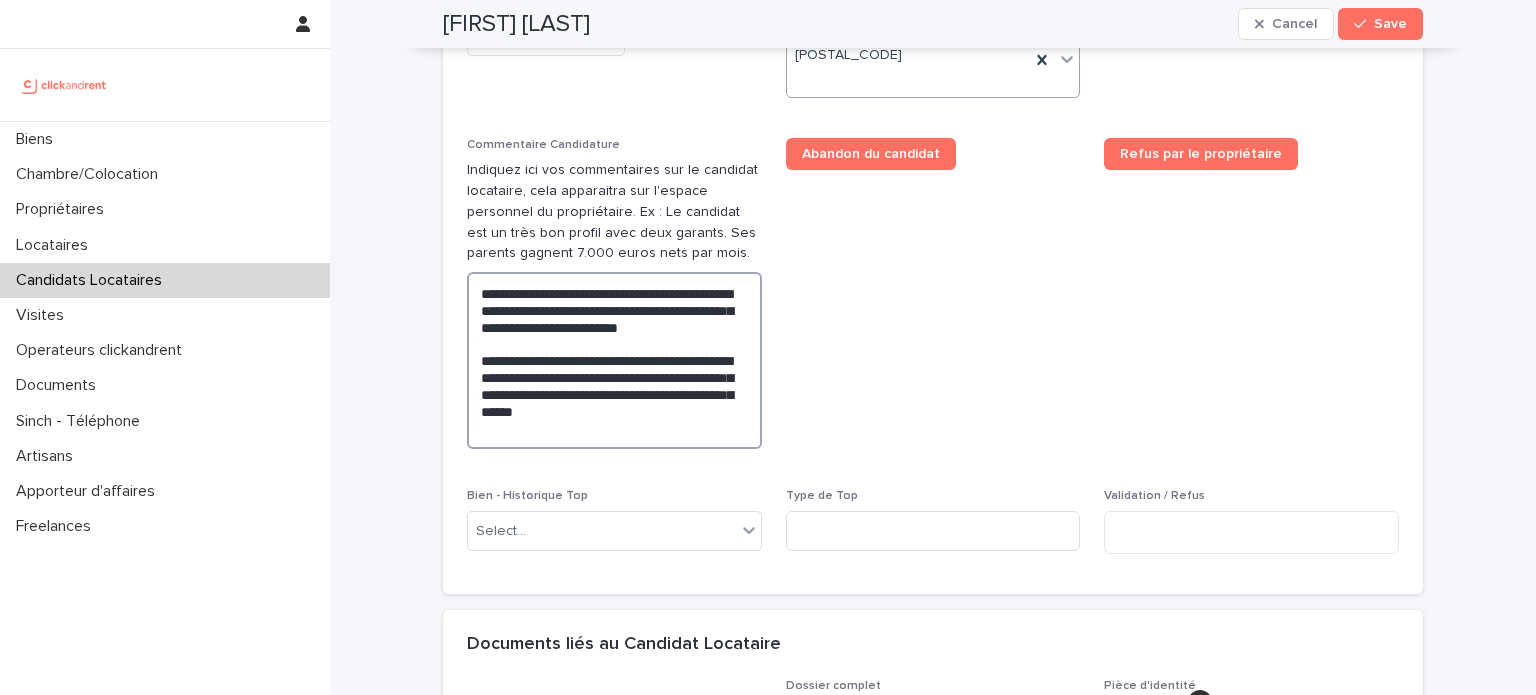 click on "**********" at bounding box center [614, 360] 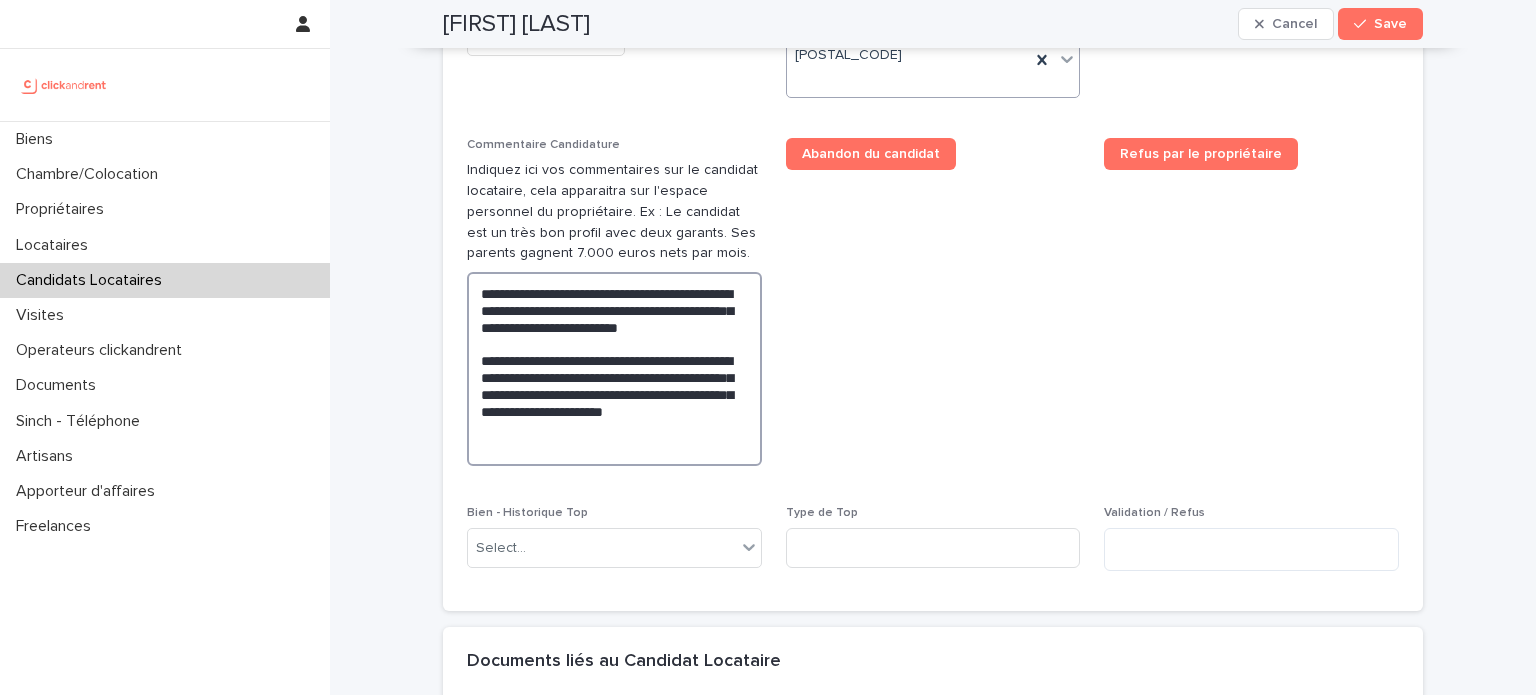 click on "**********" at bounding box center [614, 369] 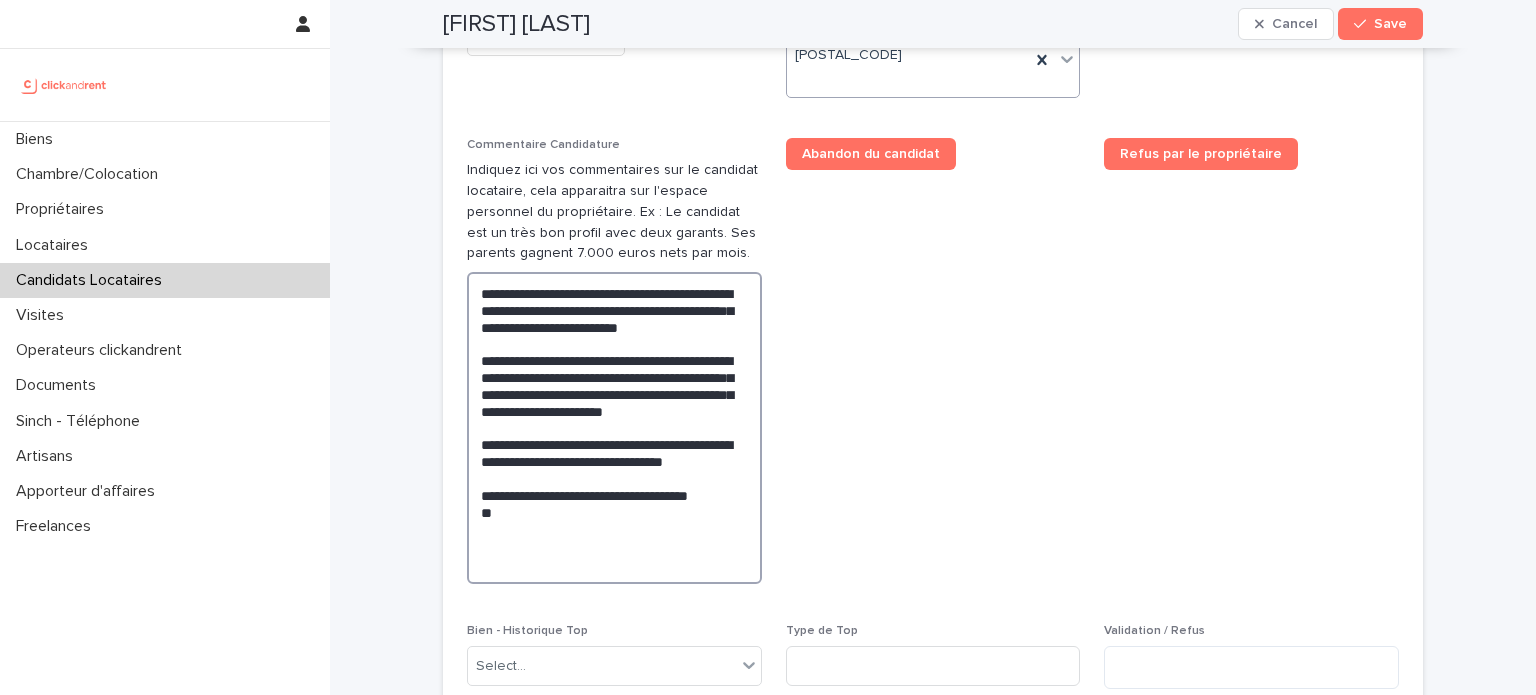 paste on "**********" 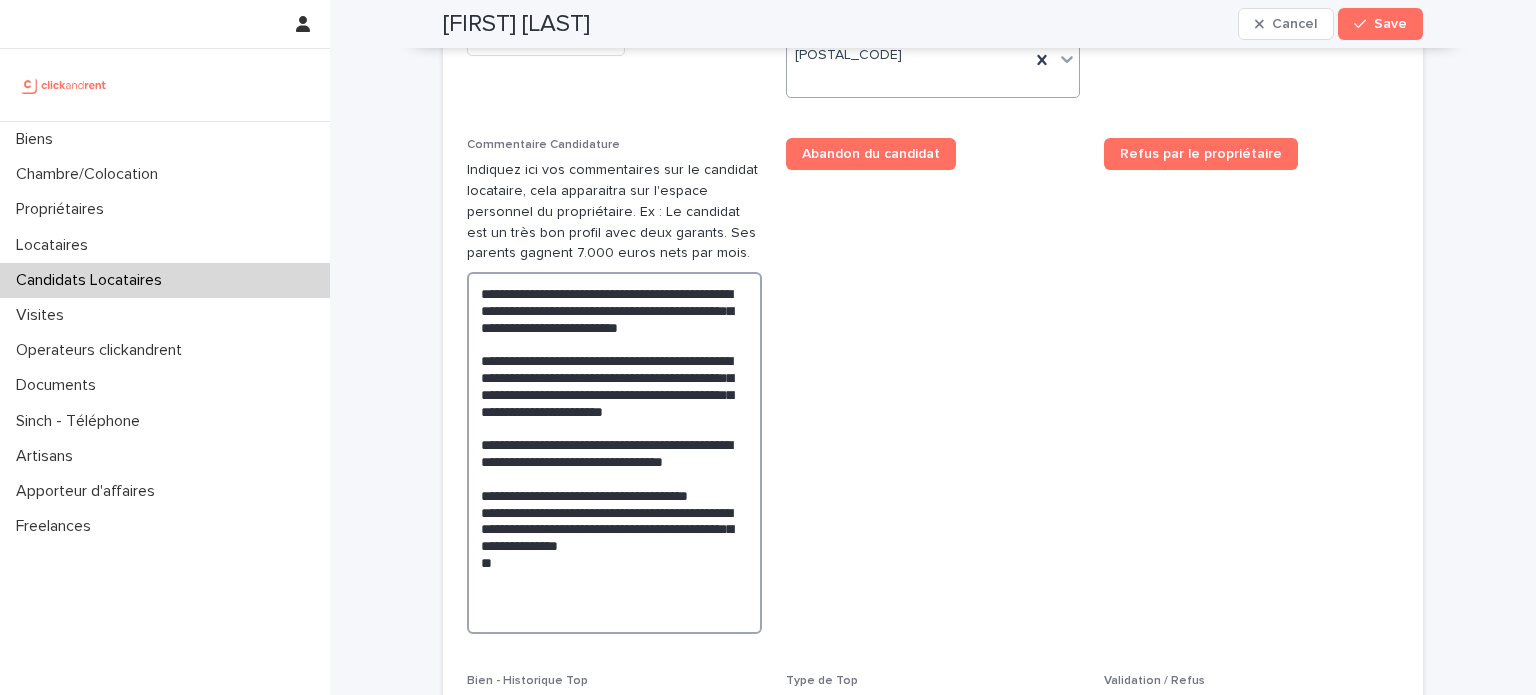 paste on "**********" 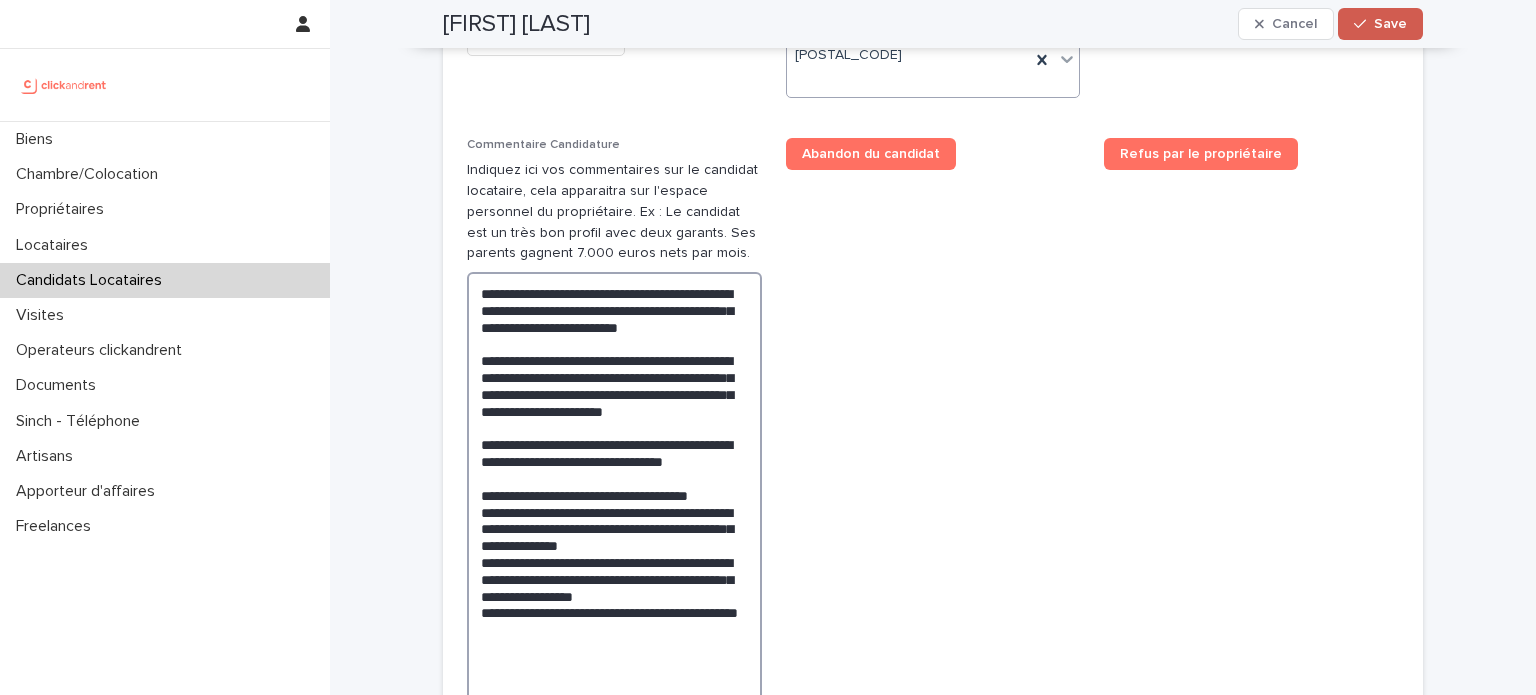 type on "**********" 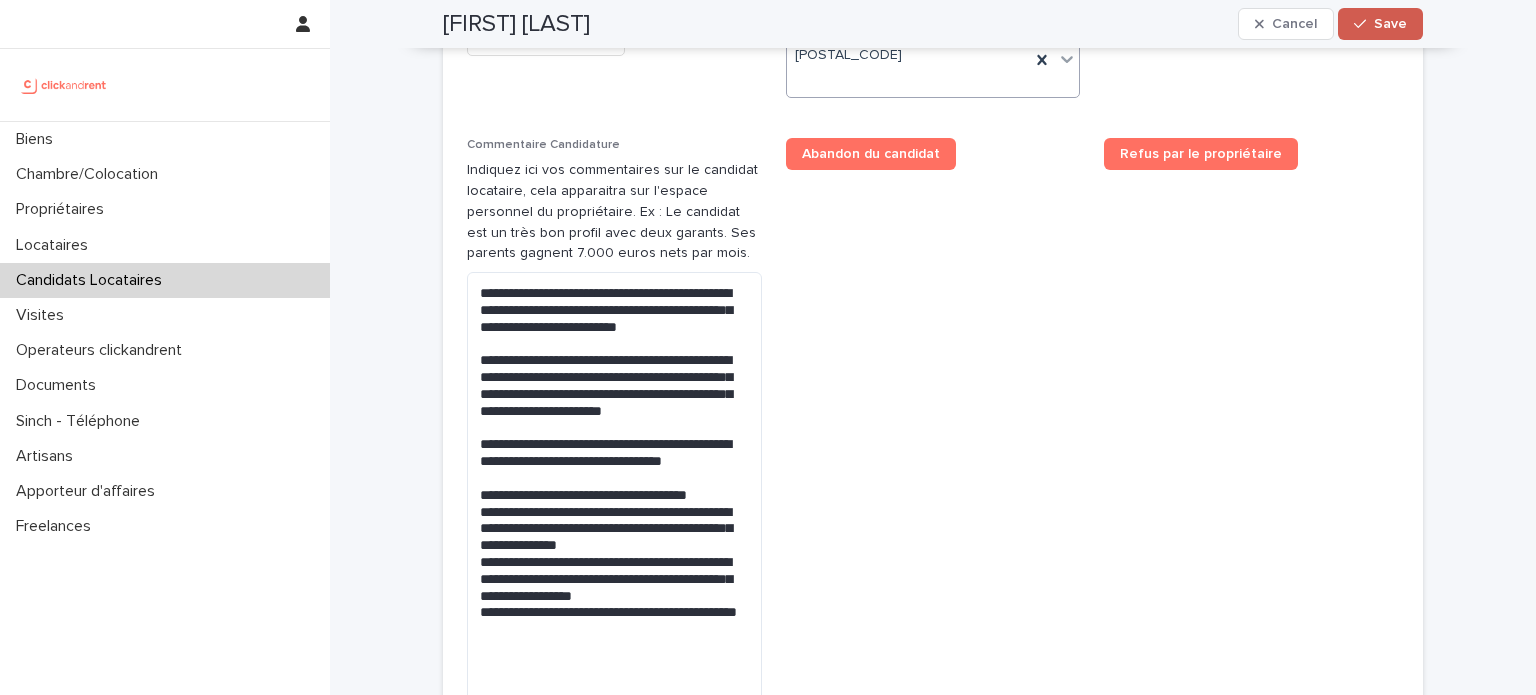 click at bounding box center (1364, 24) 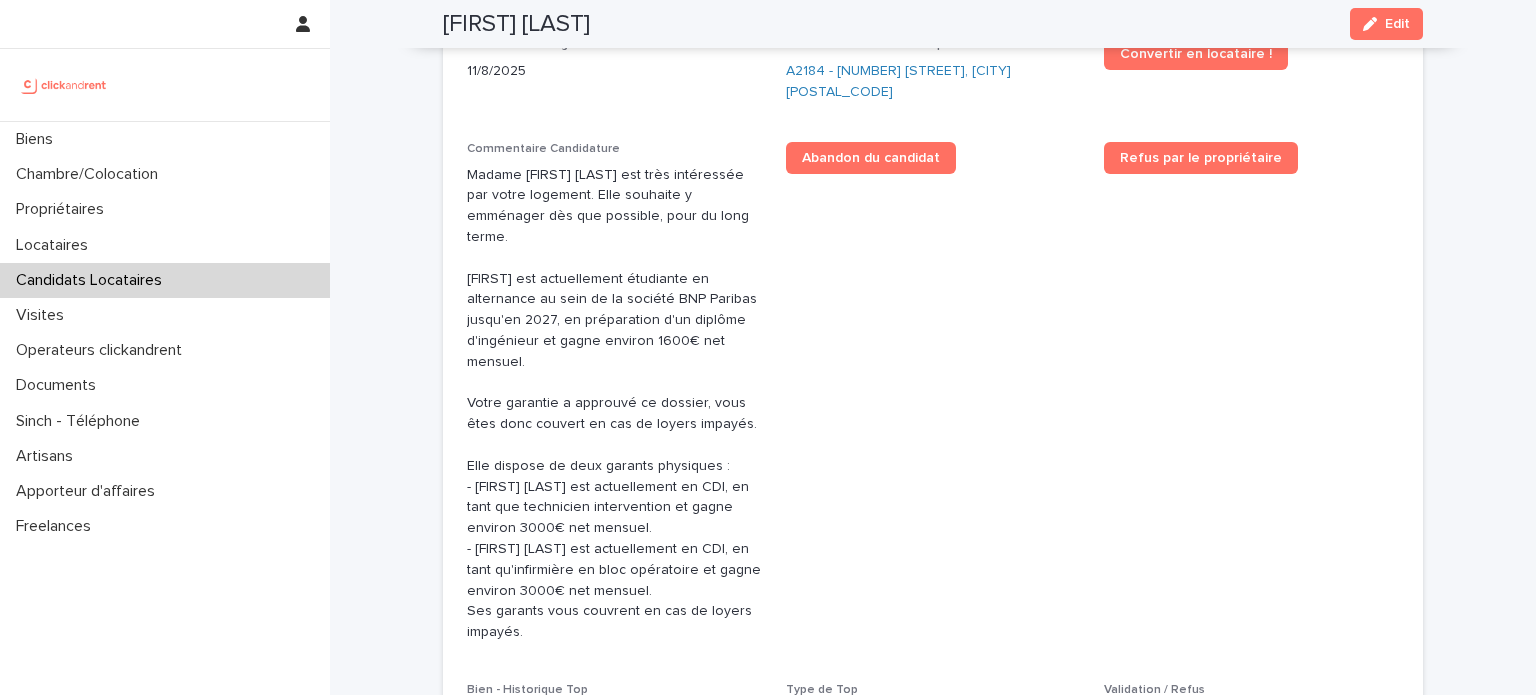 scroll, scrollTop: 435, scrollLeft: 0, axis: vertical 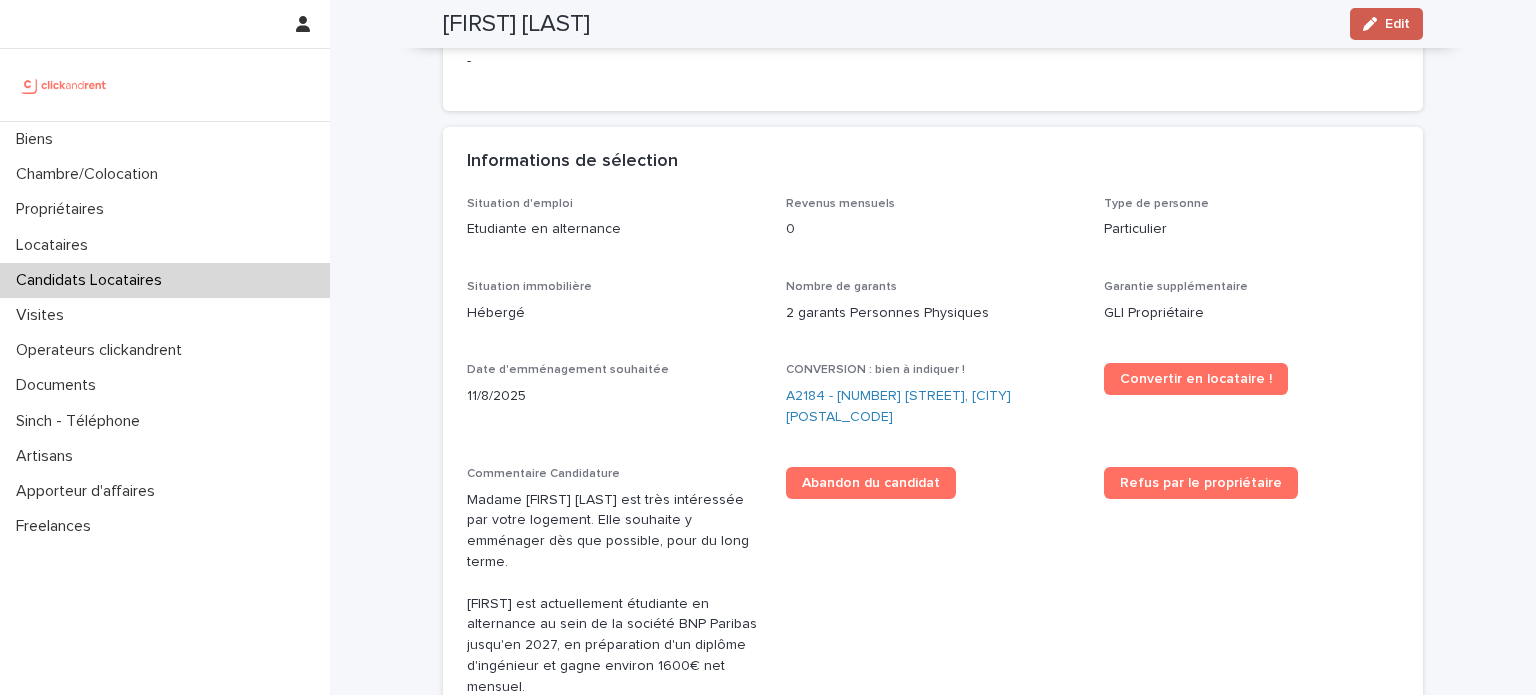 click on "Edit" at bounding box center (1397, 24) 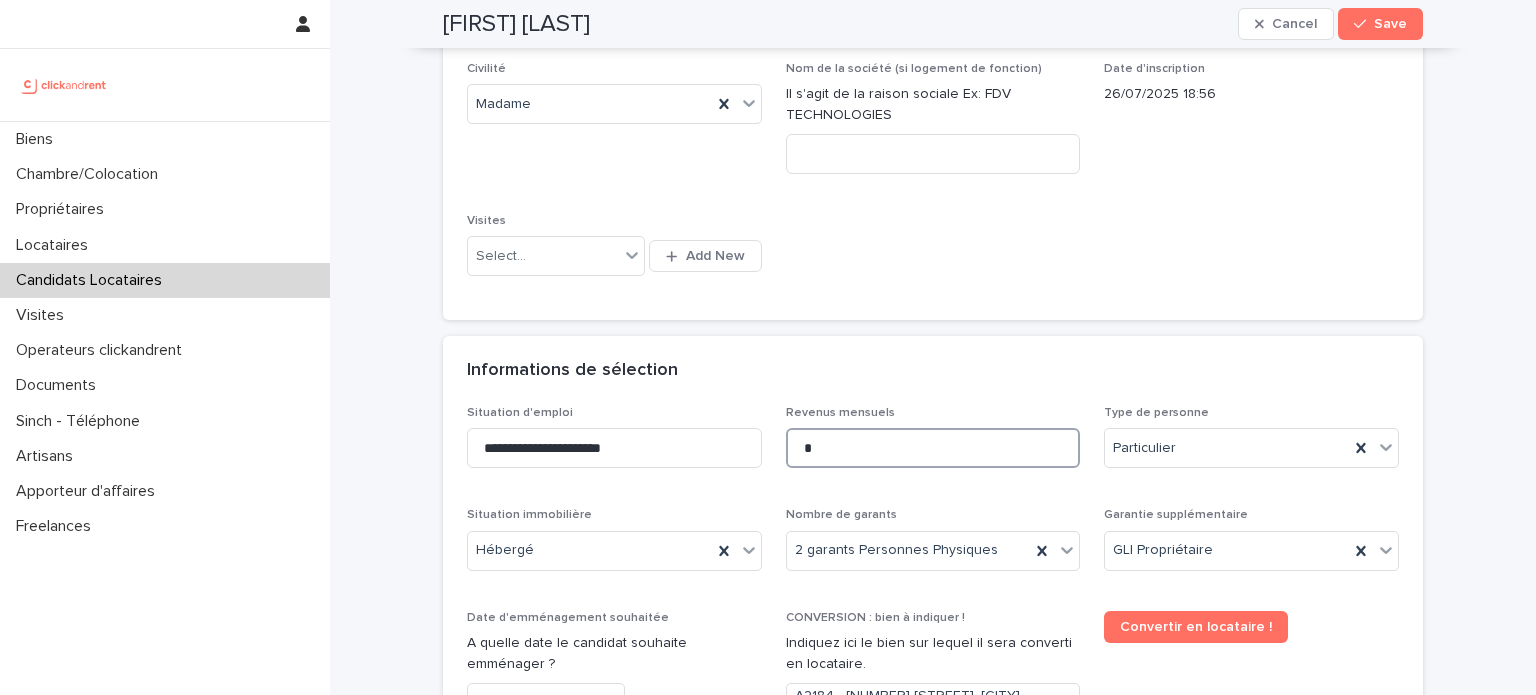 click on "*" at bounding box center (933, 448) 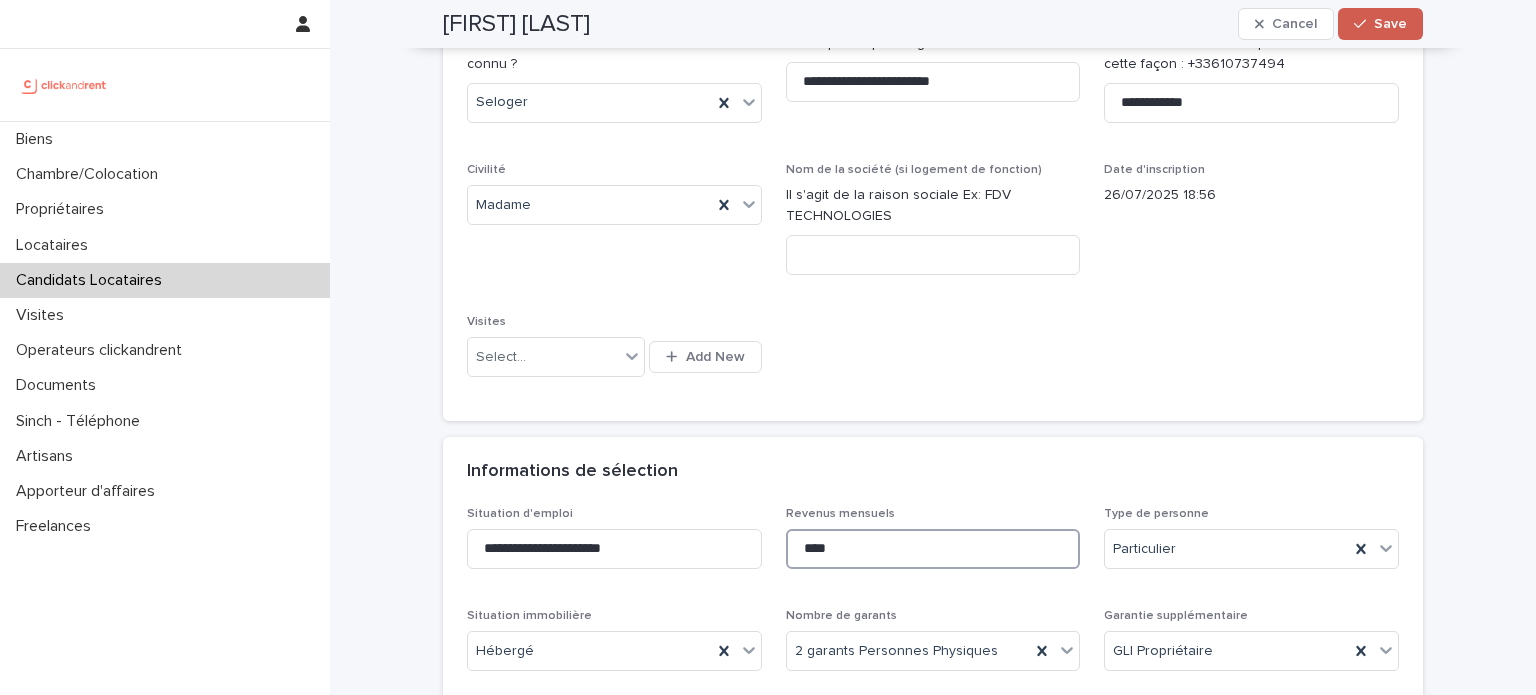 type on "****" 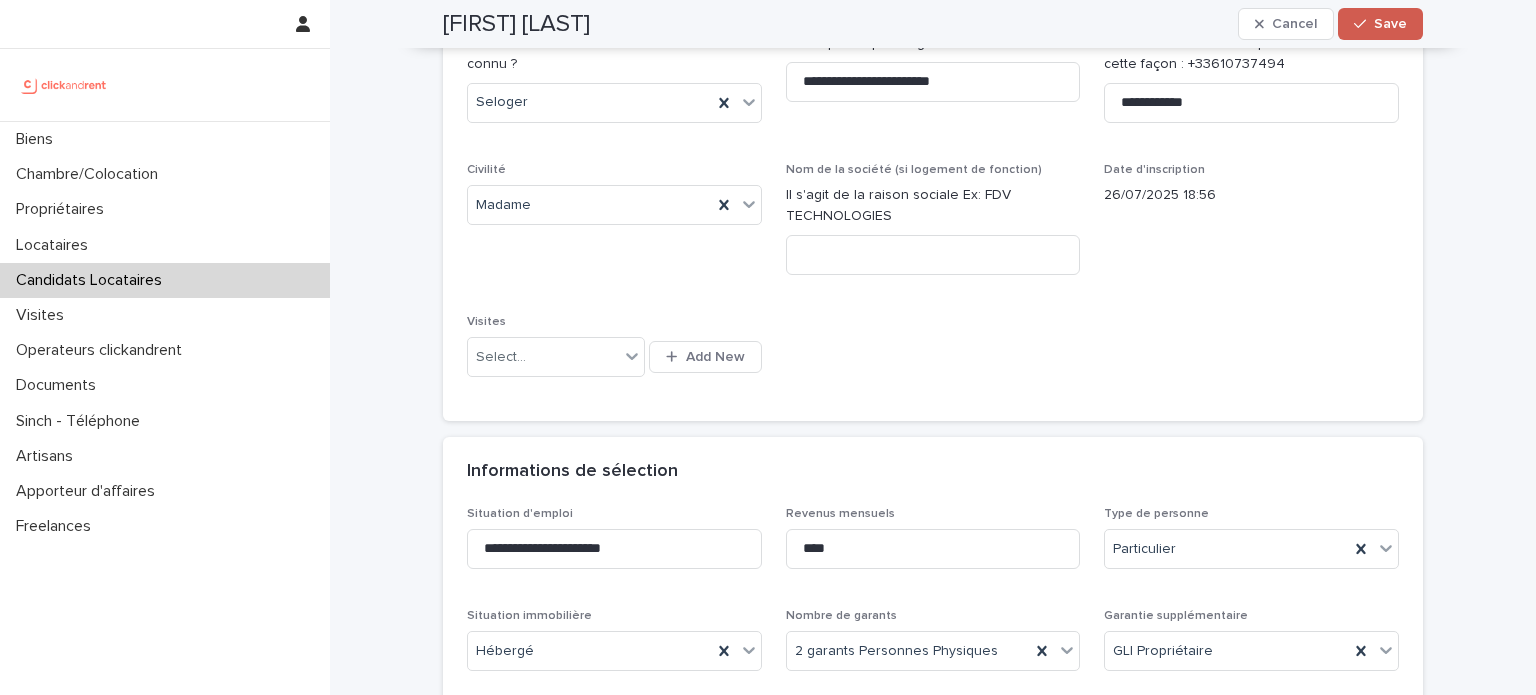 click on "Save" at bounding box center (1390, 24) 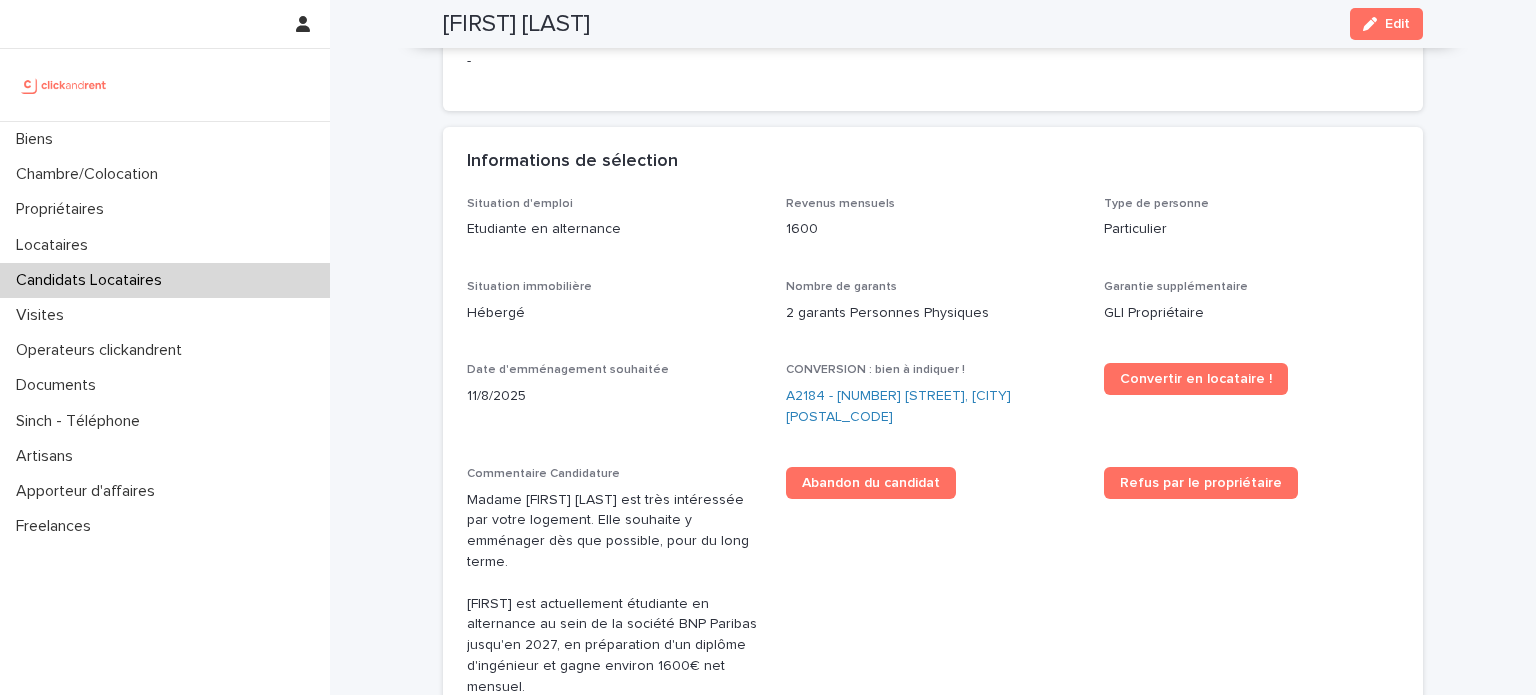 drag, startPoint x: 629, startPoint y: 15, endPoint x: 433, endPoint y: 19, distance: 196.04082 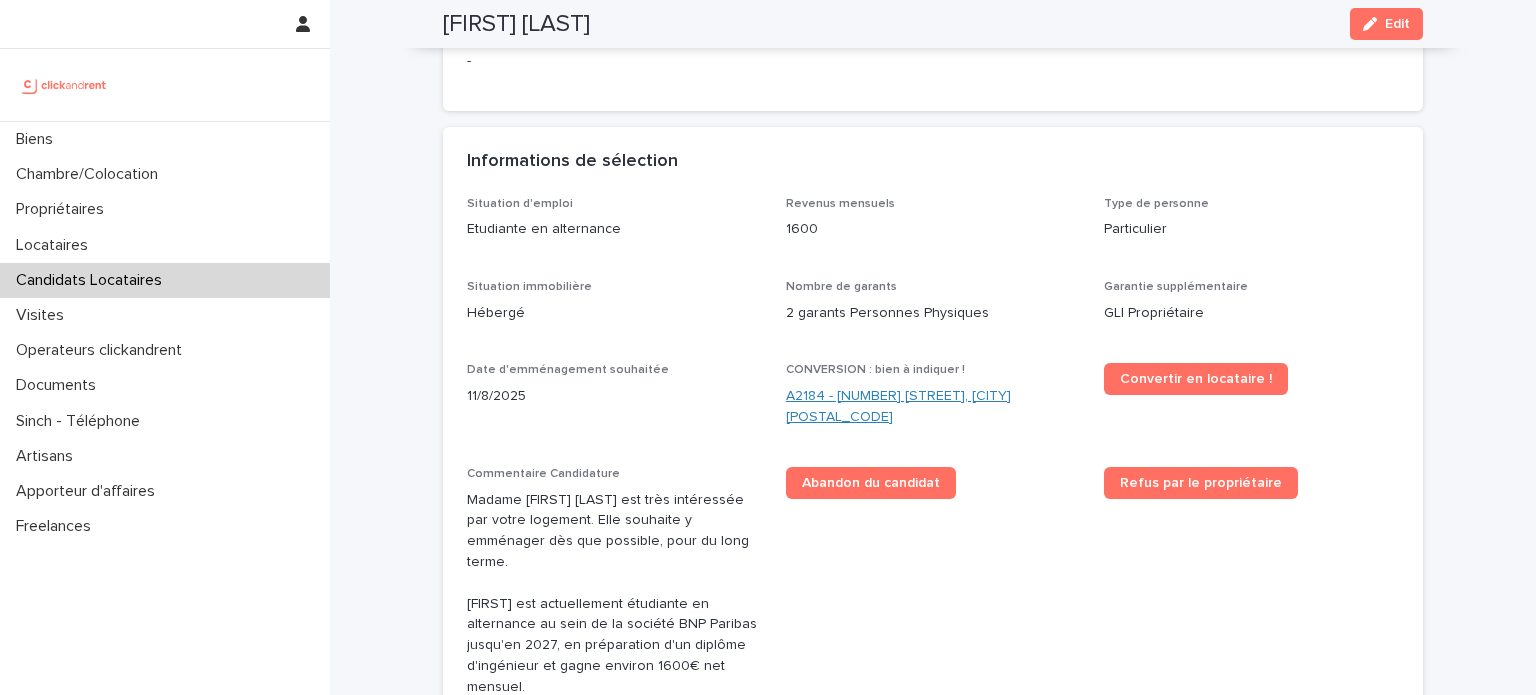 click on "A2184 - 59 rue Pierre Butin,  Pontoise 95300" at bounding box center [933, 407] 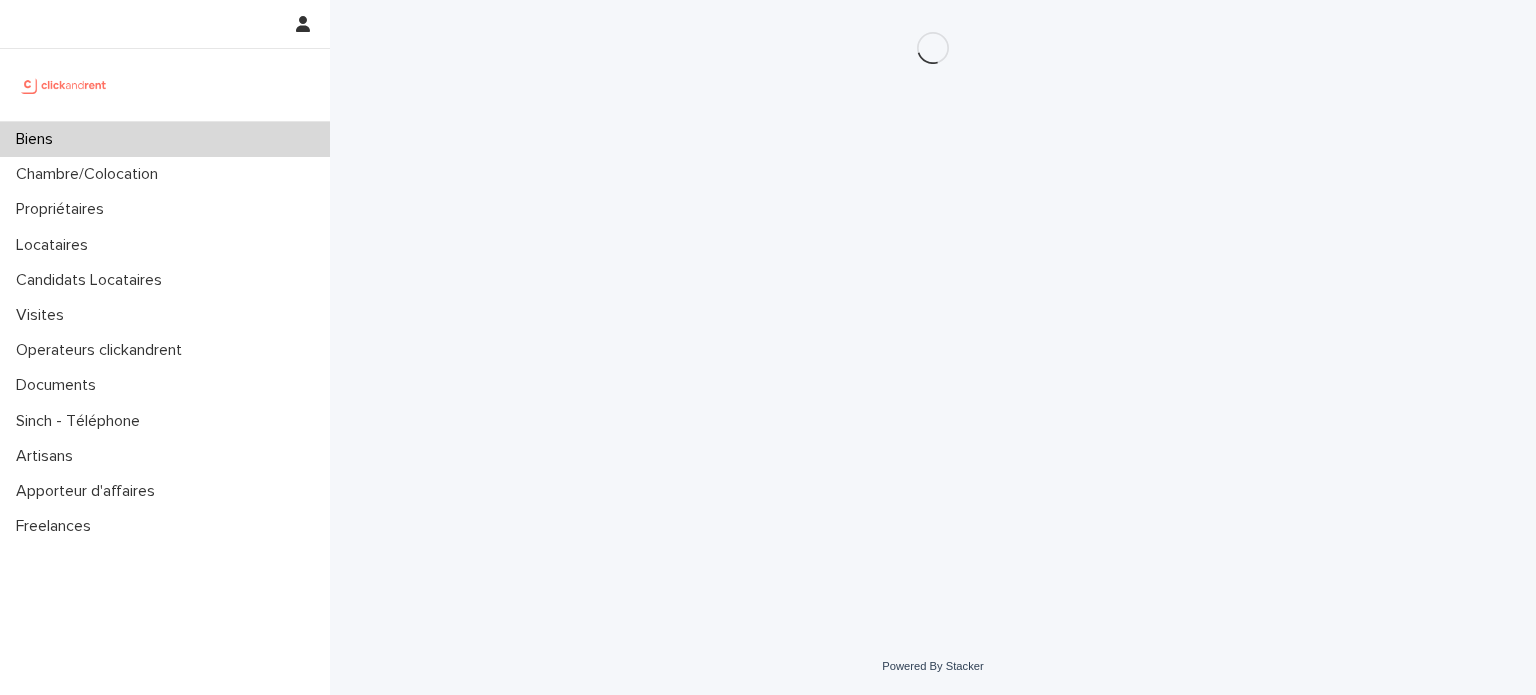 scroll, scrollTop: 0, scrollLeft: 0, axis: both 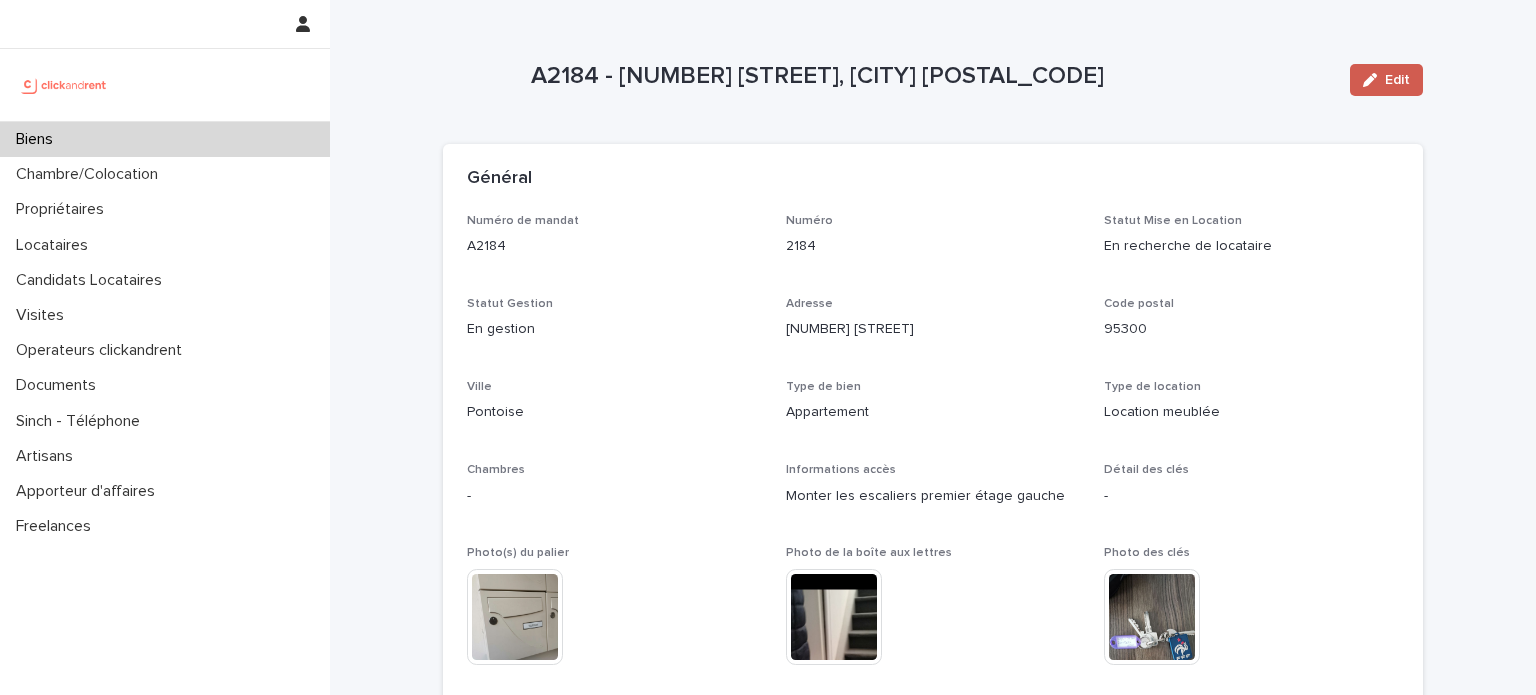 click on "Edit" at bounding box center (1397, 80) 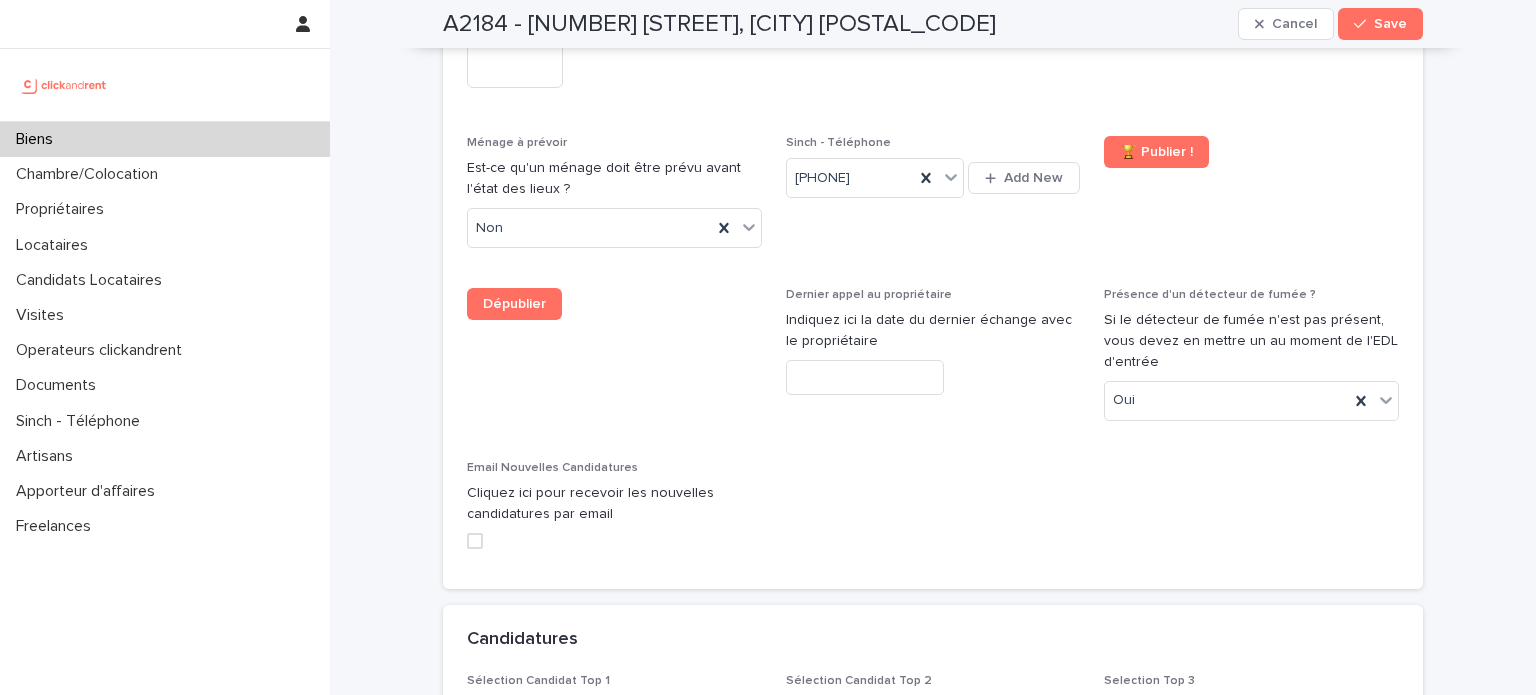 scroll, scrollTop: 9296, scrollLeft: 0, axis: vertical 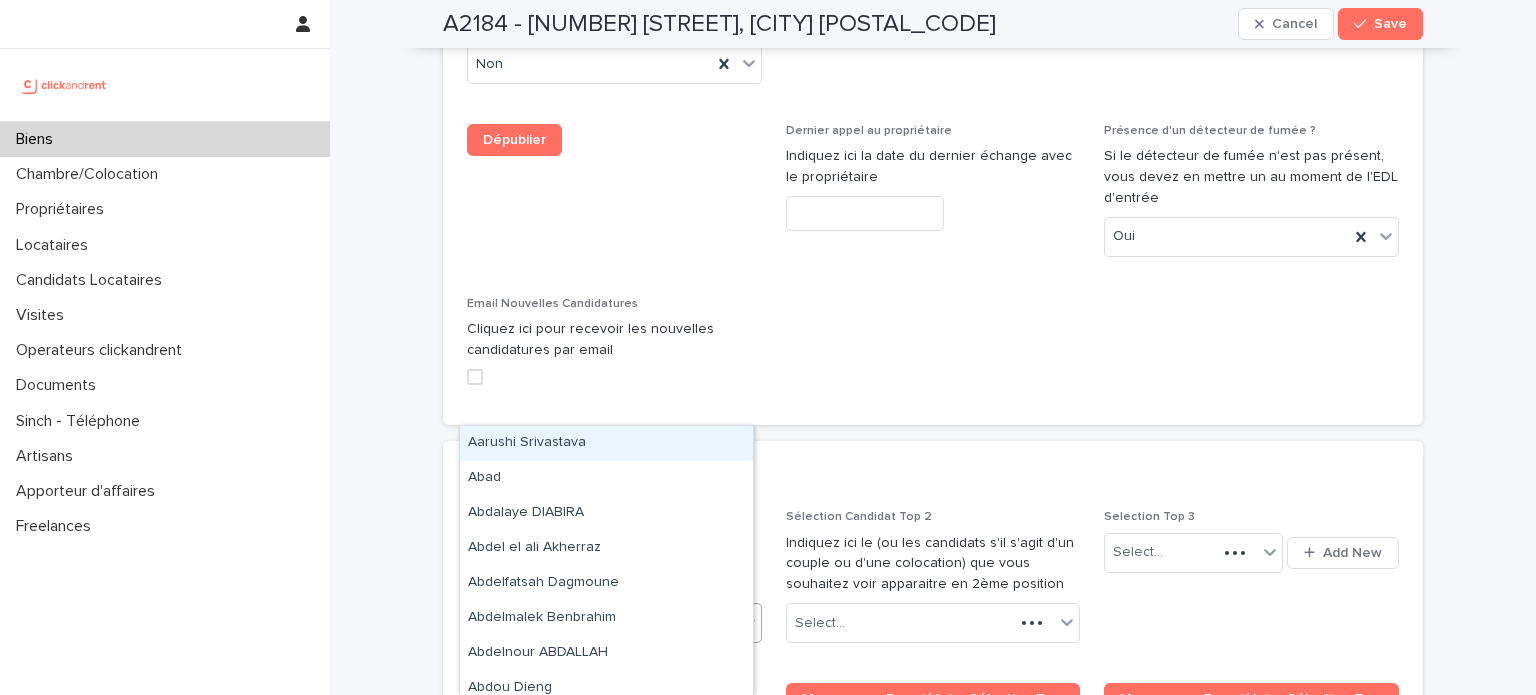 click on "Select..." at bounding box center [582, 623] 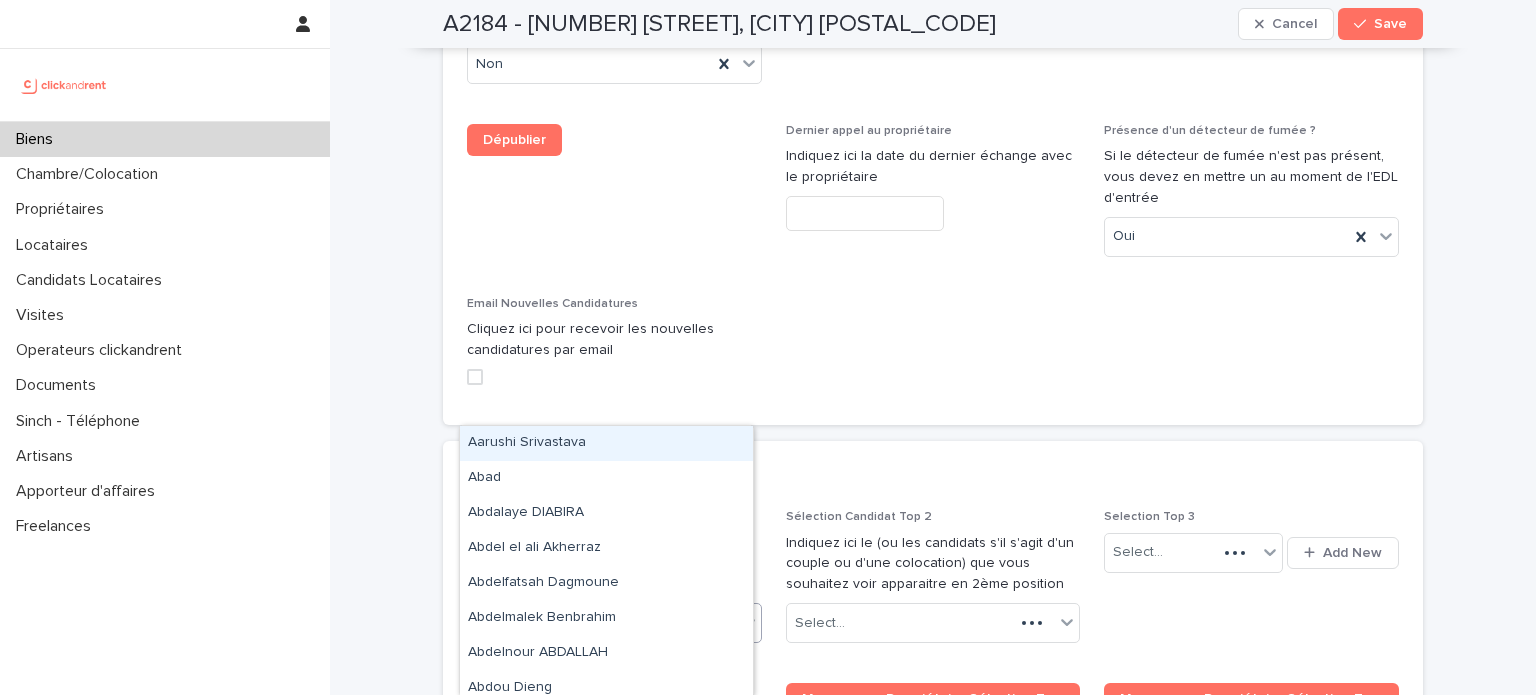 paste on "**********" 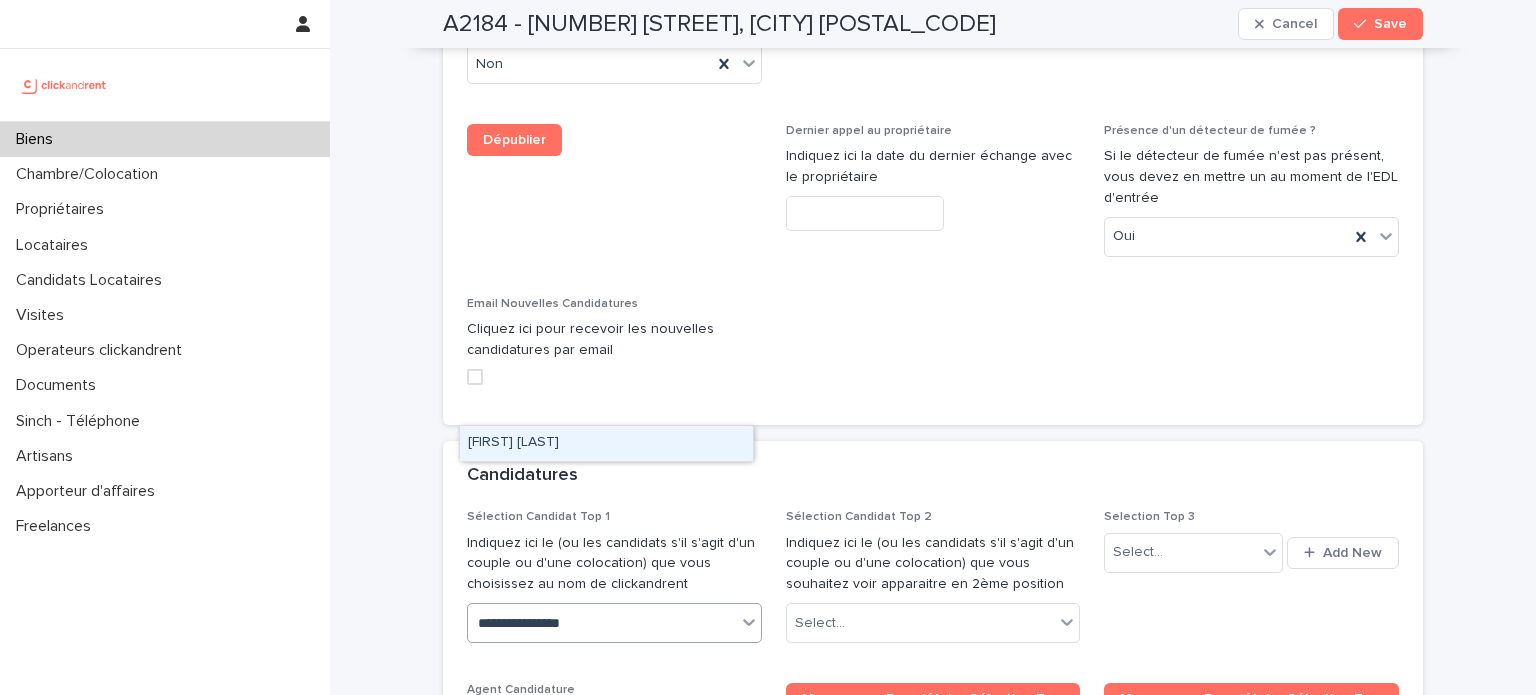 click on "Laurette Cormary" at bounding box center [606, 443] 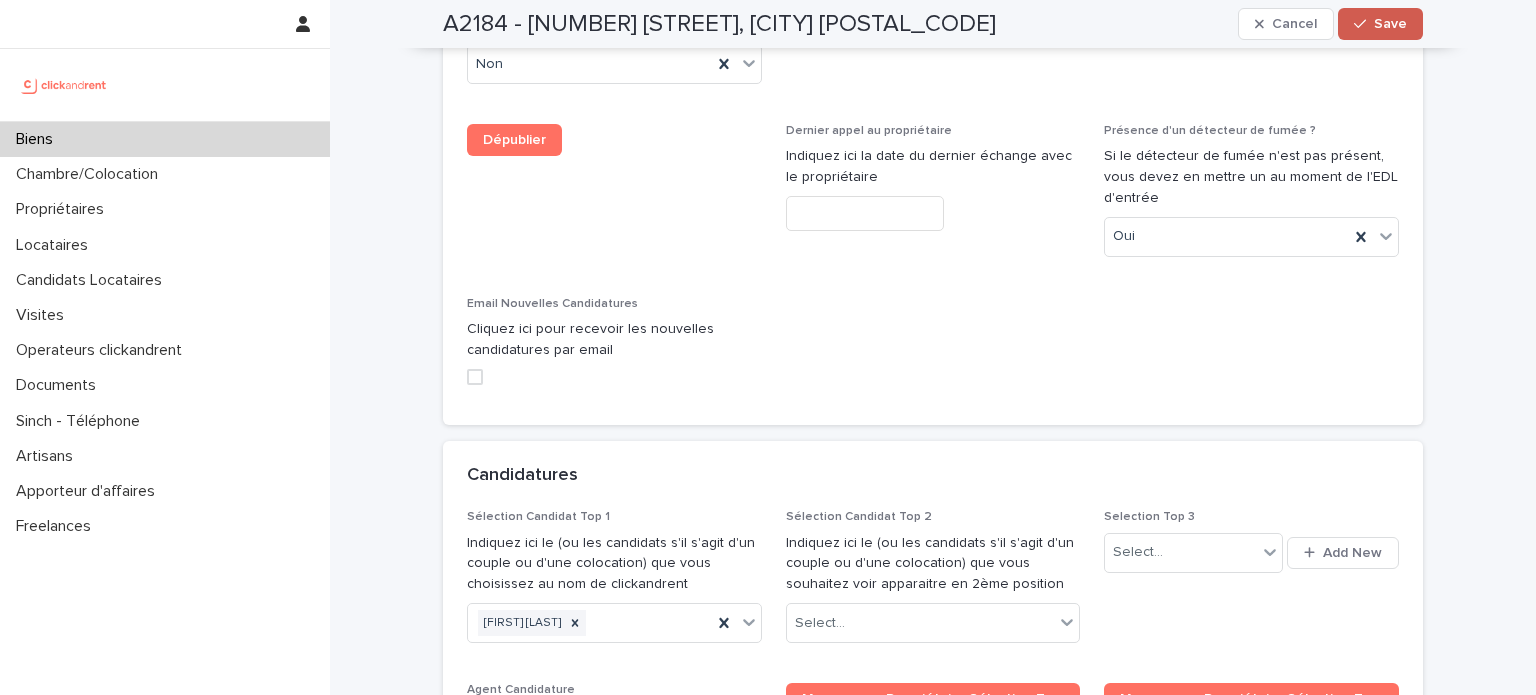 click on "Save" at bounding box center (1390, 24) 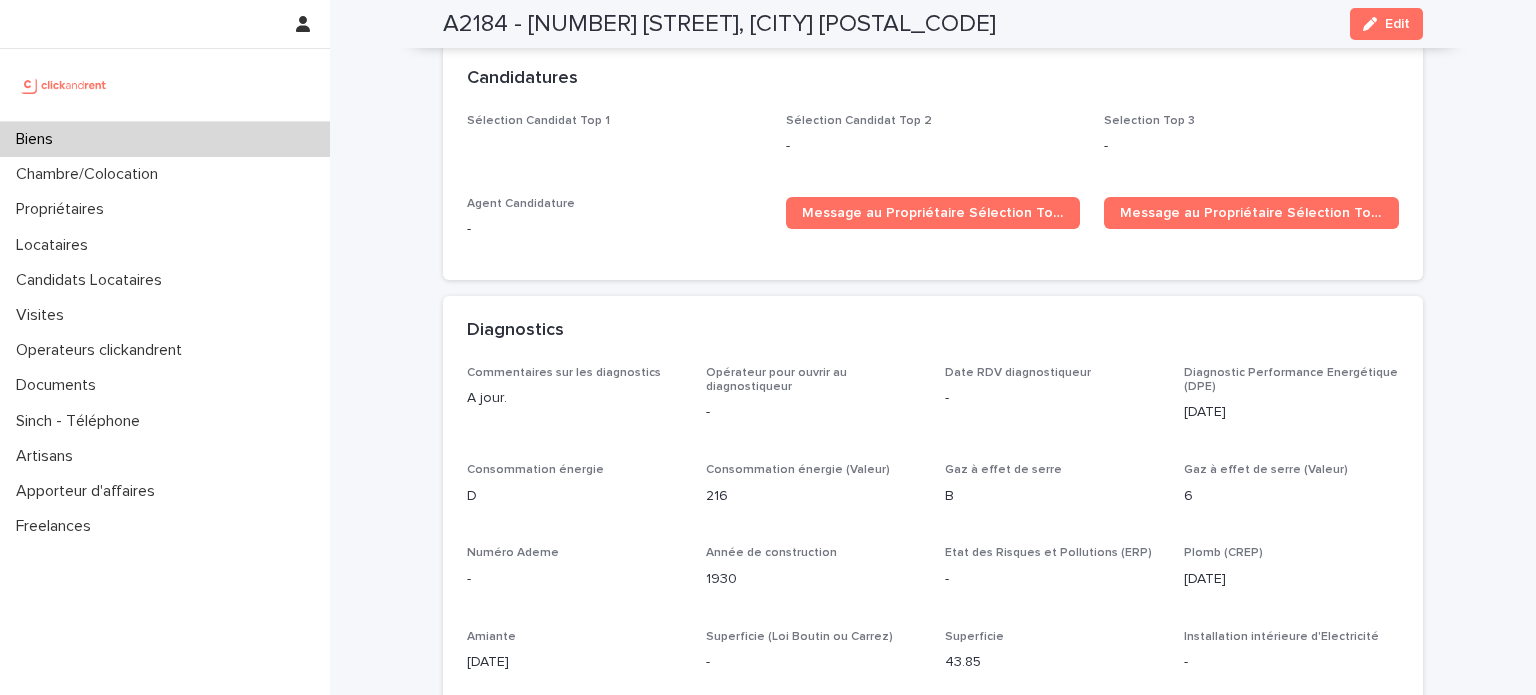 scroll, scrollTop: 6063, scrollLeft: 0, axis: vertical 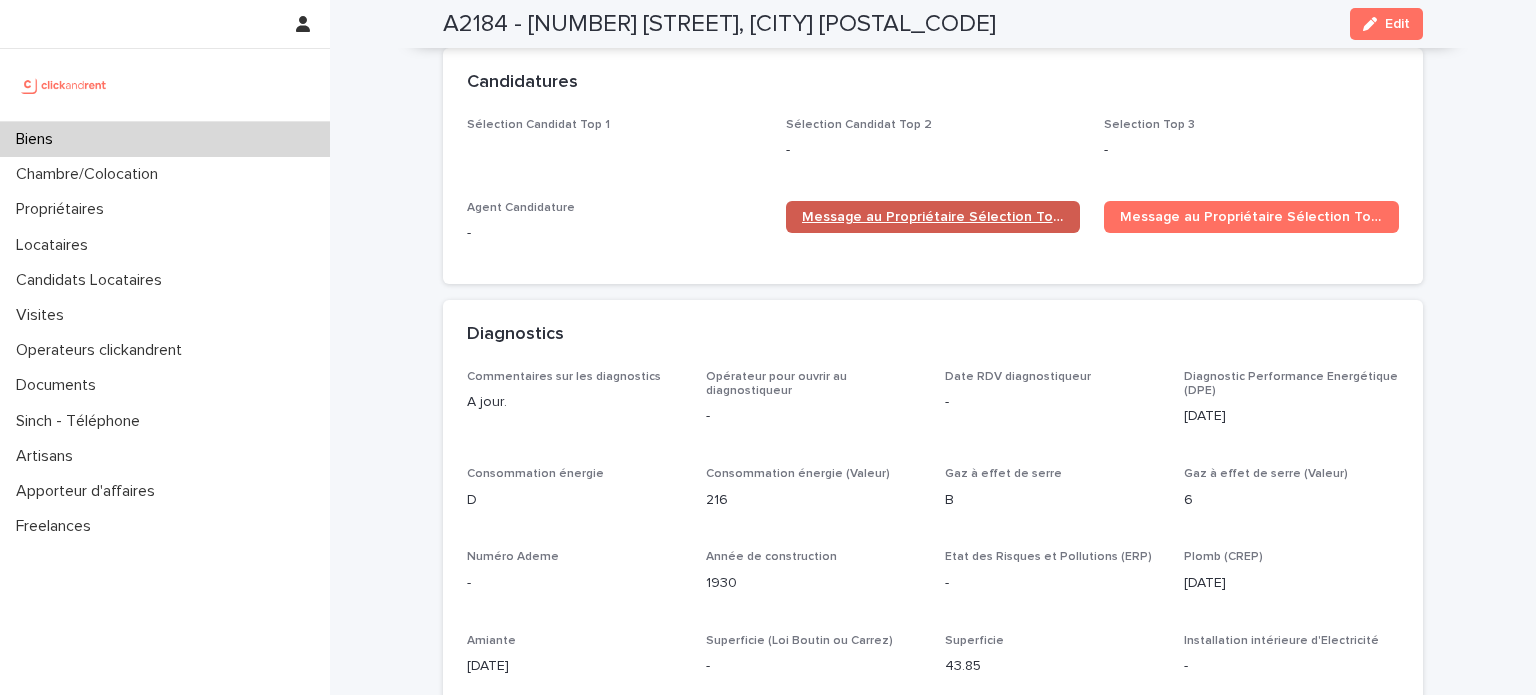 click on "Message au Propriétaire Sélection Top 1" at bounding box center [933, 217] 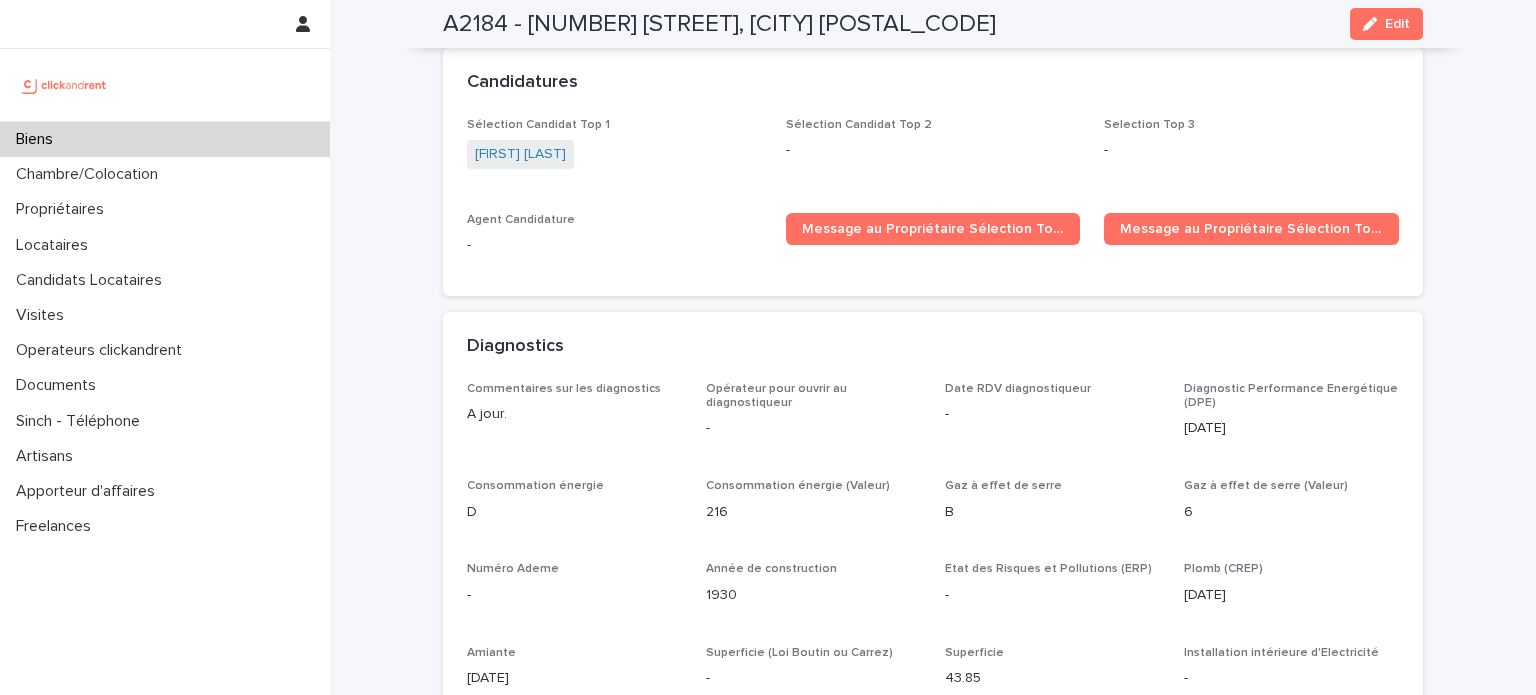 click on "Biens" at bounding box center [165, 139] 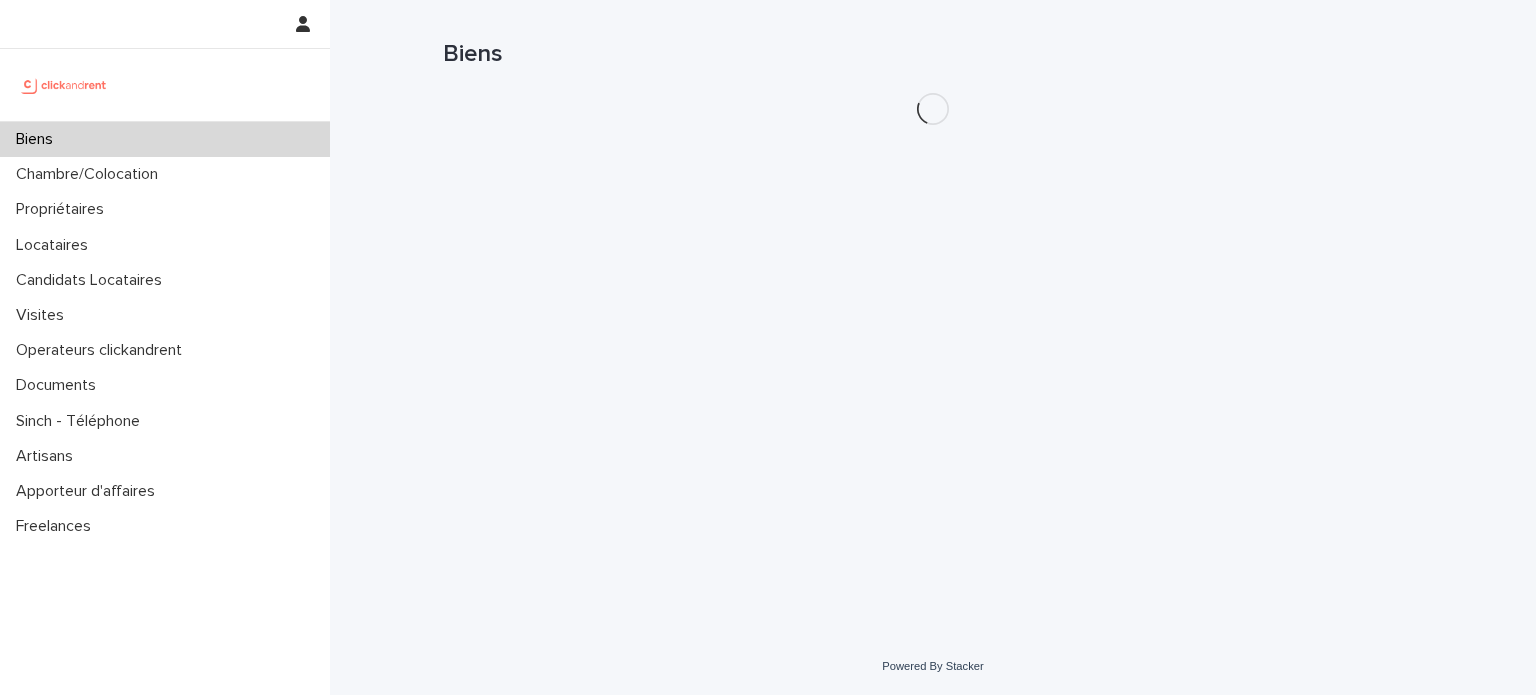 scroll, scrollTop: 0, scrollLeft: 0, axis: both 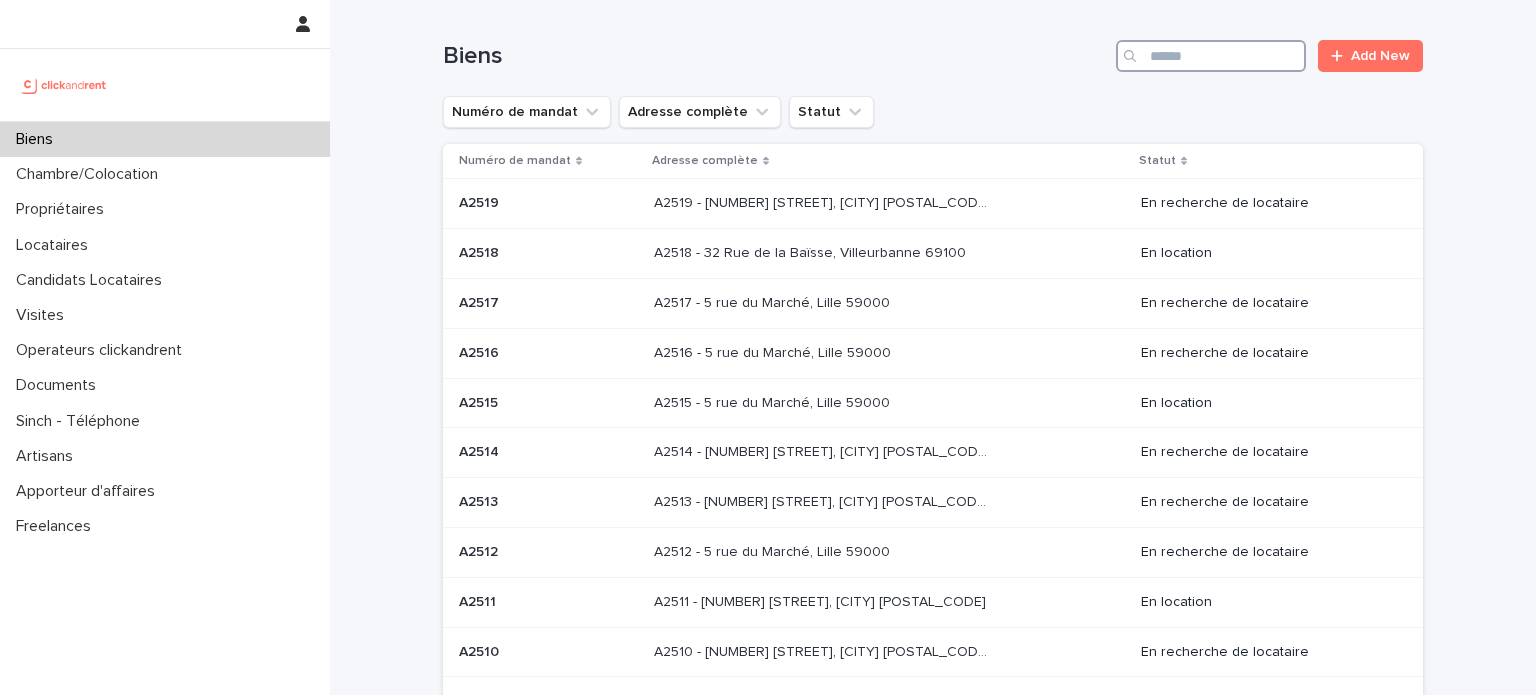 click at bounding box center (1211, 56) 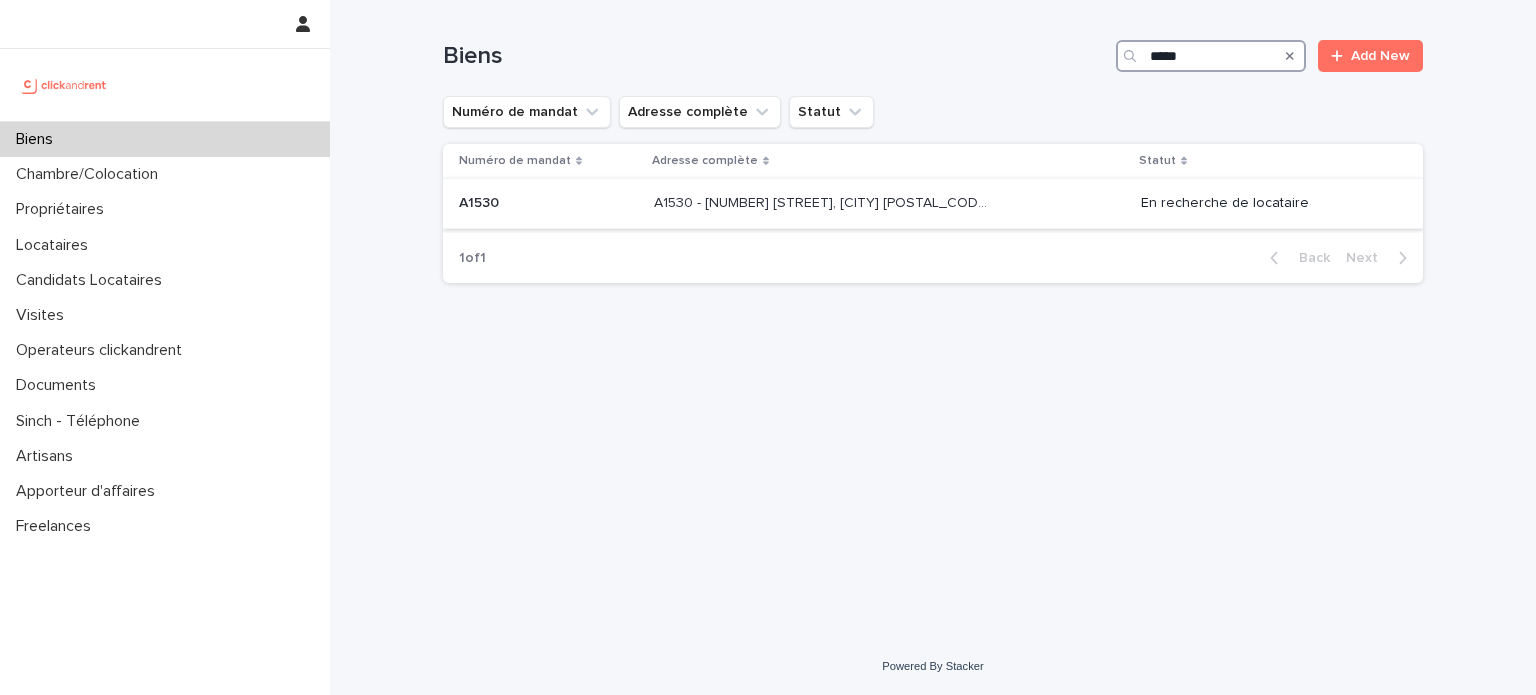 type on "*****" 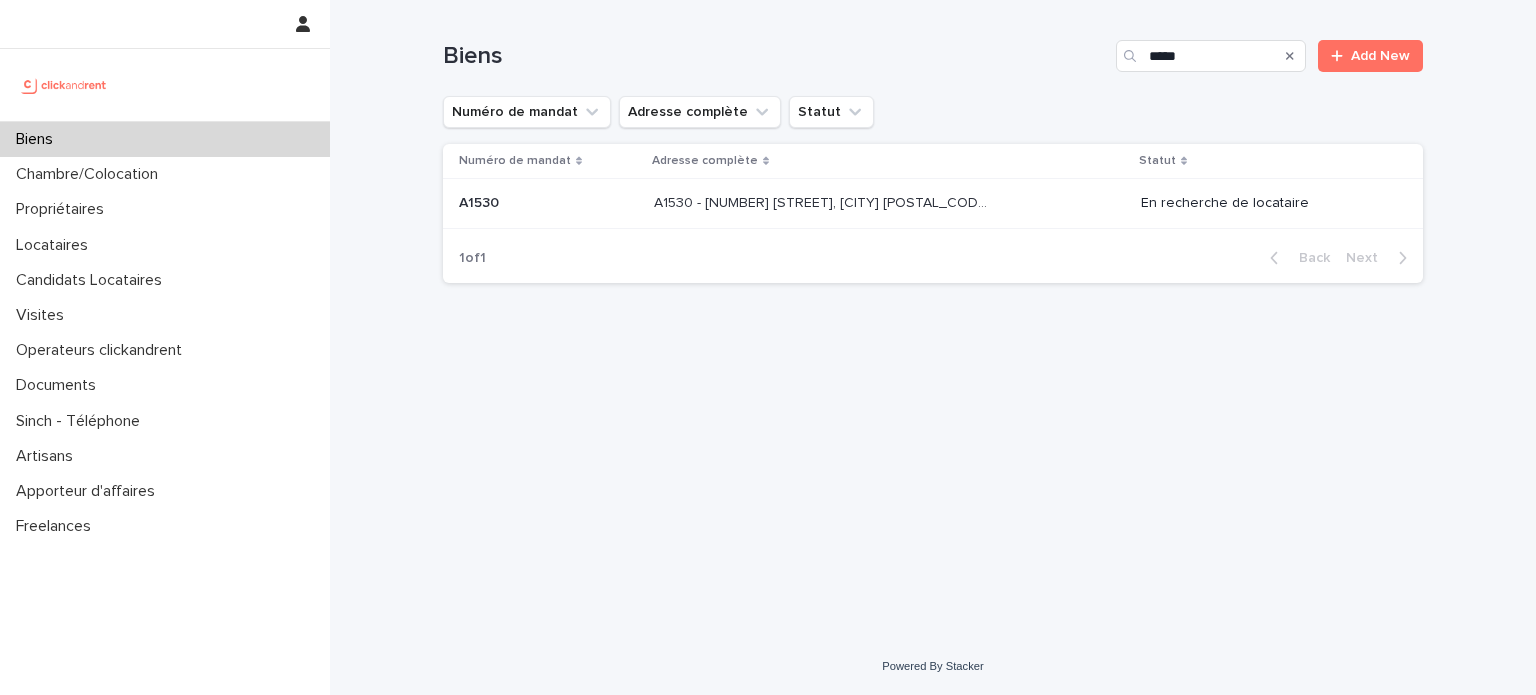 click on "A1530 - 33 Avenue des Martyrs de Chateaubriant,  Orly 94310 A1530 - 33 Avenue des Martyrs de Chateaubriant,  Orly 94310" at bounding box center (889, 203) 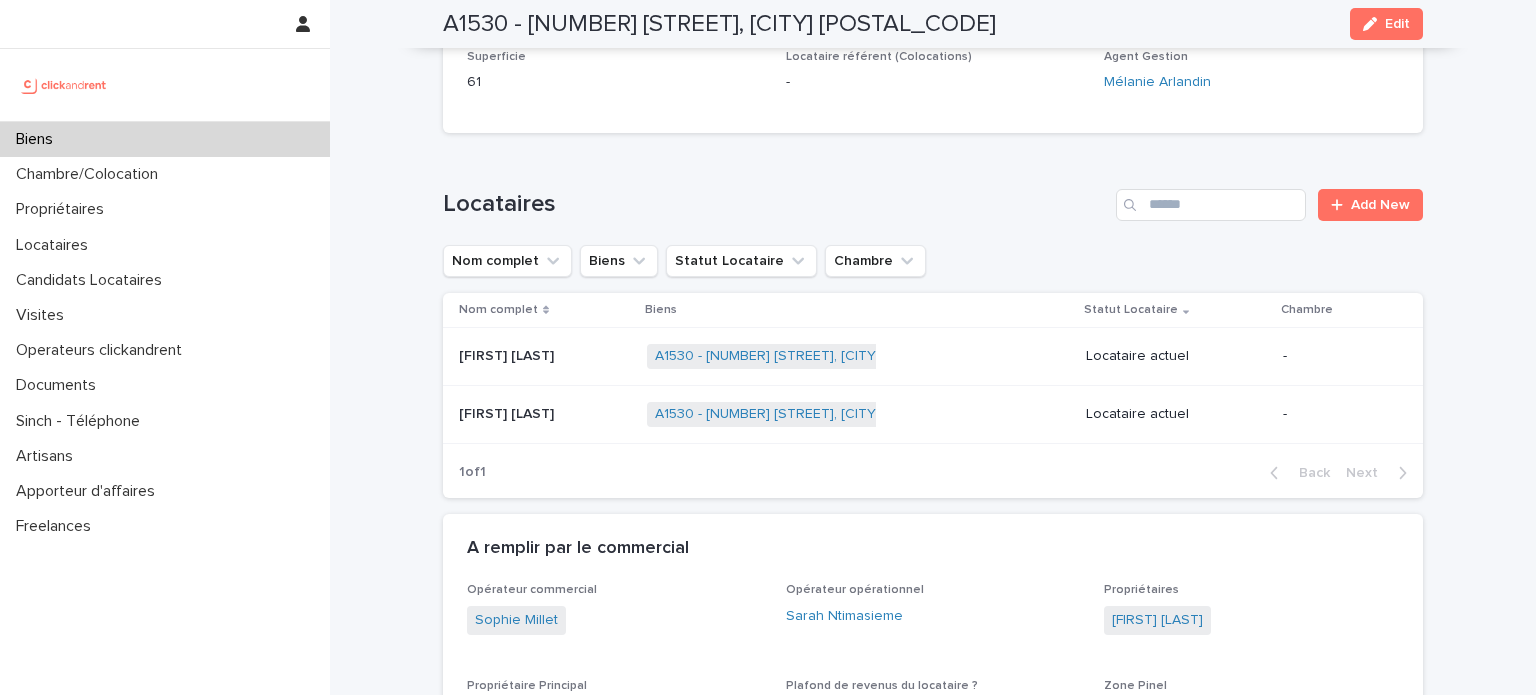 scroll, scrollTop: 975, scrollLeft: 0, axis: vertical 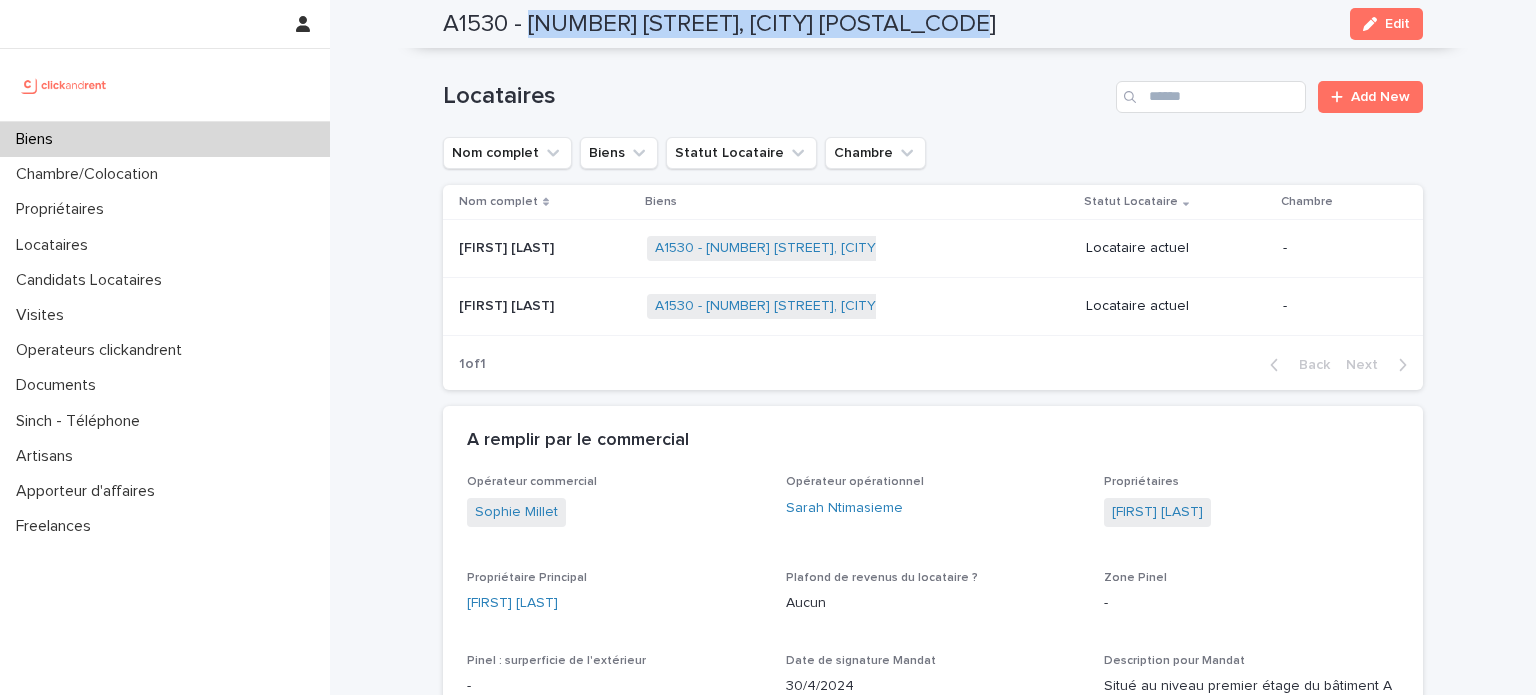 drag, startPoint x: 521, startPoint y: 23, endPoint x: 950, endPoint y: 17, distance: 429.04196 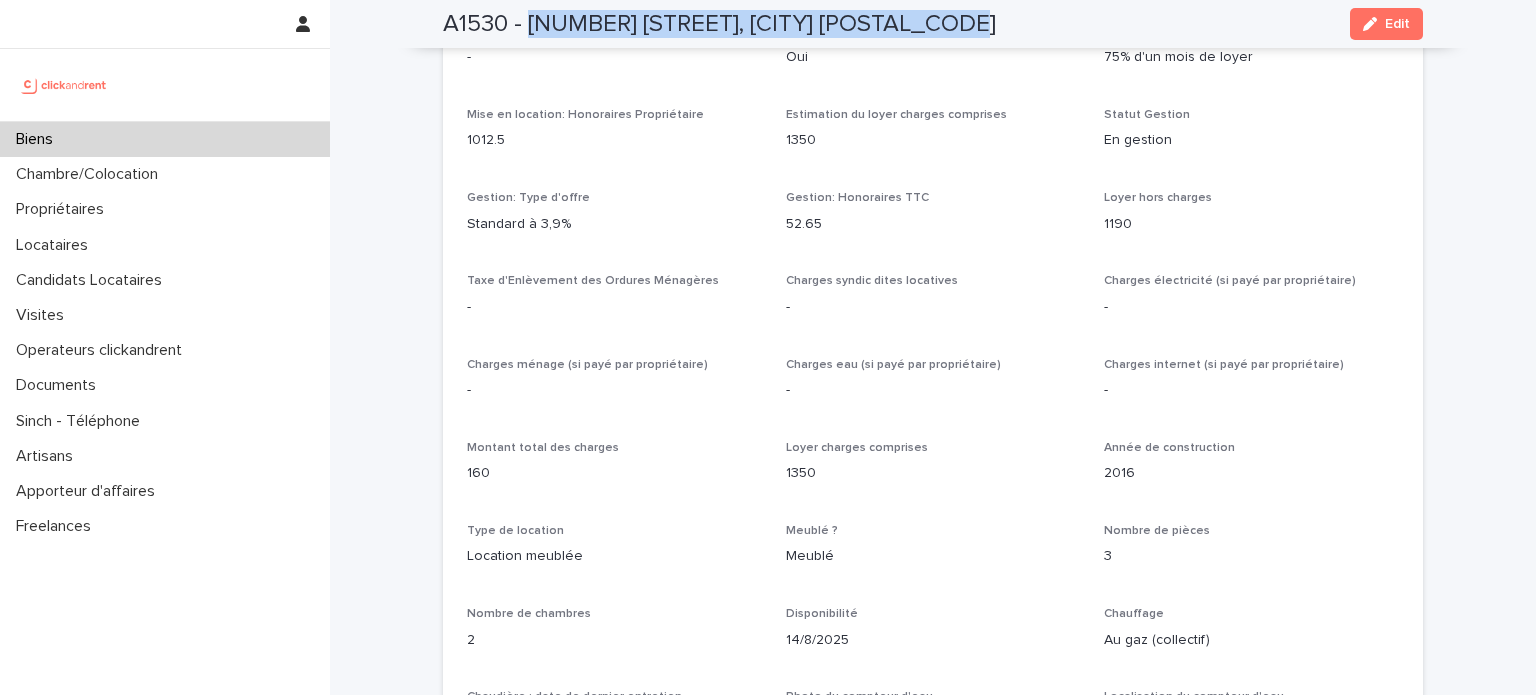 scroll, scrollTop: 1814, scrollLeft: 0, axis: vertical 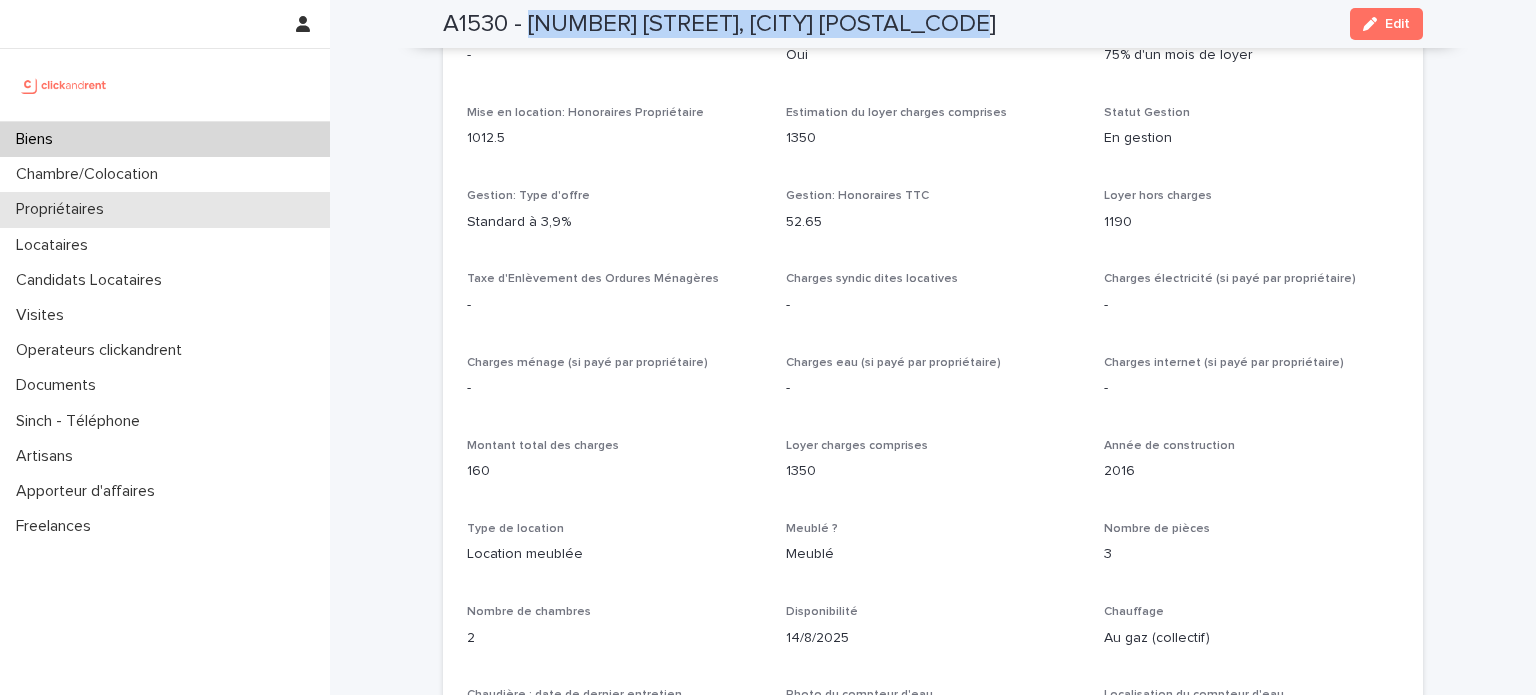 click on "Propriétaires" at bounding box center (64, 209) 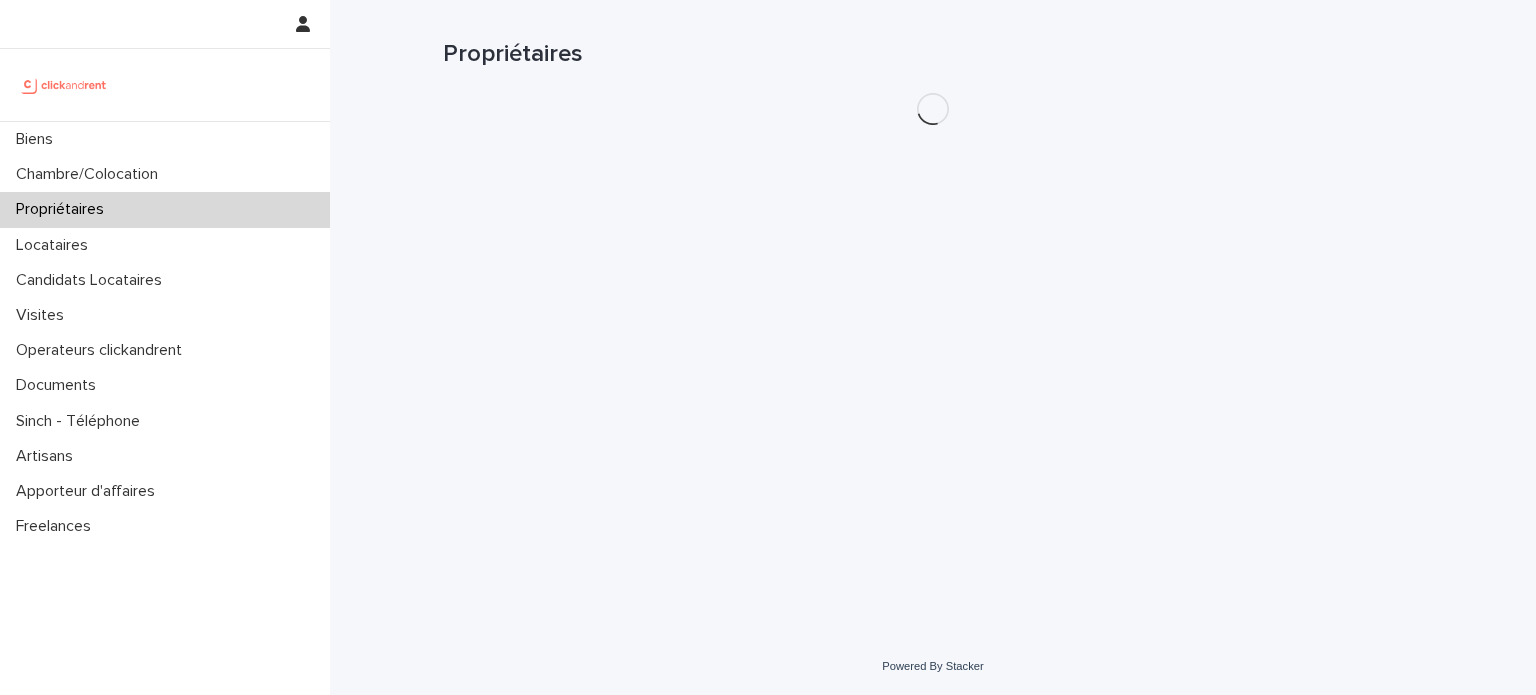 scroll, scrollTop: 0, scrollLeft: 0, axis: both 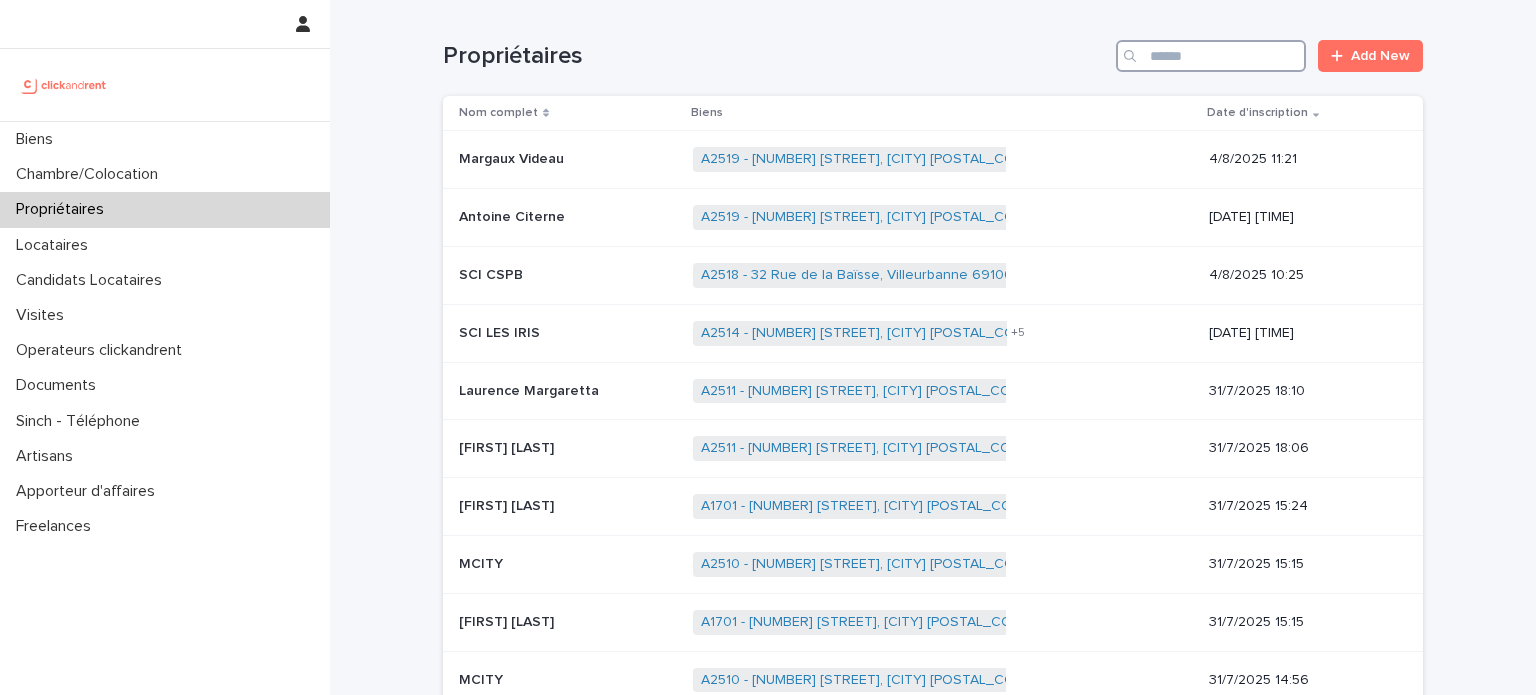 click at bounding box center (1211, 56) 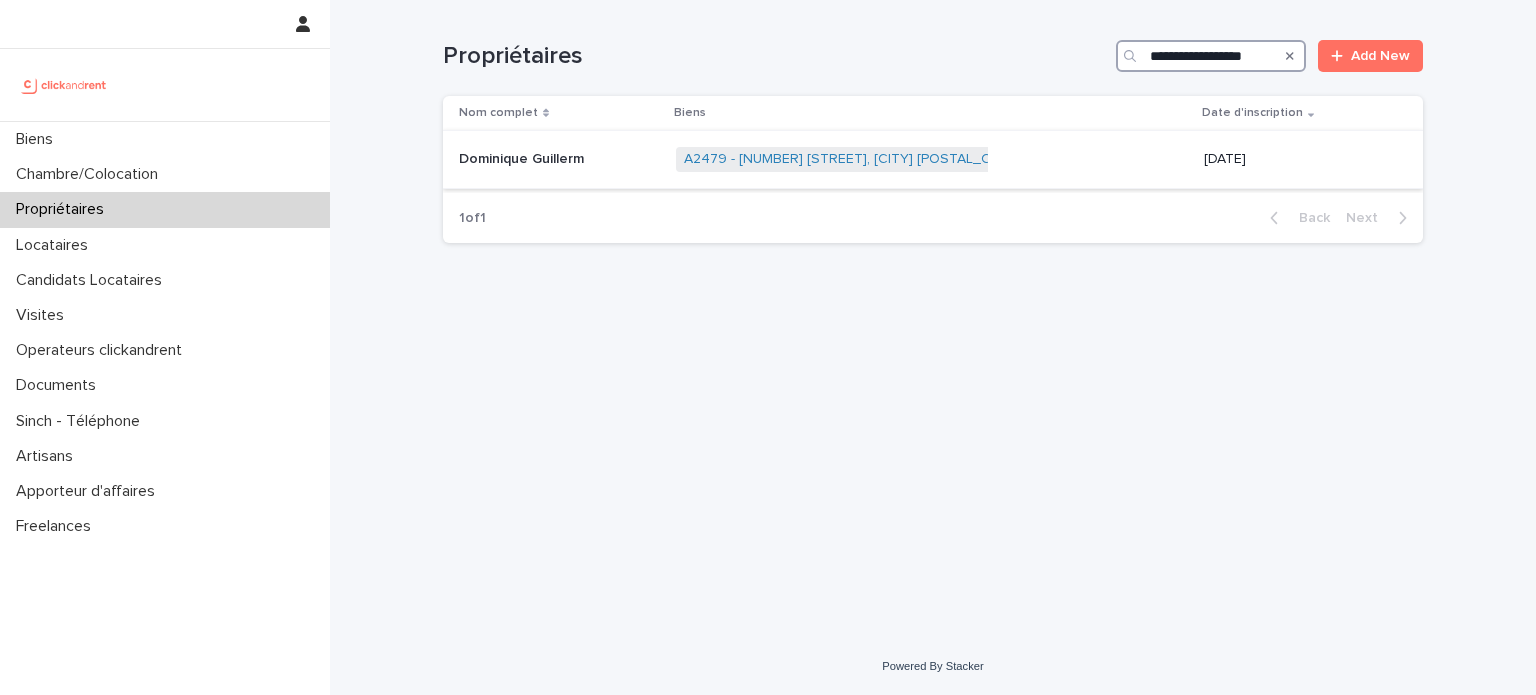 type on "**********" 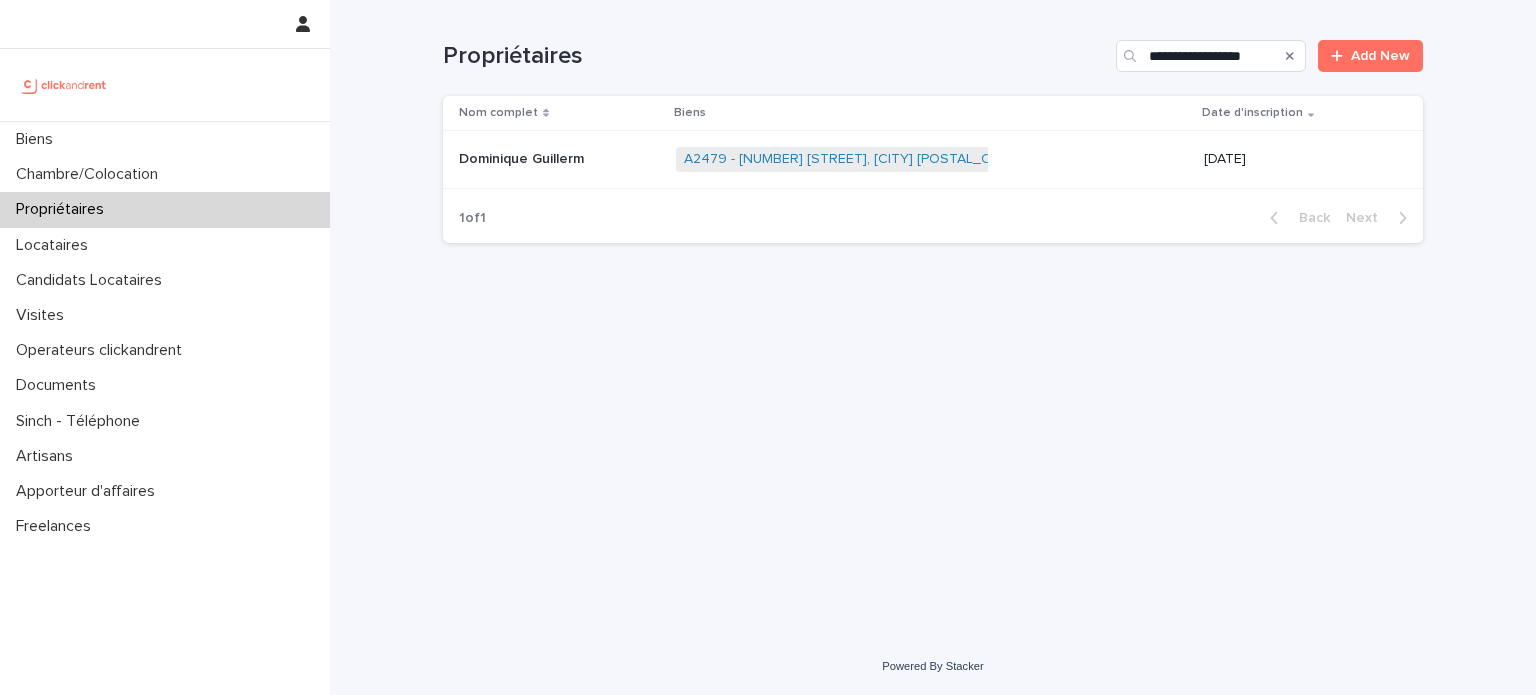 click on "A2479 - 56 rue Dunois,  Paris 75013   + 0" at bounding box center (932, 159) 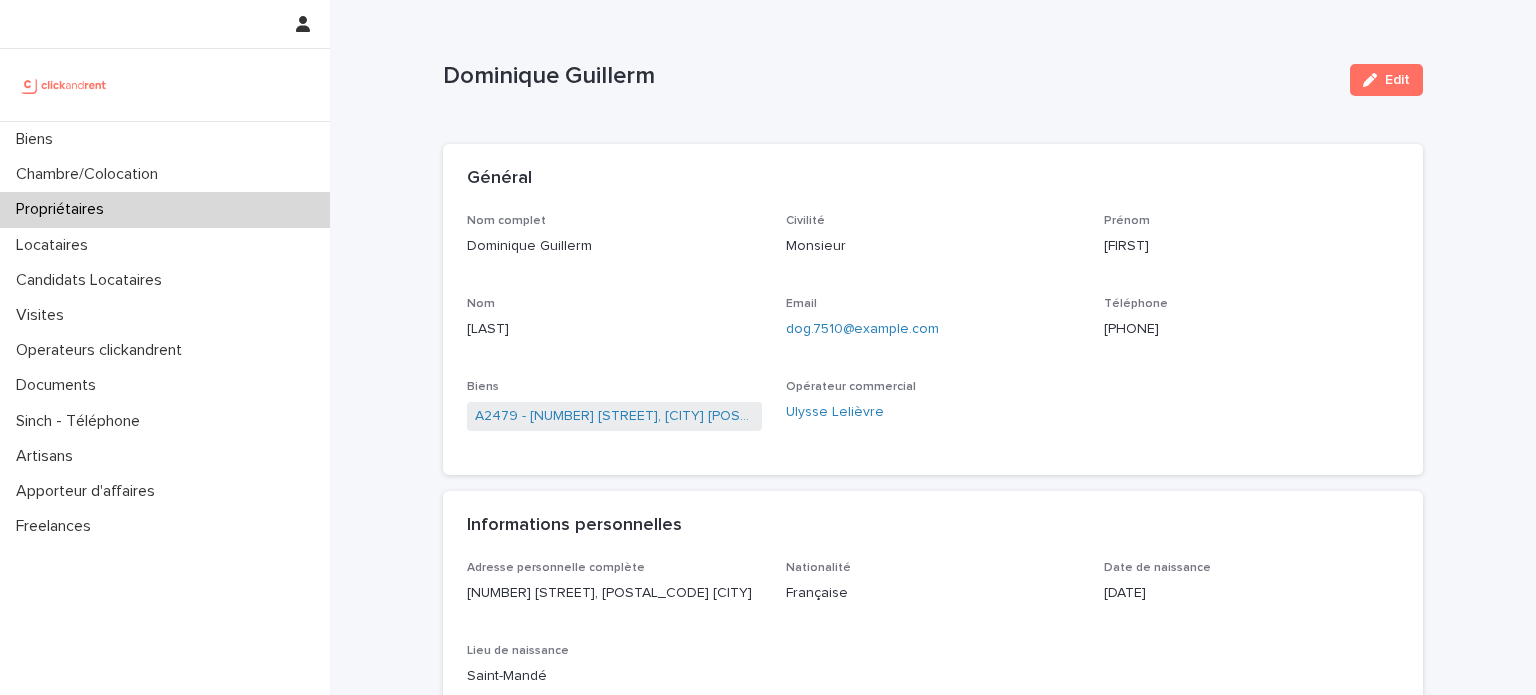 click on "Général" at bounding box center (933, 179) 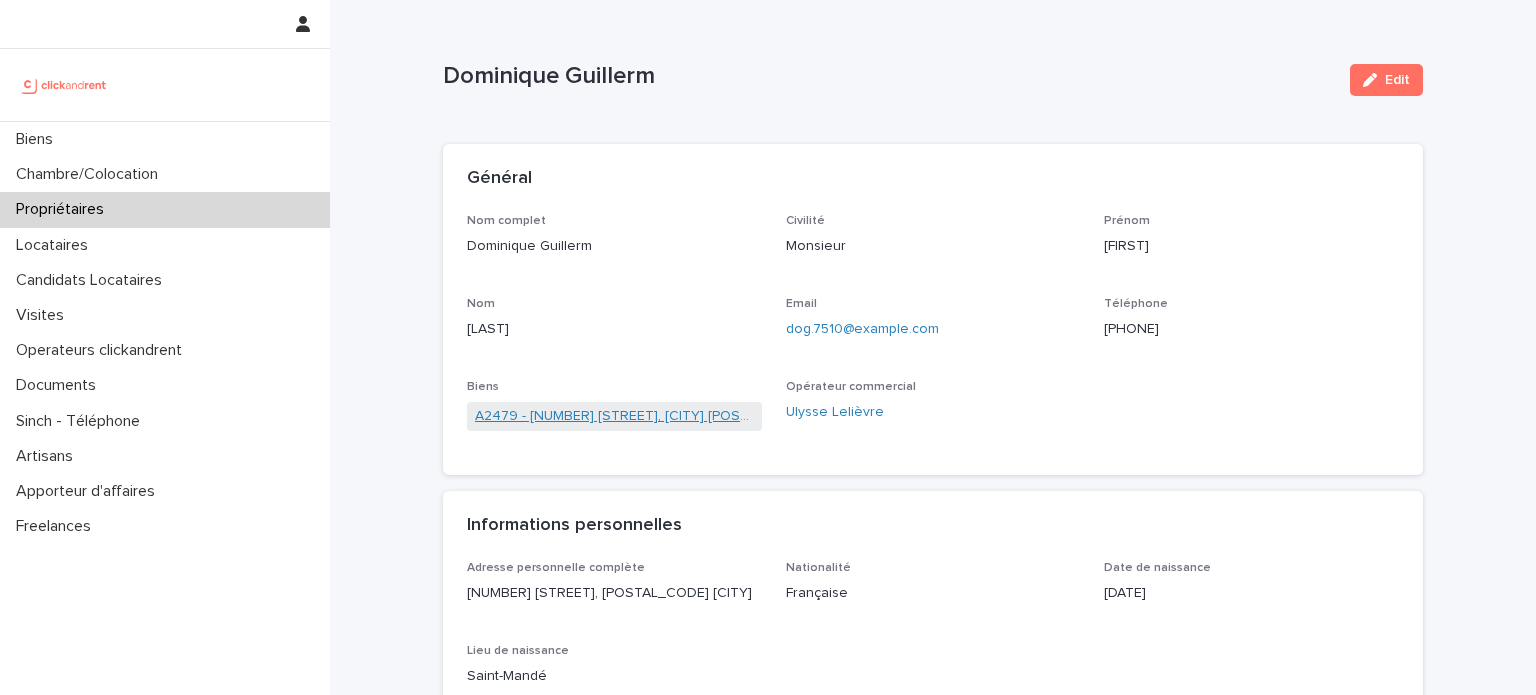 click on "A2479 - 56 rue Dunois,  Paris 75013" at bounding box center (614, 416) 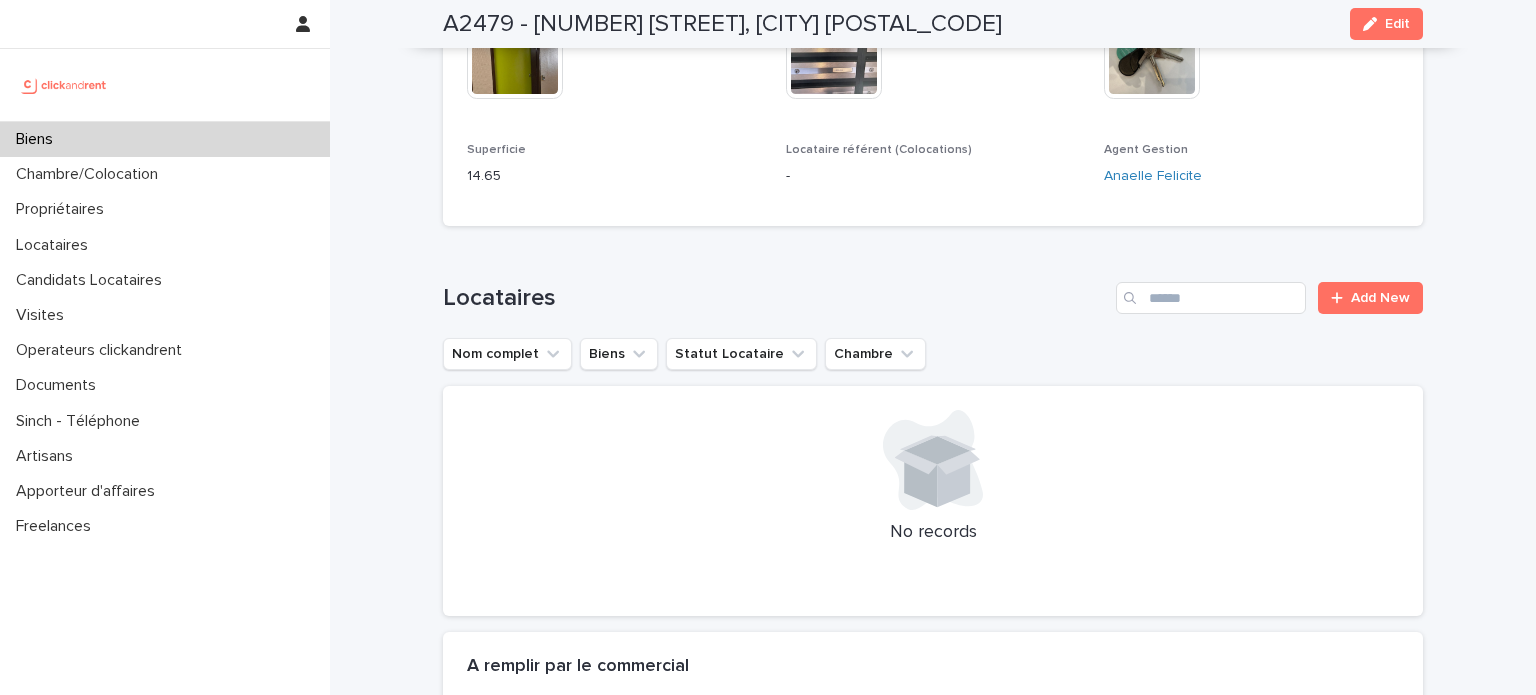 scroll, scrollTop: 1043, scrollLeft: 0, axis: vertical 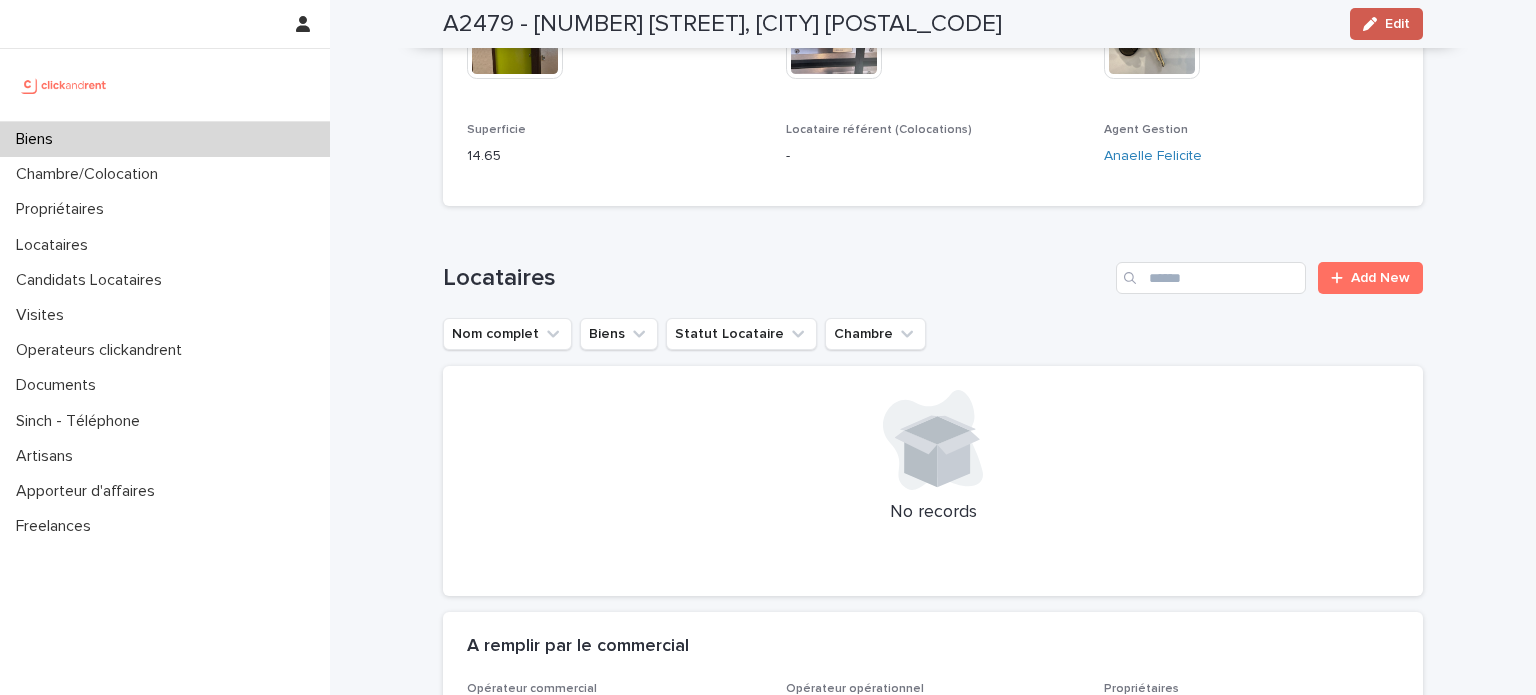 click on "A2479 - 56 rue Dunois,  Paris 75013 Edit" at bounding box center [933, 24] 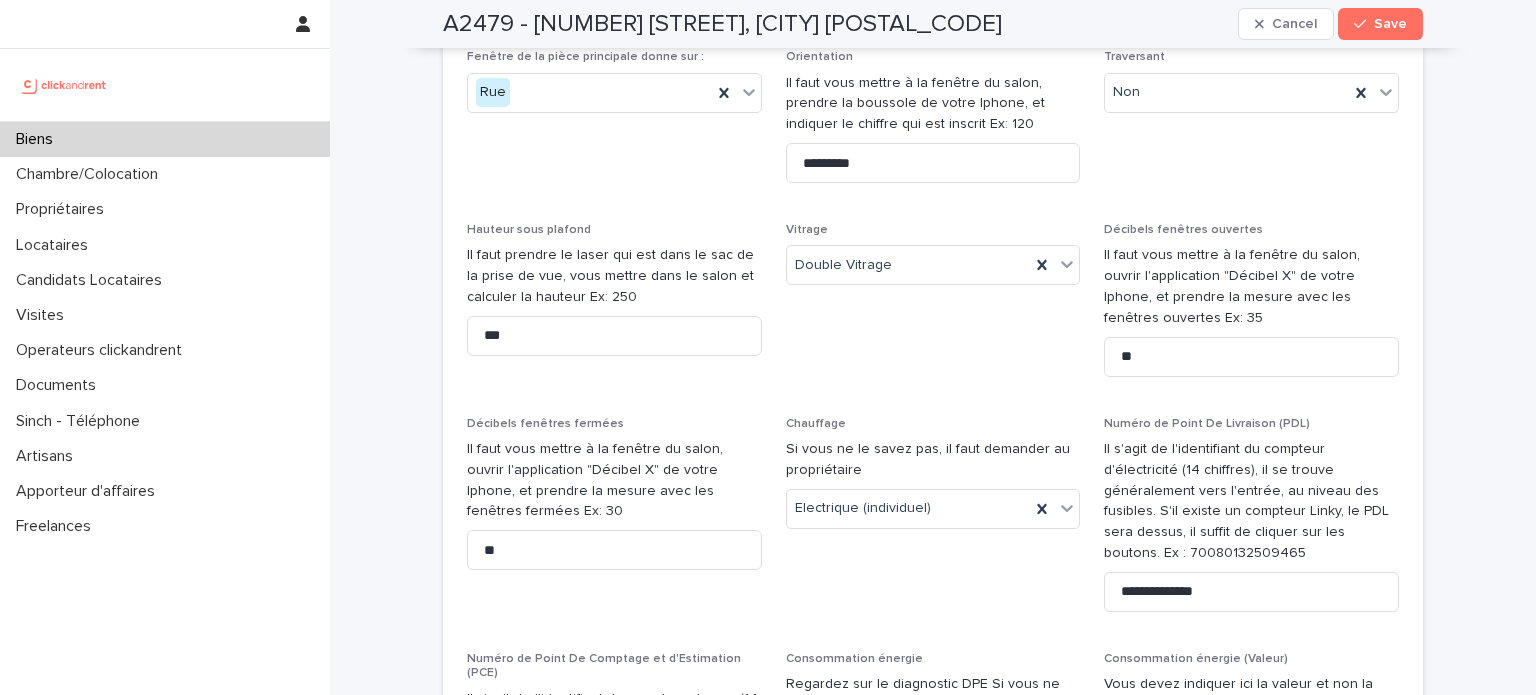 scroll, scrollTop: 7667, scrollLeft: 0, axis: vertical 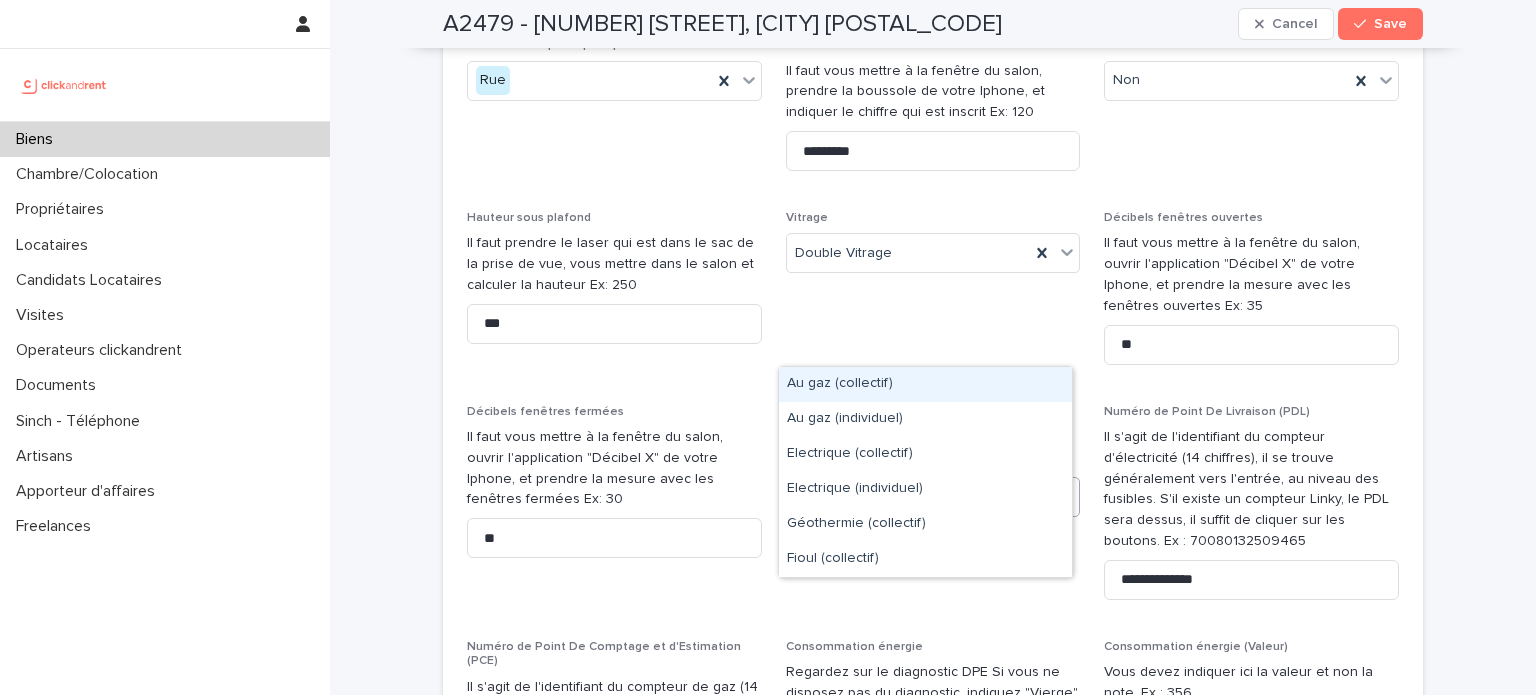 click on "Electrique (individuel)" at bounding box center [909, 496] 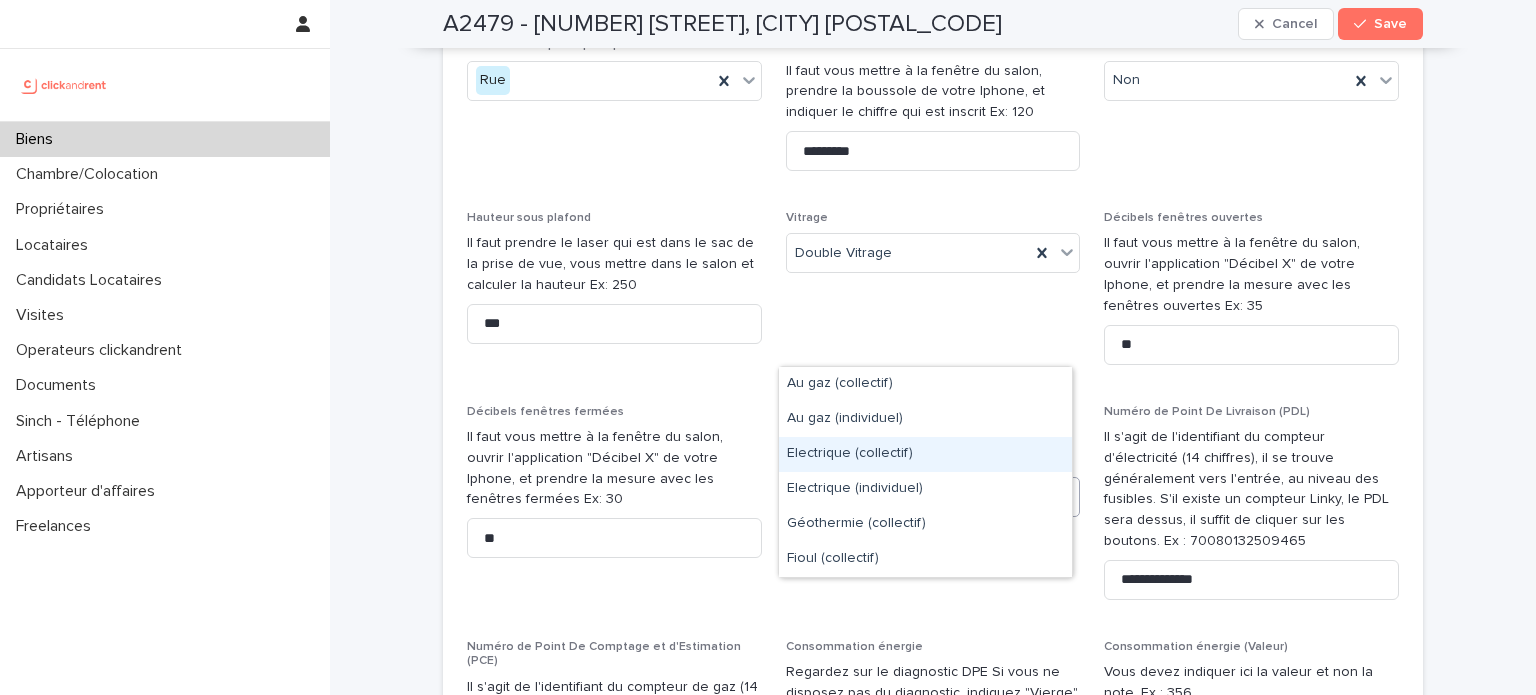 click on "Electrique (collectif)" at bounding box center [925, 454] 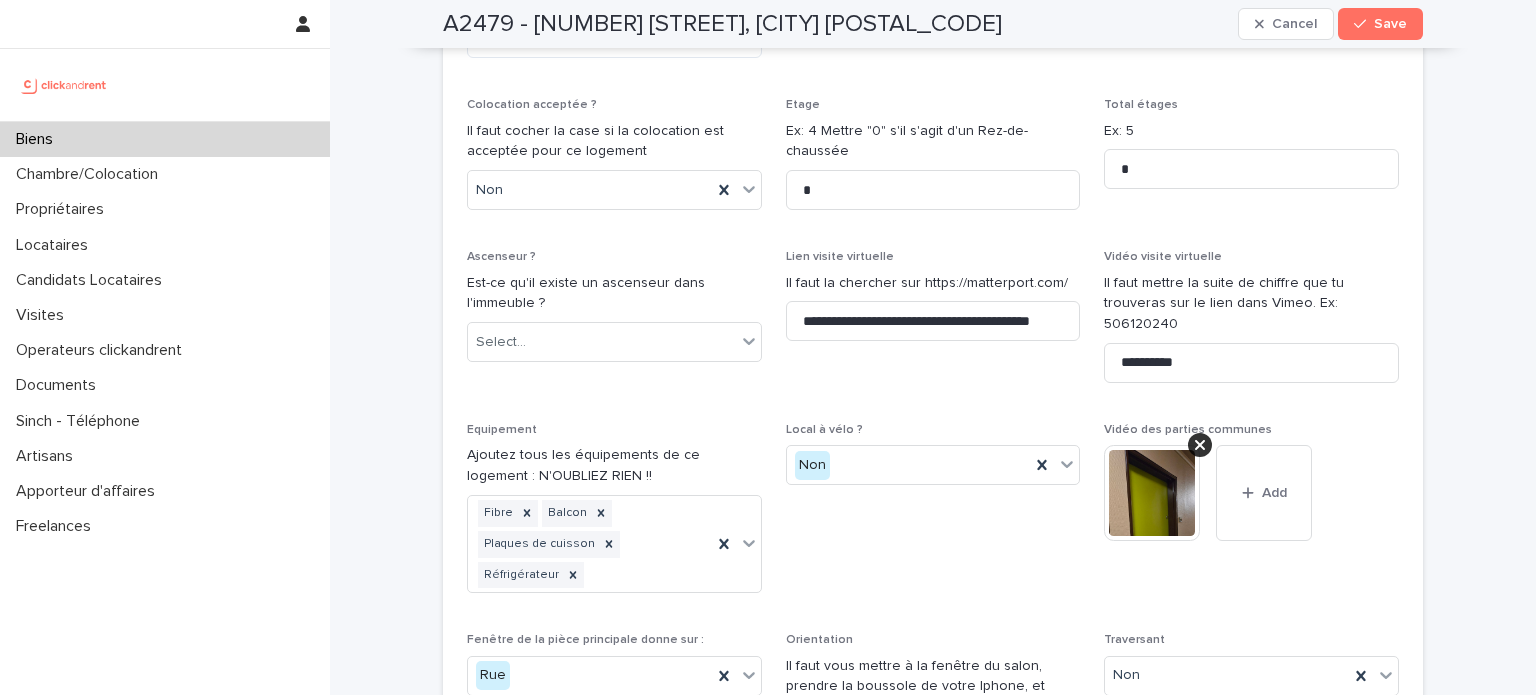 scroll, scrollTop: 6944, scrollLeft: 0, axis: vertical 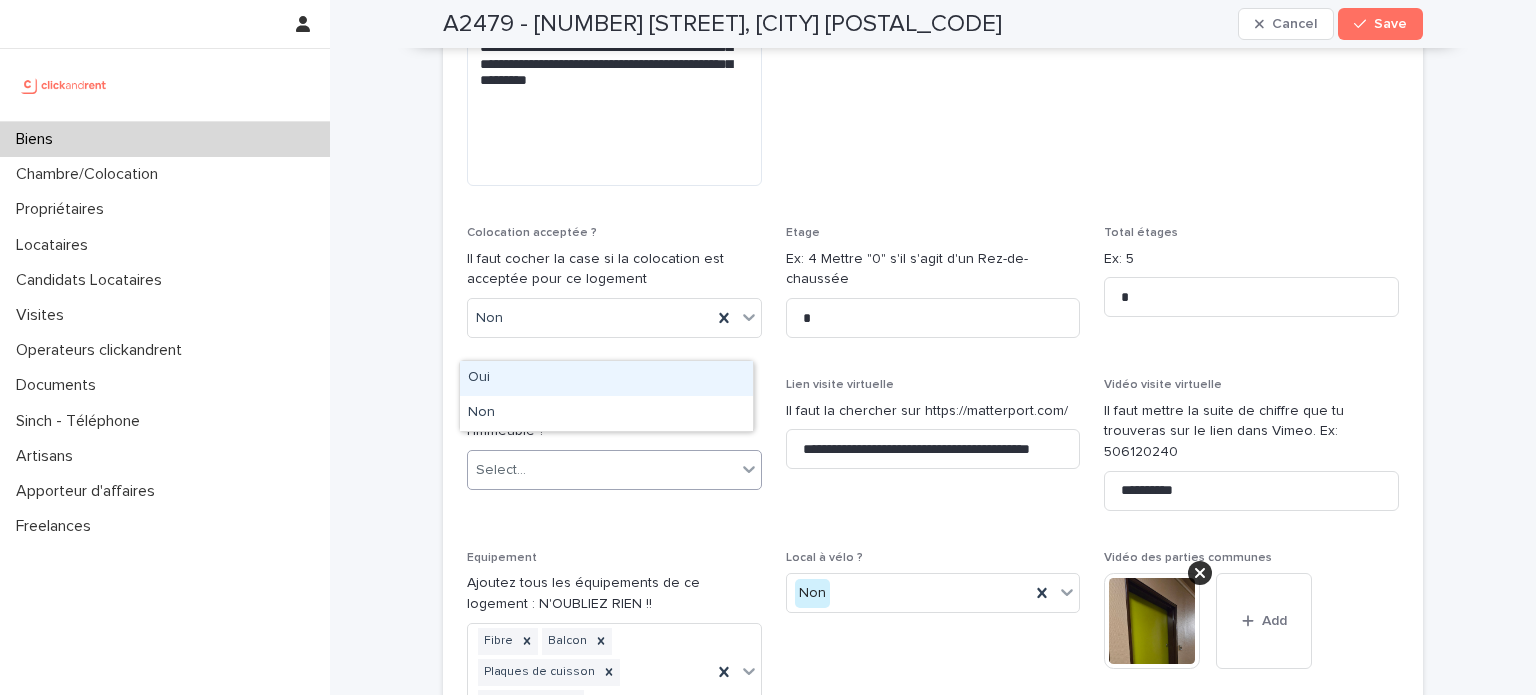 click on "Select..." at bounding box center [602, 470] 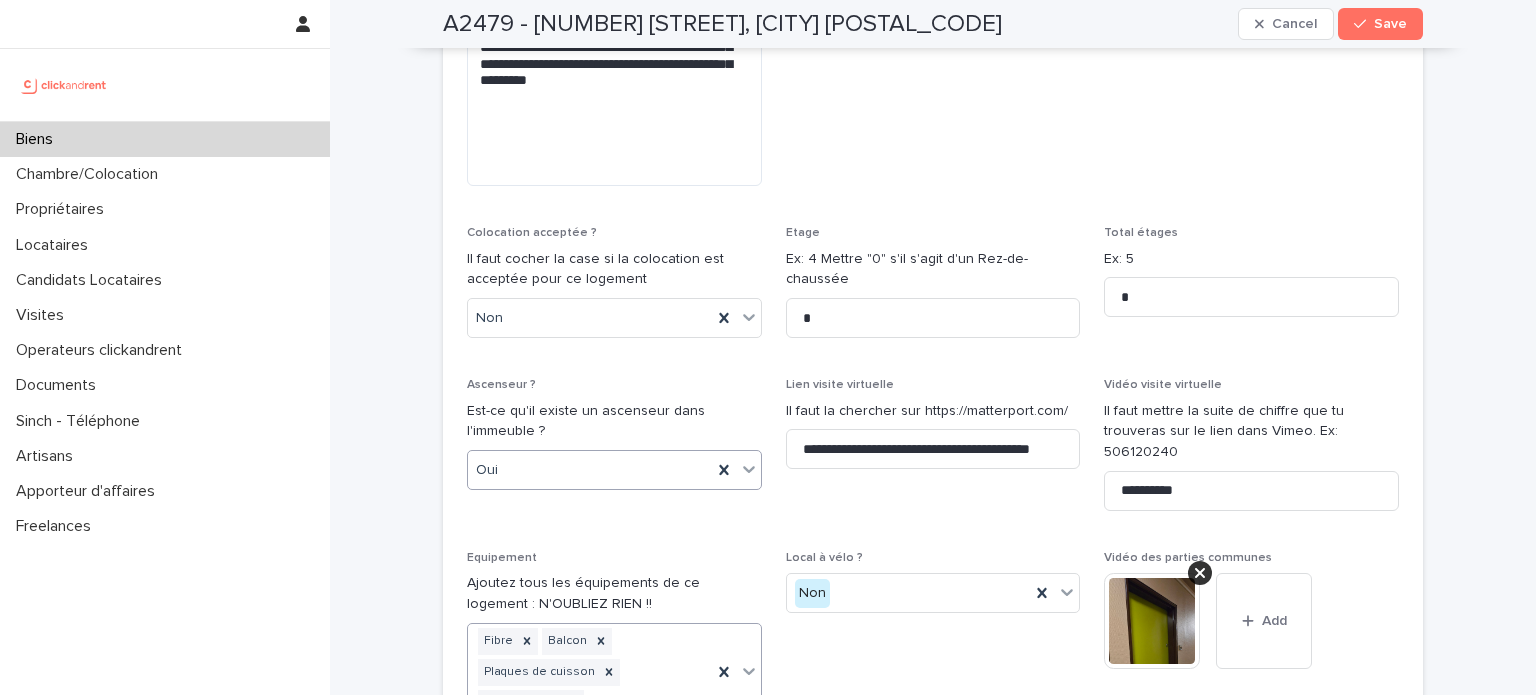 click on "Fibre Balcon Plaques de cuisson Réfrigérateur" at bounding box center [590, 672] 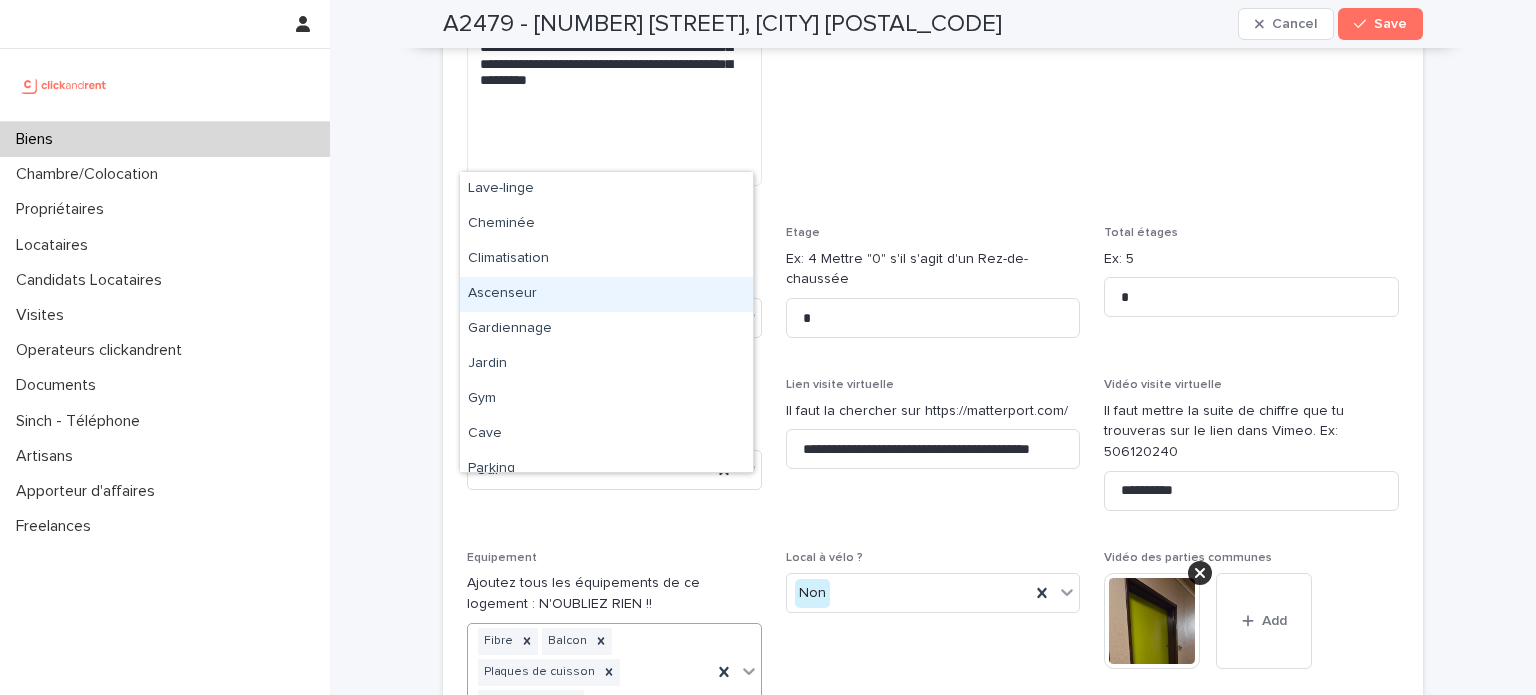 click on "Ascenseur" at bounding box center [606, 294] 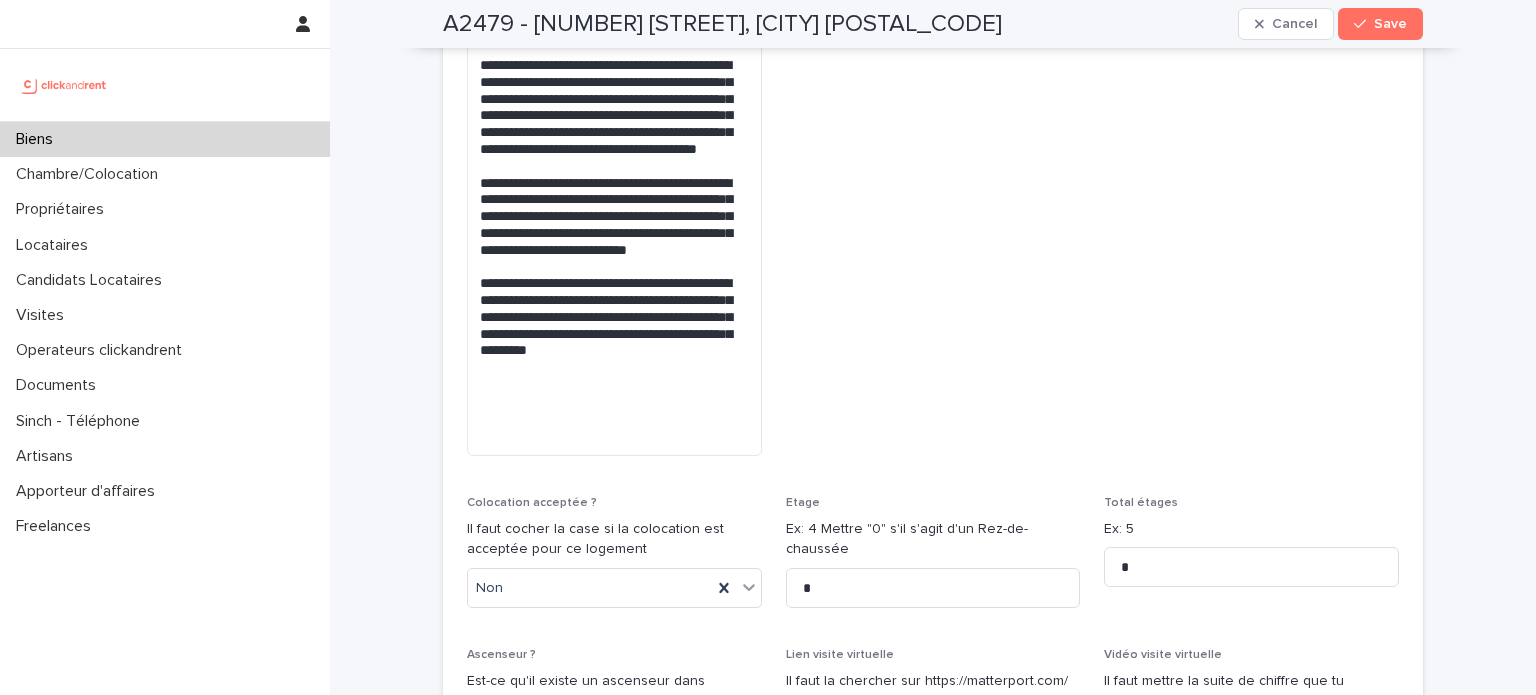 scroll, scrollTop: 6670, scrollLeft: 0, axis: vertical 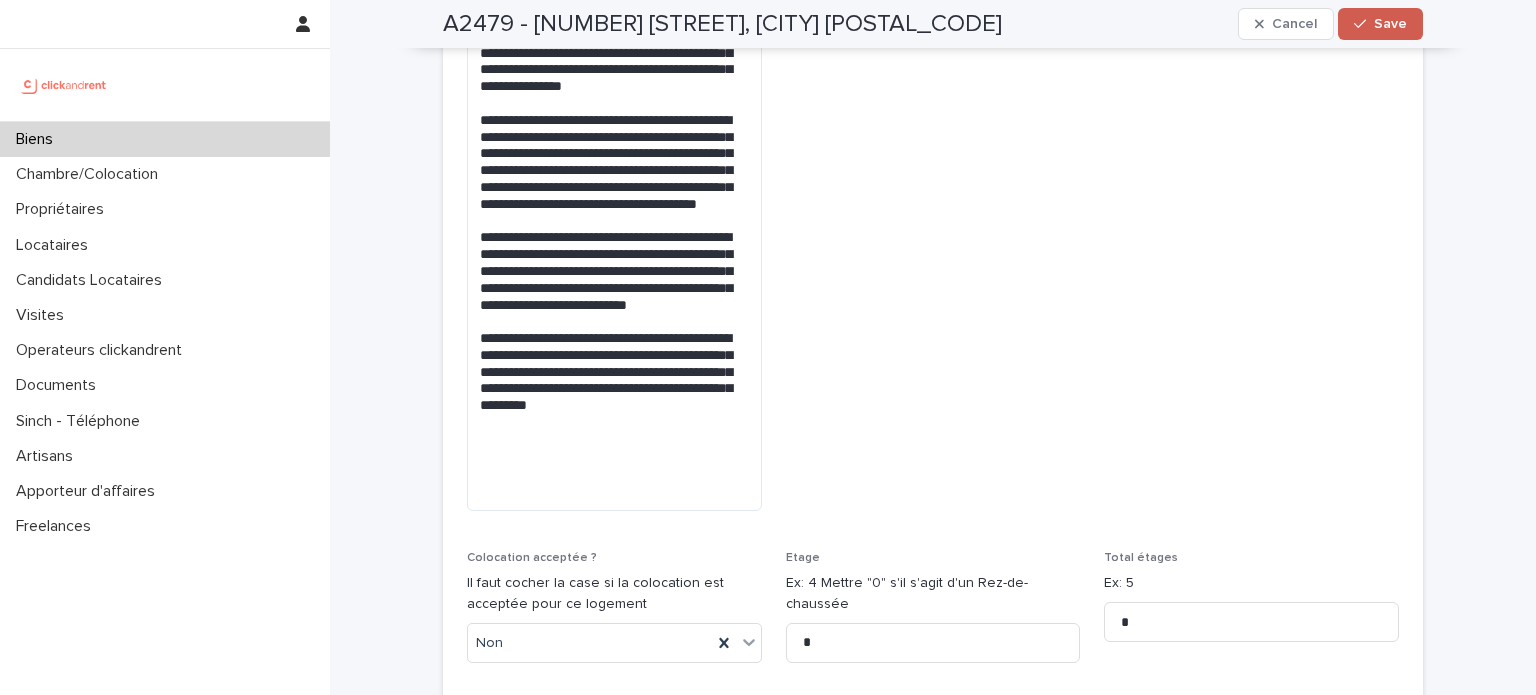click on "Save" at bounding box center (1390, 24) 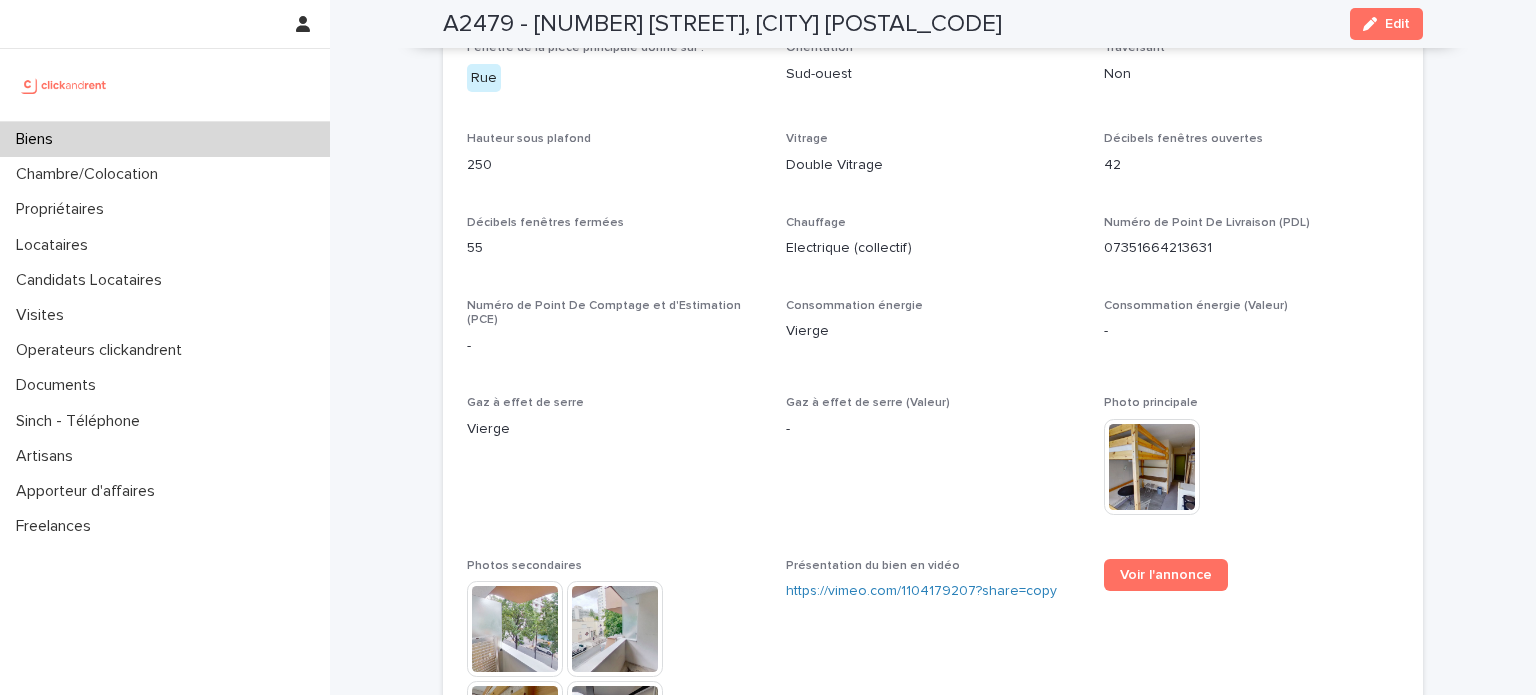 scroll, scrollTop: 5041, scrollLeft: 0, axis: vertical 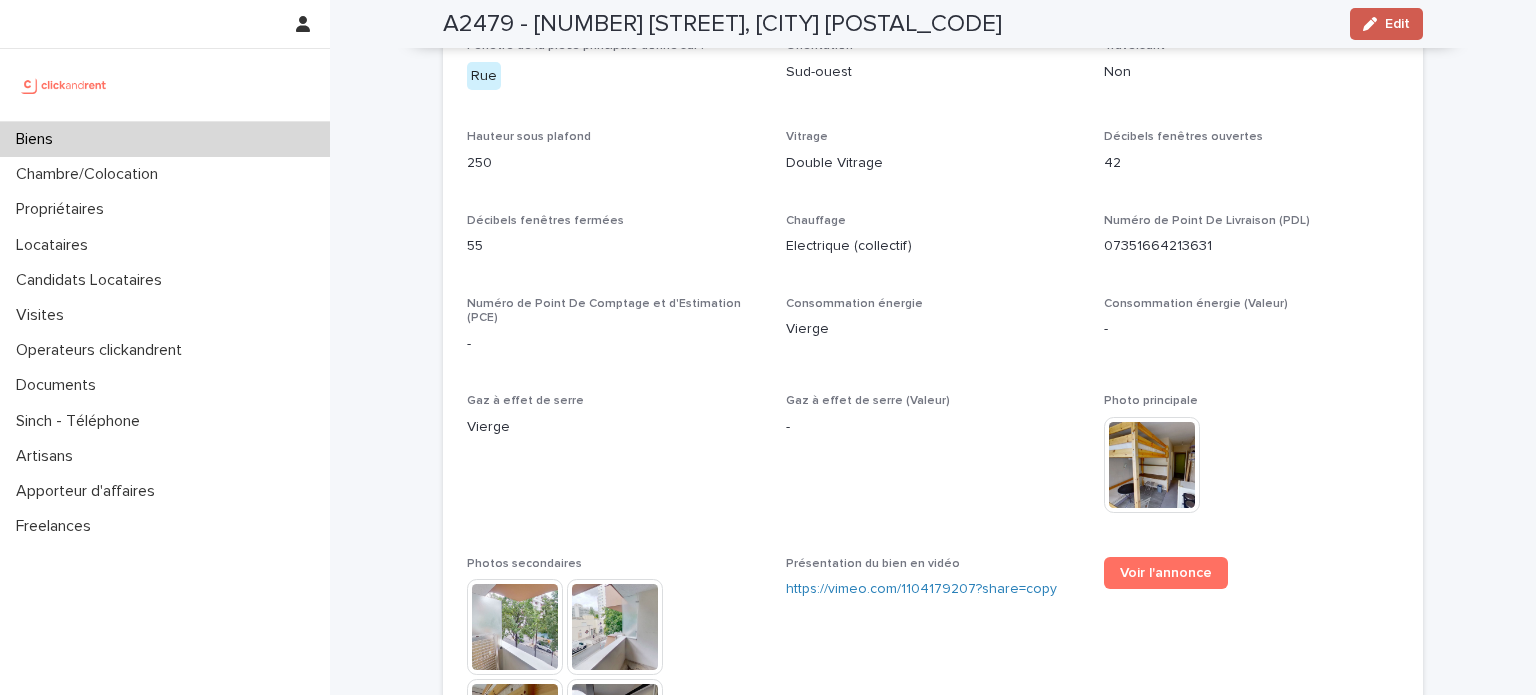 click on "Edit" at bounding box center (1386, 24) 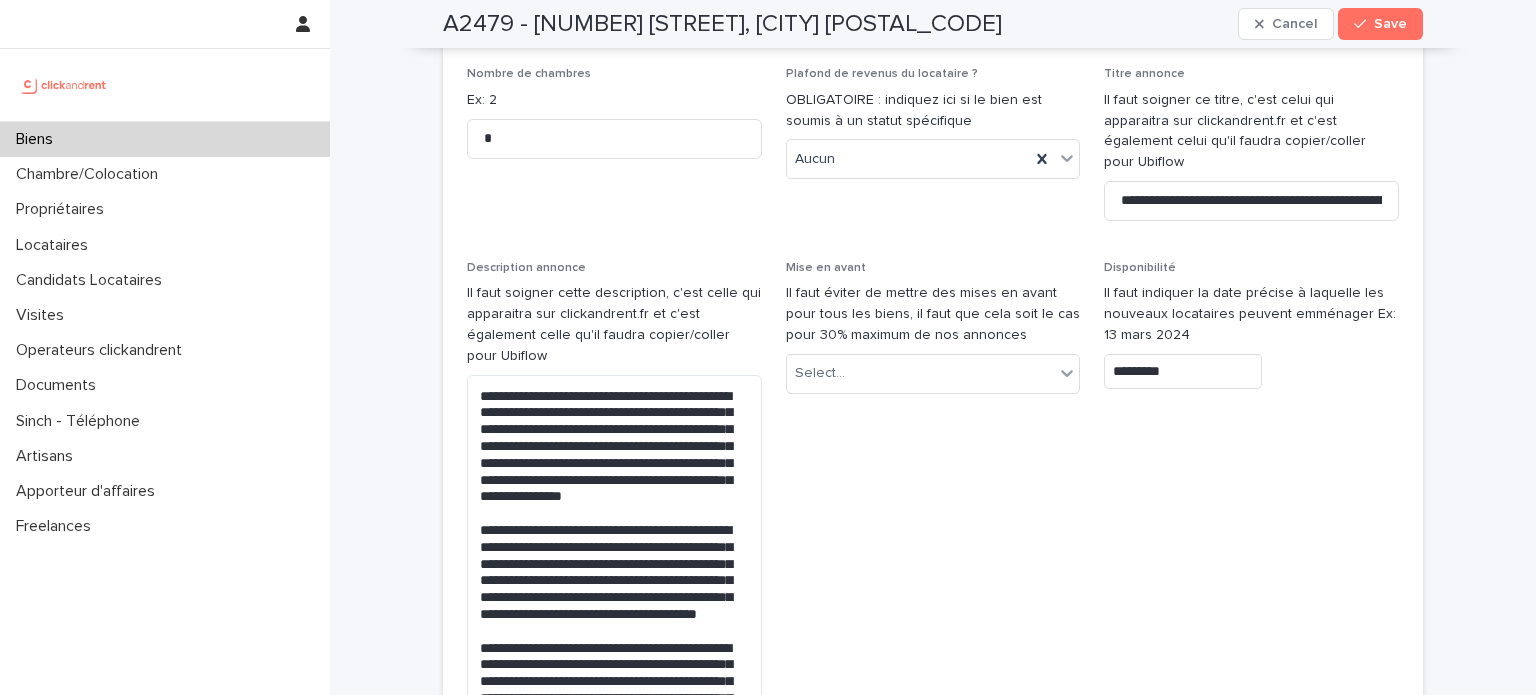 scroll, scrollTop: 6210, scrollLeft: 0, axis: vertical 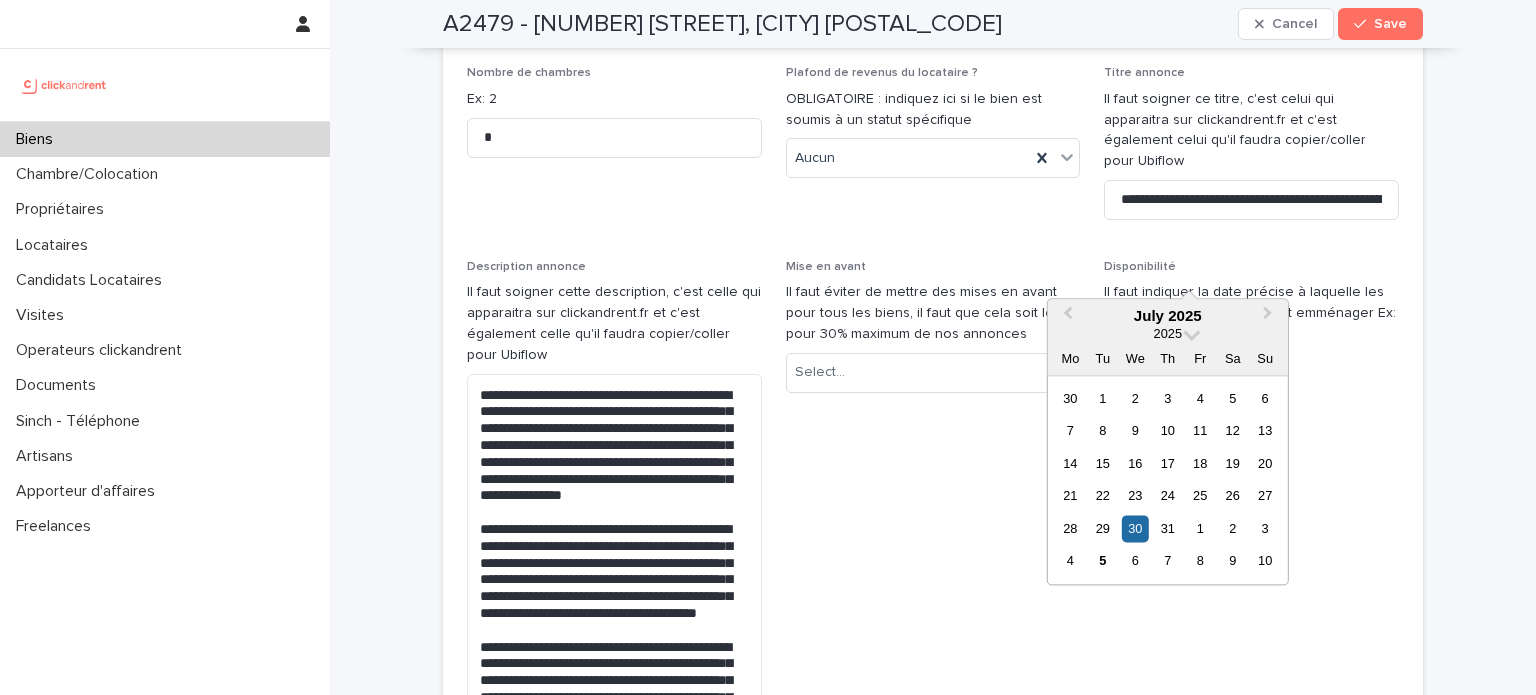 click on "*********" at bounding box center (1183, 370) 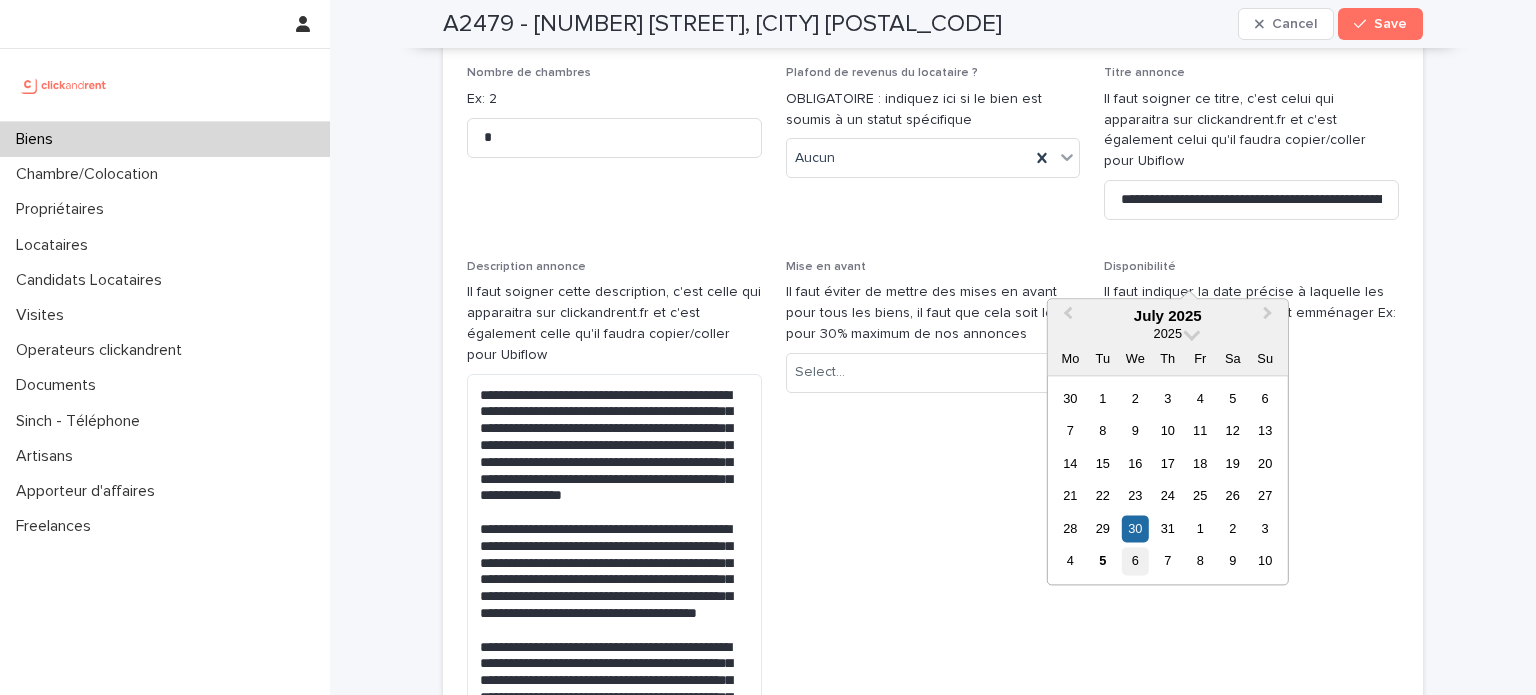 click on "6" at bounding box center [1135, 561] 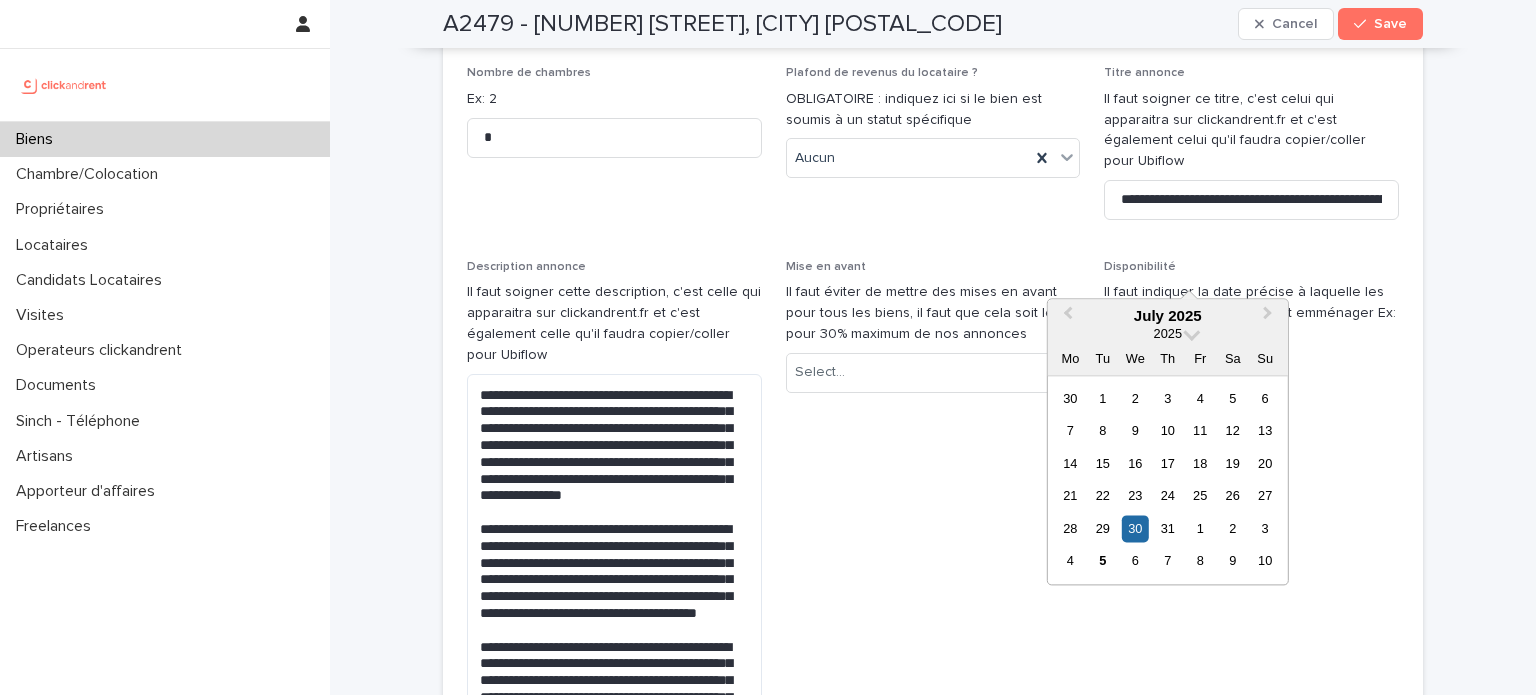 type on "********" 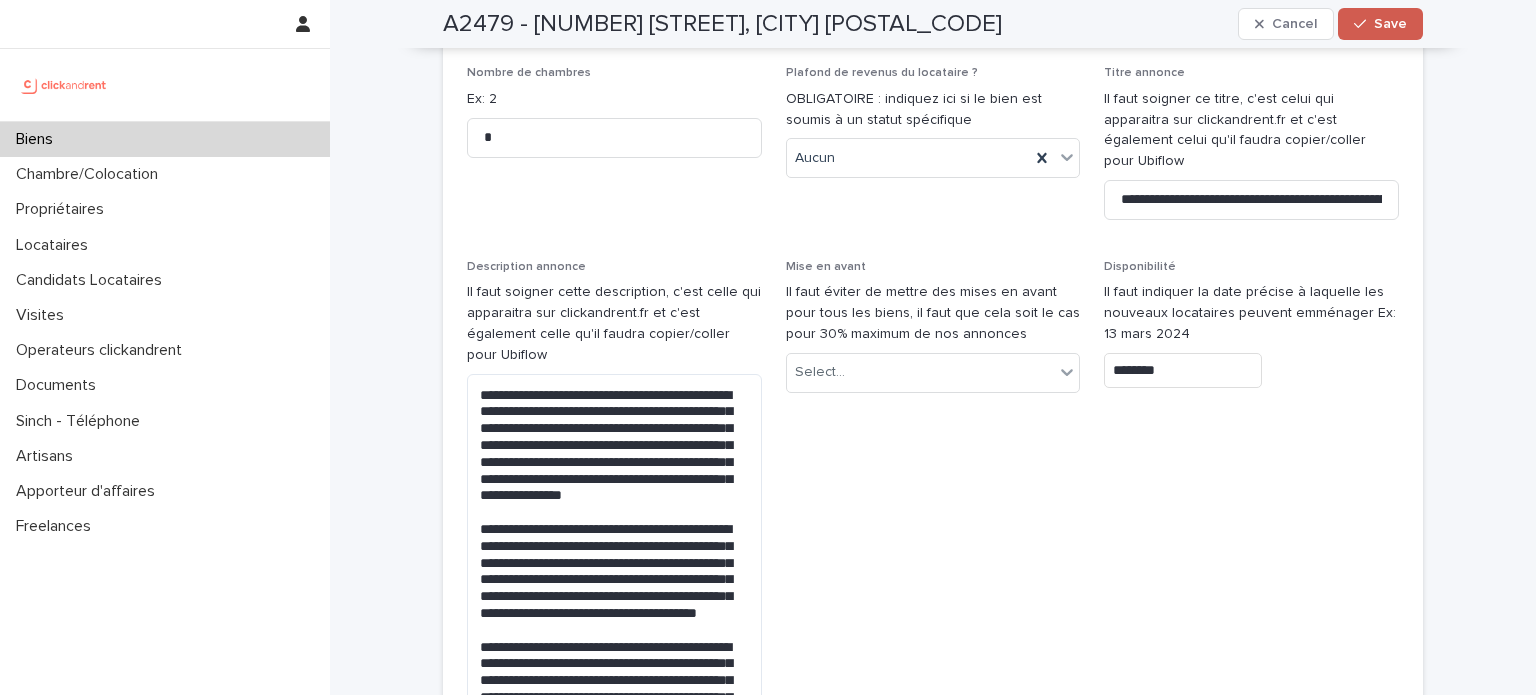 click on "Save" at bounding box center (1380, 24) 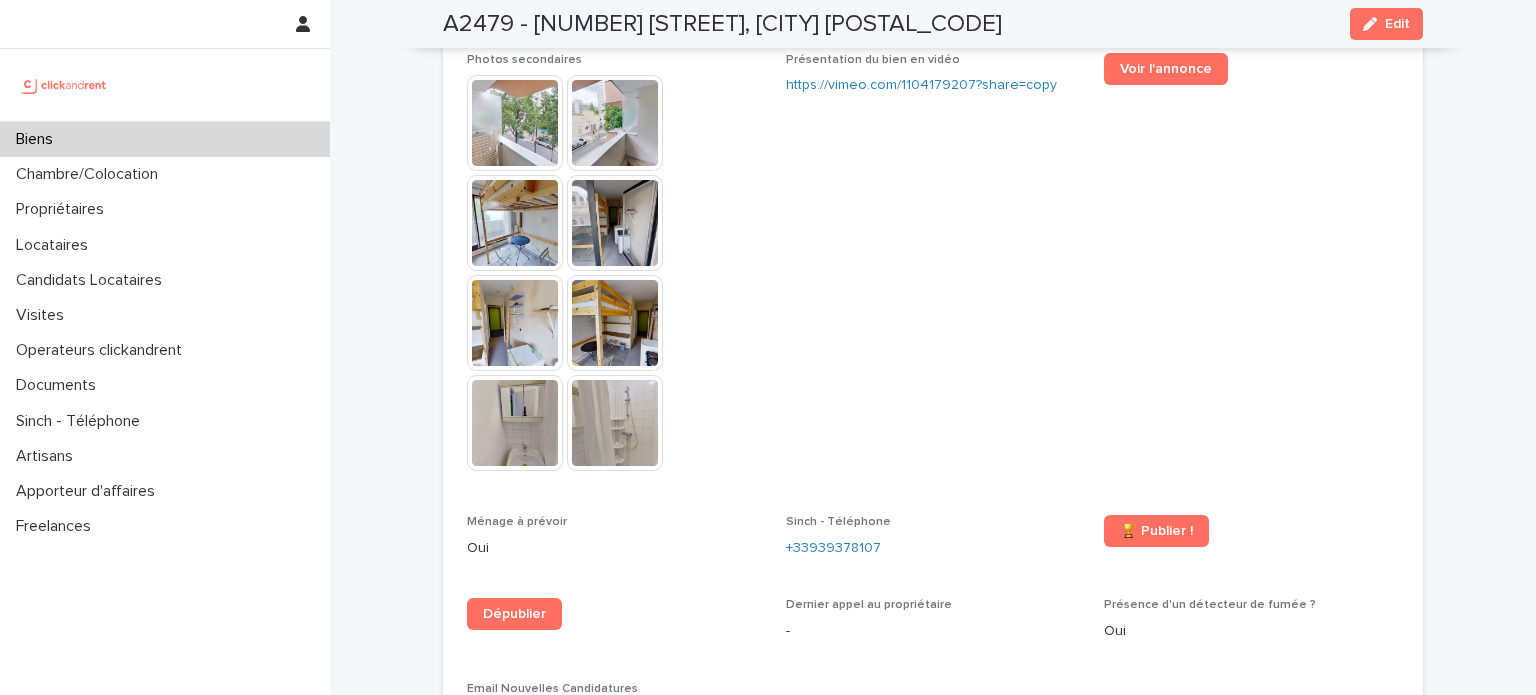 scroll, scrollTop: 5544, scrollLeft: 0, axis: vertical 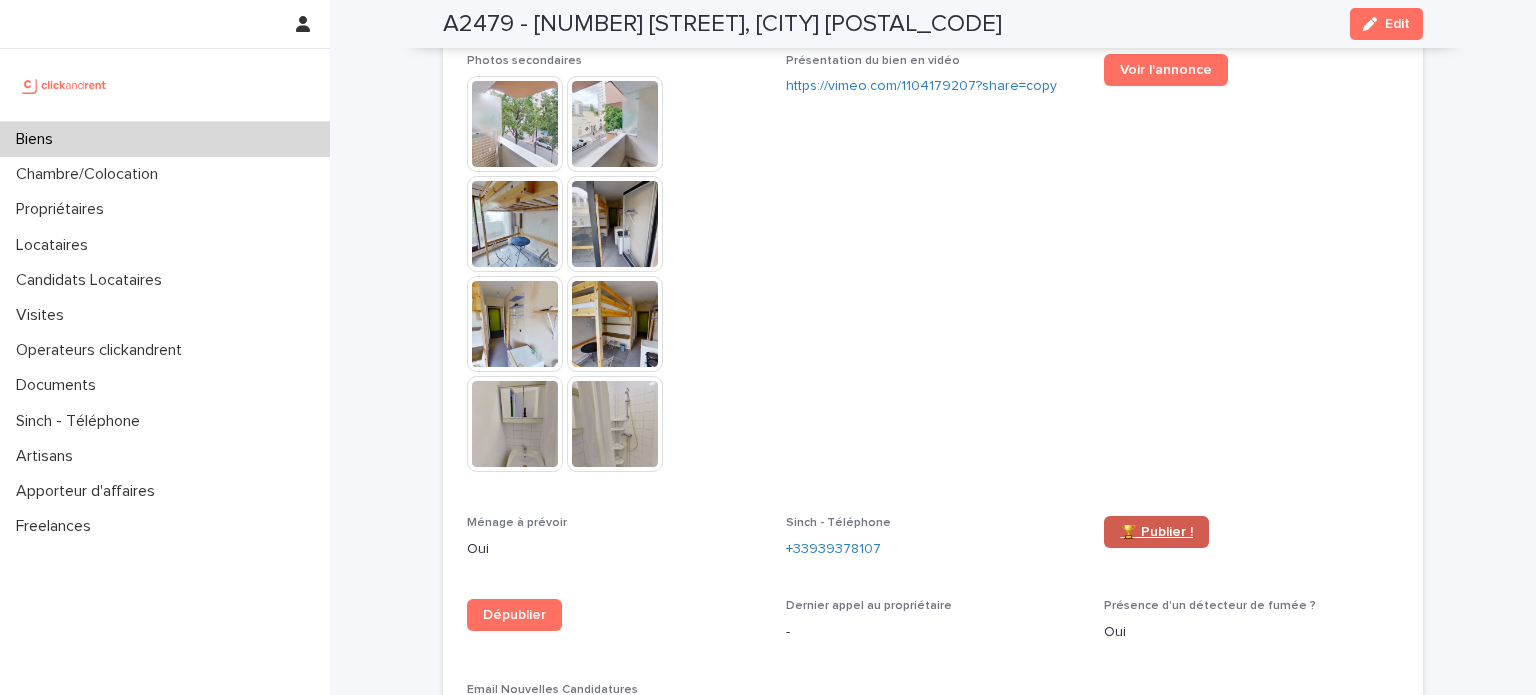 click on "🏆  Publier !" at bounding box center [1156, 532] 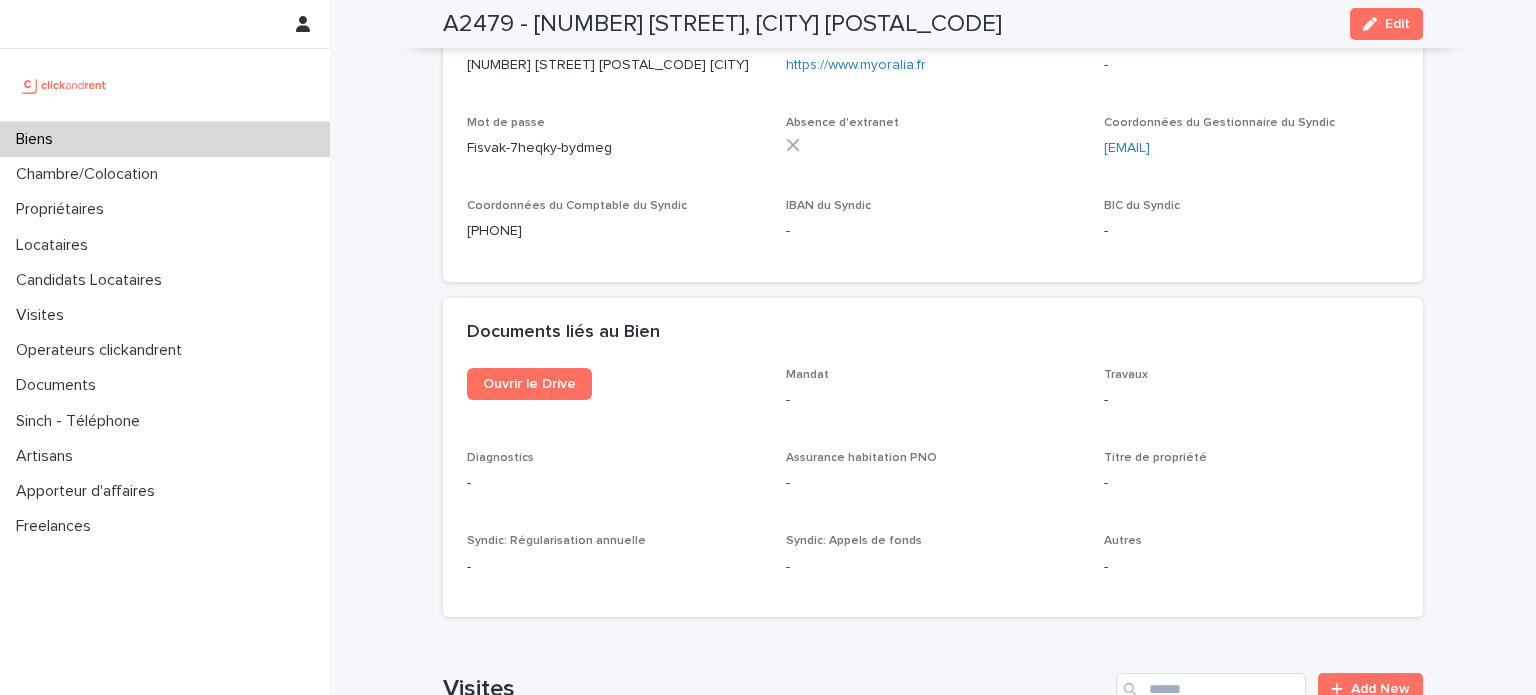 scroll, scrollTop: 7269, scrollLeft: 0, axis: vertical 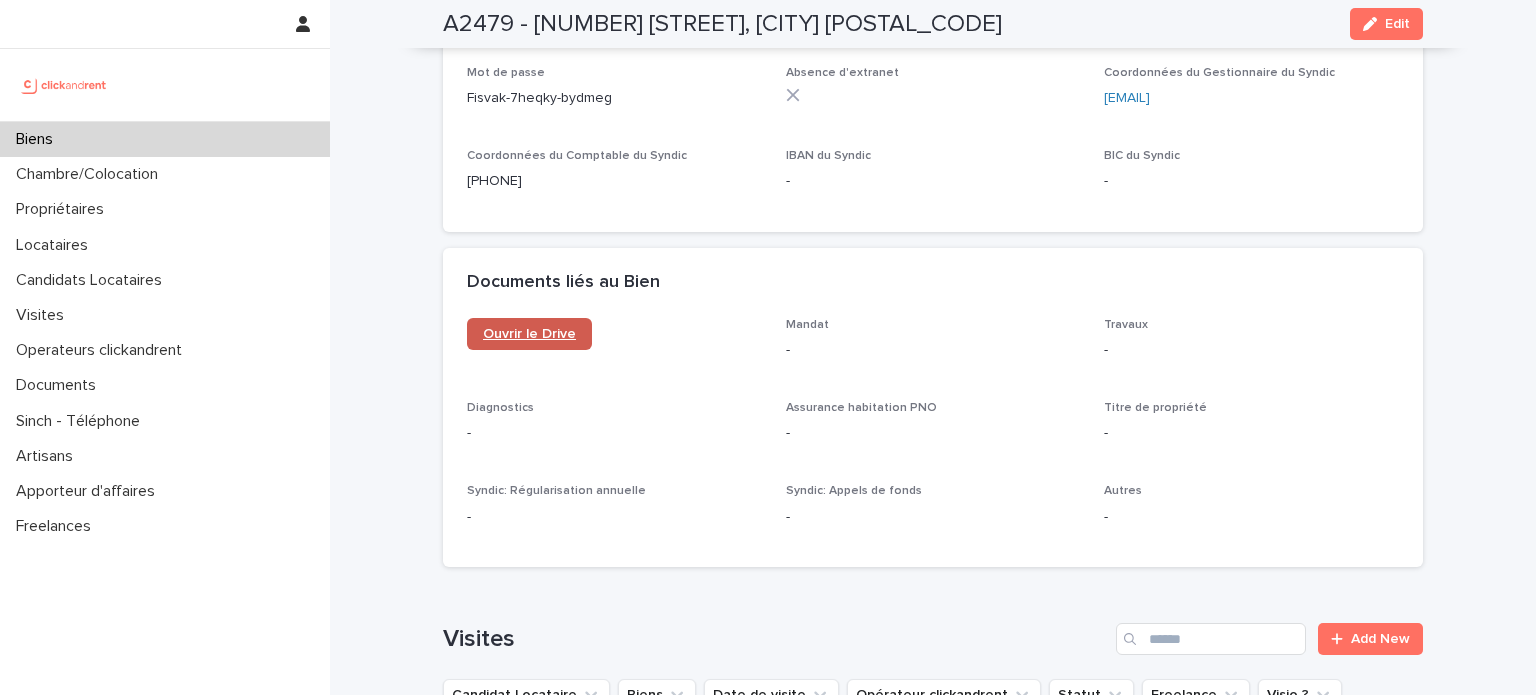 click on "Ouvrir le Drive" at bounding box center (529, 334) 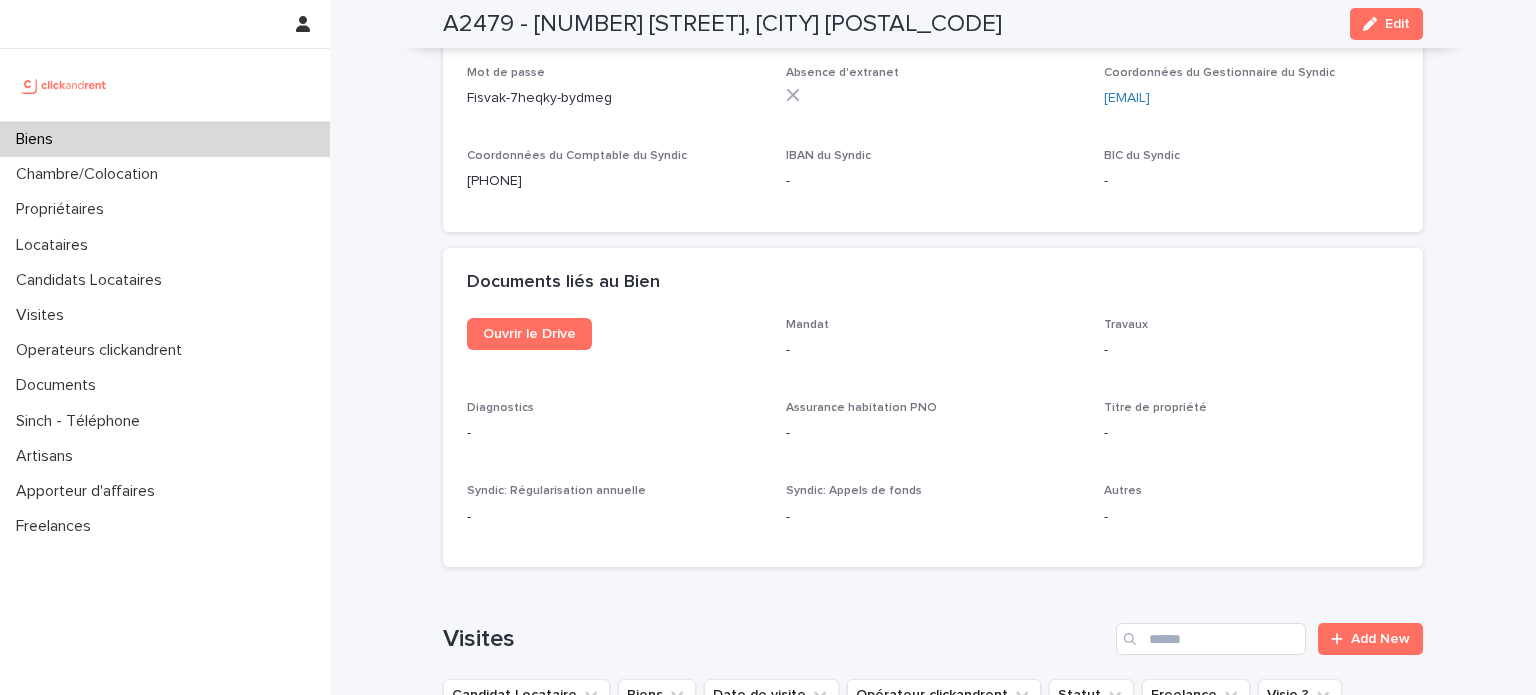 scroll, scrollTop: 7141, scrollLeft: 0, axis: vertical 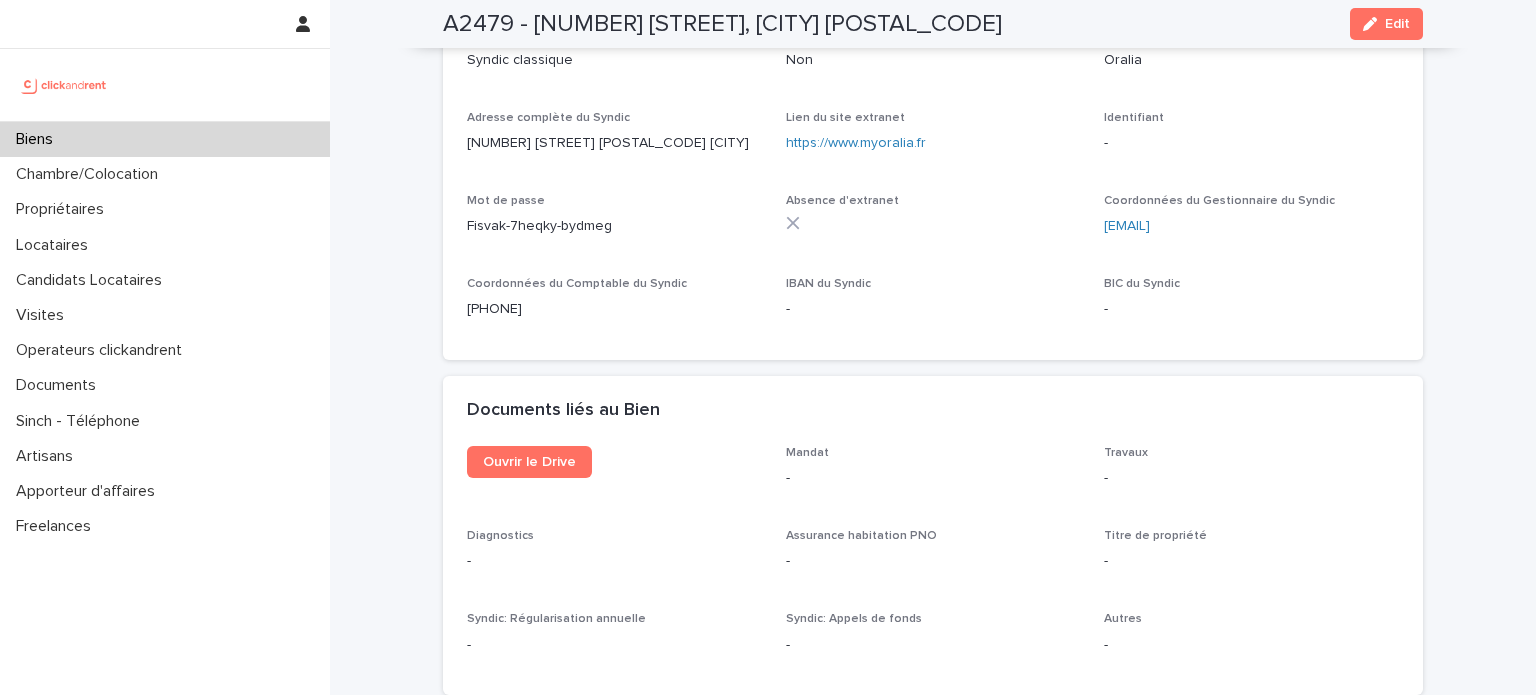 click on "Biens" at bounding box center (165, 139) 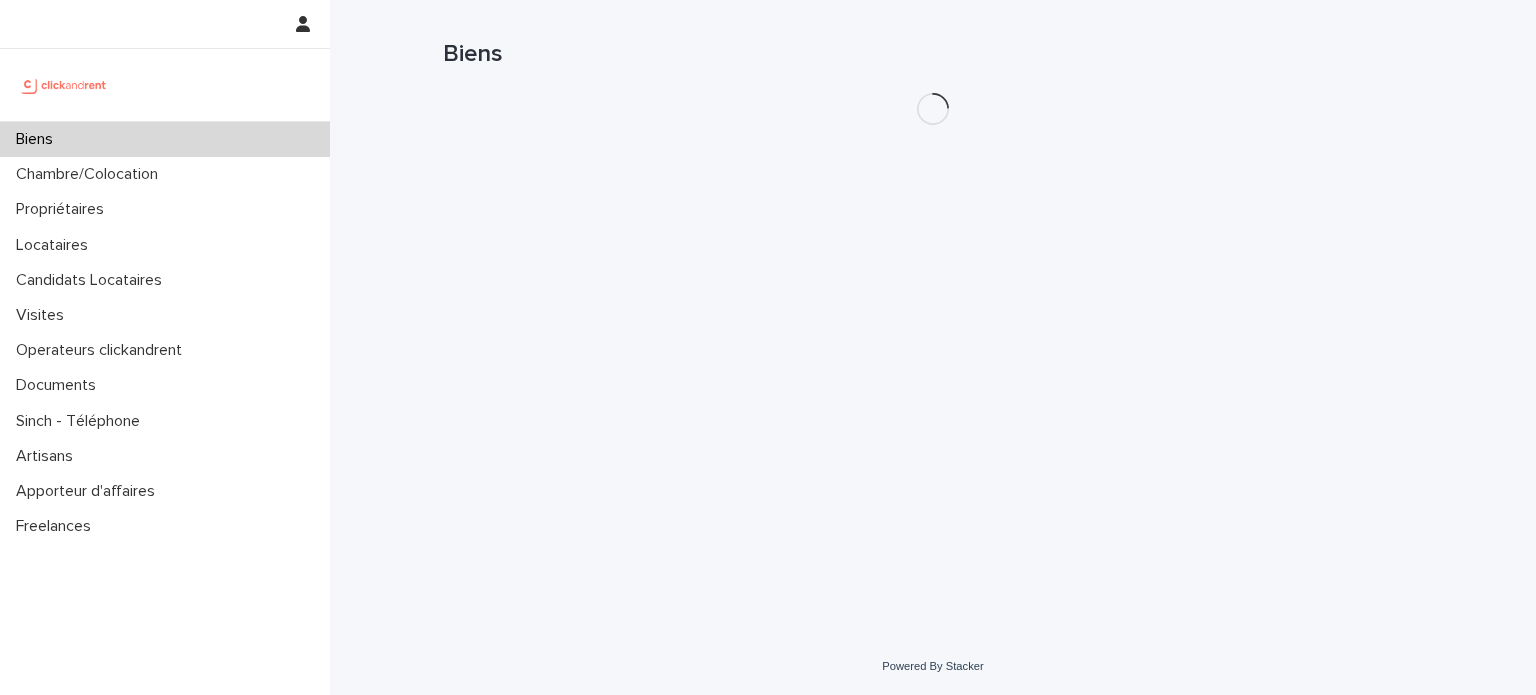 scroll, scrollTop: 0, scrollLeft: 0, axis: both 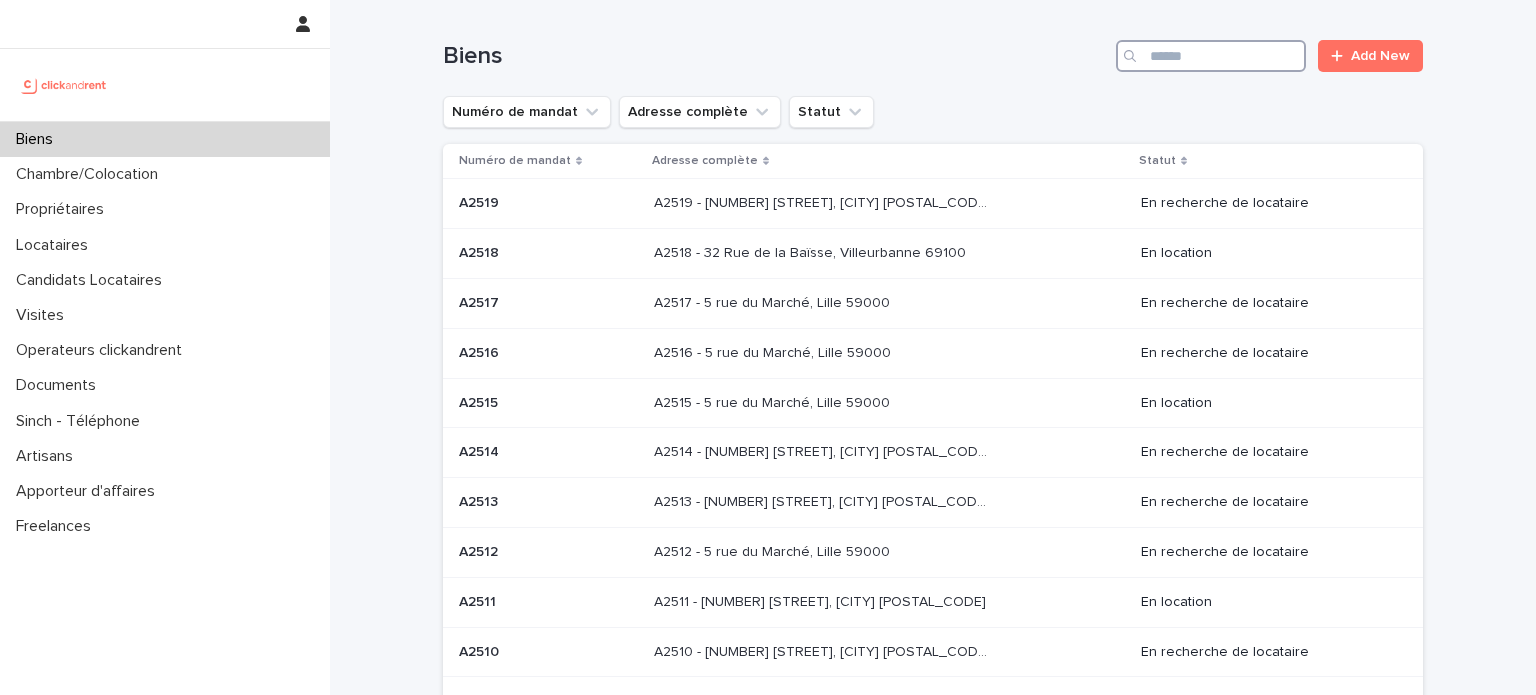 click at bounding box center (1211, 56) 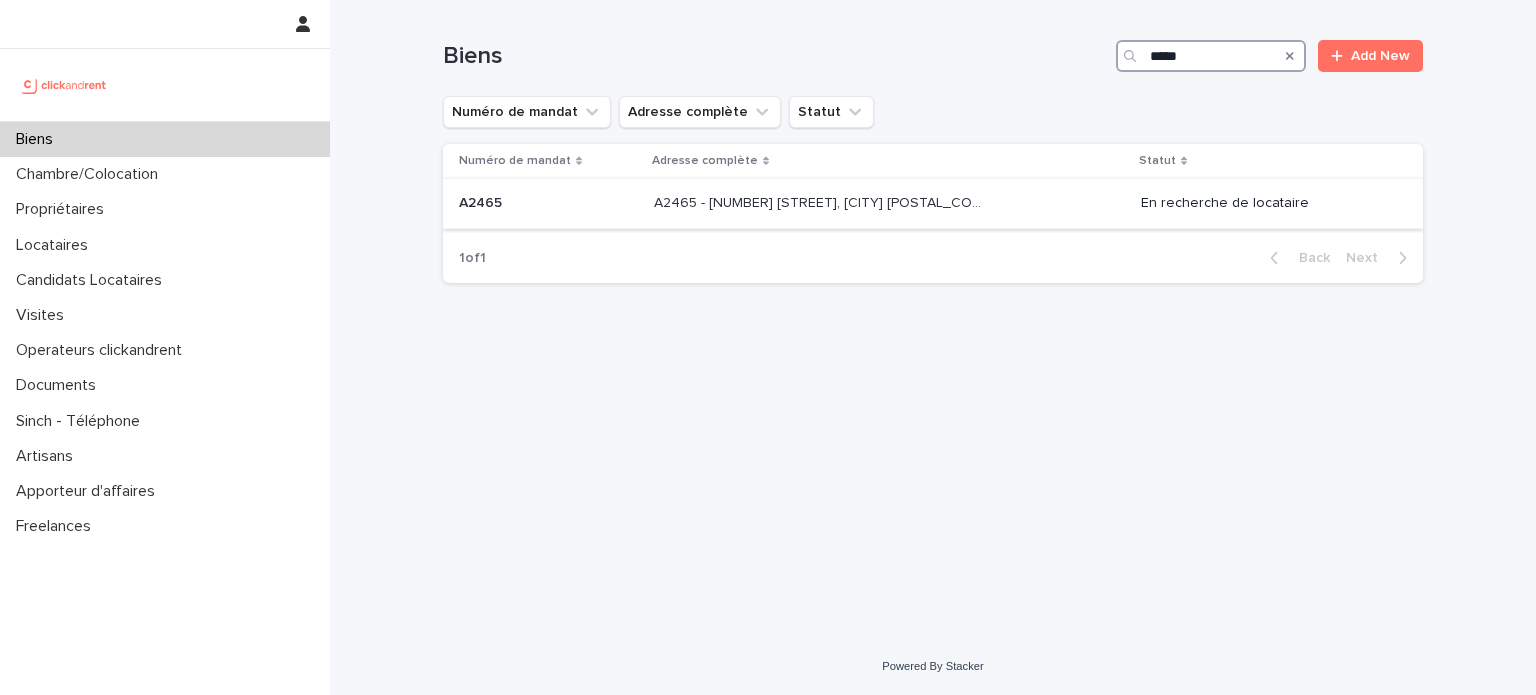 type on "*****" 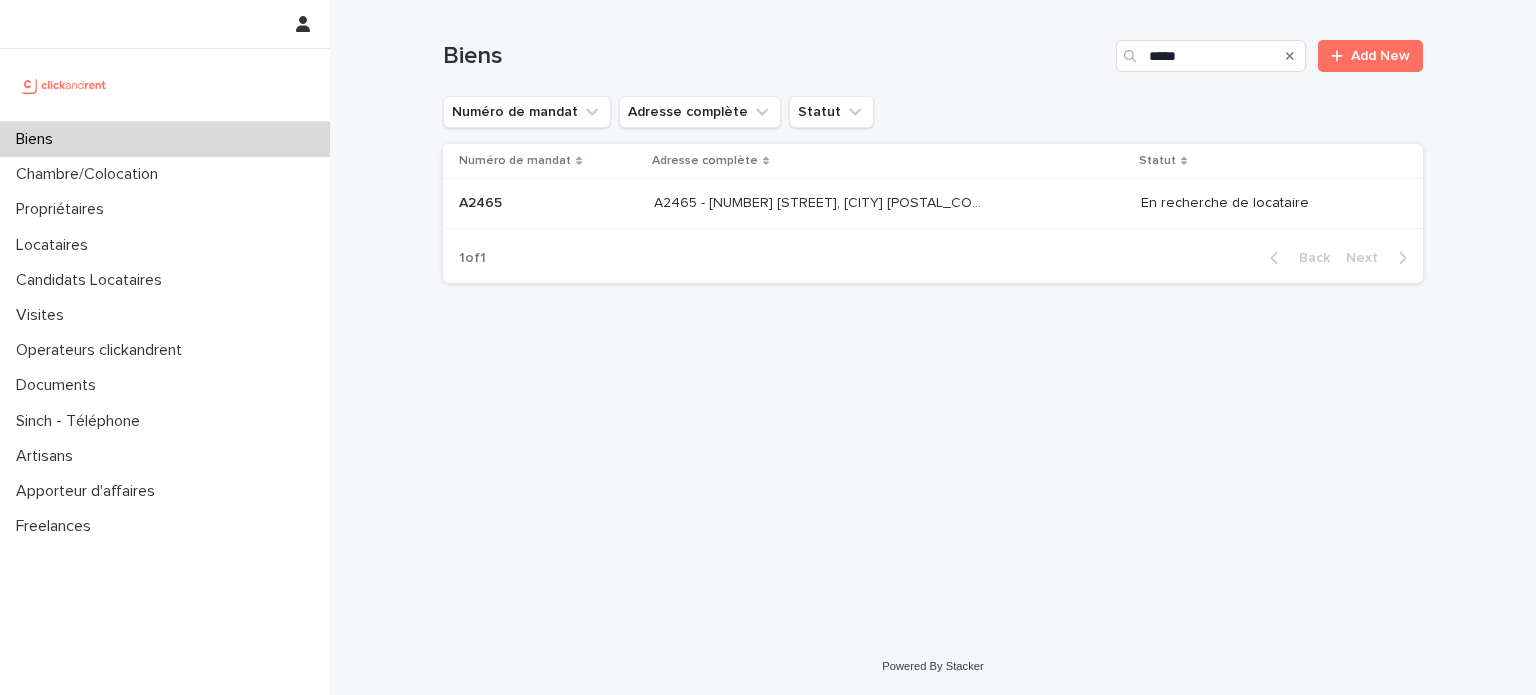 click on "A2465 - 14 rue de la Merci,  Montpellier 34000 A2465 - 14 rue de la Merci,  Montpellier 34000" at bounding box center [889, 204] 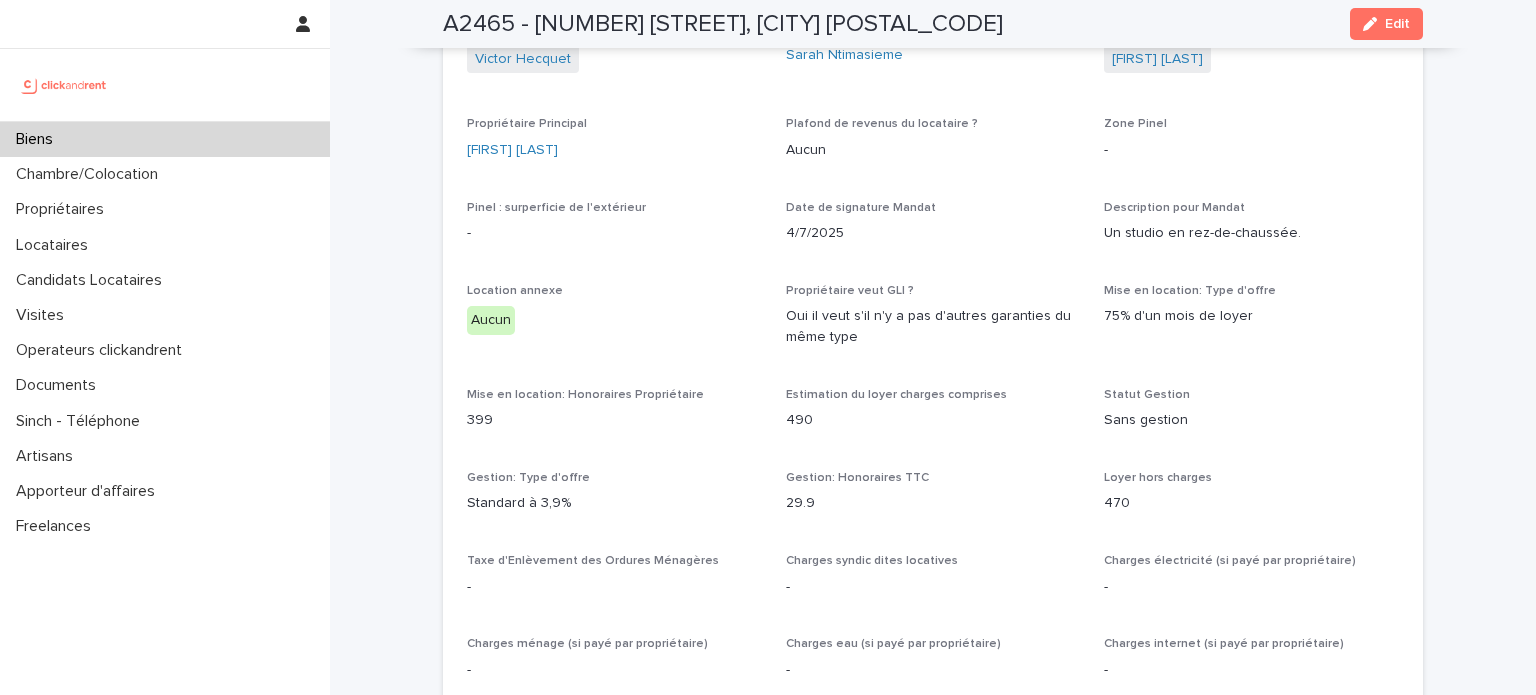 scroll, scrollTop: 1351, scrollLeft: 0, axis: vertical 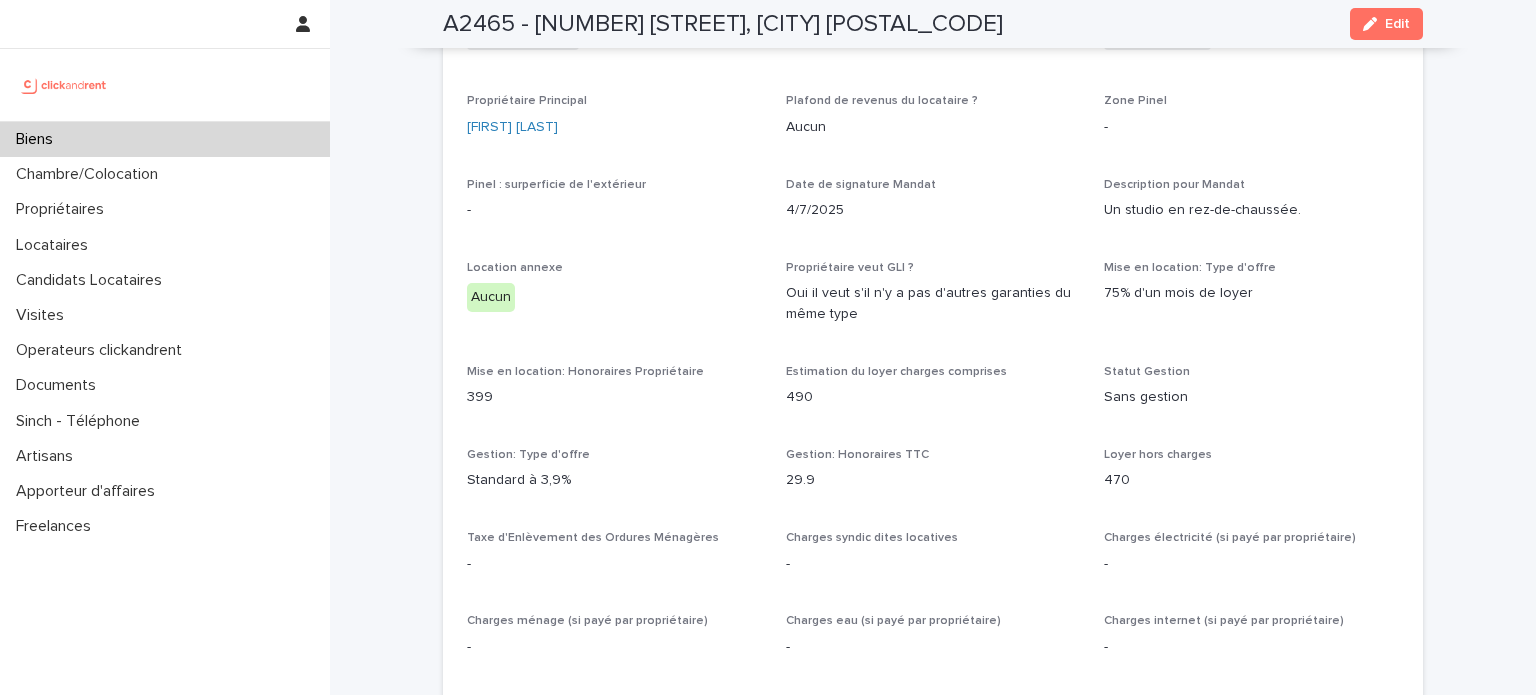 click on "Biens" at bounding box center [165, 139] 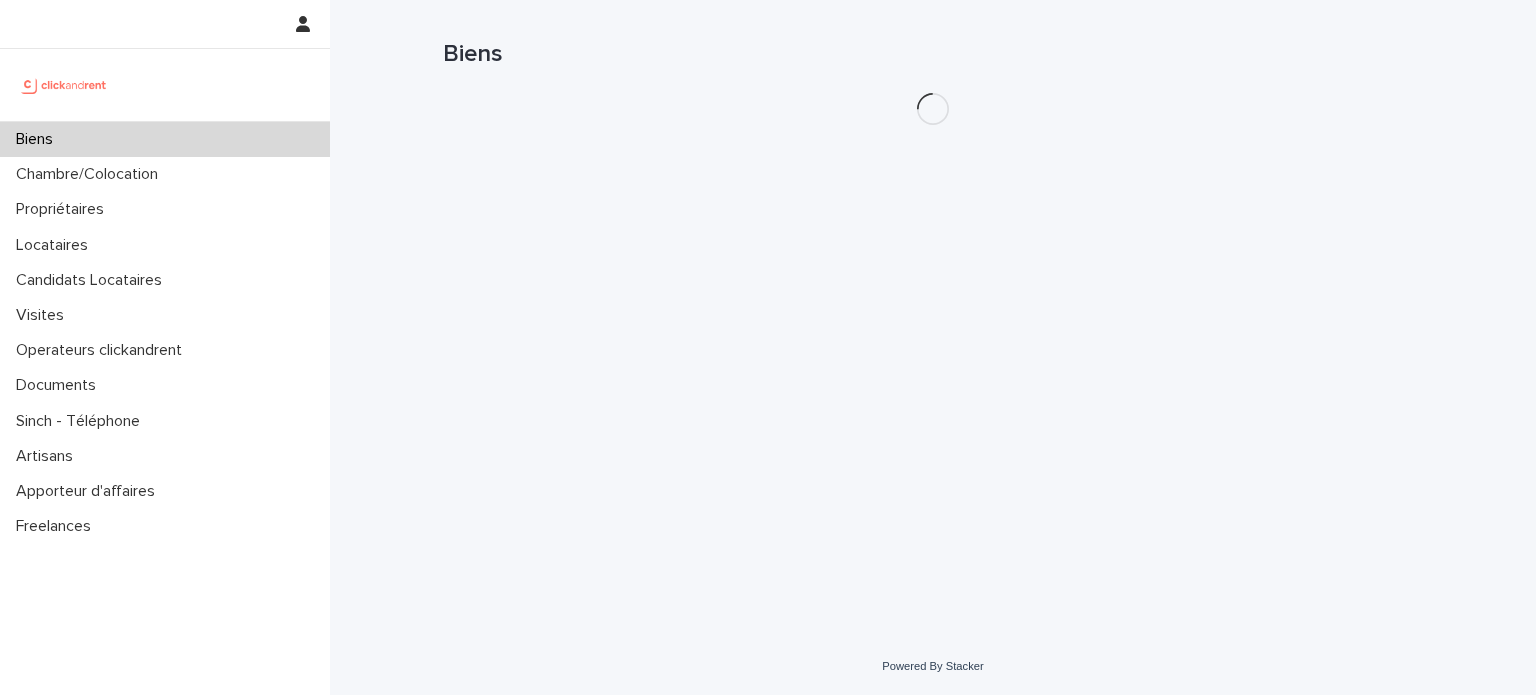 scroll, scrollTop: 0, scrollLeft: 0, axis: both 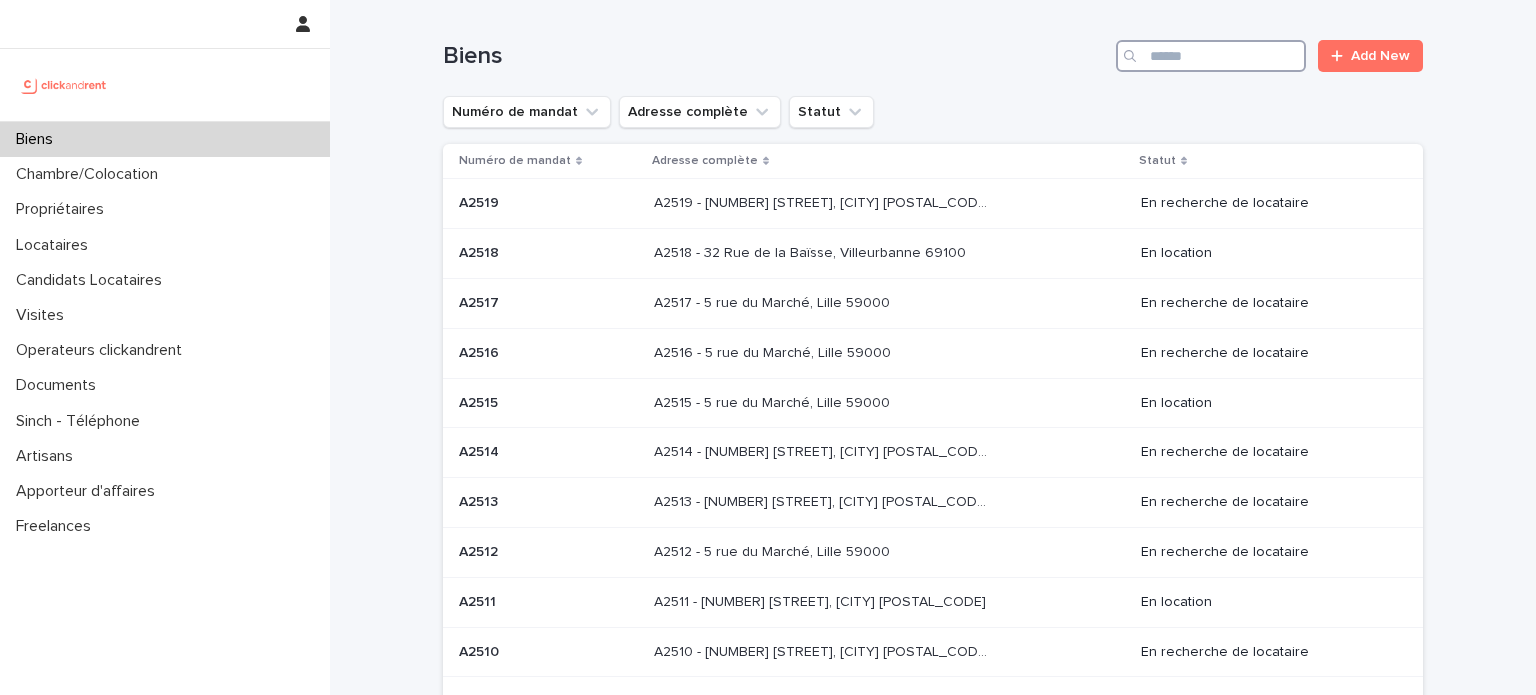 click at bounding box center (1211, 56) 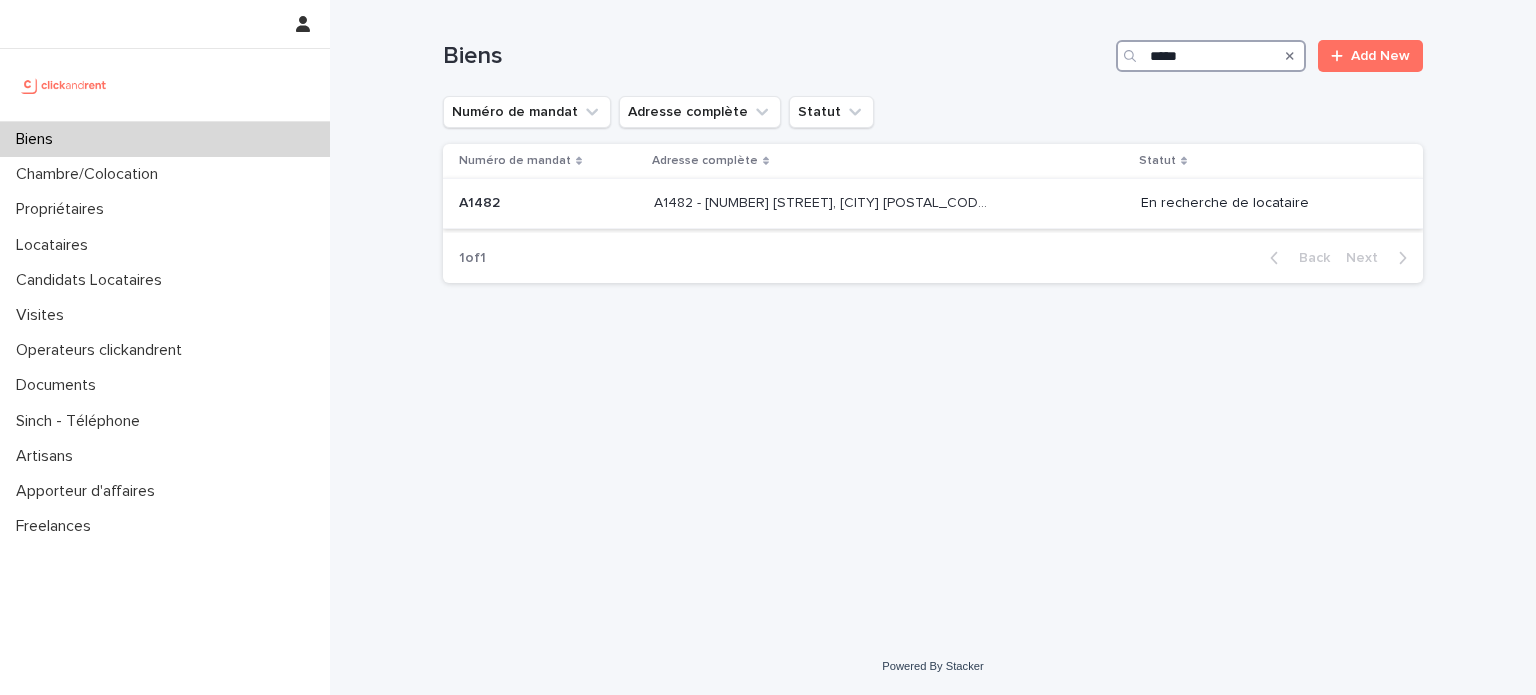 type on "*****" 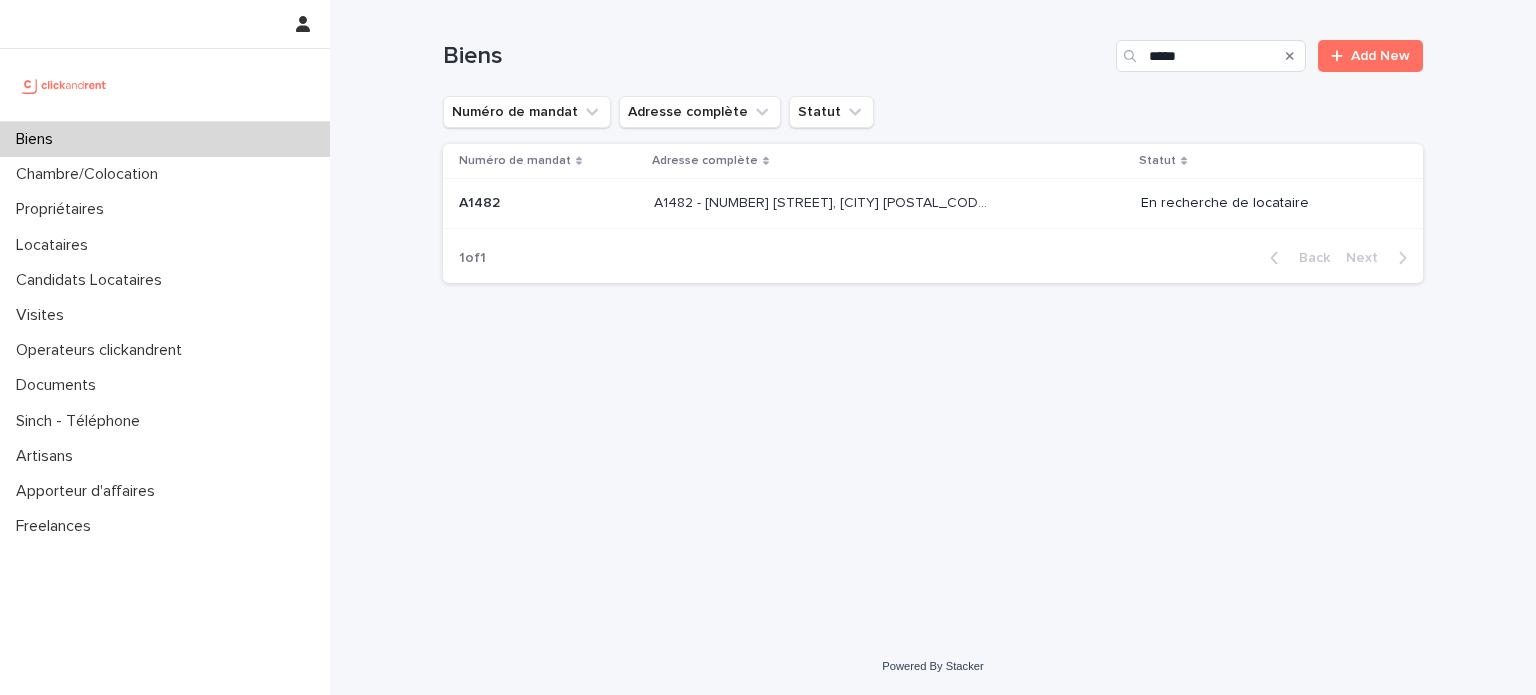 click on "A1482 - 11 rue de Châteaufort,  Orsay 91400 A1482 - 11 rue de Châteaufort,  Orsay 91400" at bounding box center (889, 203) 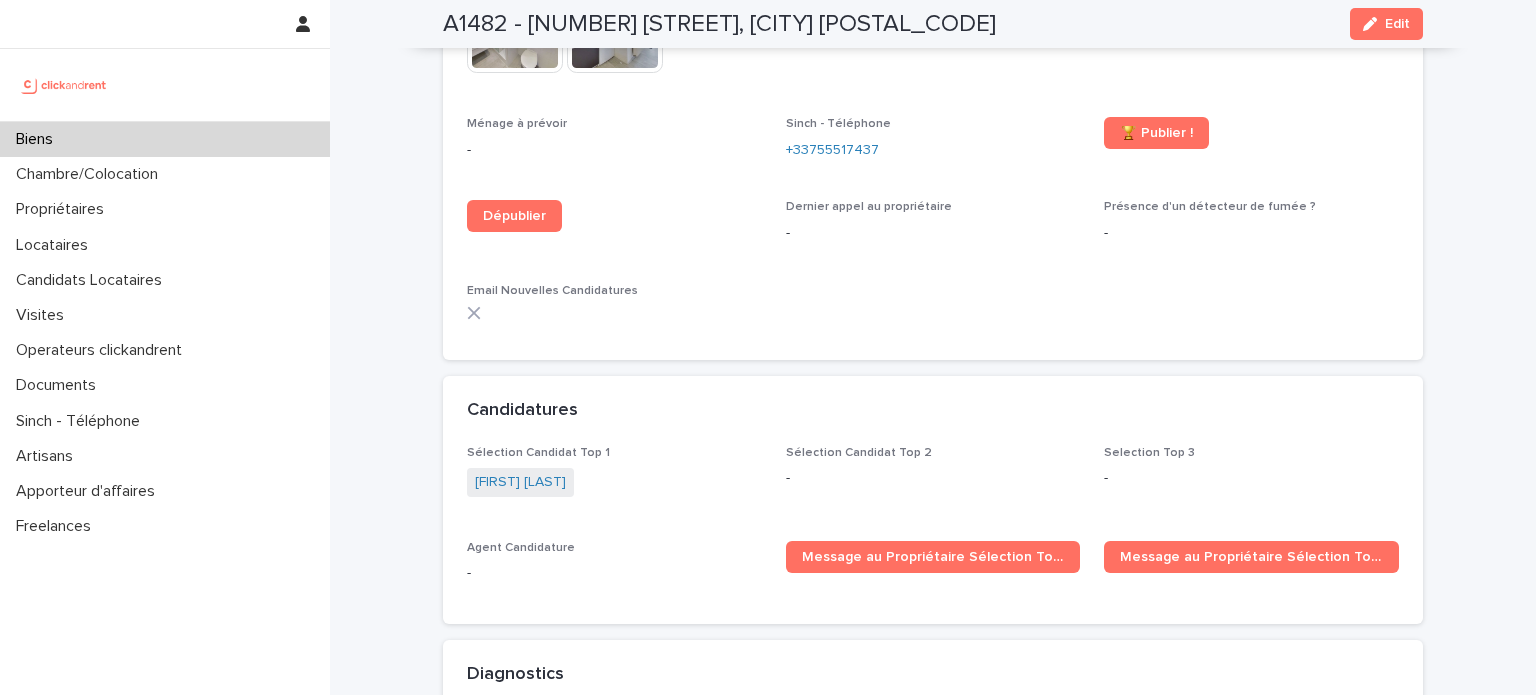 scroll, scrollTop: 5440, scrollLeft: 0, axis: vertical 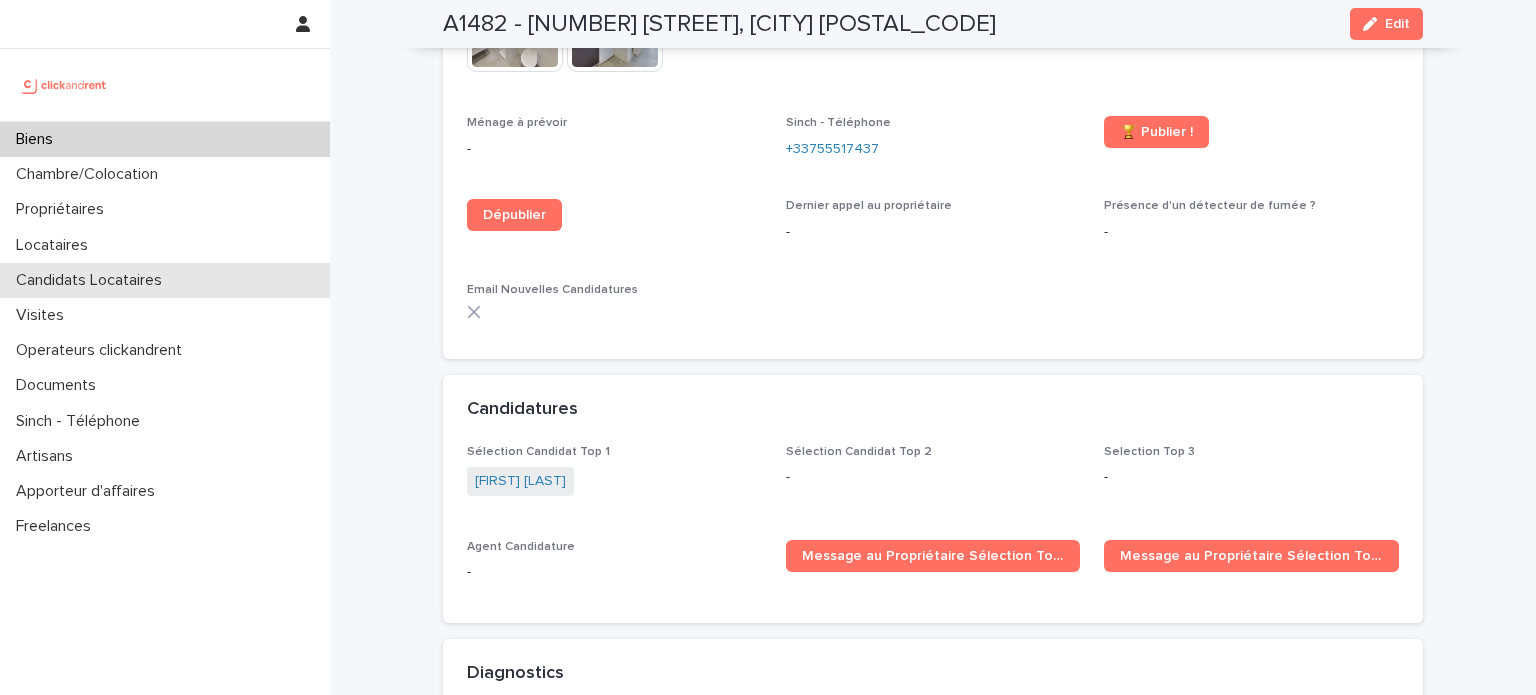 click on "Candidats Locataires" at bounding box center (165, 280) 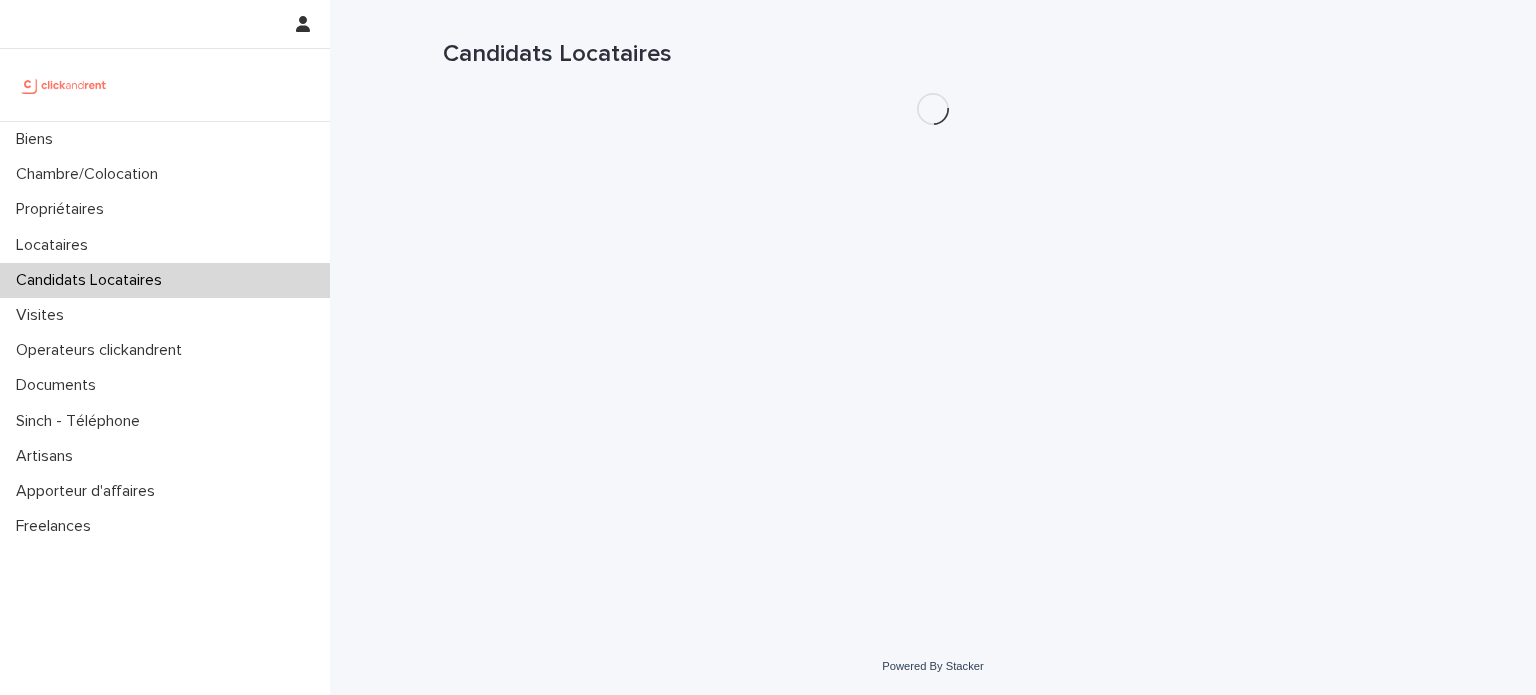scroll, scrollTop: 0, scrollLeft: 0, axis: both 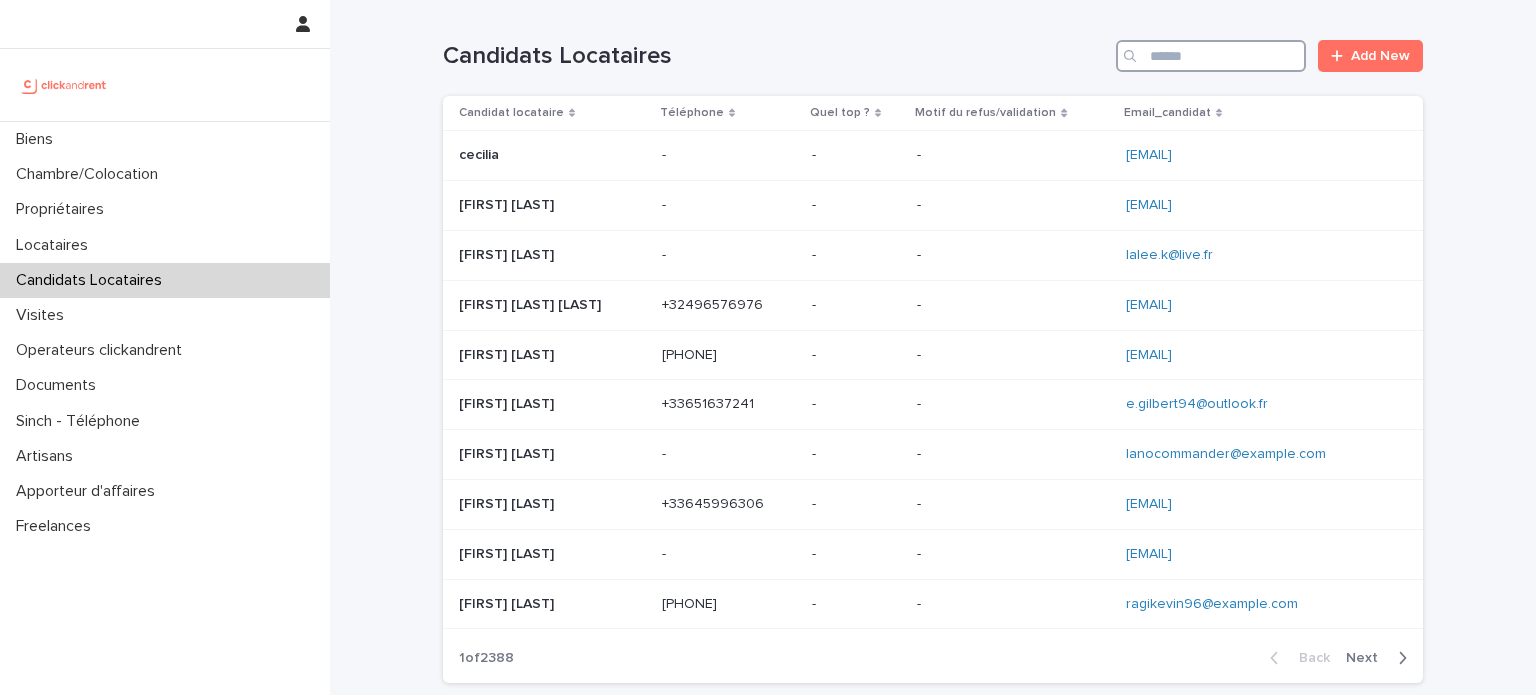click at bounding box center (1211, 56) 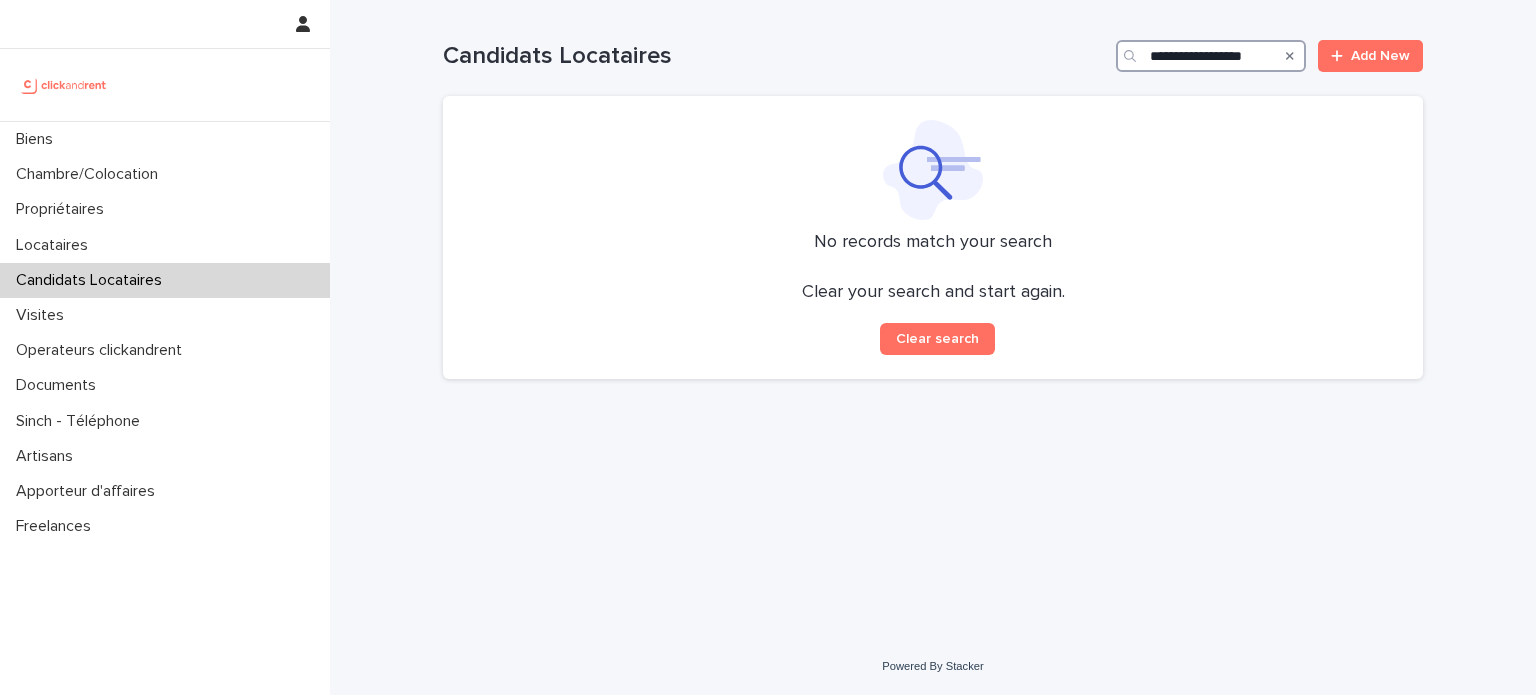 click on "**********" at bounding box center (1211, 56) 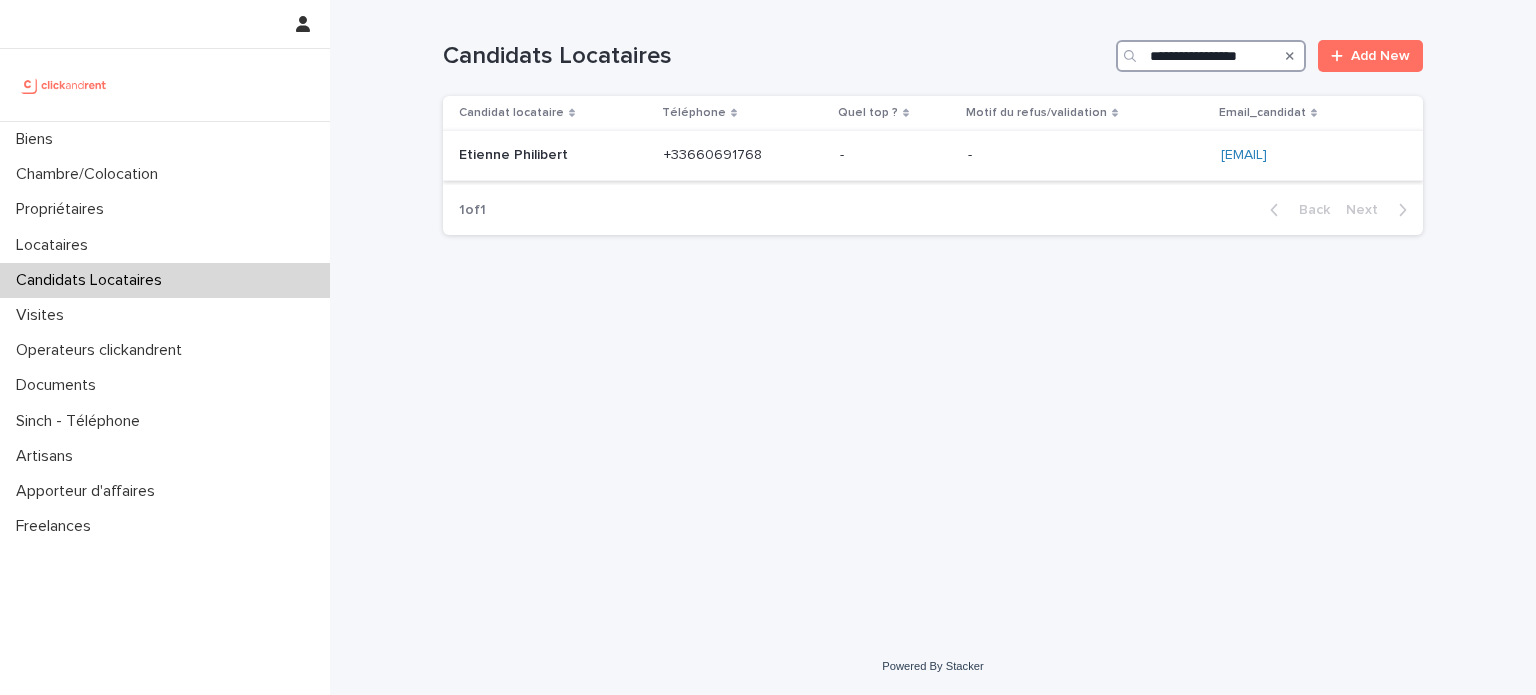 type on "**********" 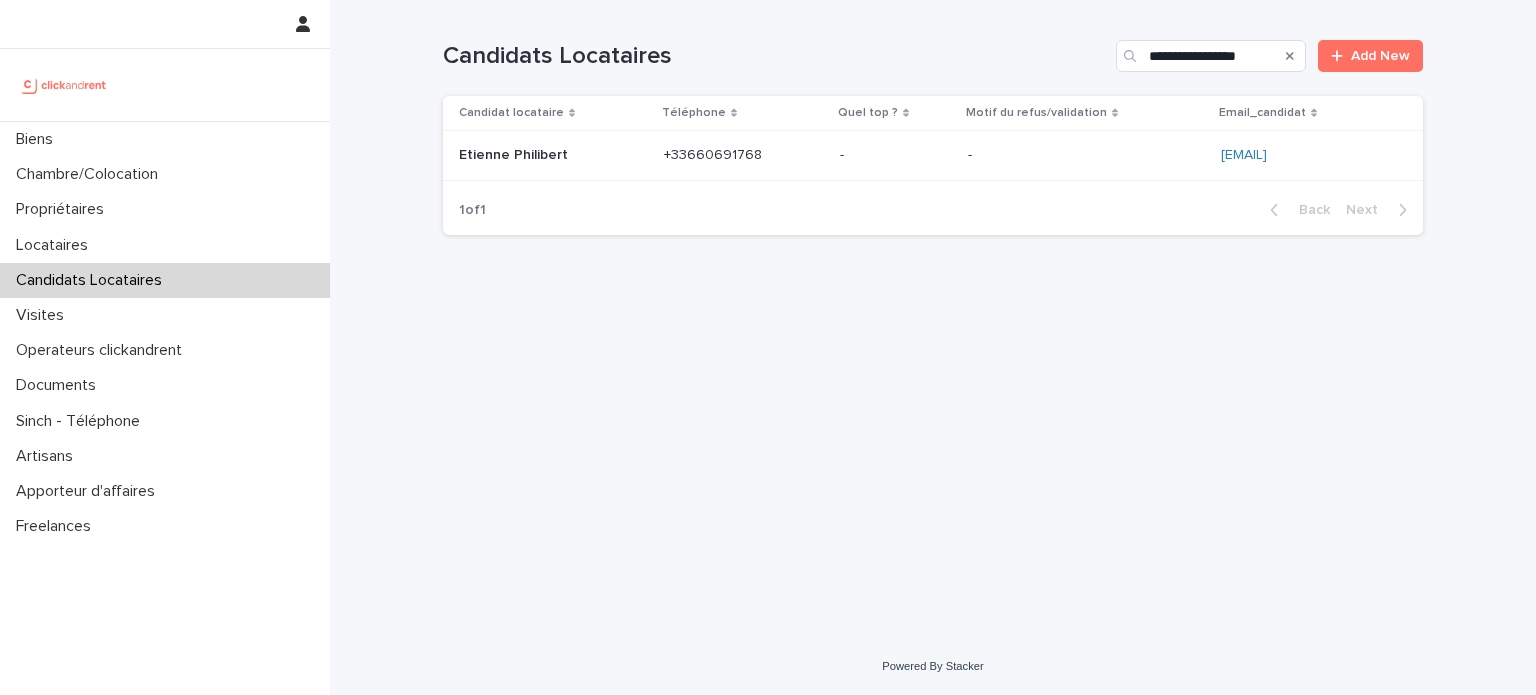 click at bounding box center [1086, 155] 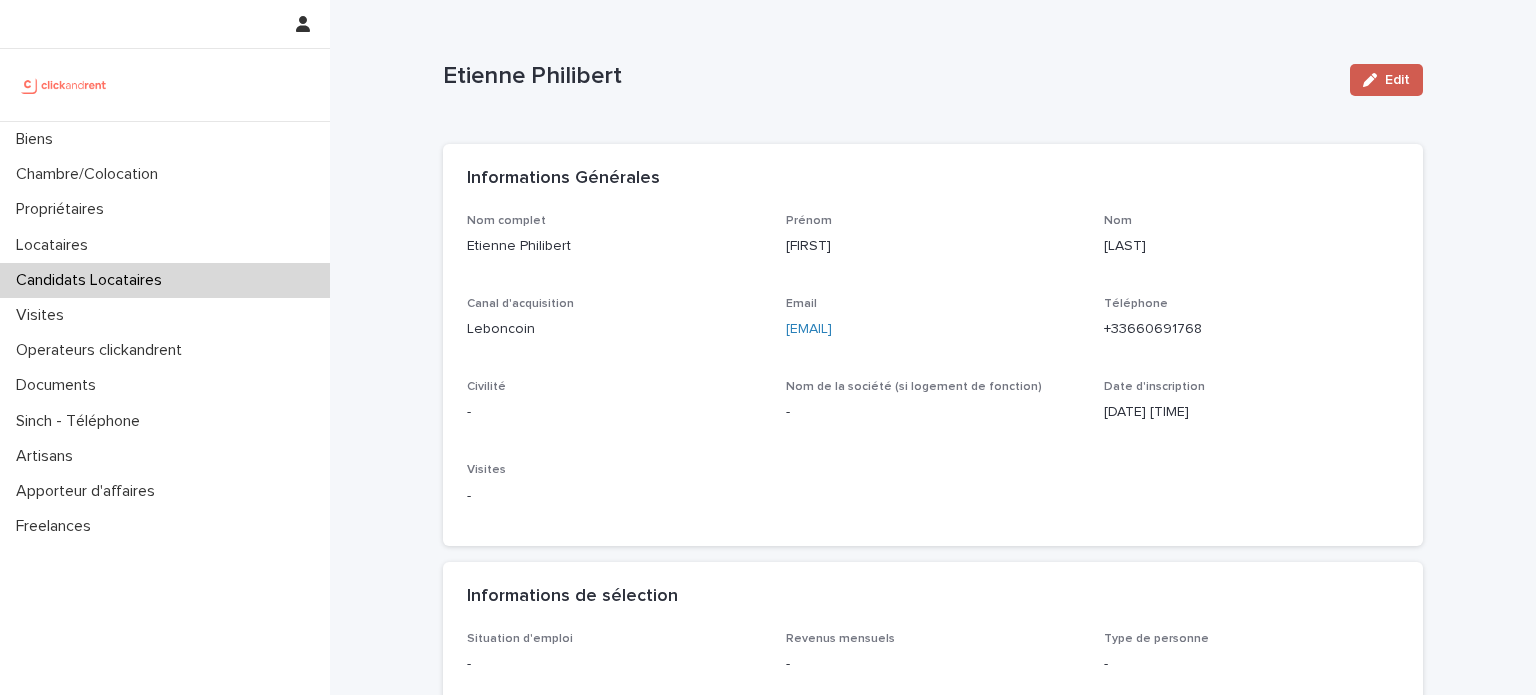 click on "Edit" at bounding box center [1397, 80] 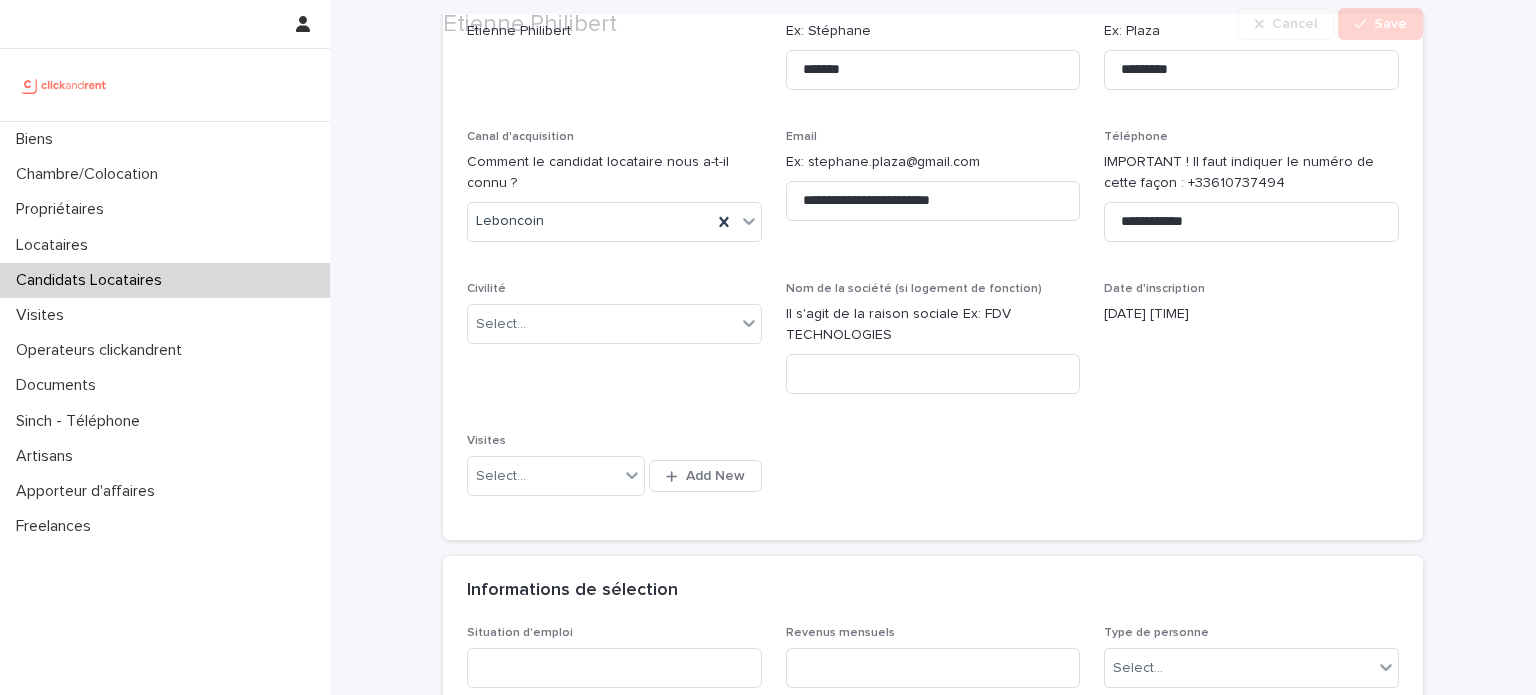 scroll, scrollTop: 216, scrollLeft: 0, axis: vertical 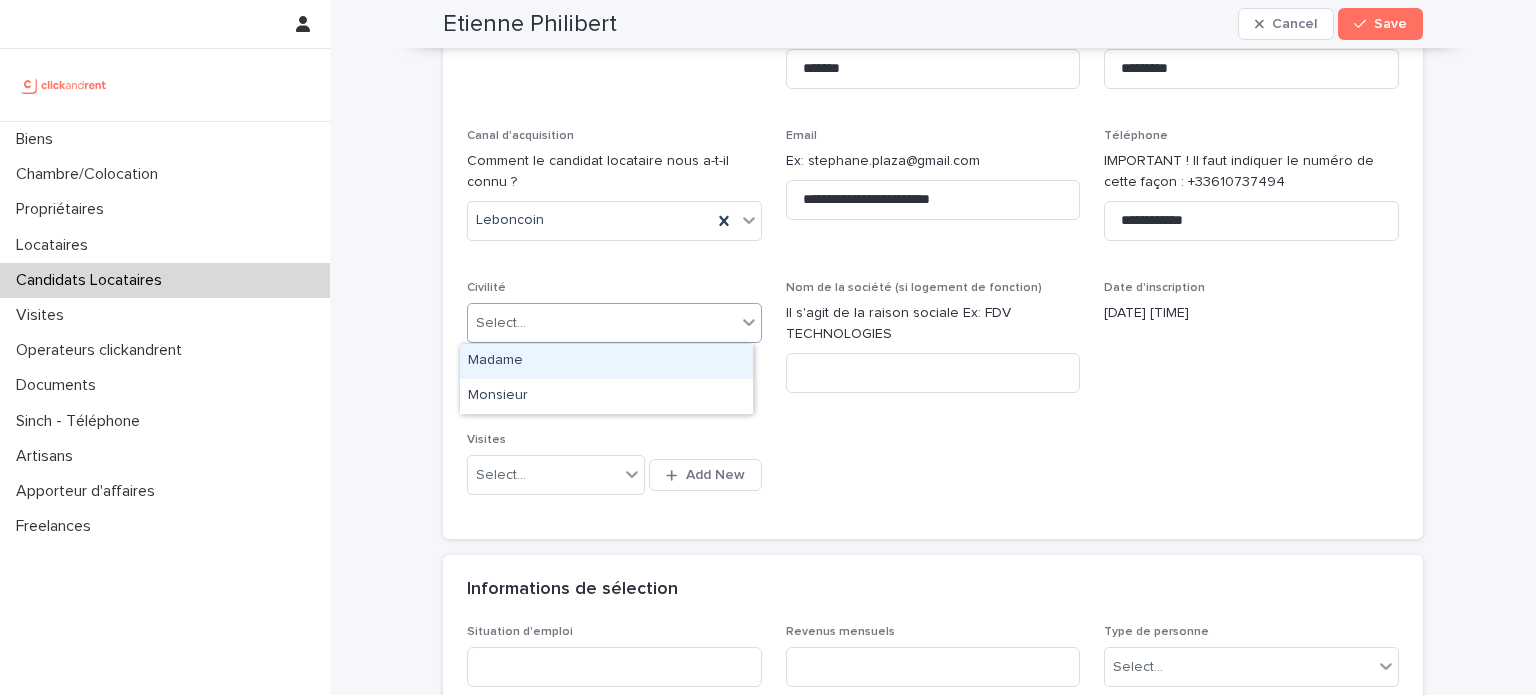 click on "Select..." at bounding box center [602, 323] 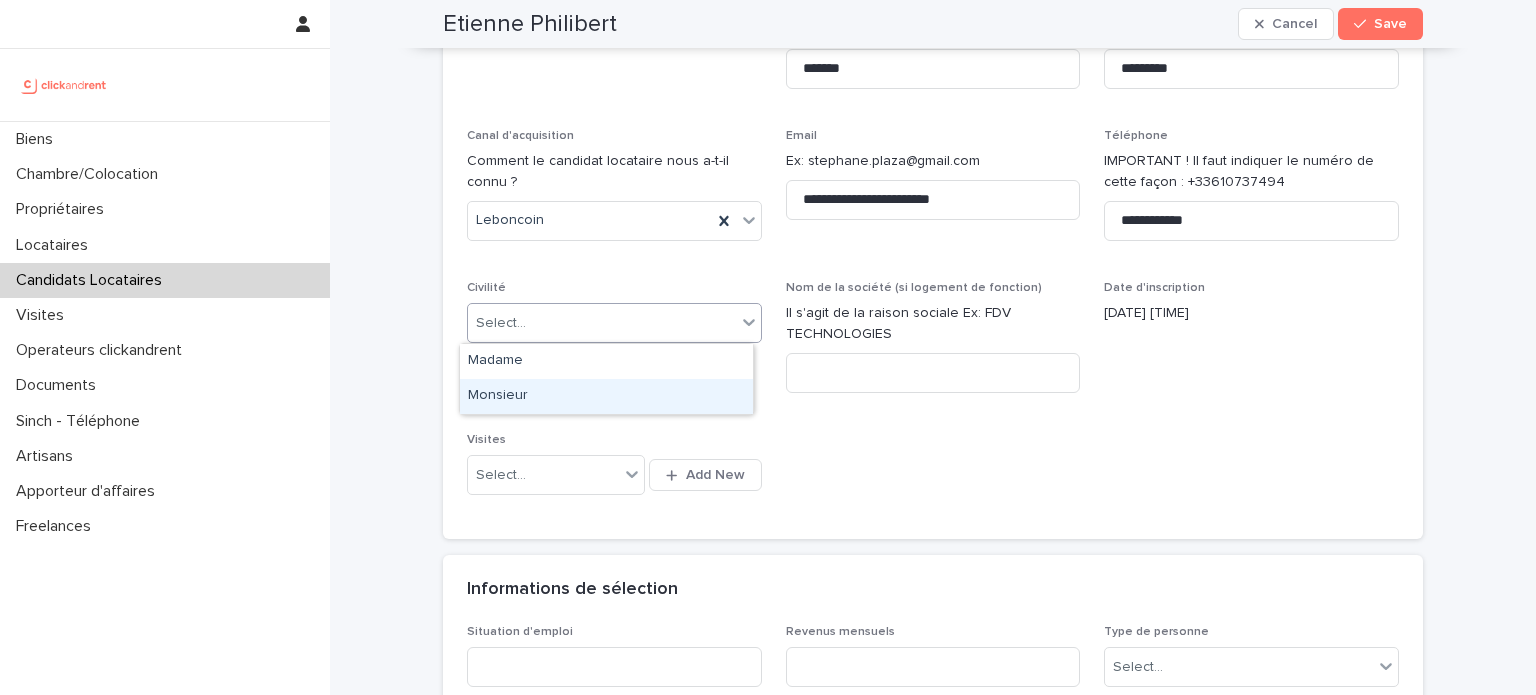 click on "Monsieur" at bounding box center [606, 396] 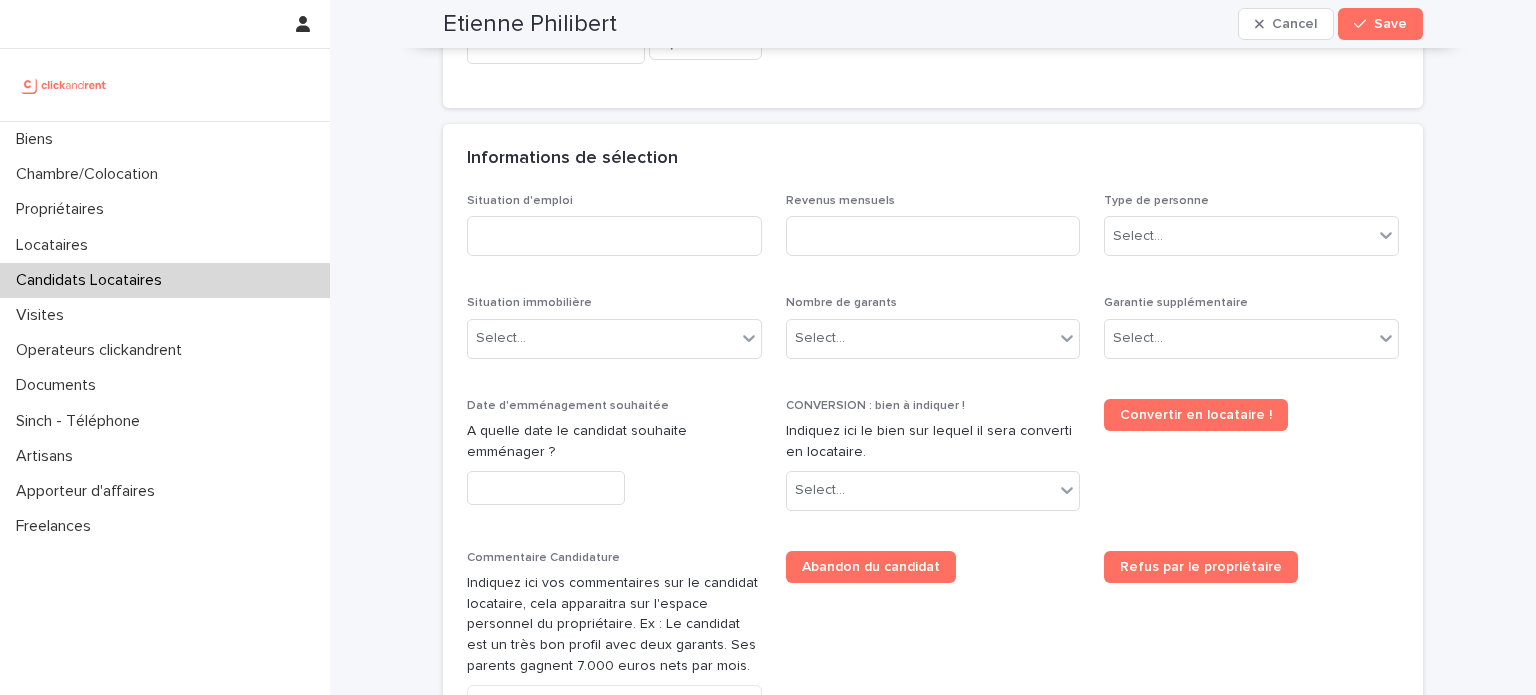 scroll, scrollTop: 652, scrollLeft: 0, axis: vertical 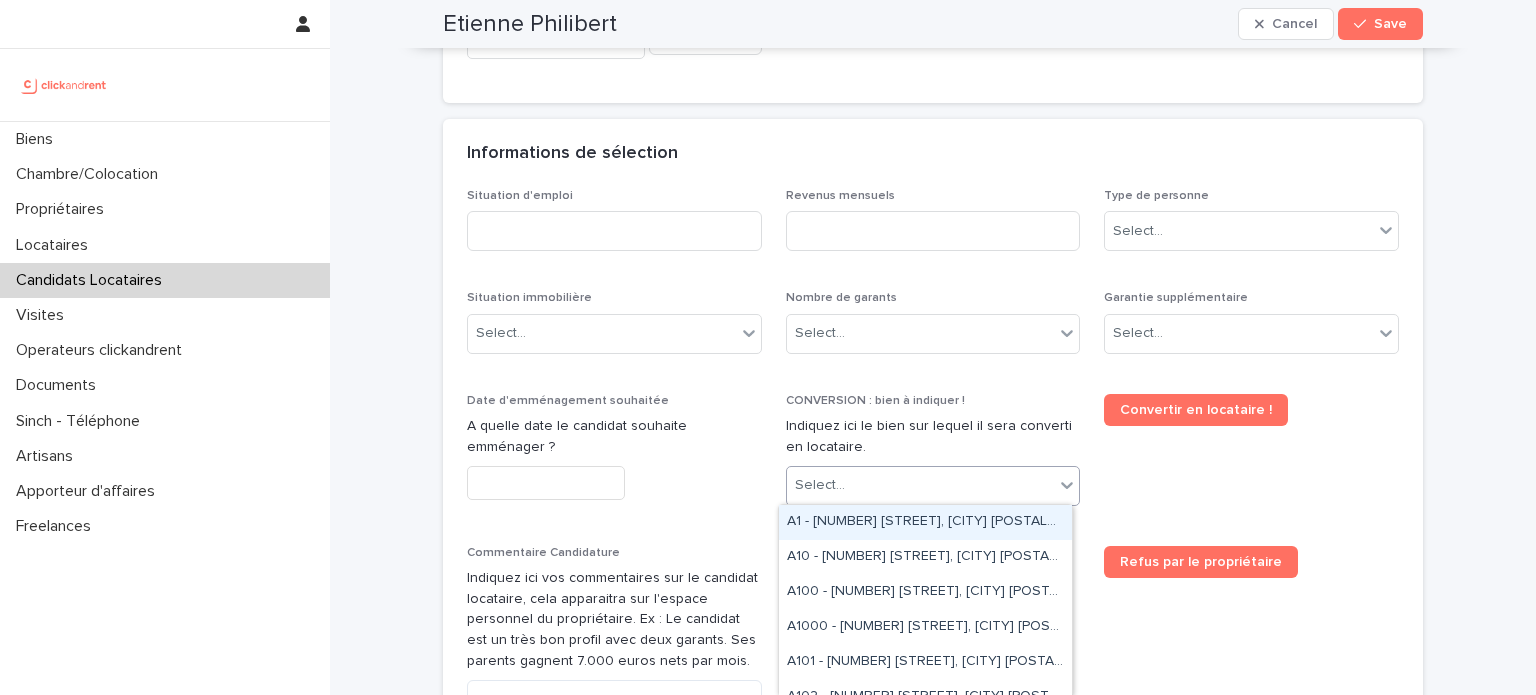 click on "Select..." at bounding box center (921, 485) 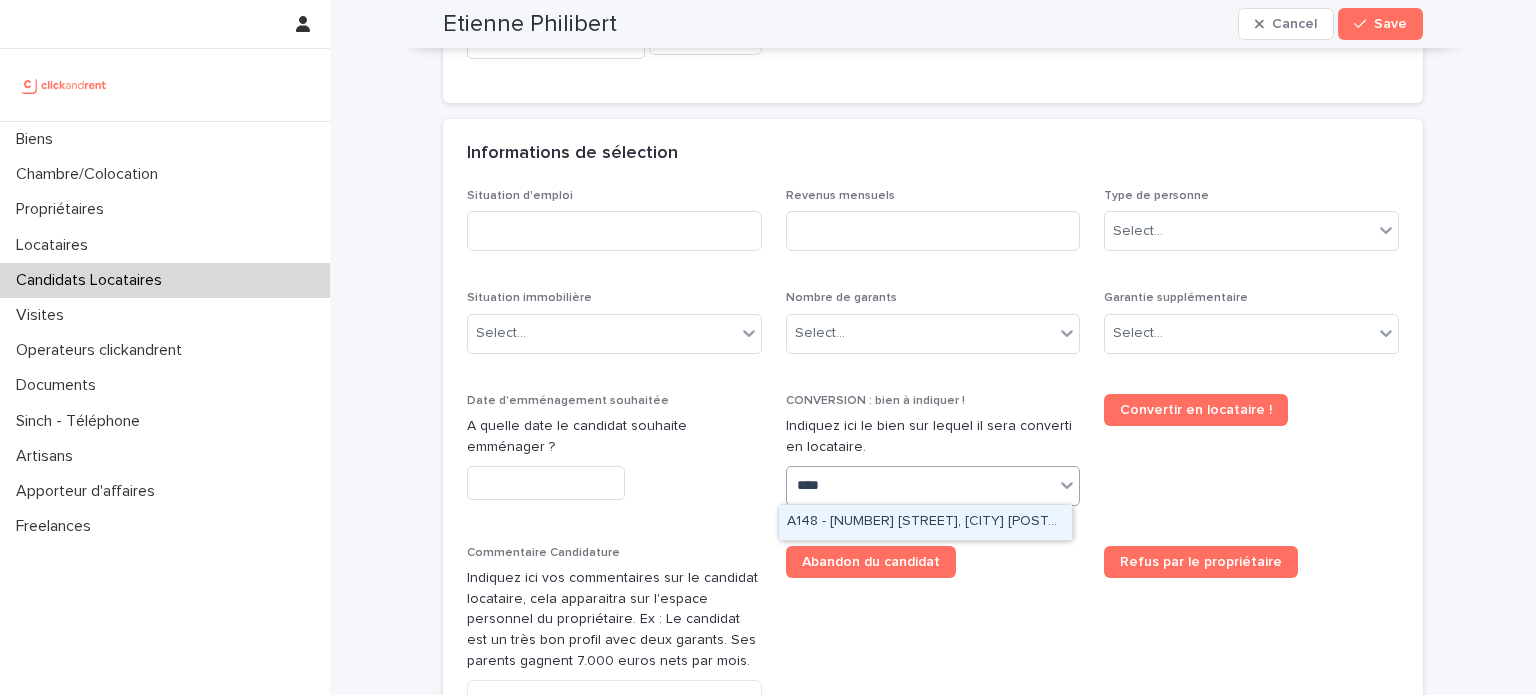 type on "*****" 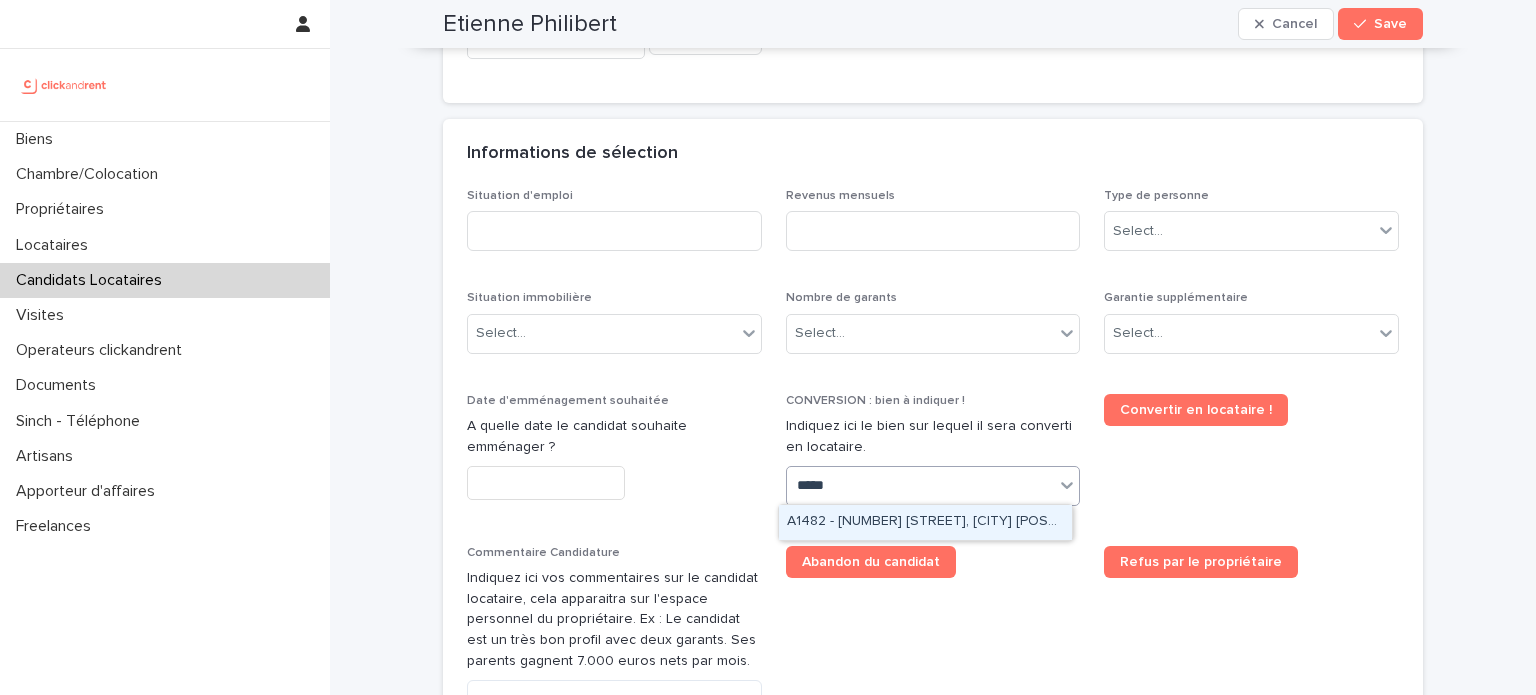 click on "A1482 - 11 rue de Châteaufort,  Orsay 91400" at bounding box center (925, 522) 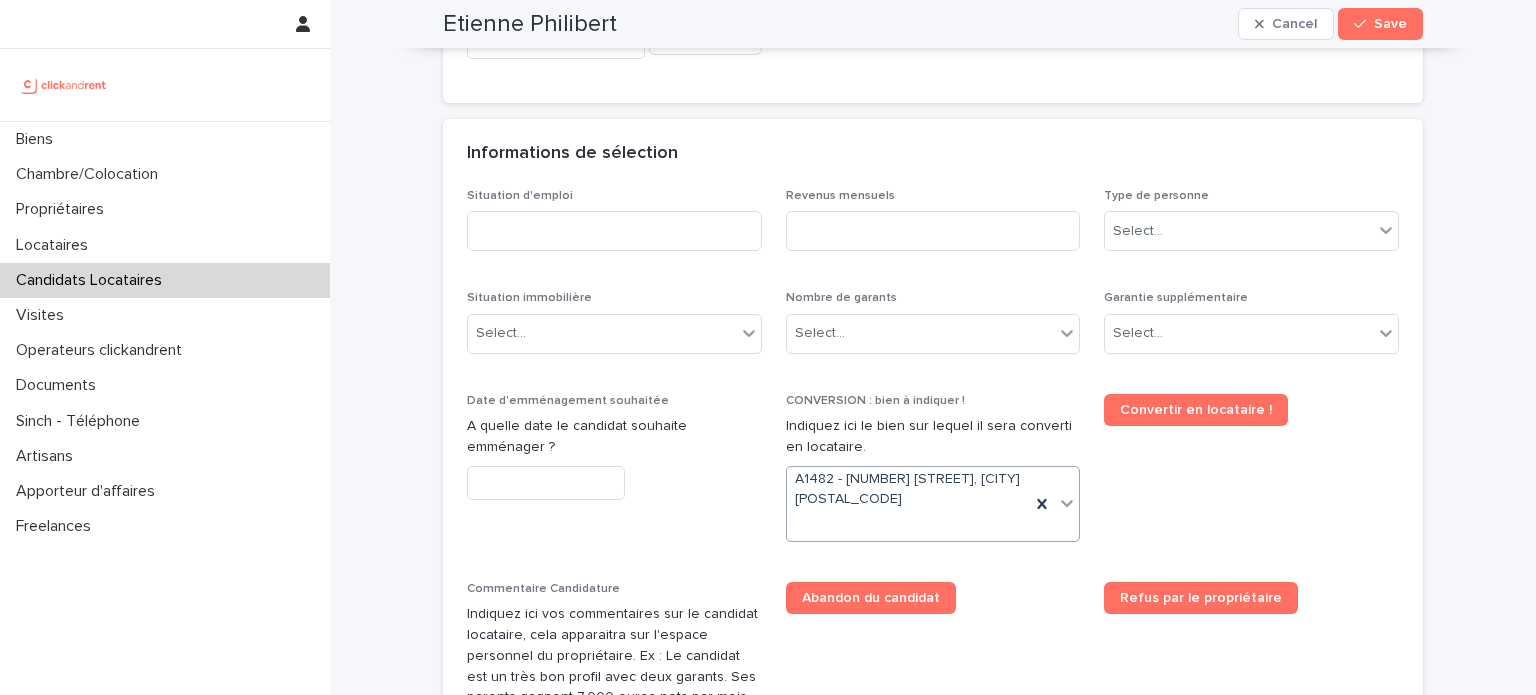 scroll, scrollTop: 670, scrollLeft: 0, axis: vertical 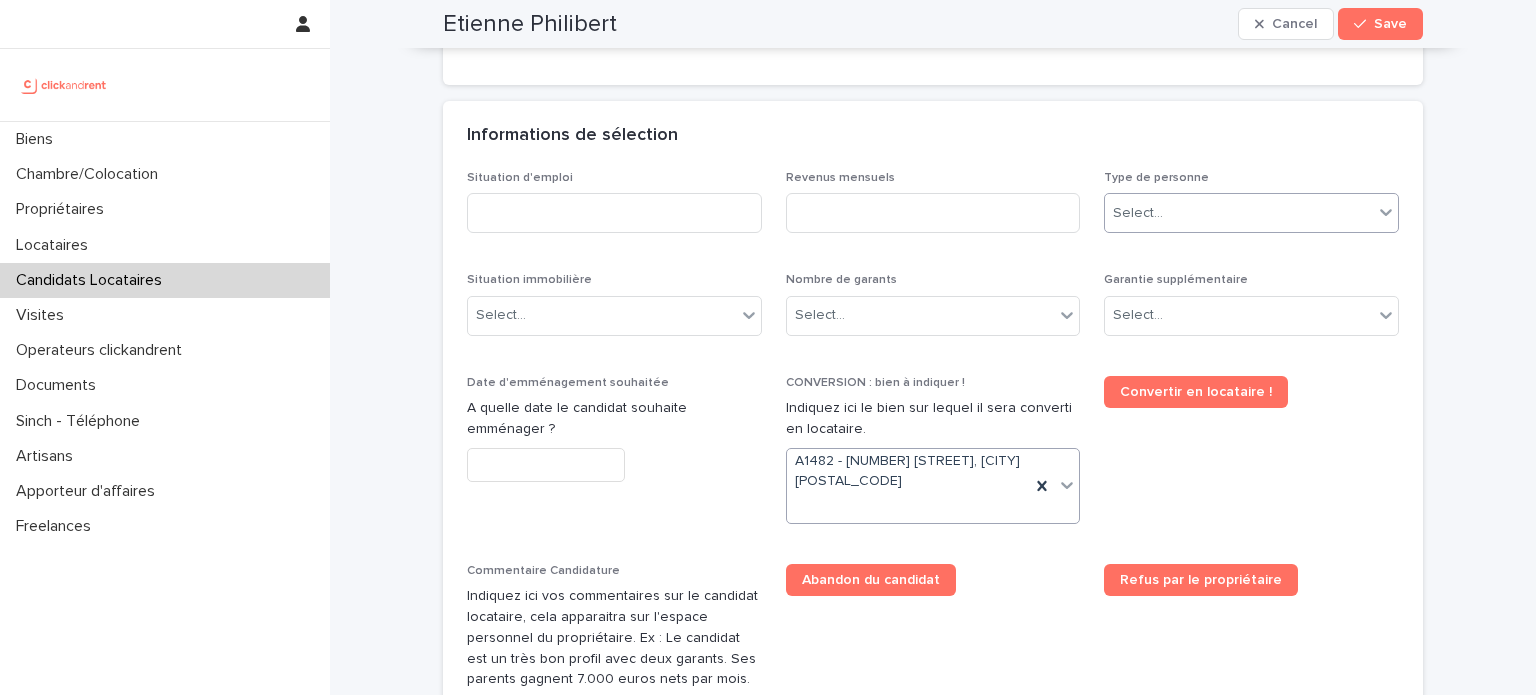 click on "Select..." at bounding box center (1239, 213) 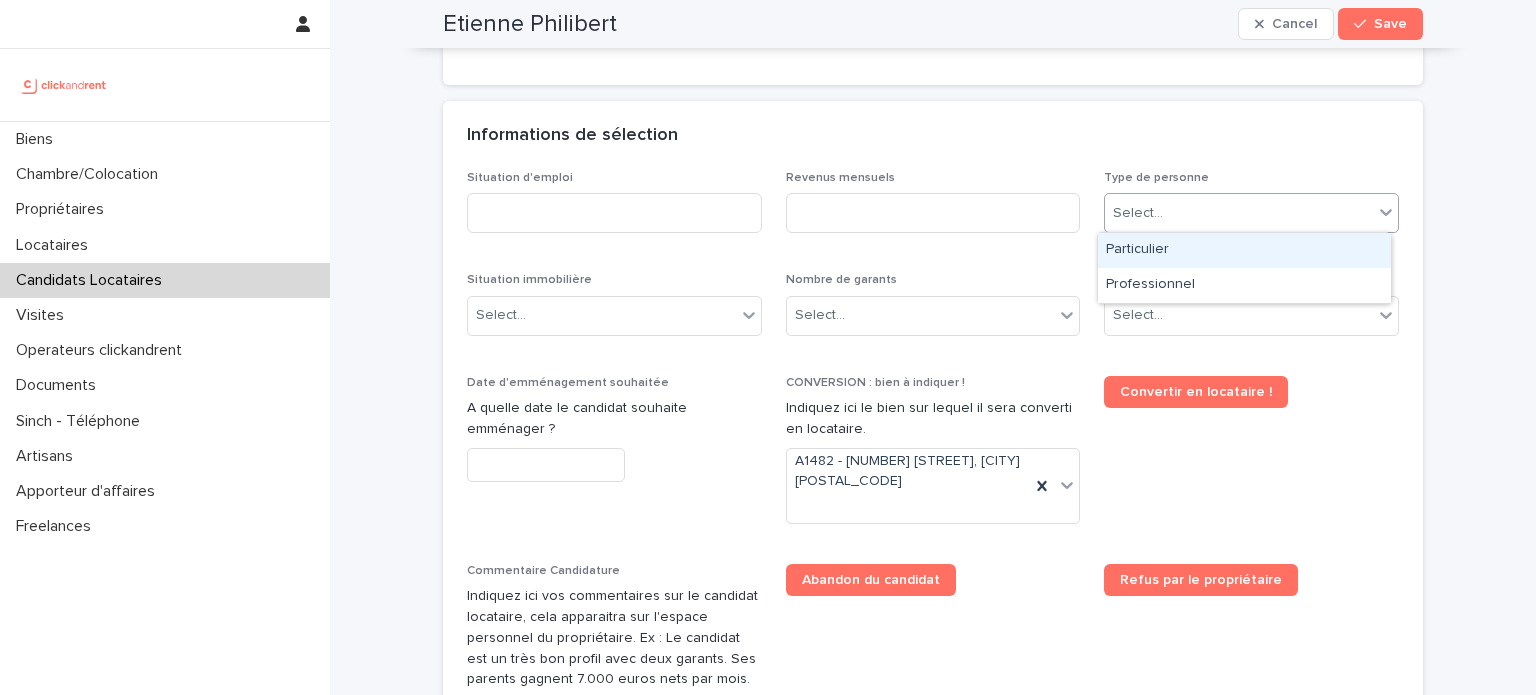 click on "Particulier" at bounding box center [1244, 250] 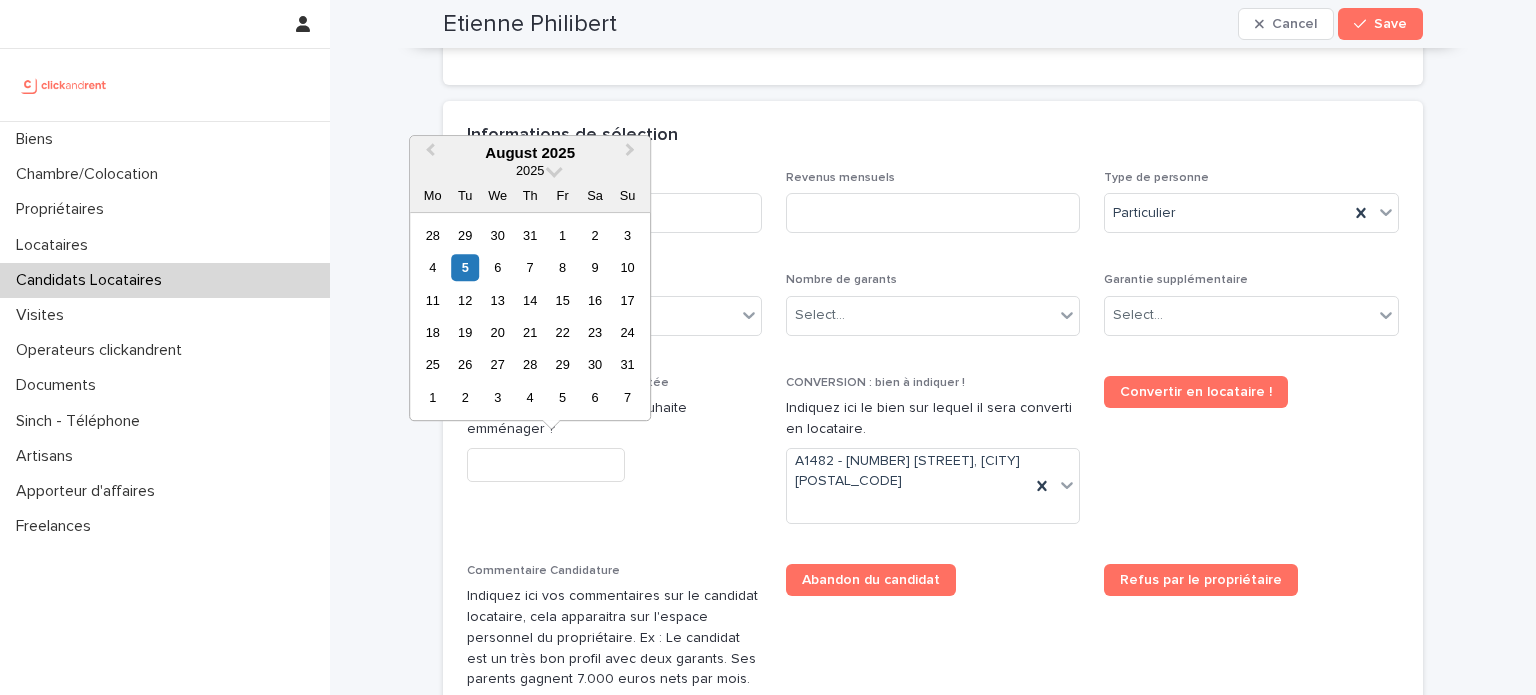 click at bounding box center (546, 465) 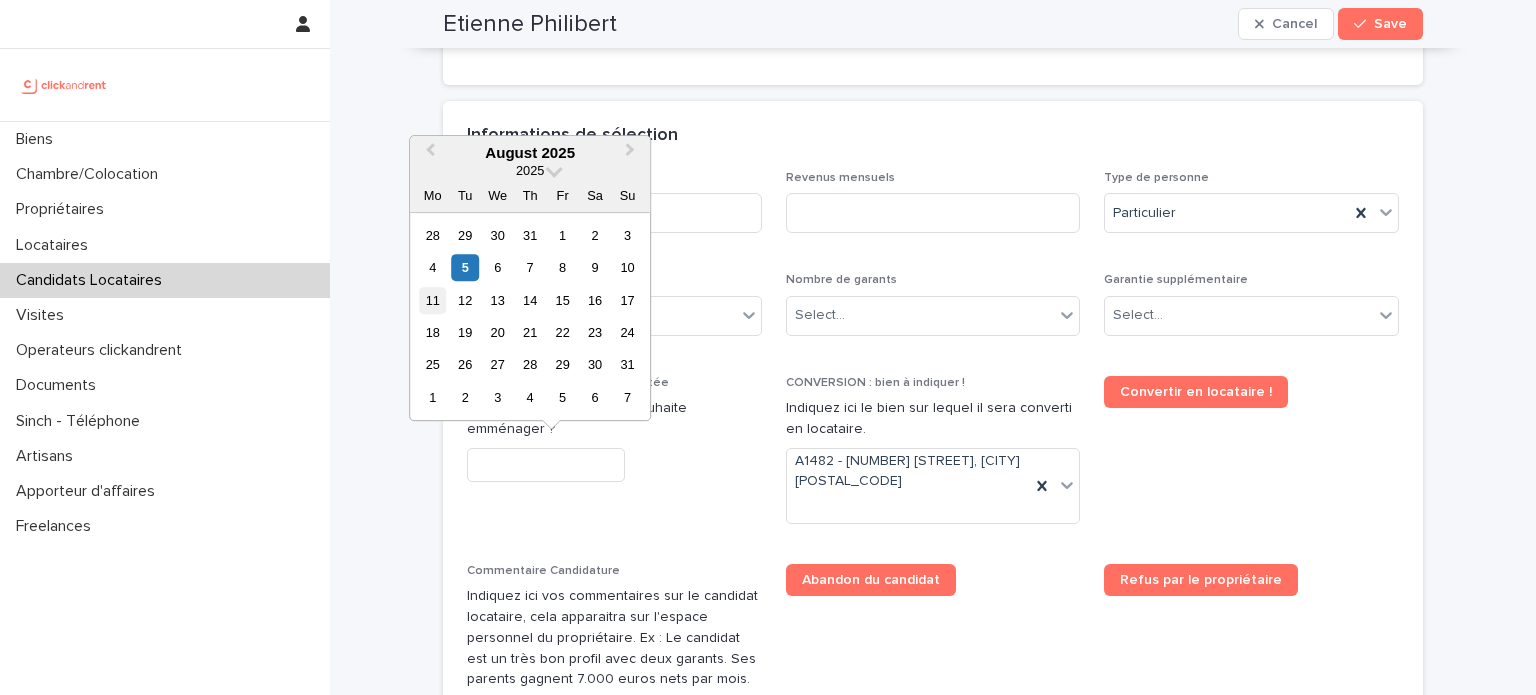 click on "11" at bounding box center (432, 300) 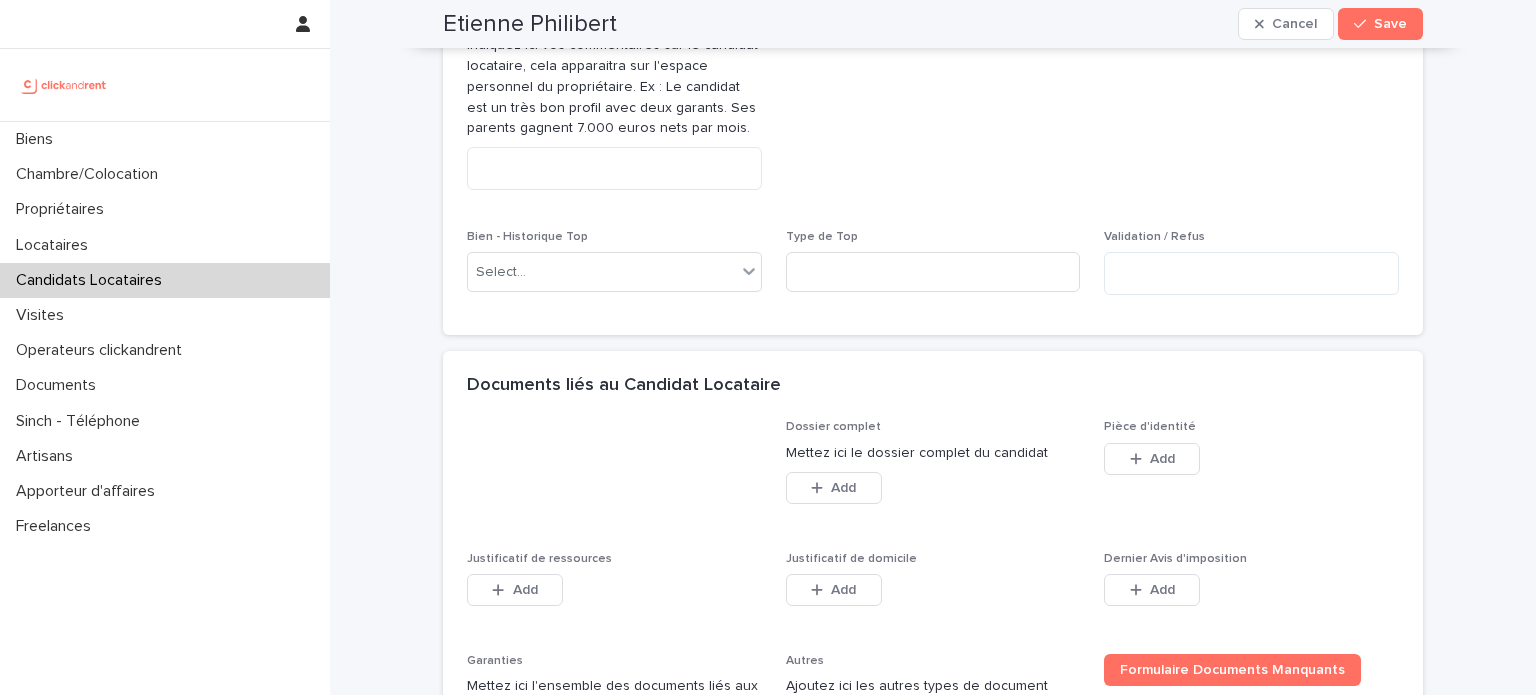 scroll, scrollTop: 1240, scrollLeft: 0, axis: vertical 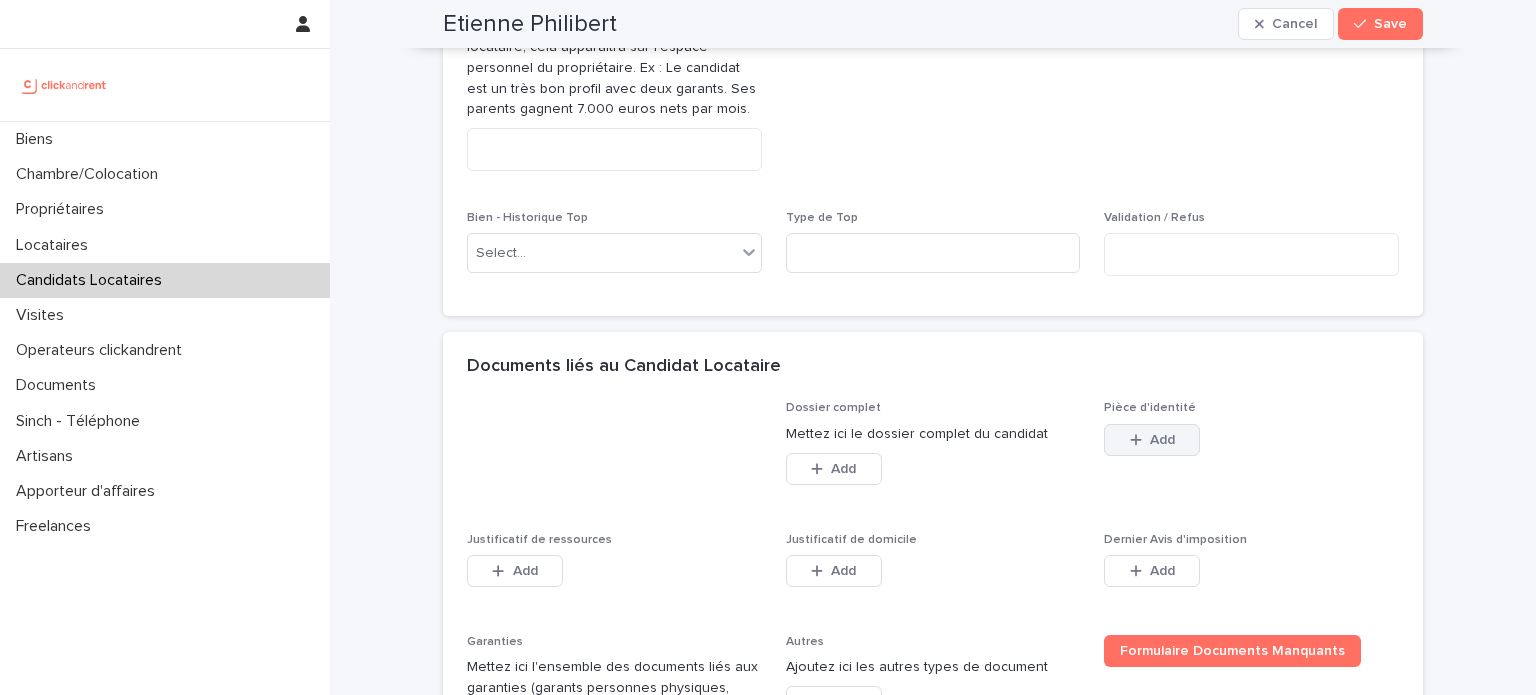 click on "Add" at bounding box center (1152, 440) 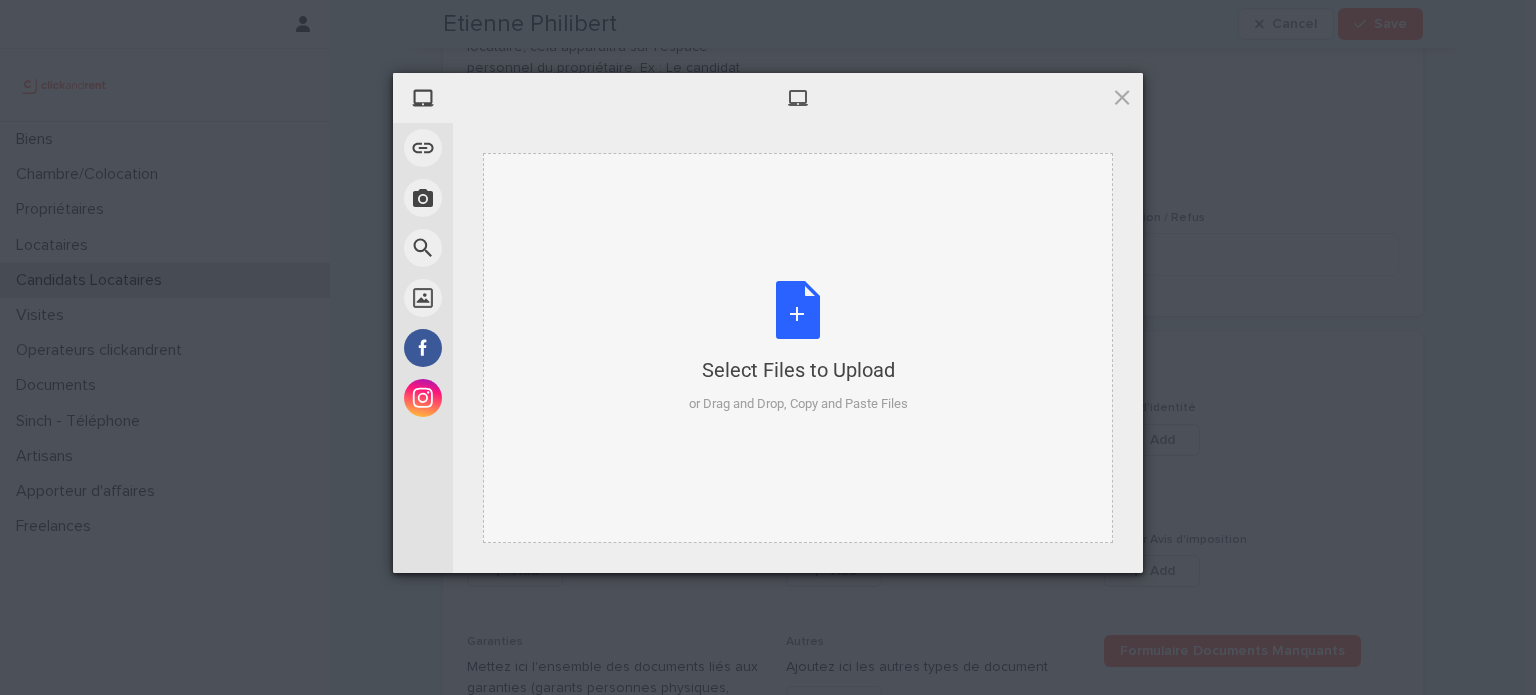 drag, startPoint x: 656, startPoint y: 341, endPoint x: 596, endPoint y: 331, distance: 60.827625 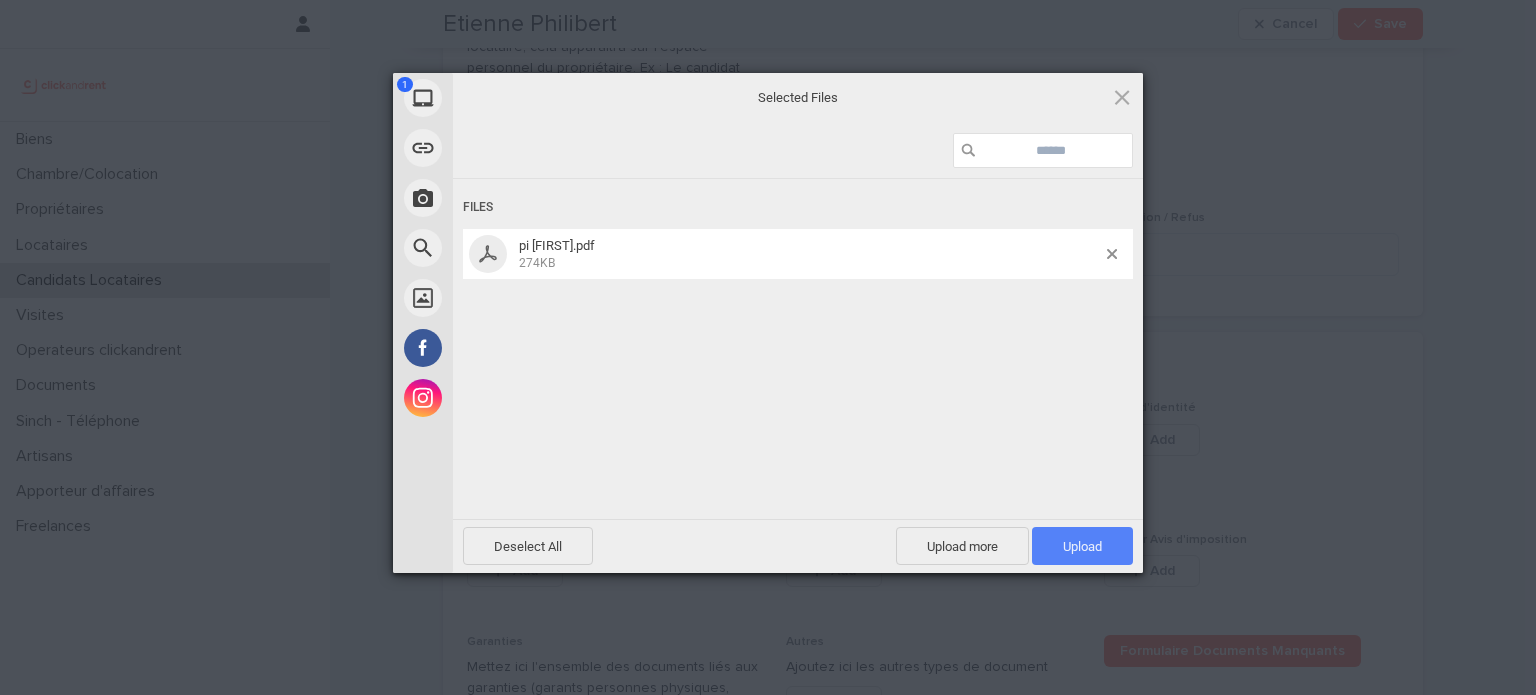click on "Upload
1" at bounding box center [1082, 546] 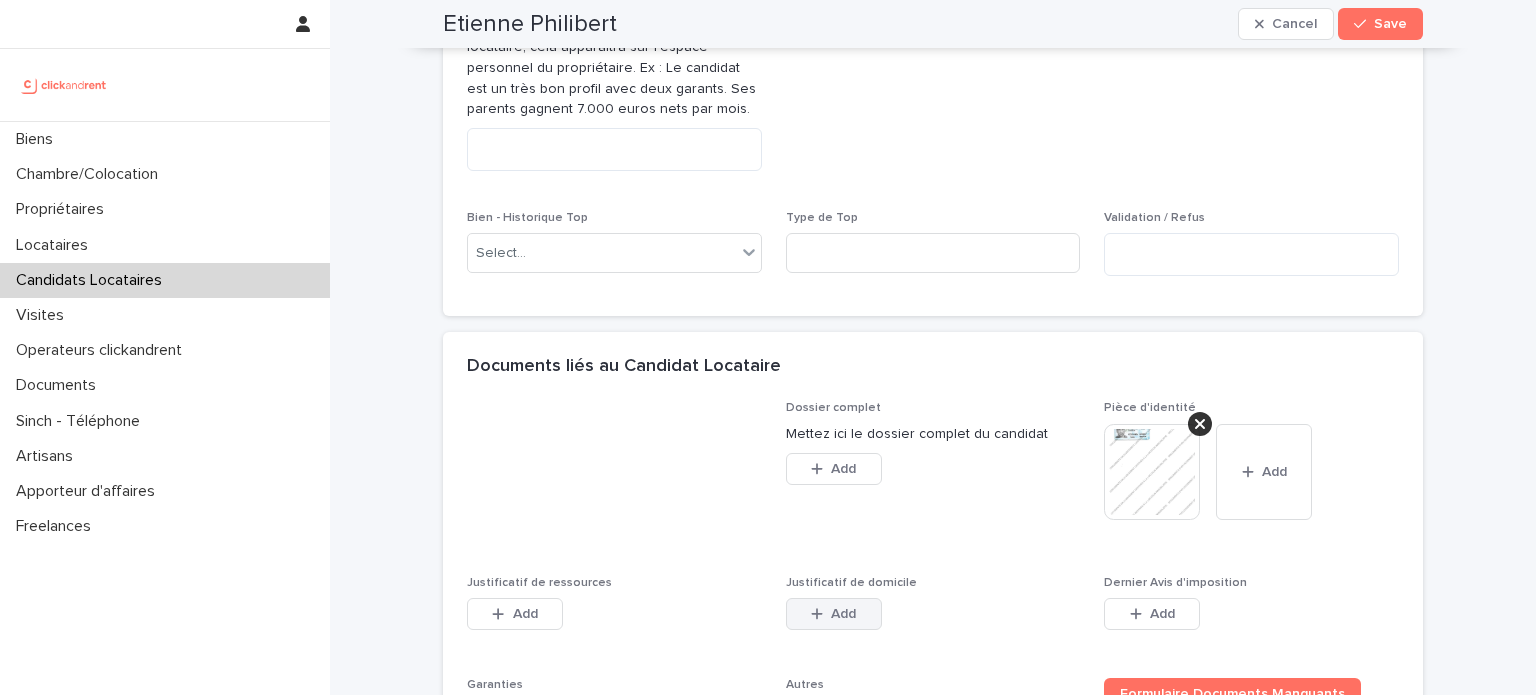 click on "Add" at bounding box center (834, 614) 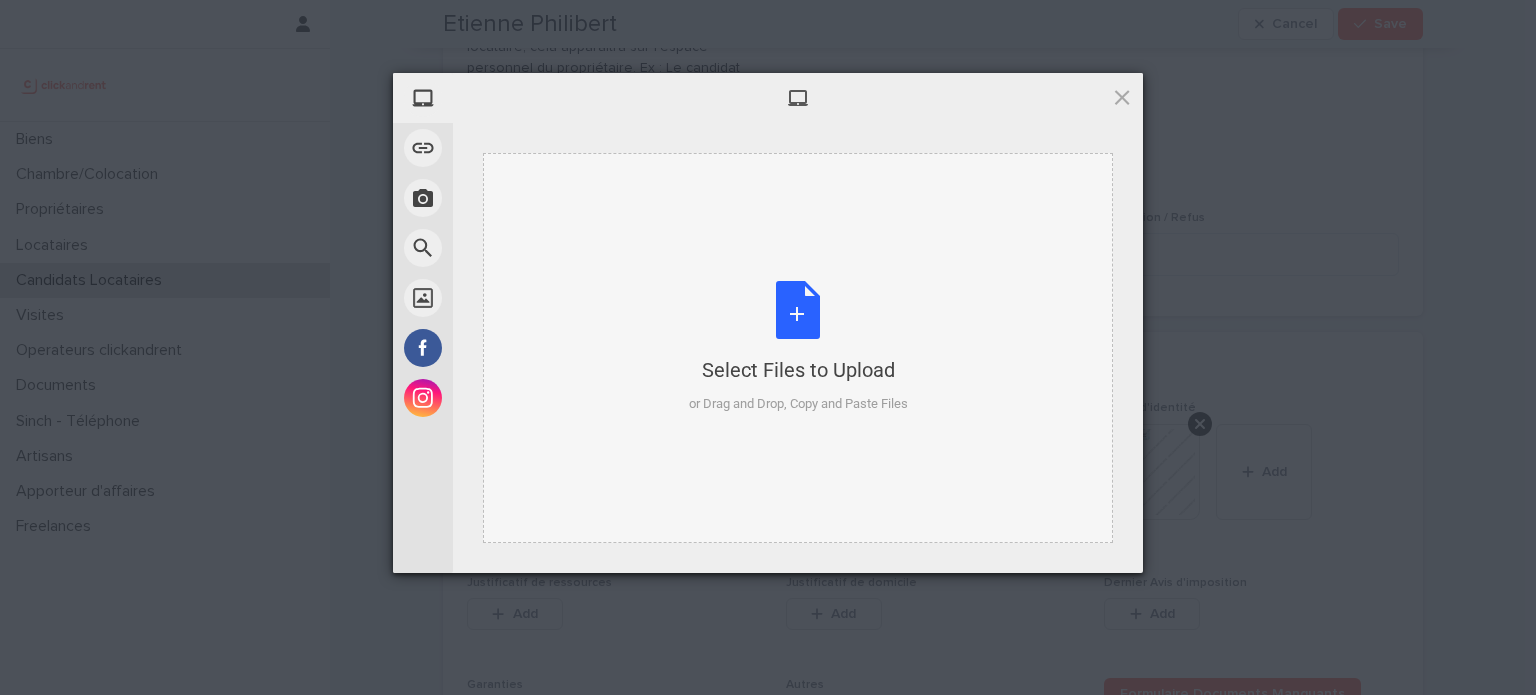 click on "Select Files to Upload
or Drag and Drop, Copy and Paste Files" at bounding box center [798, 348] 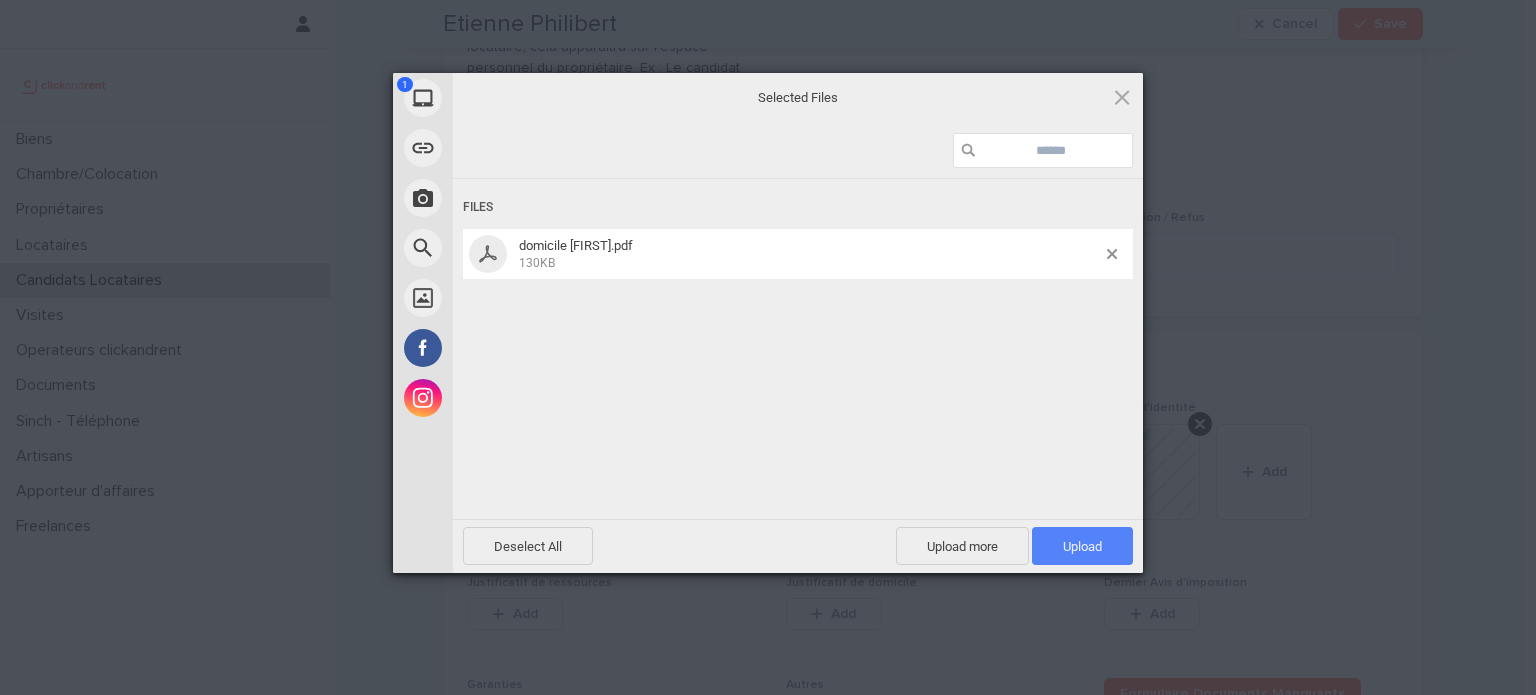 click on "Upload
1" at bounding box center [1082, 546] 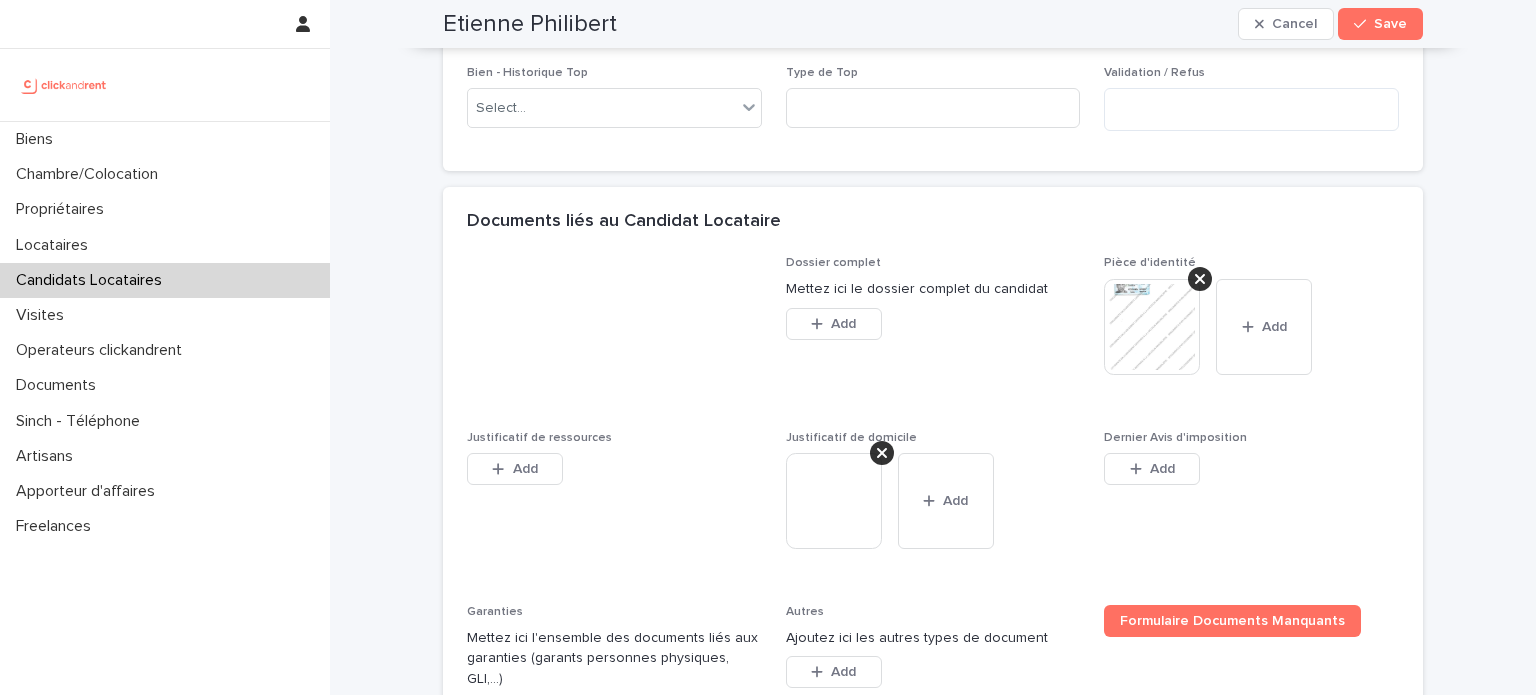 scroll, scrollTop: 1396, scrollLeft: 0, axis: vertical 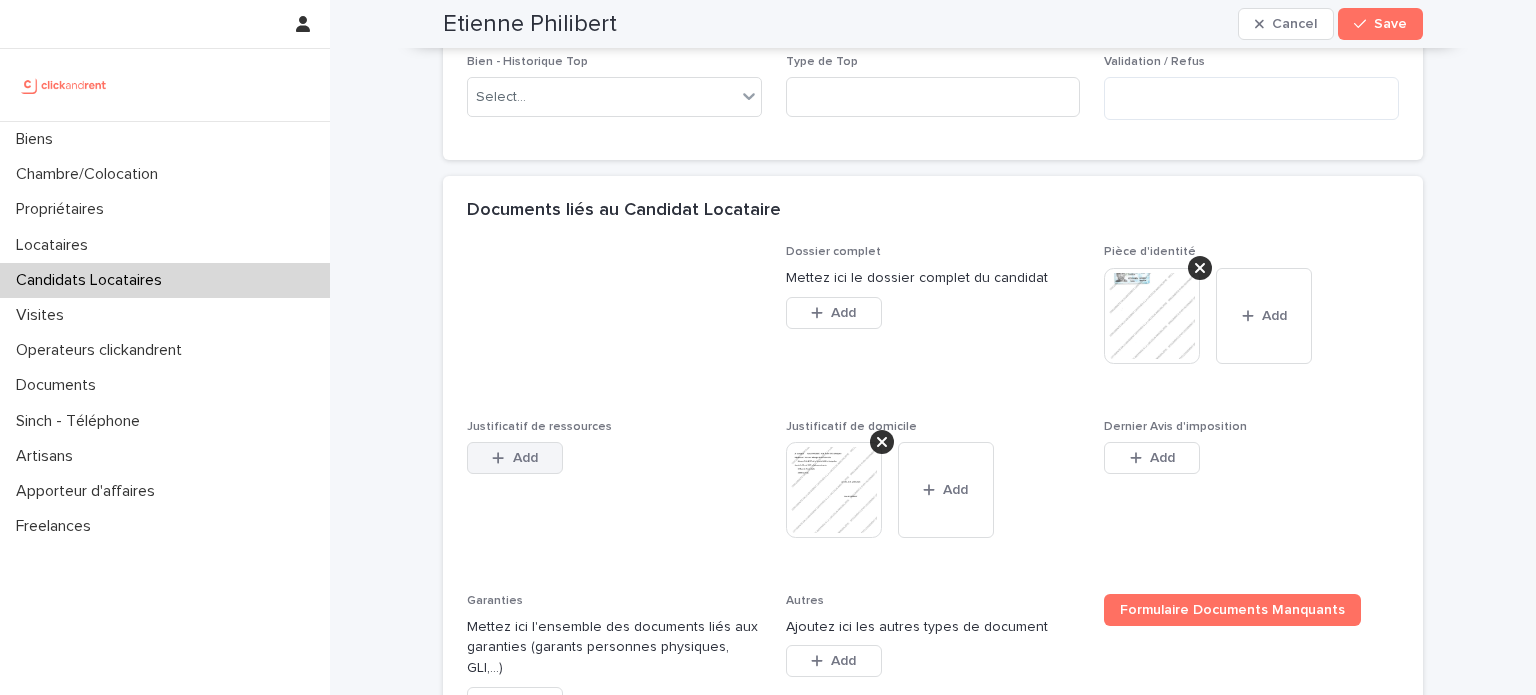 click on "Add" at bounding box center (515, 458) 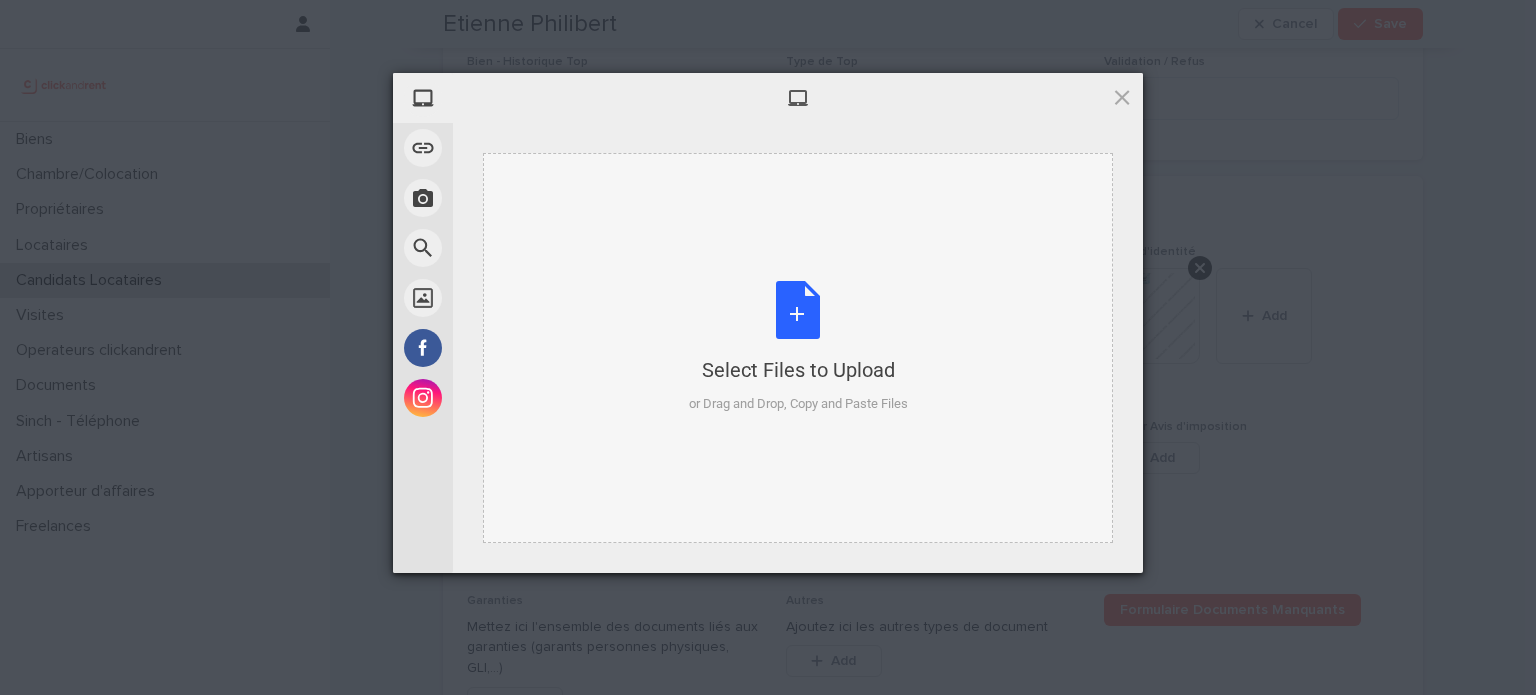 click on "Select Files to Upload
or Drag and Drop, Copy and Paste Files" at bounding box center (798, 347) 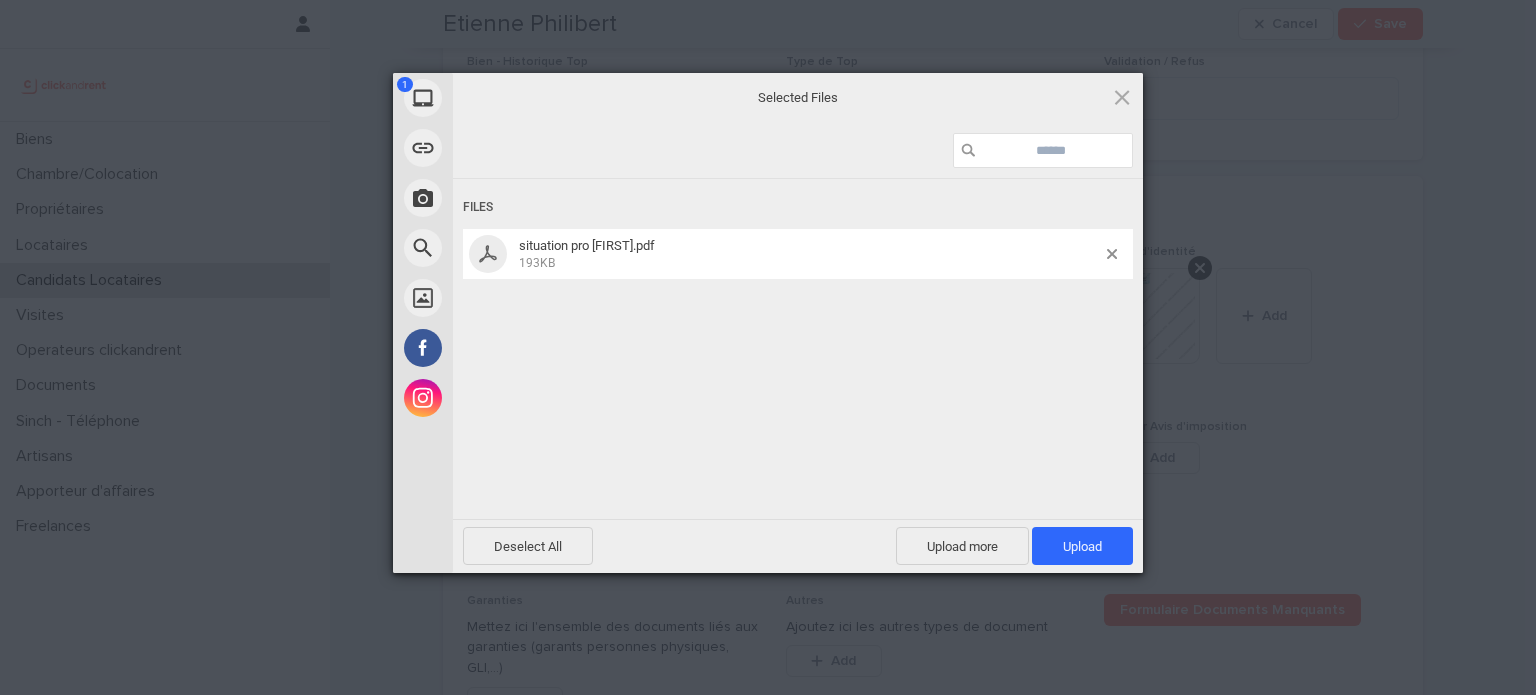 click on "Deselect All
Upload more
Upload
1" at bounding box center [798, 546] 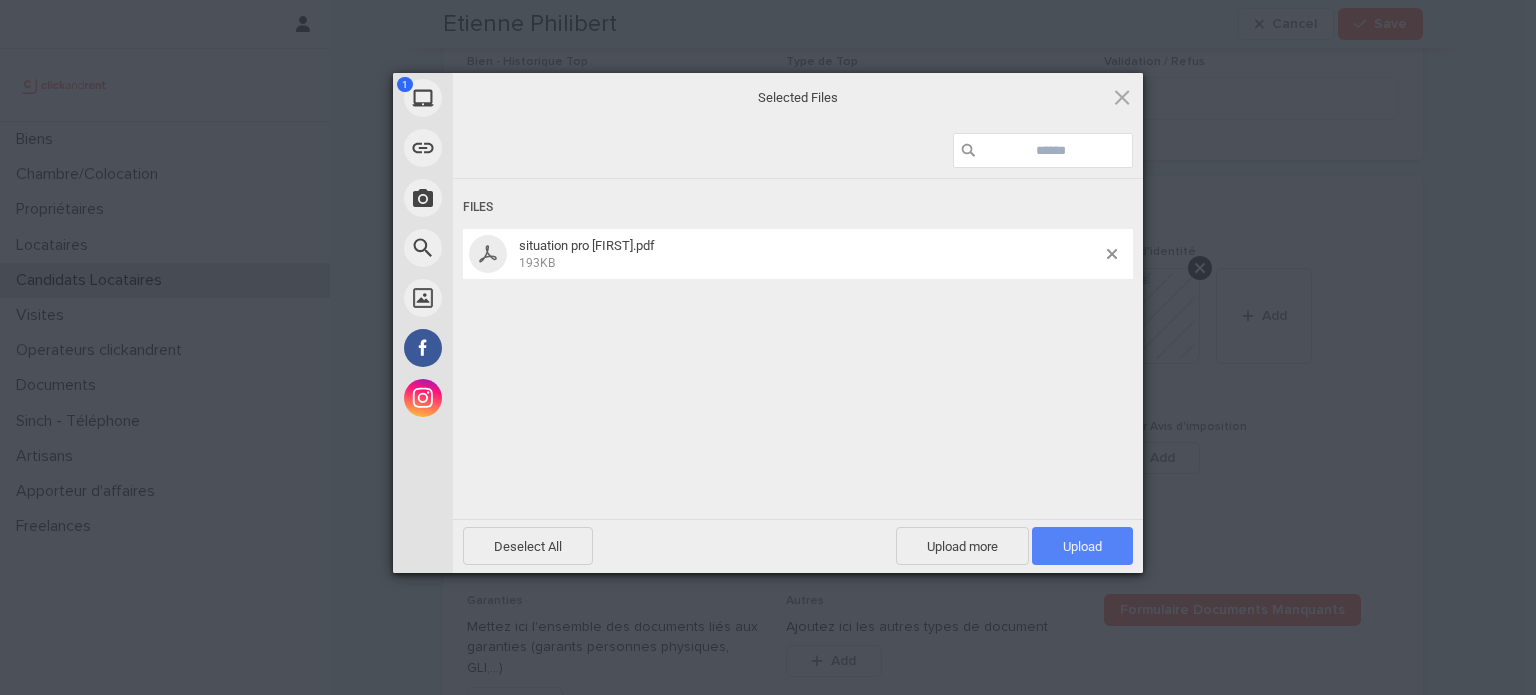 click on "Upload
1" at bounding box center (1082, 546) 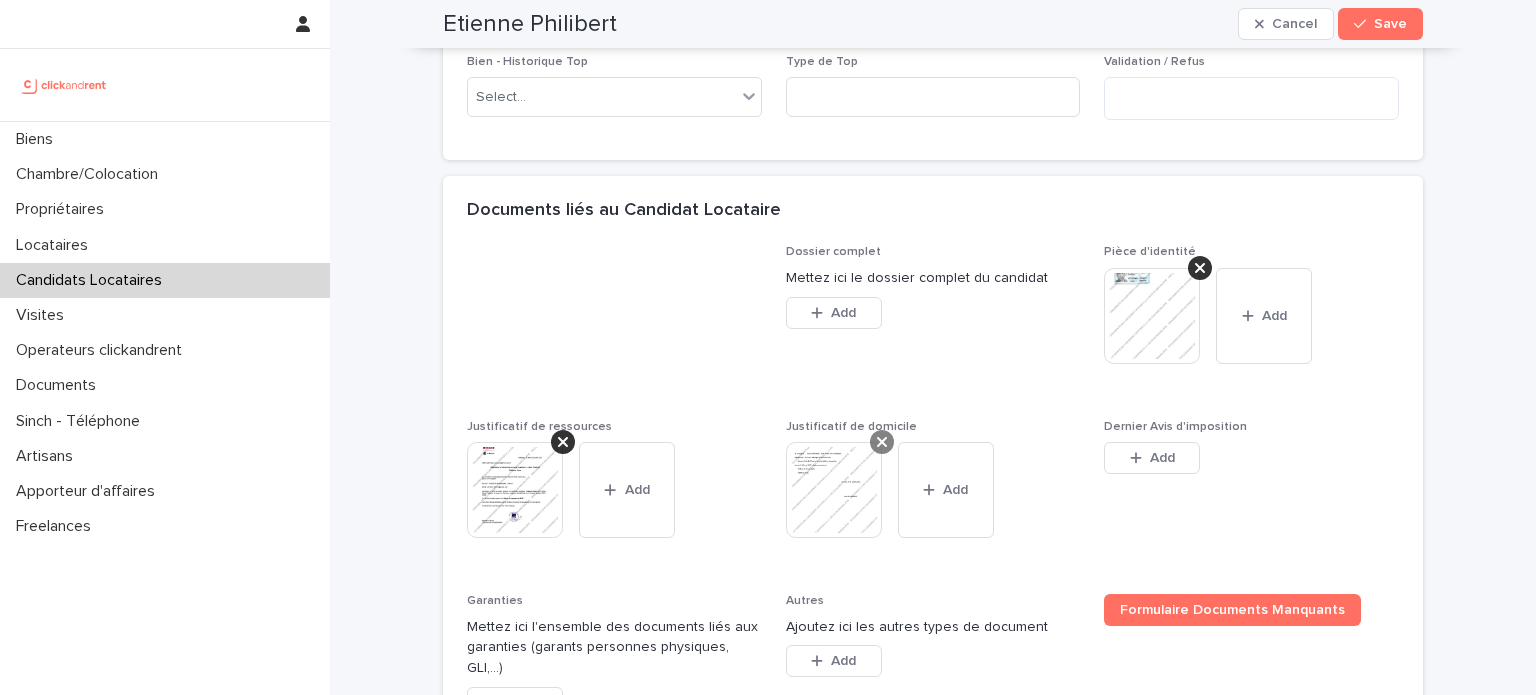 scroll, scrollTop: 1619, scrollLeft: 0, axis: vertical 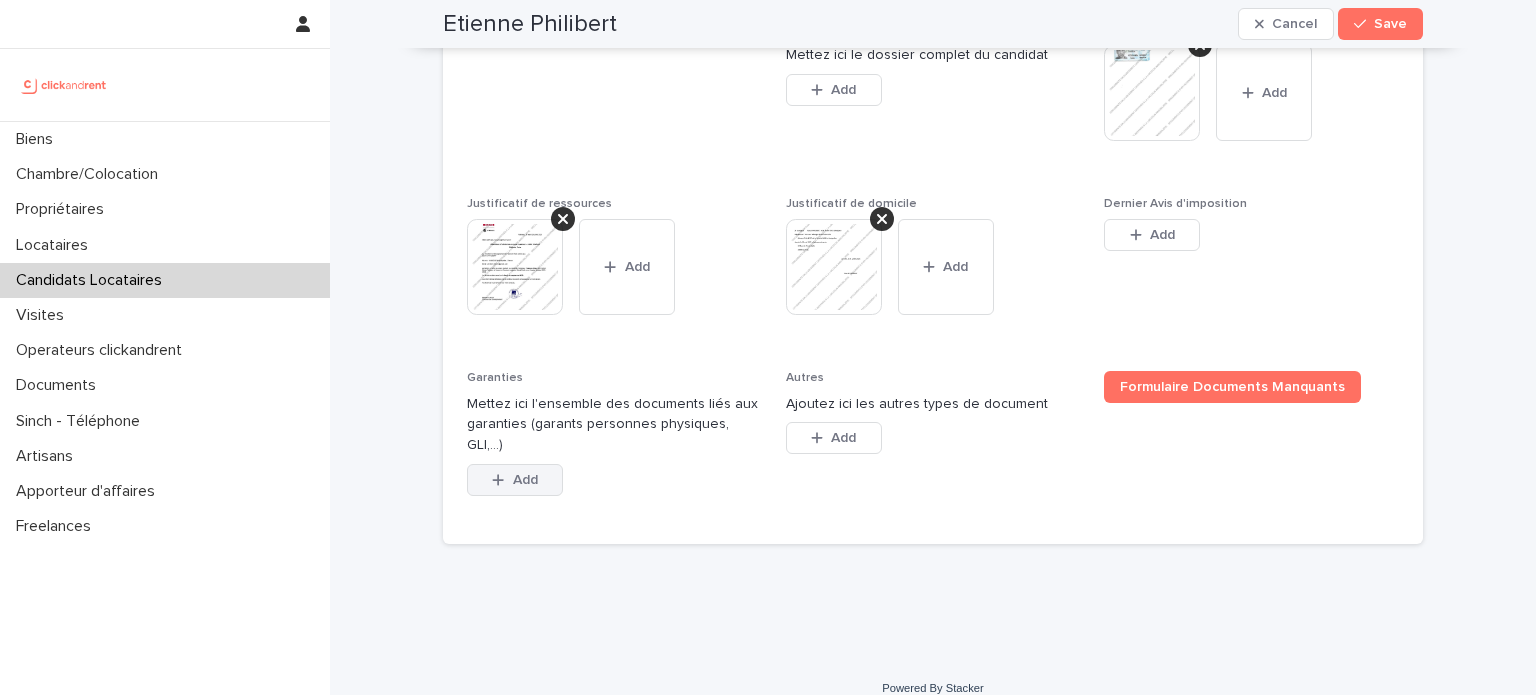 drag, startPoint x: 492, startPoint y: 480, endPoint x: 519, endPoint y: 459, distance: 34.20526 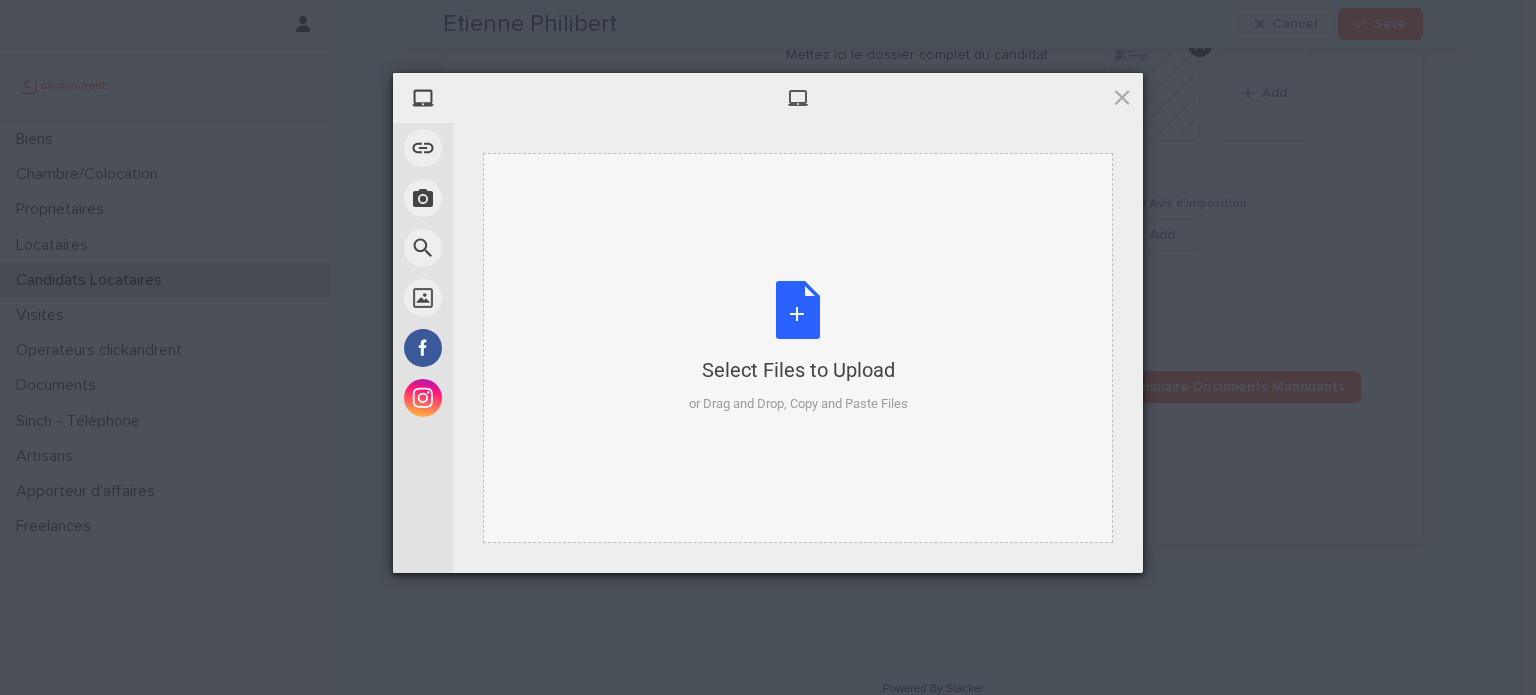 click on "Select Files to Upload" at bounding box center (798, 370) 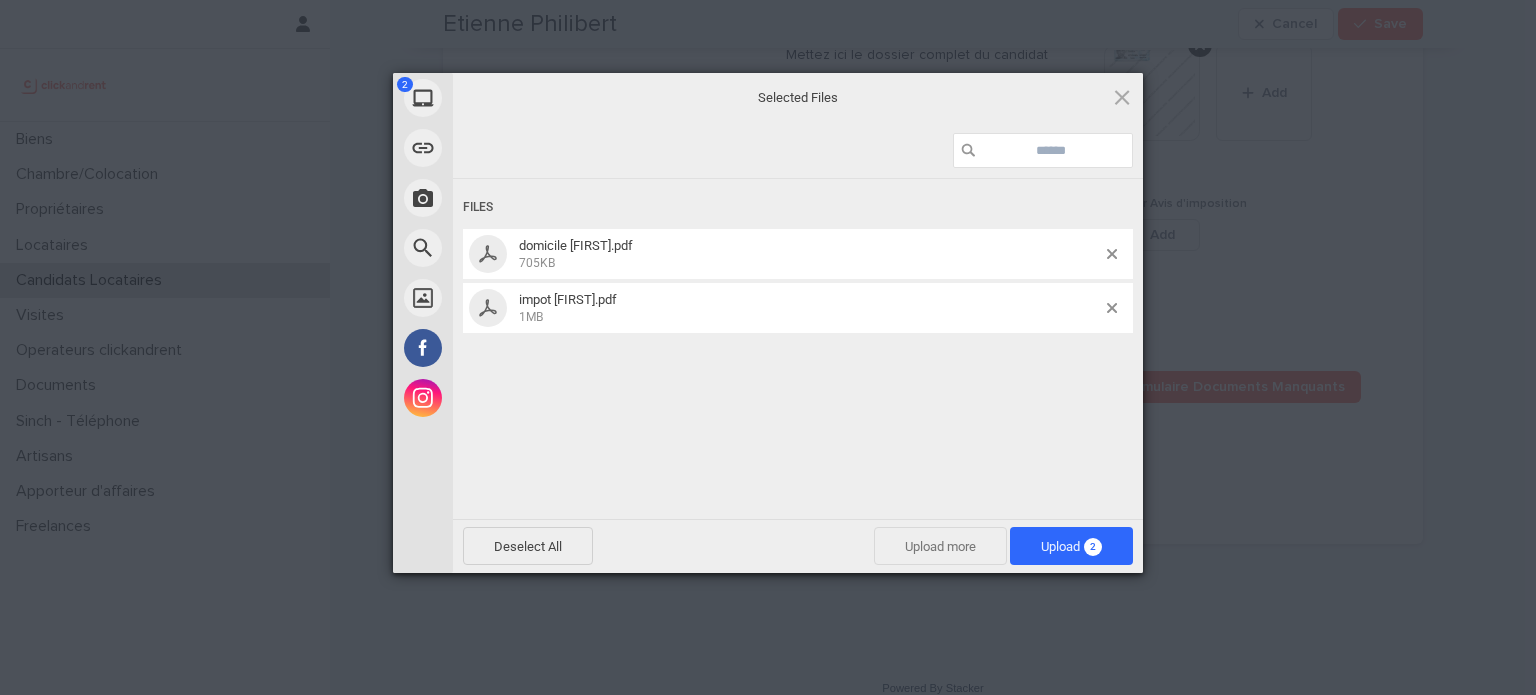 click on "Upload more" at bounding box center [940, 546] 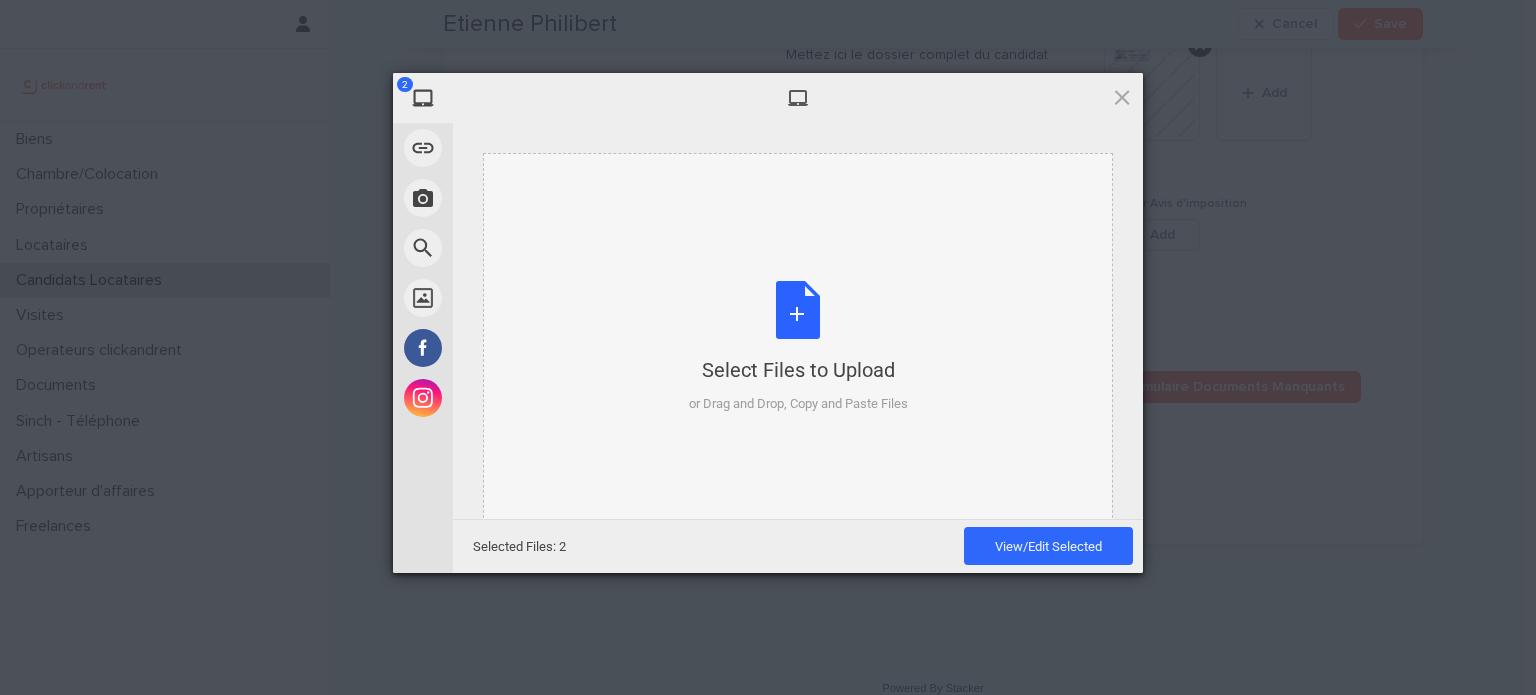 click on "Select Files to Upload
or Drag and Drop, Copy and Paste Files" at bounding box center [798, 348] 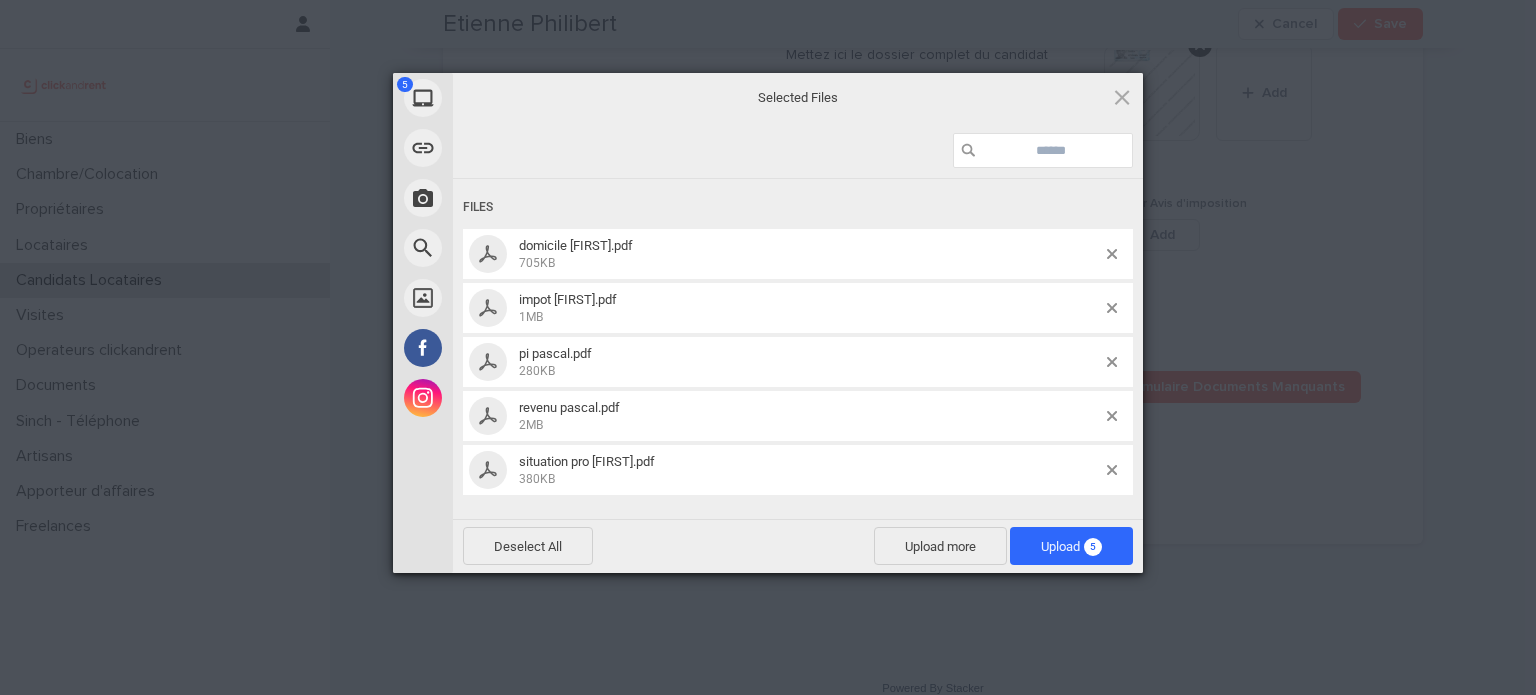 click on "Deselect All
Upload more
Upload
5" at bounding box center [798, 546] 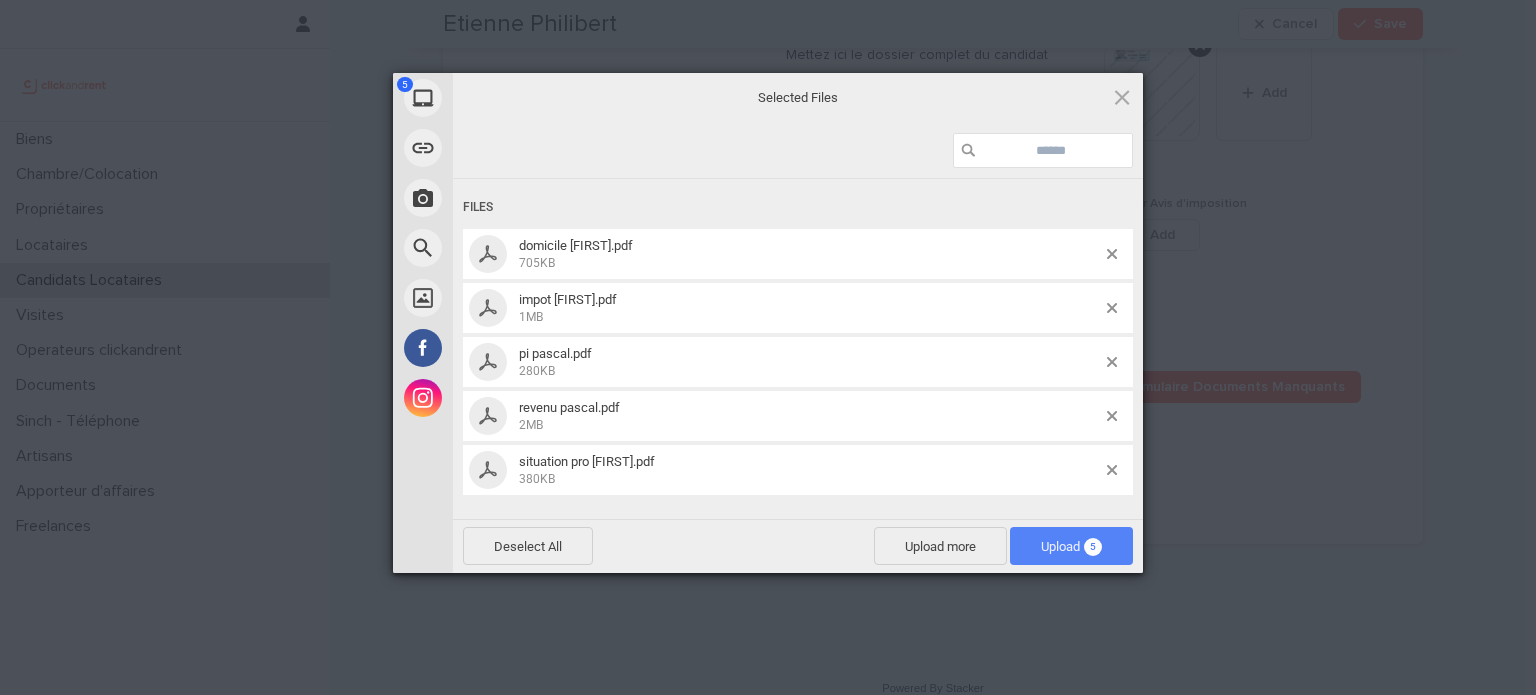 click on "Upload
5" at bounding box center (1071, 546) 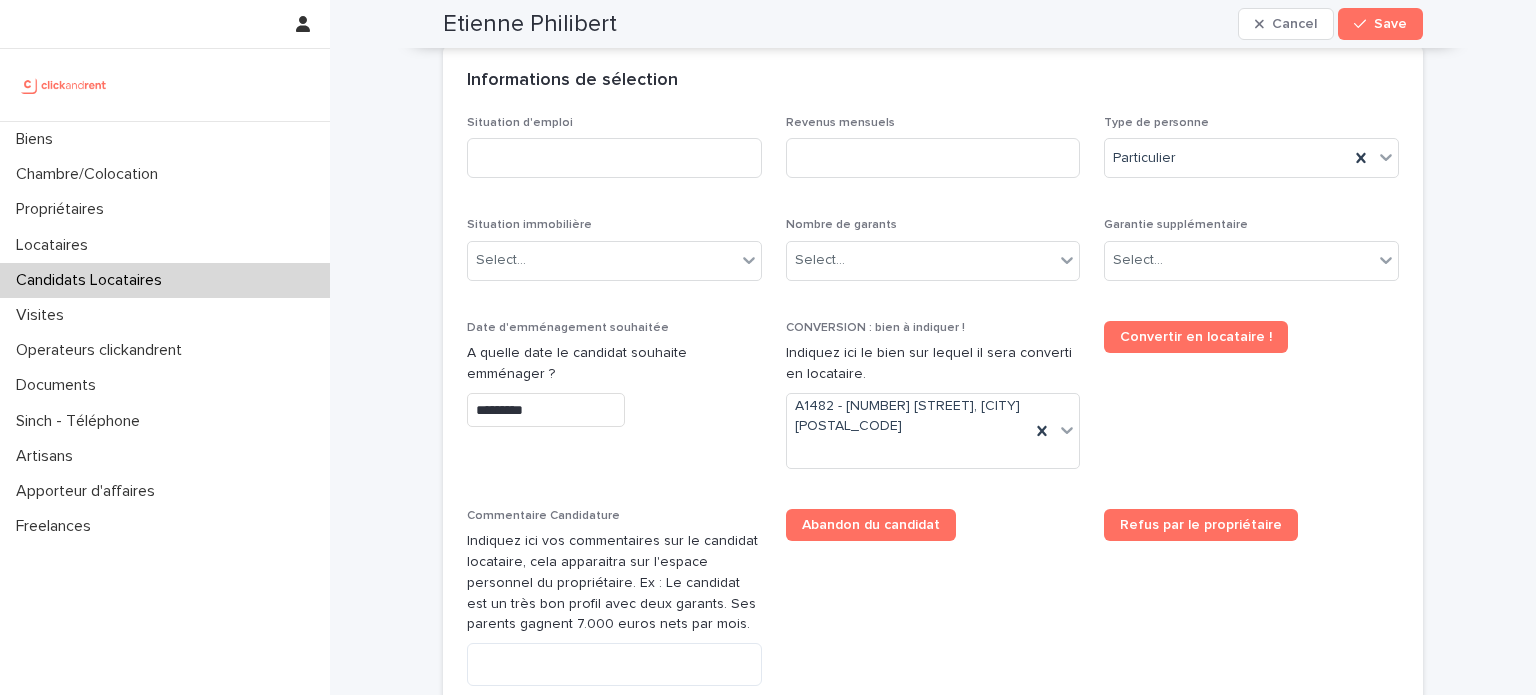 scroll, scrollTop: 706, scrollLeft: 0, axis: vertical 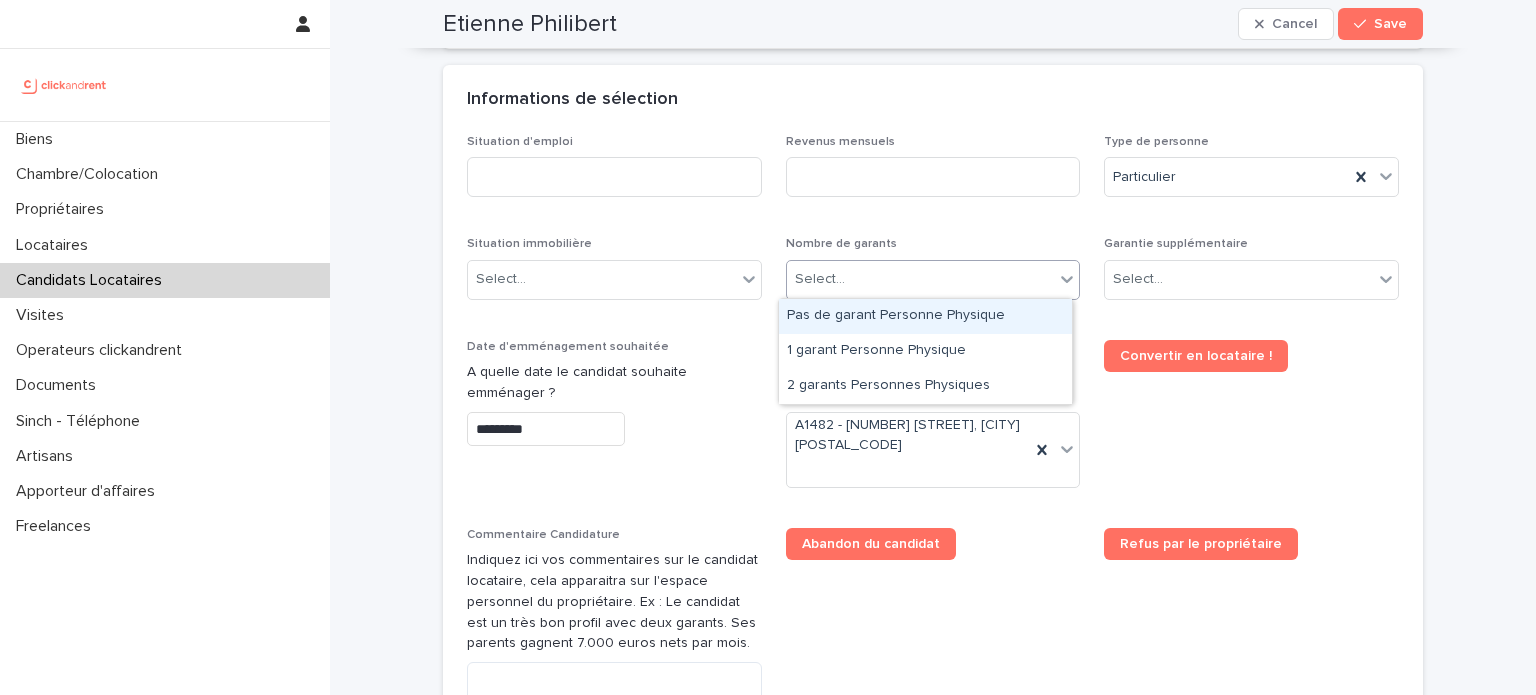 click at bounding box center [848, 279] 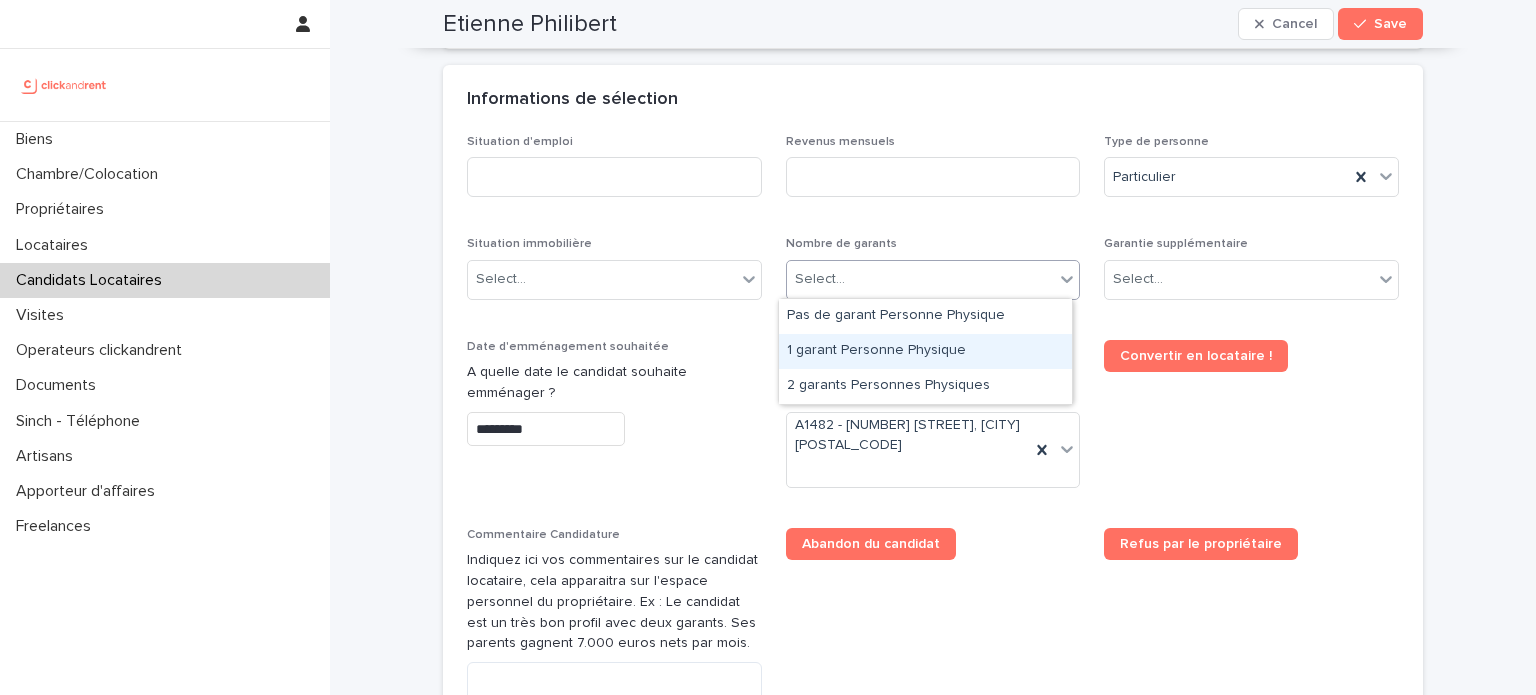 click on "1 garant Personne Physique" at bounding box center (925, 351) 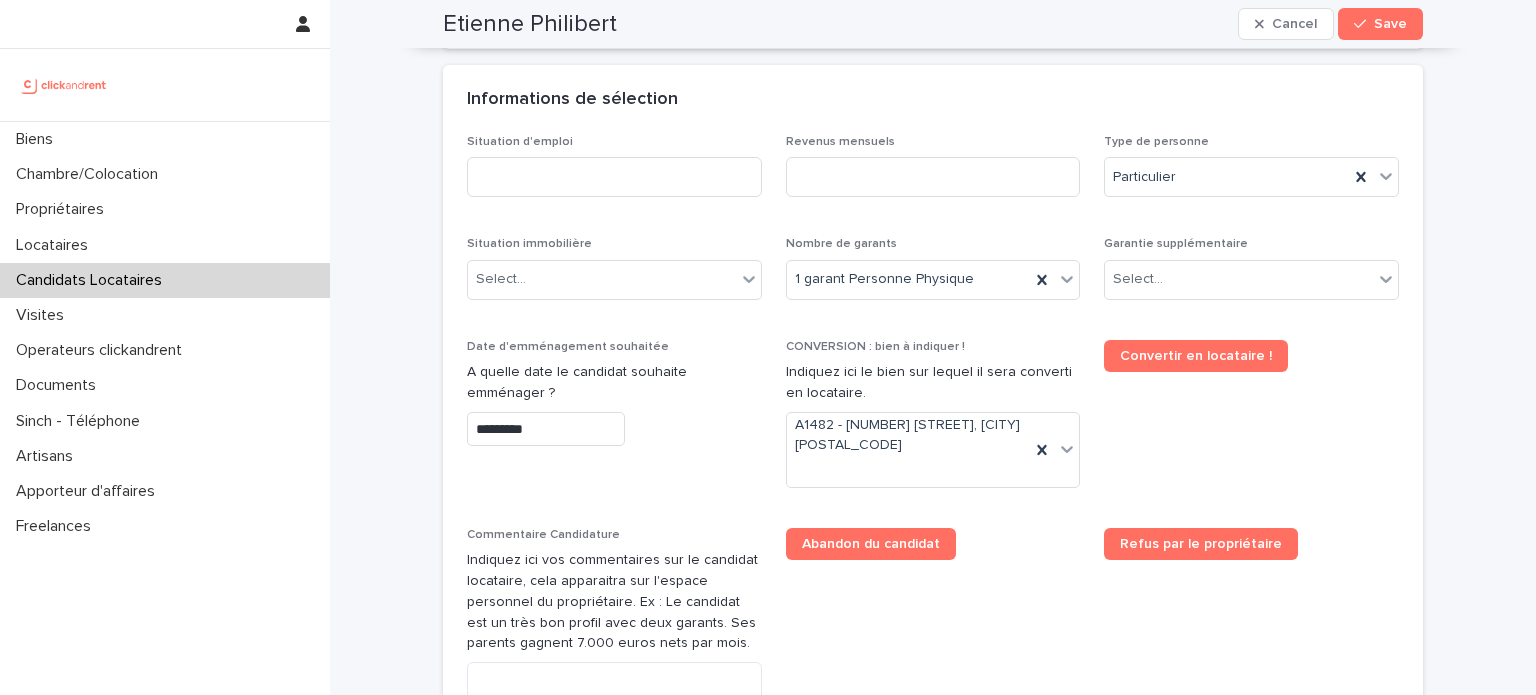 click on "Situation d'emploi Revenus mensuels Type de personne Particulier Situation immobilière Select... Nombre de garants 1 garant Personne Physique Garantie supplémentaire Select... Date d'emménagement souhaitée A quelle date le candidat souhaite emménager ? ********* CONVERSION : bien à indiquer ! Indiquez ici le bien sur lequel il sera converti en locataire. A1482 - 11 rue de Châteaufort,  Orsay 91400 Convertir en locataire ! Commentaire Candidature Indiquez ici vos commentaires sur le candidat locataire, cela apparaitra sur l'espace personnel du propriétaire.
Ex : Le candidat est un très bon profil avec deux garants. Ses parents gagnent 7.000 euros nets par mois. Abandon du candidat Refus par le propriétaire Bien - Historique Top Select... Type de Top Validation / Refus" at bounding box center (933, 480) 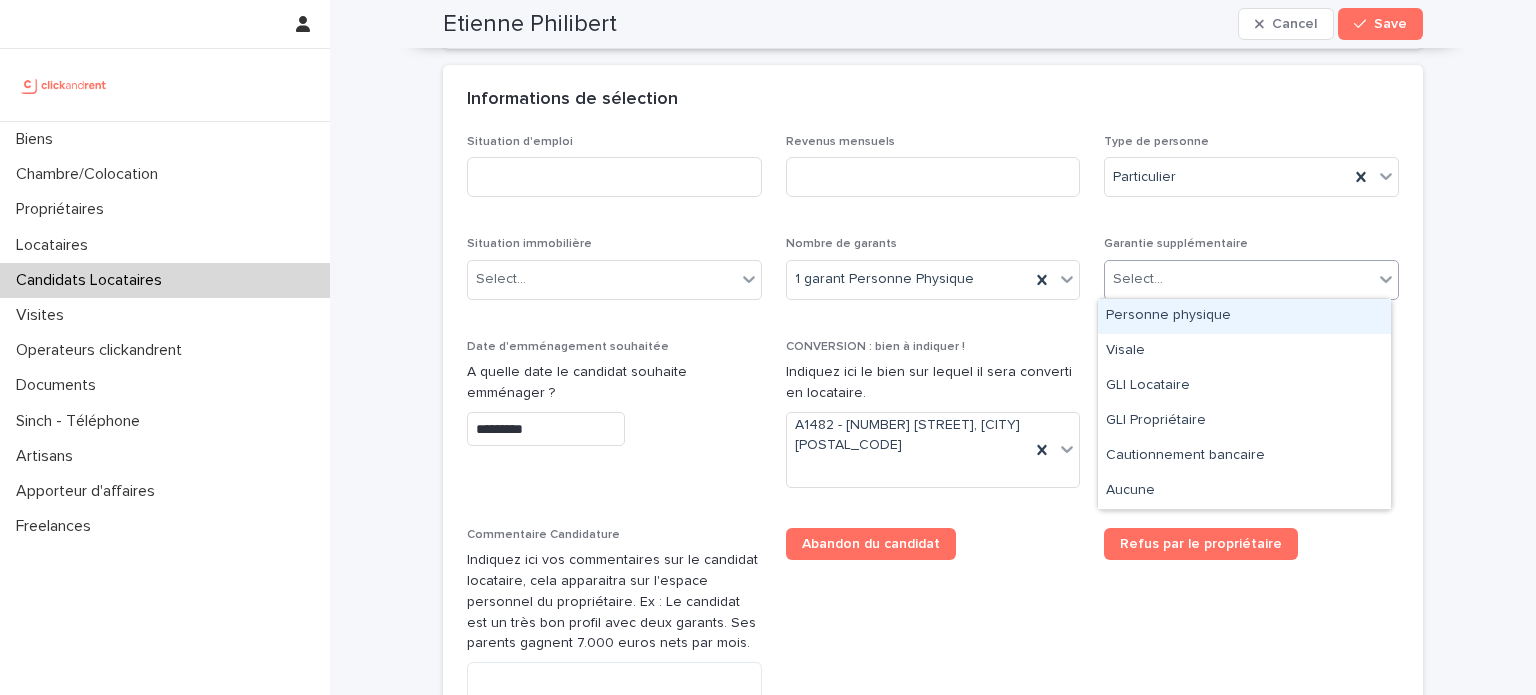 click on "Select..." at bounding box center (1251, 280) 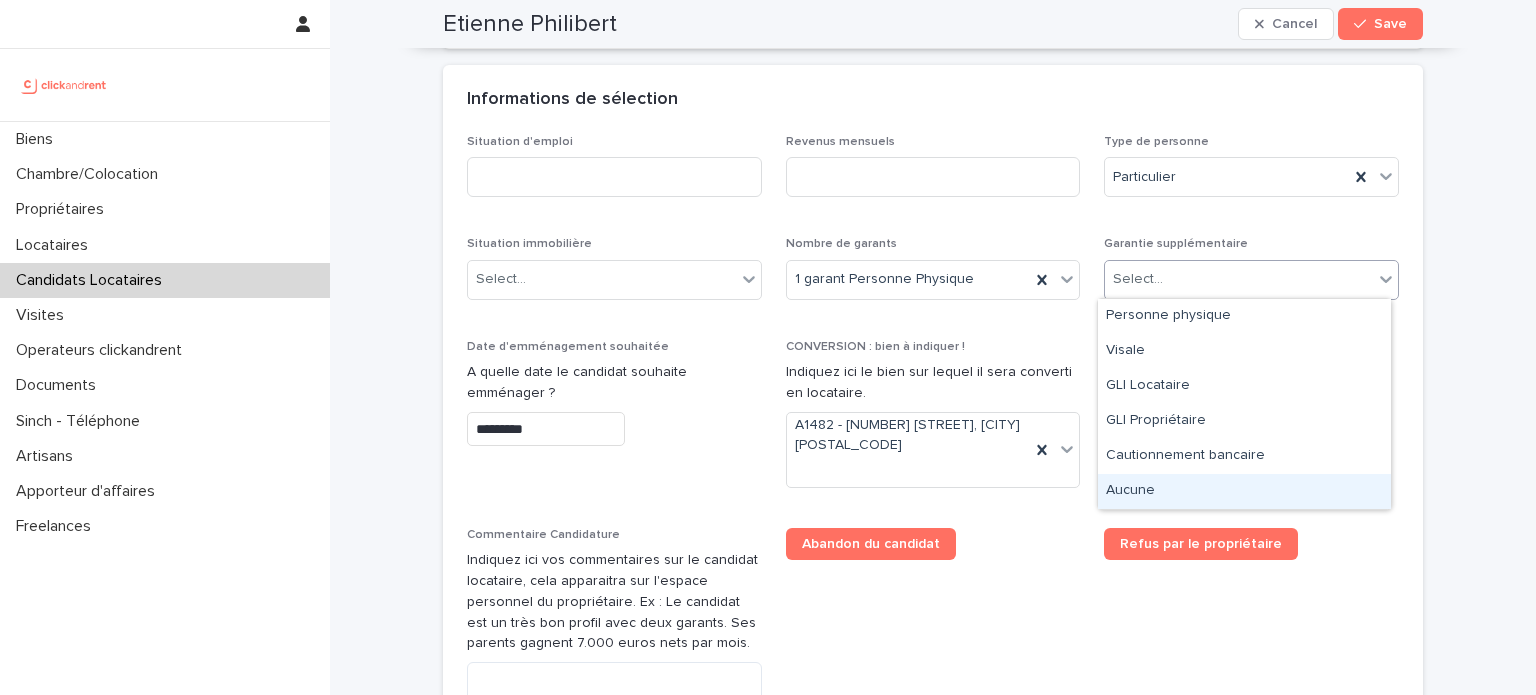 click on "Aucune" at bounding box center (1244, 491) 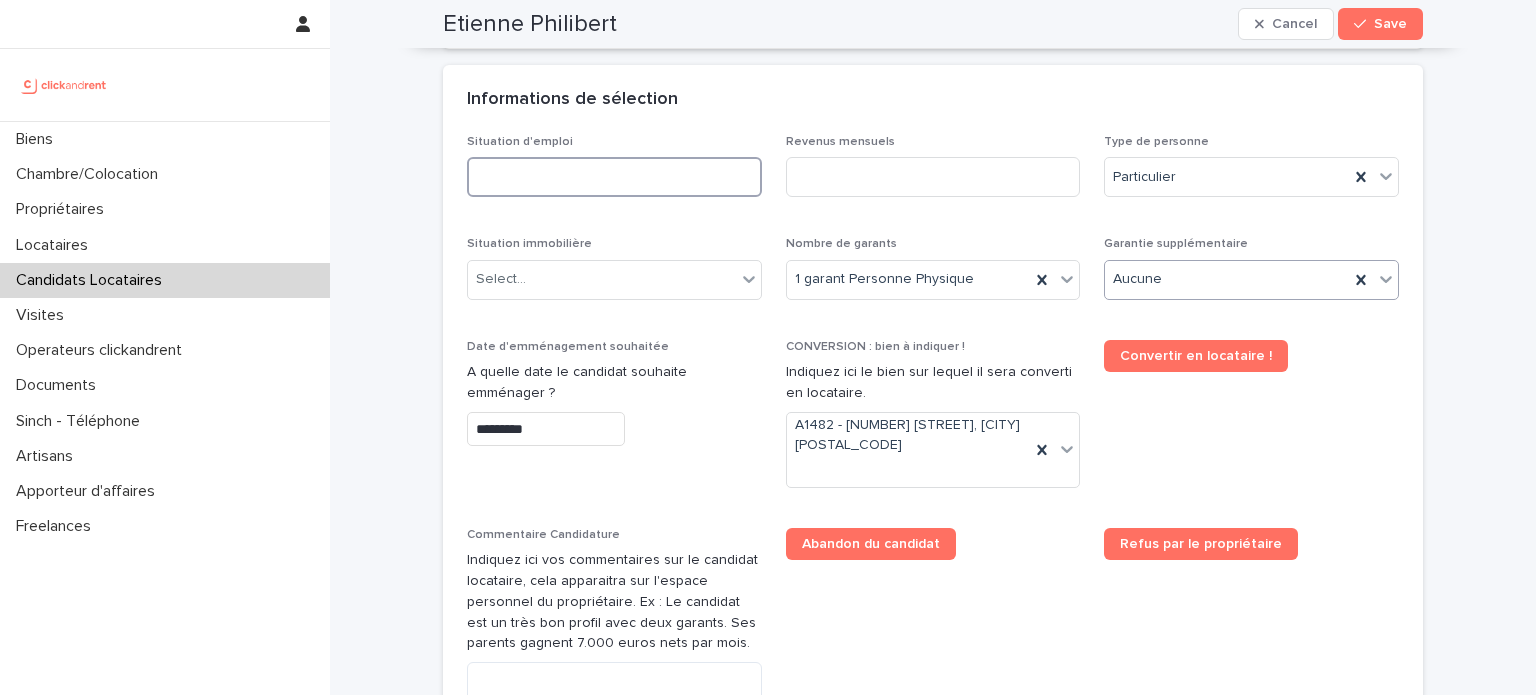 click at bounding box center (614, 177) 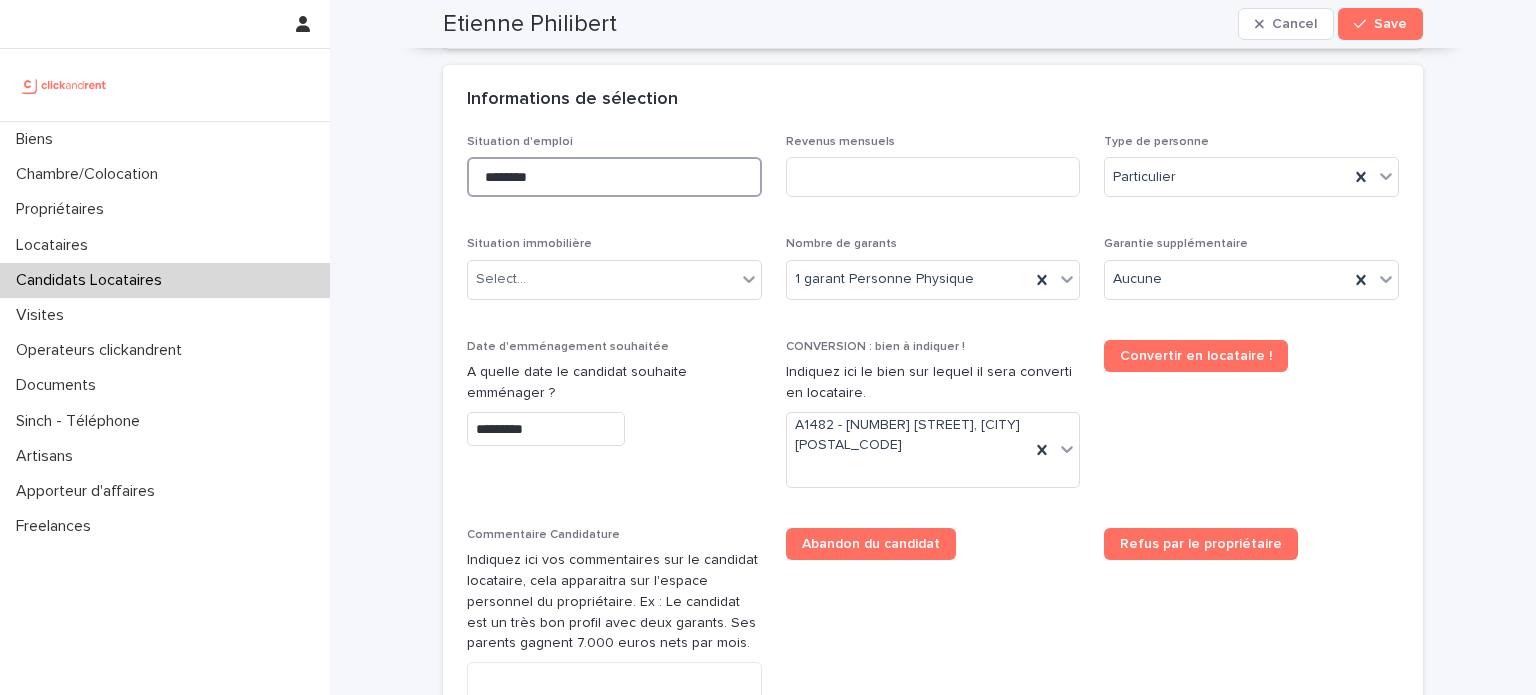type on "********" 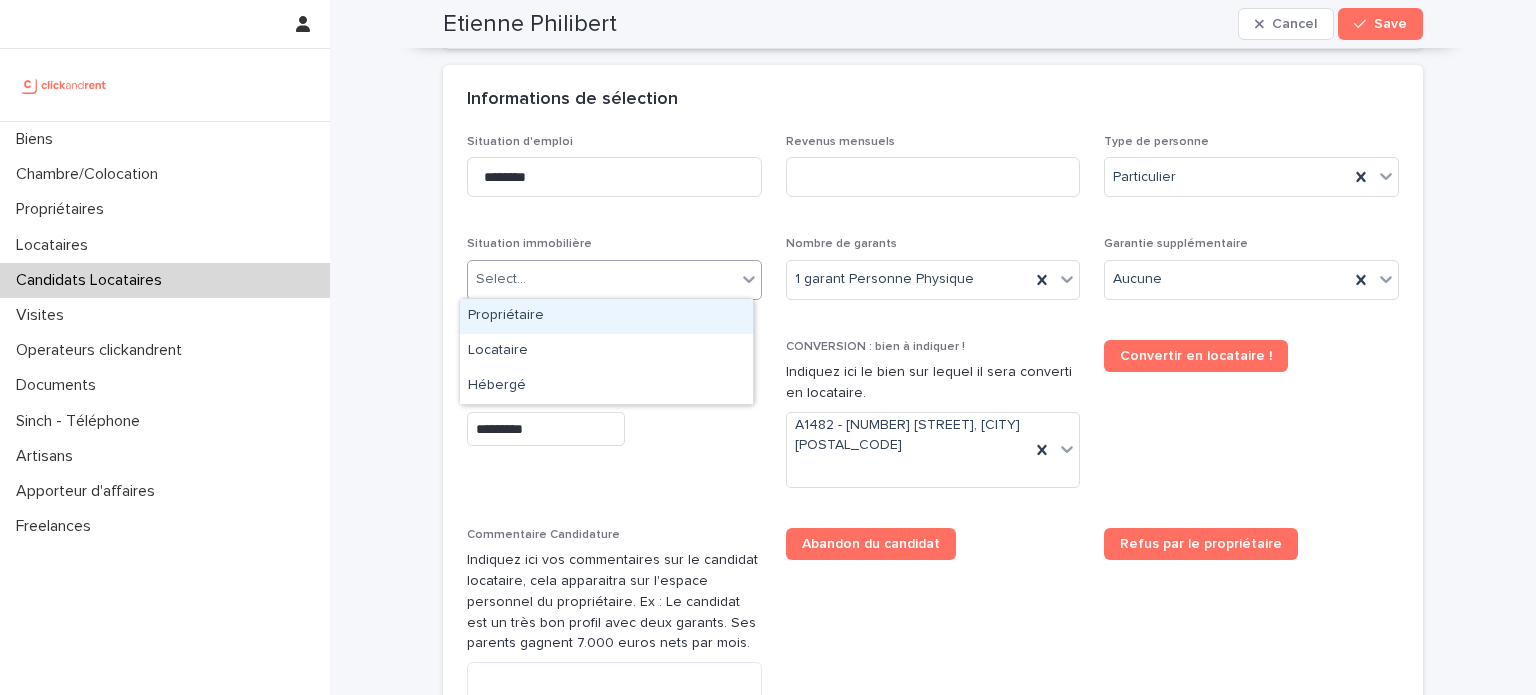 click on "Select..." at bounding box center [602, 279] 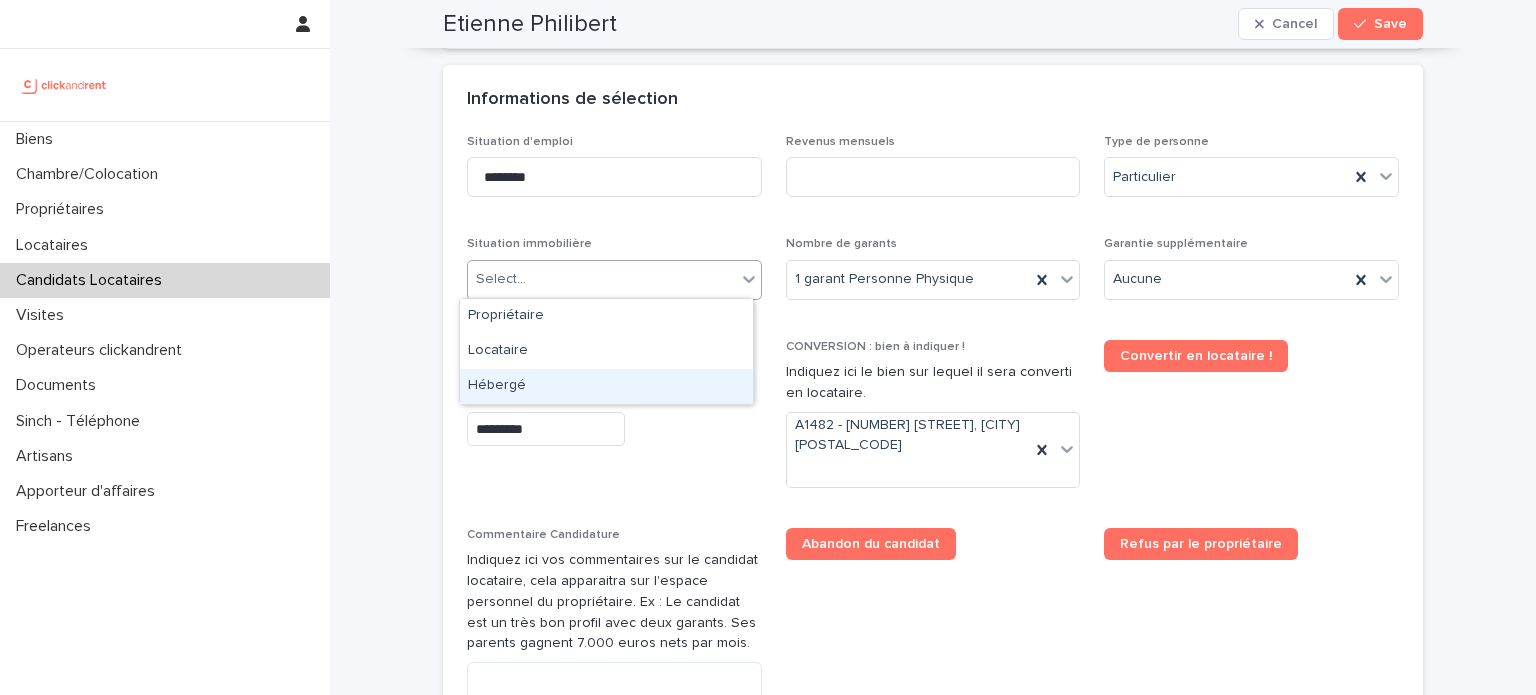 click on "Hébergé" at bounding box center [606, 386] 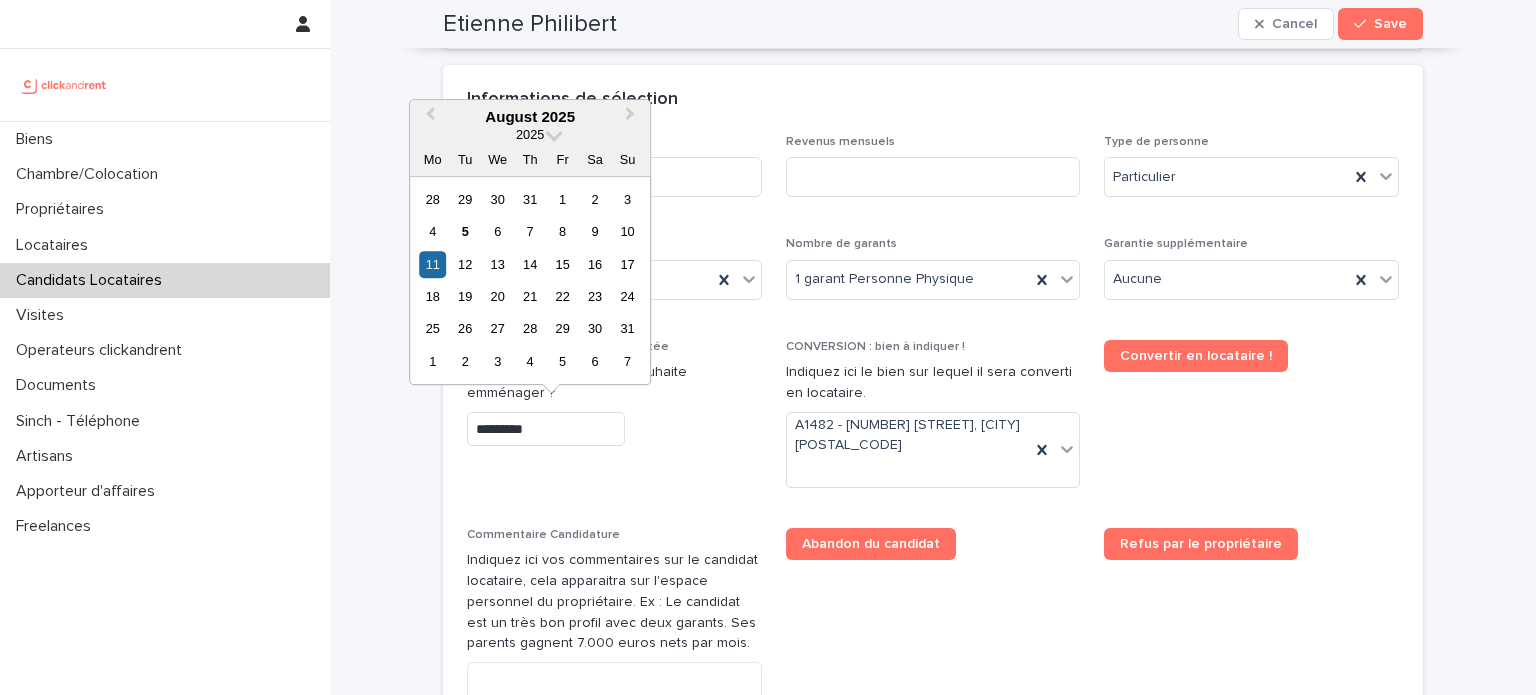 click on "*********" at bounding box center [546, 429] 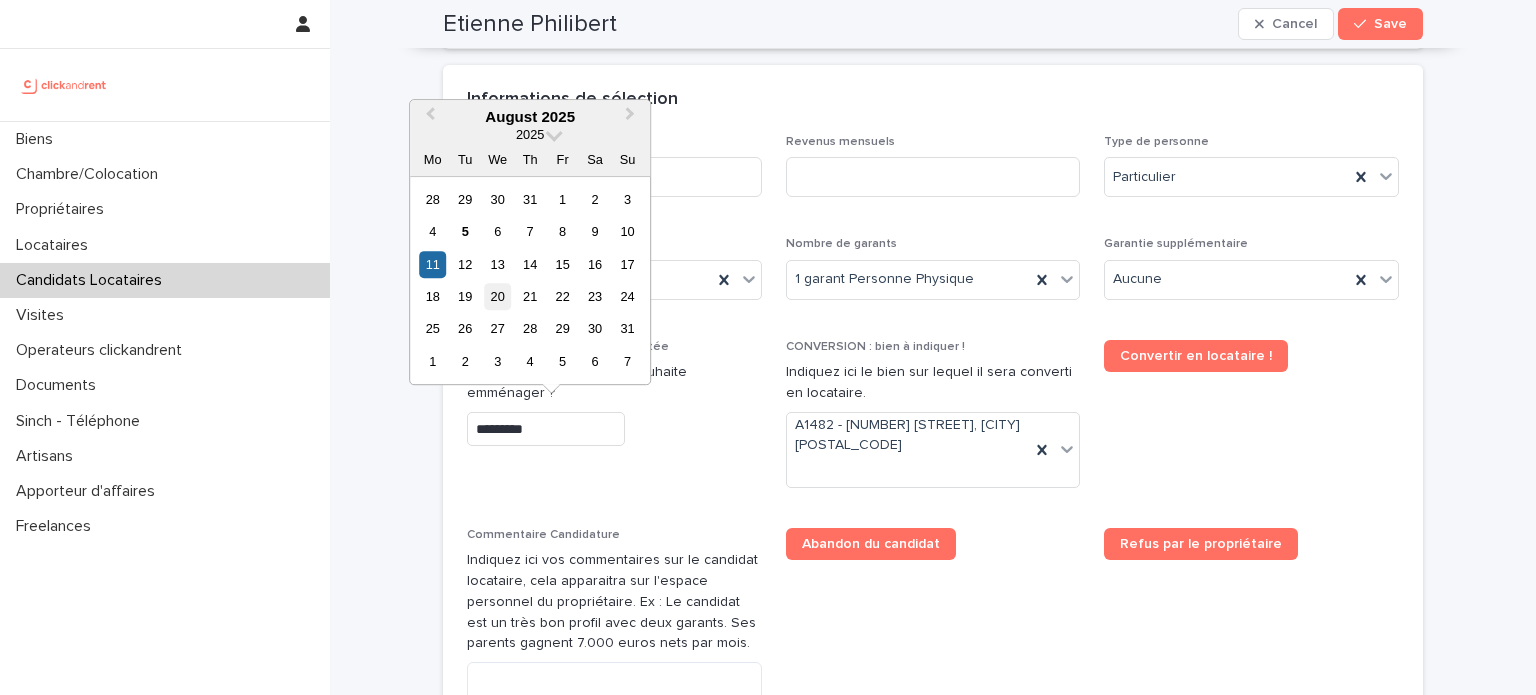 click on "20" at bounding box center [497, 296] 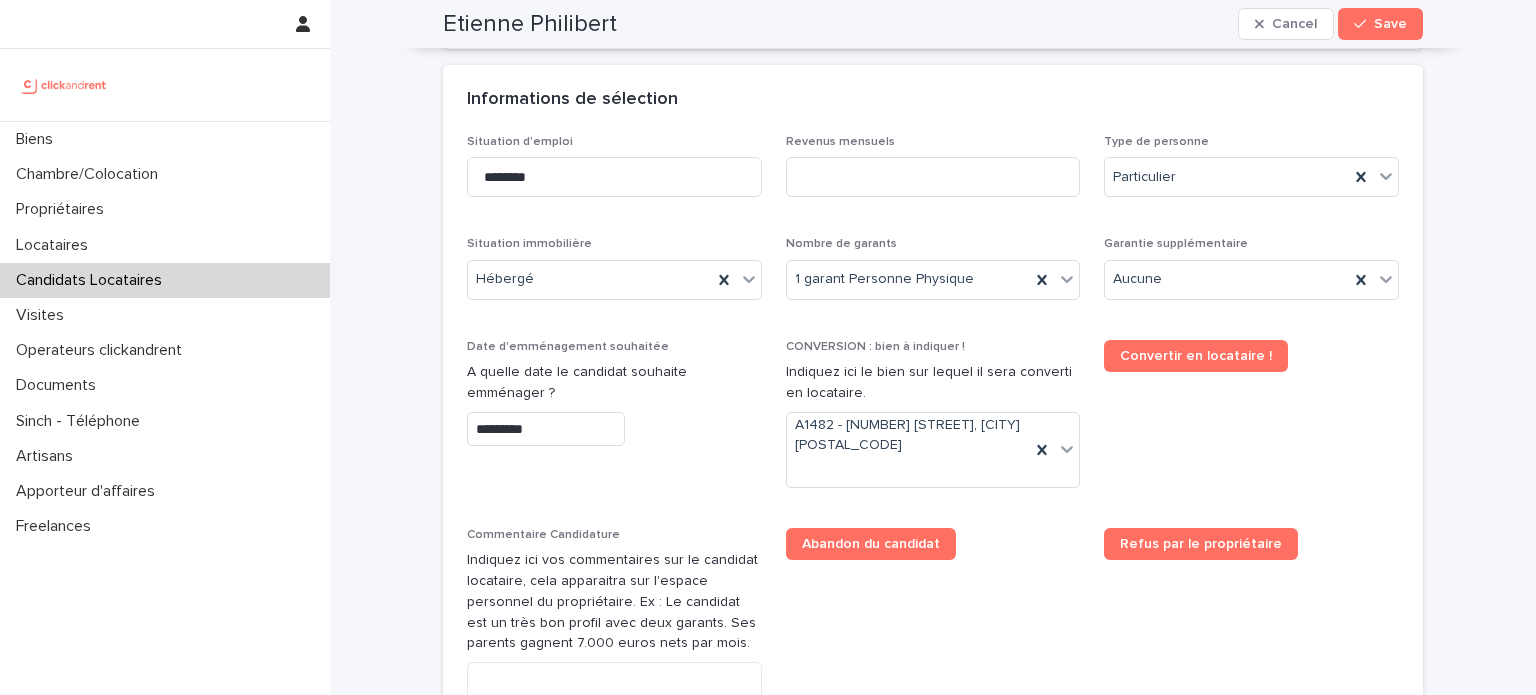 type on "*********" 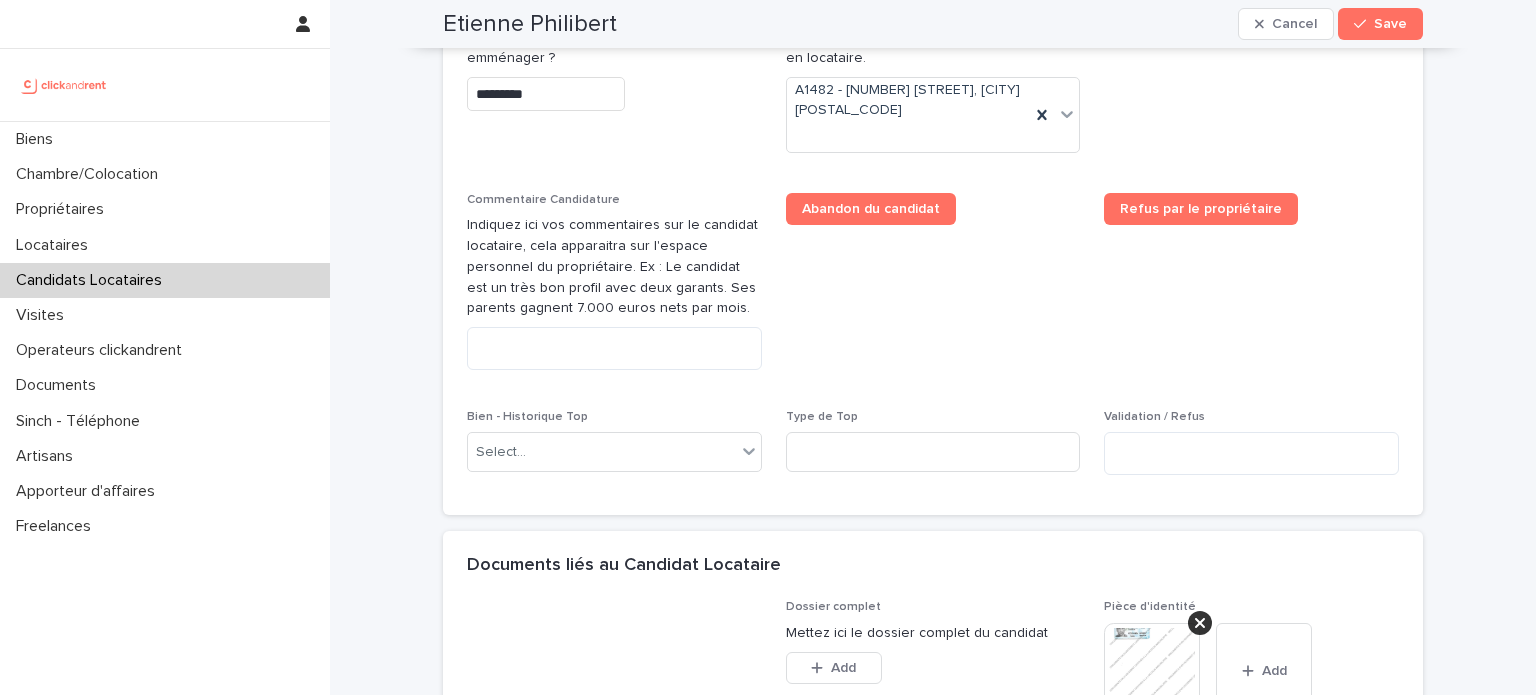 scroll, scrollTop: 1043, scrollLeft: 0, axis: vertical 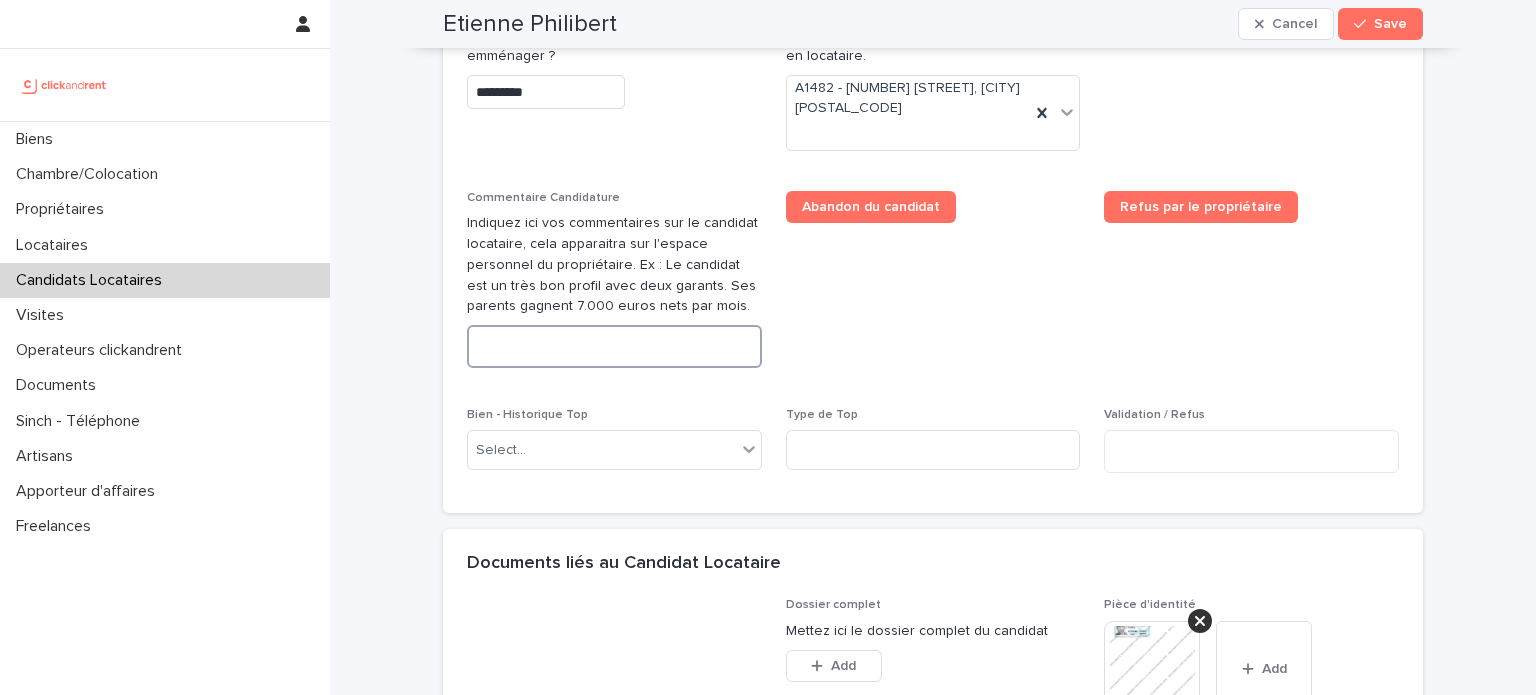 click at bounding box center [614, 346] 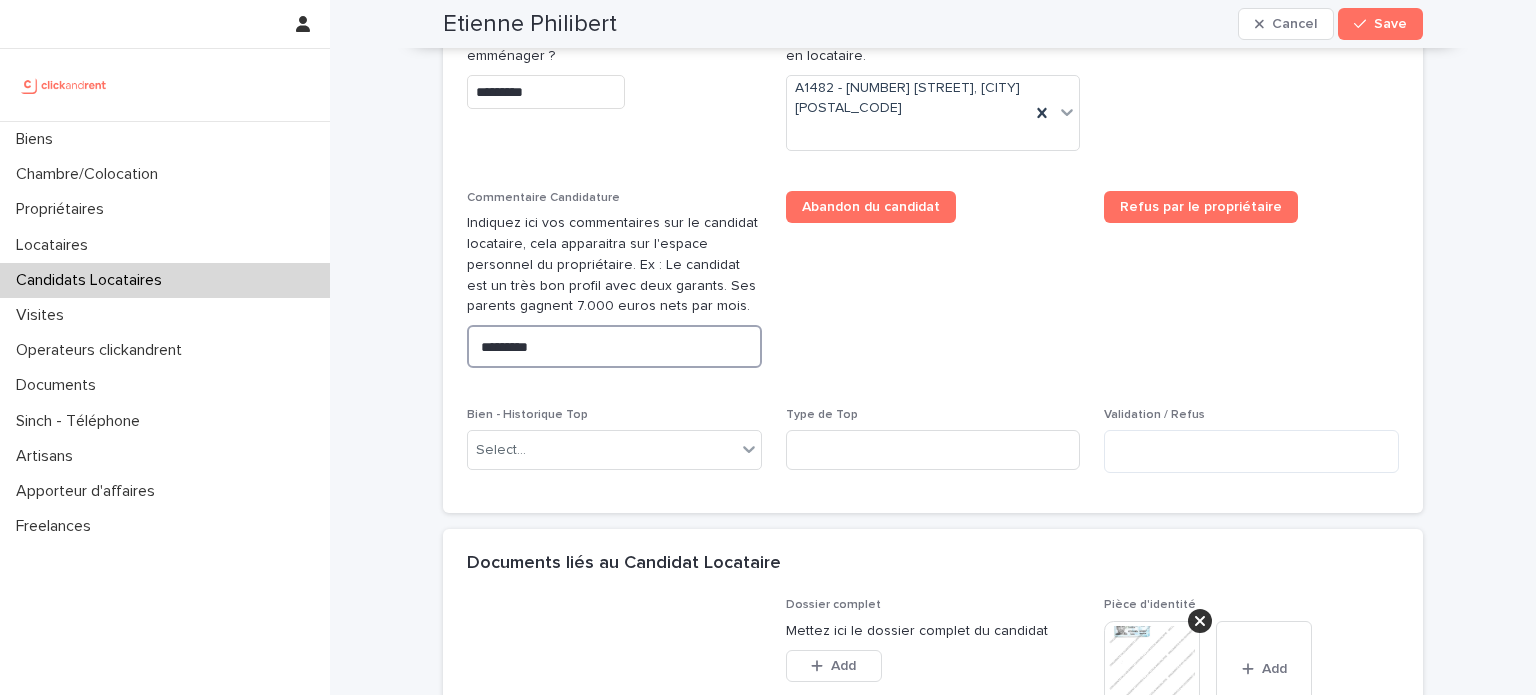 paste on "**********" 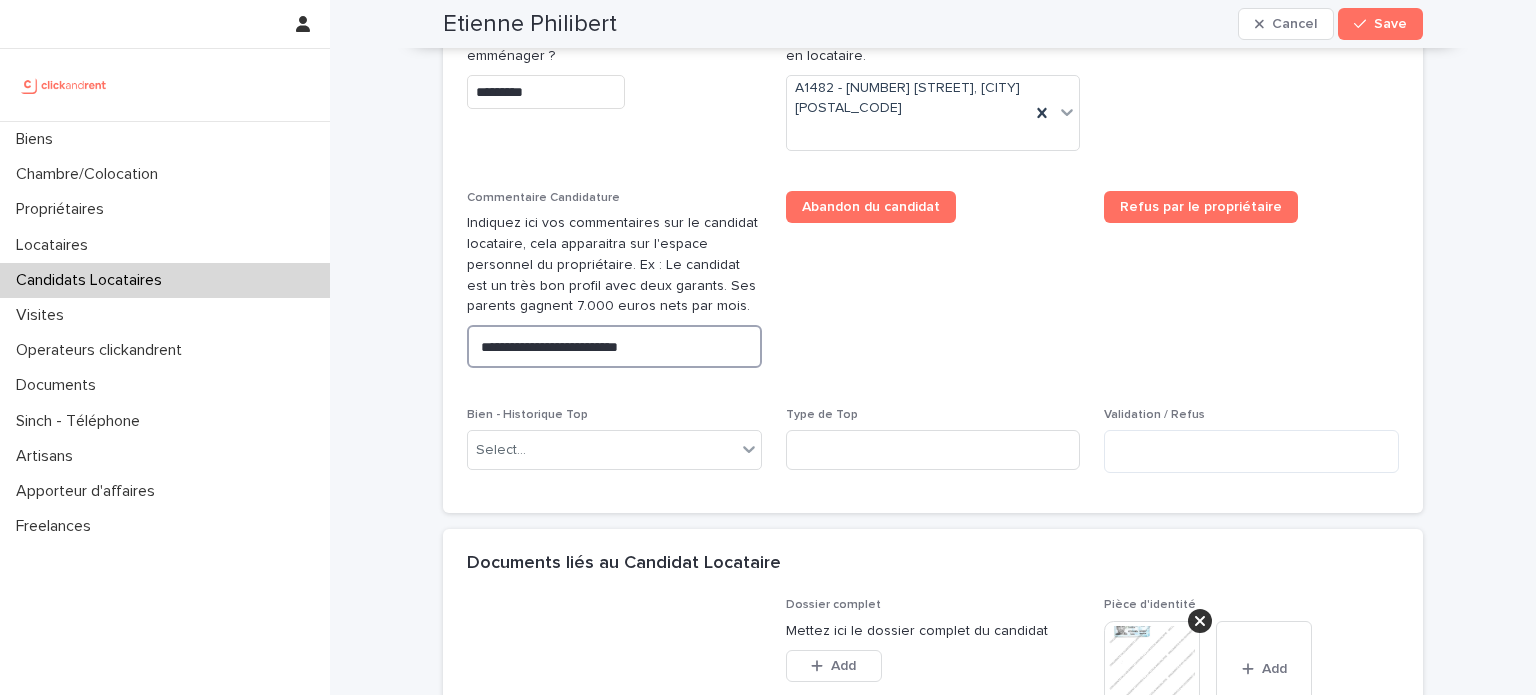 click on "**********" at bounding box center (614, 346) 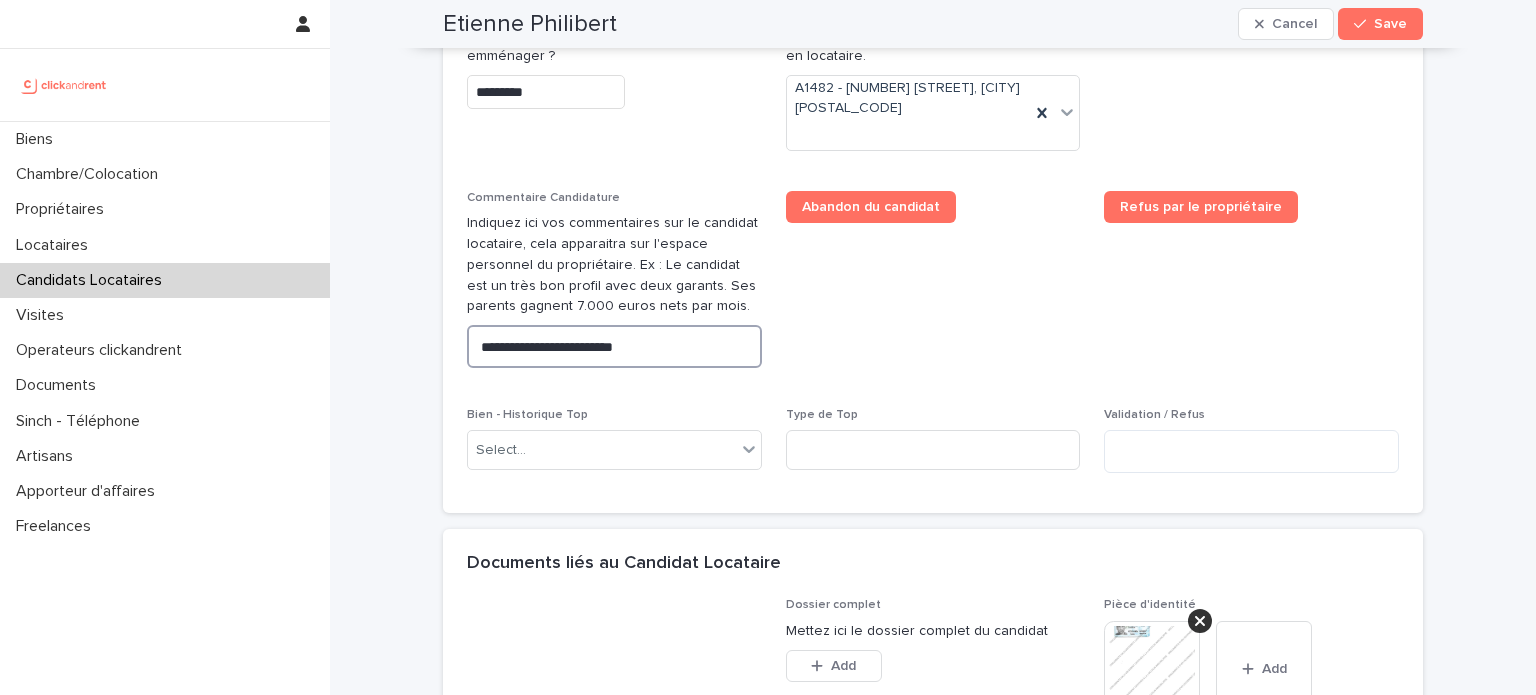 click on "**********" at bounding box center [614, 346] 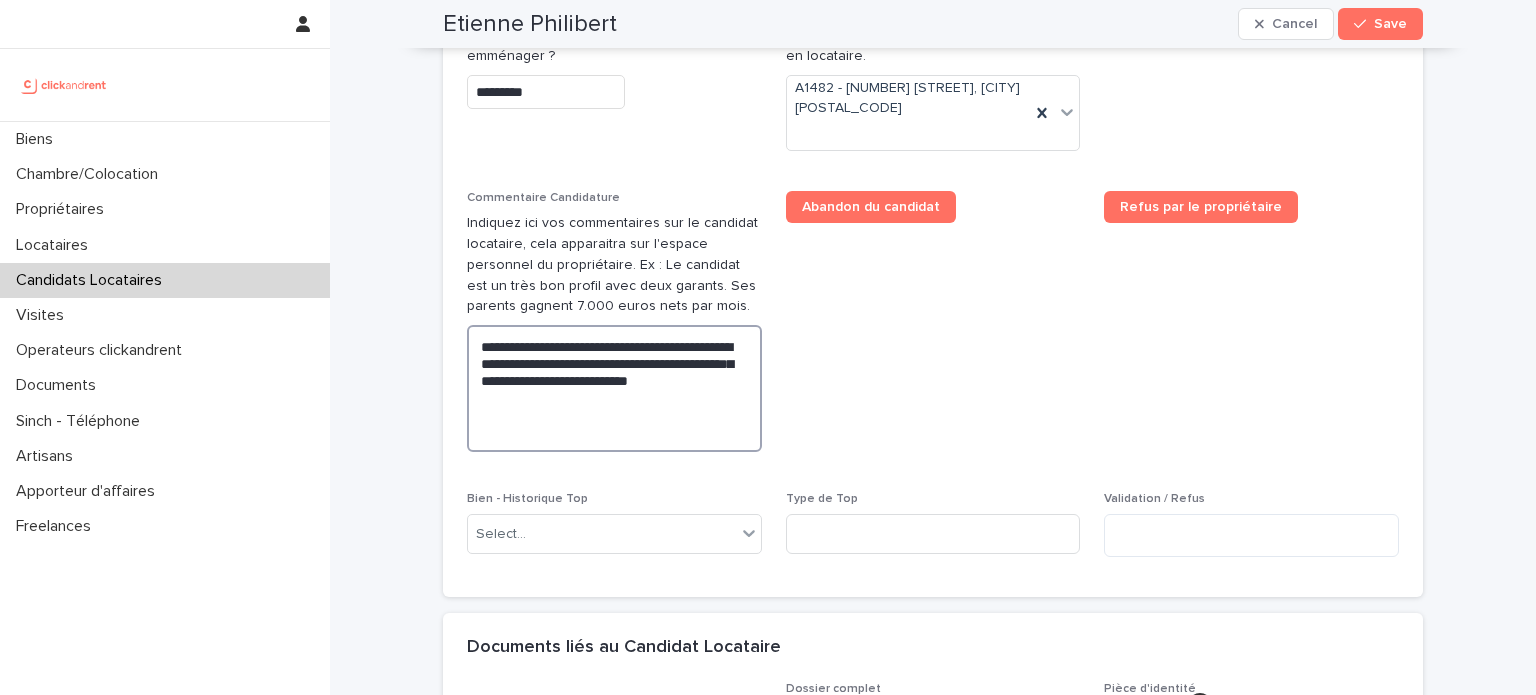 paste on "**********" 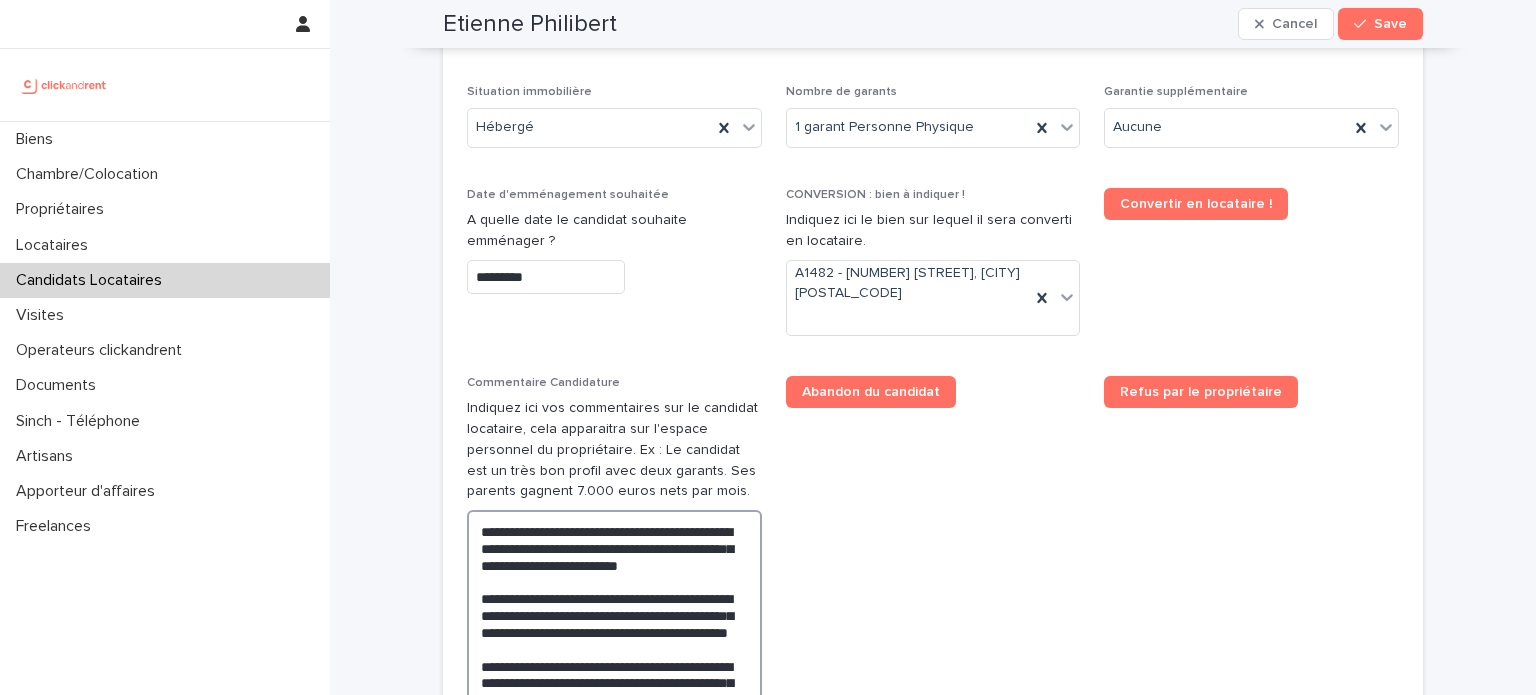 scroll, scrollTop: 851, scrollLeft: 0, axis: vertical 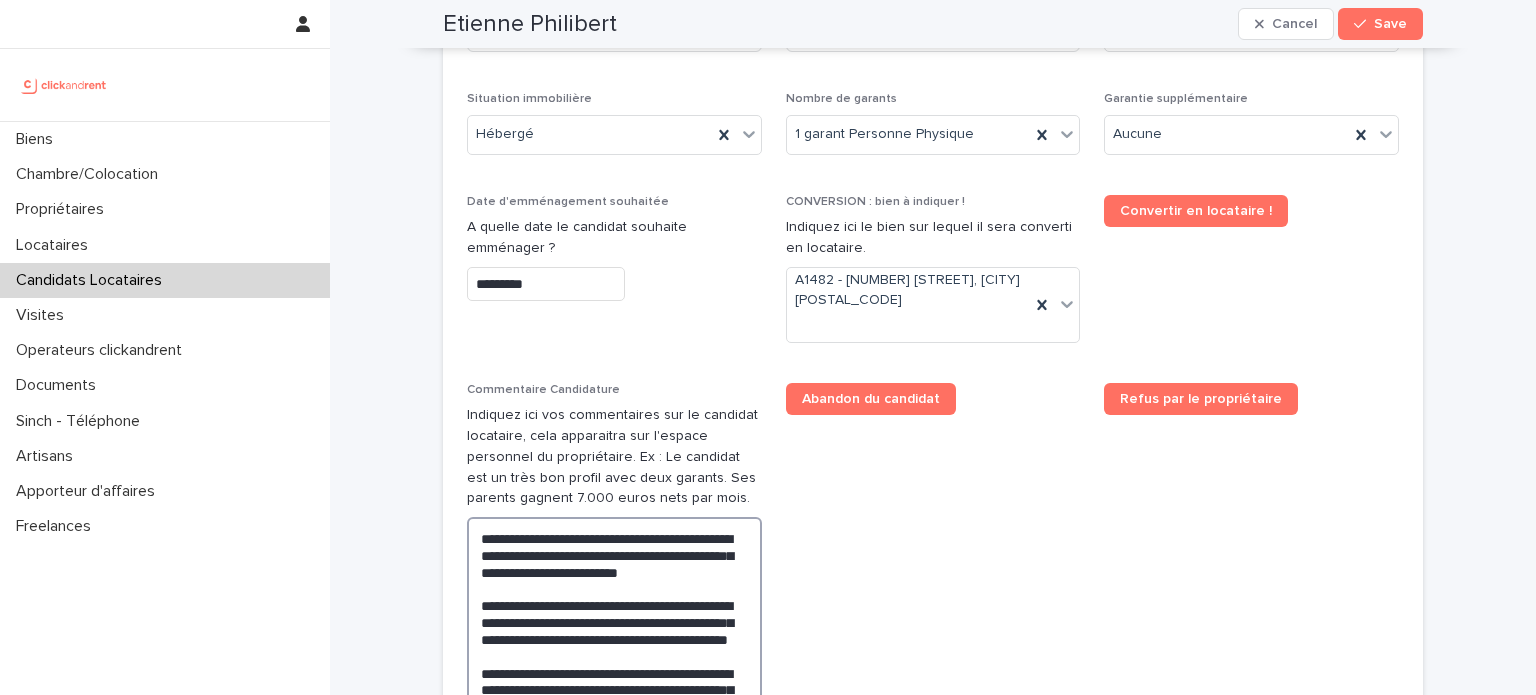 type on "**********" 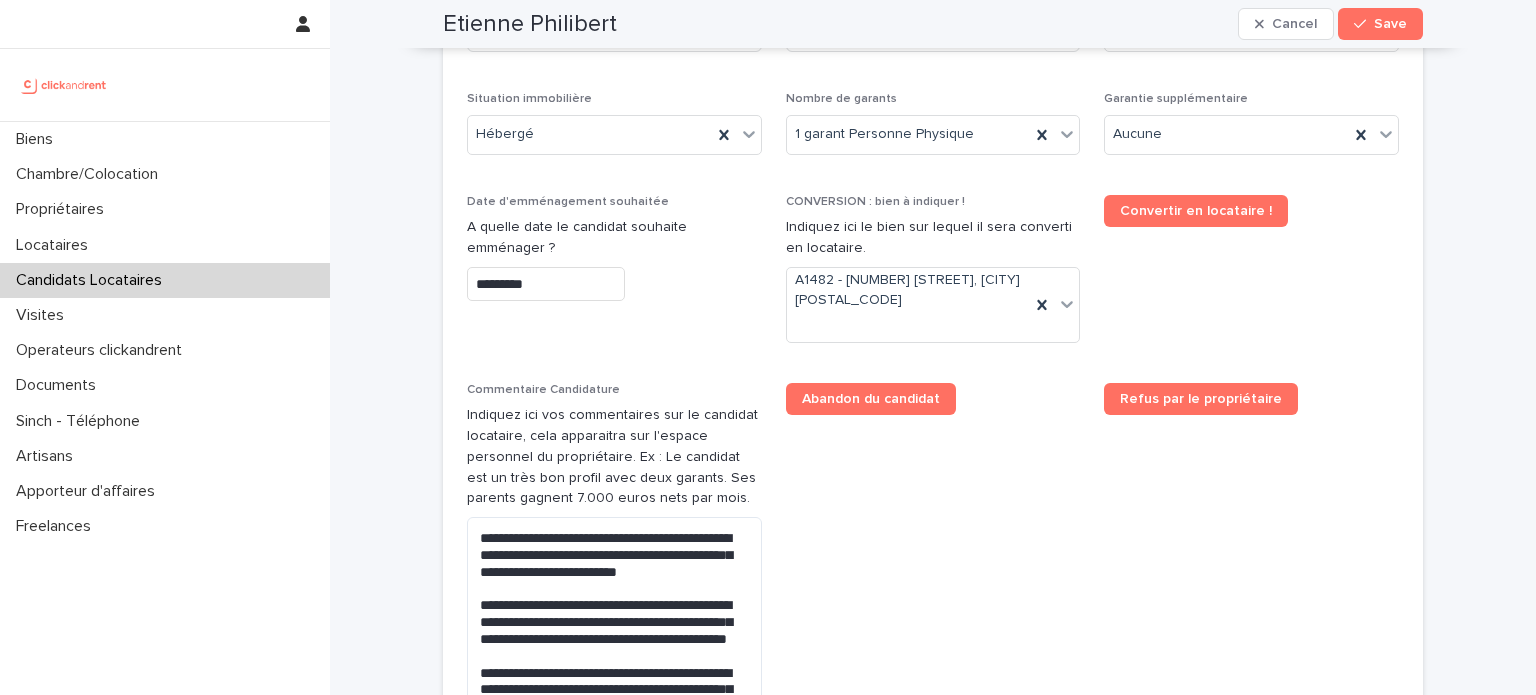 click on "Etienne Philibert Cancel Save" at bounding box center (933, 24) 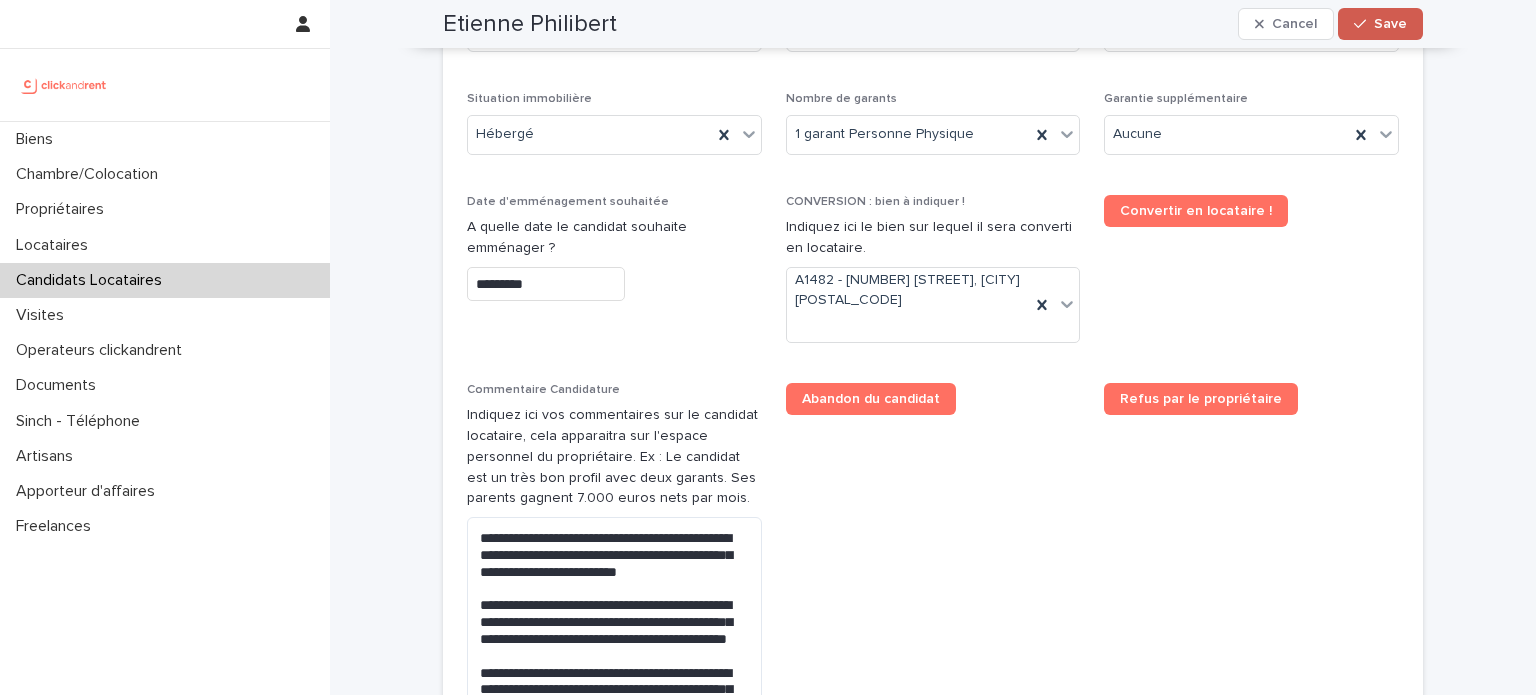 click on "Save" at bounding box center [1380, 24] 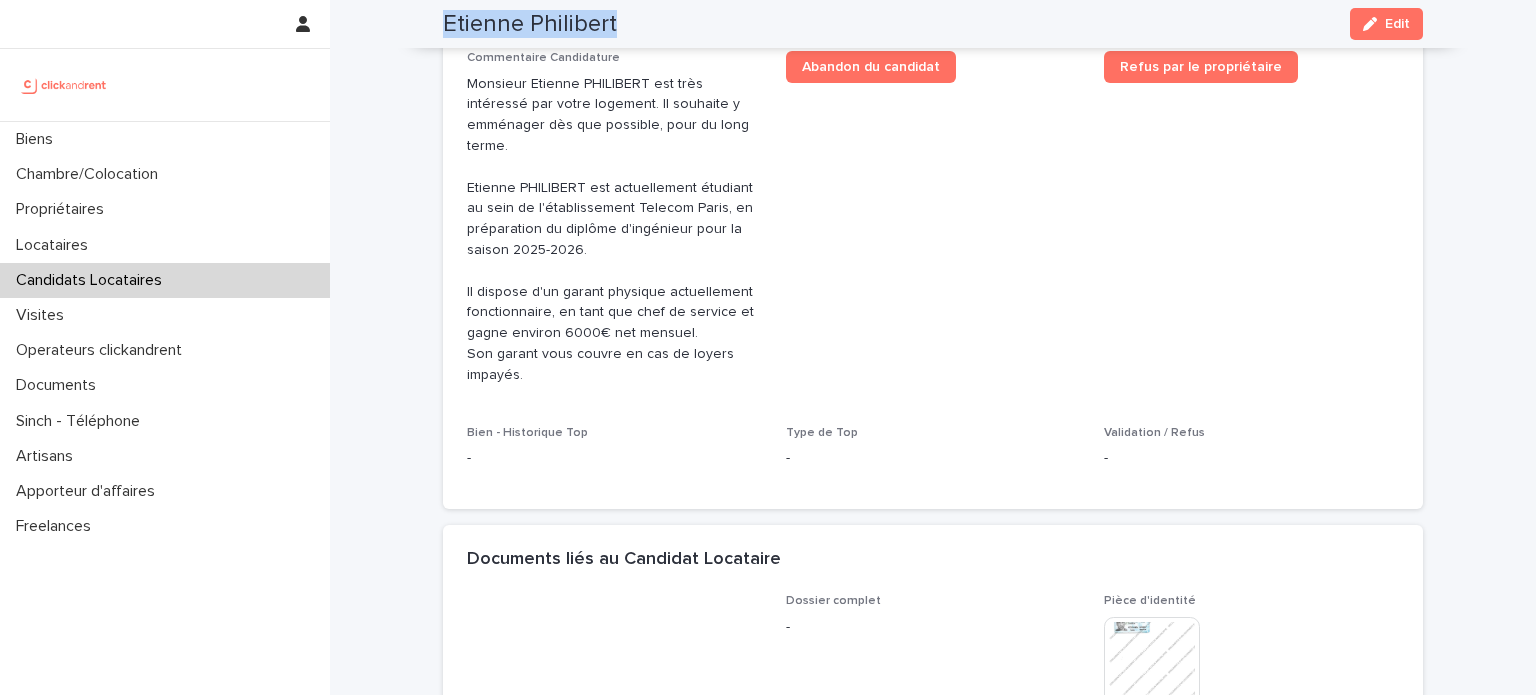 scroll, scrollTop: 500, scrollLeft: 0, axis: vertical 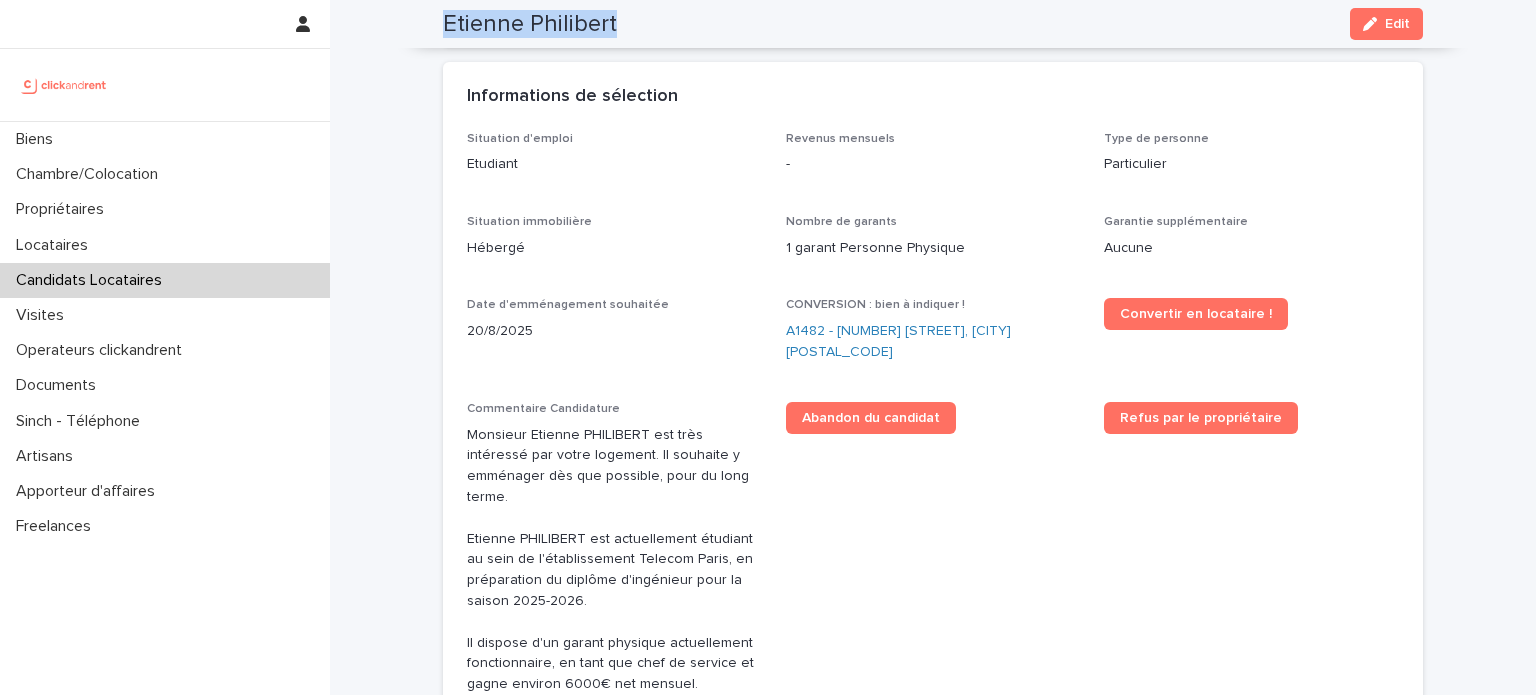 drag, startPoint x: 614, startPoint y: 18, endPoint x: 430, endPoint y: 28, distance: 184.27155 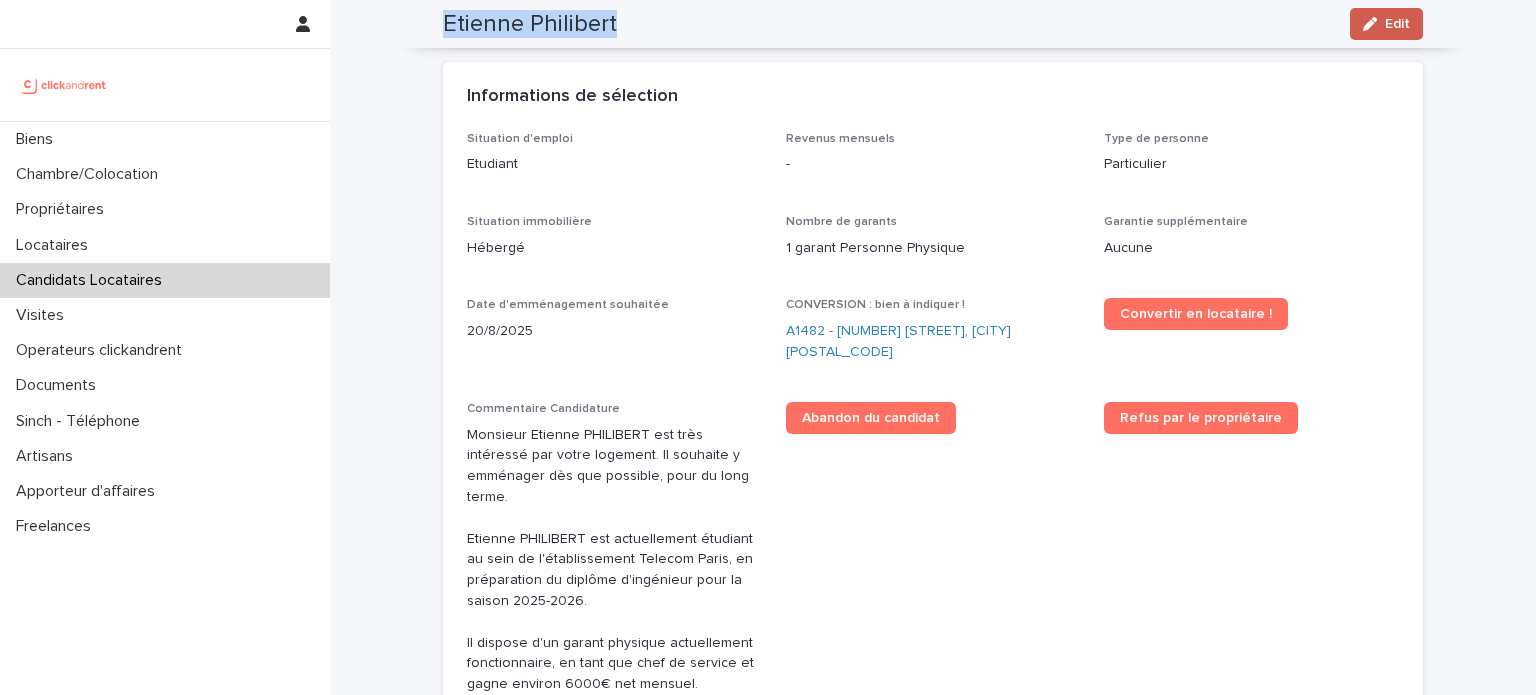 click on "Edit" at bounding box center (1397, 24) 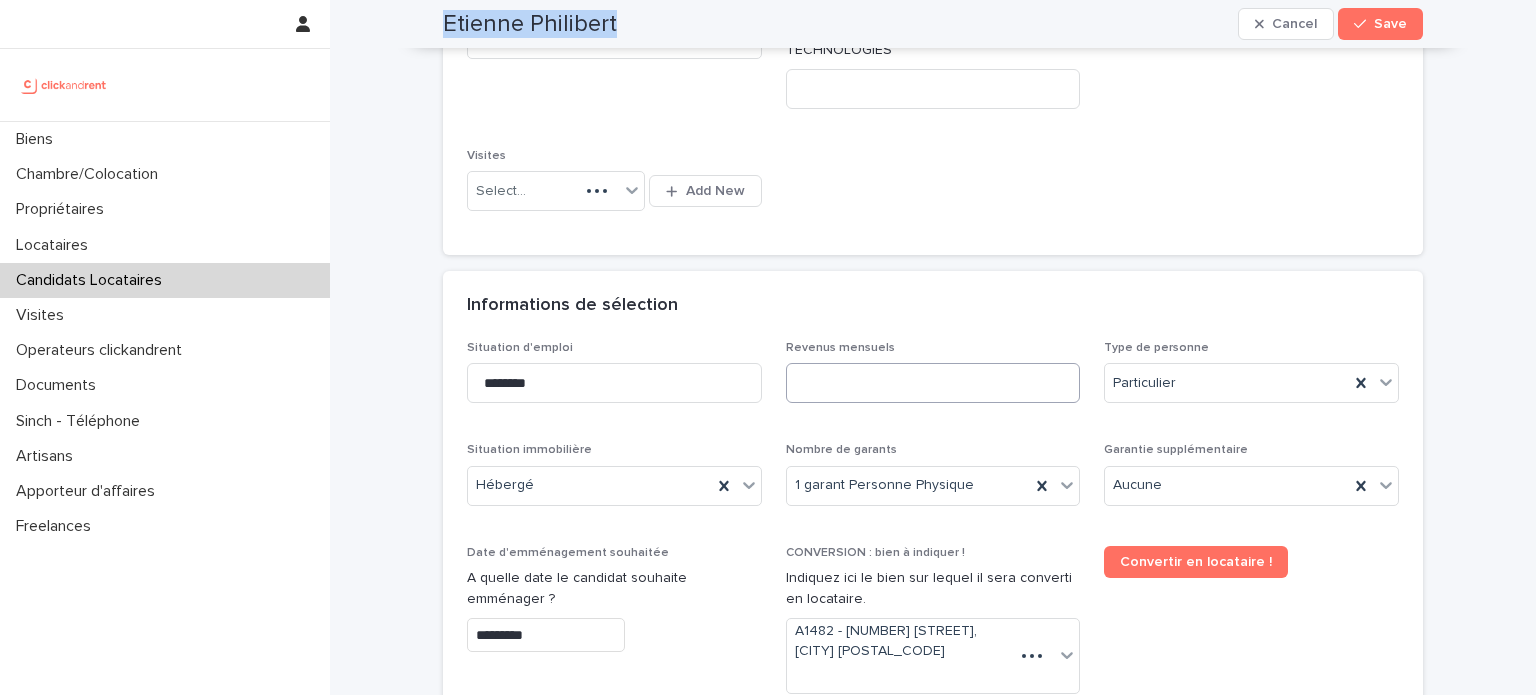 scroll, scrollTop: 673, scrollLeft: 0, axis: vertical 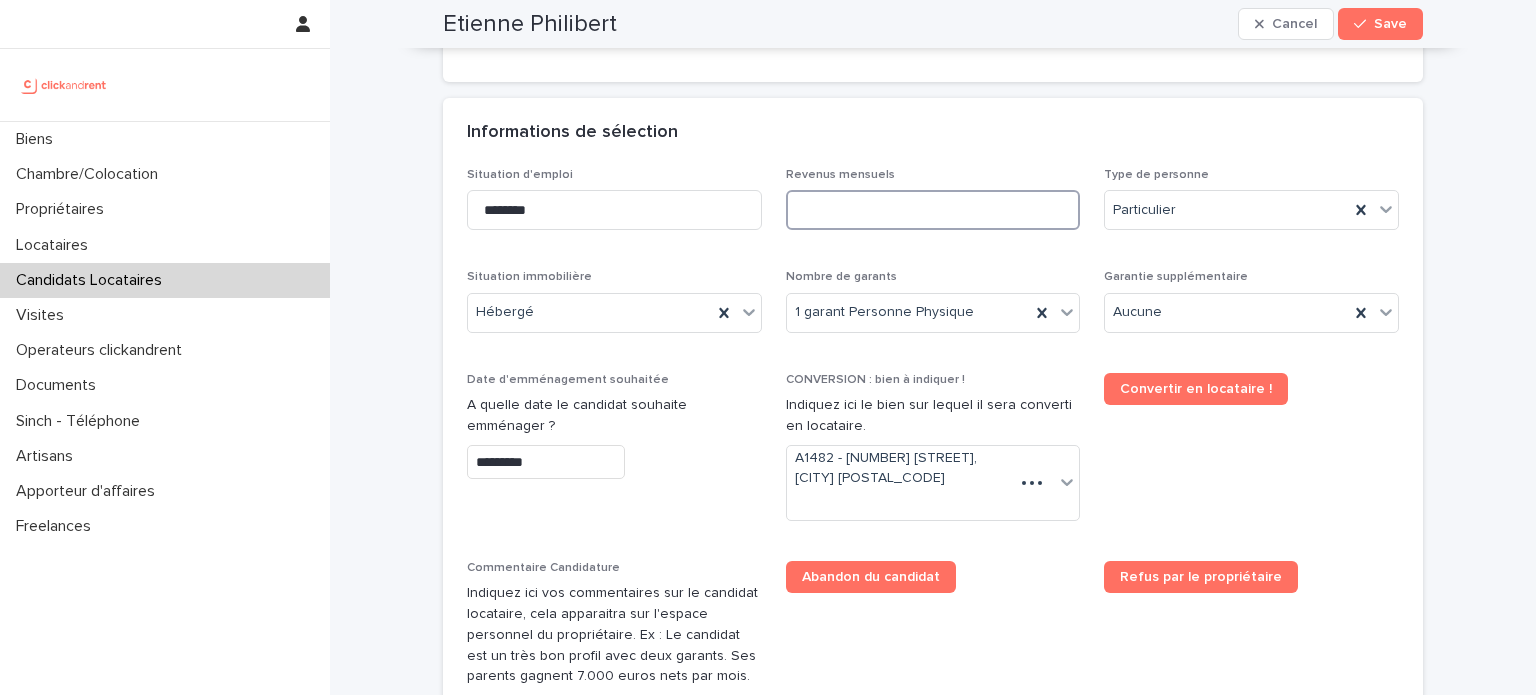 click at bounding box center (933, 210) 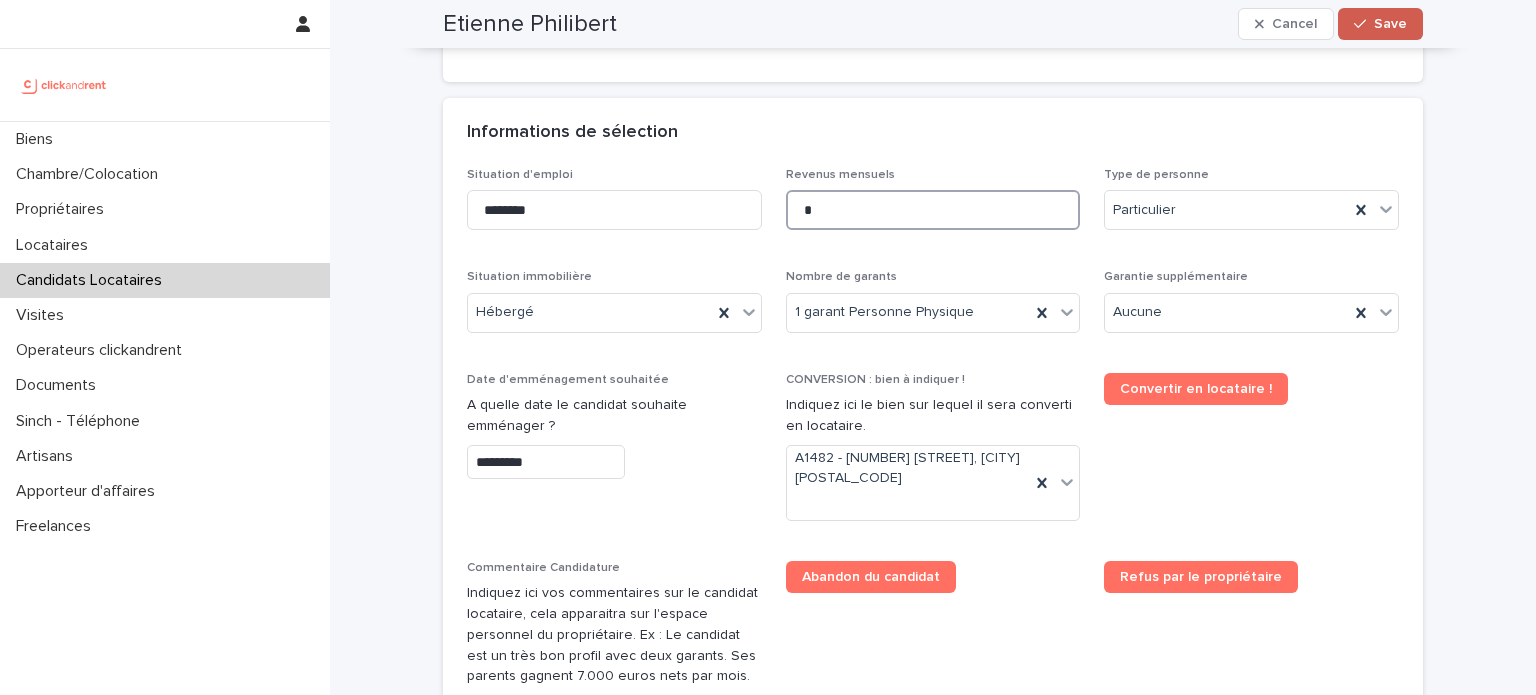 type on "*" 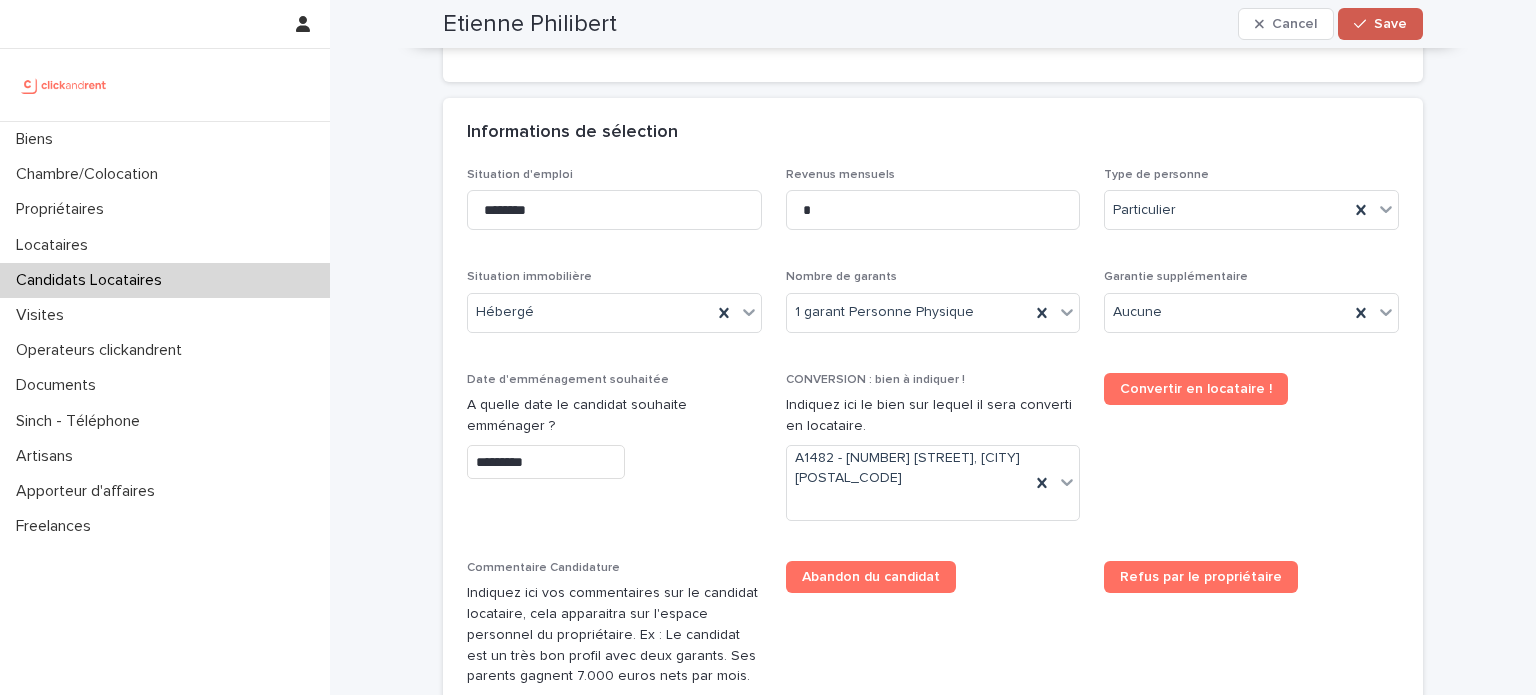 click on "Save" at bounding box center (1390, 24) 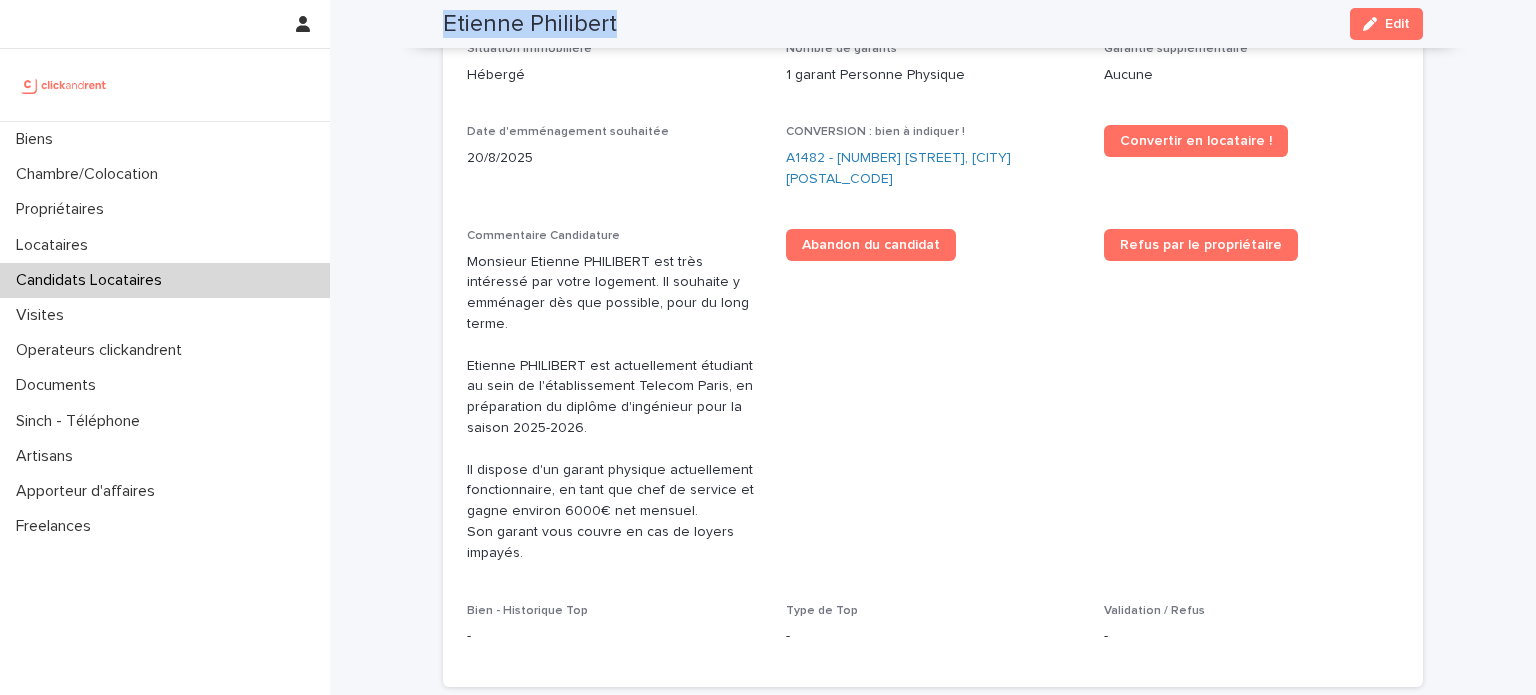 drag, startPoint x: 609, startPoint y: 27, endPoint x: 439, endPoint y: 26, distance: 170.00294 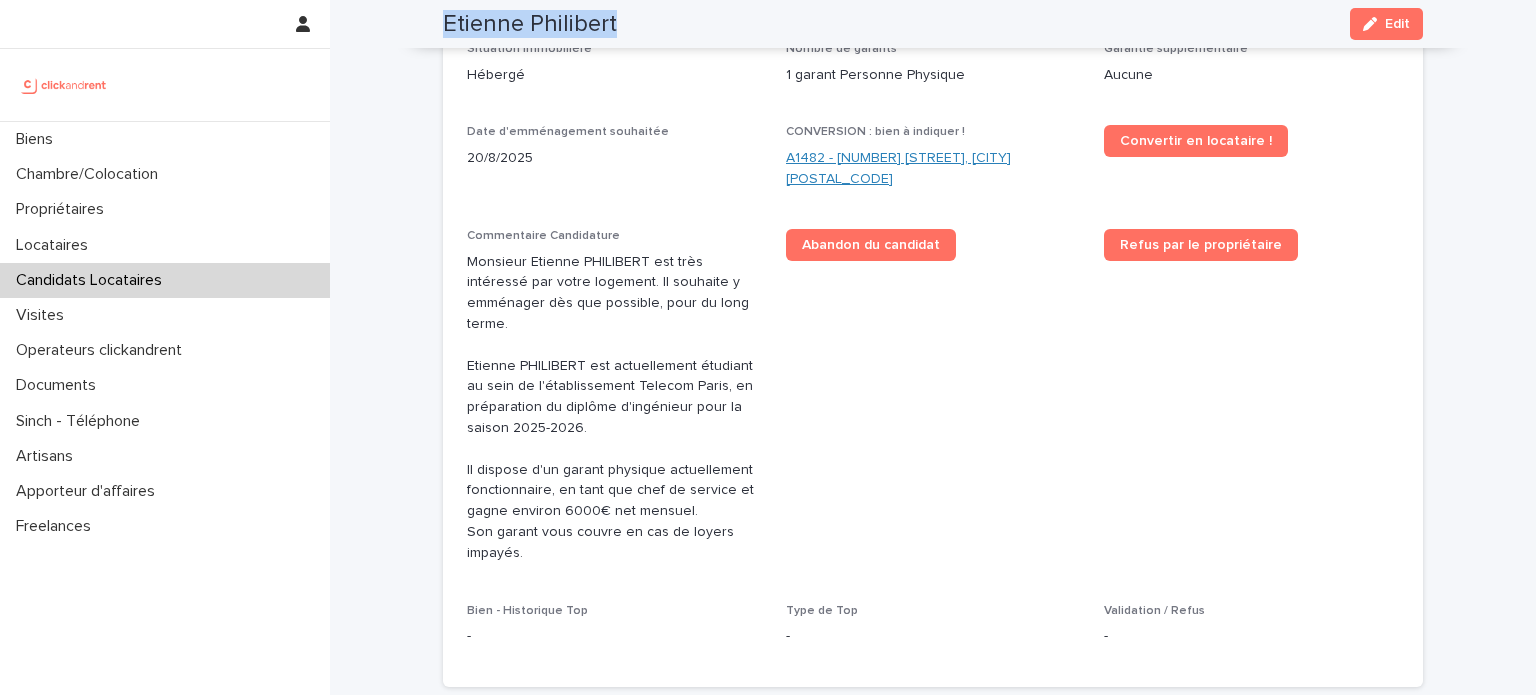 click on "A1482 - 11 rue de Châteaufort,  Orsay 91400" at bounding box center [933, 169] 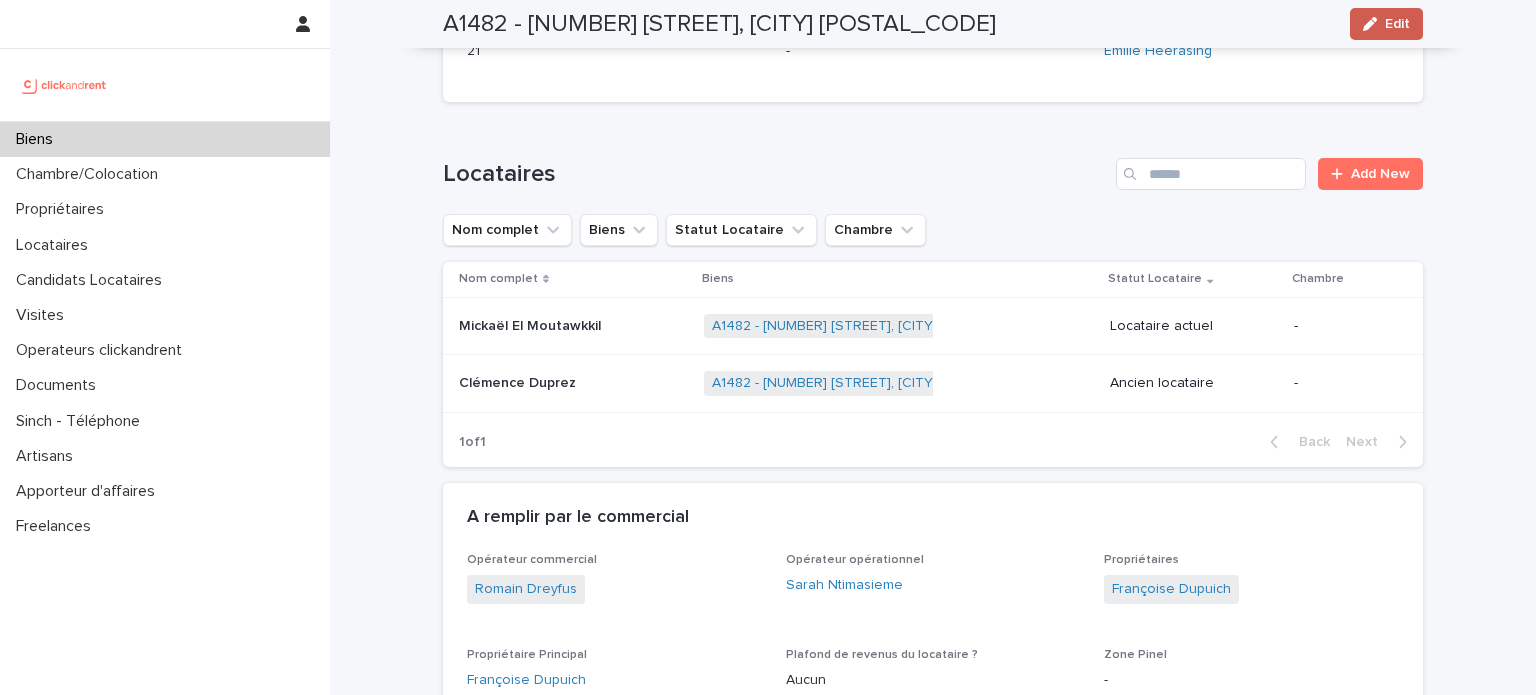 click on "Edit" at bounding box center [1386, 24] 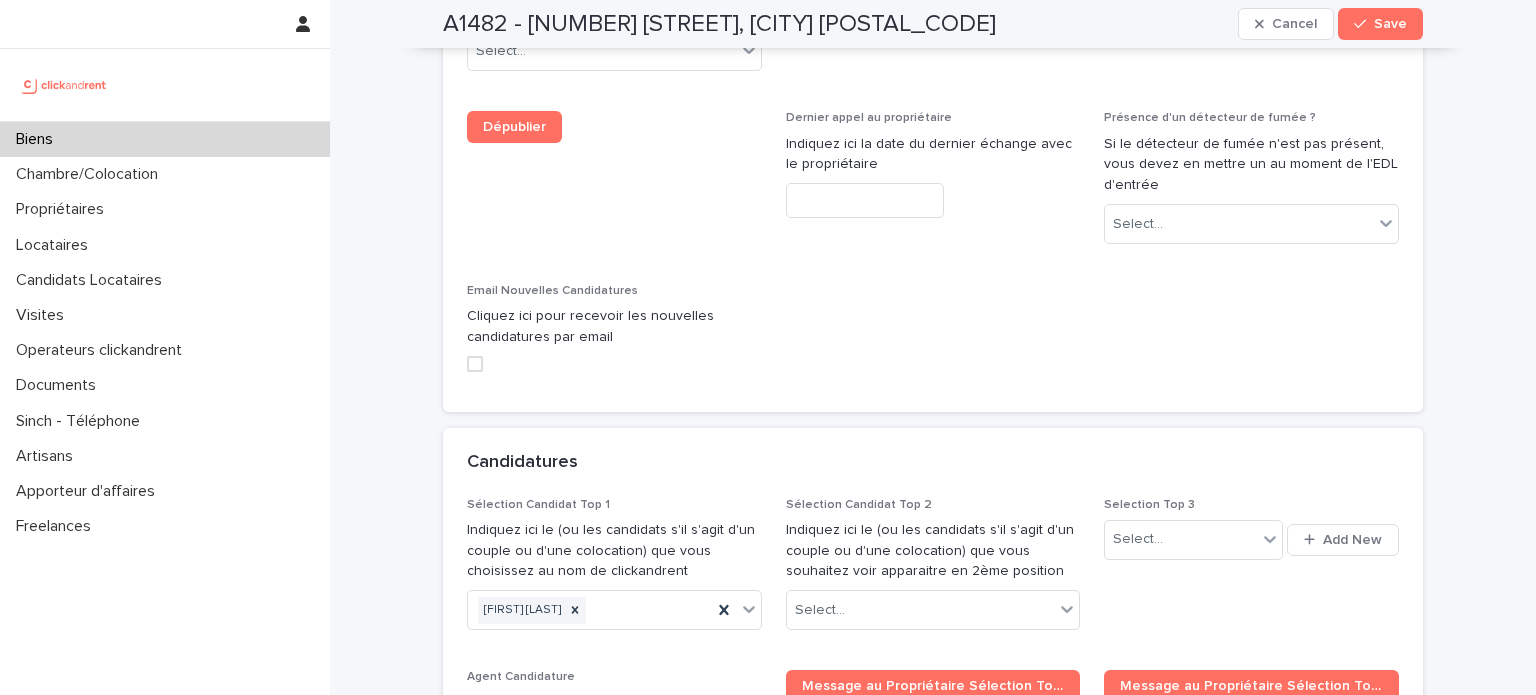 scroll, scrollTop: 9086, scrollLeft: 0, axis: vertical 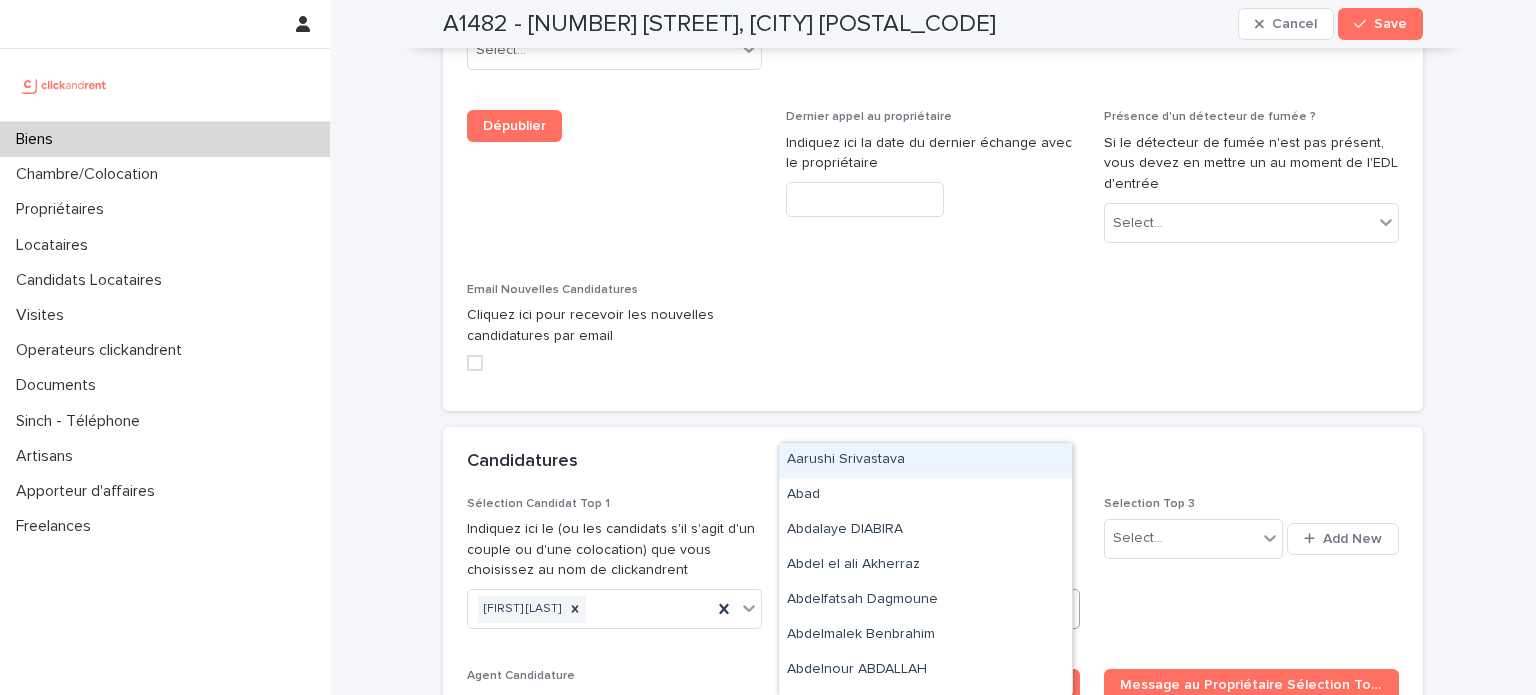 click on "Select..." at bounding box center [921, 609] 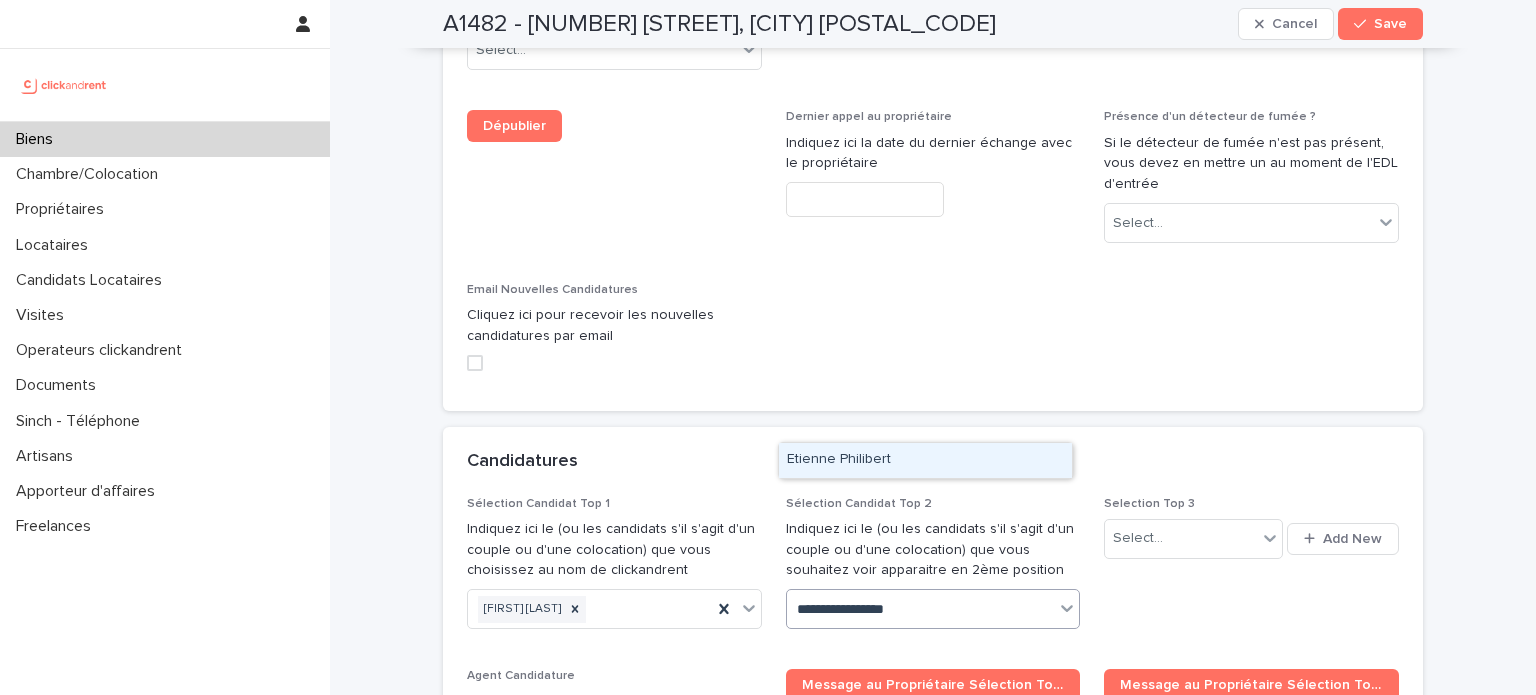 click on "Etienne Philibert" at bounding box center (925, 460) 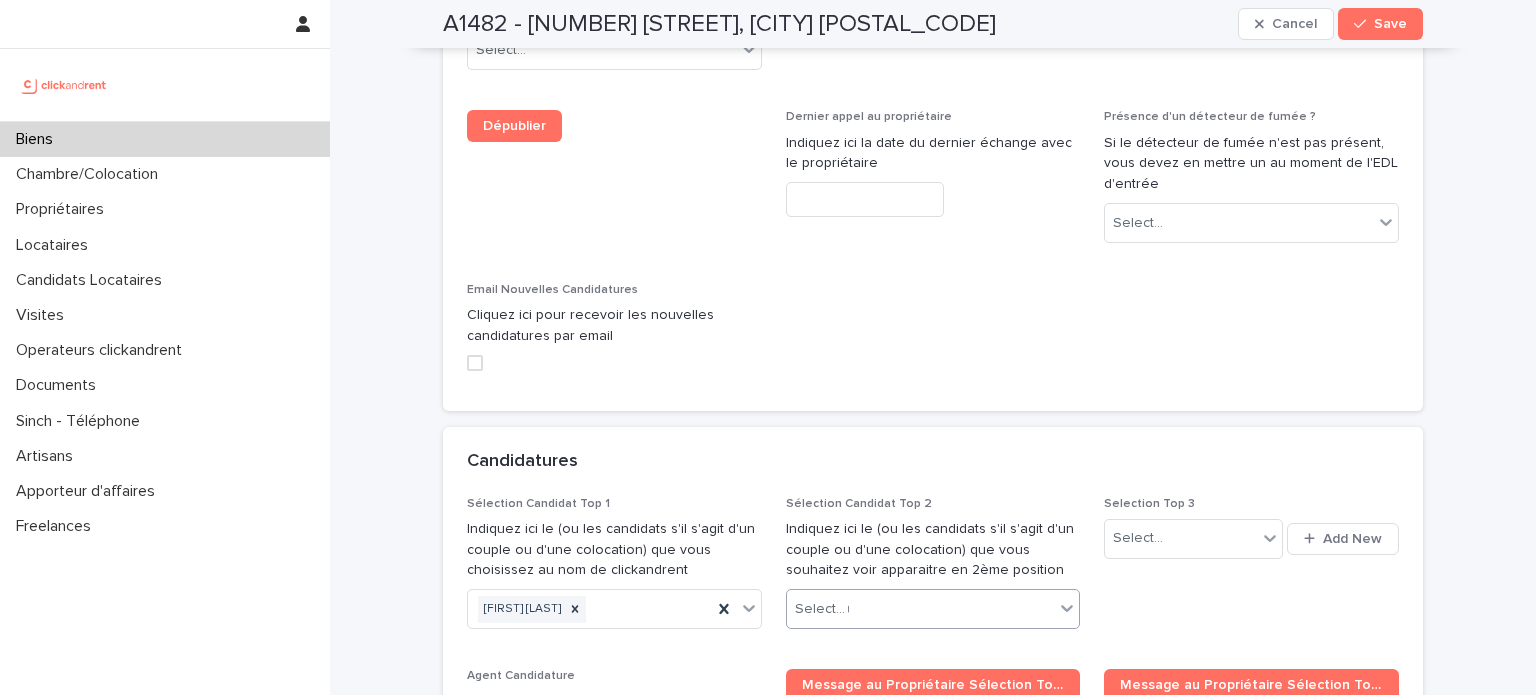 type 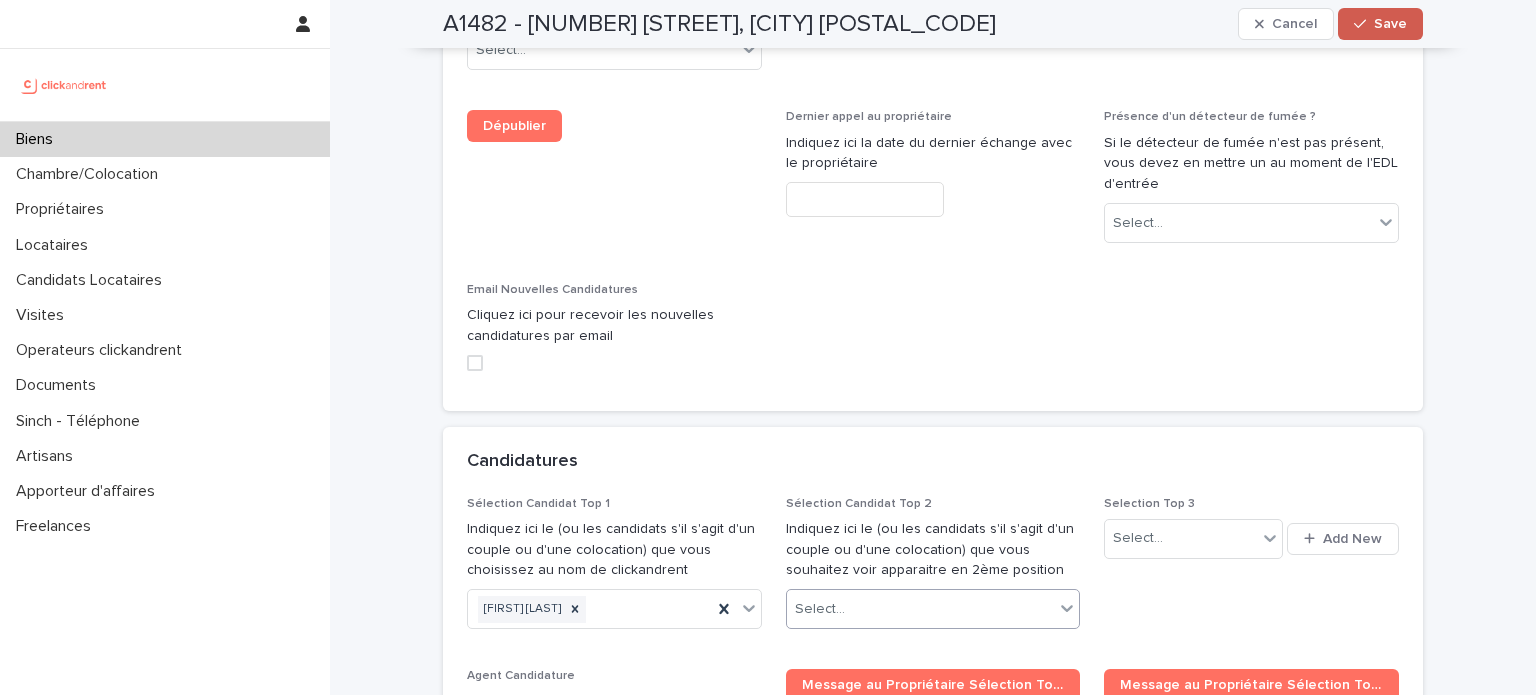 click on "Save" at bounding box center (1390, 24) 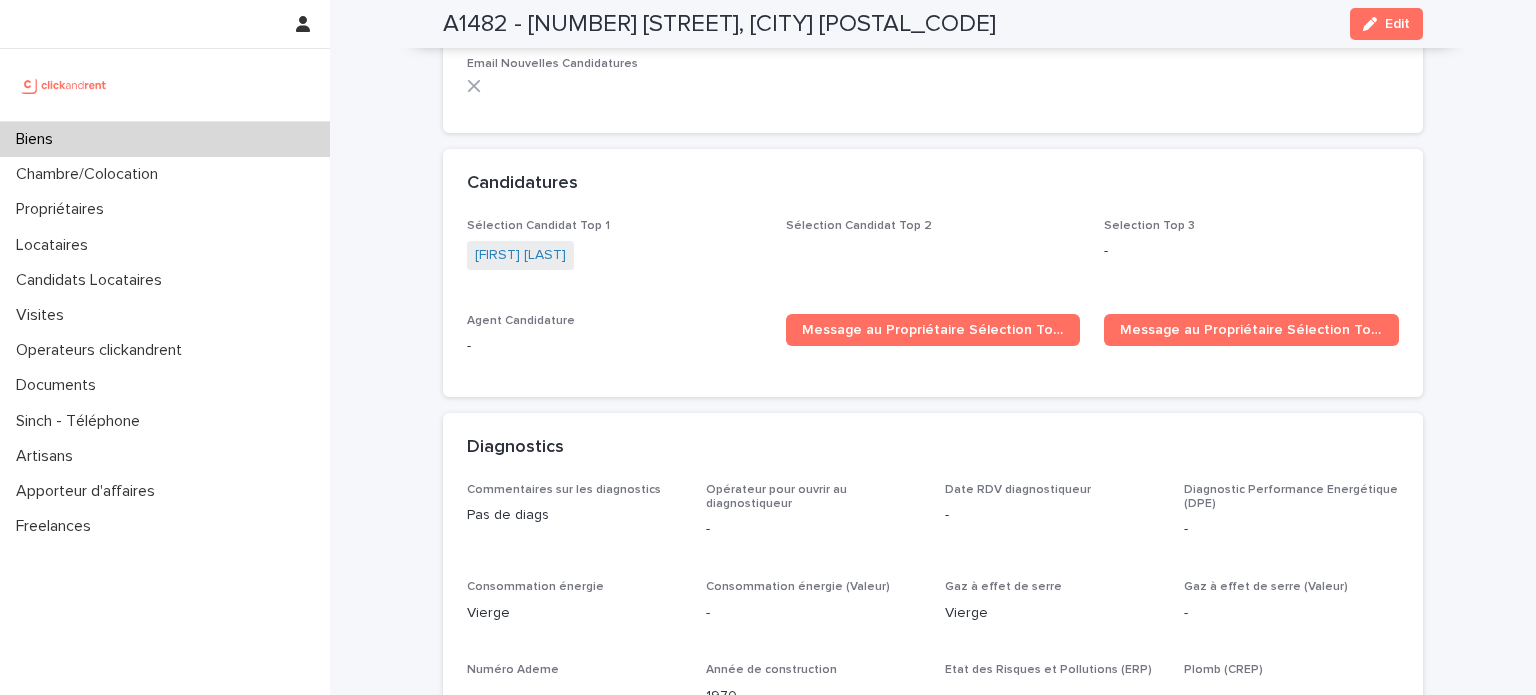 scroll, scrollTop: 5662, scrollLeft: 0, axis: vertical 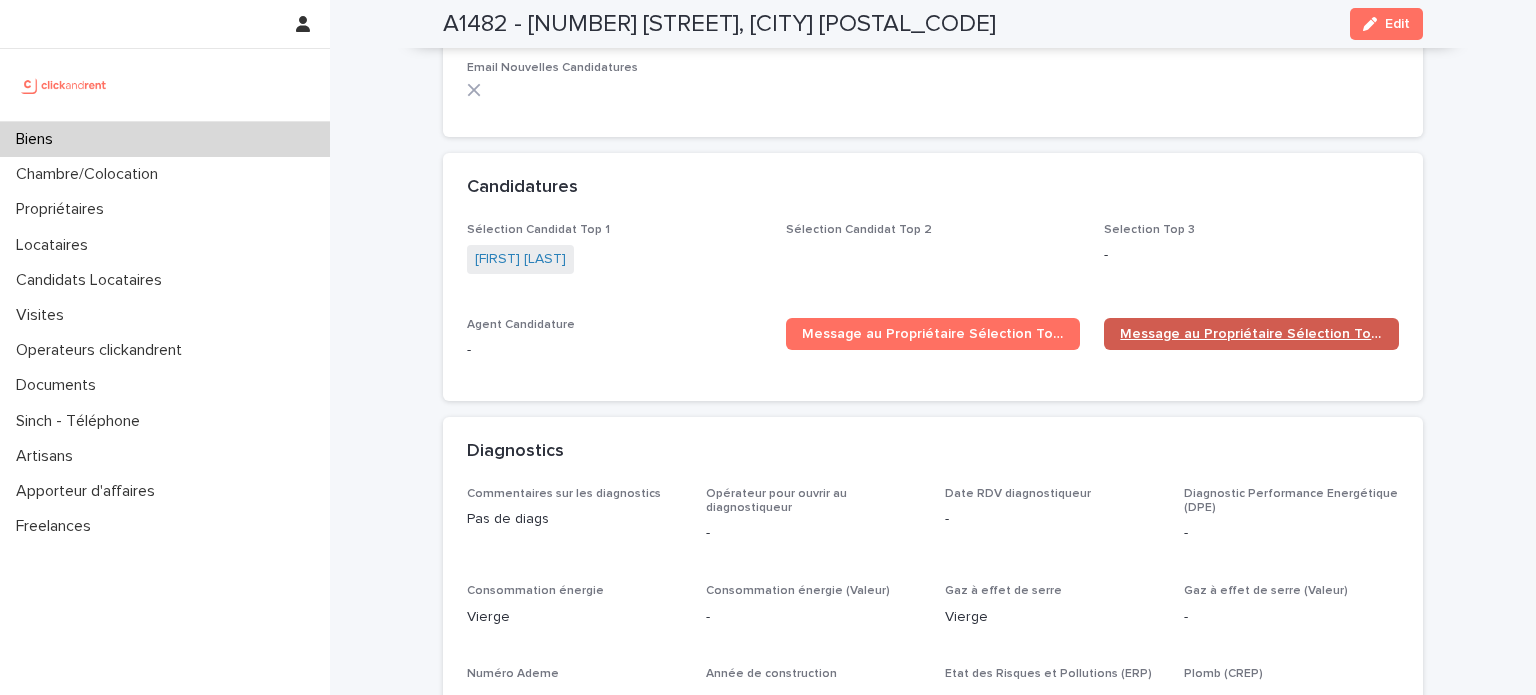 click on "Message au Propriétaire Sélection Top 2" at bounding box center (1251, 334) 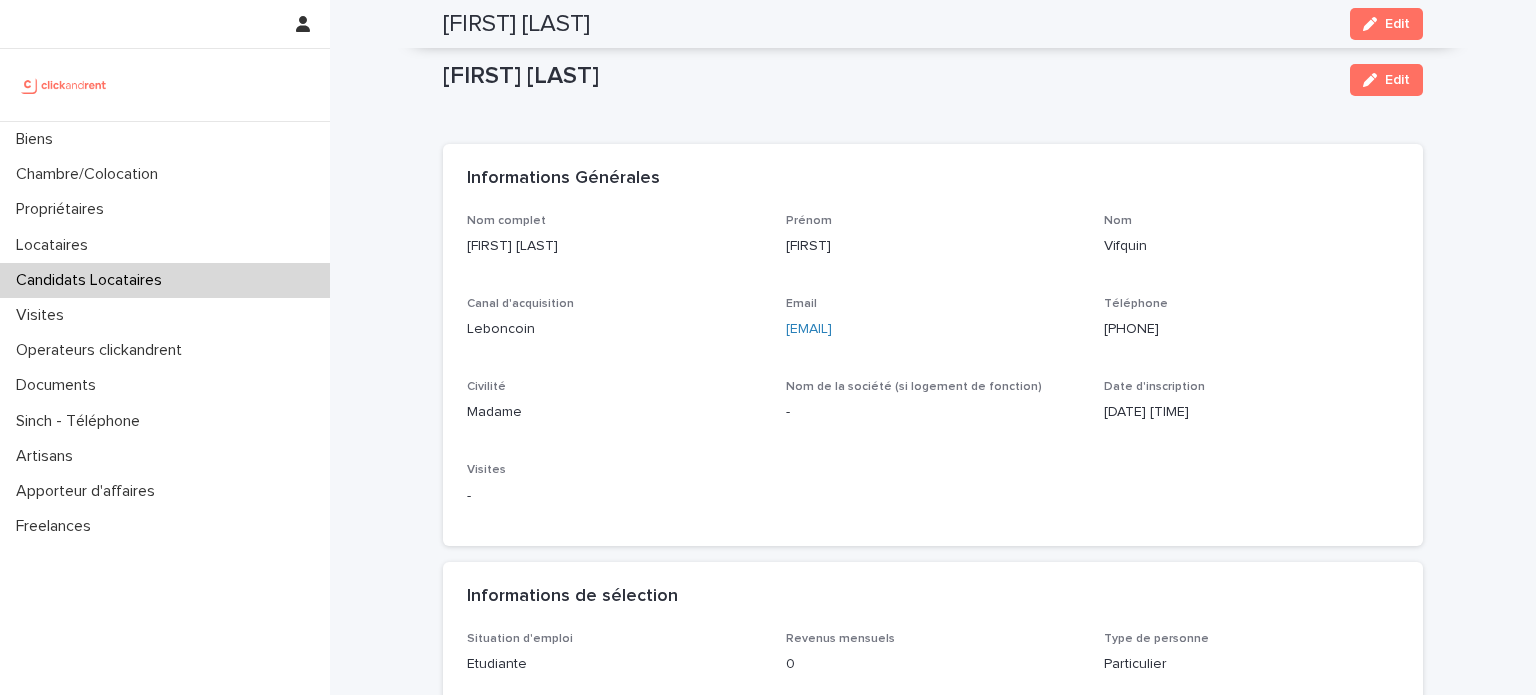 click on "Biens" at bounding box center (165, 139) 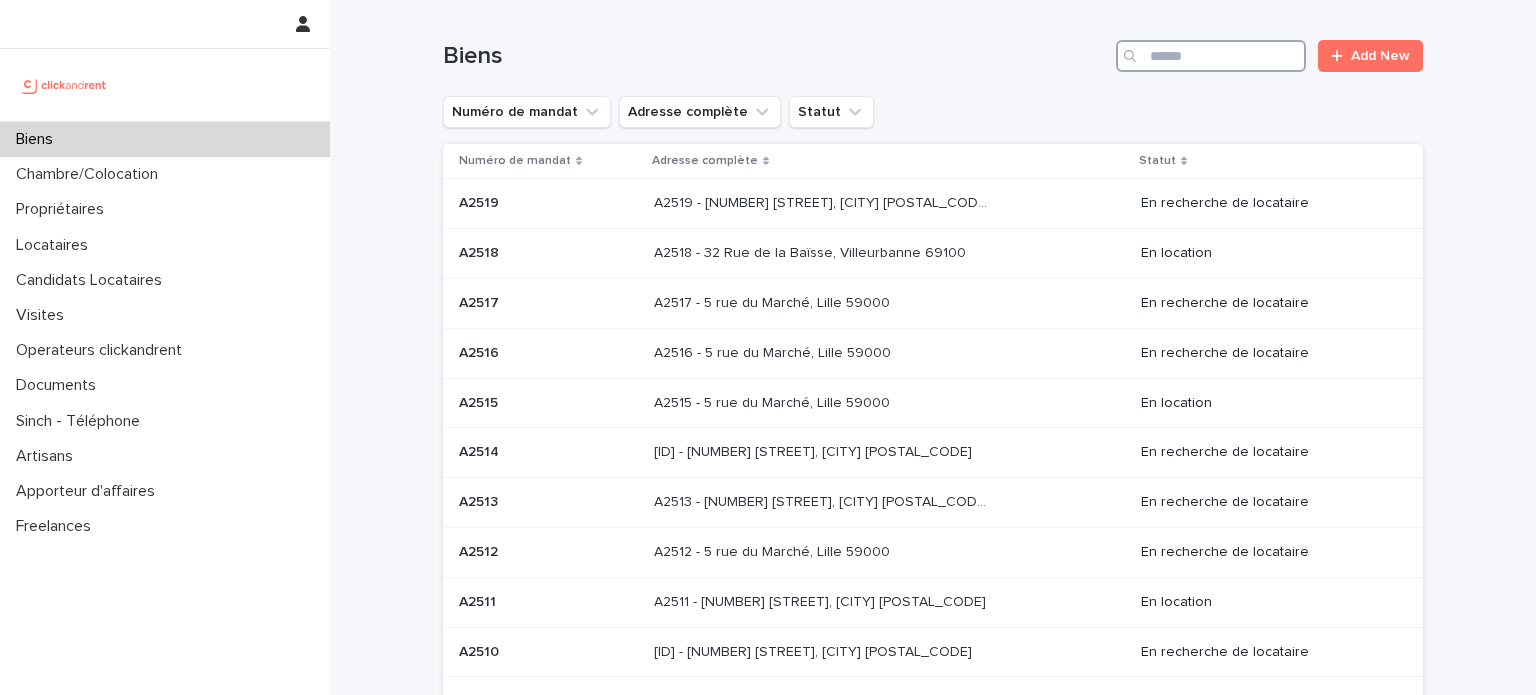 click at bounding box center (1211, 56) 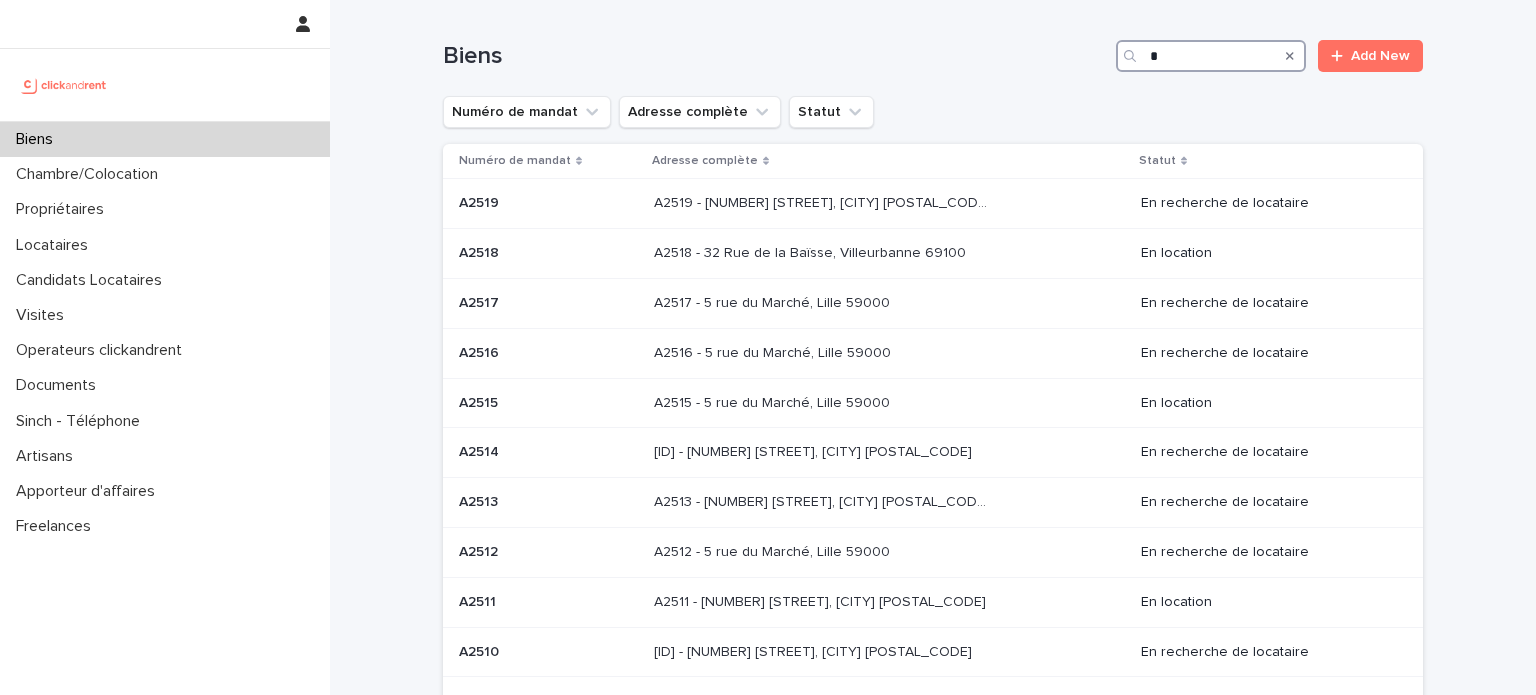 click on "*" at bounding box center [1211, 56] 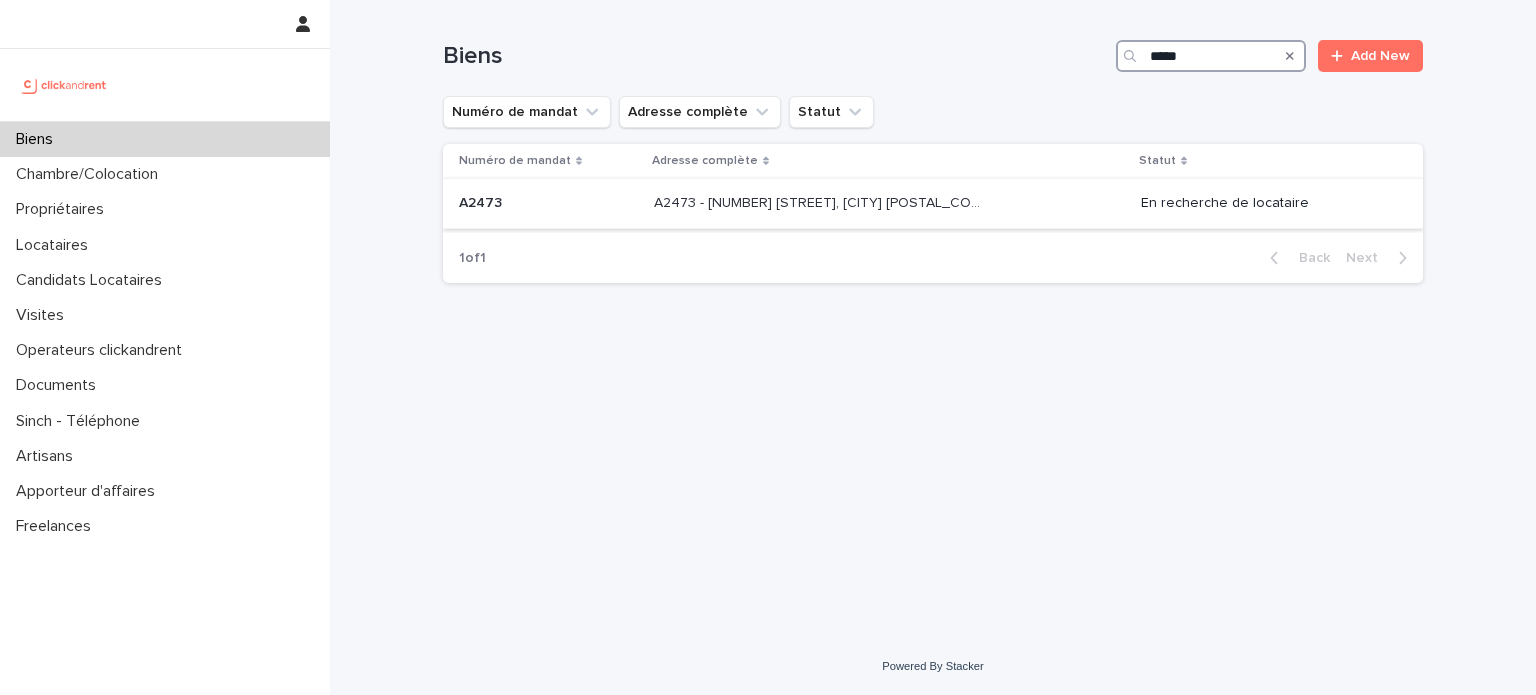 type on "*****" 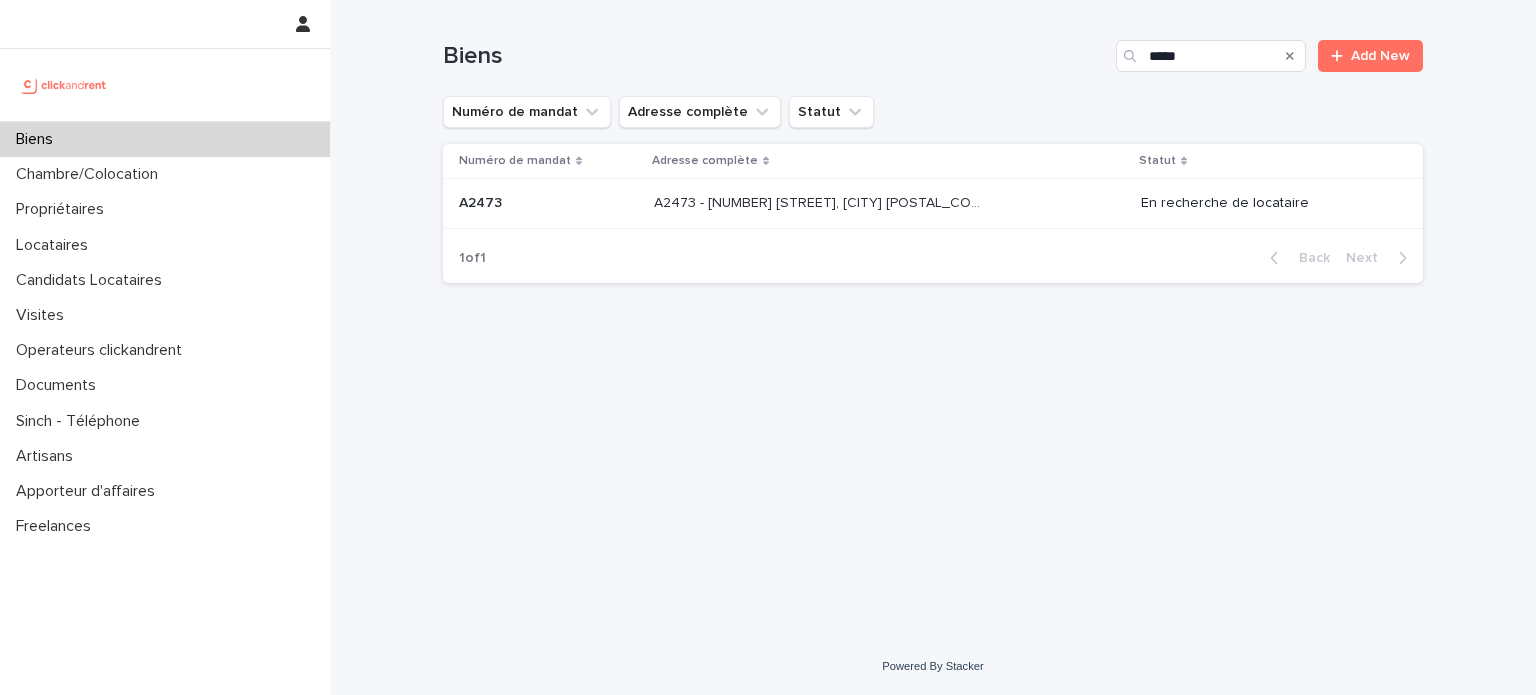 click on "A2473 - 2 Rue De L'Abbé Cochet,  Rouen 76000 A2473 - 2 Rue De L'Abbé Cochet,  Rouen 76000" at bounding box center [889, 203] 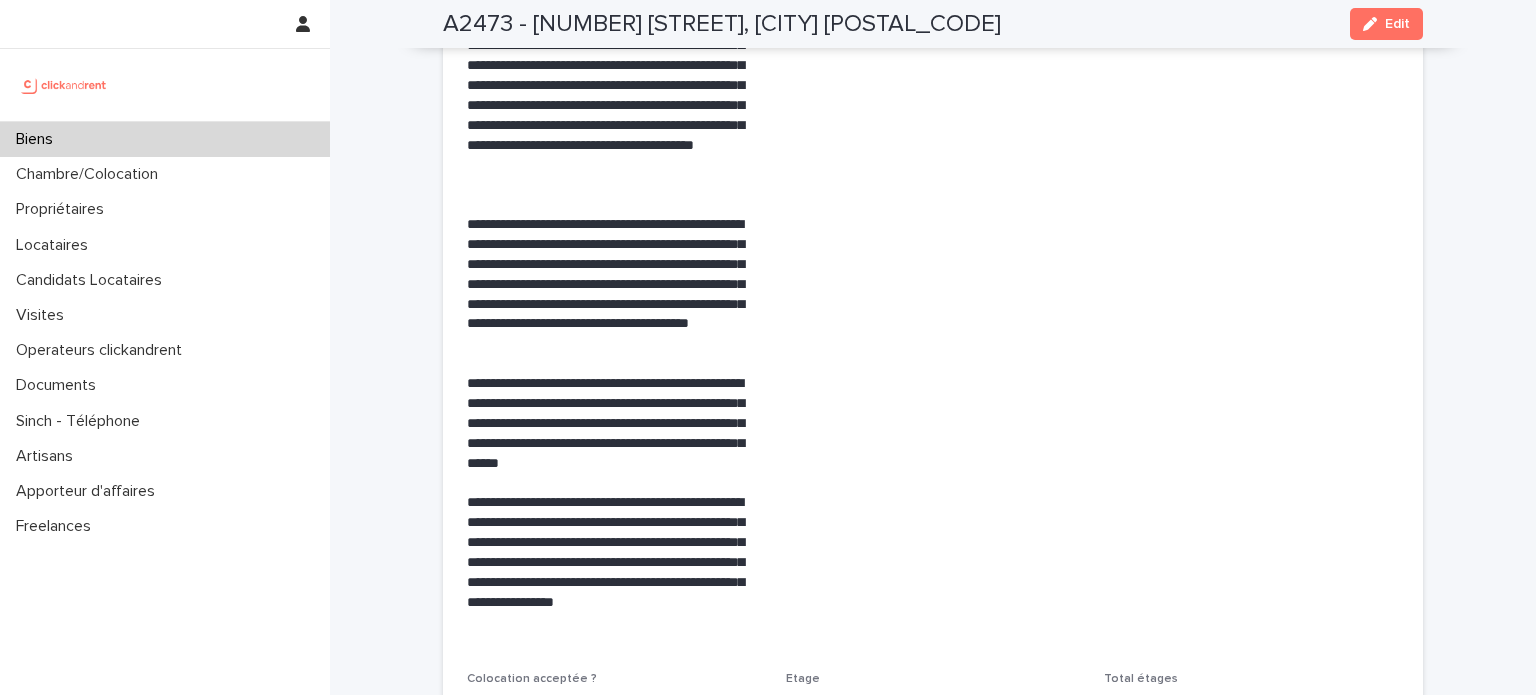 scroll, scrollTop: 4040, scrollLeft: 0, axis: vertical 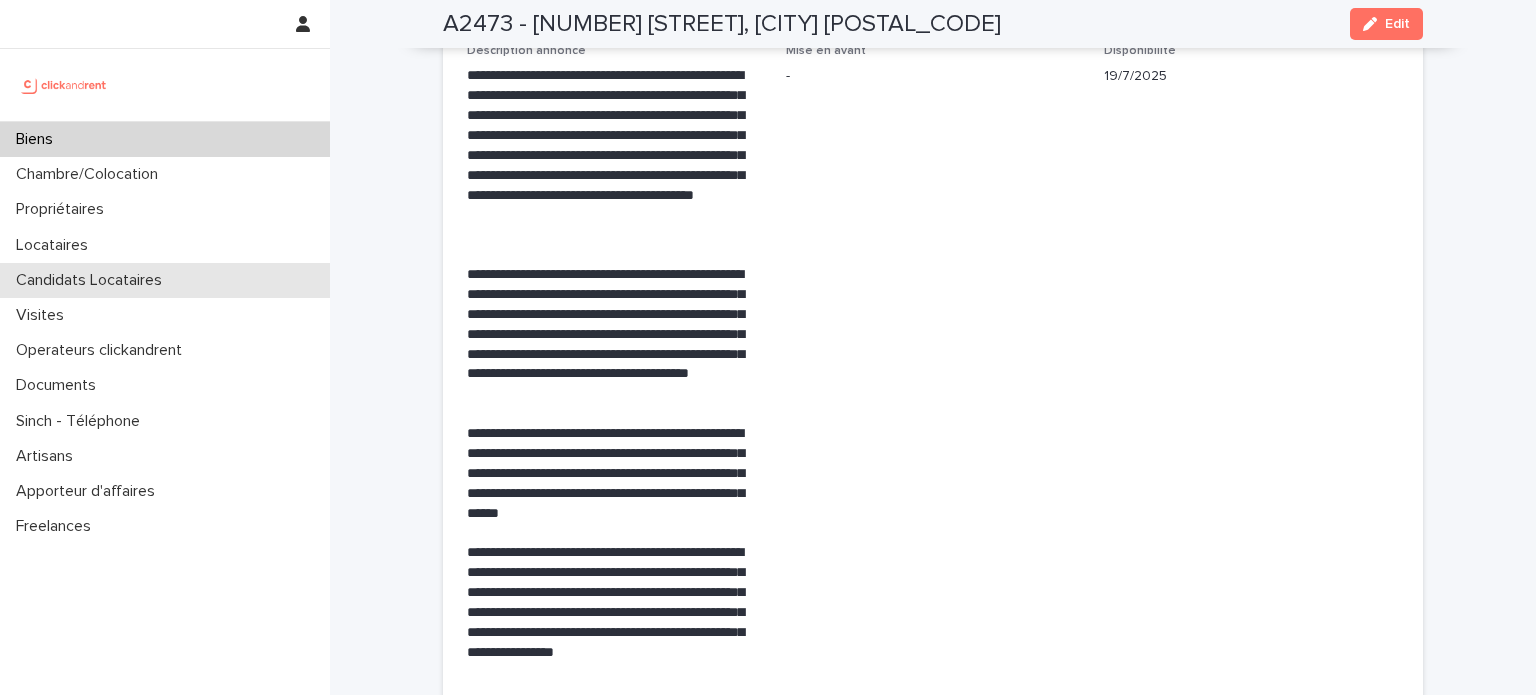 click on "Candidats Locataires" at bounding box center [165, 280] 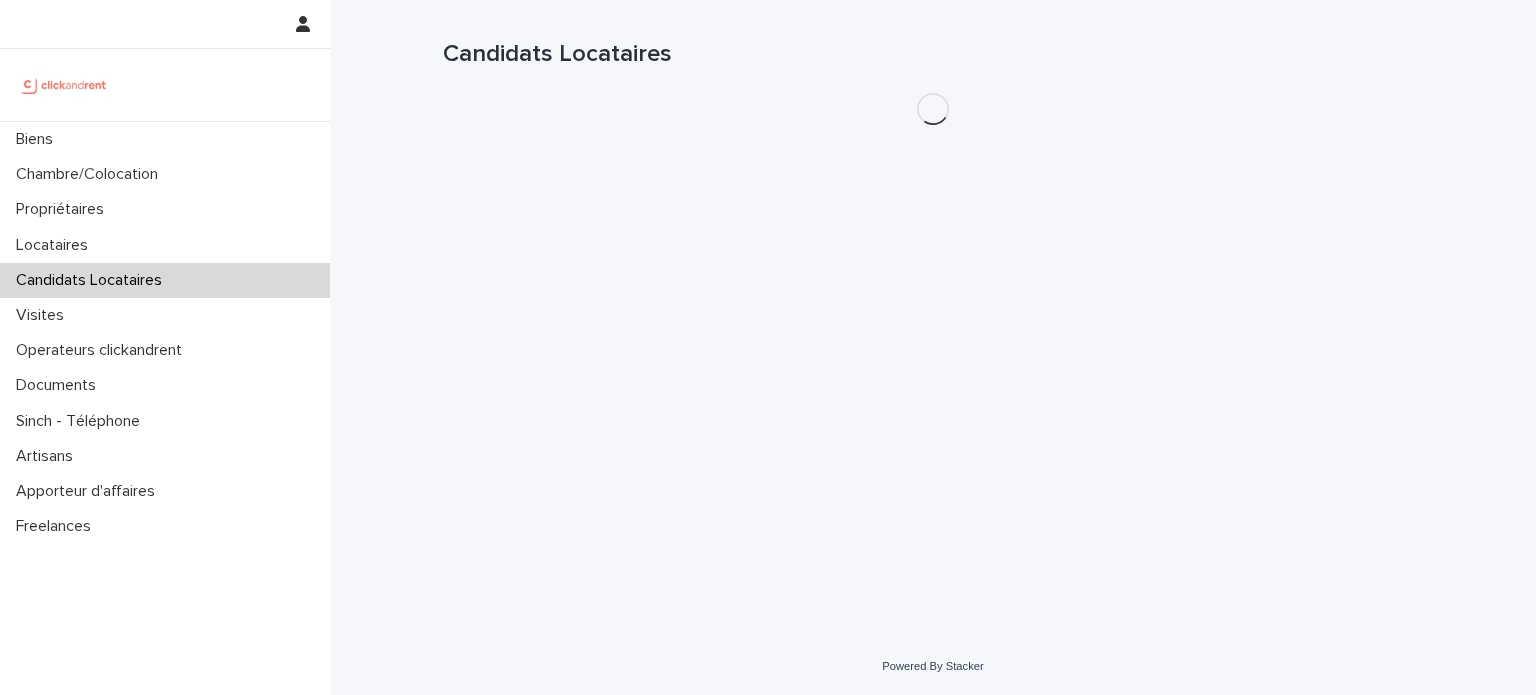 scroll, scrollTop: 0, scrollLeft: 0, axis: both 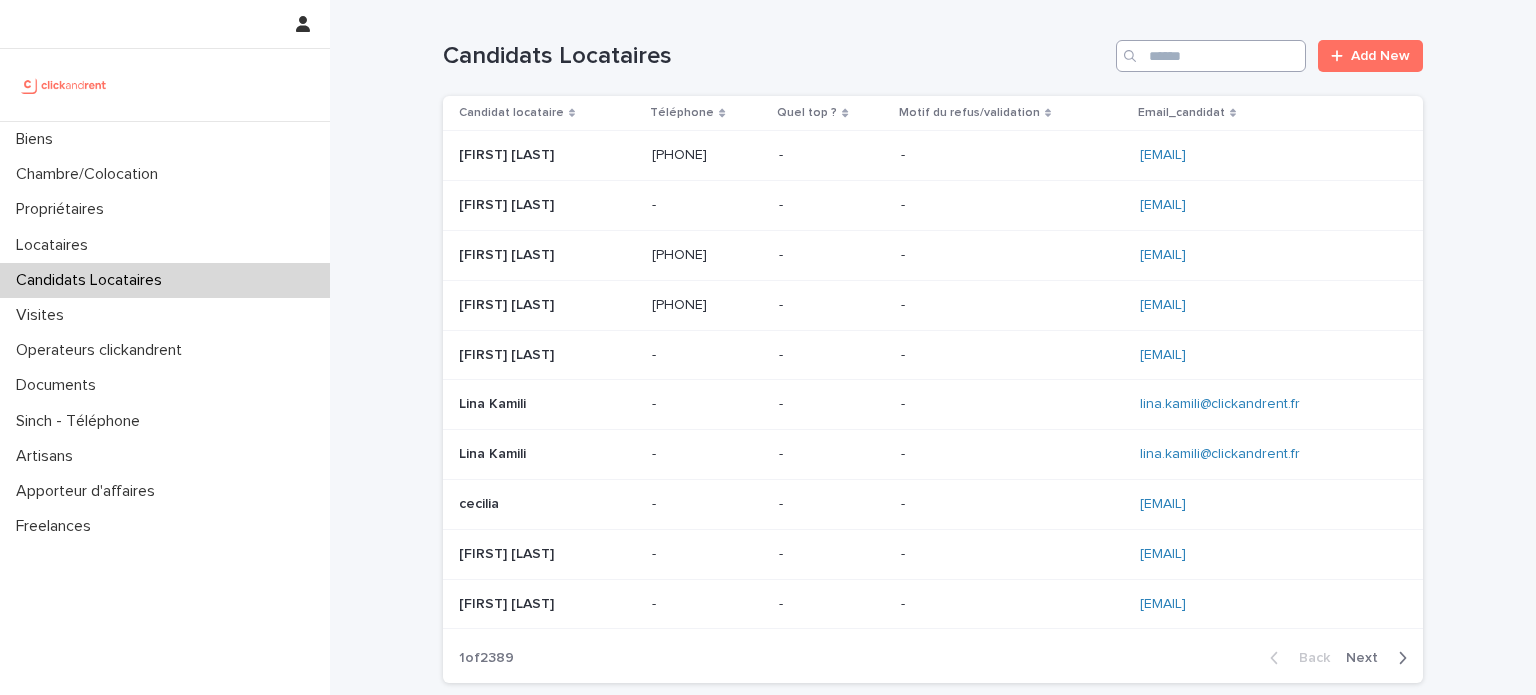 drag, startPoint x: 1196, startPoint y: 76, endPoint x: 1211, endPoint y: 65, distance: 18.601076 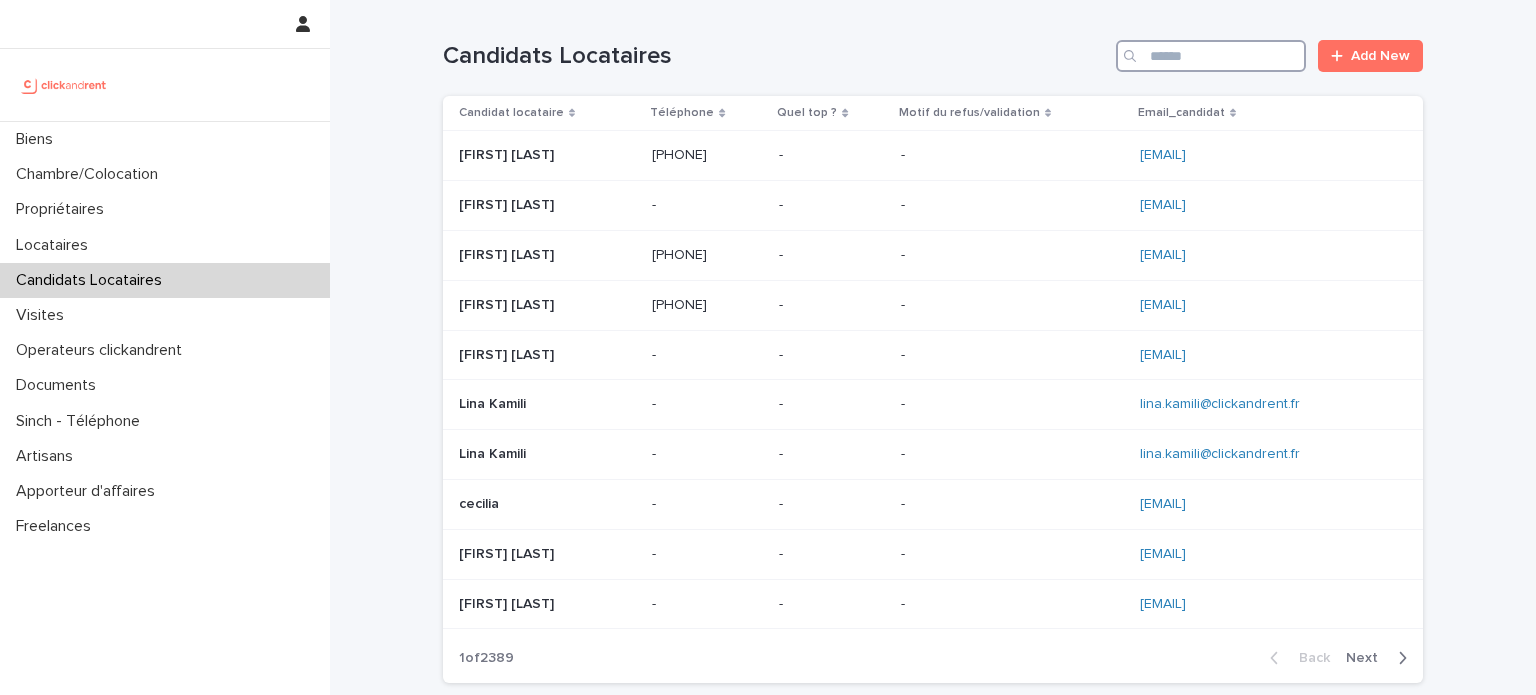 click at bounding box center [1211, 56] 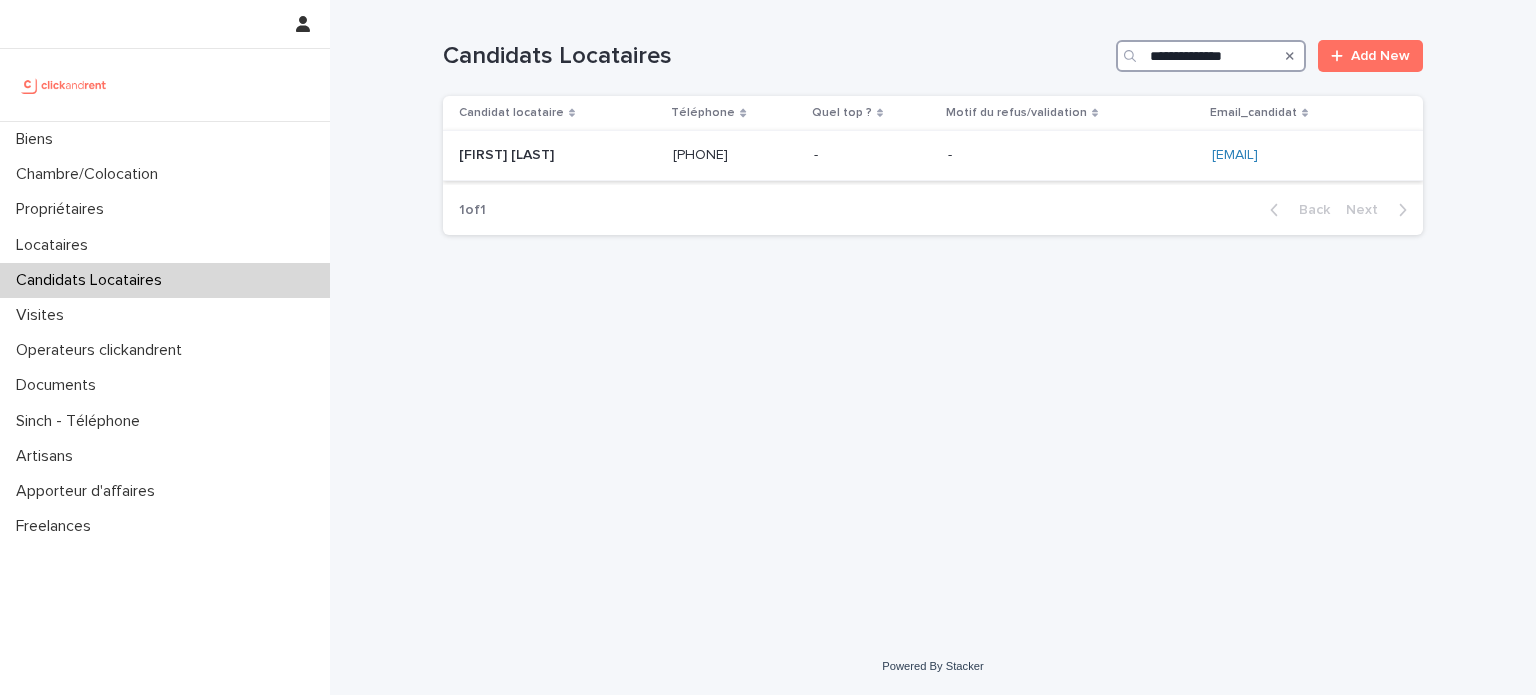 type on "**********" 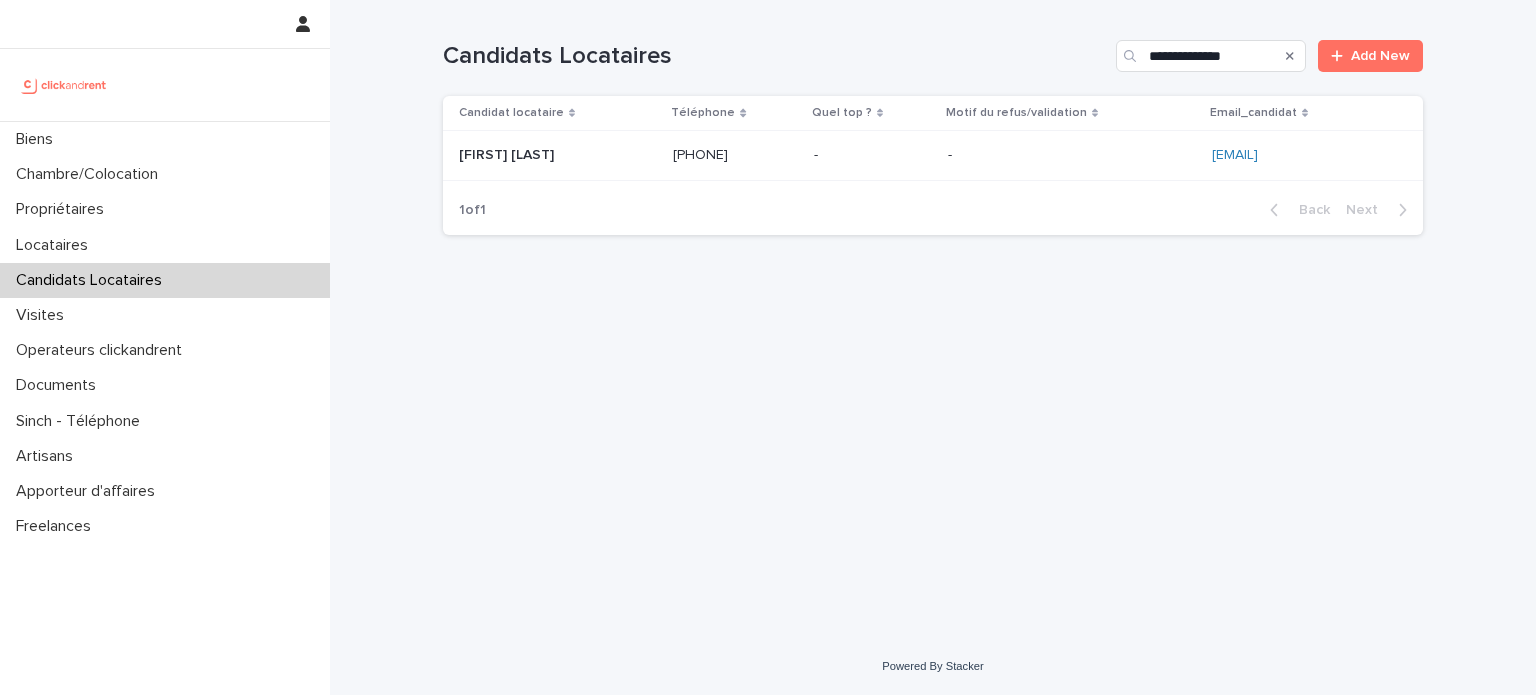 click at bounding box center [1072, 155] 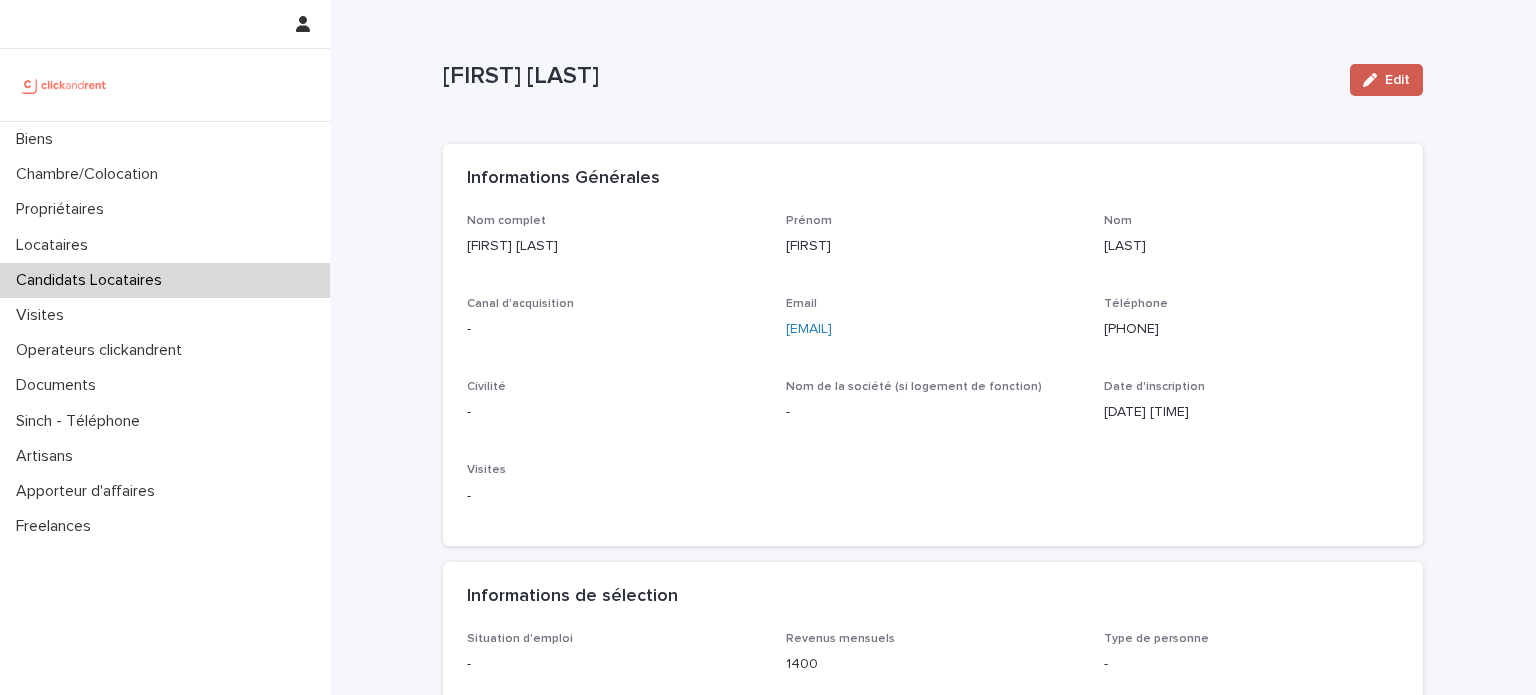 click on "Edit" at bounding box center (1386, 80) 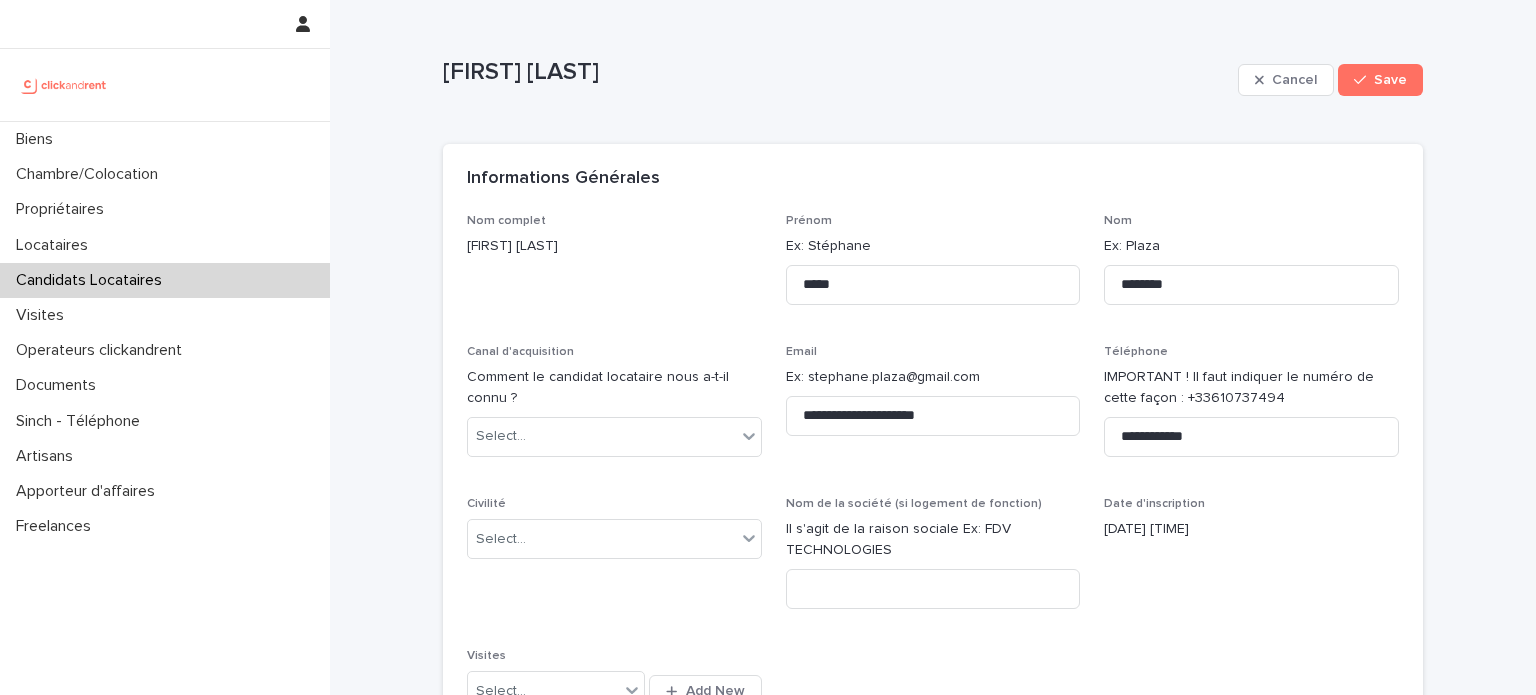 scroll, scrollTop: 194, scrollLeft: 0, axis: vertical 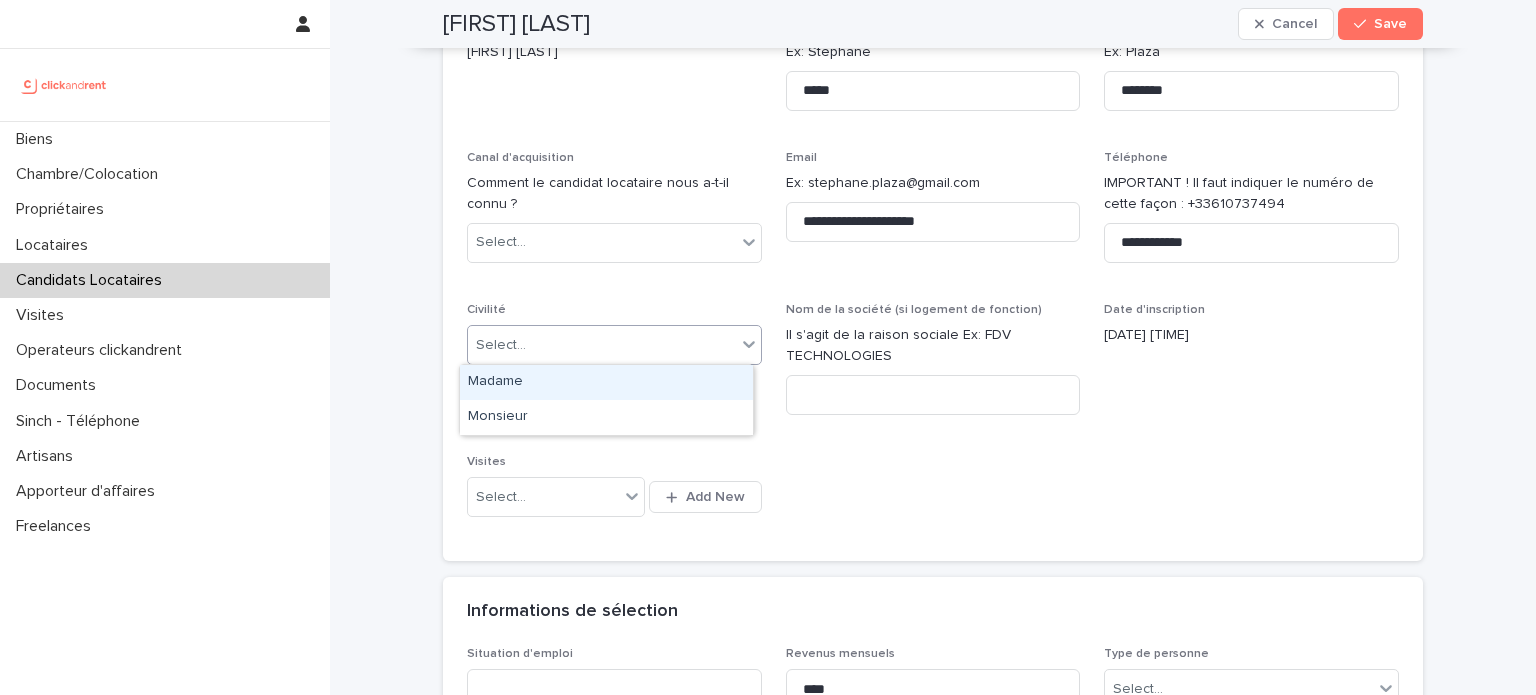 click on "Select..." at bounding box center [602, 345] 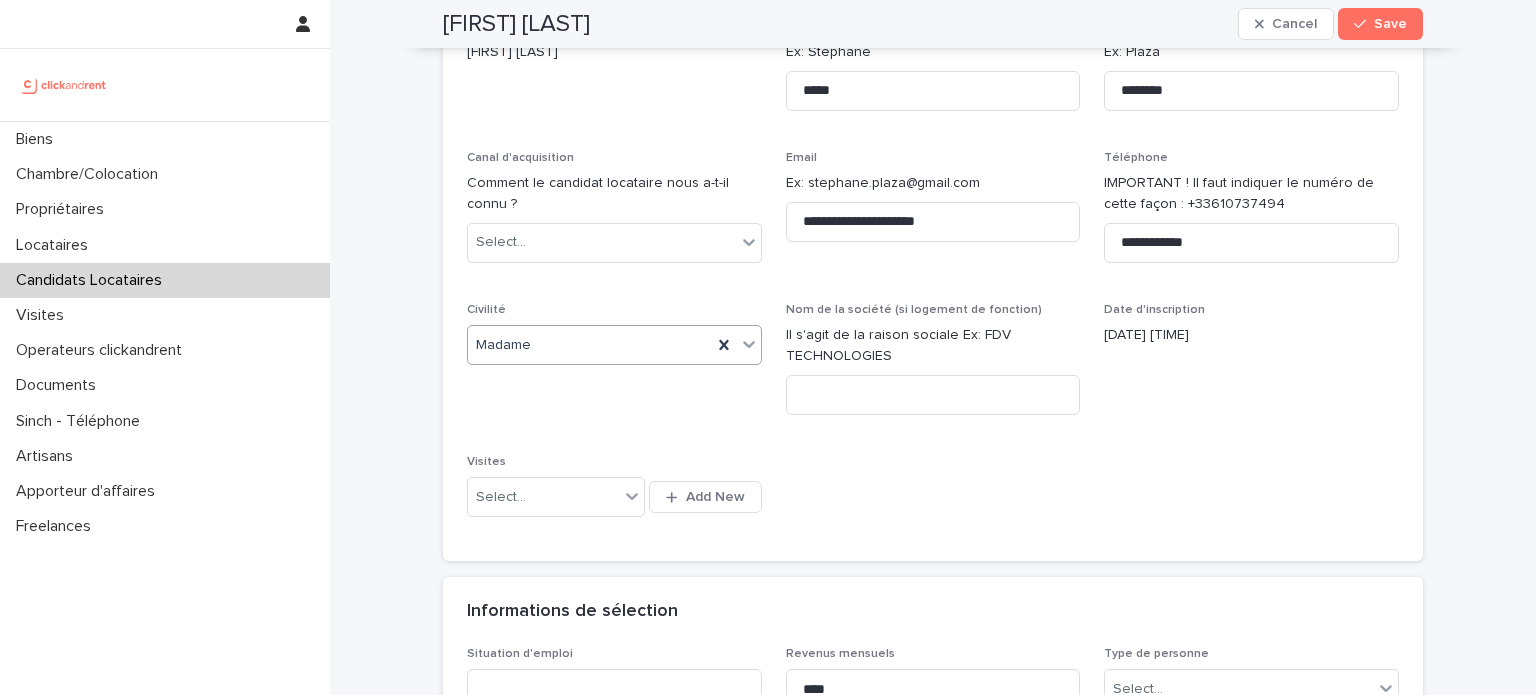 scroll, scrollTop: 644, scrollLeft: 0, axis: vertical 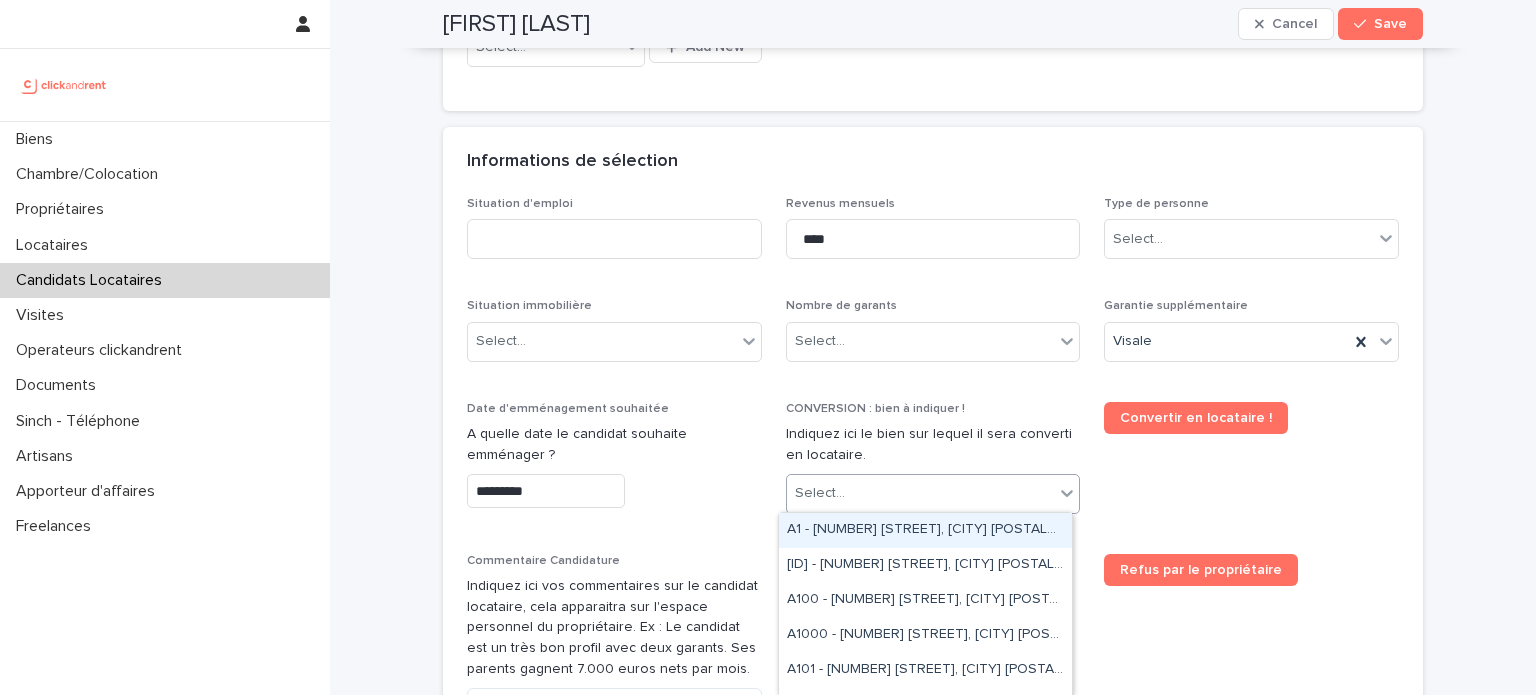 click on "Select..." at bounding box center [820, 493] 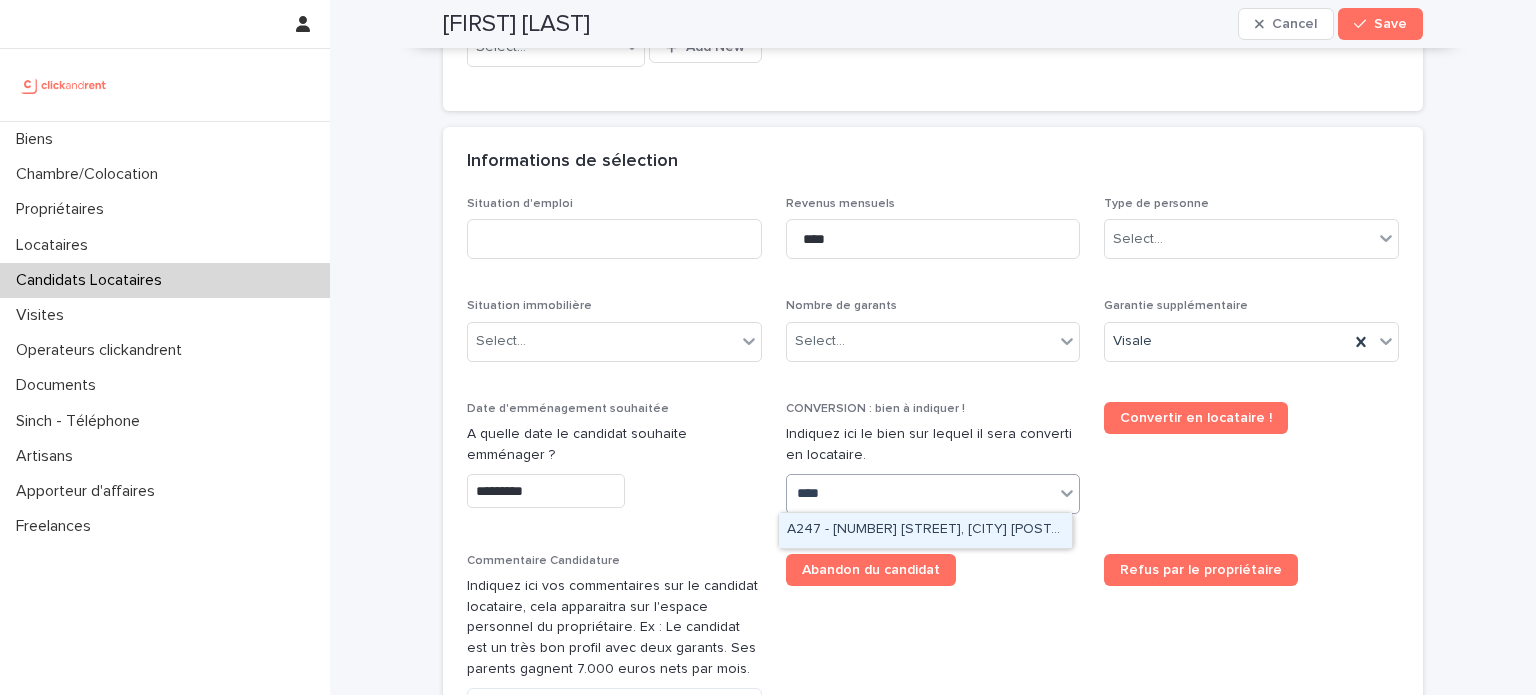 type on "*****" 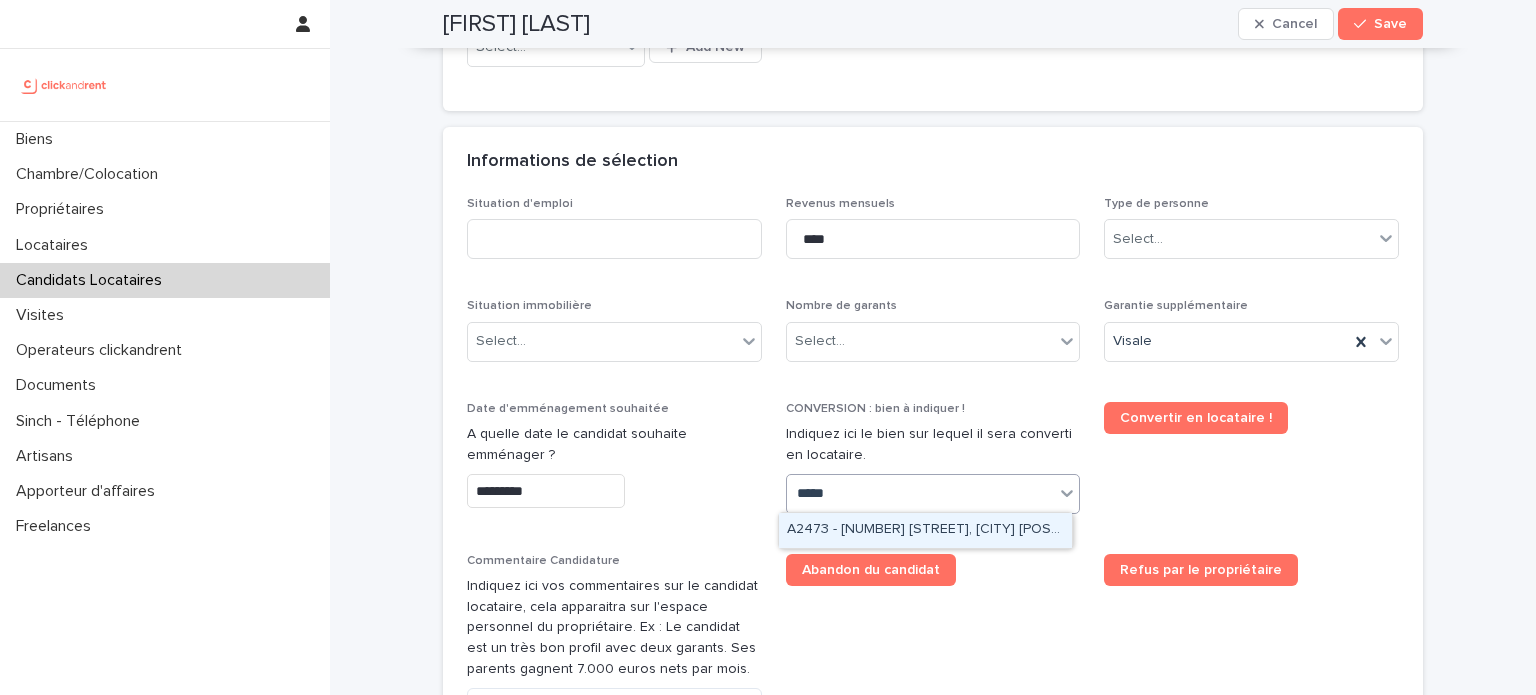 click on "A2473 - 2 Rue De L'Abbé Cochet,  Rouen 76000" at bounding box center (925, 530) 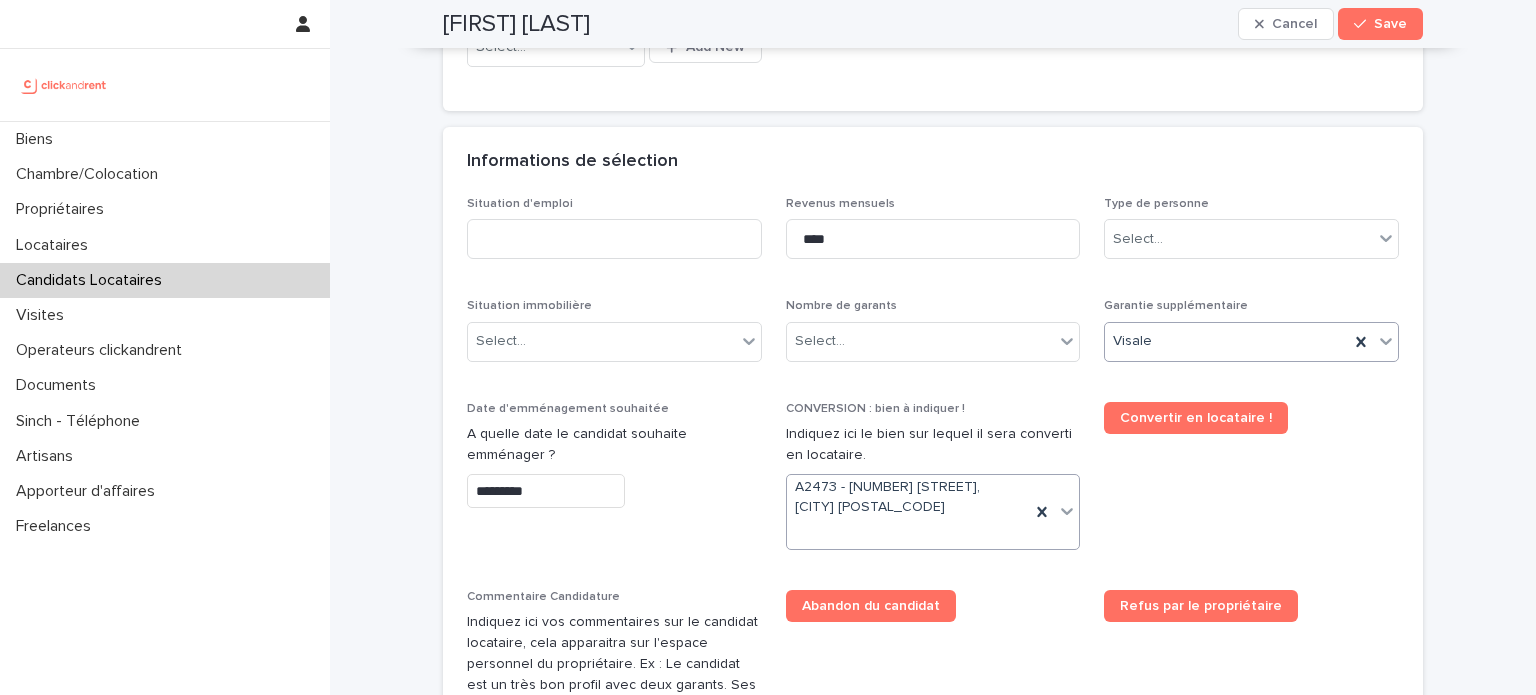scroll, scrollTop: 663, scrollLeft: 0, axis: vertical 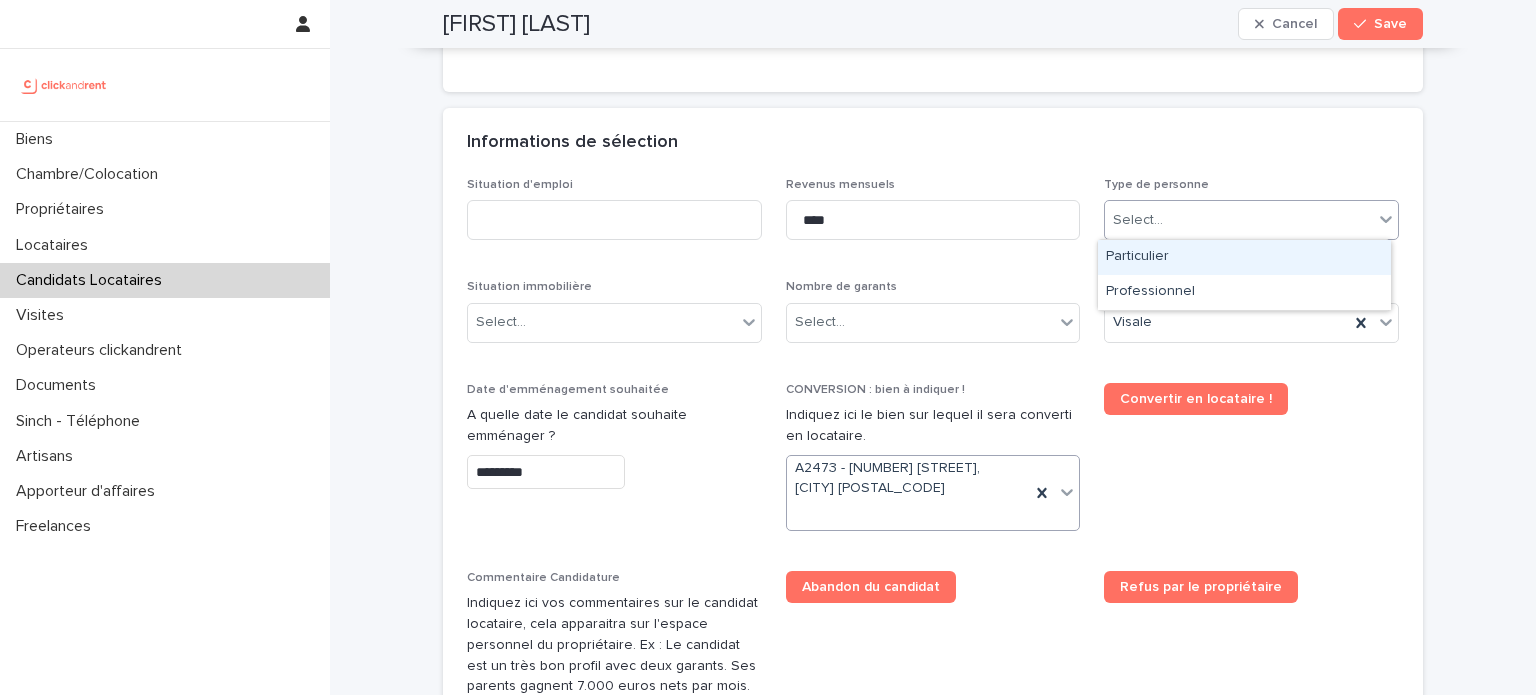 click on "Select..." at bounding box center (1239, 220) 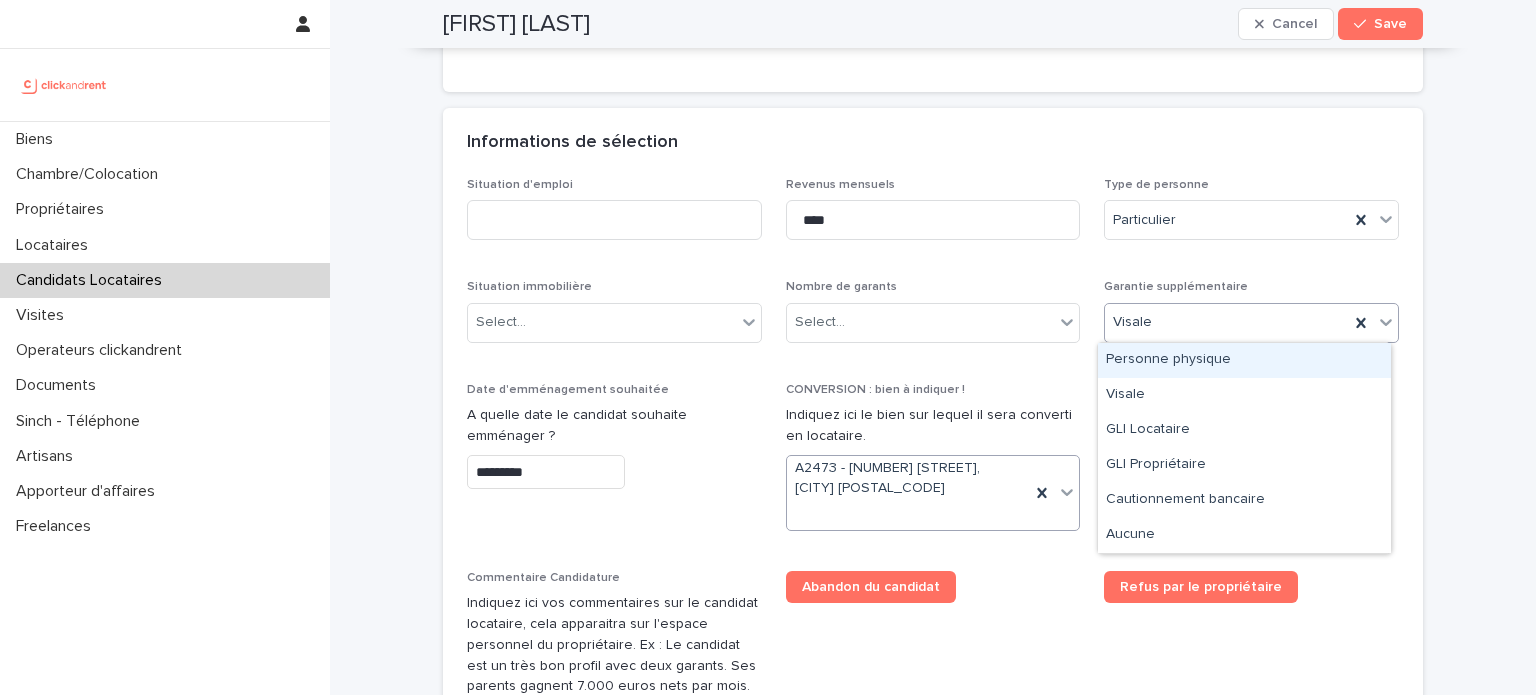 click on "Visale" at bounding box center (1227, 322) 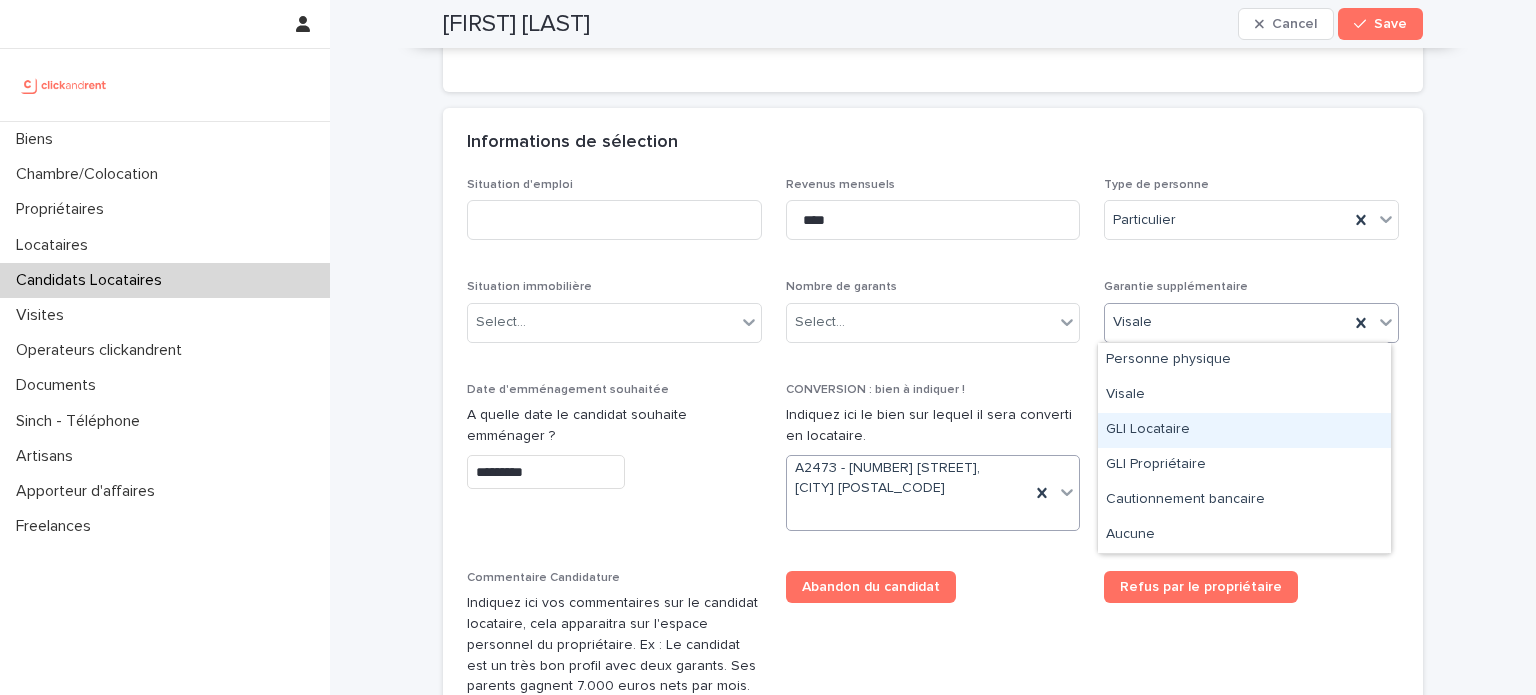 click on "GLI Locataire" at bounding box center [1244, 430] 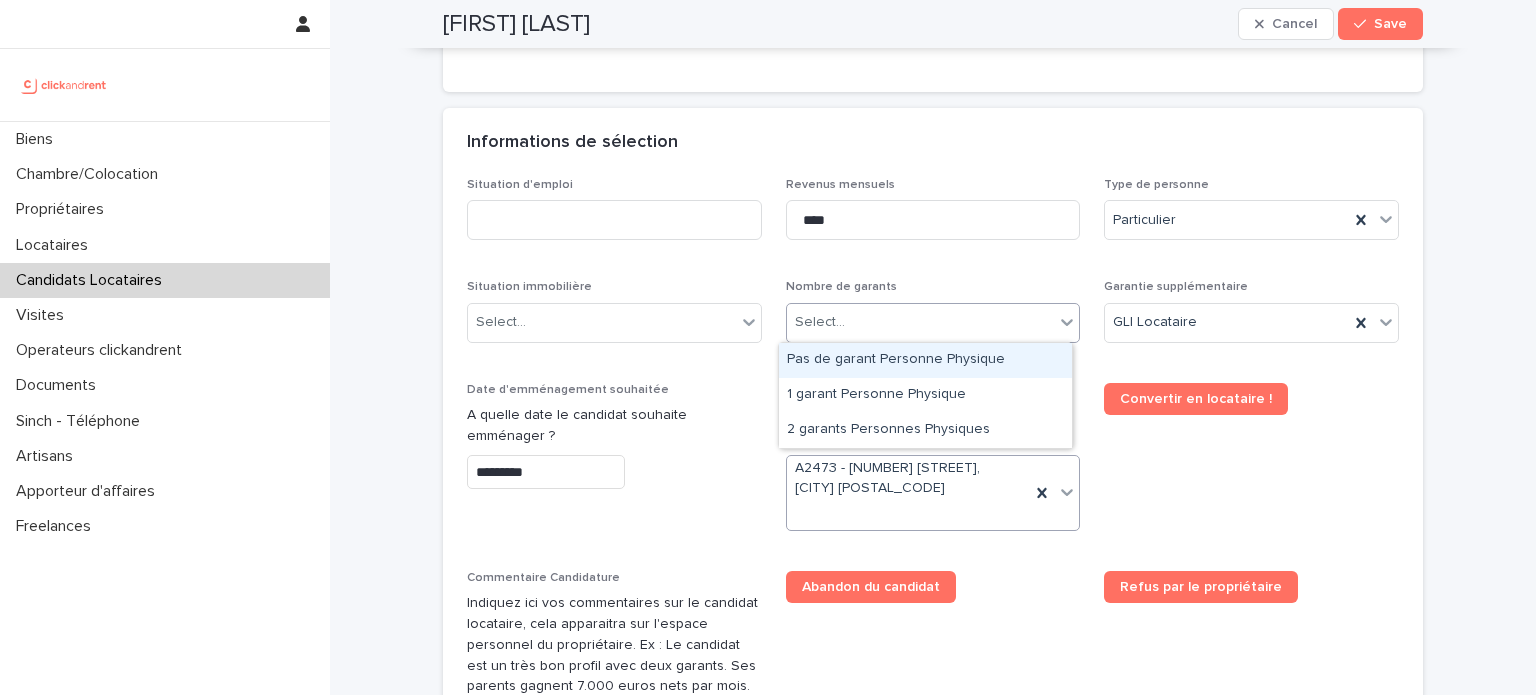 click on "Select..." at bounding box center [921, 322] 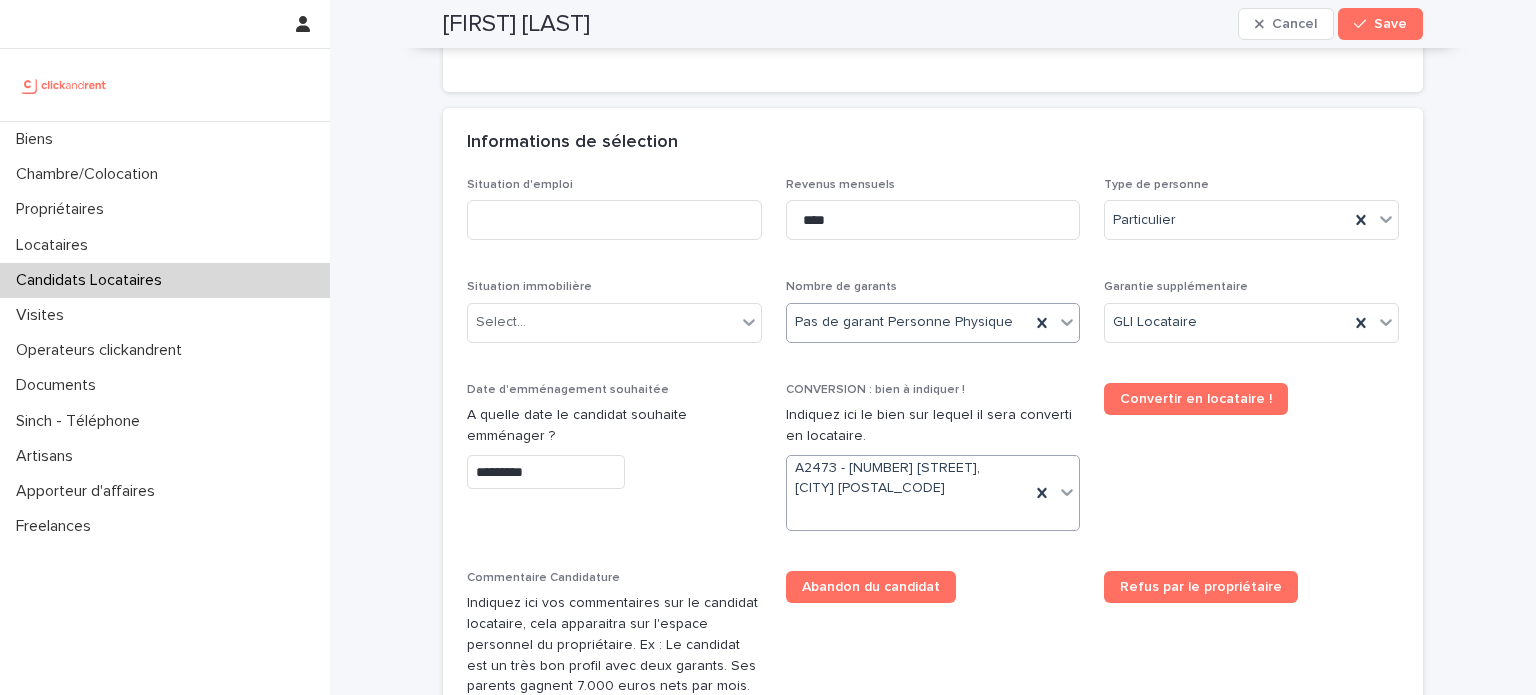 click on "Situation immobilière Select..." at bounding box center [614, 319] 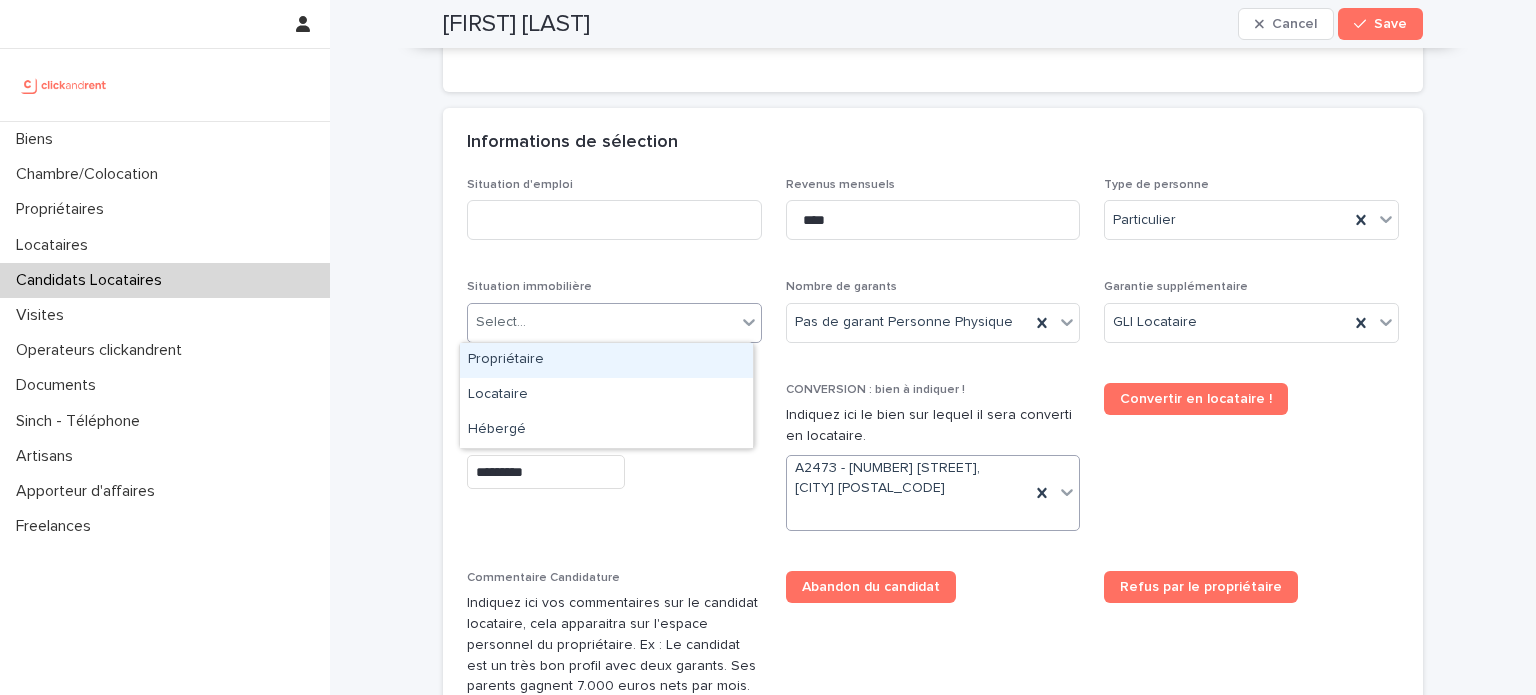 click on "Select..." at bounding box center [602, 322] 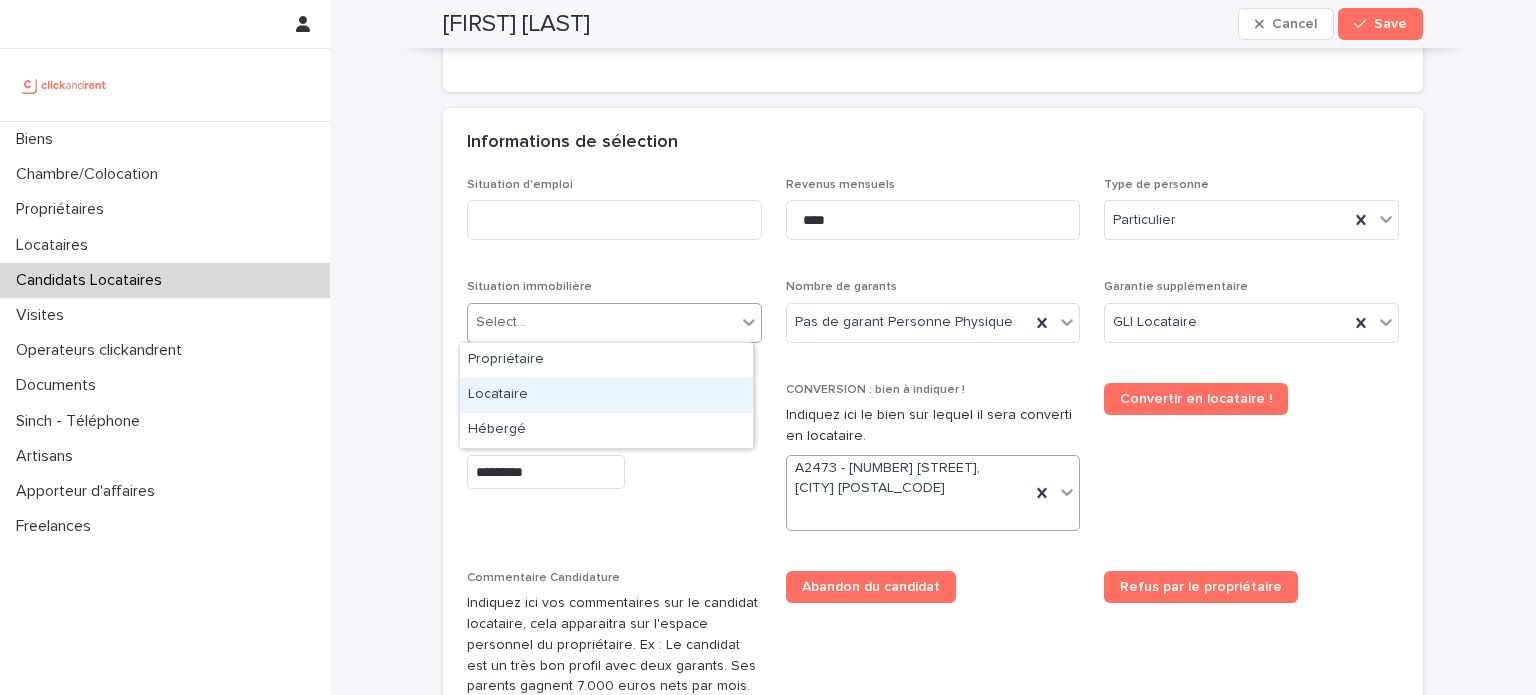 click on "Locataire" at bounding box center [606, 395] 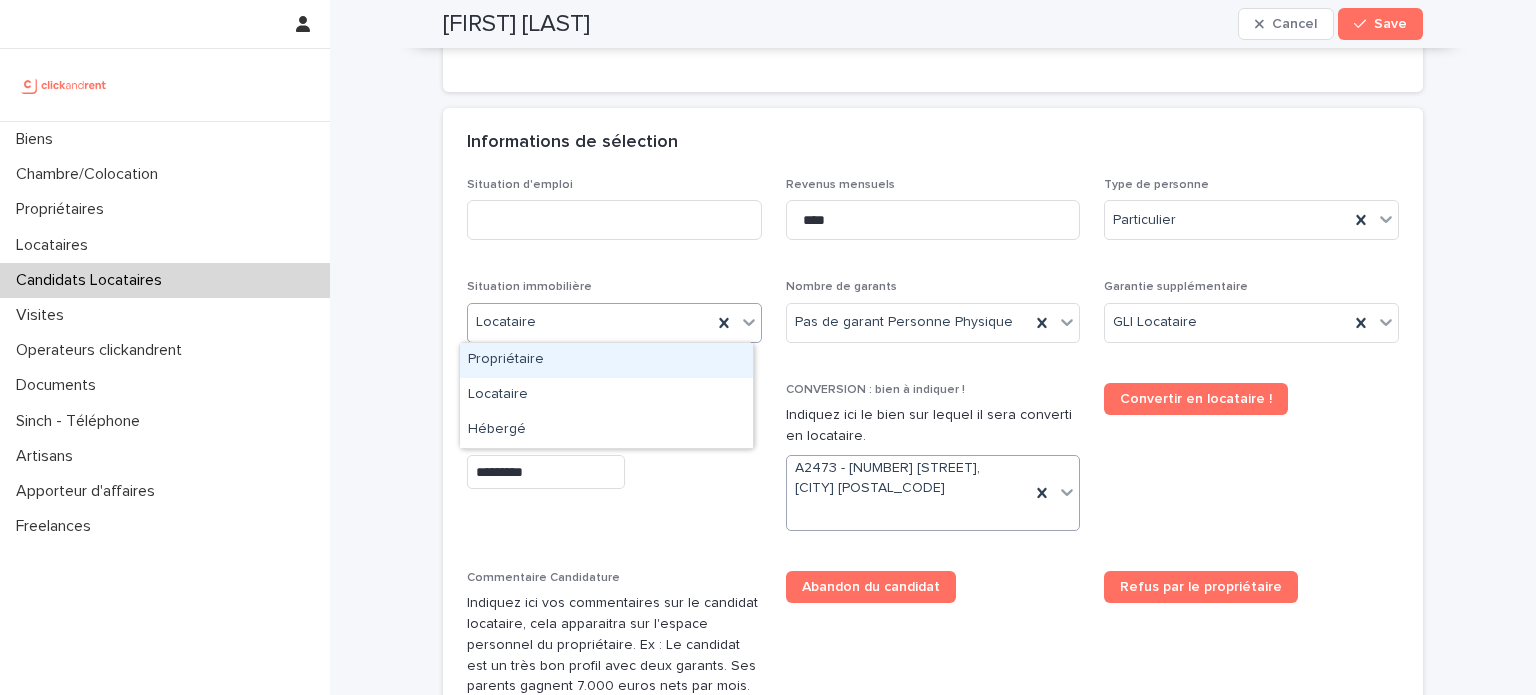 click on "Locataire" at bounding box center [614, 323] 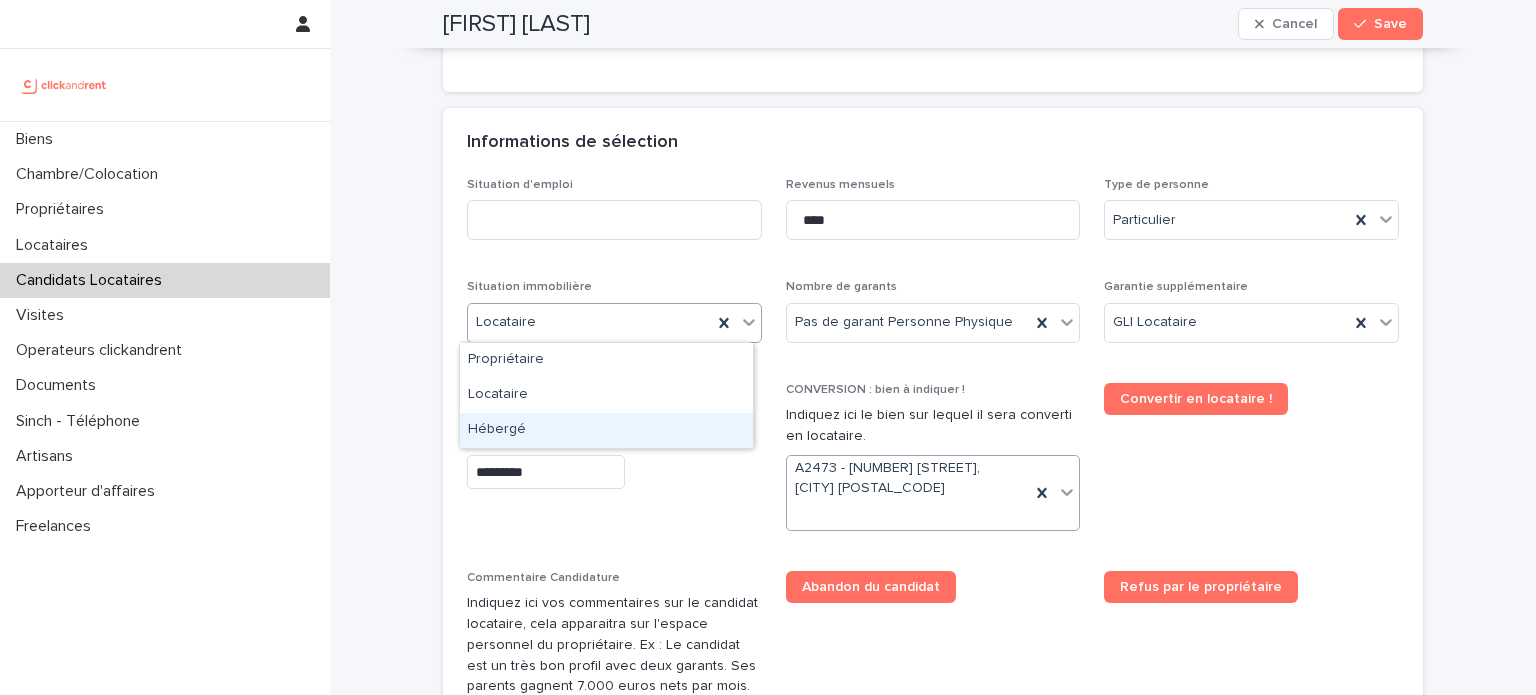 click on "Hébergé" at bounding box center (606, 430) 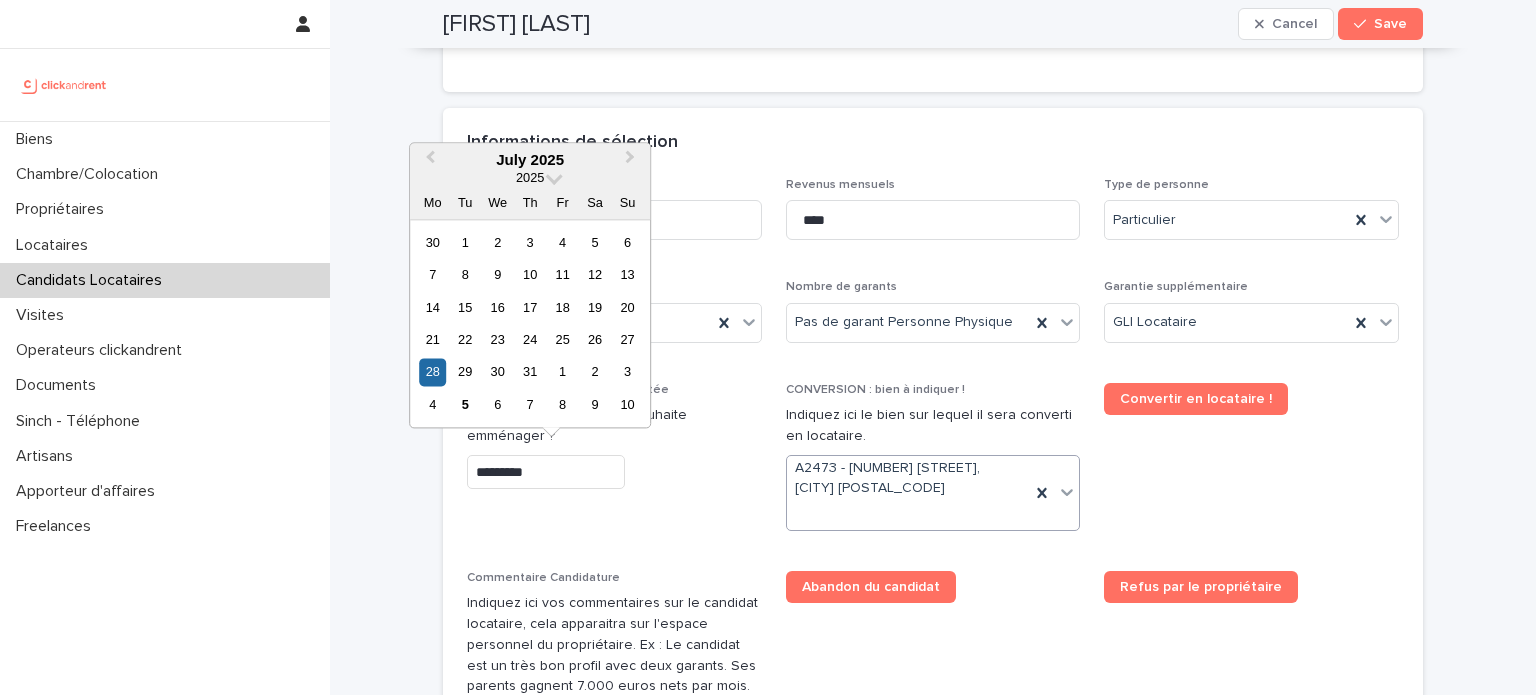 click on "*********" at bounding box center (546, 472) 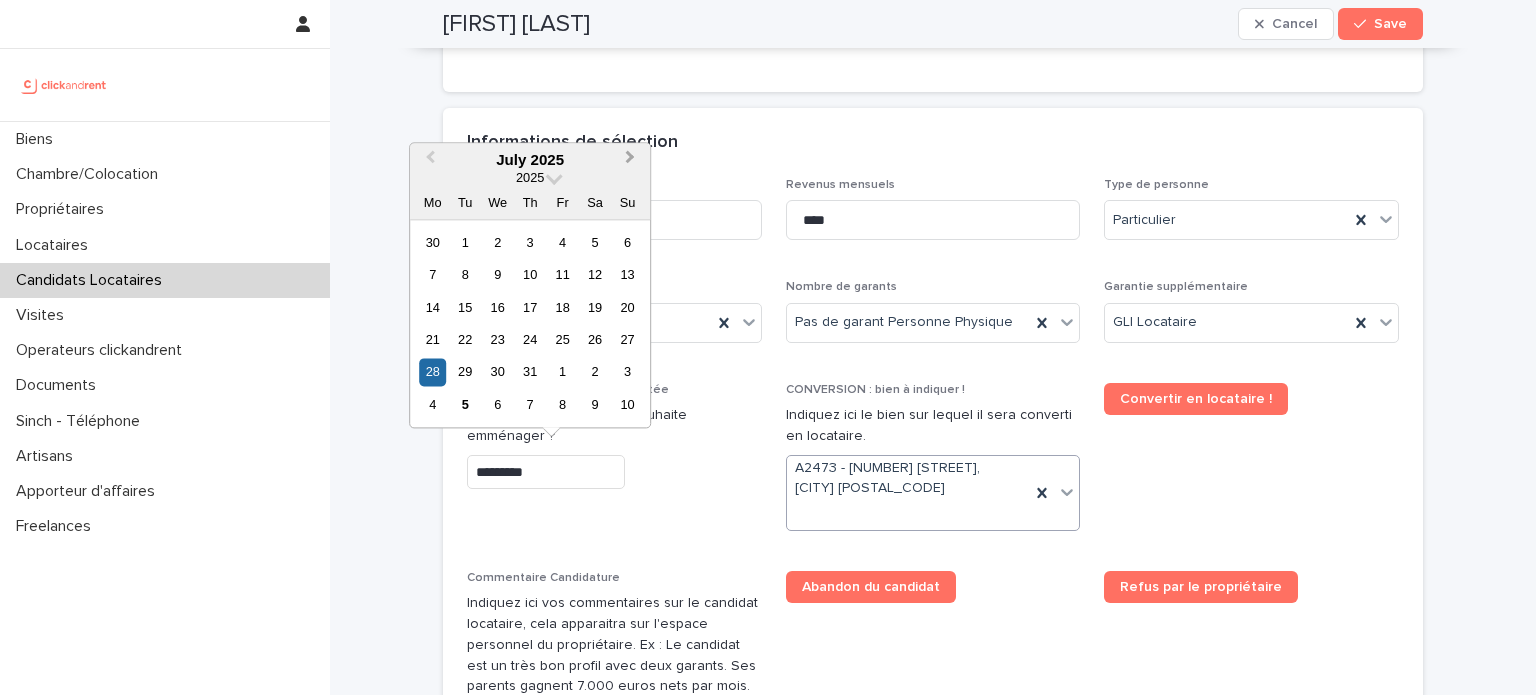 click on "Next Month" at bounding box center (630, 159) 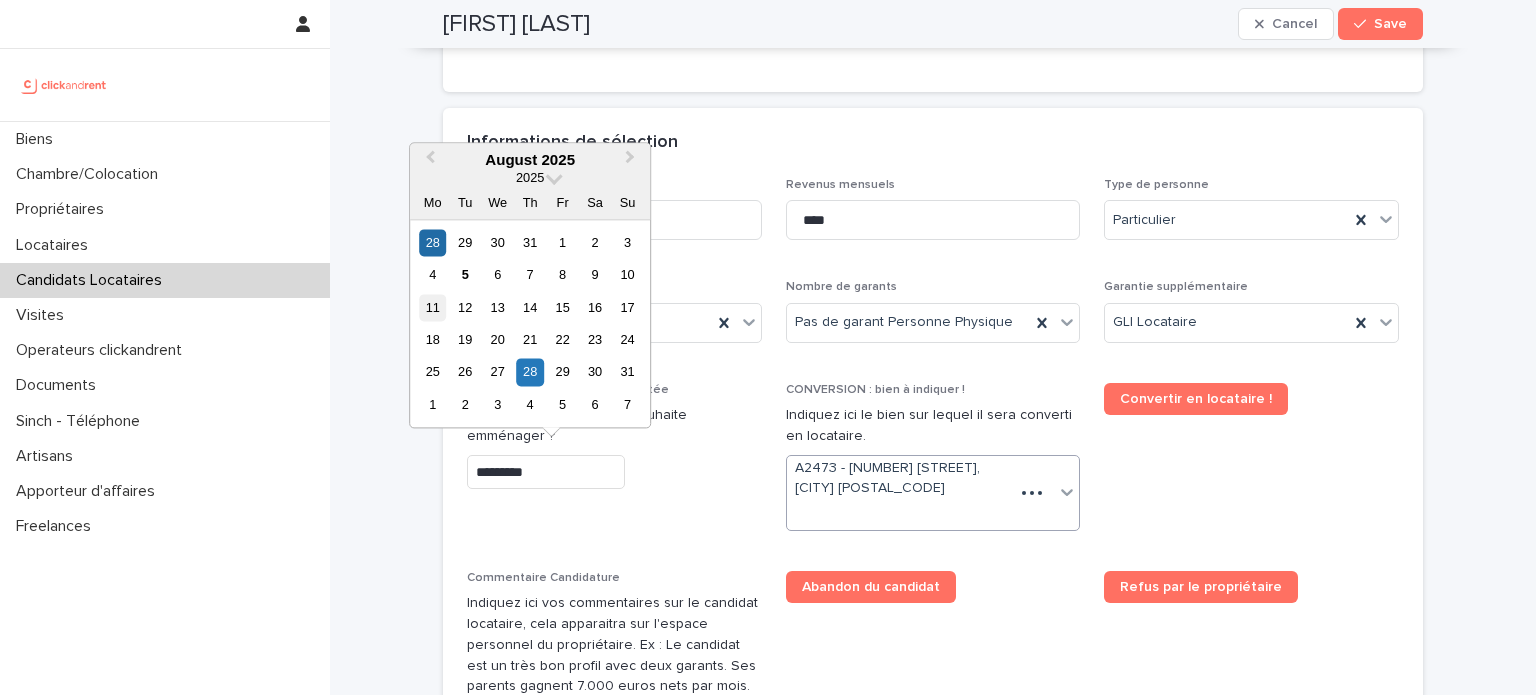 click on "11" at bounding box center (432, 307) 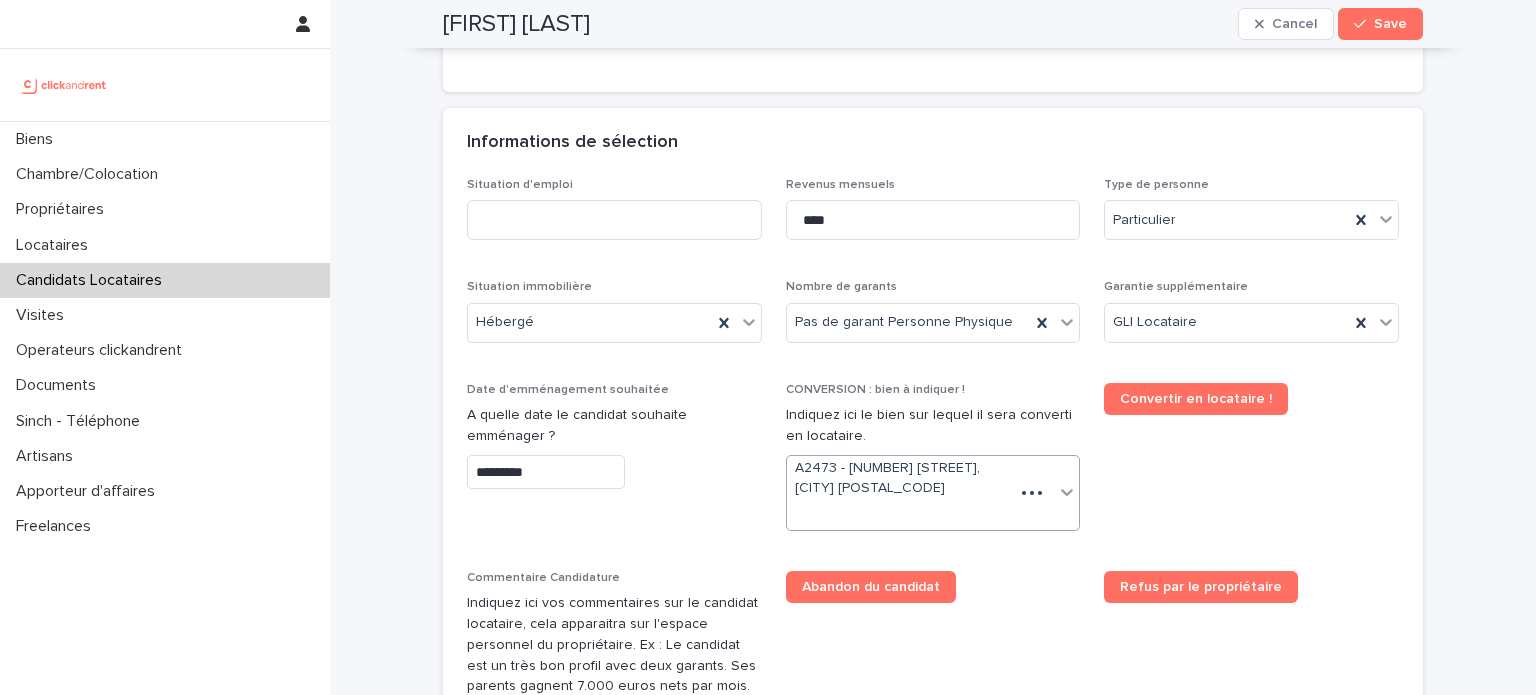 type on "*********" 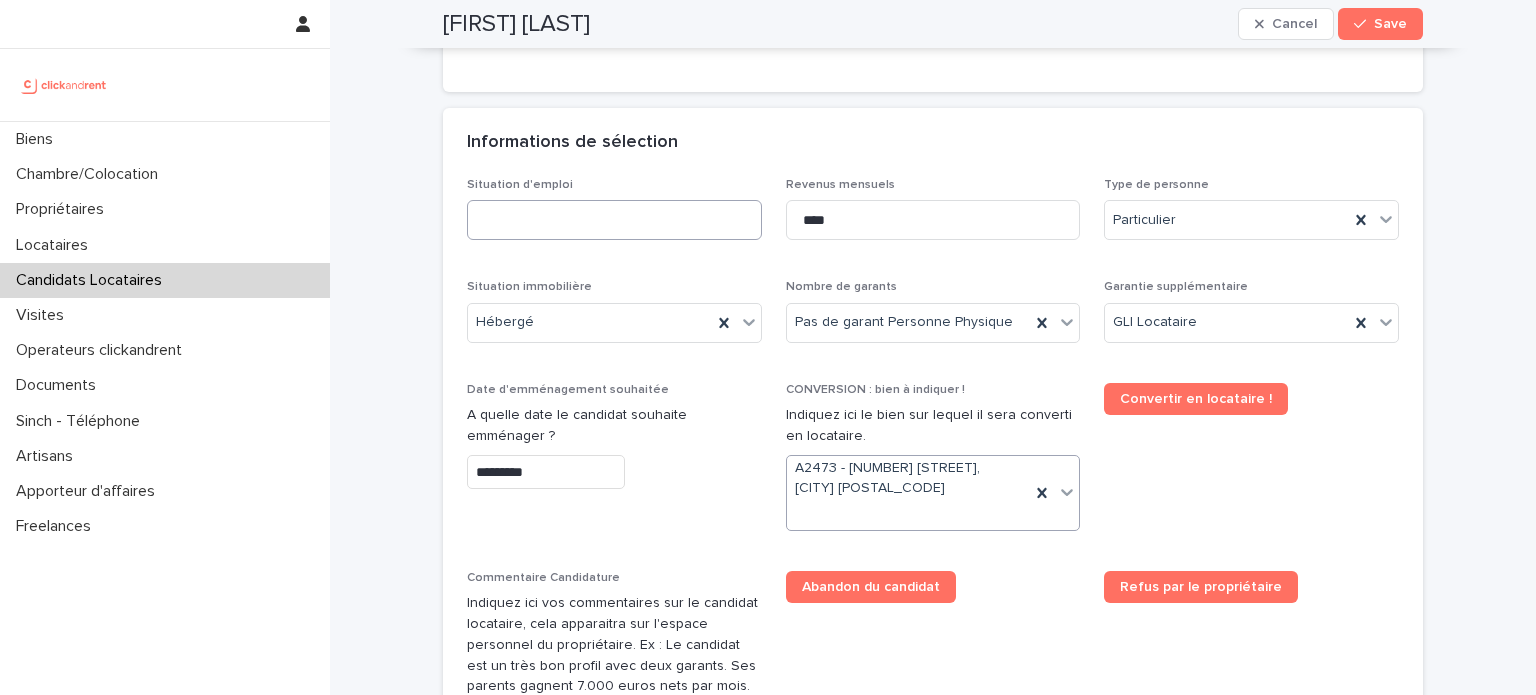 drag, startPoint x: 540, startPoint y: 244, endPoint x: 570, endPoint y: 221, distance: 37.802116 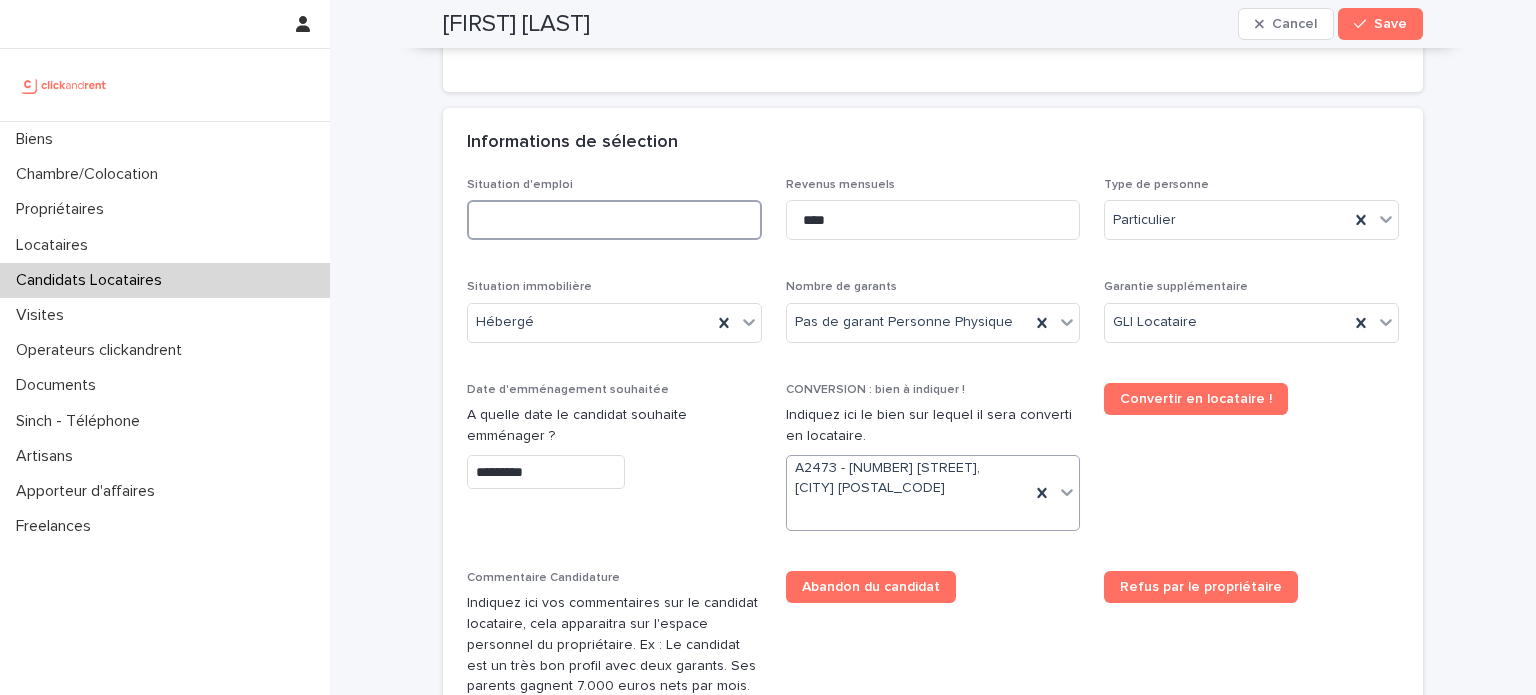 click at bounding box center (614, 220) 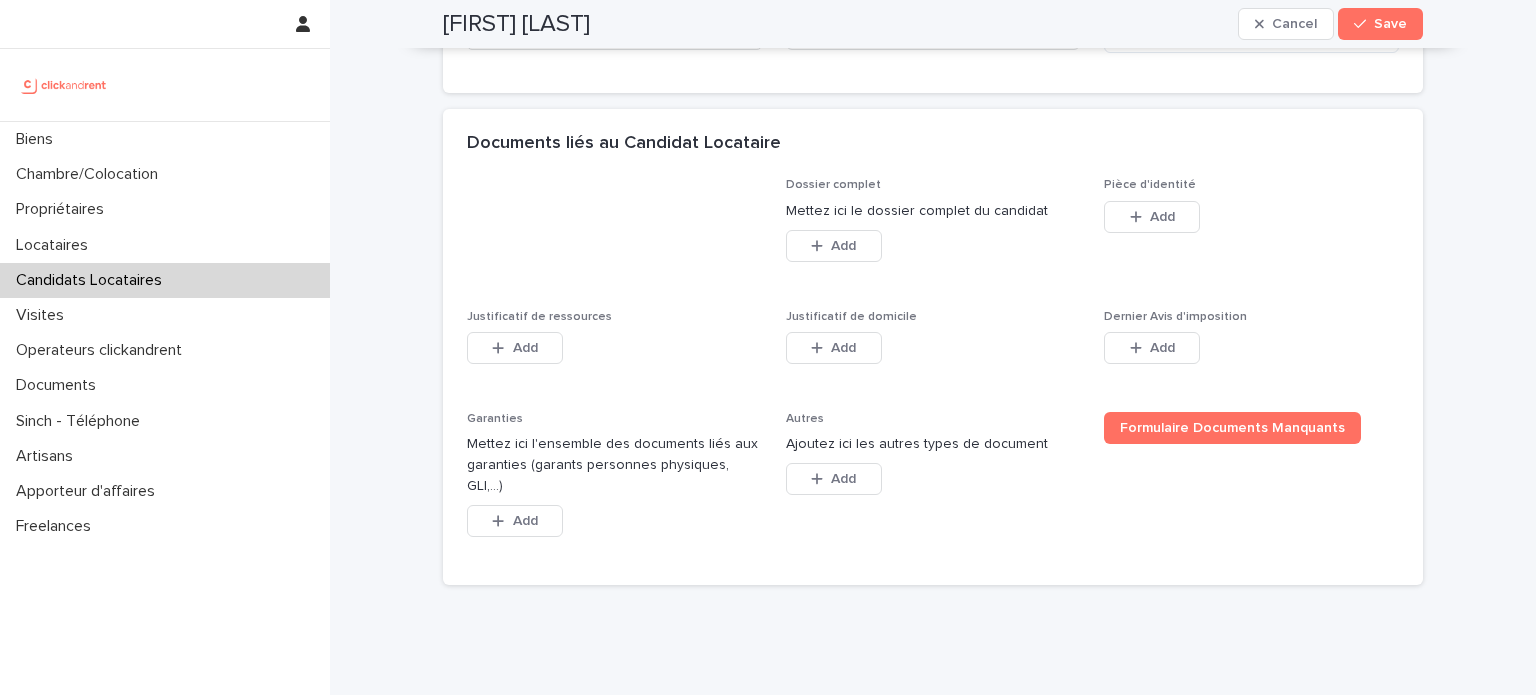 scroll, scrollTop: 1471, scrollLeft: 0, axis: vertical 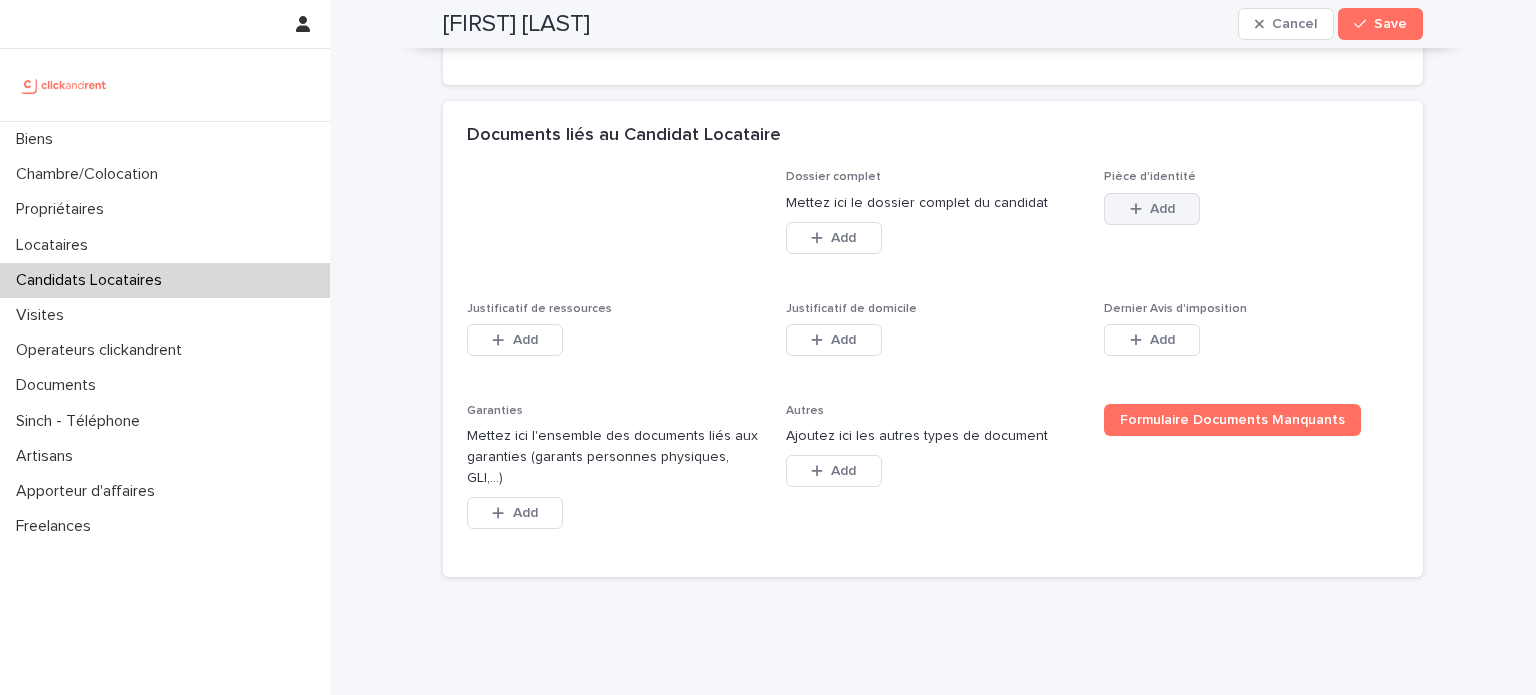 type on "*********" 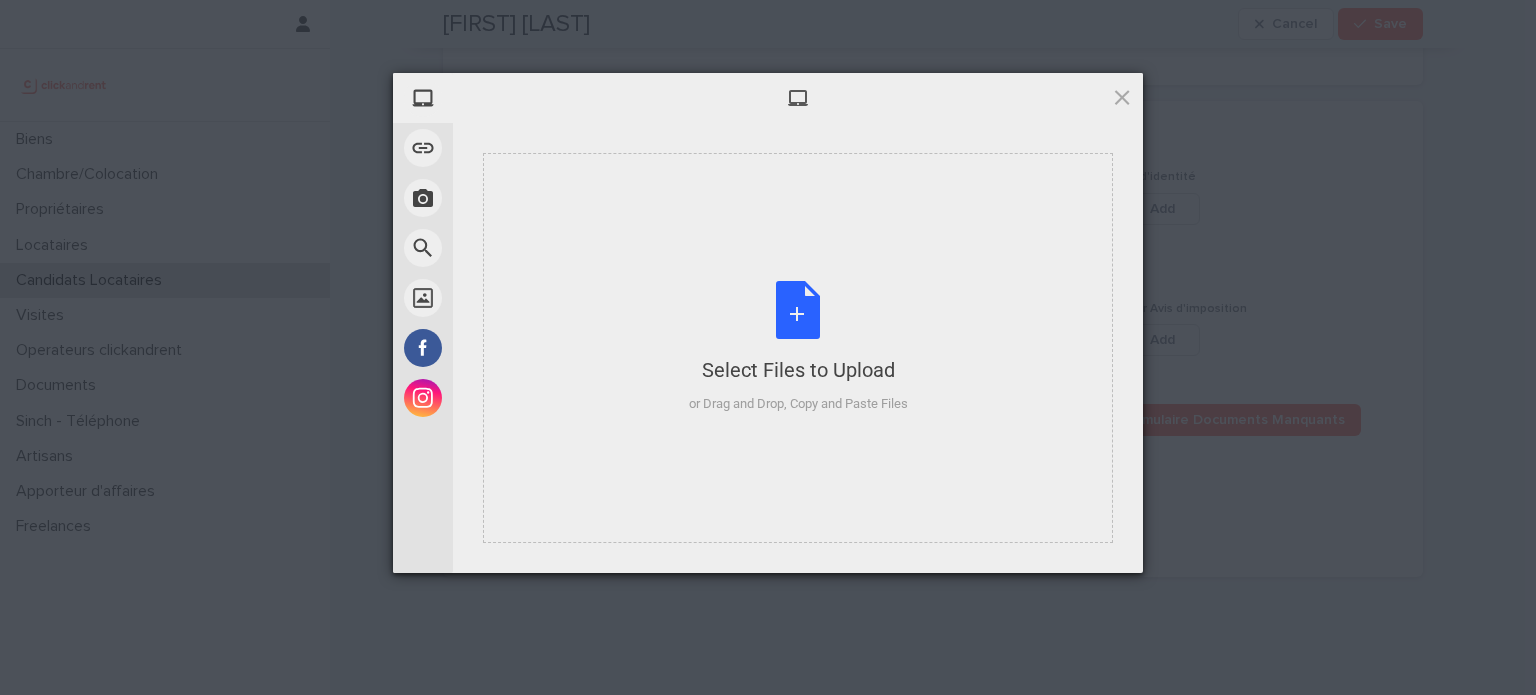 click on "Select Files to Upload
or Drag and Drop, Copy and Paste Files" at bounding box center (798, 348) 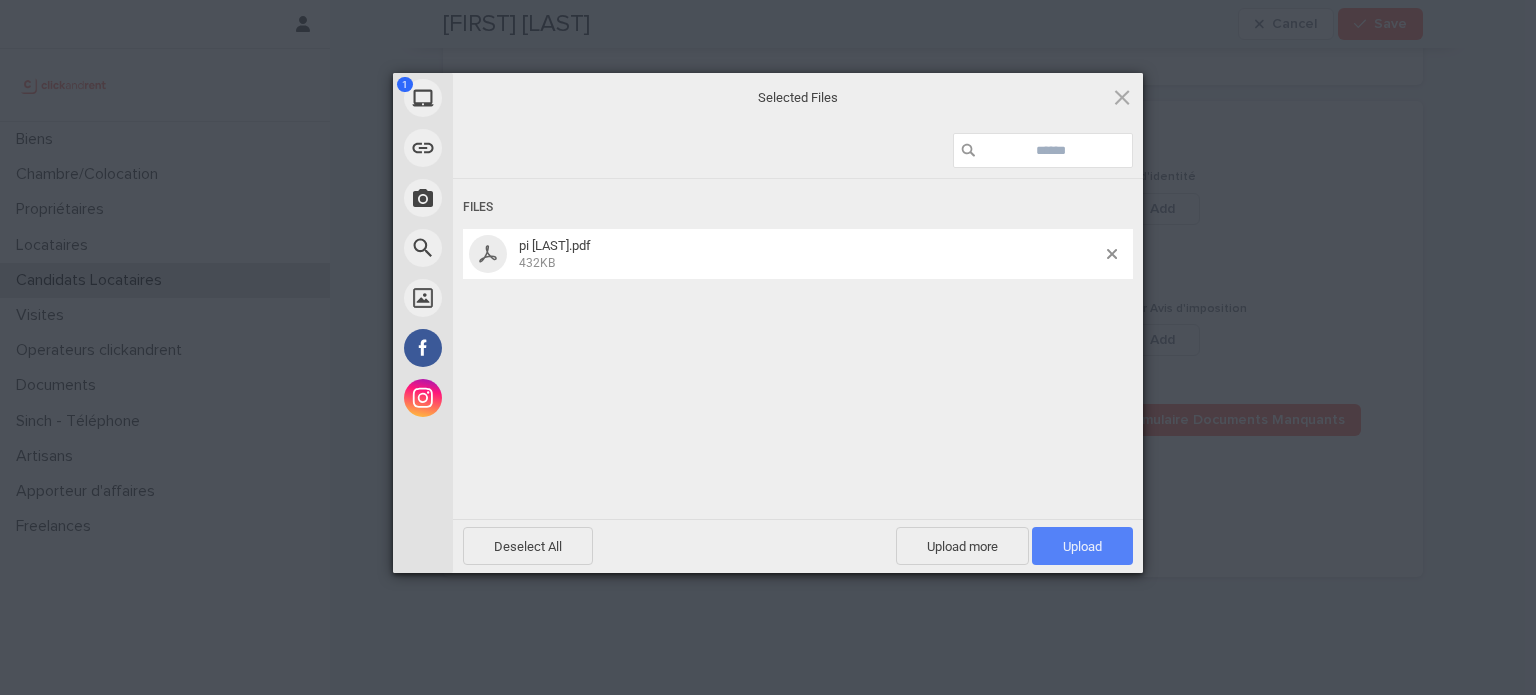 click on "Upload
1" at bounding box center (1082, 546) 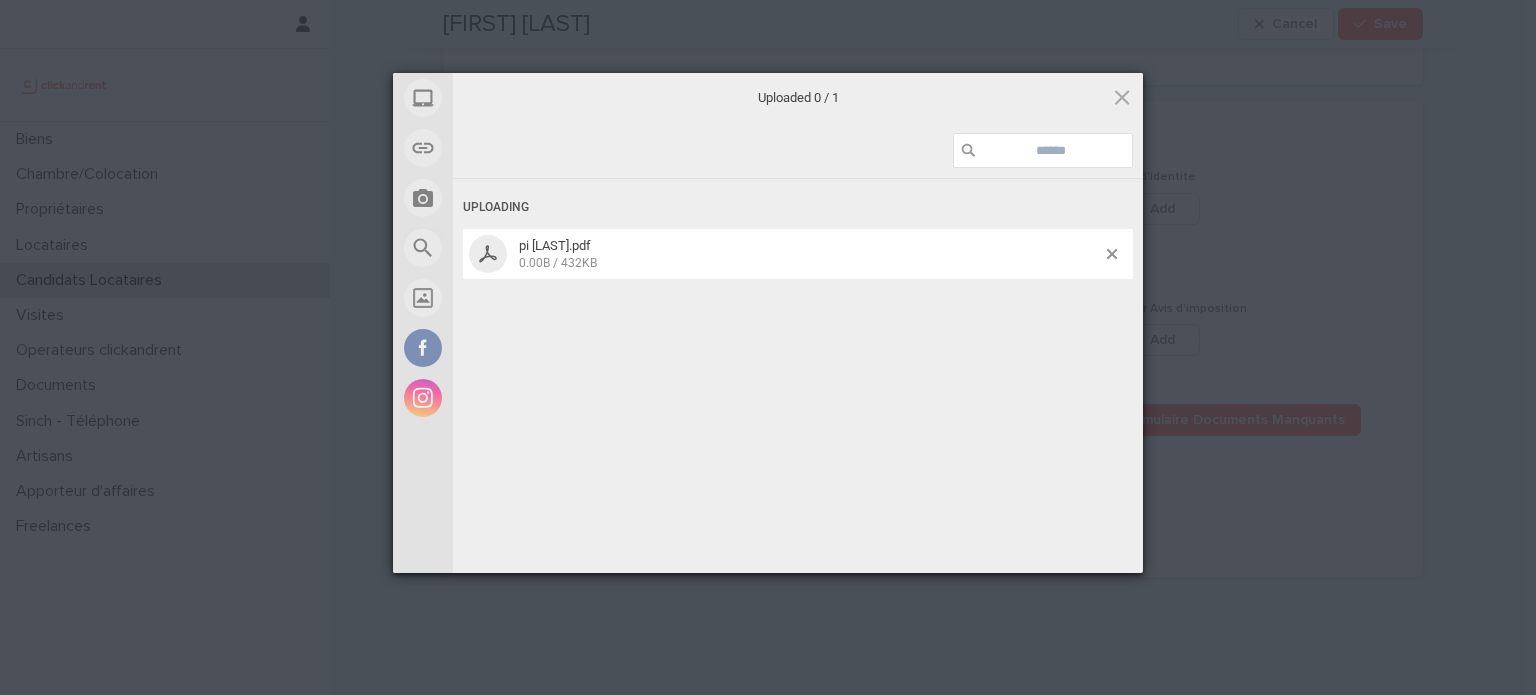 click on "Uploading
pi marwa.pdf
0.00B /
432KB" at bounding box center (798, 379) 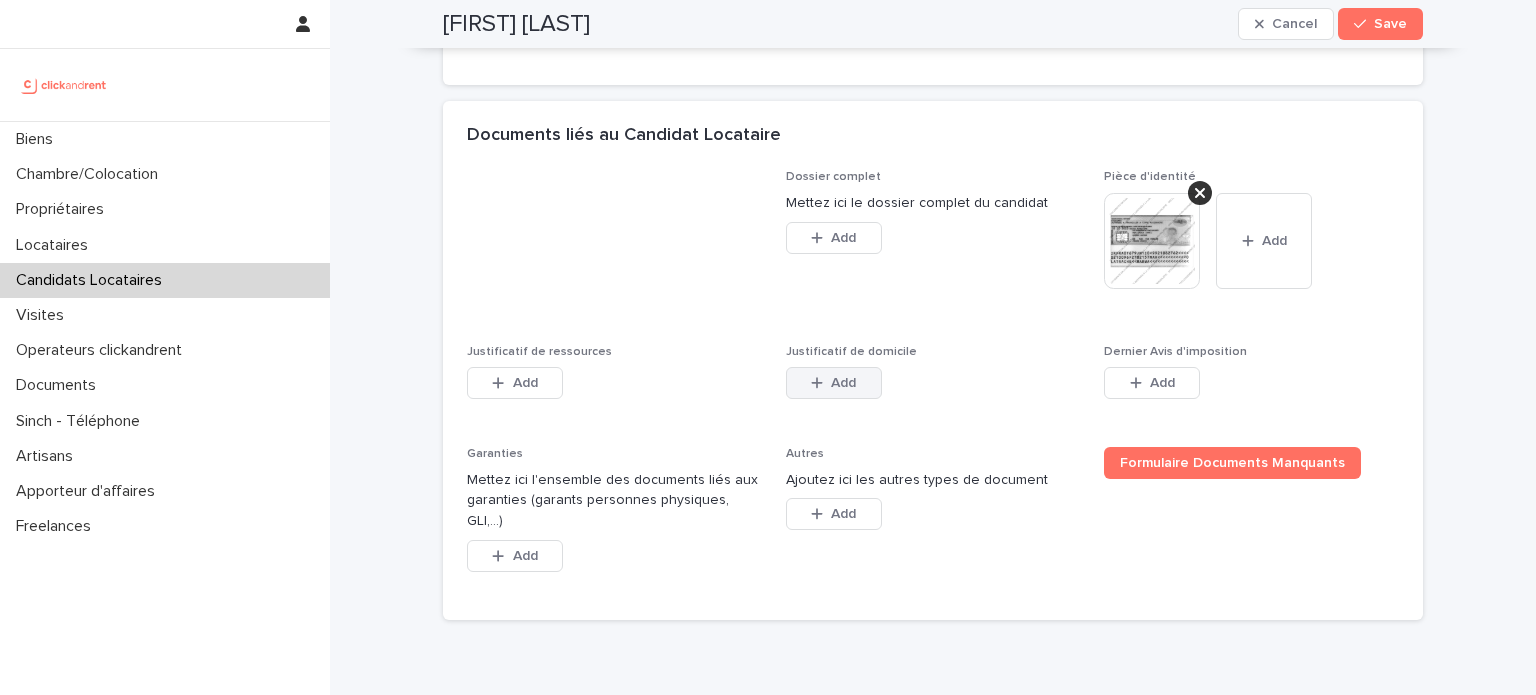 click on "Add" at bounding box center (843, 383) 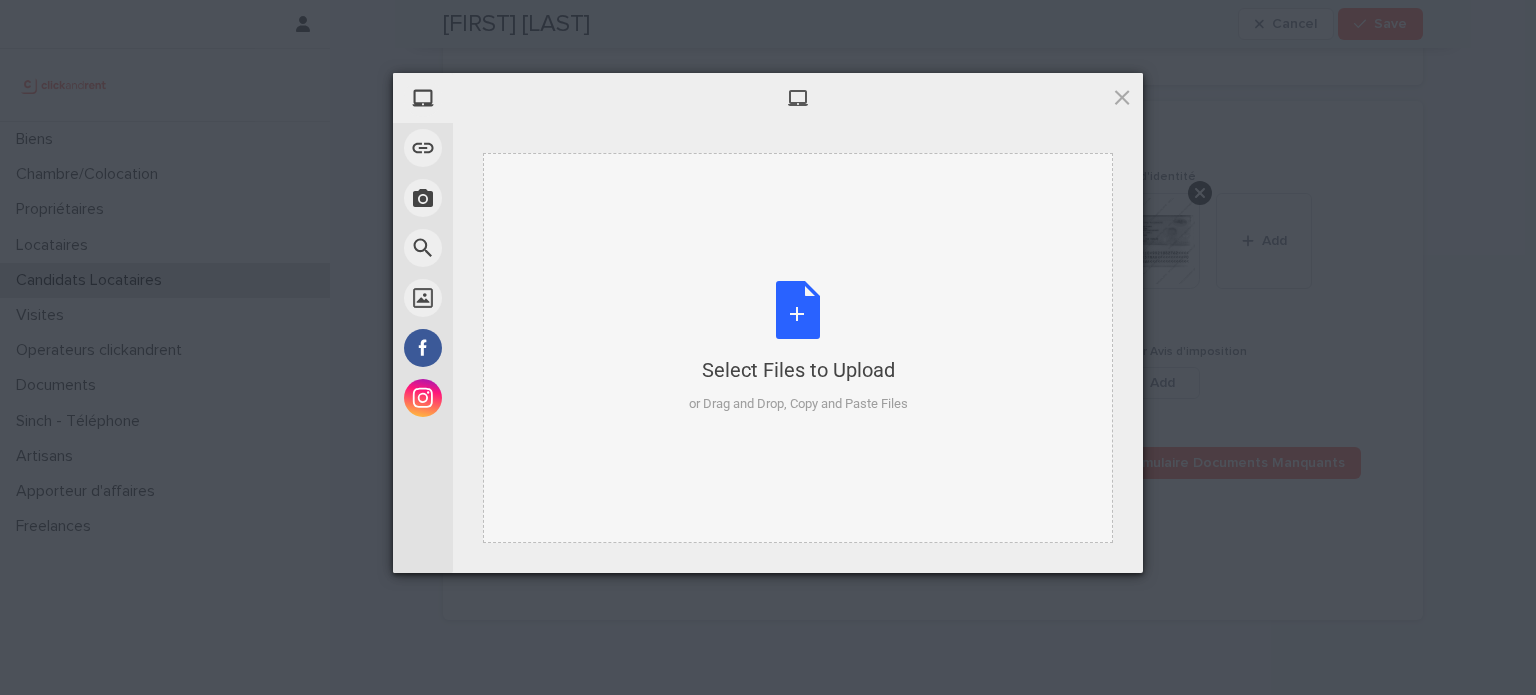 click on "Select Files to Upload
or Drag and Drop, Copy and Paste Files" at bounding box center [798, 348] 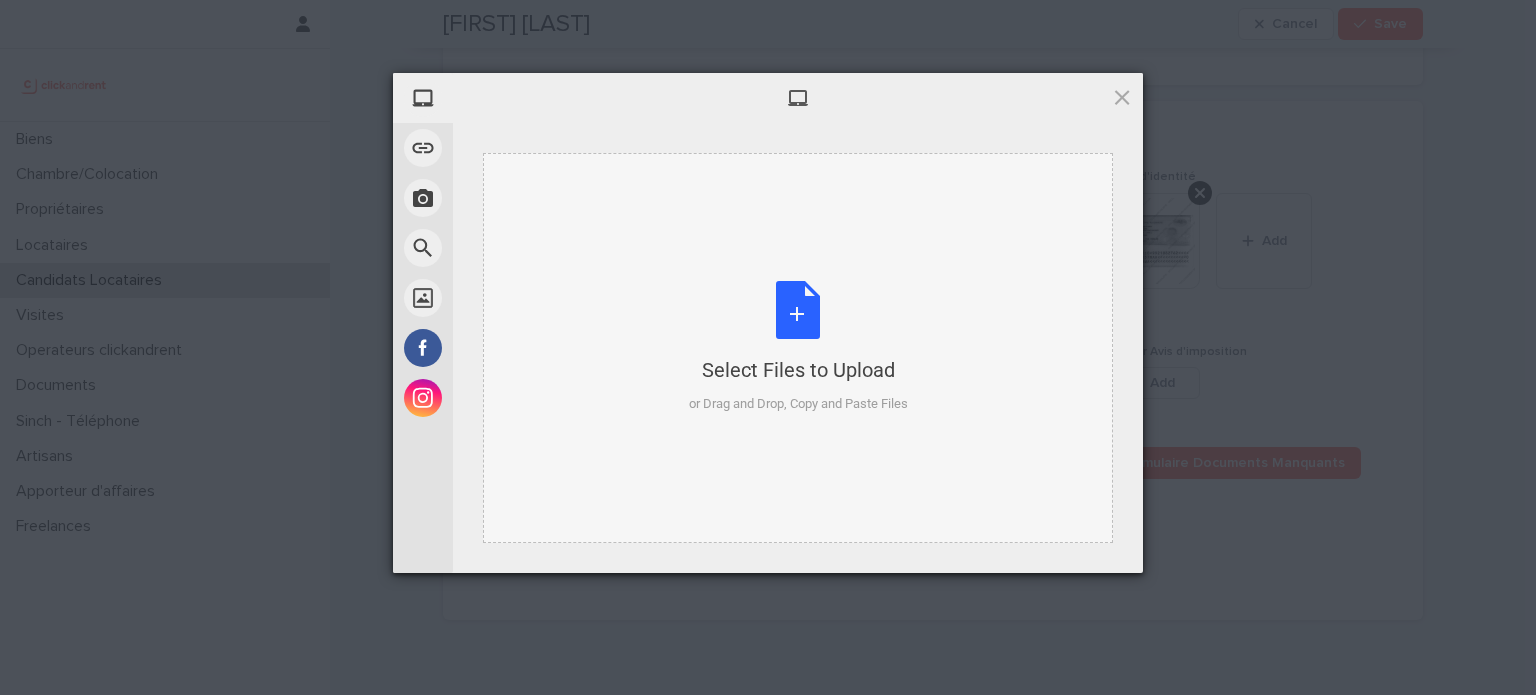 type 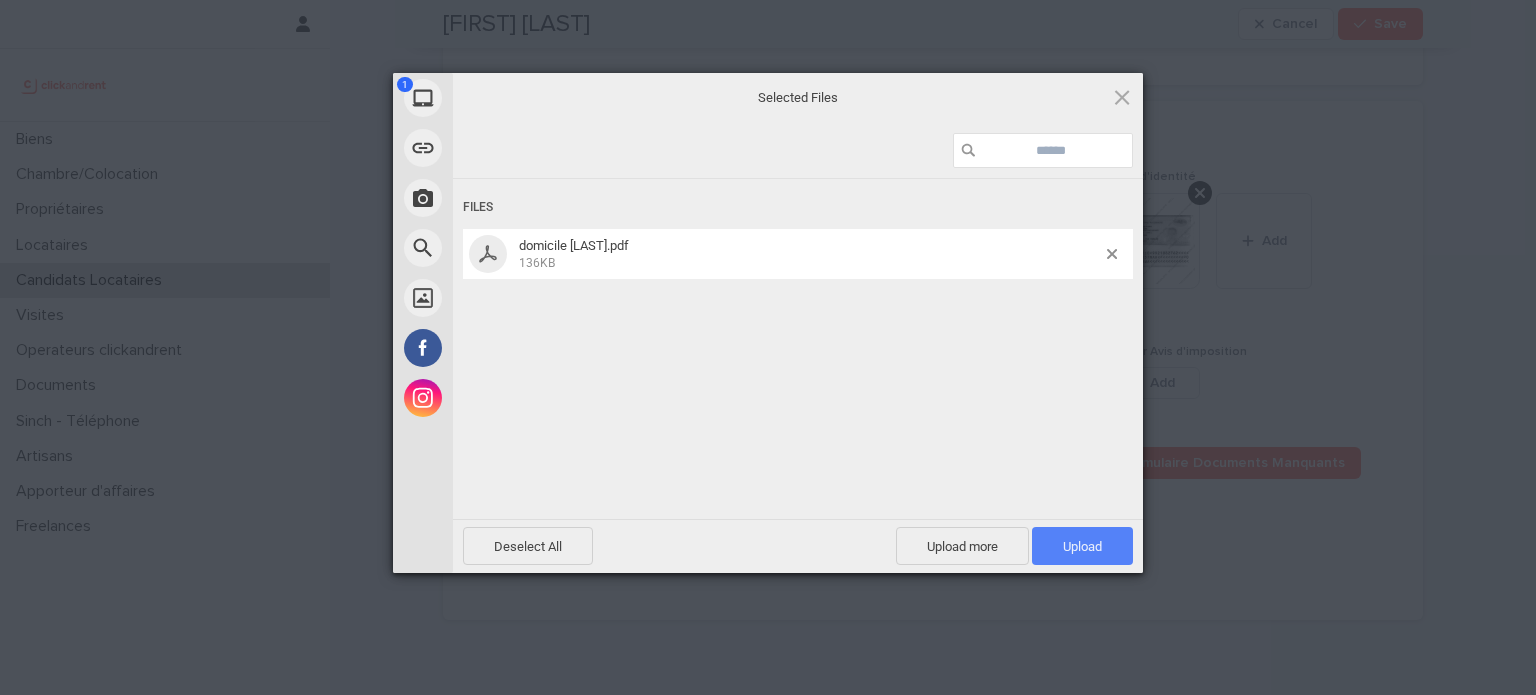 click on "Upload
1" at bounding box center (1082, 546) 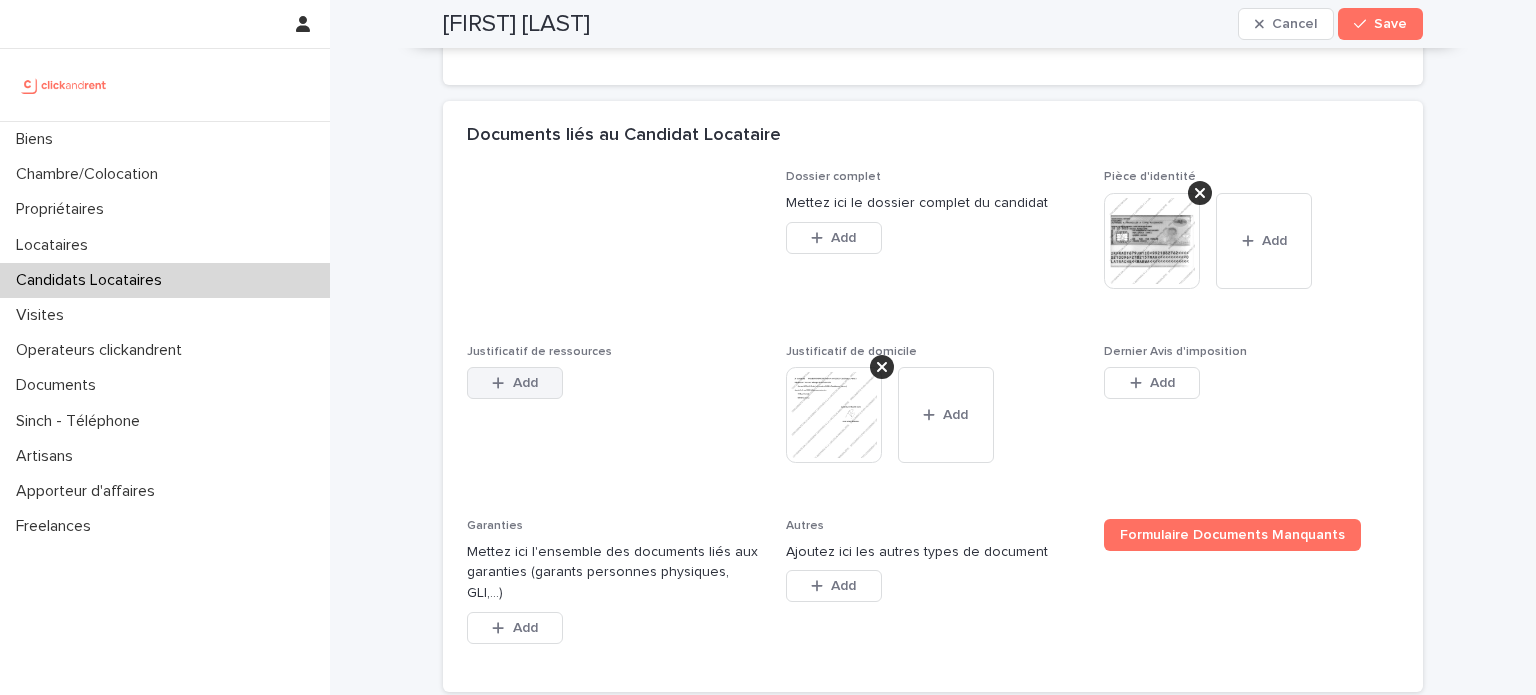 click on "Add" at bounding box center [525, 383] 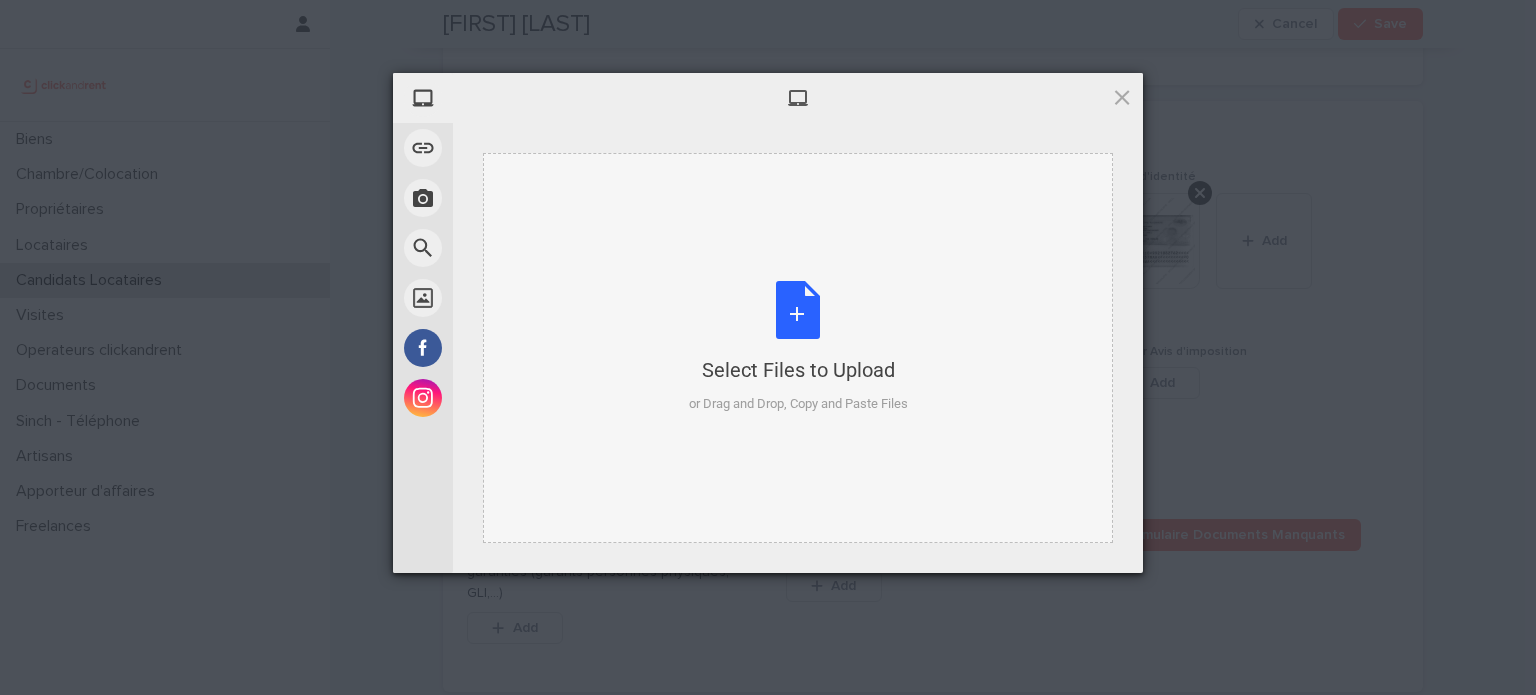 click on "Select Files to Upload
or Drag and Drop, Copy and Paste Files" at bounding box center [798, 348] 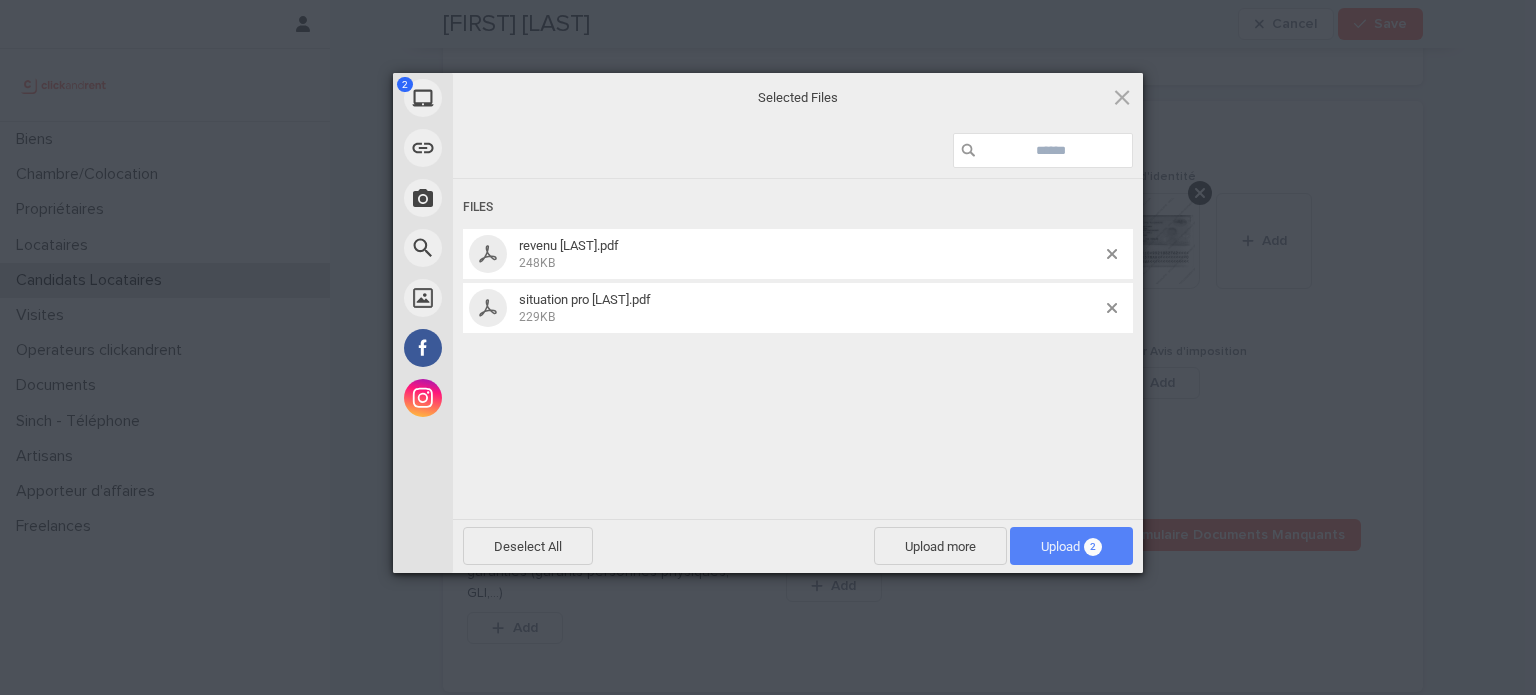 click on "Upload
2" at bounding box center [1071, 546] 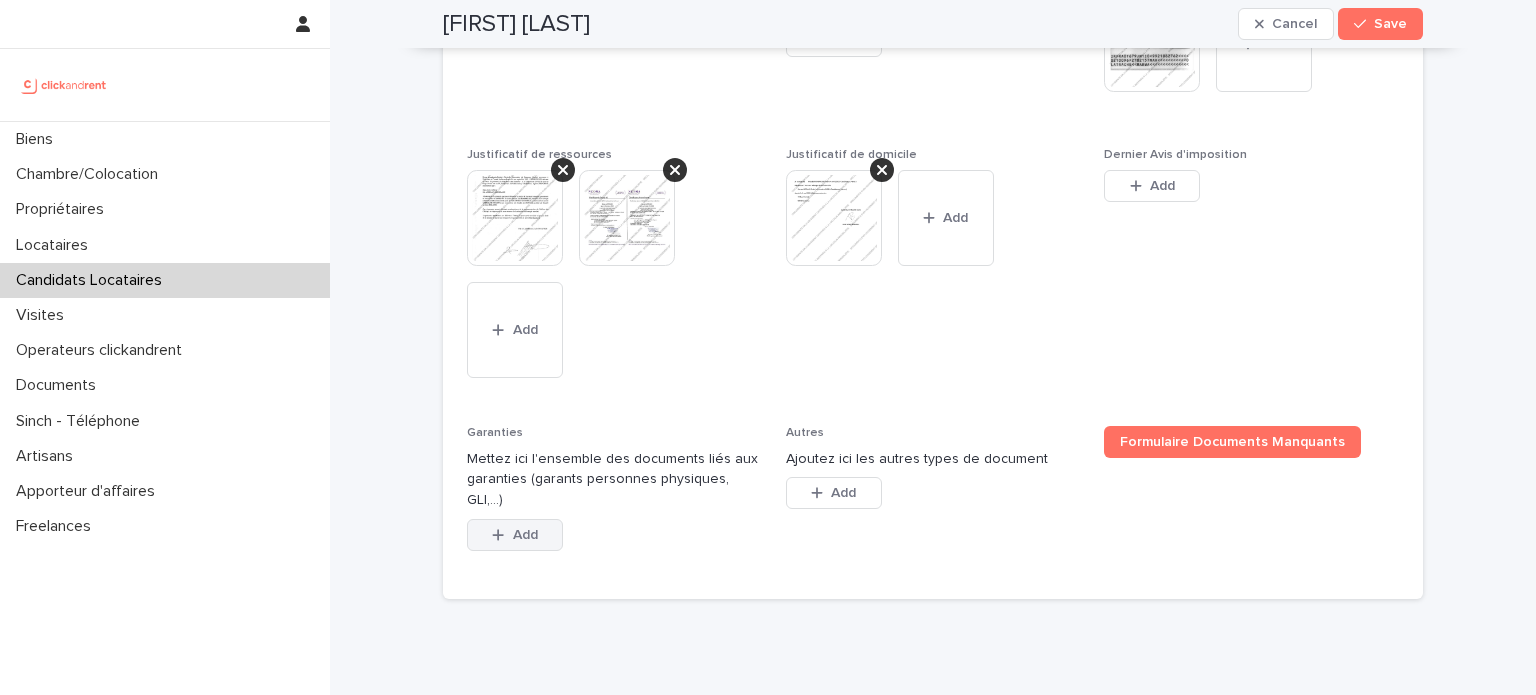 scroll, scrollTop: 1669, scrollLeft: 0, axis: vertical 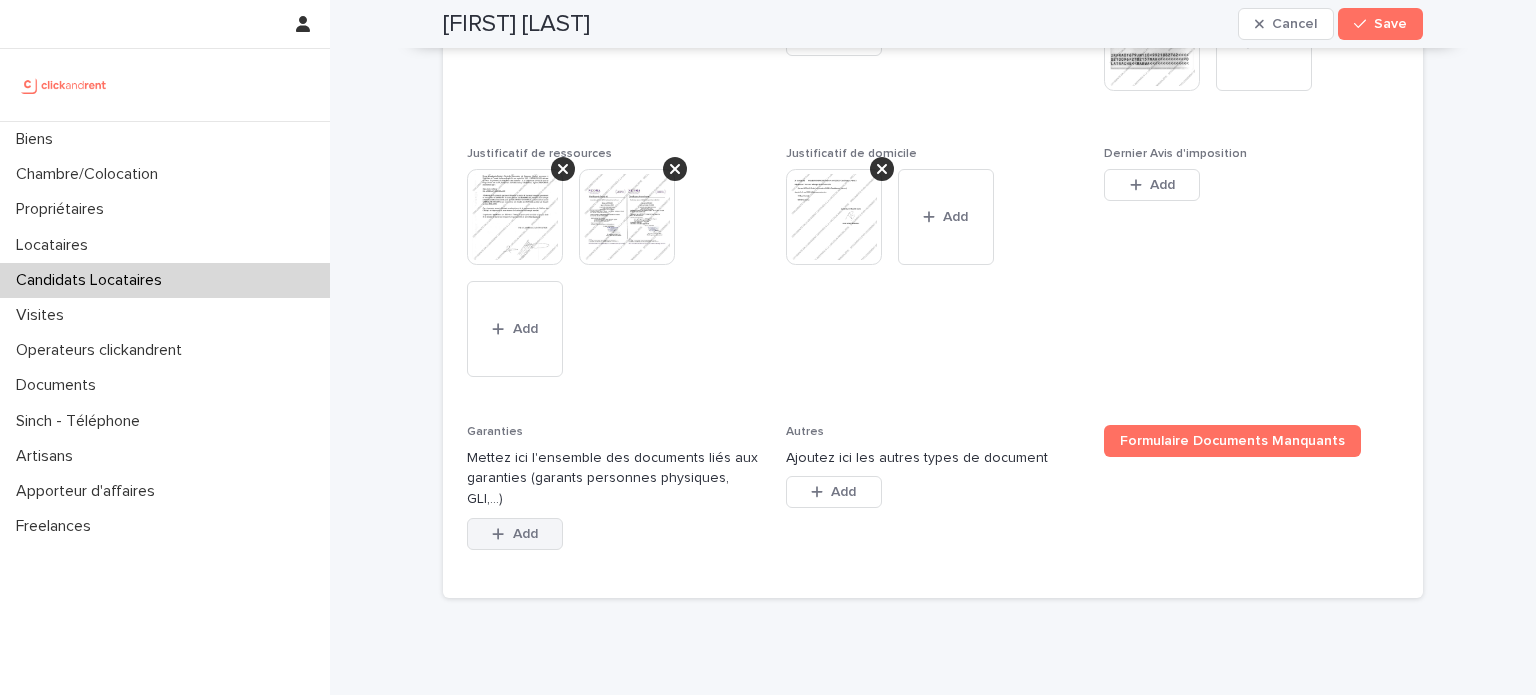 click on "Add" at bounding box center (515, 534) 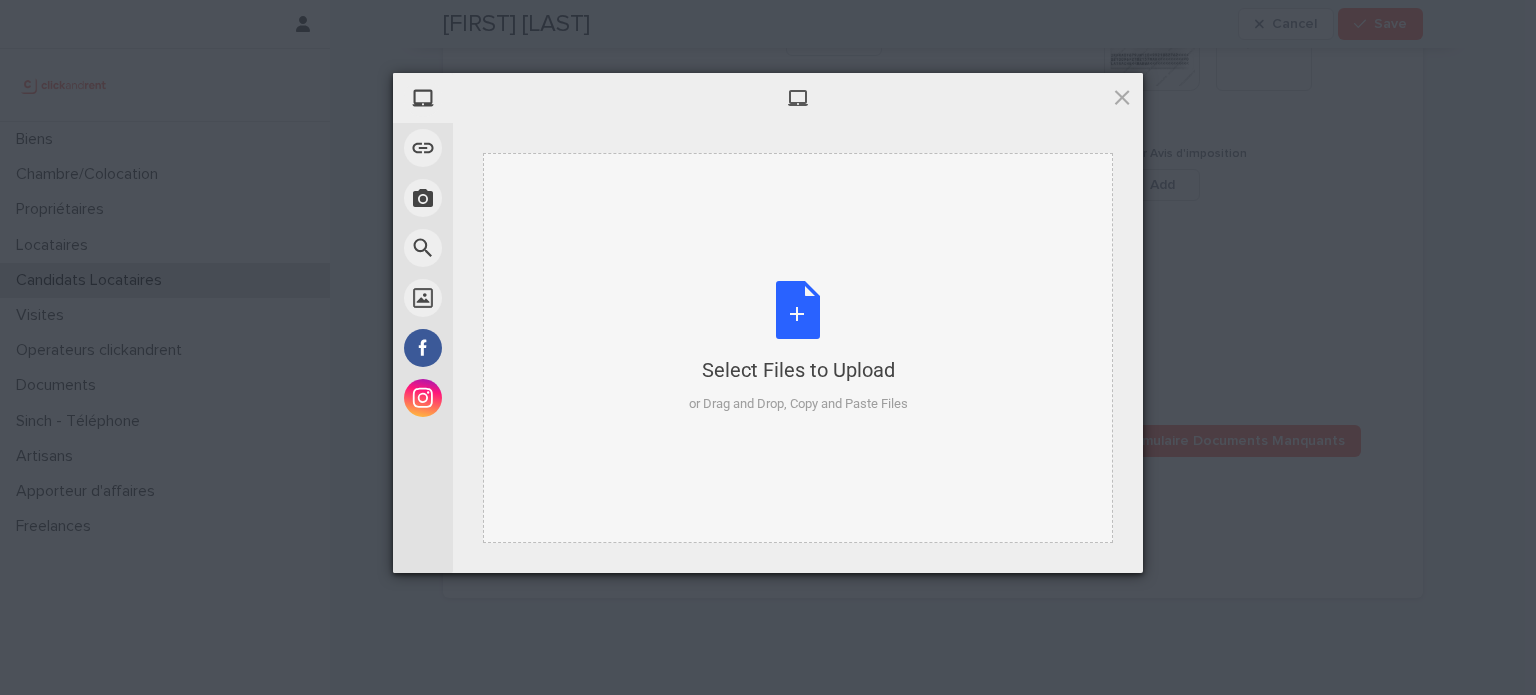 click on "Select Files to Upload
or Drag and Drop, Copy and Paste Files" at bounding box center [798, 348] 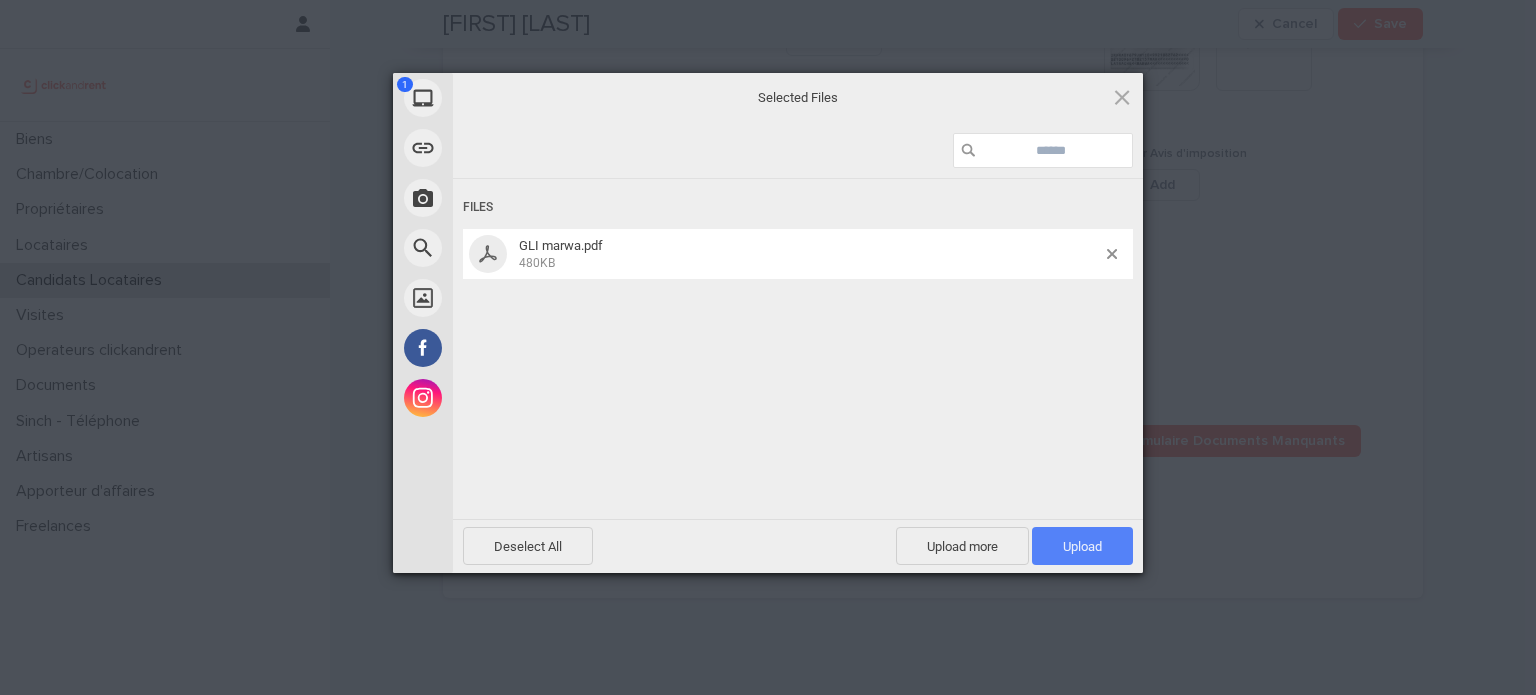 click on "Upload
1" at bounding box center (1082, 546) 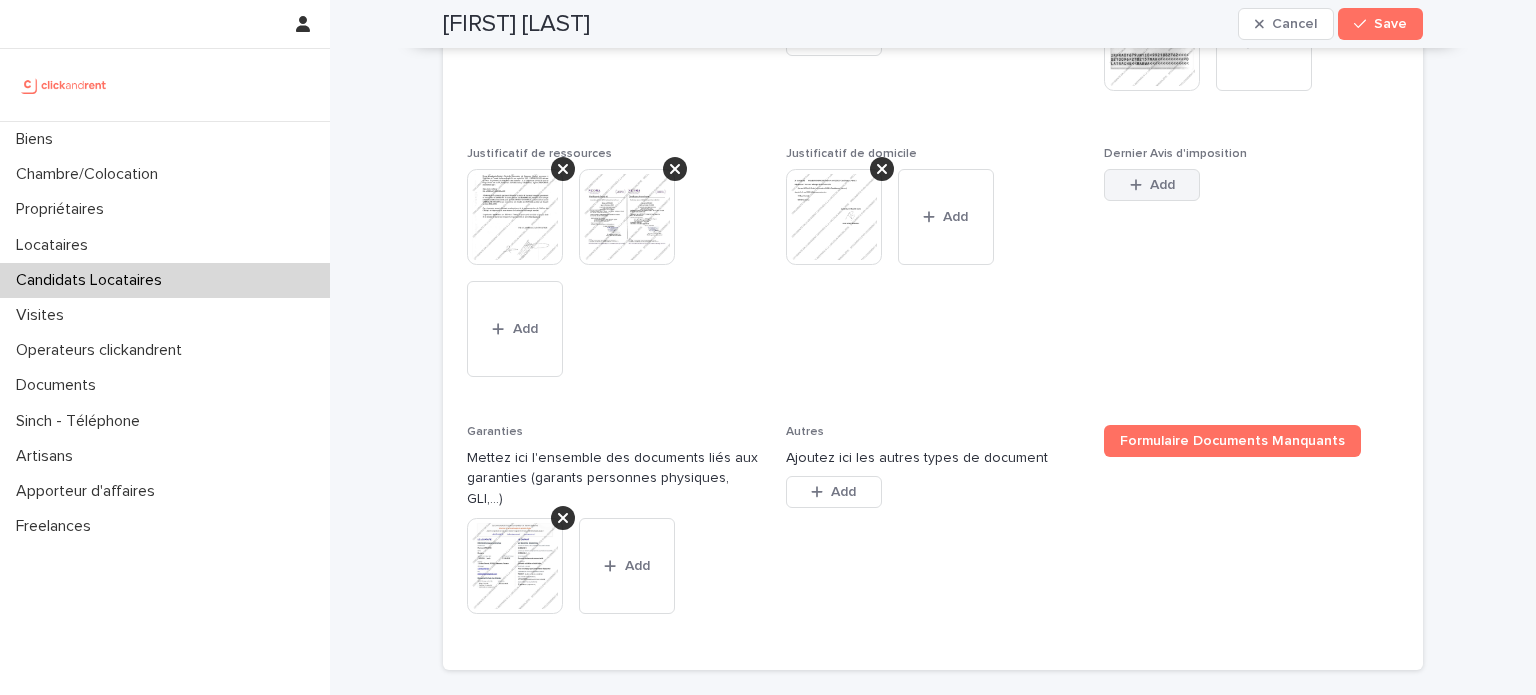 click 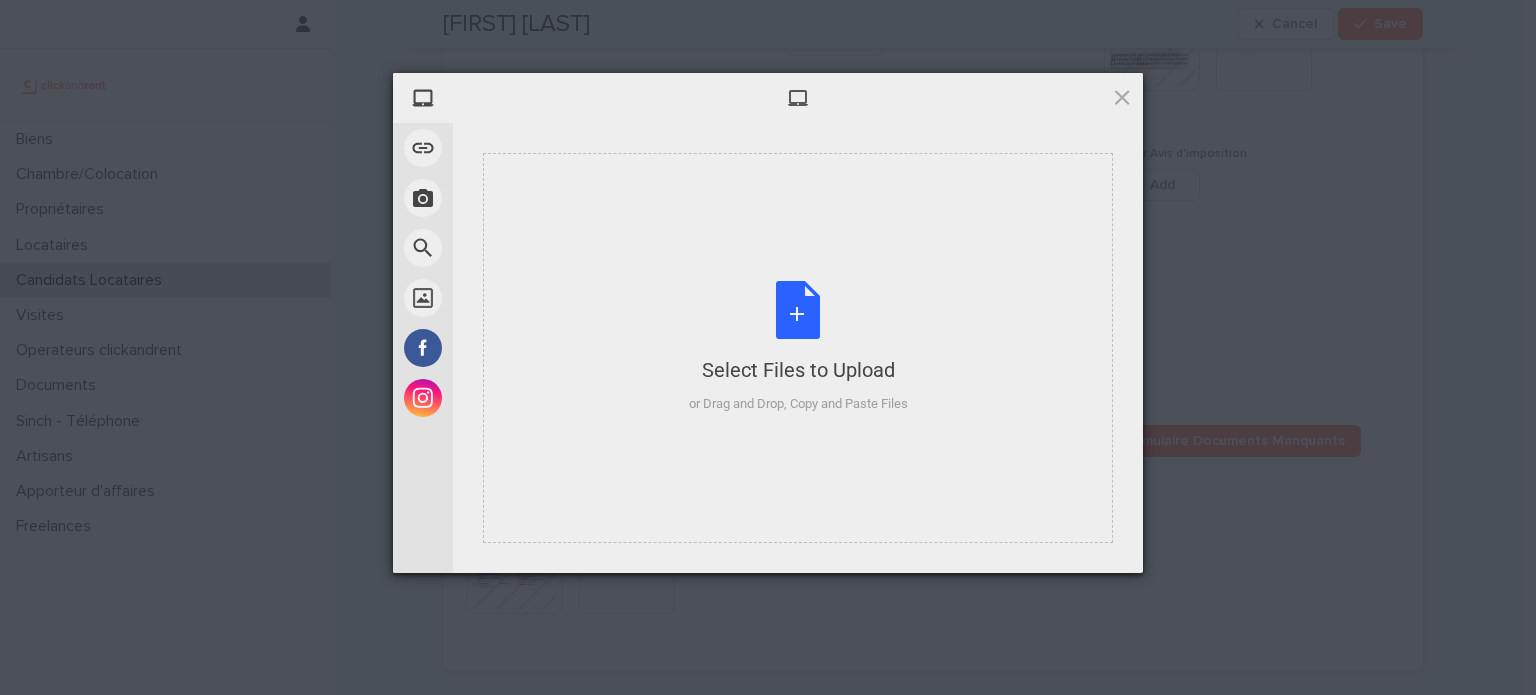 click on "Select Files to Upload
or Drag and Drop, Copy and Paste Files" at bounding box center (798, 348) 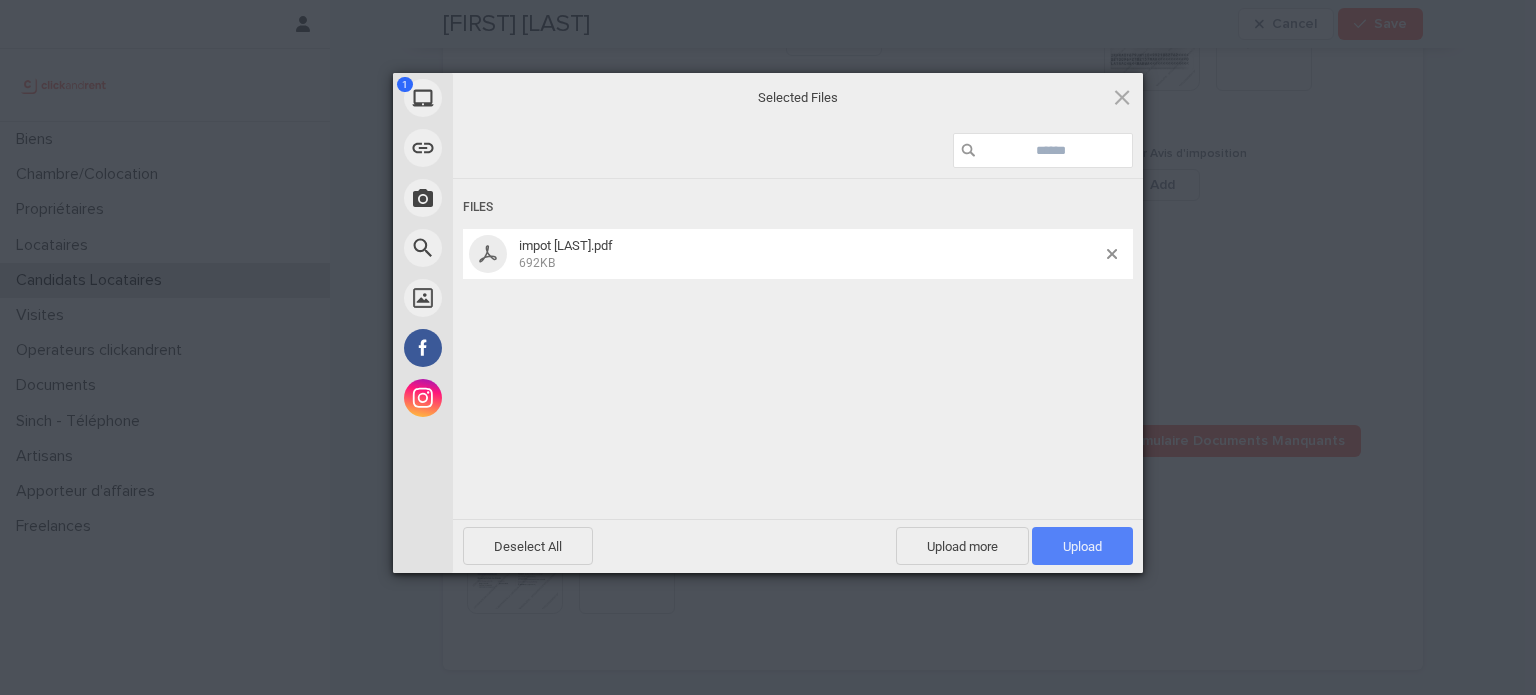 click on "Upload
1" at bounding box center (1082, 546) 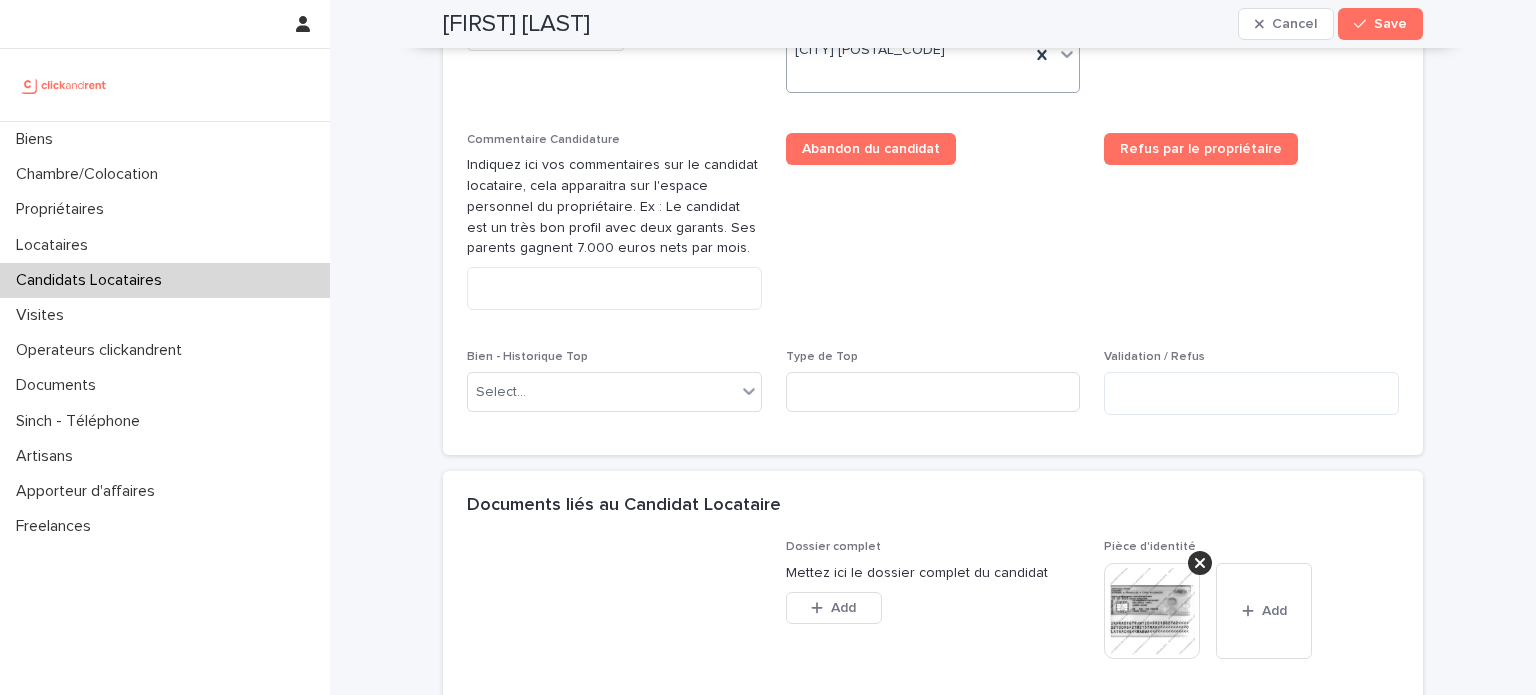 scroll, scrollTop: 1108, scrollLeft: 0, axis: vertical 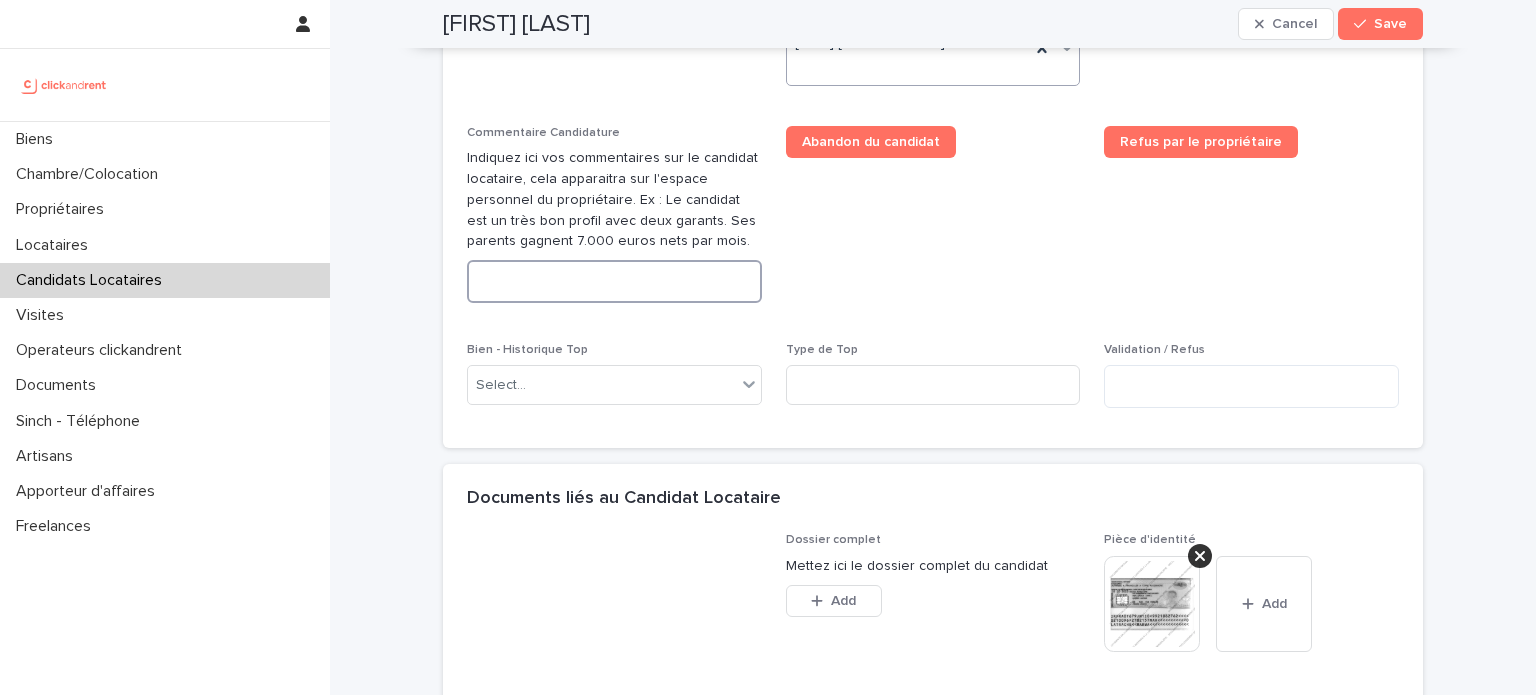 click at bounding box center [614, 281] 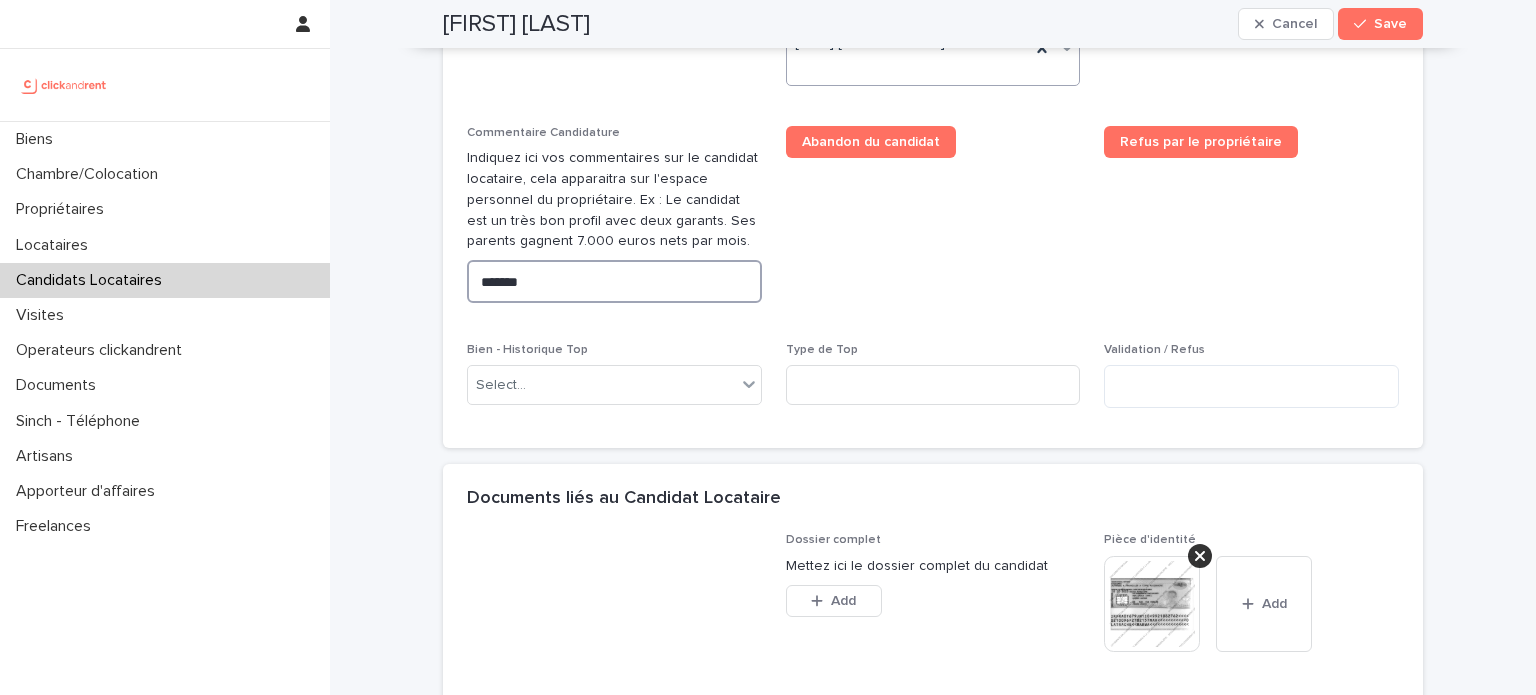 paste on "**********" 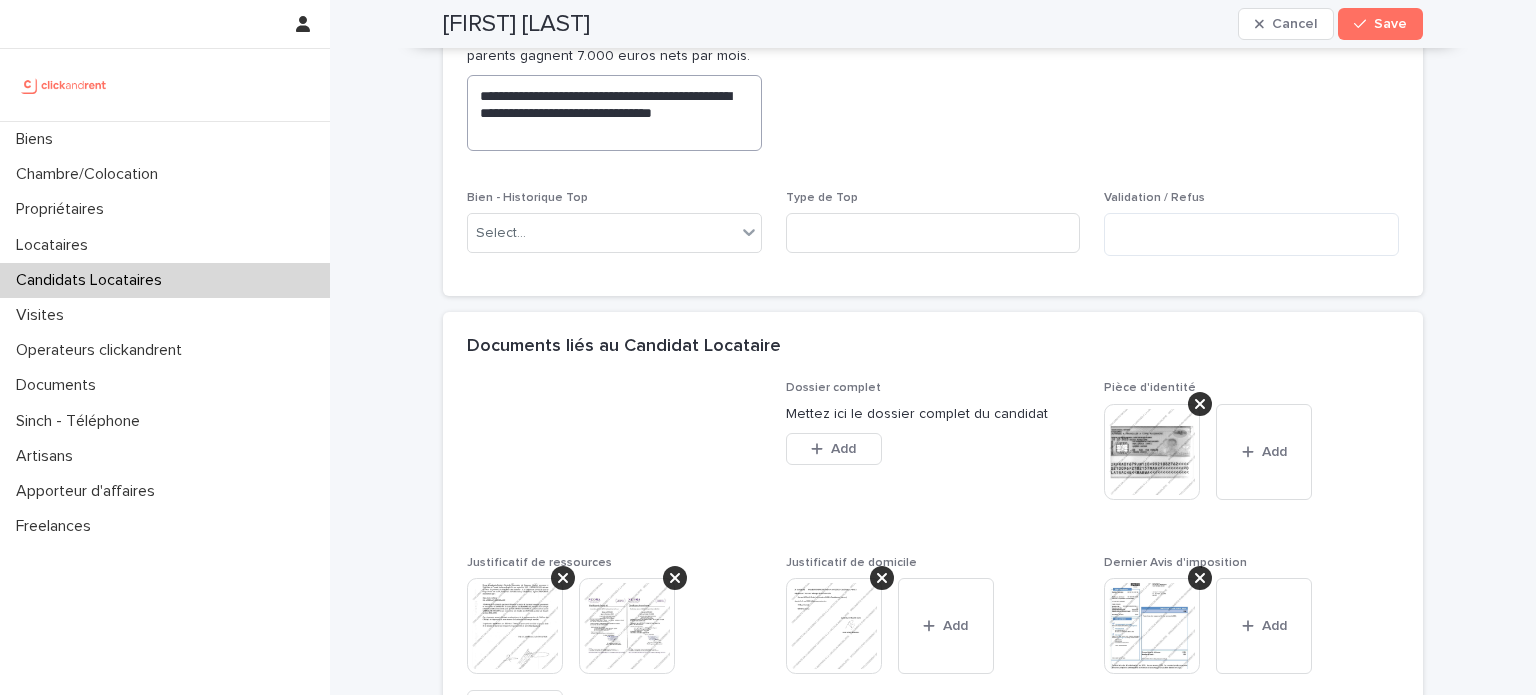 scroll, scrollTop: 1188, scrollLeft: 0, axis: vertical 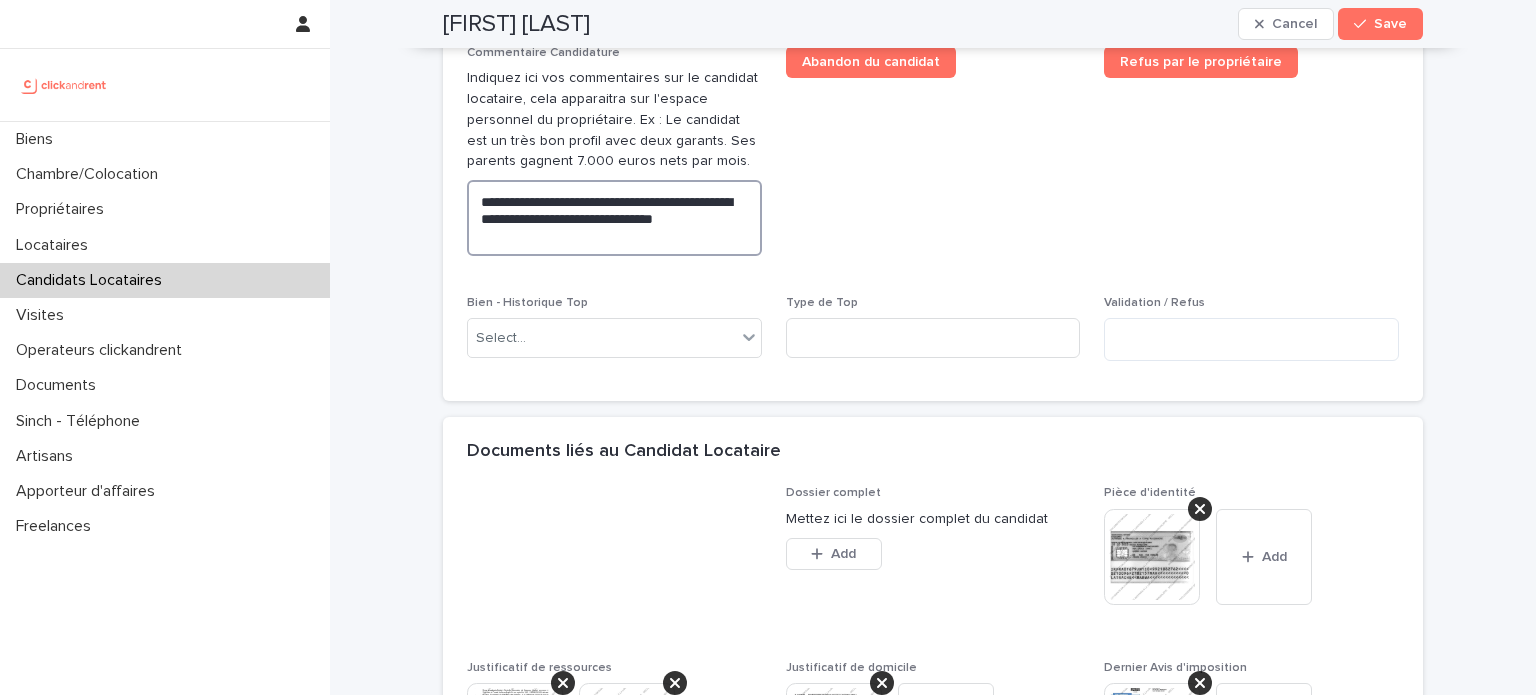 click on "**********" at bounding box center [614, 218] 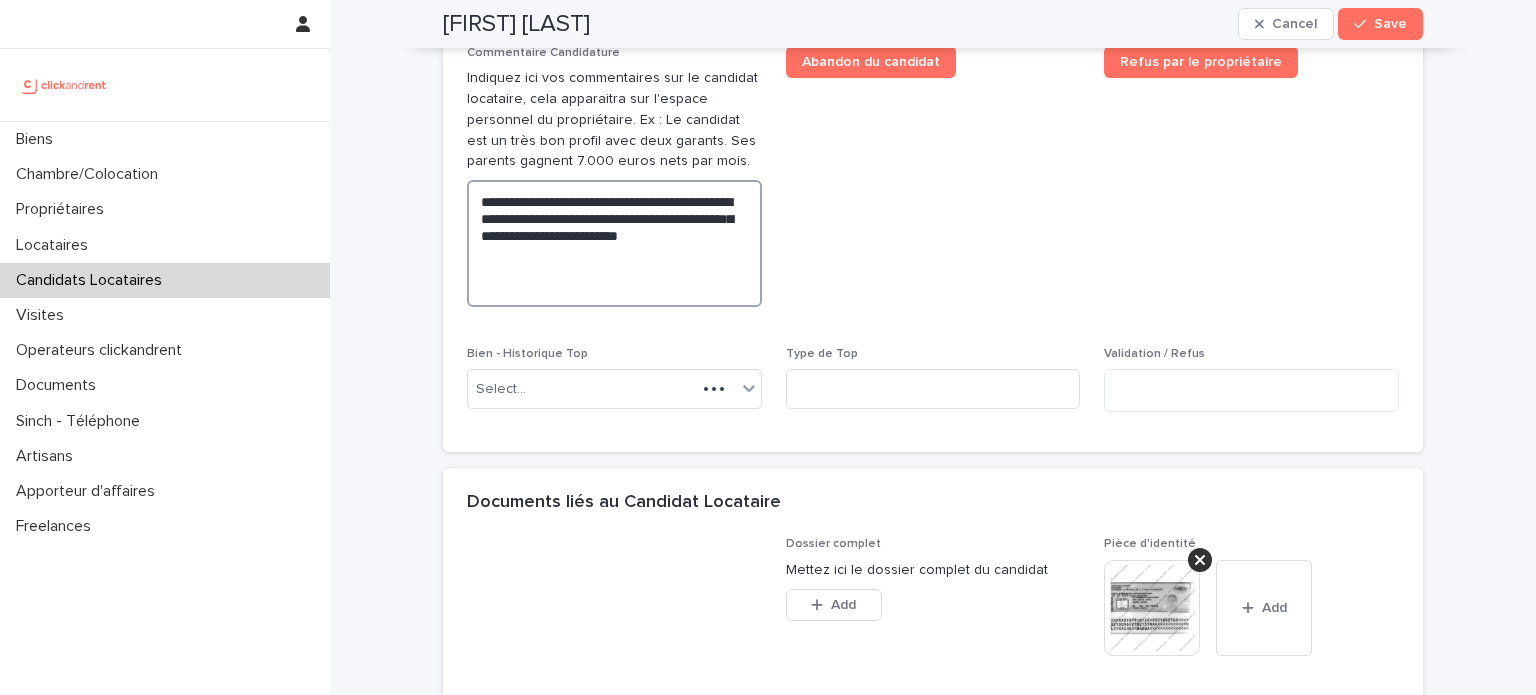 paste on "**********" 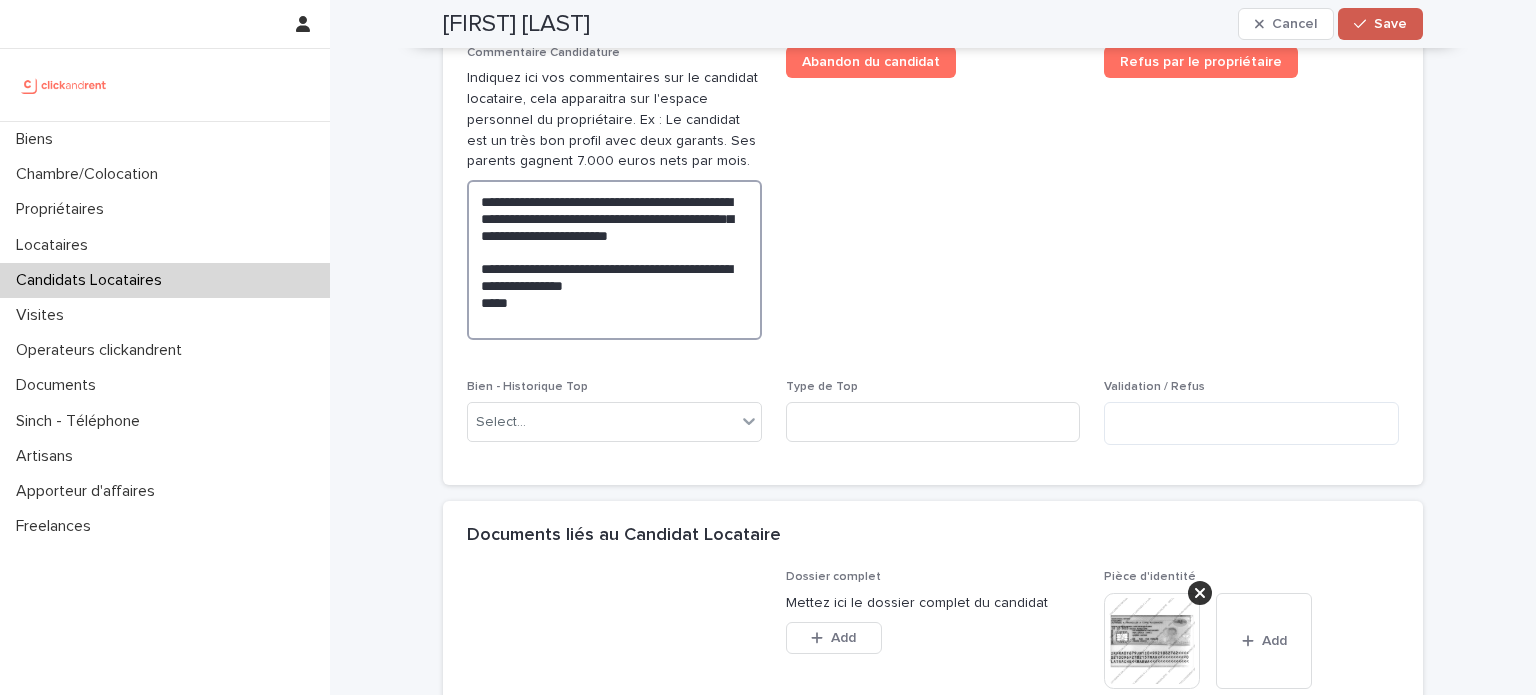 type on "**********" 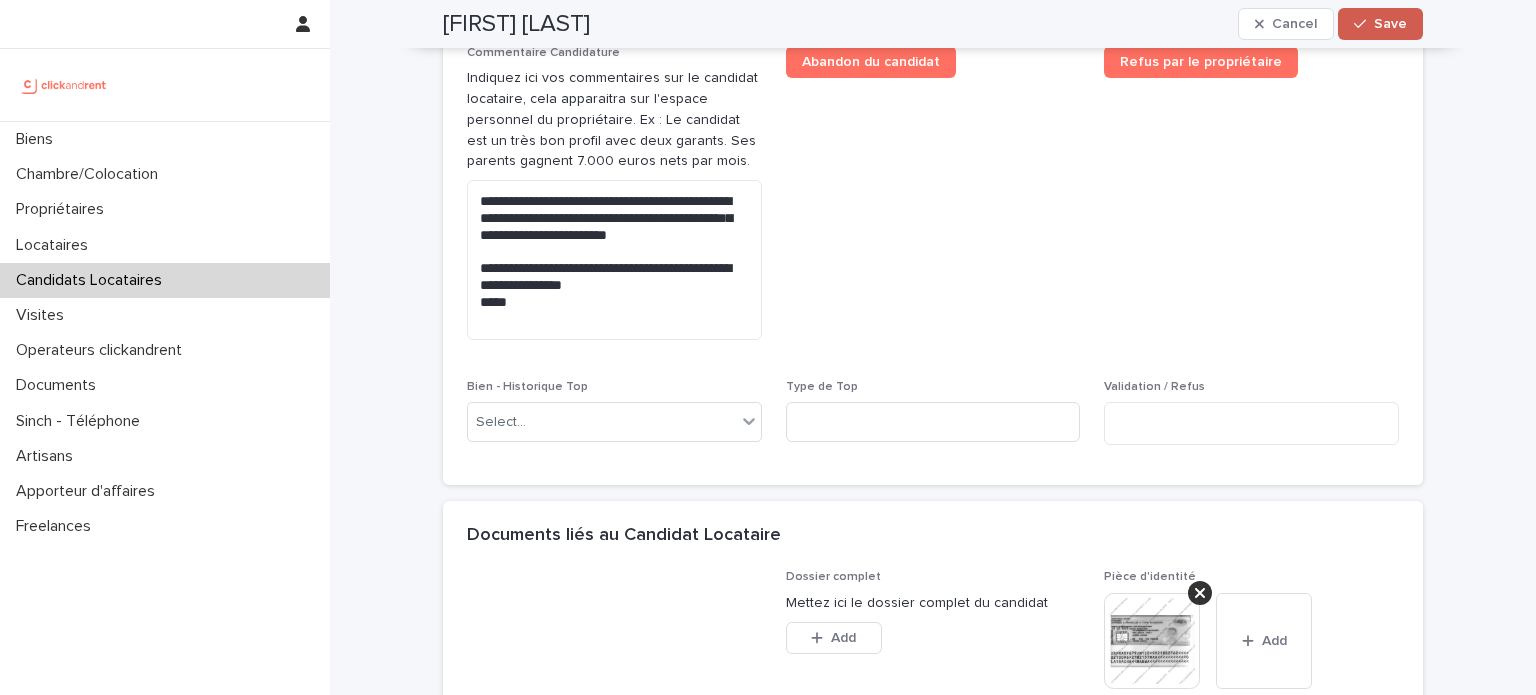 click on "Save" at bounding box center [1380, 24] 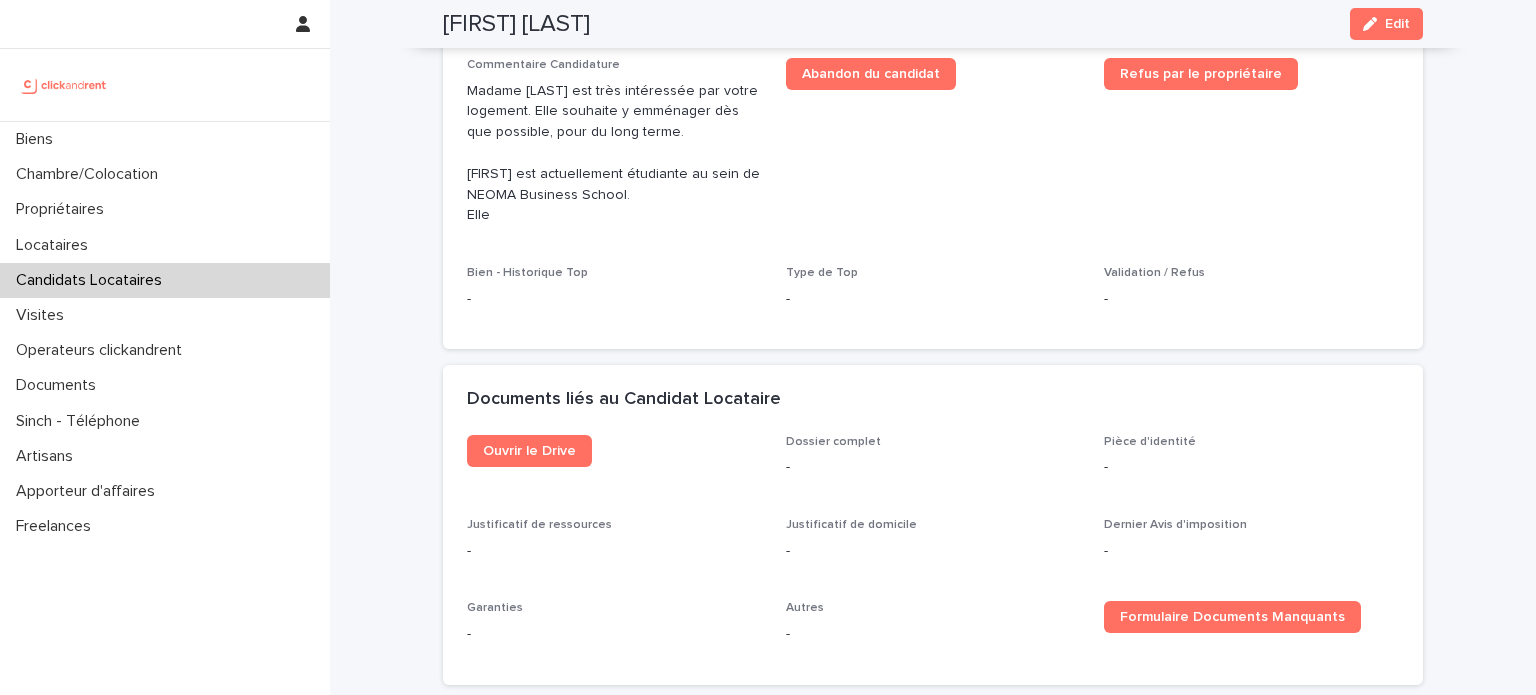 scroll, scrollTop: 724, scrollLeft: 0, axis: vertical 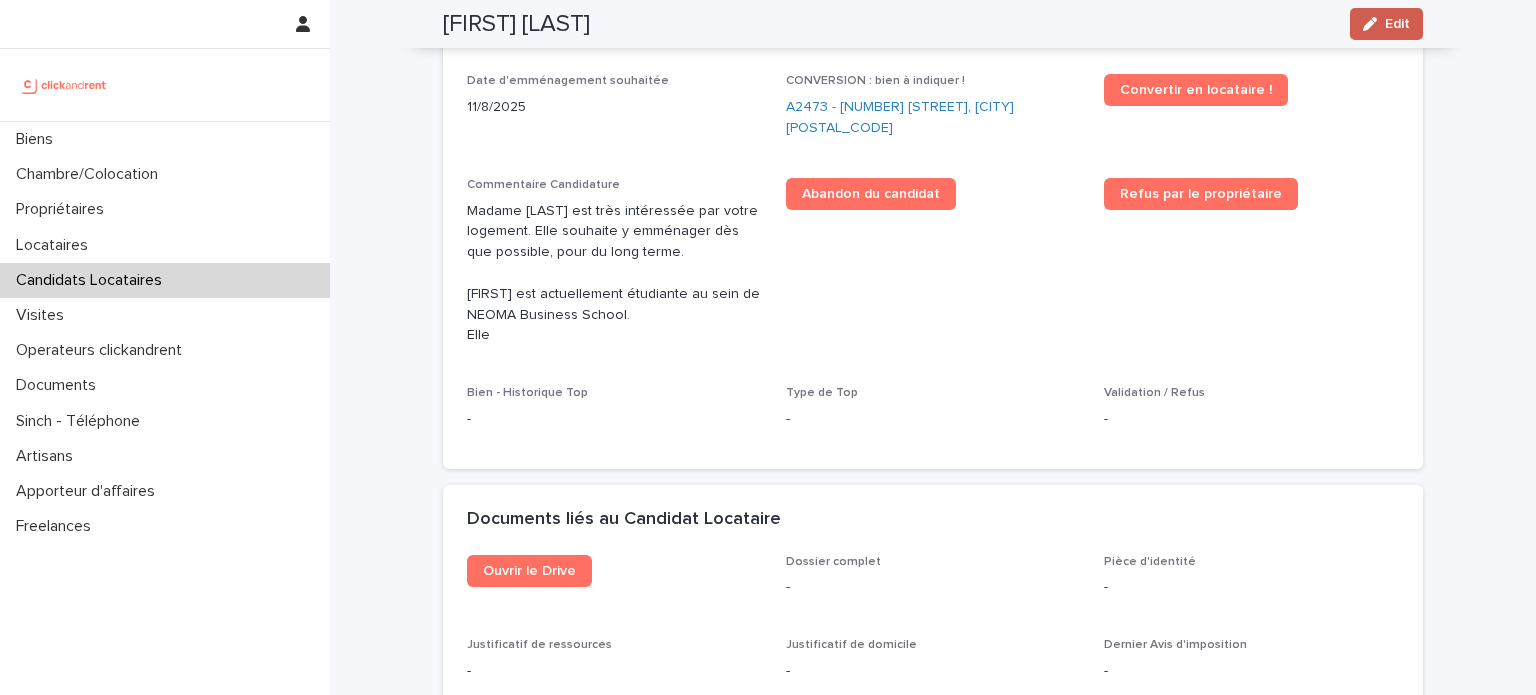 click on "Edit" at bounding box center [1397, 24] 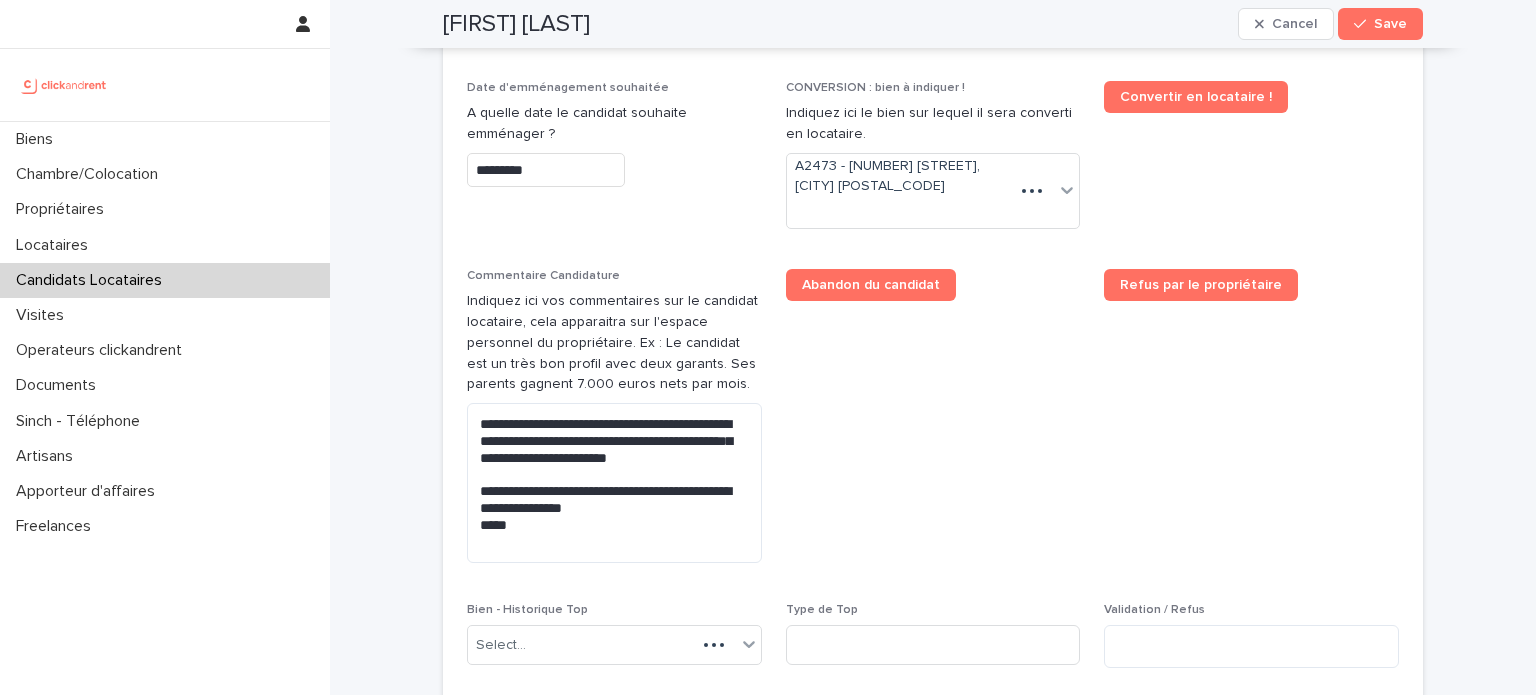 scroll, scrollTop: 984, scrollLeft: 0, axis: vertical 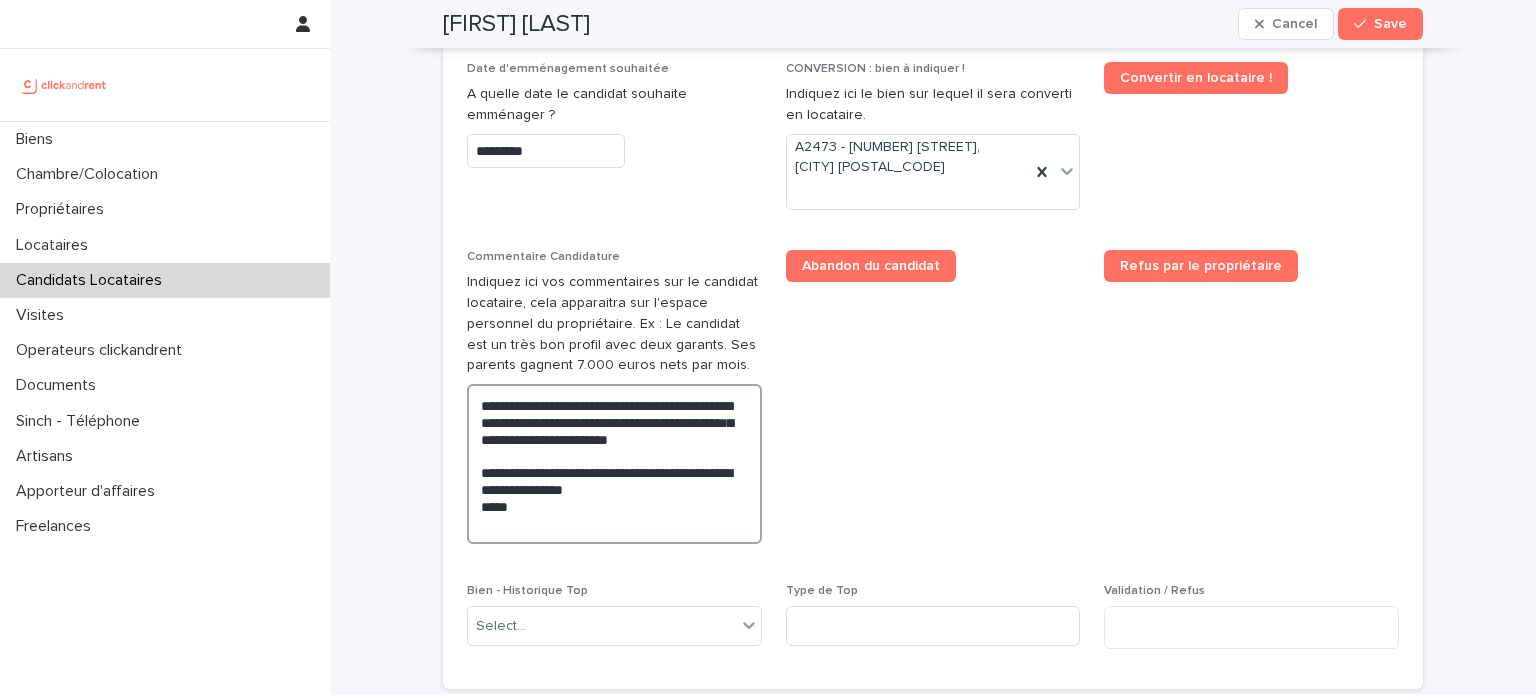 click on "**********" at bounding box center [614, 464] 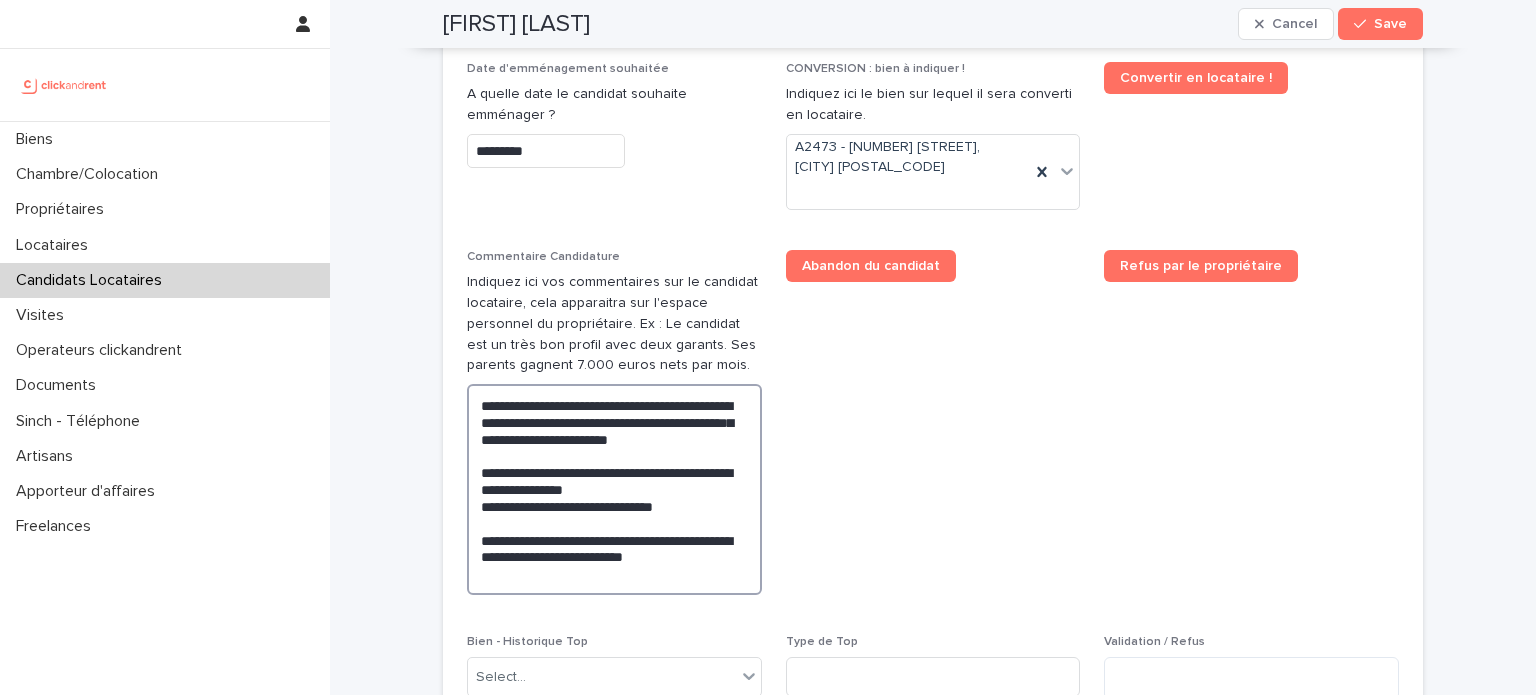 scroll, scrollTop: 804, scrollLeft: 0, axis: vertical 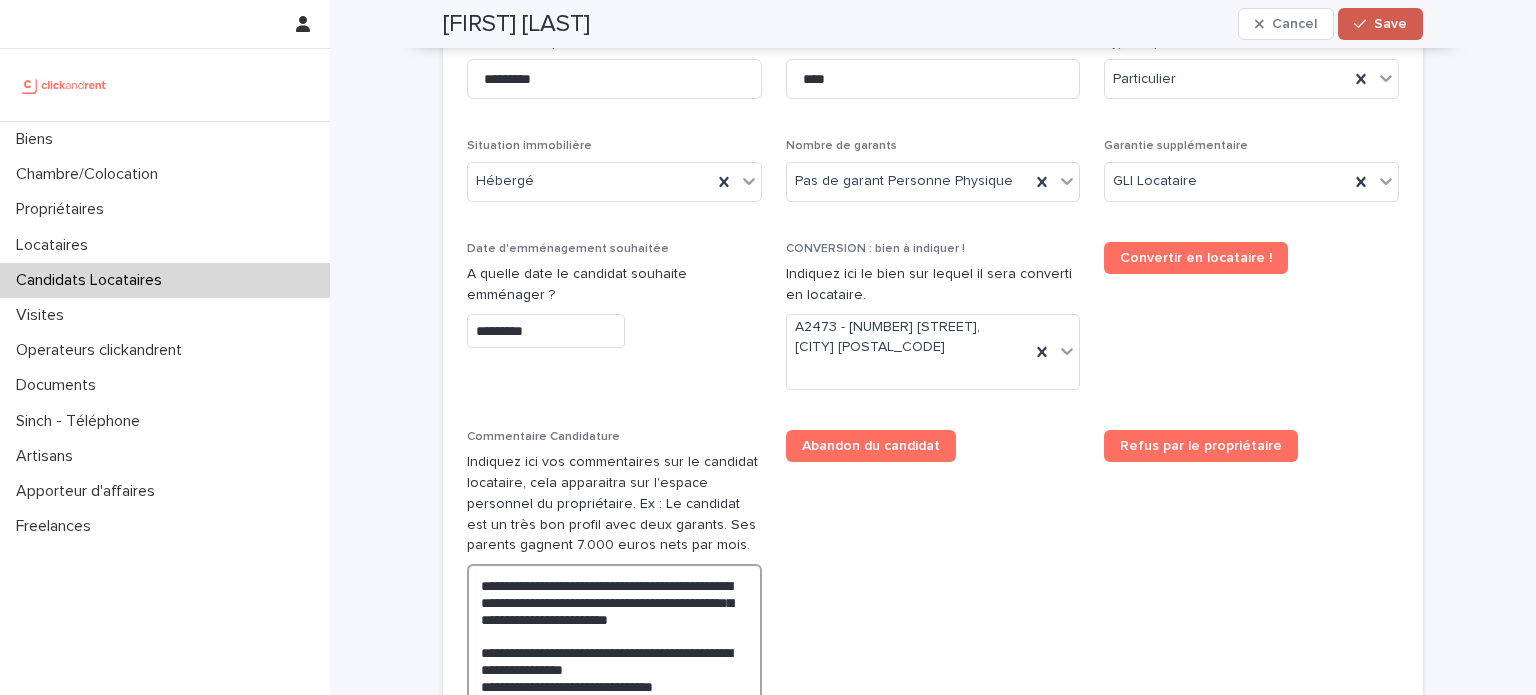 type on "**********" 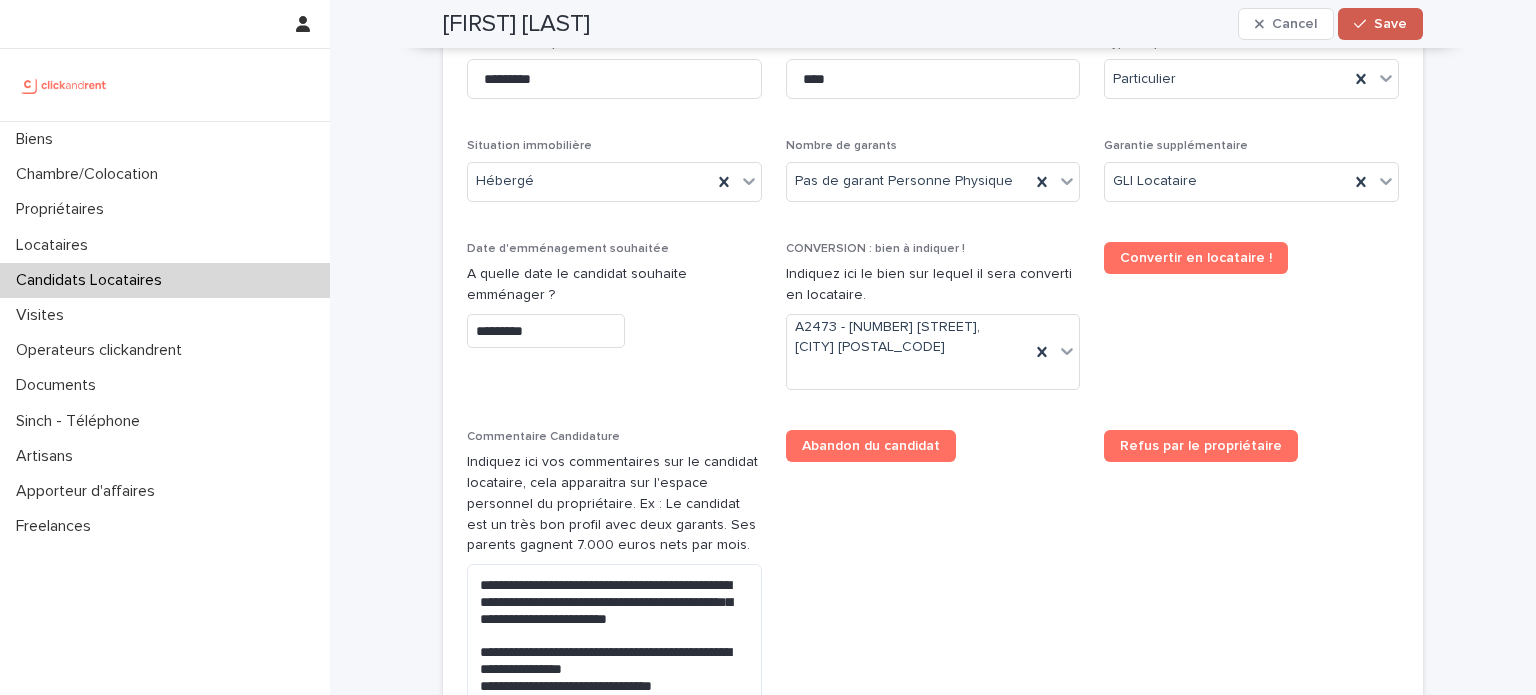 click on "Save" at bounding box center [1380, 24] 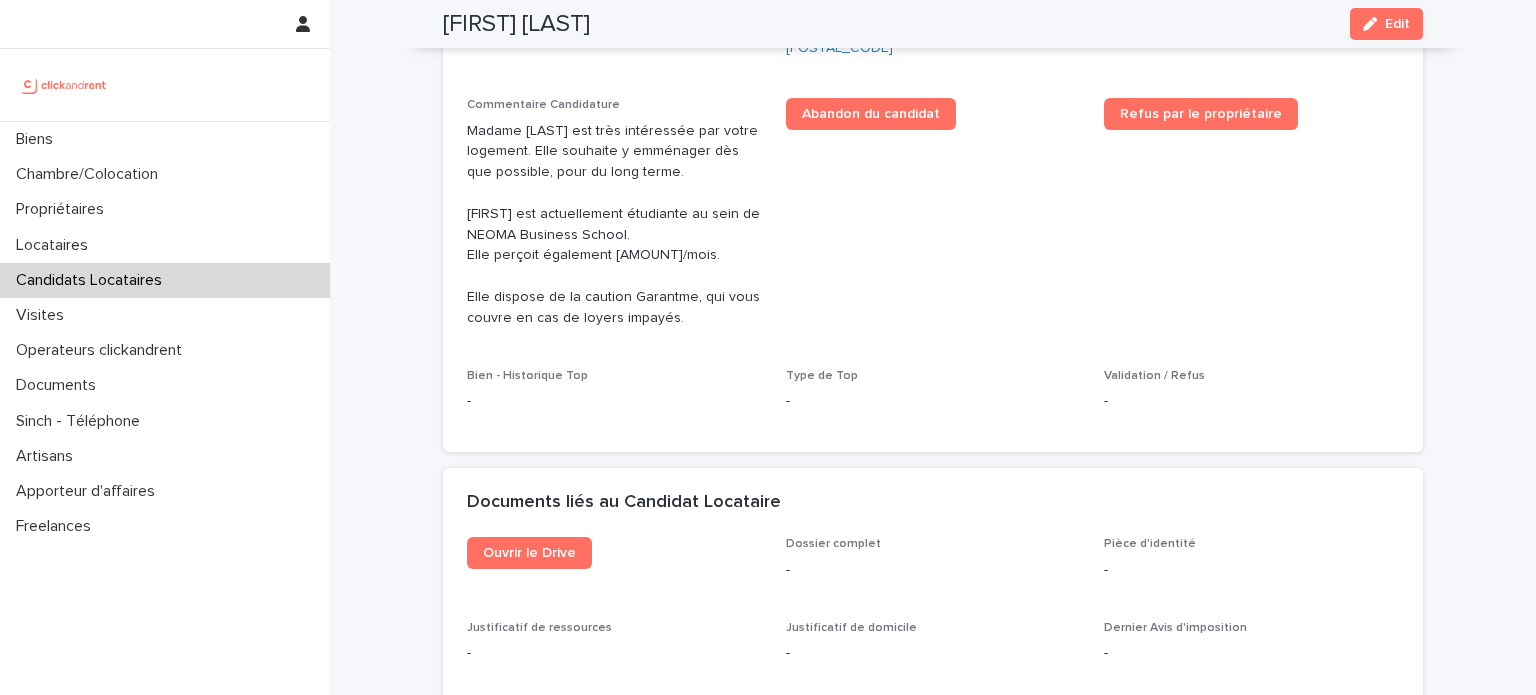 scroll, scrollTop: 492, scrollLeft: 0, axis: vertical 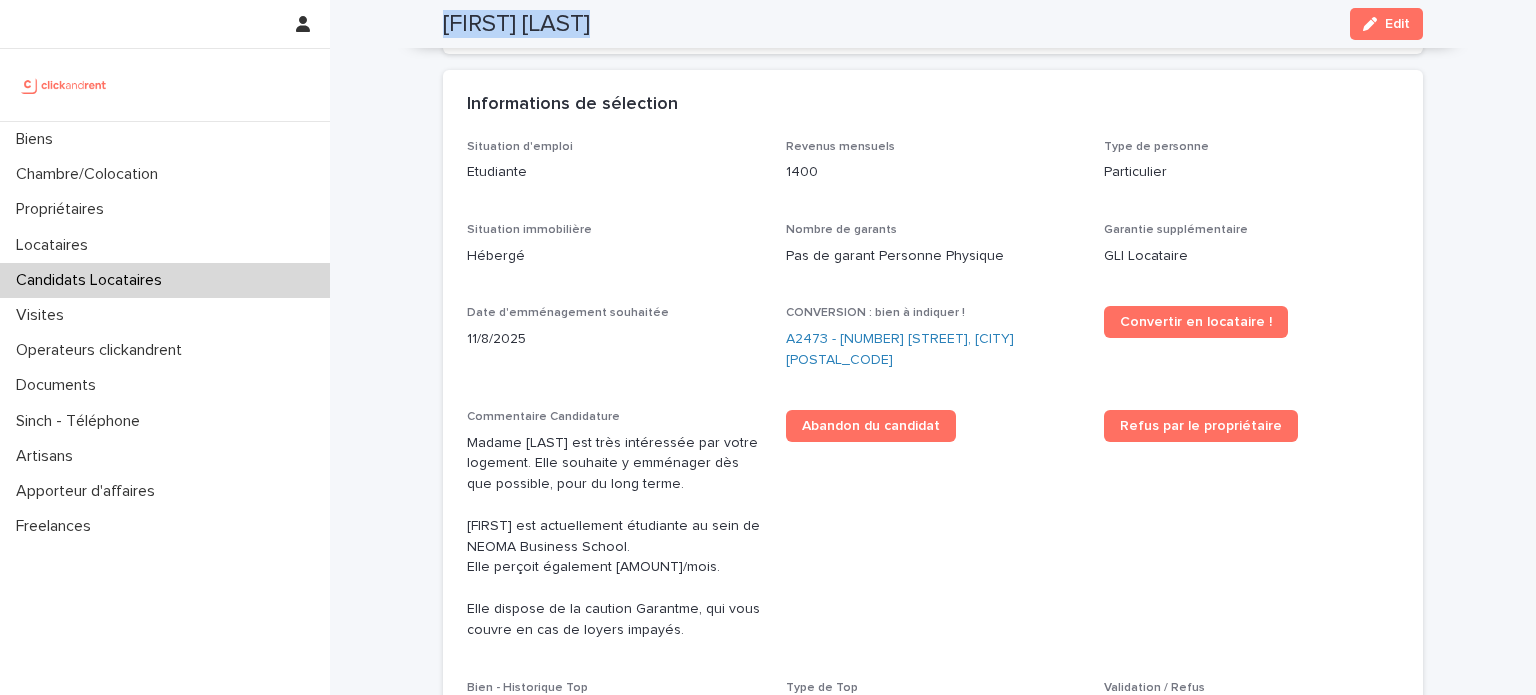 drag, startPoint x: 622, startPoint y: 21, endPoint x: 436, endPoint y: 23, distance: 186.01076 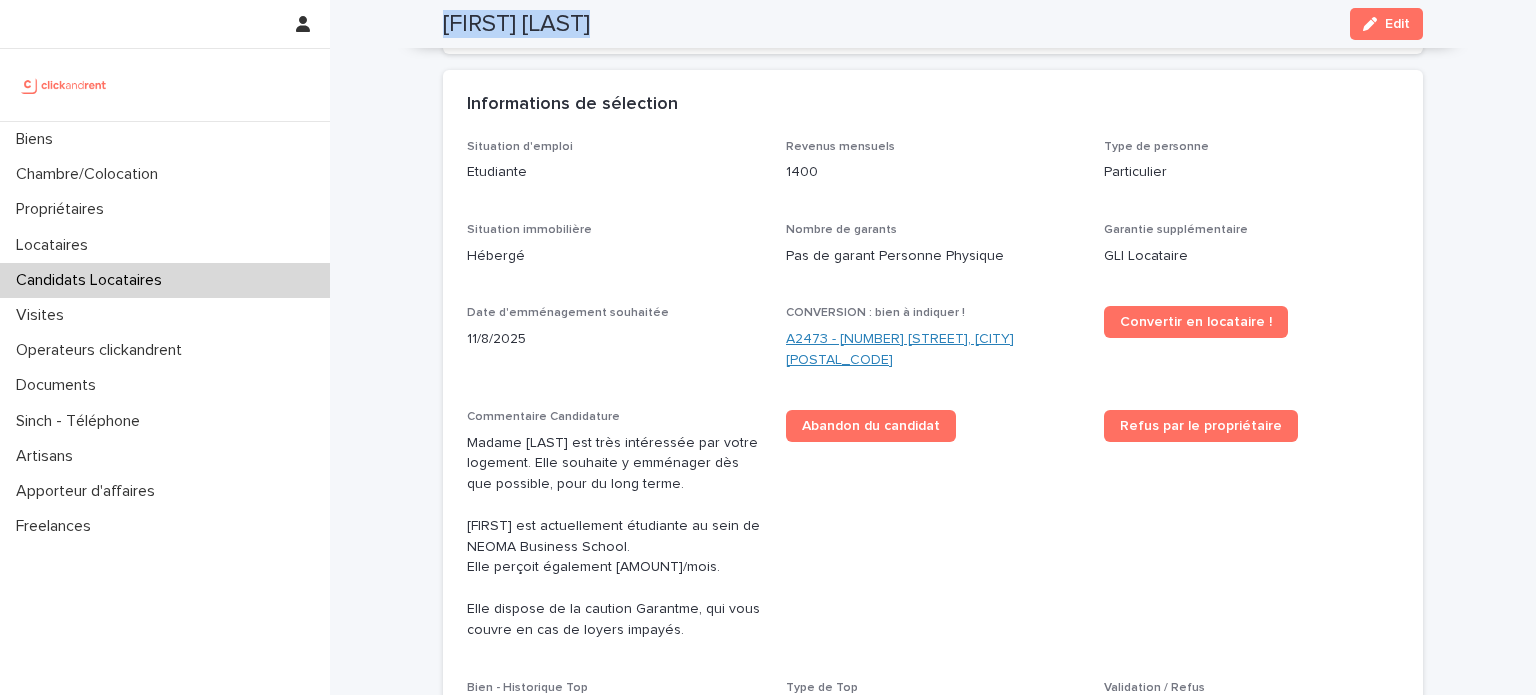 click on "A2473 - 2 Rue De L'Abbé Cochet,  Rouen 76000" at bounding box center [933, 350] 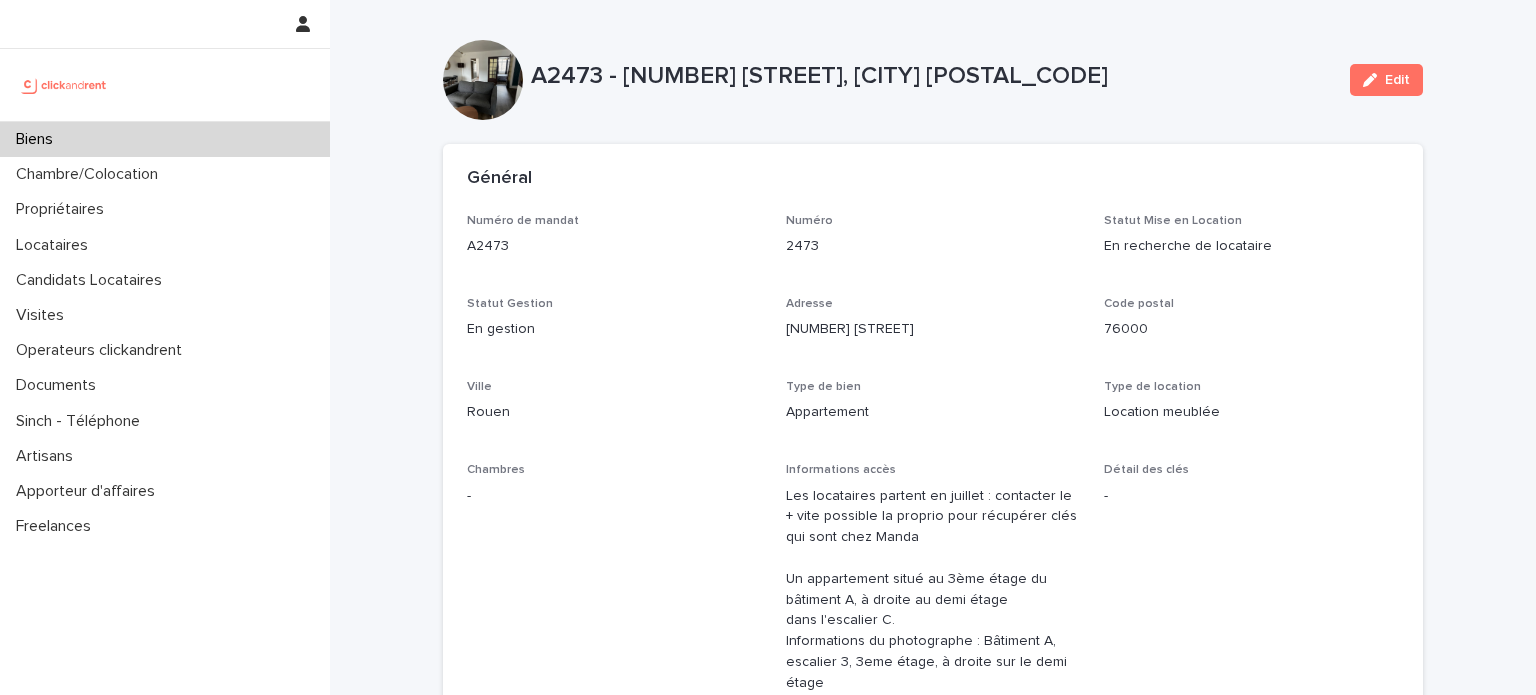 click on "Edit" at bounding box center [1382, 80] 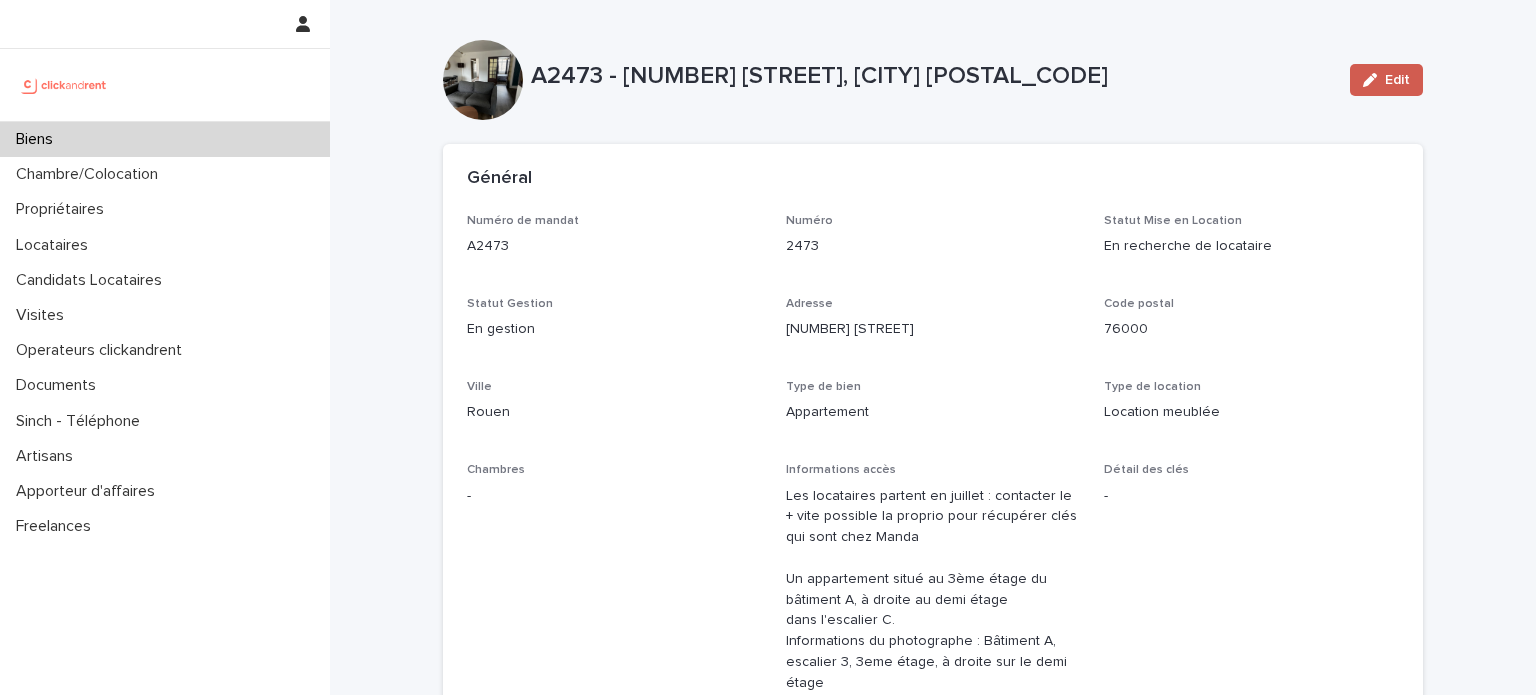 click on "Edit" at bounding box center [1397, 80] 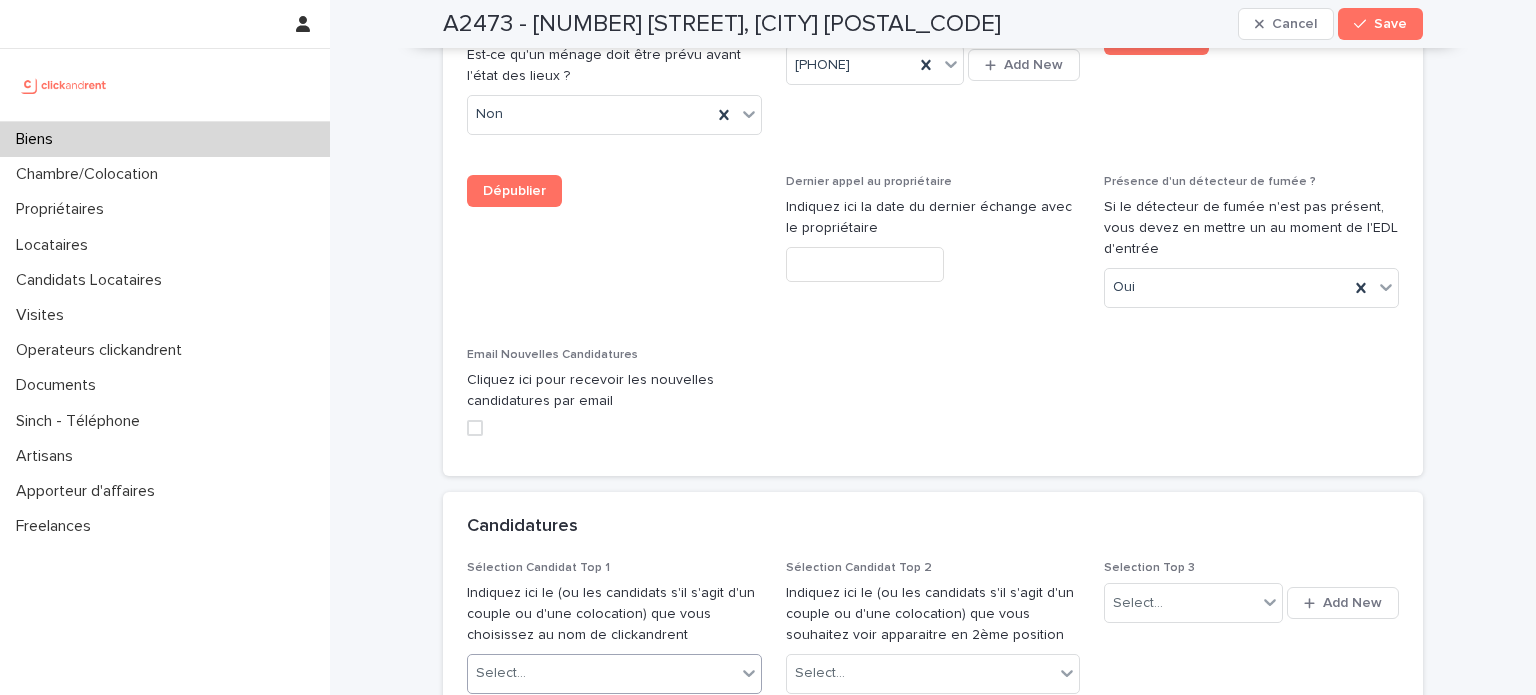 scroll, scrollTop: 9650, scrollLeft: 0, axis: vertical 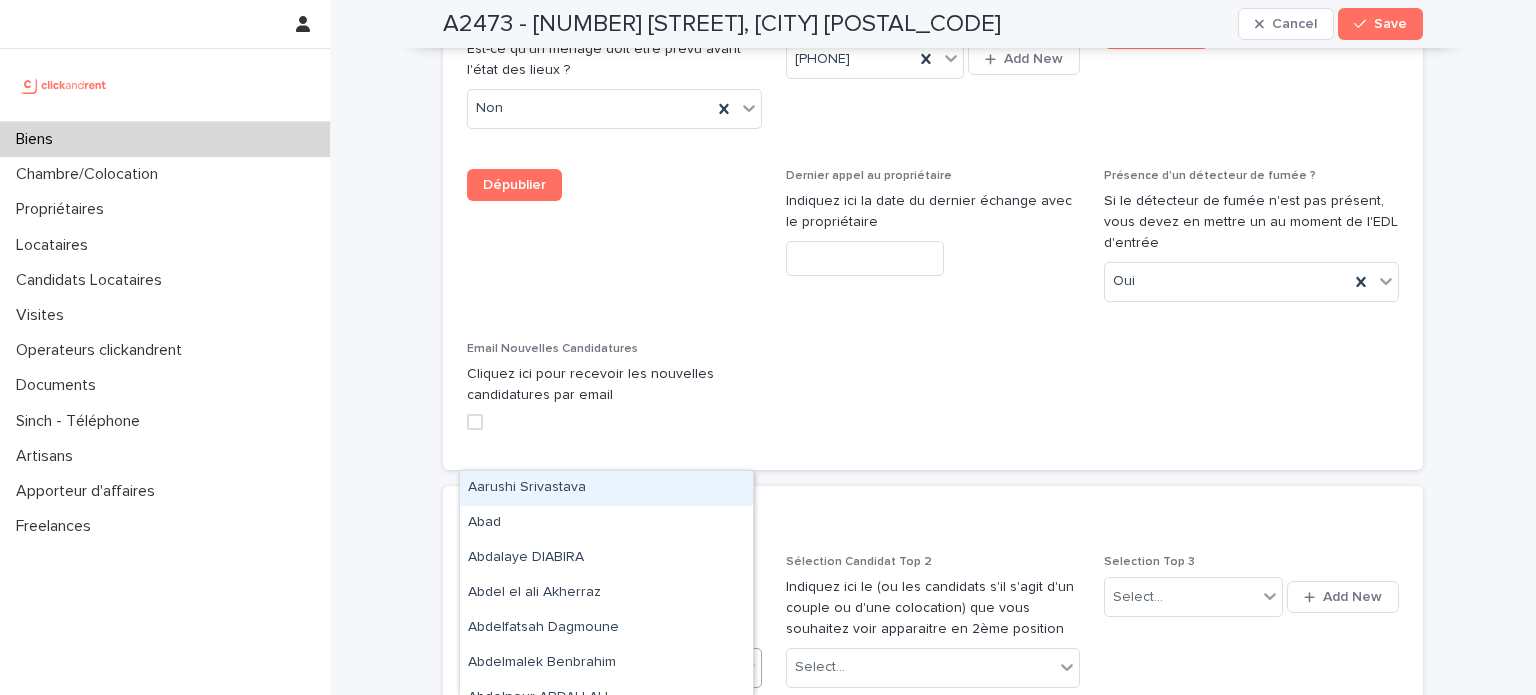 click on "Select..." at bounding box center (602, 667) 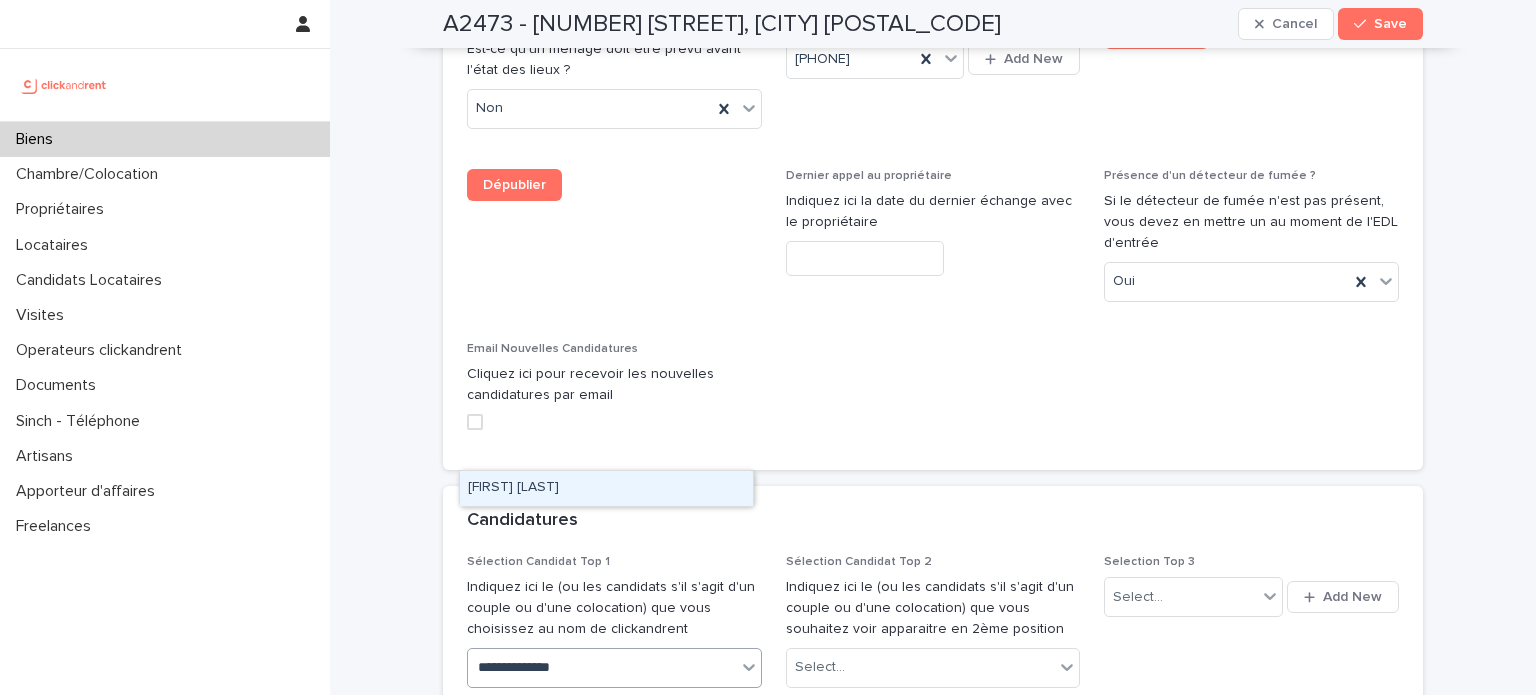 click on "Marwa Latrache" at bounding box center (606, 488) 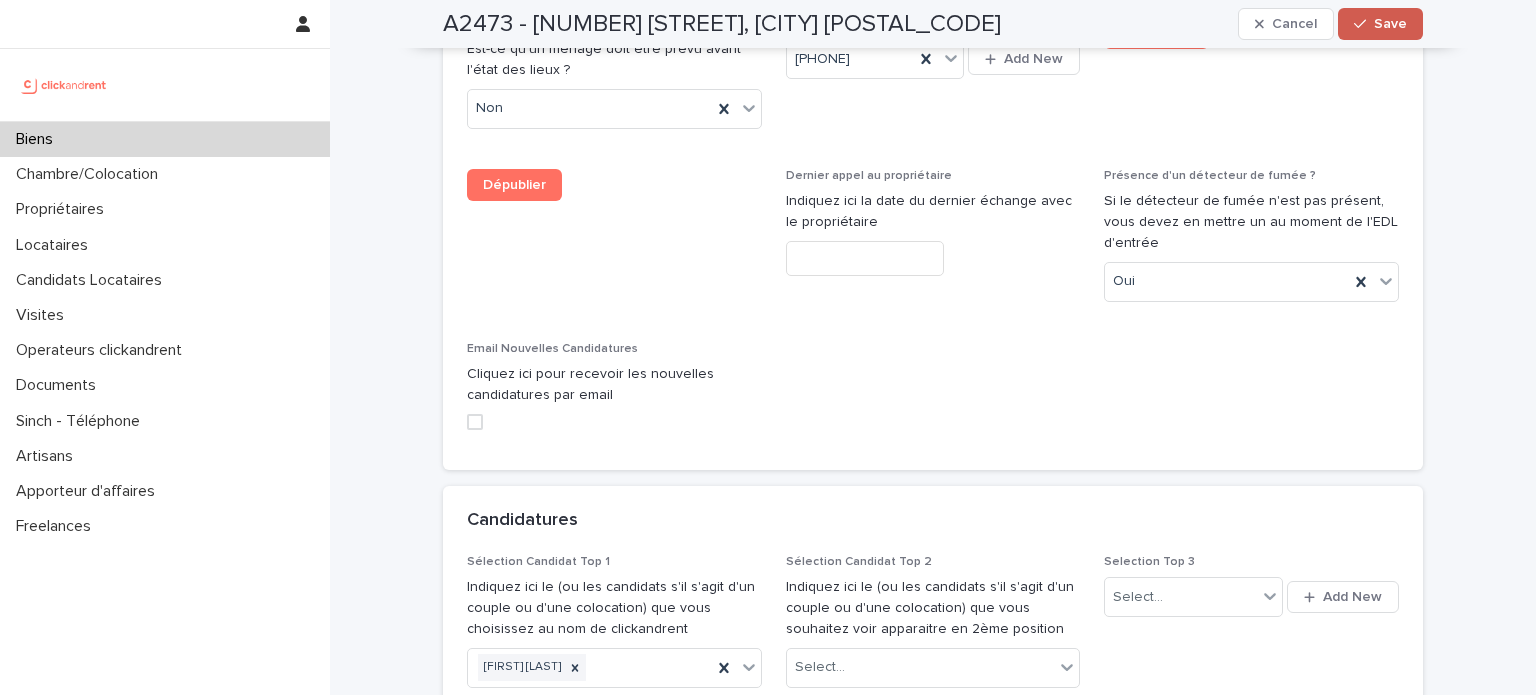 click at bounding box center [1364, 24] 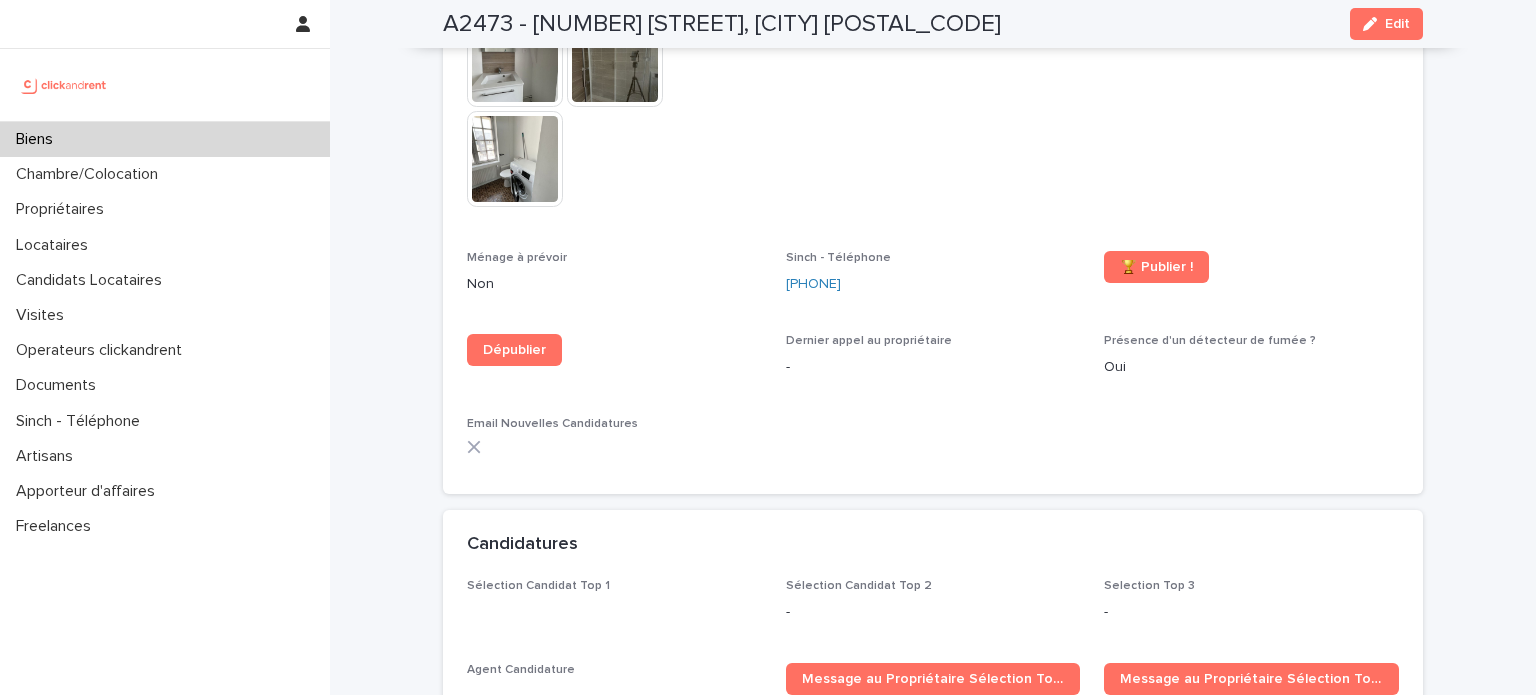 scroll, scrollTop: 5983, scrollLeft: 0, axis: vertical 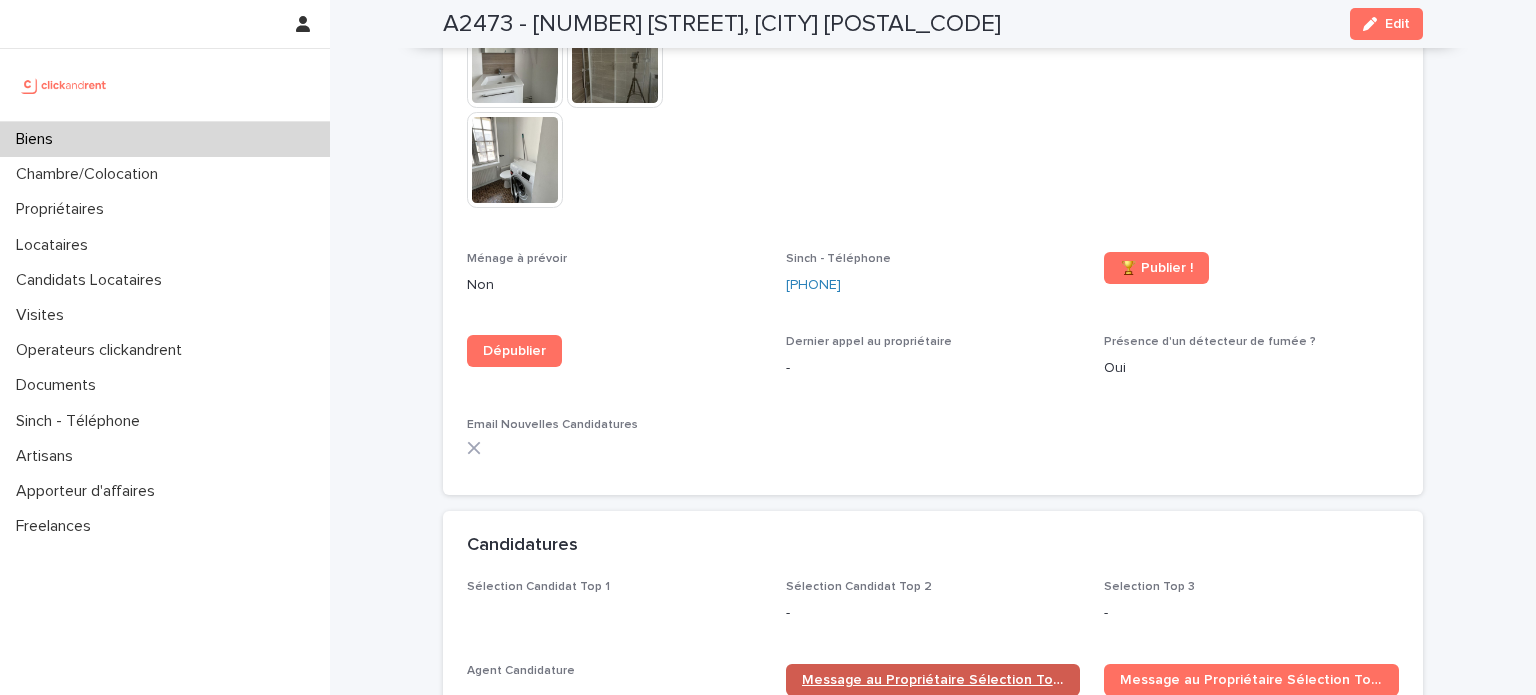 click on "Message au Propriétaire Sélection Top 1" at bounding box center [933, 680] 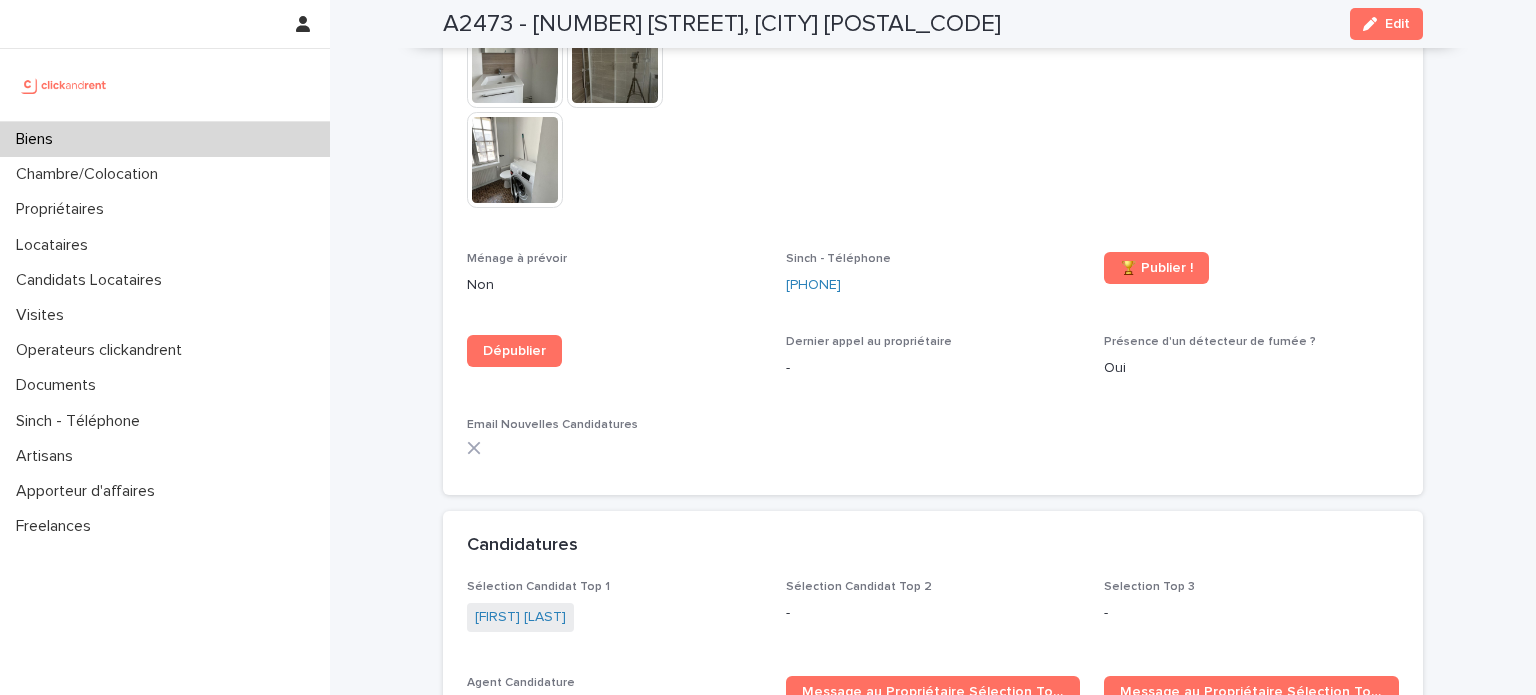 click on "Biens" at bounding box center [165, 139] 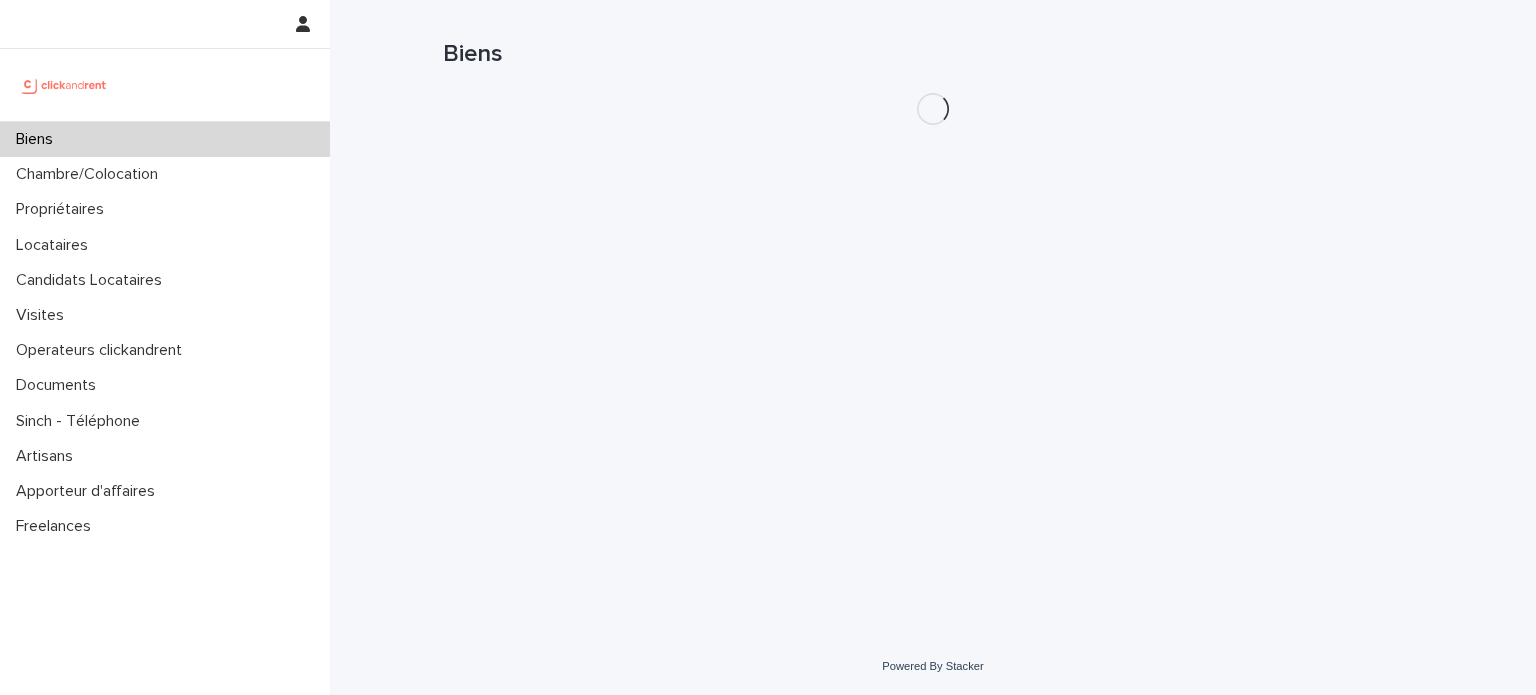 scroll, scrollTop: 0, scrollLeft: 0, axis: both 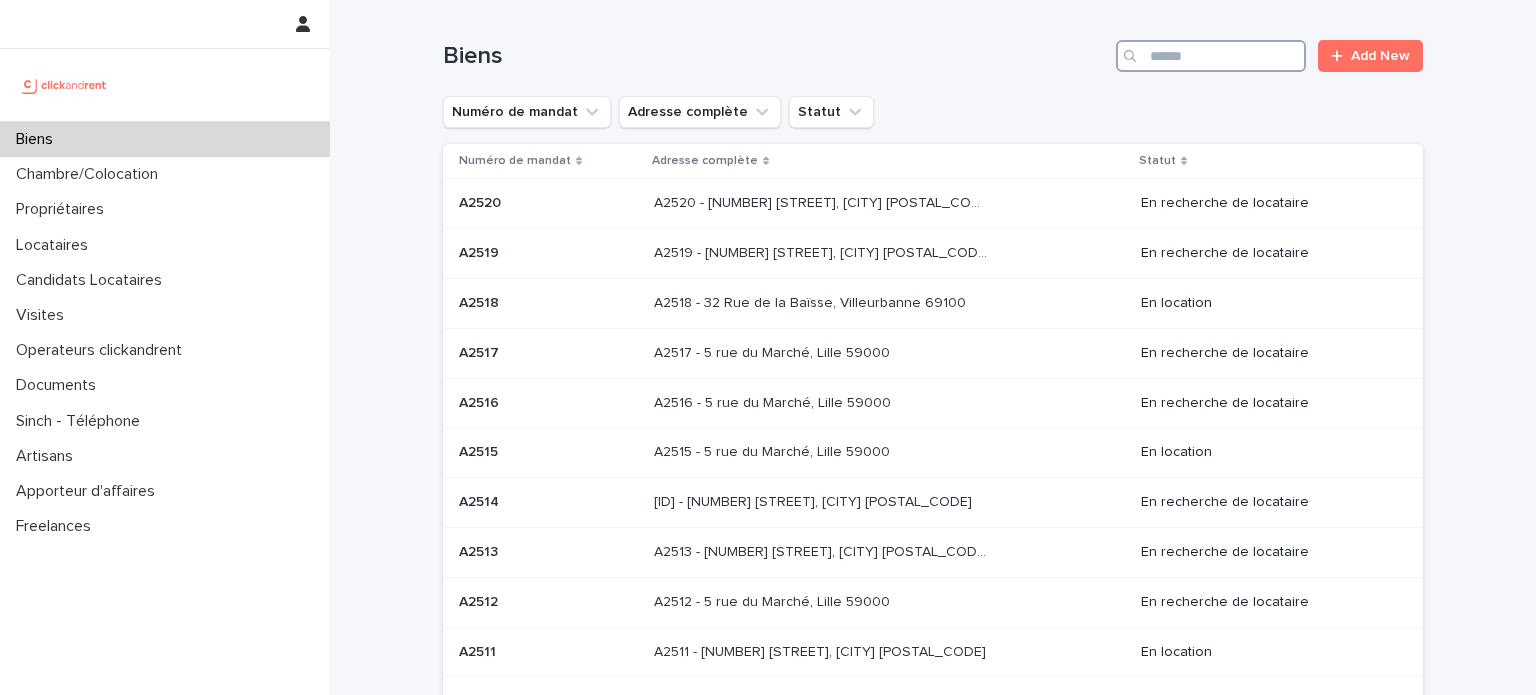 click at bounding box center [1211, 56] 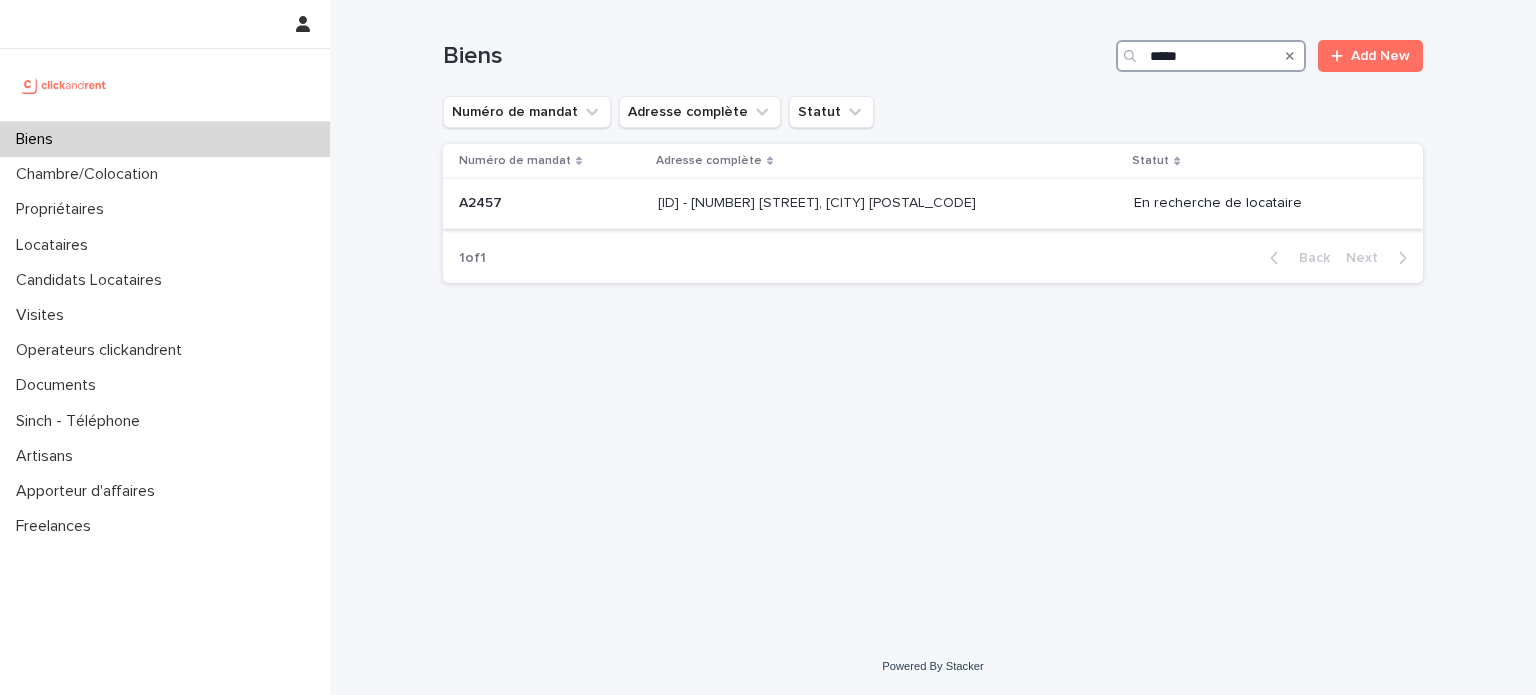 type on "*****" 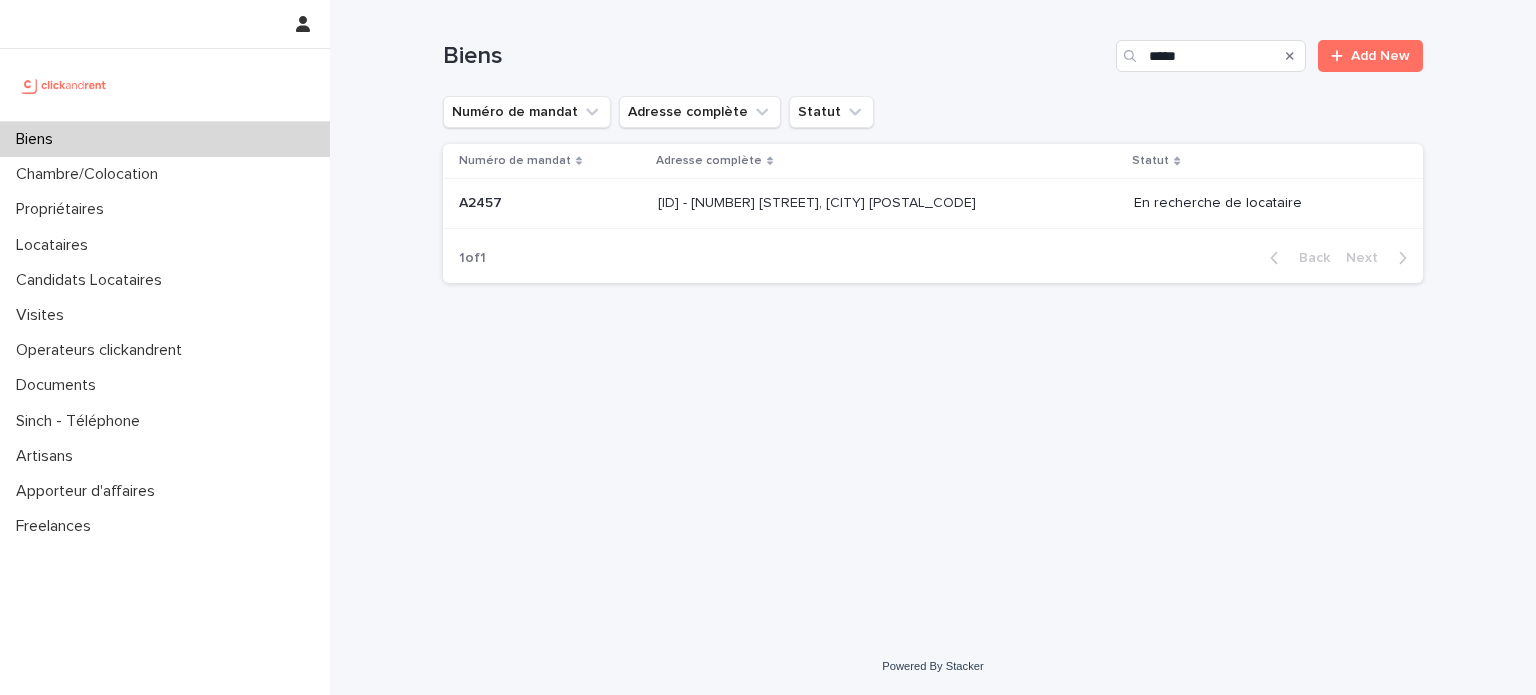 click on "A2457 - 13 avenue Shakespeare,  Nice 06000 A2457 - 13 avenue Shakespeare,  Nice 06000" at bounding box center (888, 203) 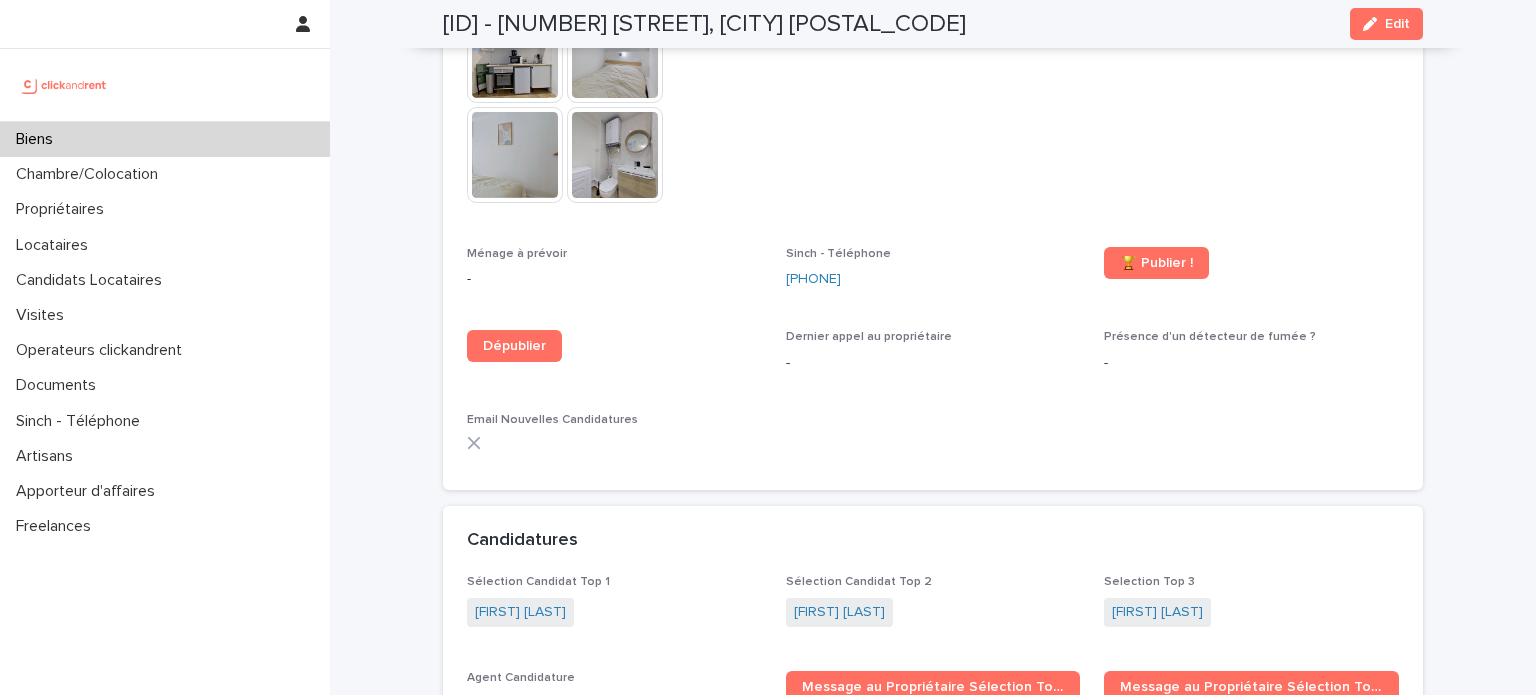 scroll, scrollTop: 5444, scrollLeft: 0, axis: vertical 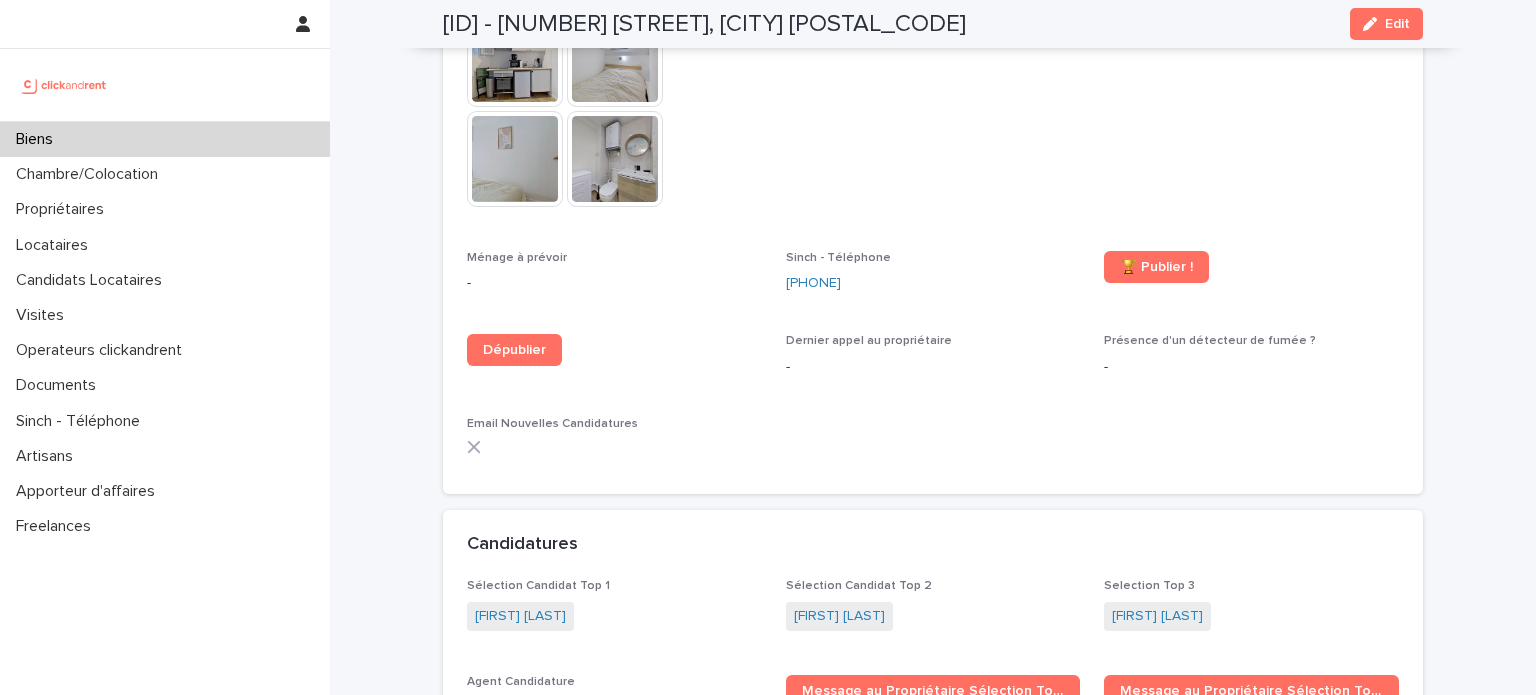 click on "Biens" at bounding box center [165, 139] 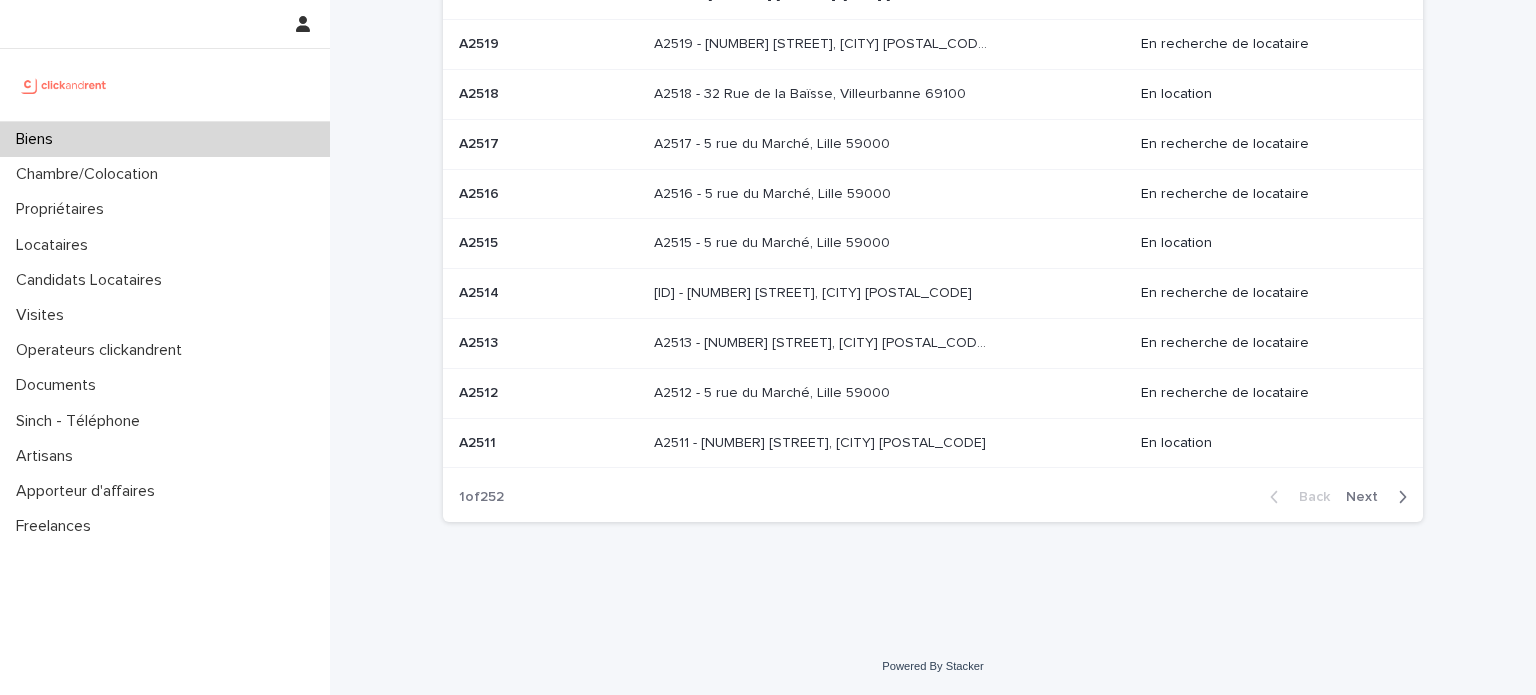 scroll, scrollTop: 0, scrollLeft: 0, axis: both 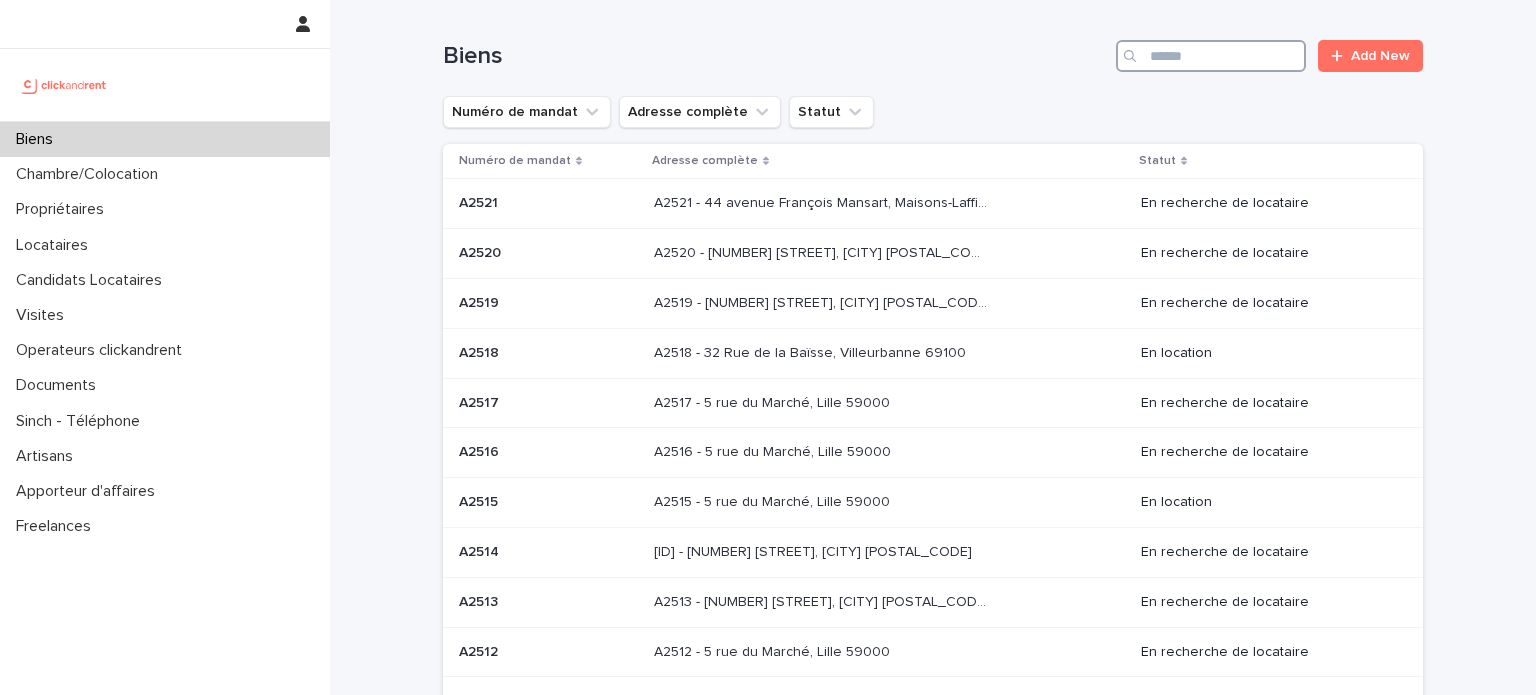 click at bounding box center (1211, 56) 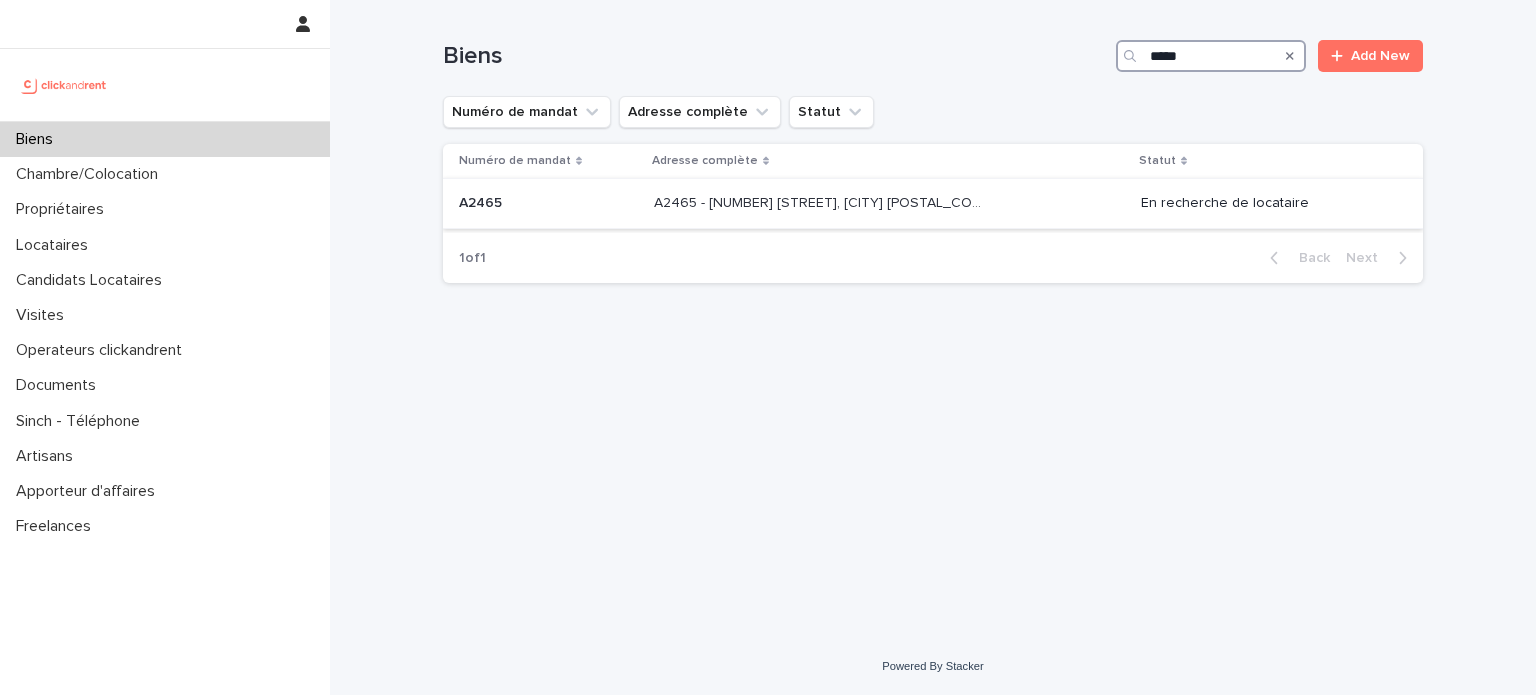 type on "*****" 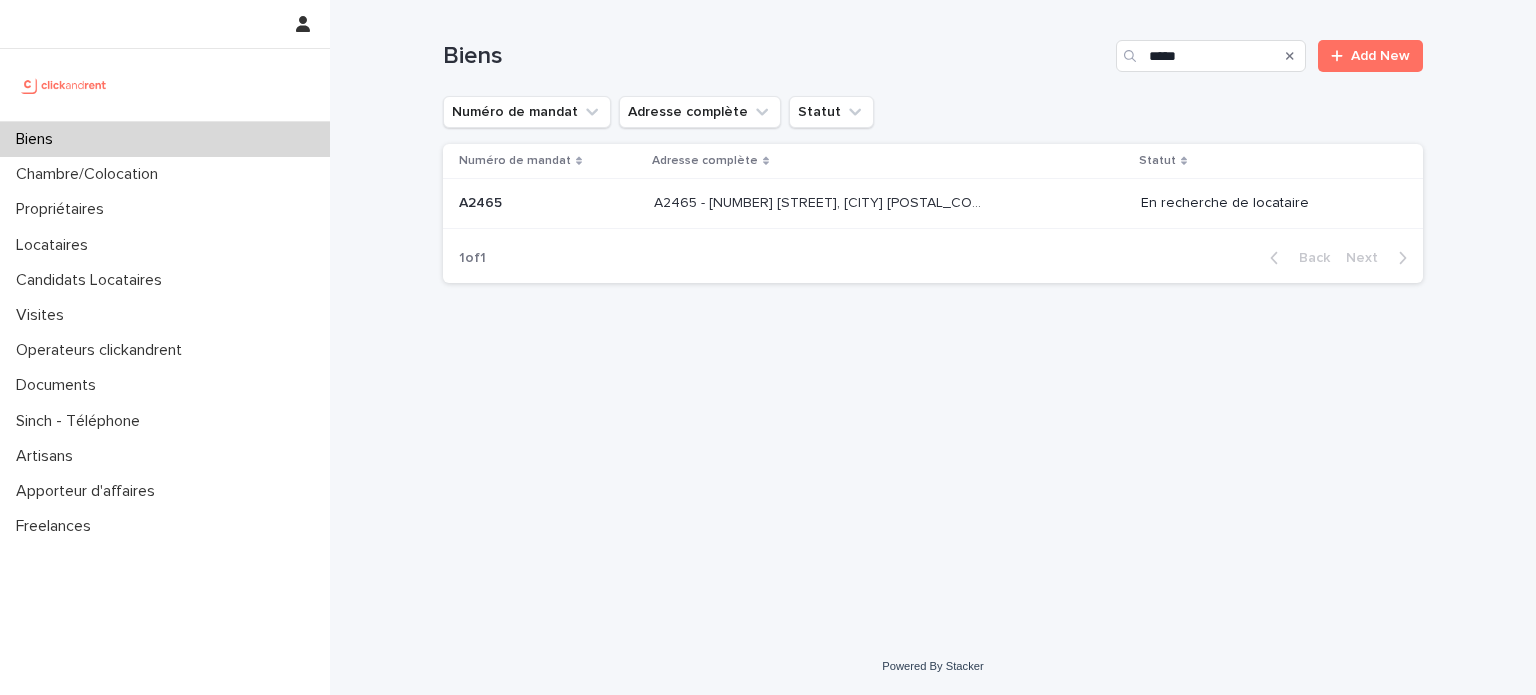 click on "A2465 - 14 rue de la Merci,  Montpellier 34000 A2465 - 14 rue de la Merci,  Montpellier 34000" at bounding box center [889, 203] 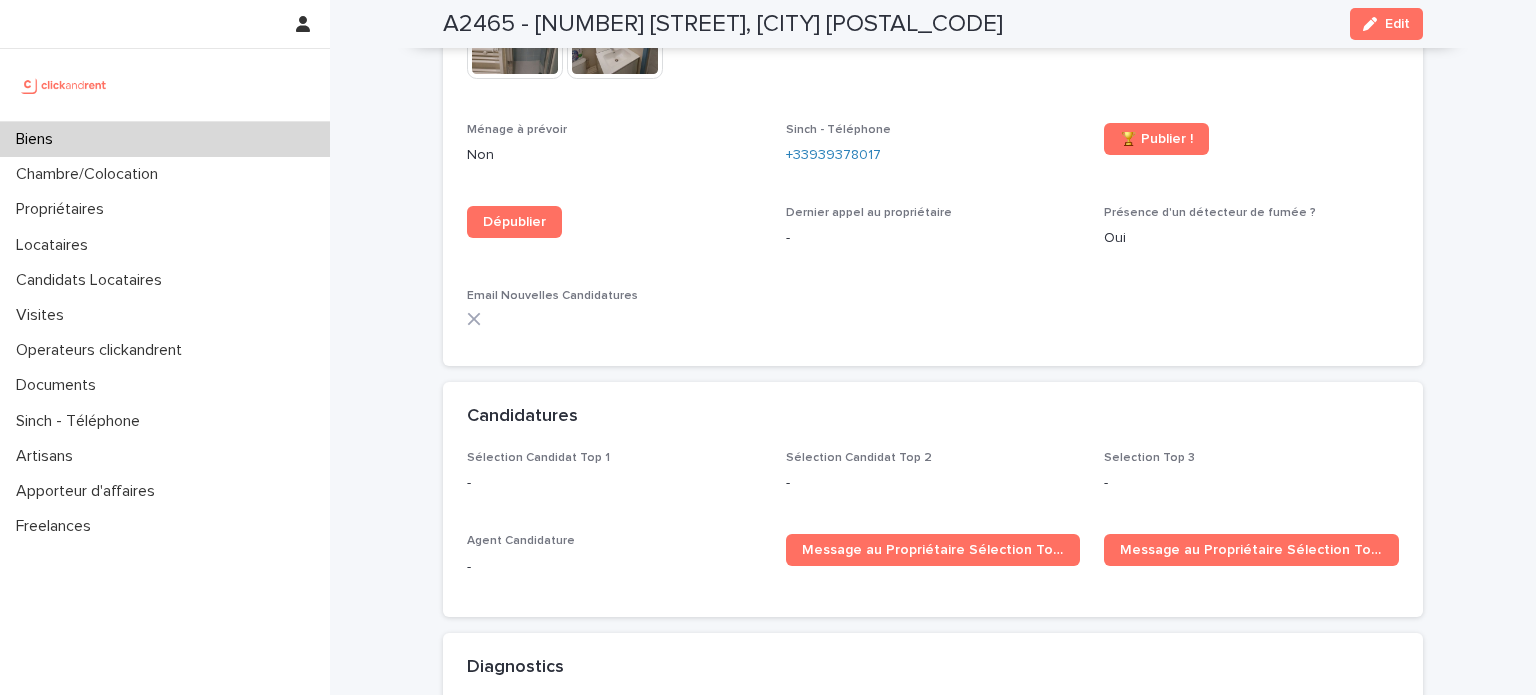 scroll, scrollTop: 5388, scrollLeft: 0, axis: vertical 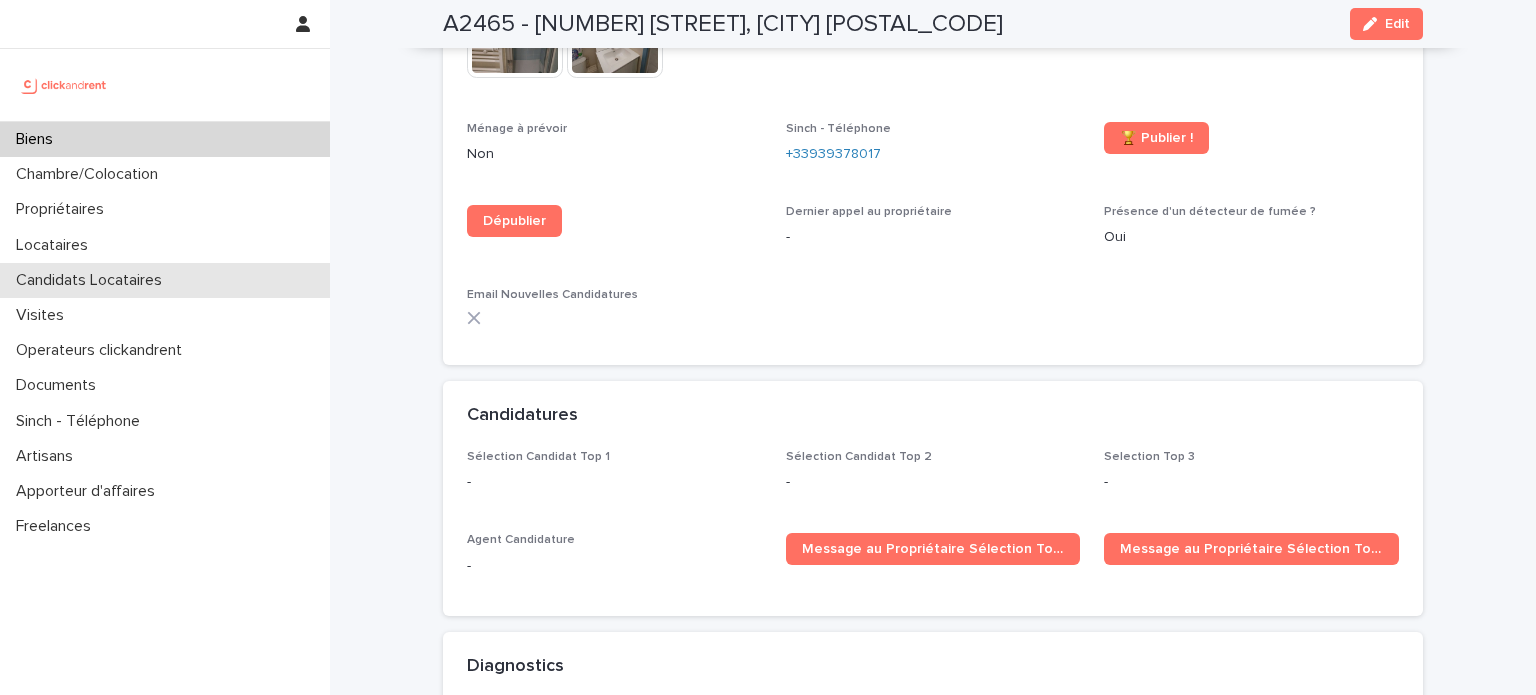 click on "Candidats Locataires" at bounding box center [93, 280] 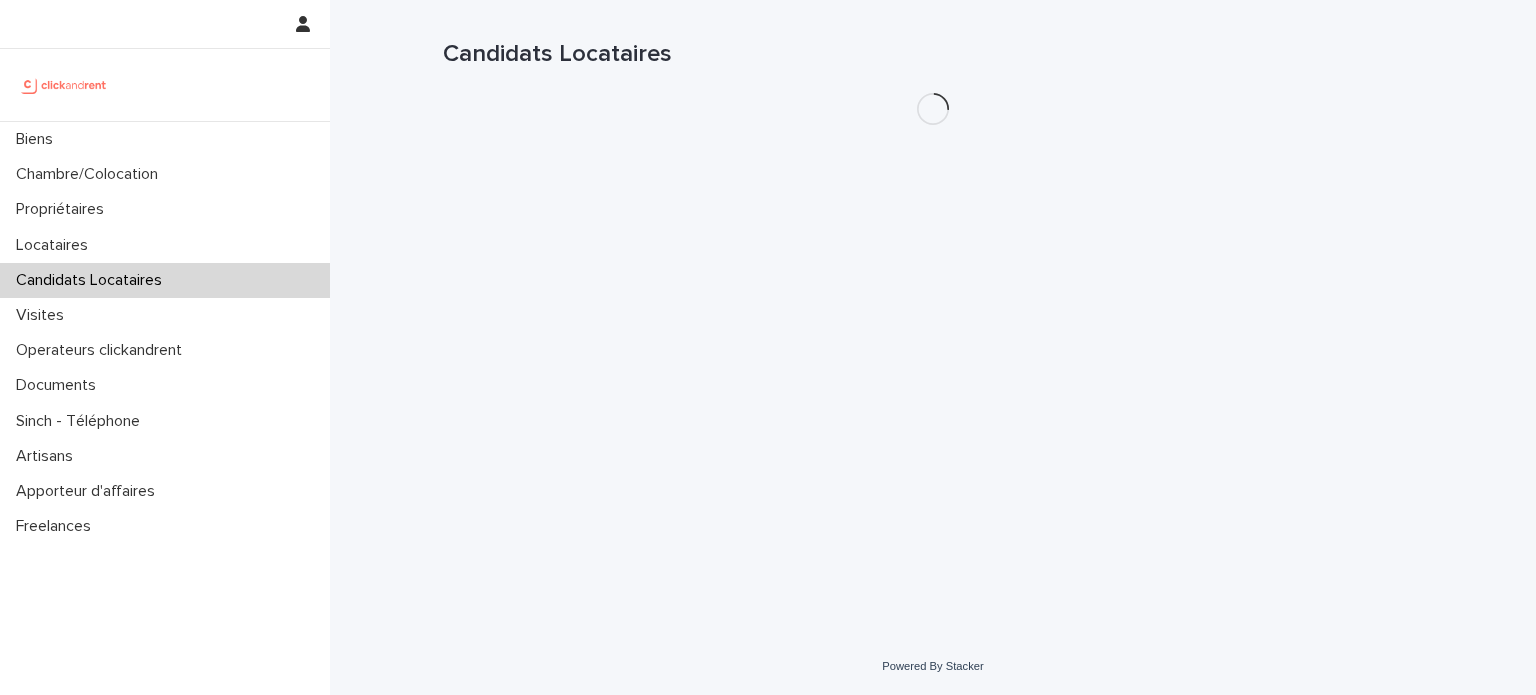 scroll, scrollTop: 0, scrollLeft: 0, axis: both 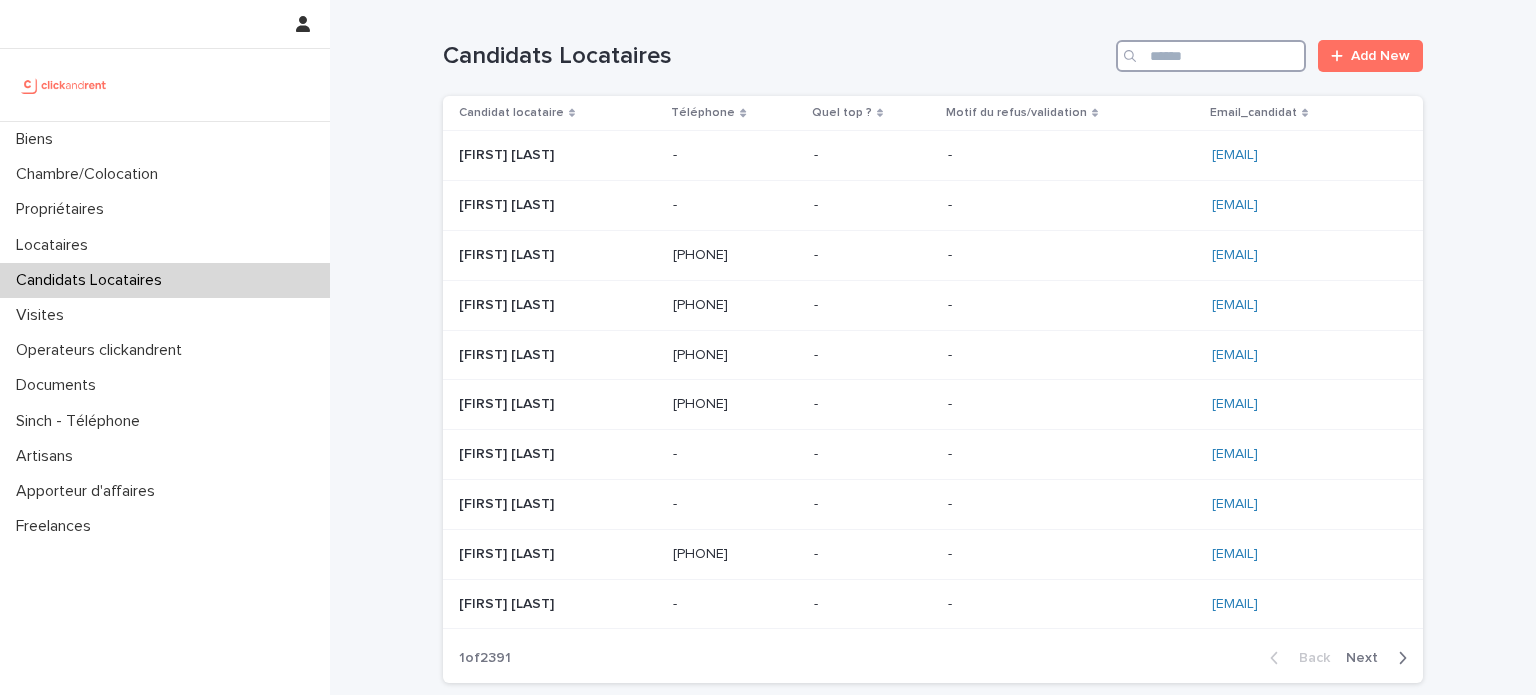 click at bounding box center [1211, 56] 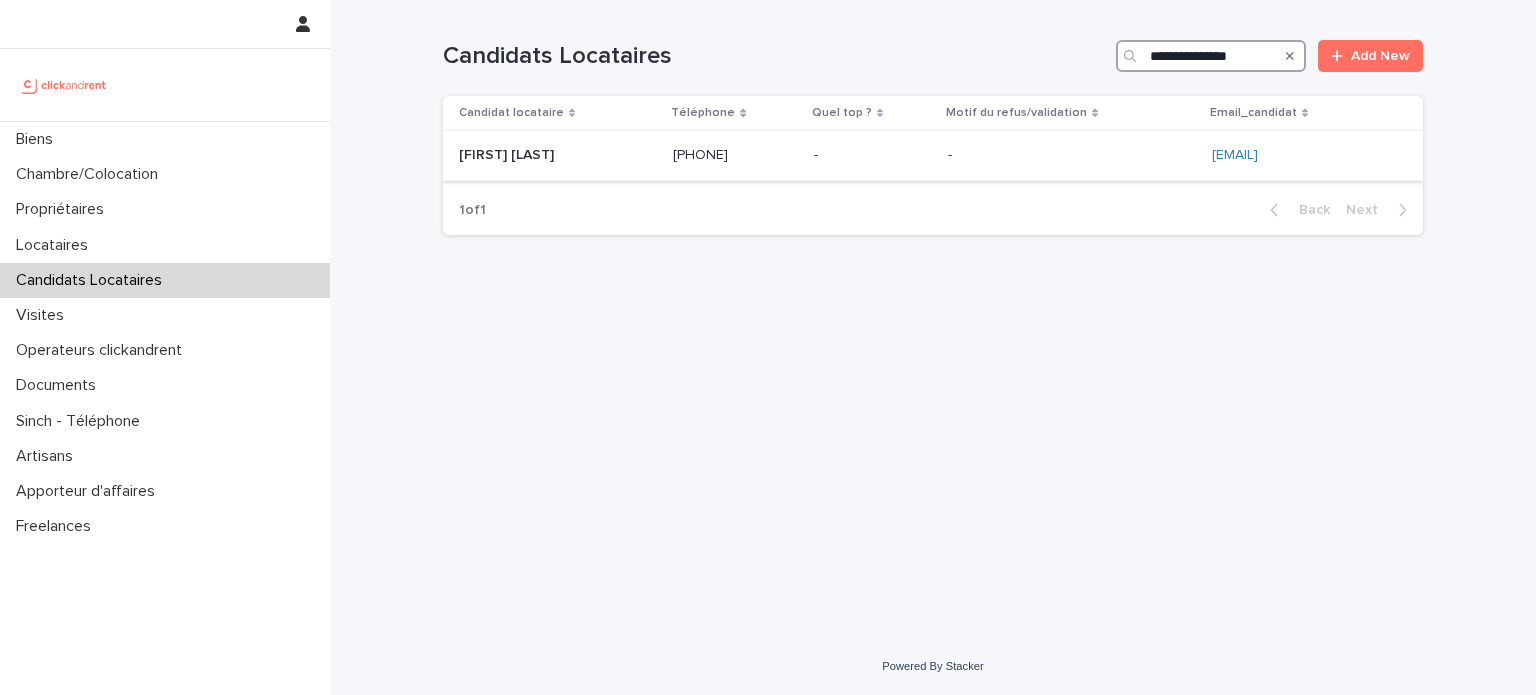 type on "**********" 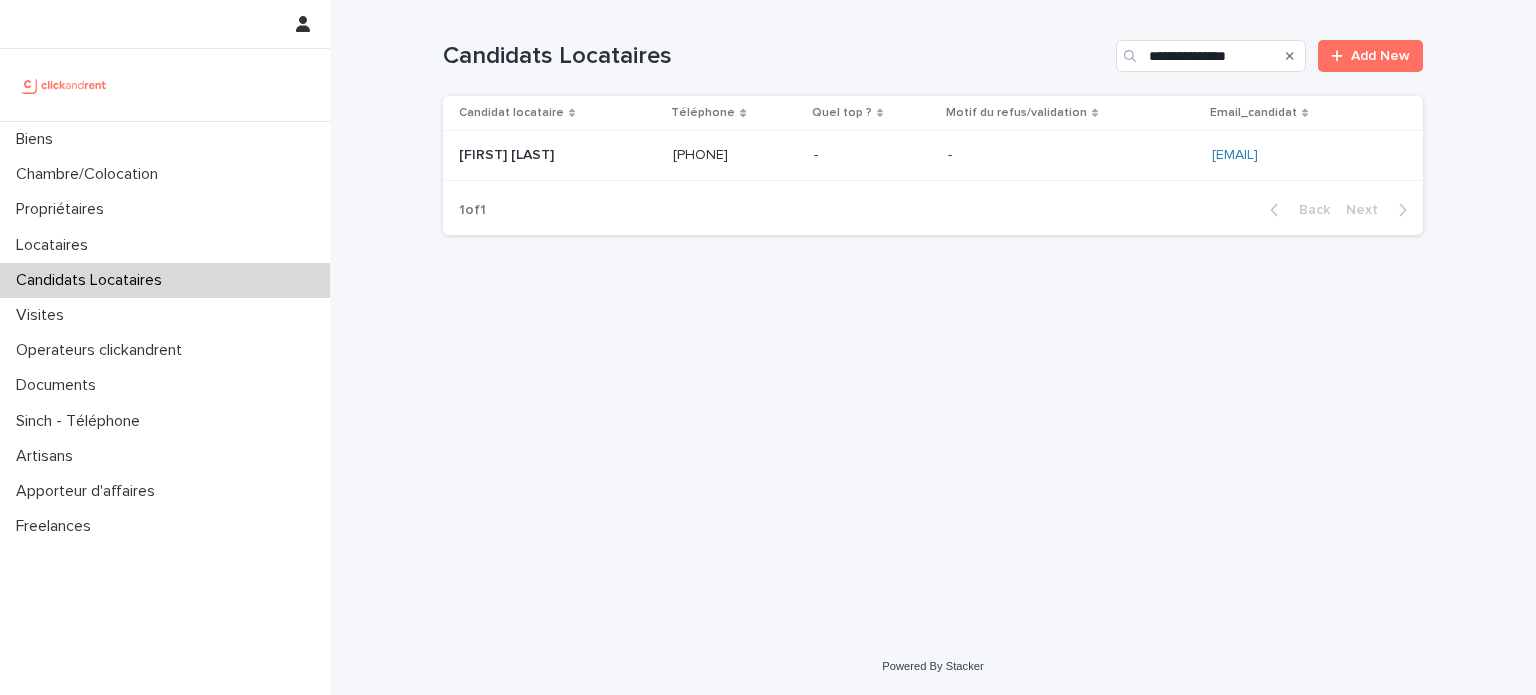 click at bounding box center [1072, 155] 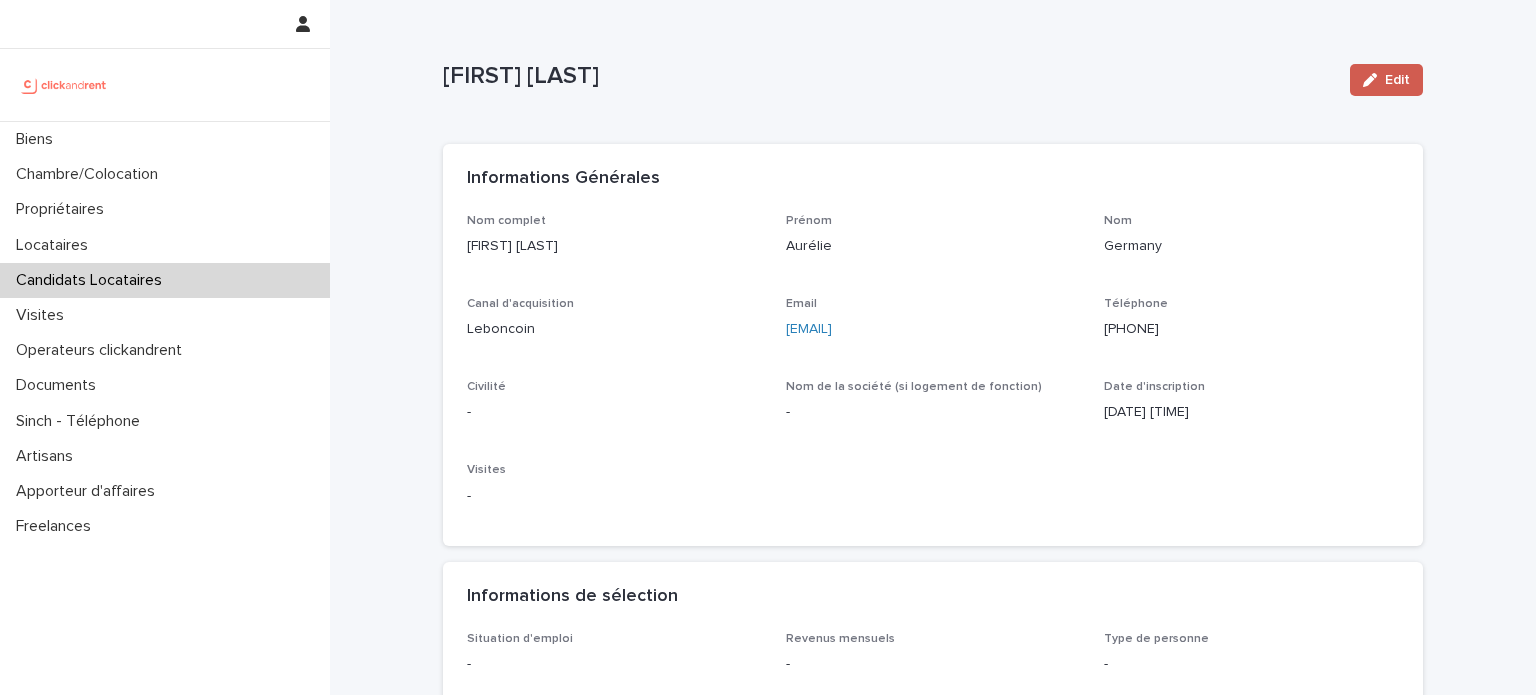 click on "Edit" at bounding box center [1386, 80] 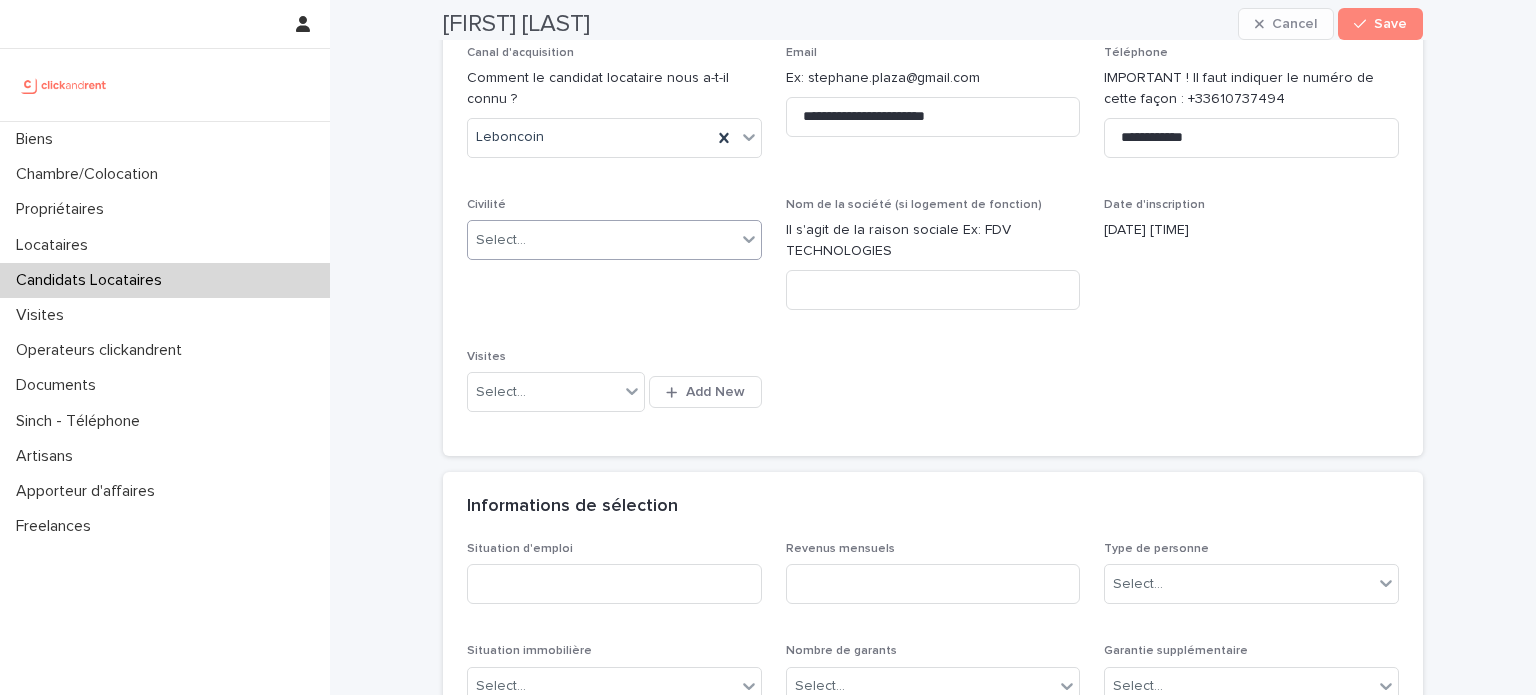 scroll, scrollTop: 304, scrollLeft: 0, axis: vertical 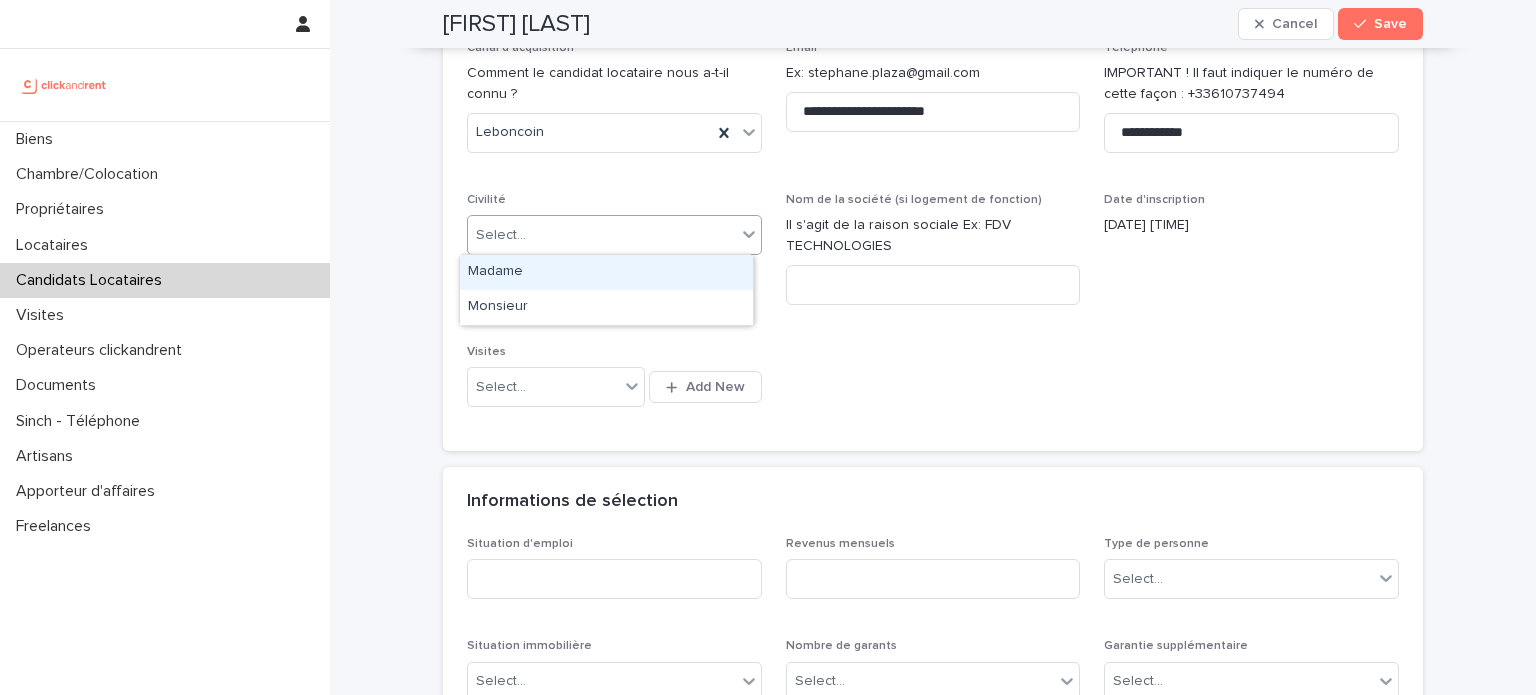 click on "Select..." at bounding box center [501, 235] 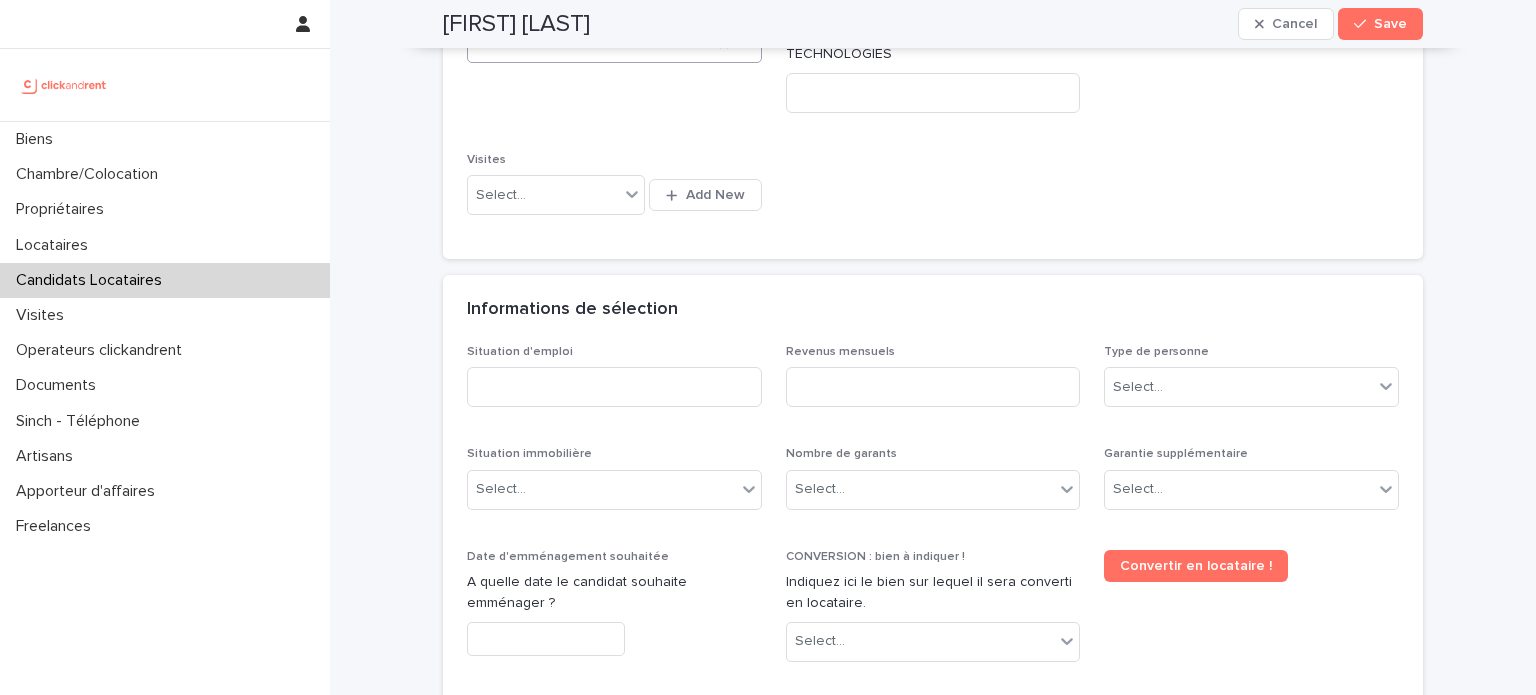 scroll, scrollTop: 500, scrollLeft: 0, axis: vertical 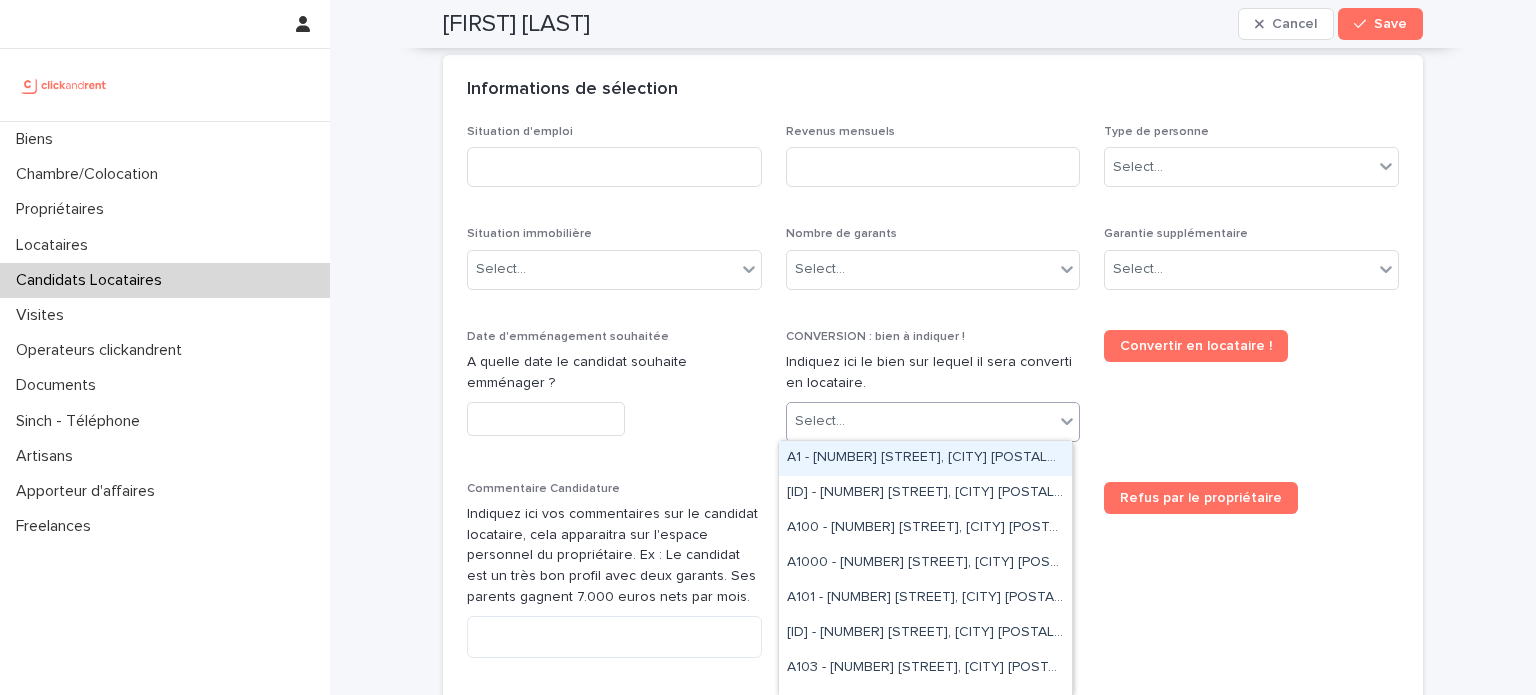 click on "Select..." at bounding box center [921, 421] 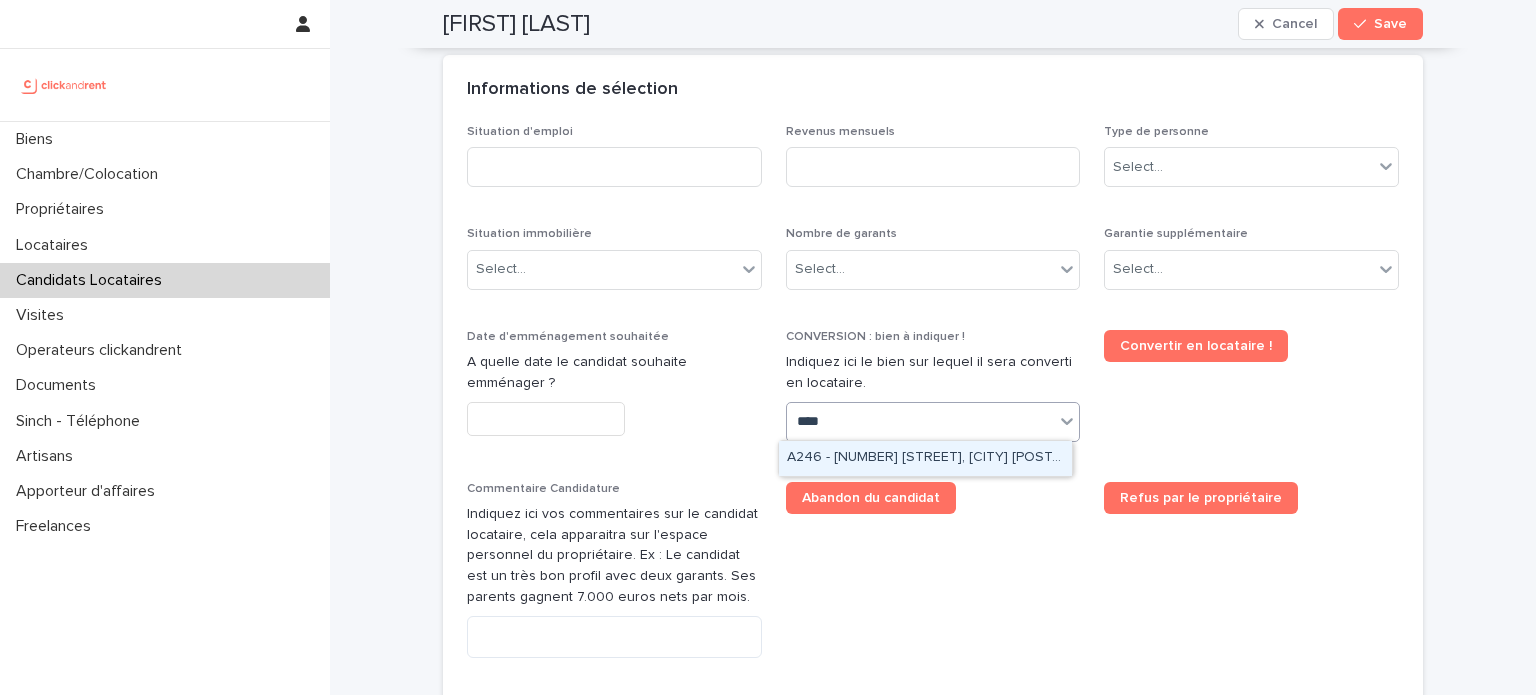 type on "*****" 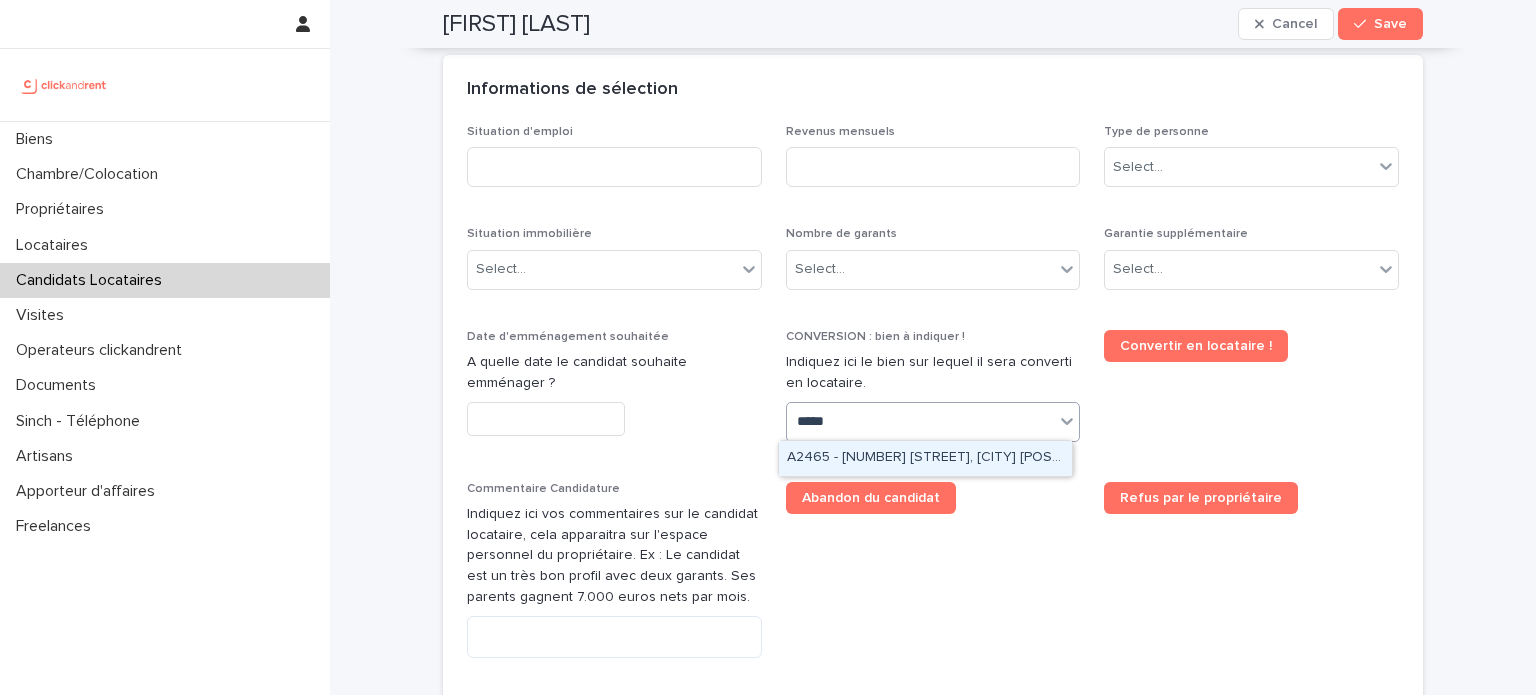 click on "A2465 - 14 rue de la Merci,  Montpellier 34000" at bounding box center (925, 458) 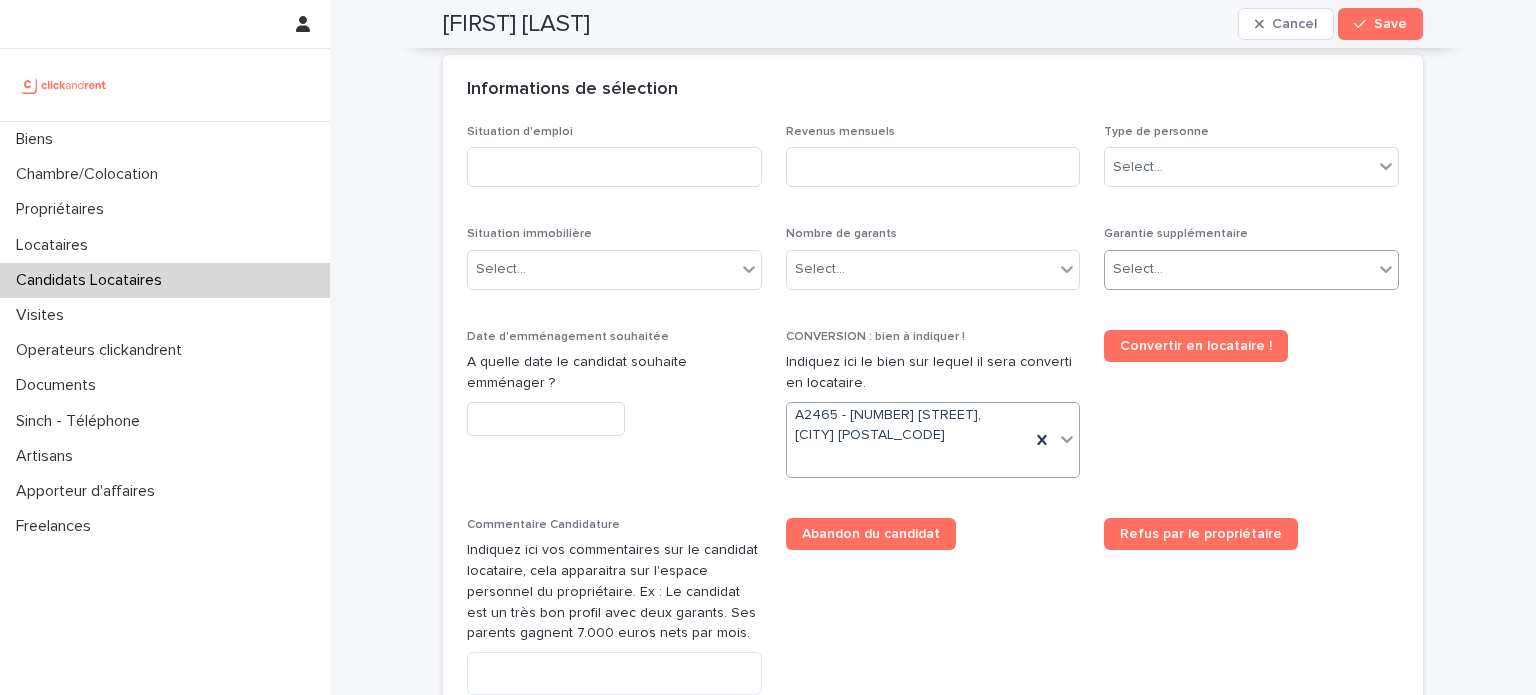 scroll, scrollTop: 735, scrollLeft: 0, axis: vertical 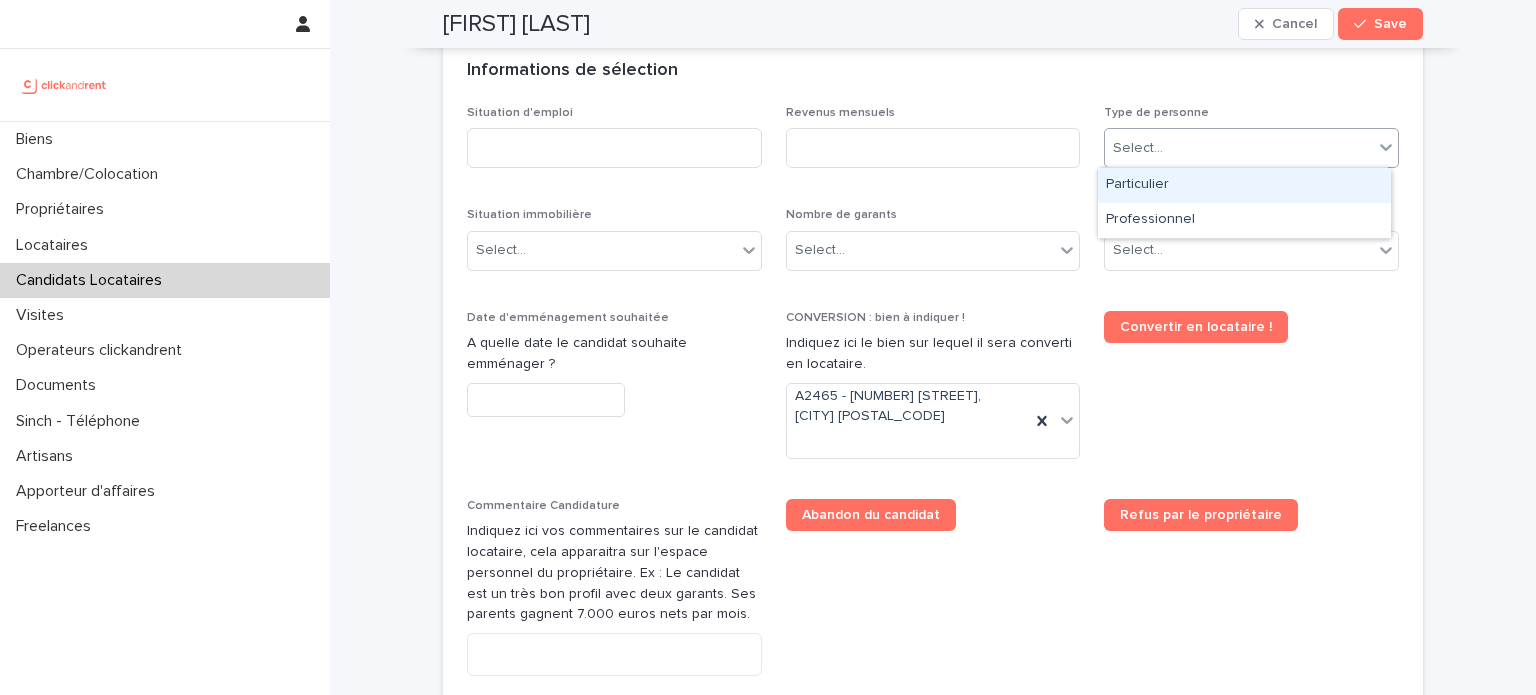 click on "Select..." at bounding box center (1239, 148) 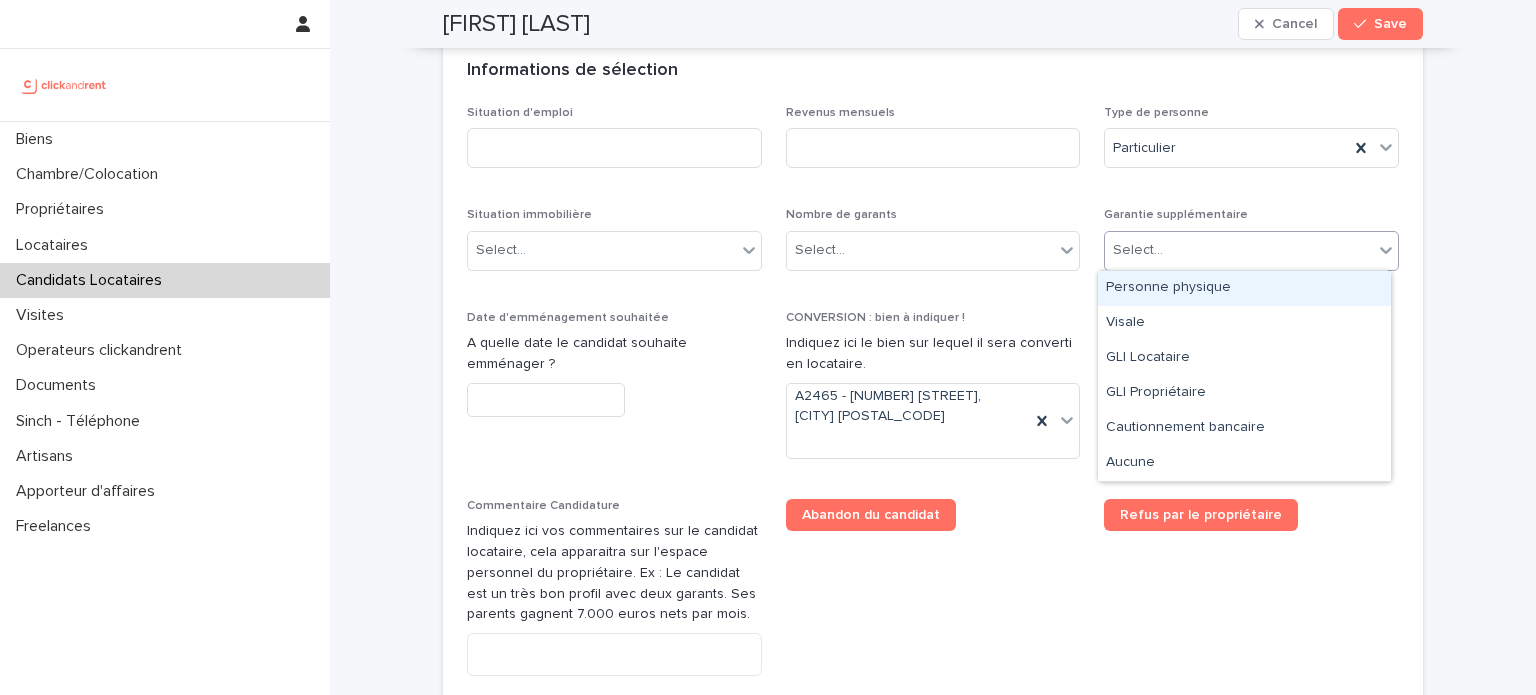 click on "Select..." at bounding box center (1239, 250) 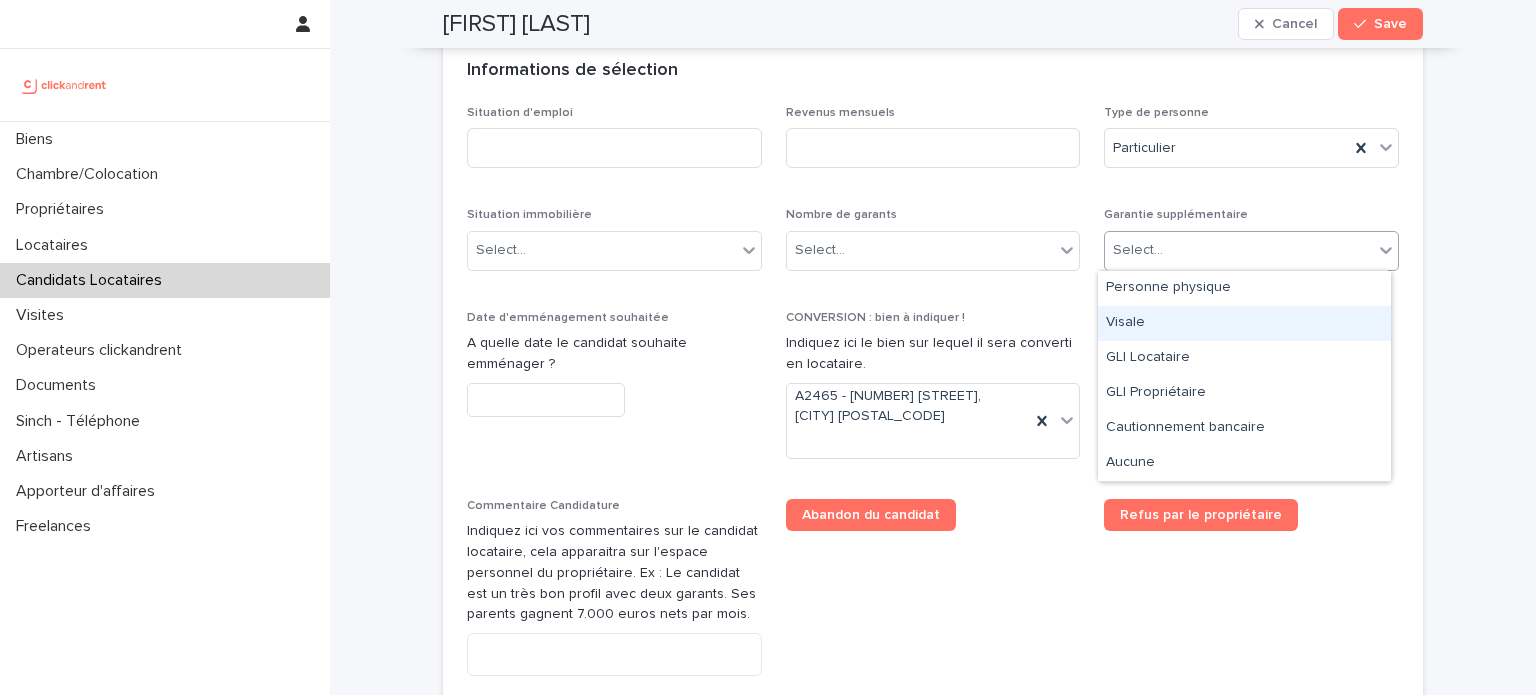 click on "Visale" at bounding box center (1244, 323) 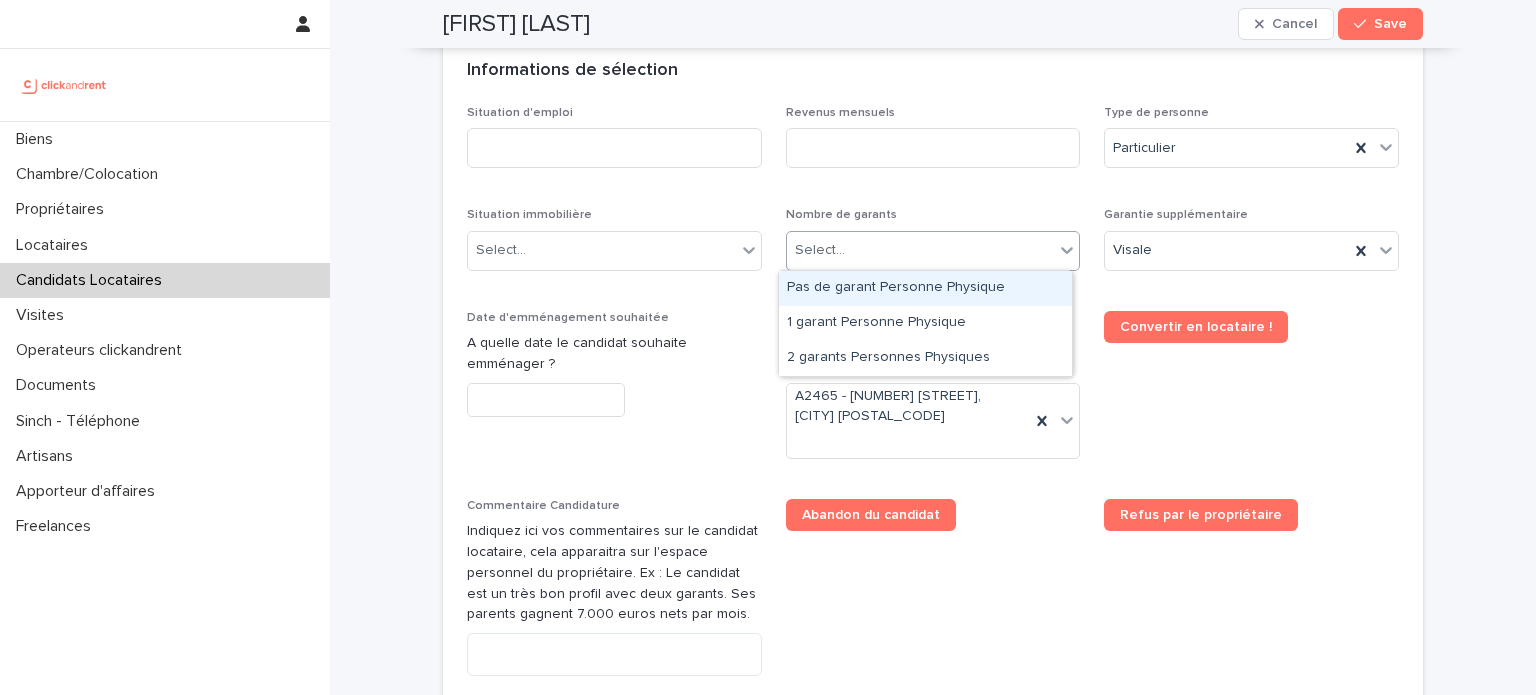 click on "Select..." at bounding box center (933, 251) 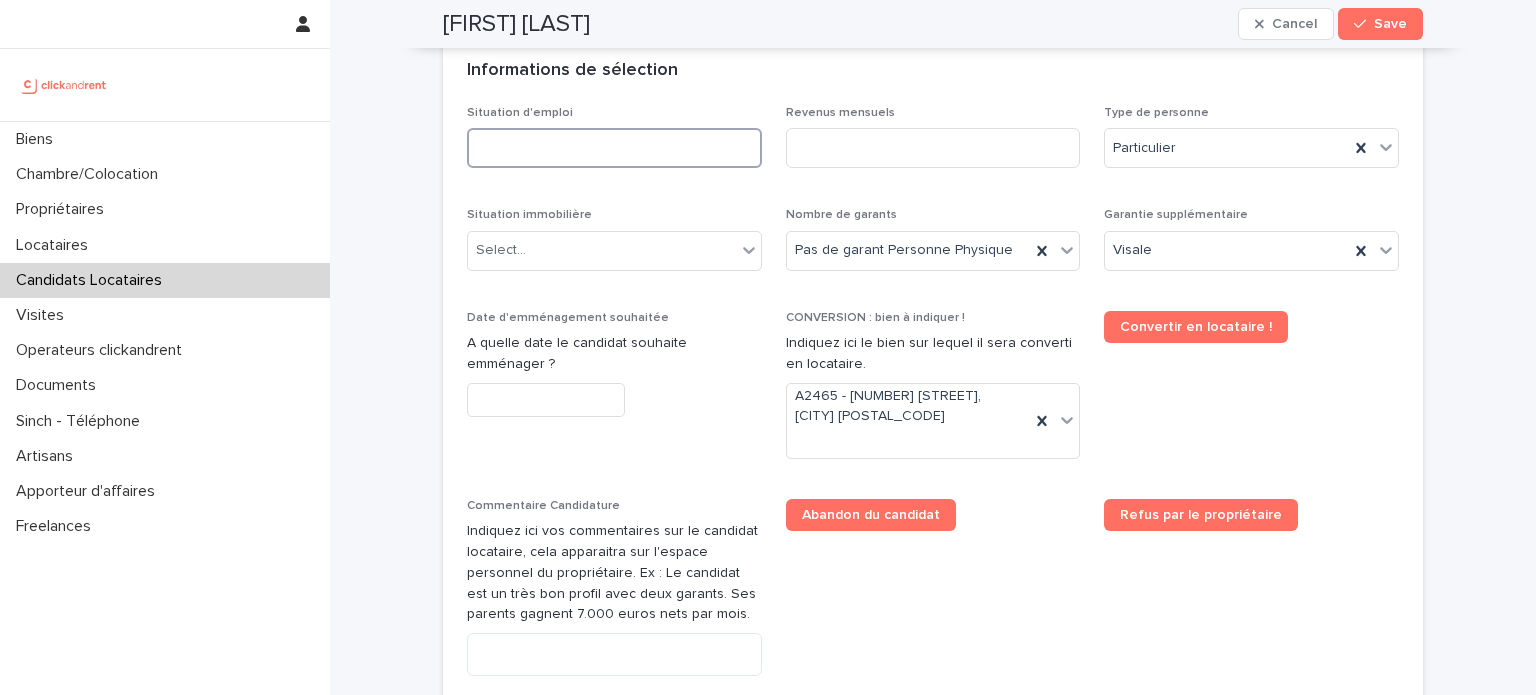 click at bounding box center (614, 148) 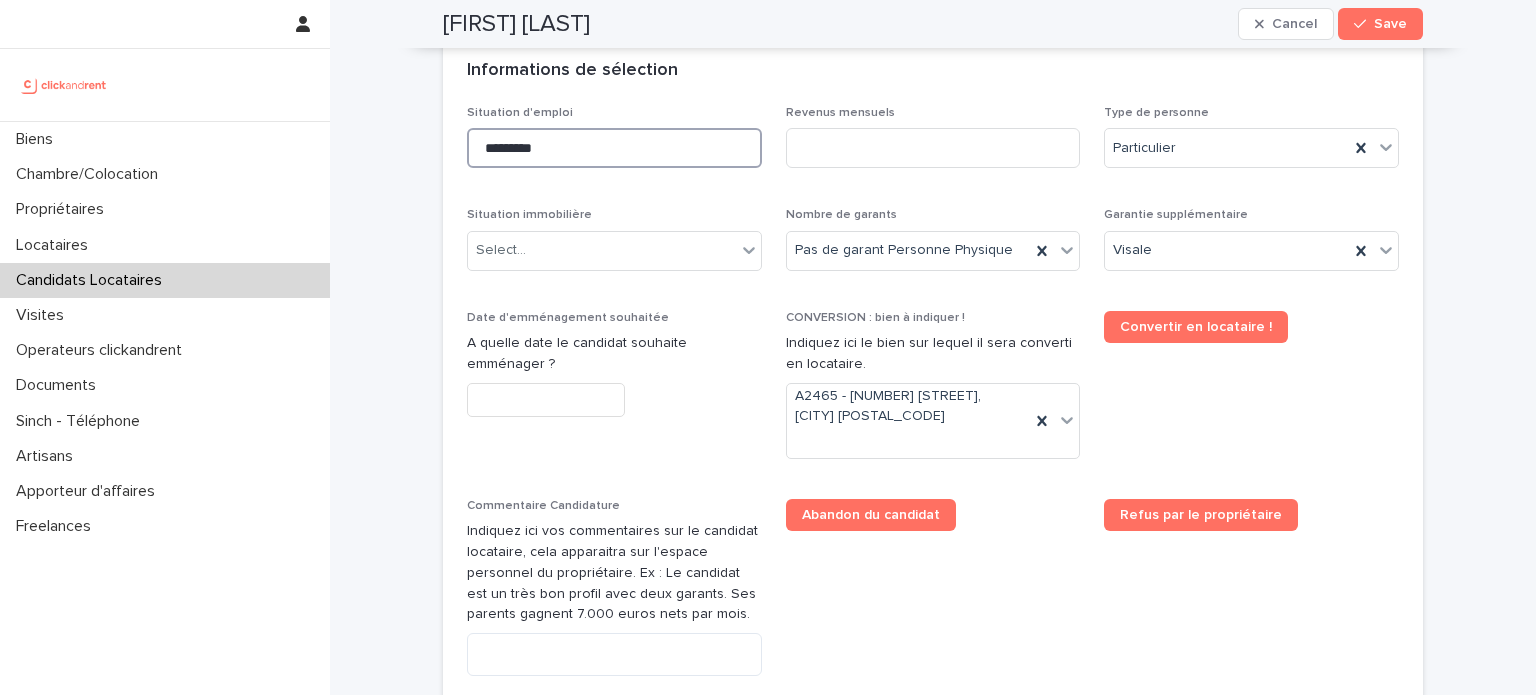 type on "*********" 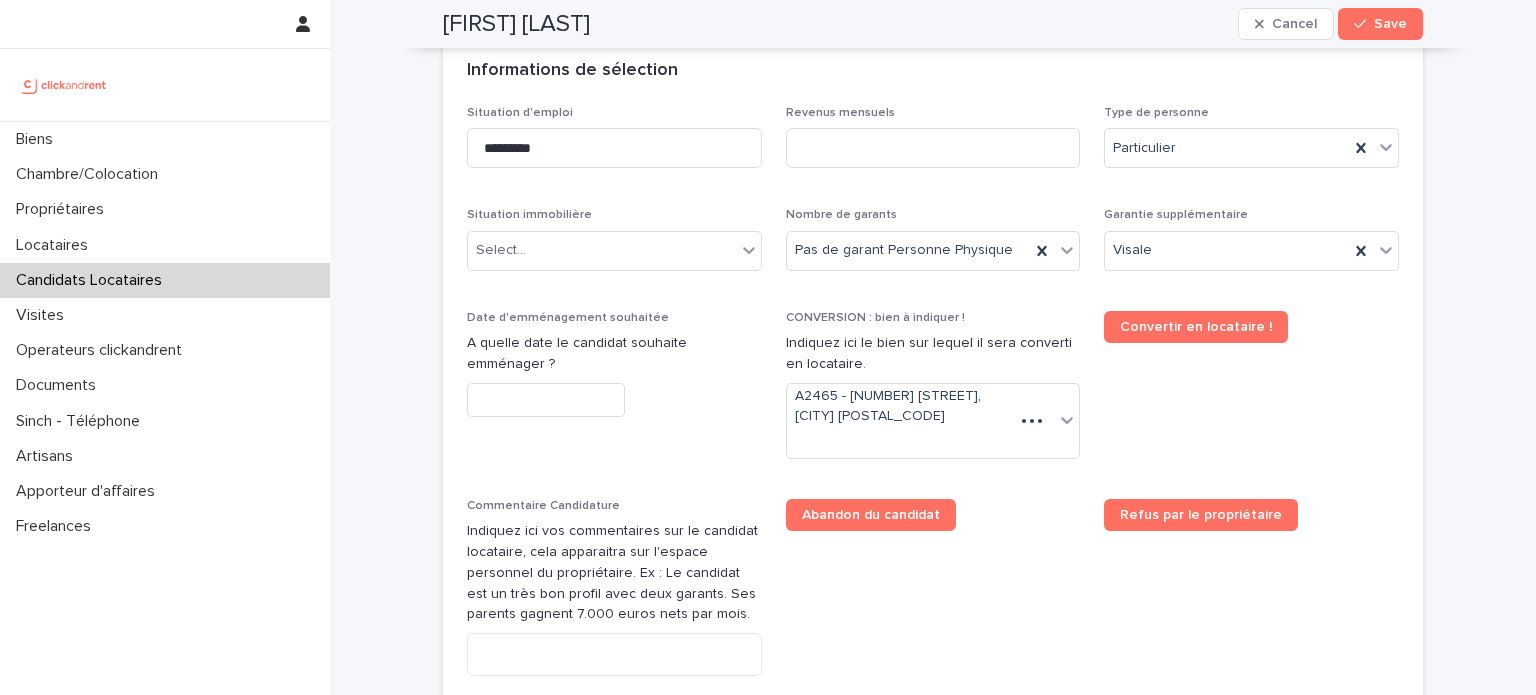 click on "Situation immobilière Select..." at bounding box center [614, 247] 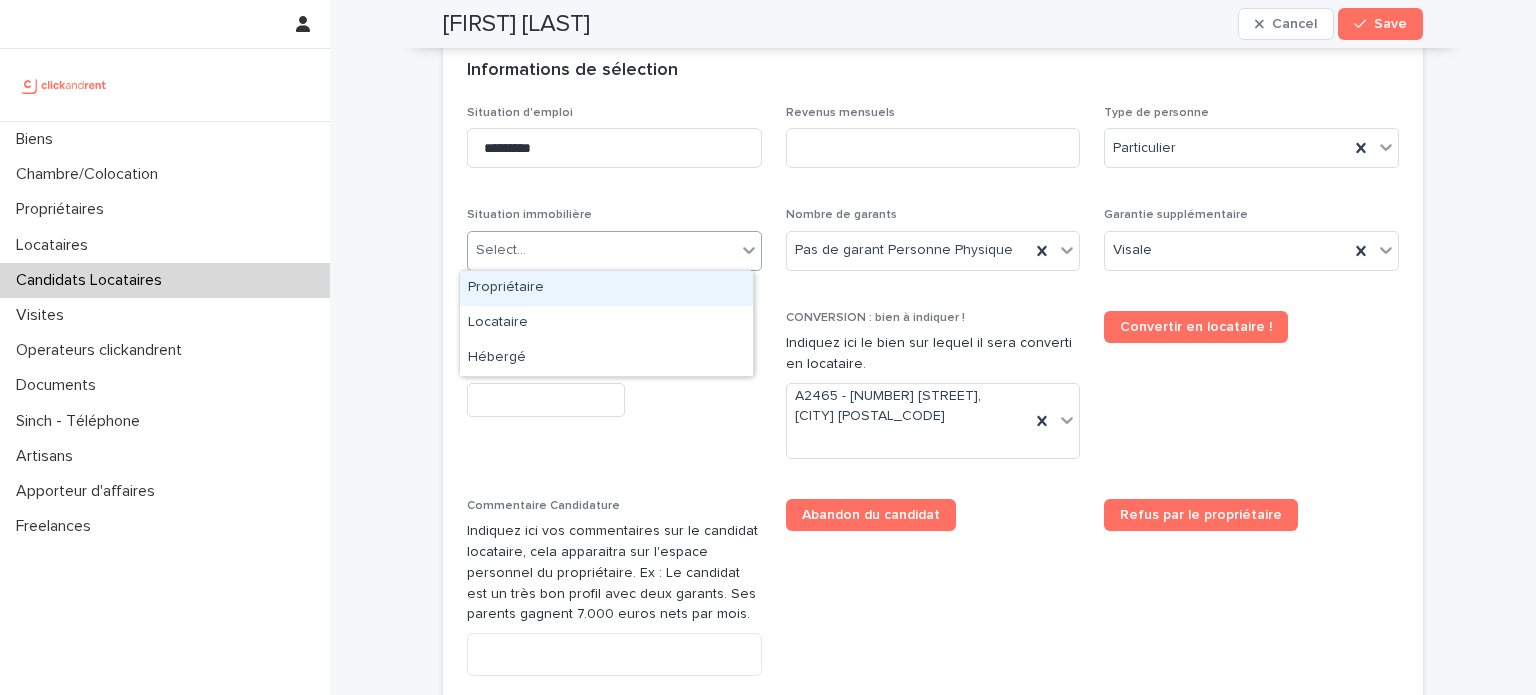 click on "Select..." at bounding box center (602, 250) 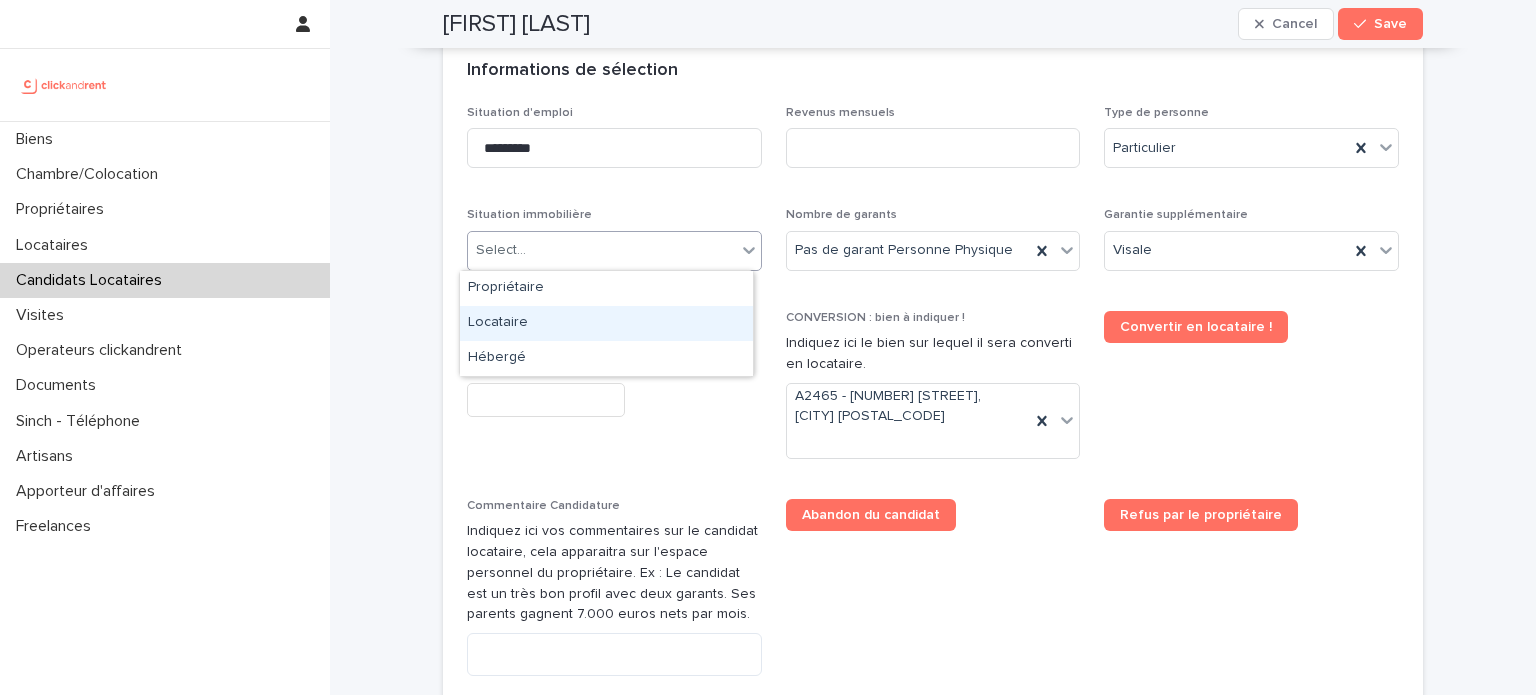 click on "Locataire" at bounding box center [606, 323] 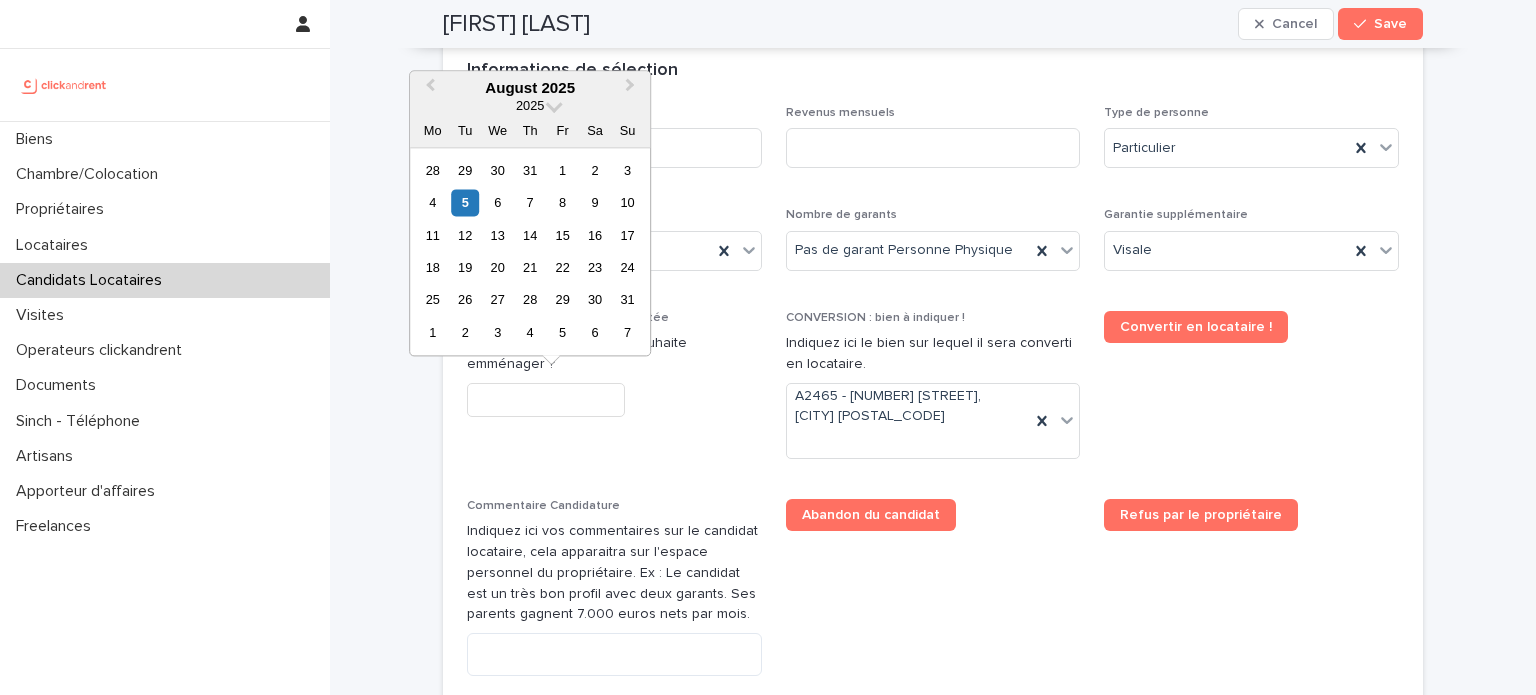 click at bounding box center [546, 400] 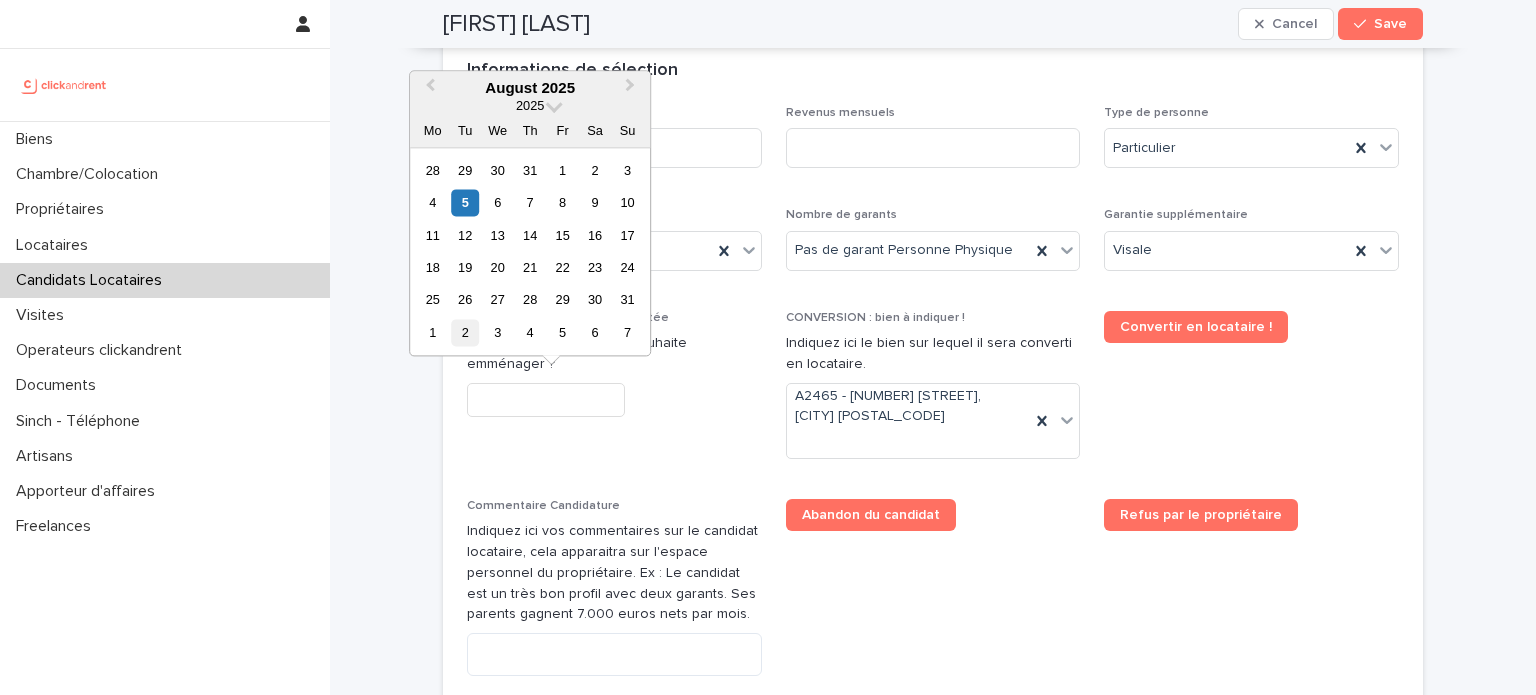 click on "2" at bounding box center [465, 332] 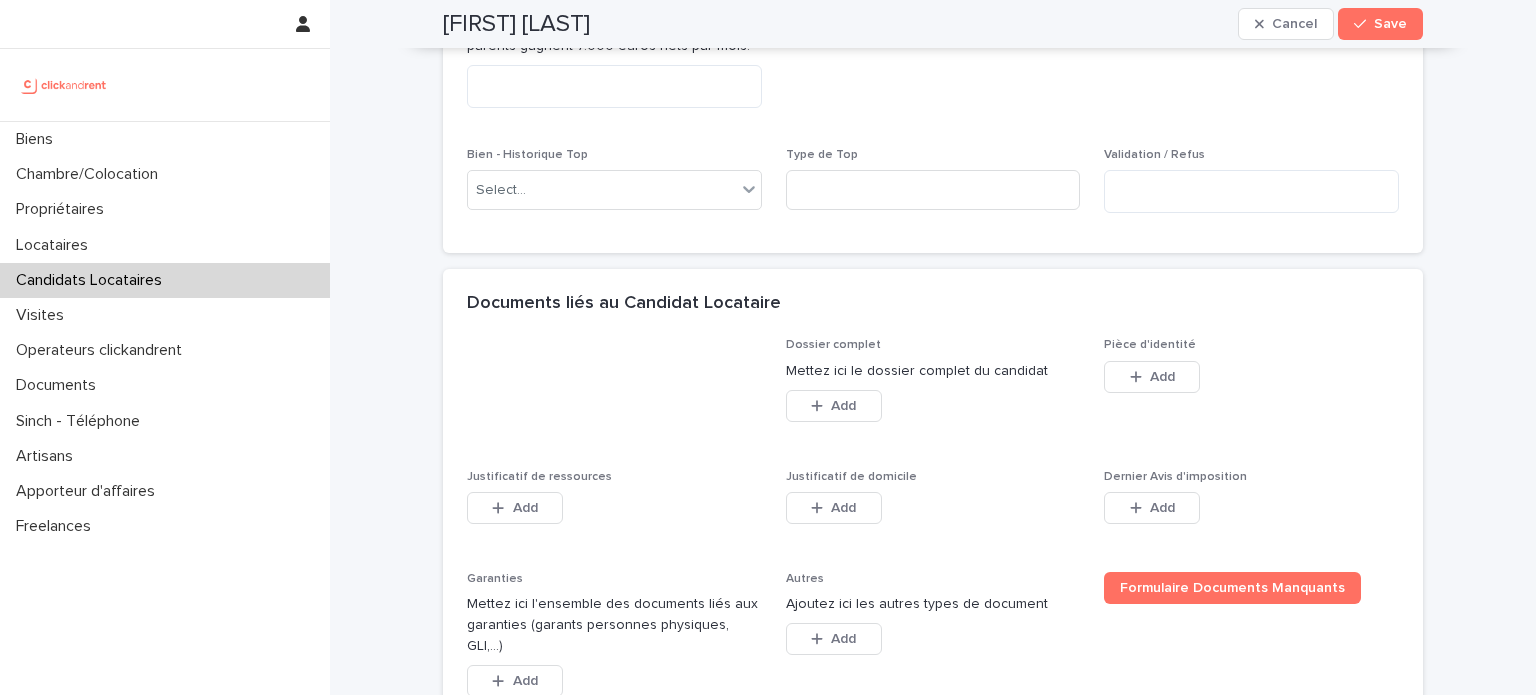 scroll, scrollTop: 1304, scrollLeft: 0, axis: vertical 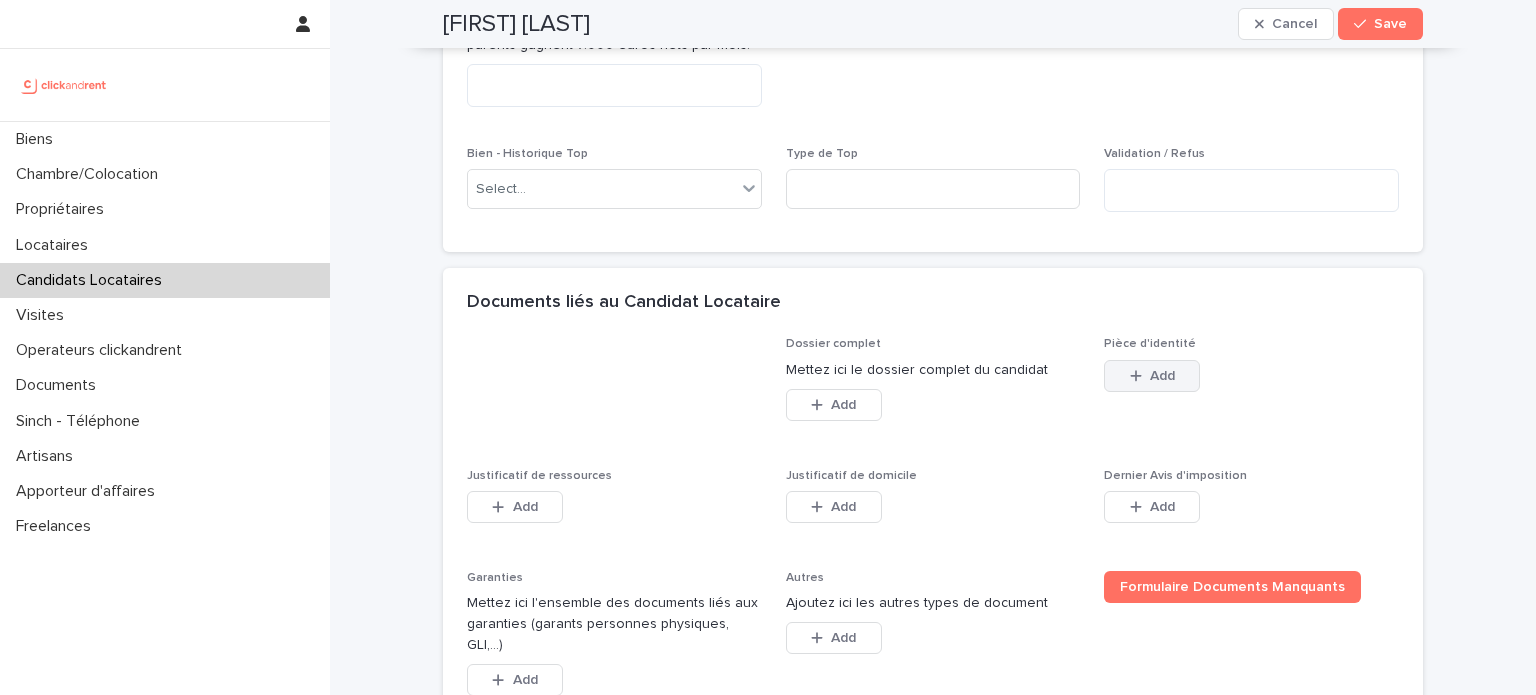 click on "Add" at bounding box center (1152, 376) 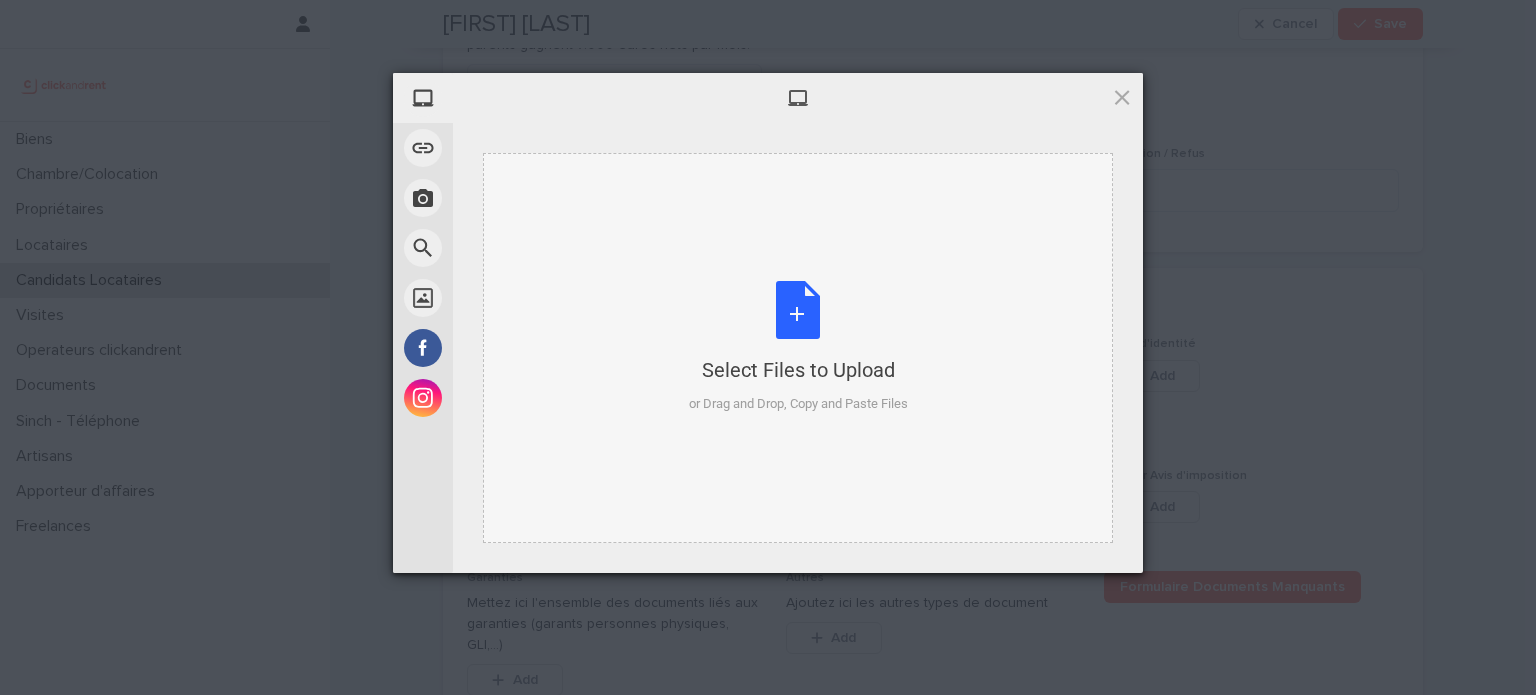 click on "Select Files to Upload
or Drag and Drop, Copy and Paste Files" at bounding box center [798, 347] 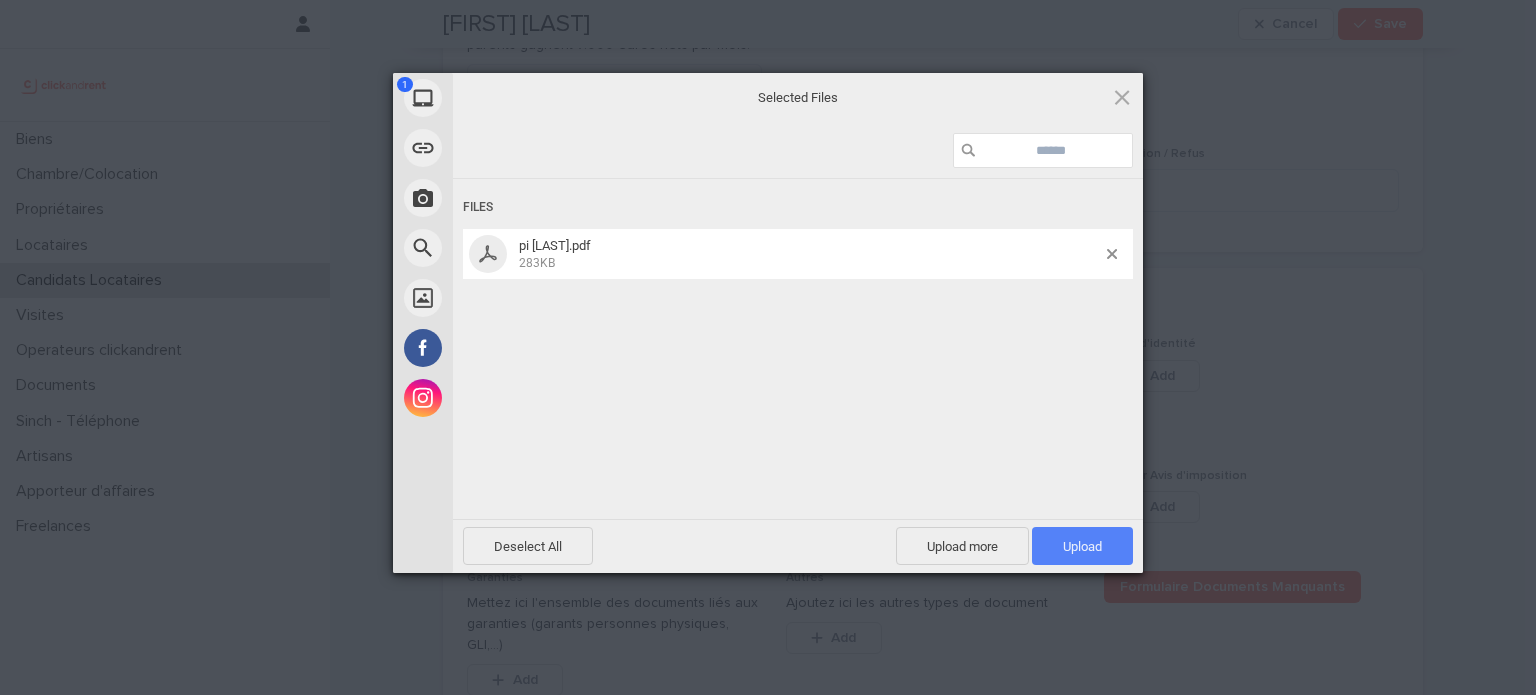 click on "Upload
1" at bounding box center (1082, 546) 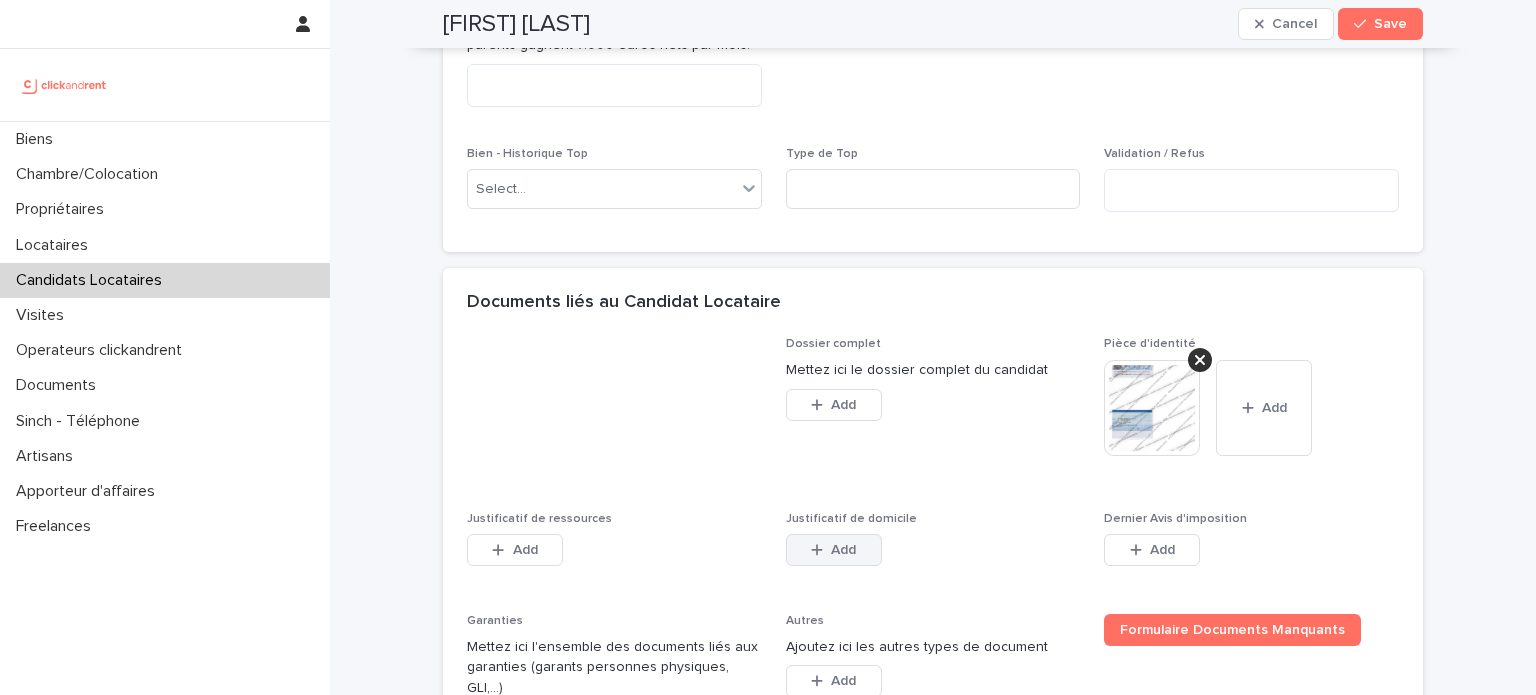 click on "Add" at bounding box center [843, 550] 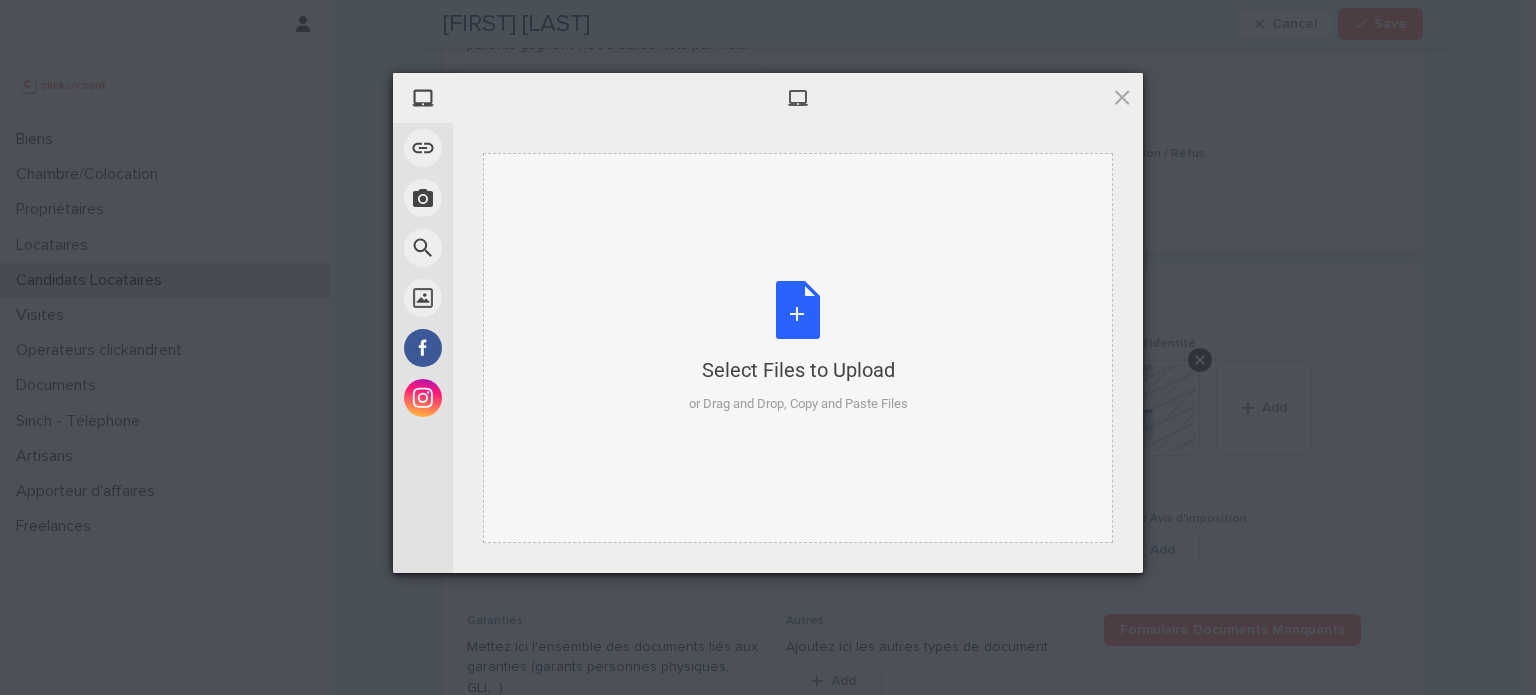 click on "Select Files to Upload" at bounding box center [798, 370] 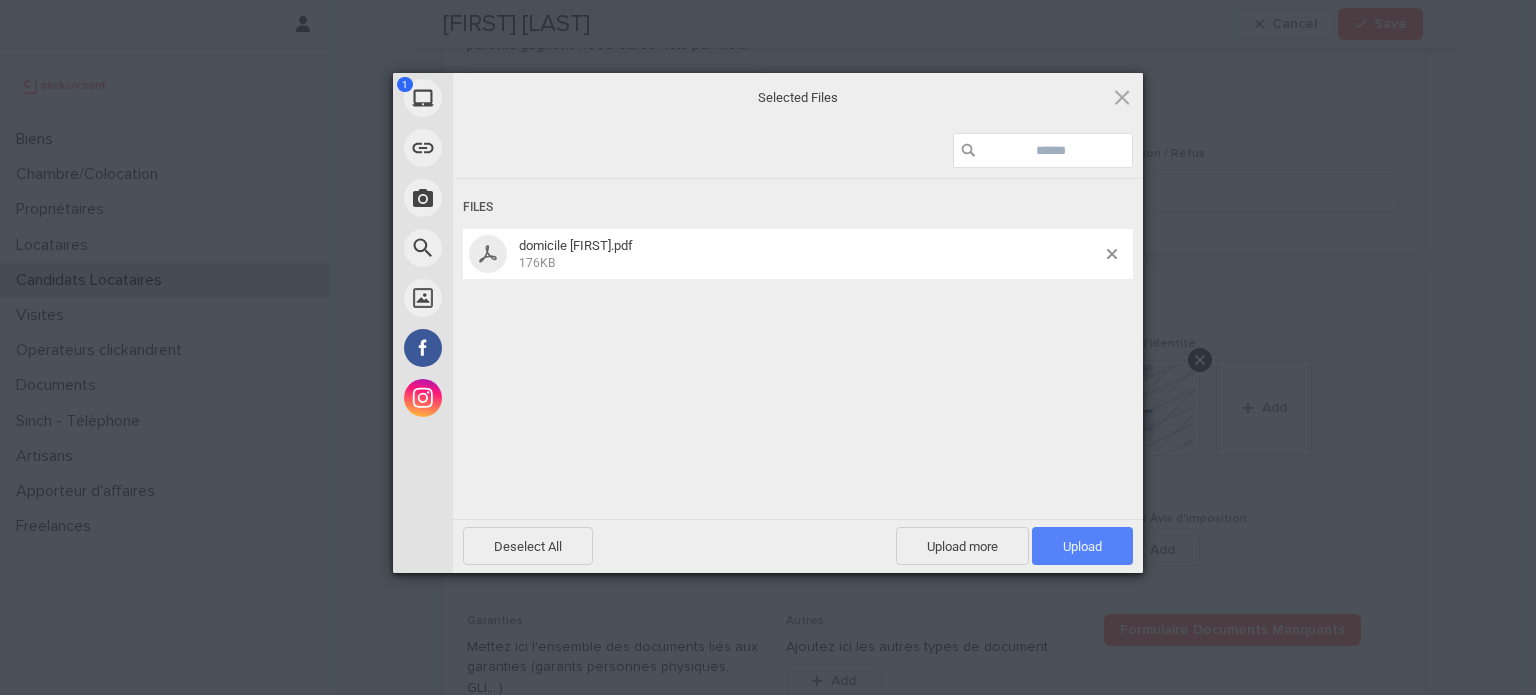 click on "Upload
1" at bounding box center (1082, 546) 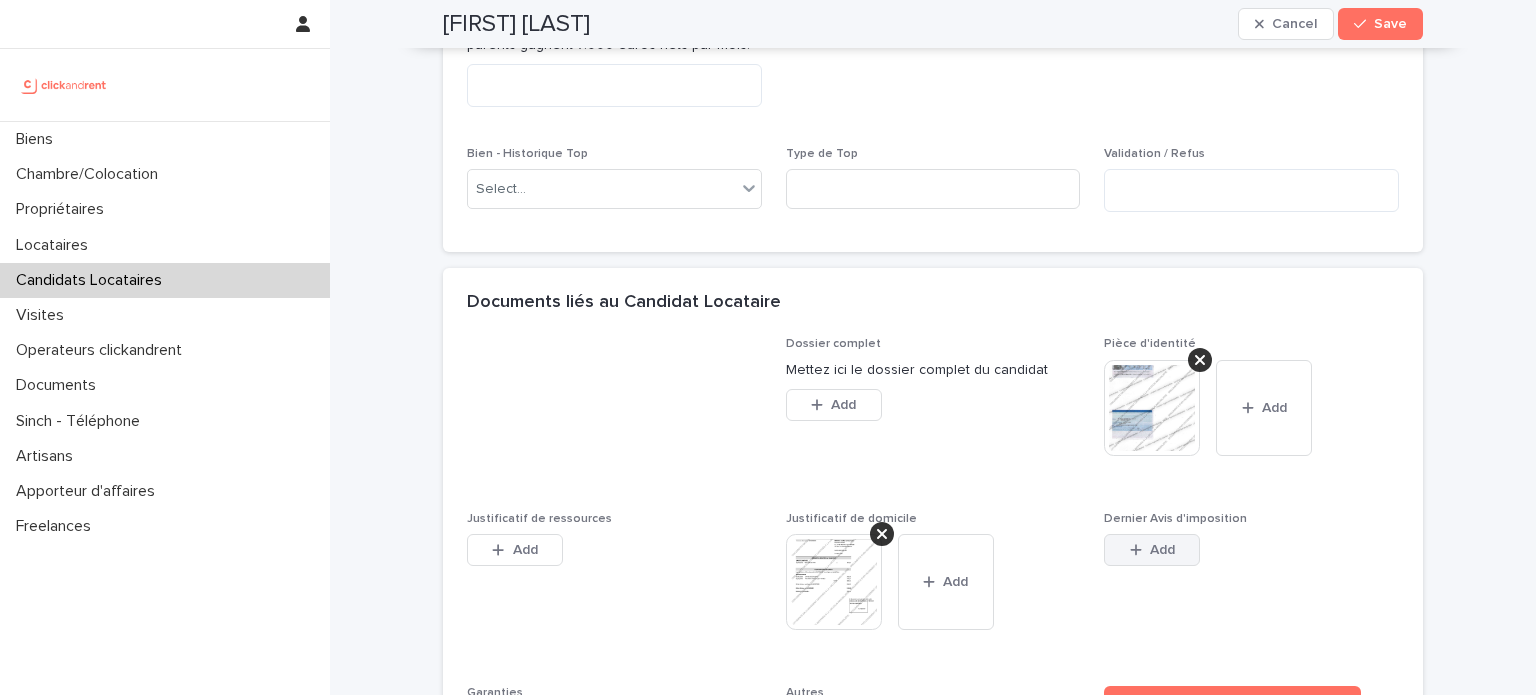 click on "Add" at bounding box center (1152, 550) 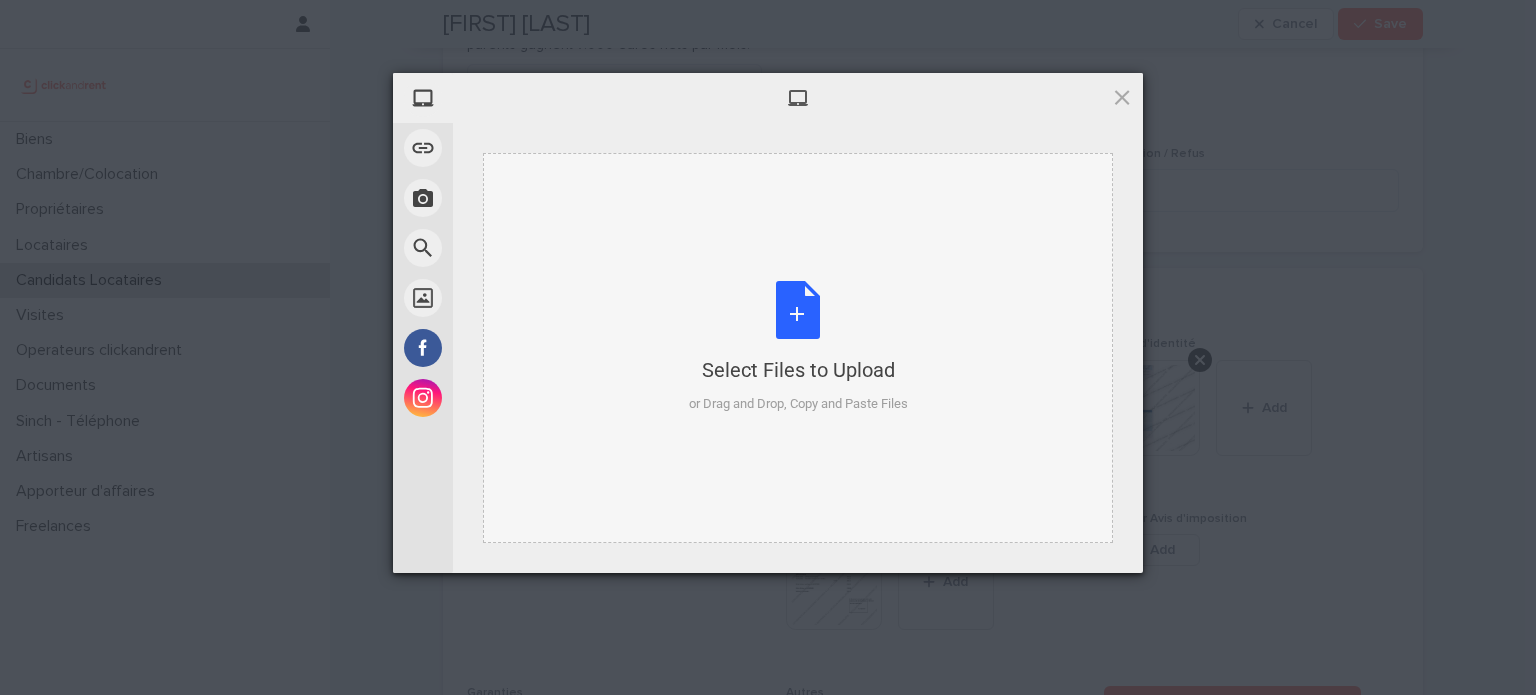 click on "Select Files to Upload
or Drag and Drop, Copy and Paste Files" at bounding box center [798, 348] 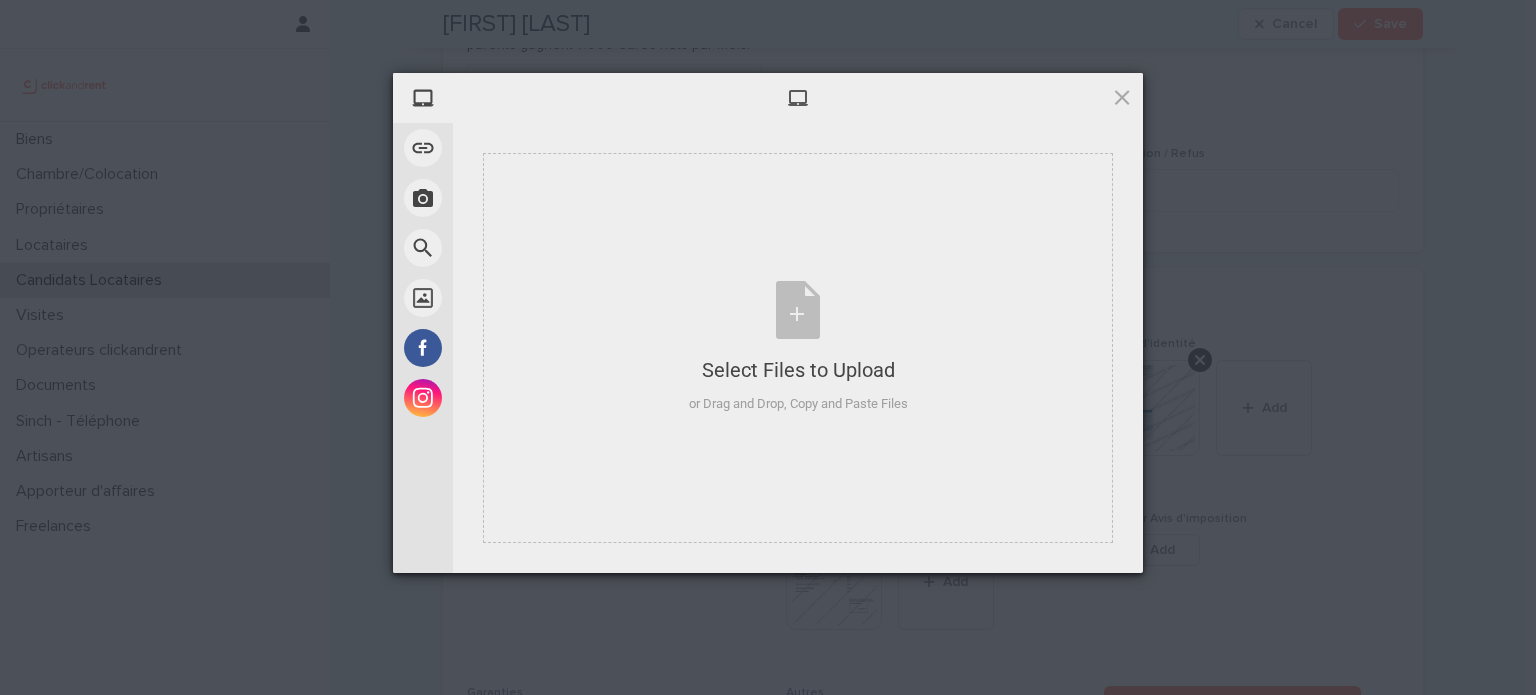 click at bounding box center (798, 98) 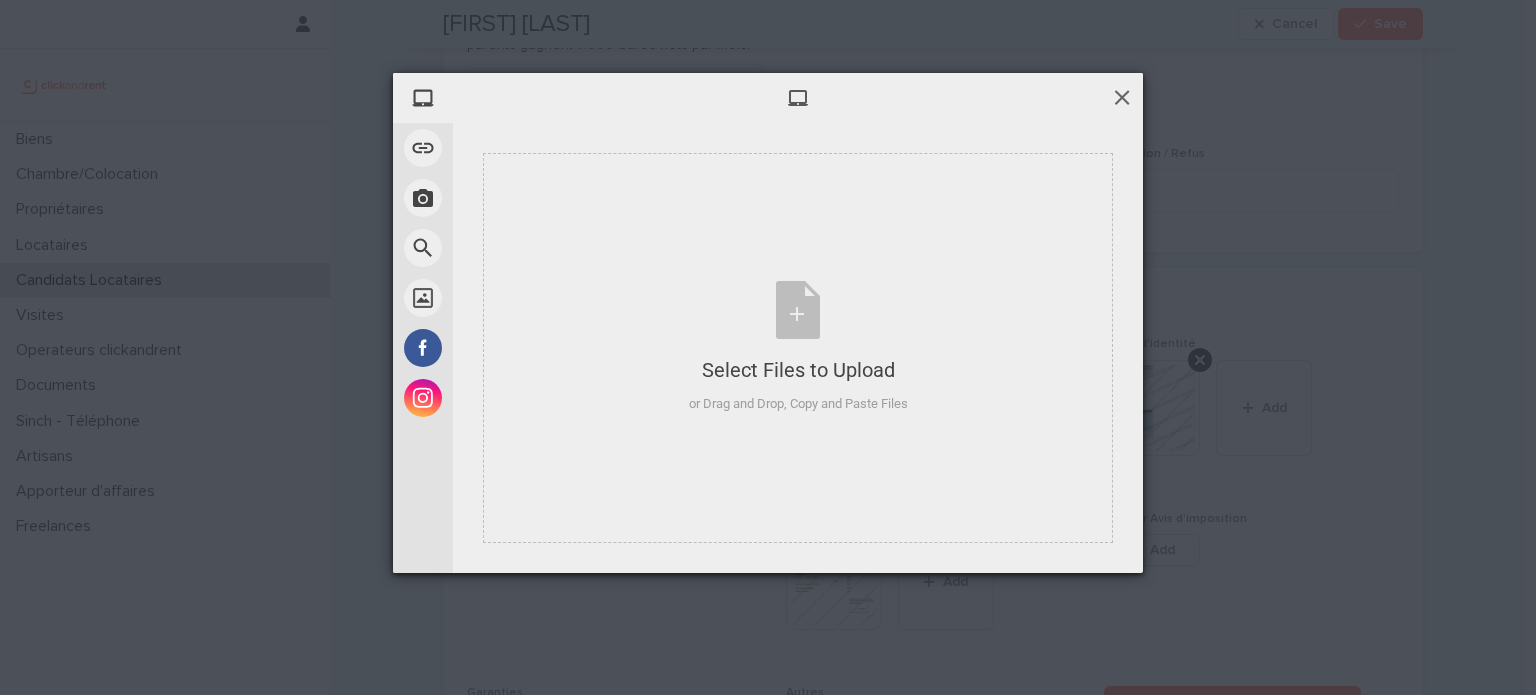 click at bounding box center [1122, 97] 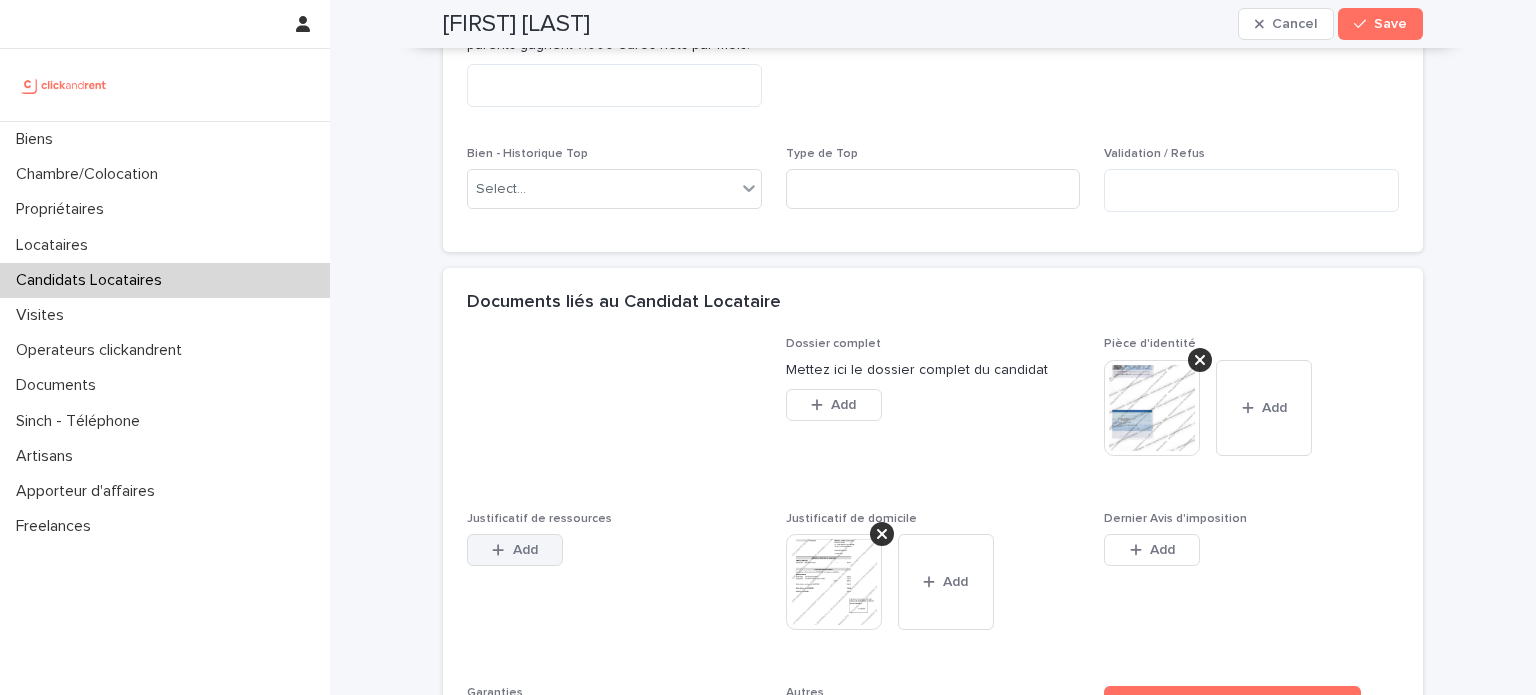 drag, startPoint x: 503, startPoint y: 529, endPoint x: 512, endPoint y: 543, distance: 16.643316 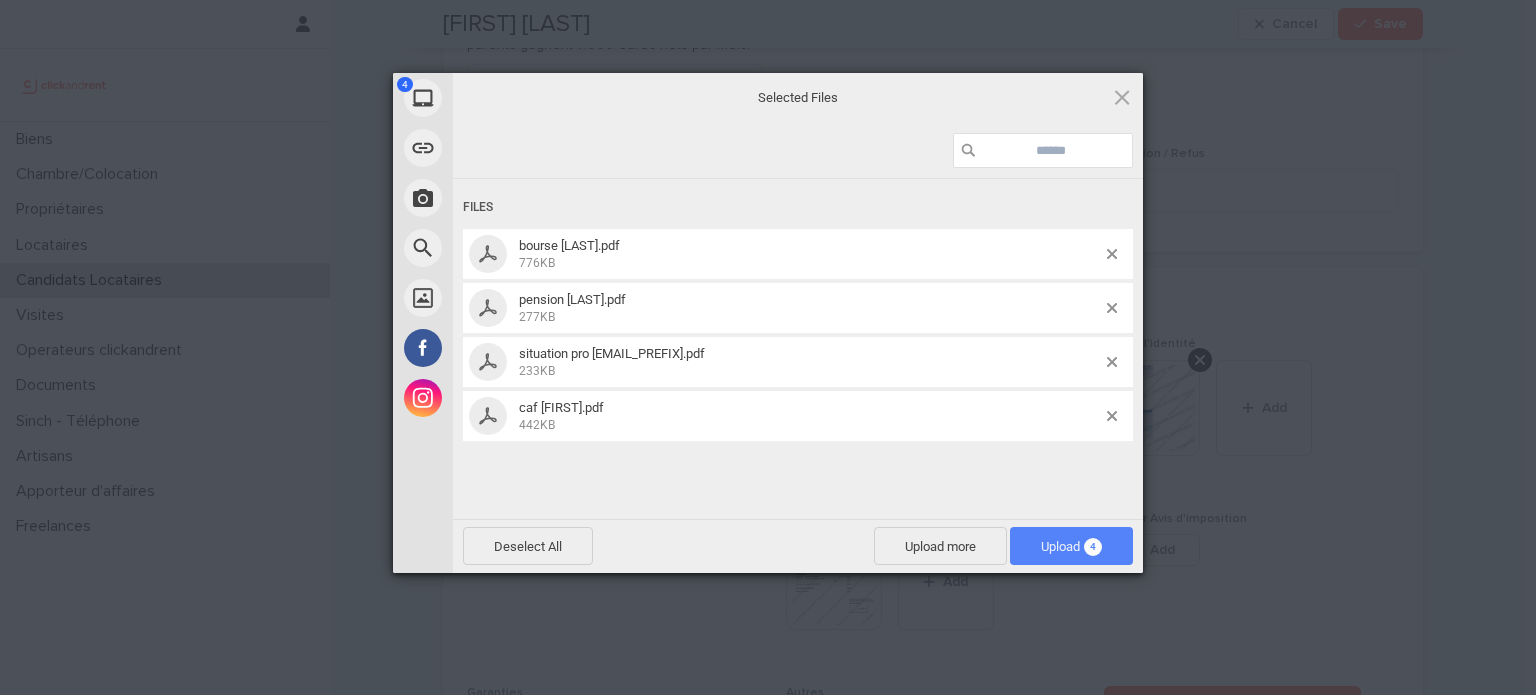 click on "Upload
4" at bounding box center (1071, 546) 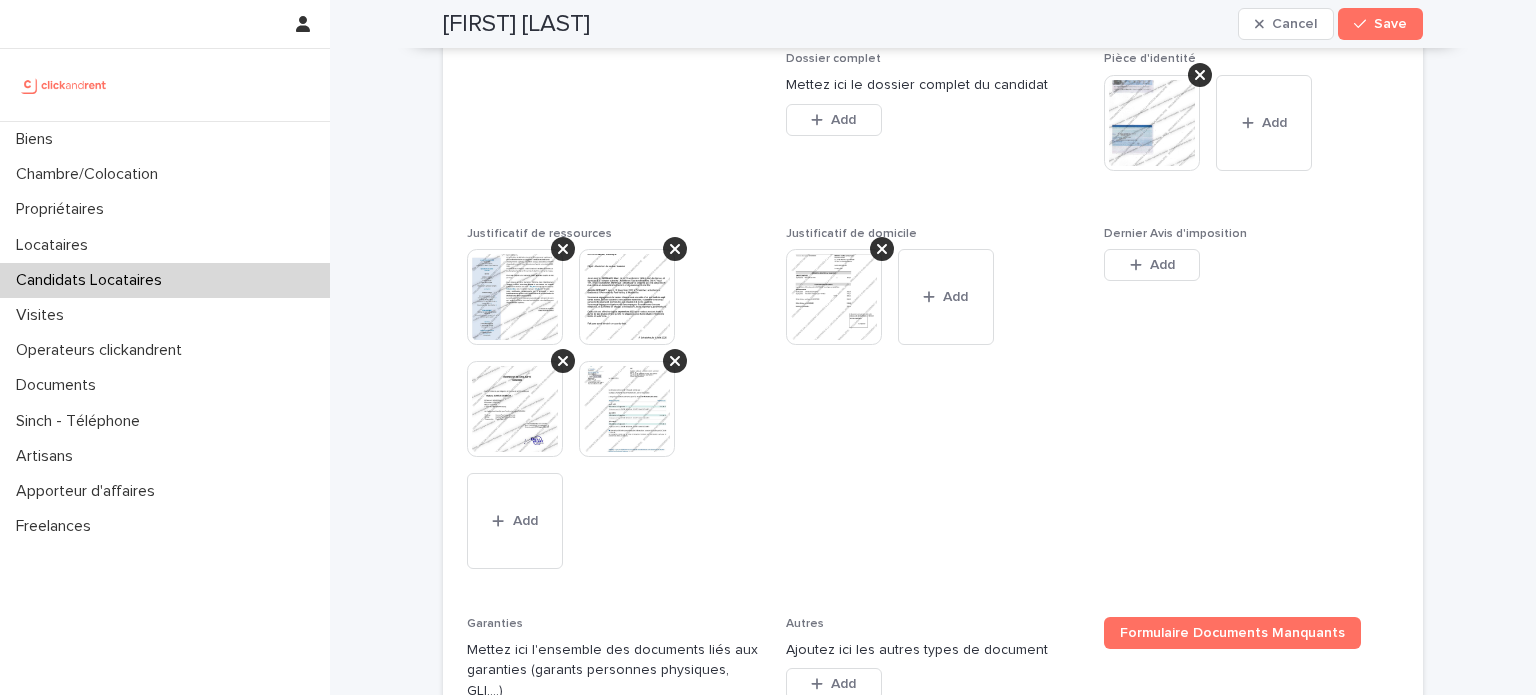 scroll, scrollTop: 1835, scrollLeft: 0, axis: vertical 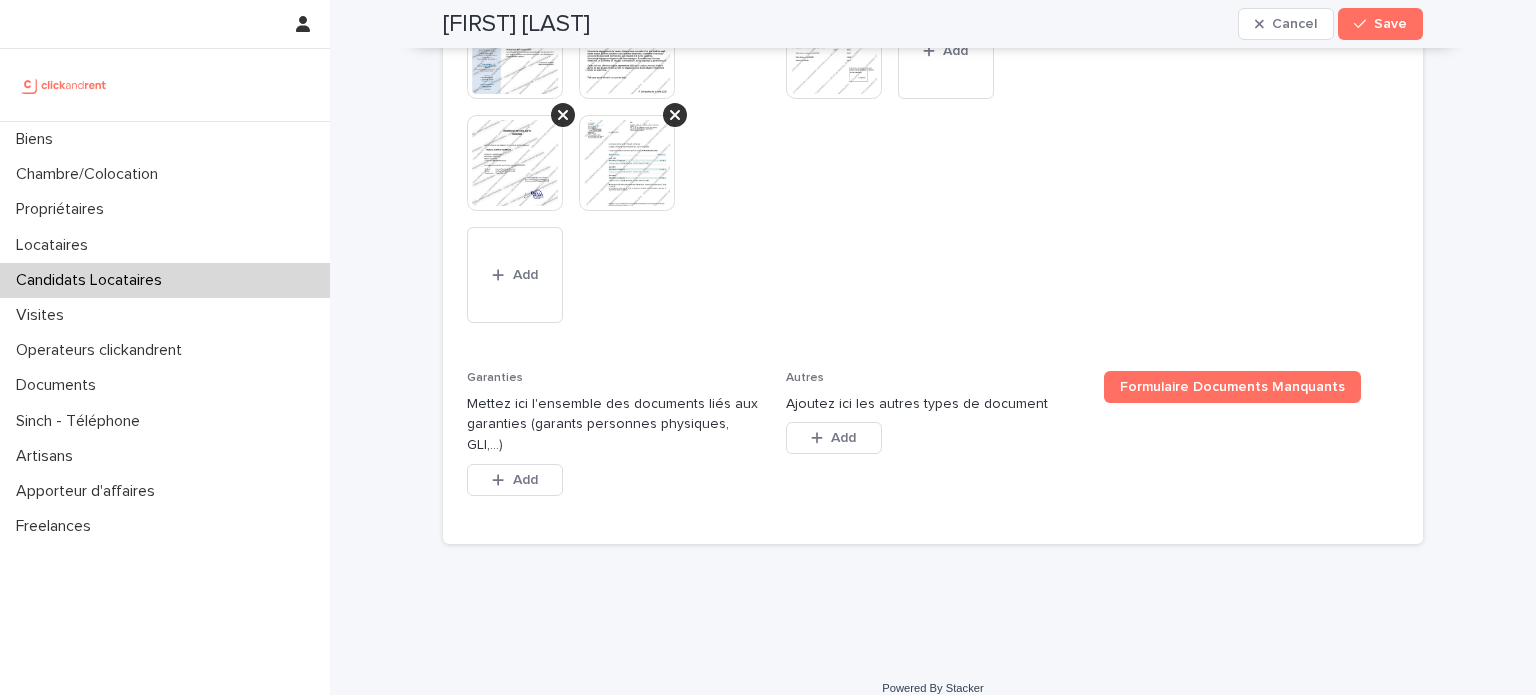 click on "Add" at bounding box center (515, 484) 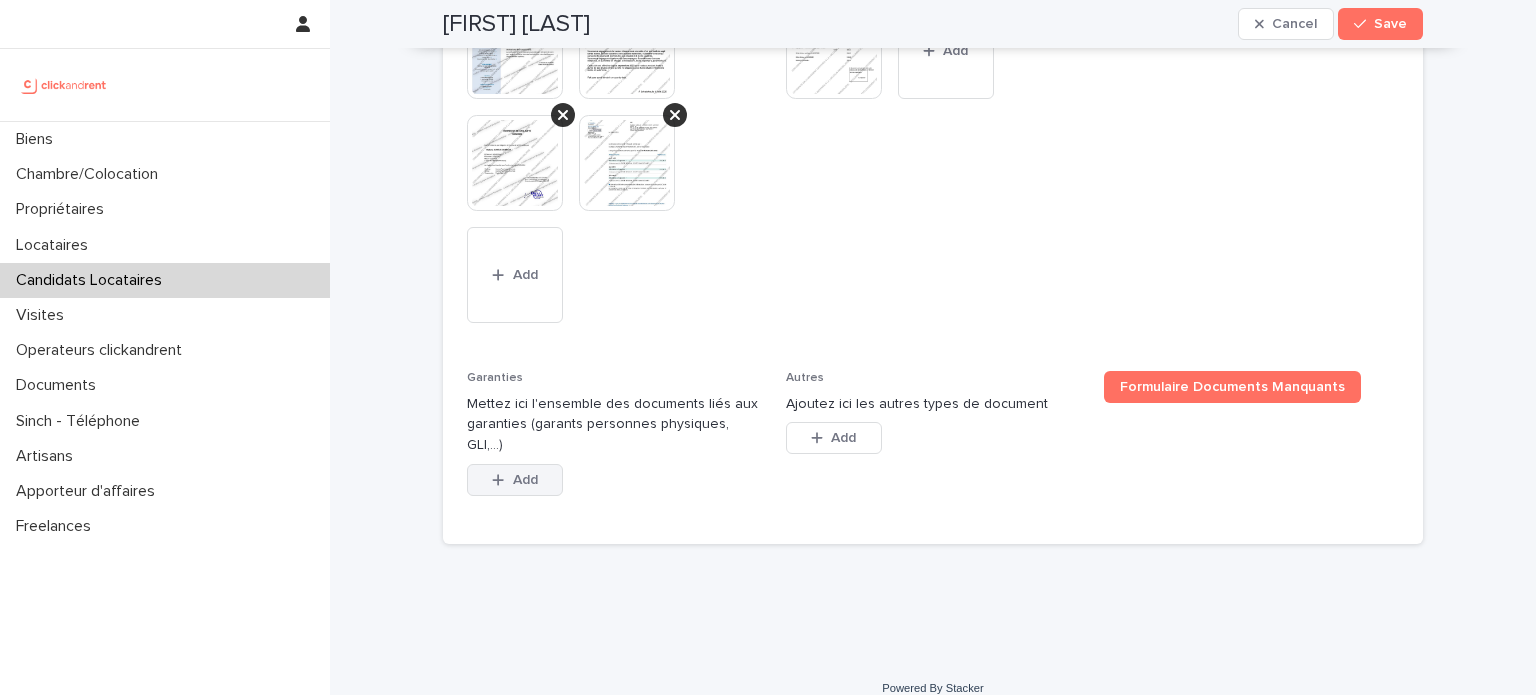 click on "Add" at bounding box center (515, 480) 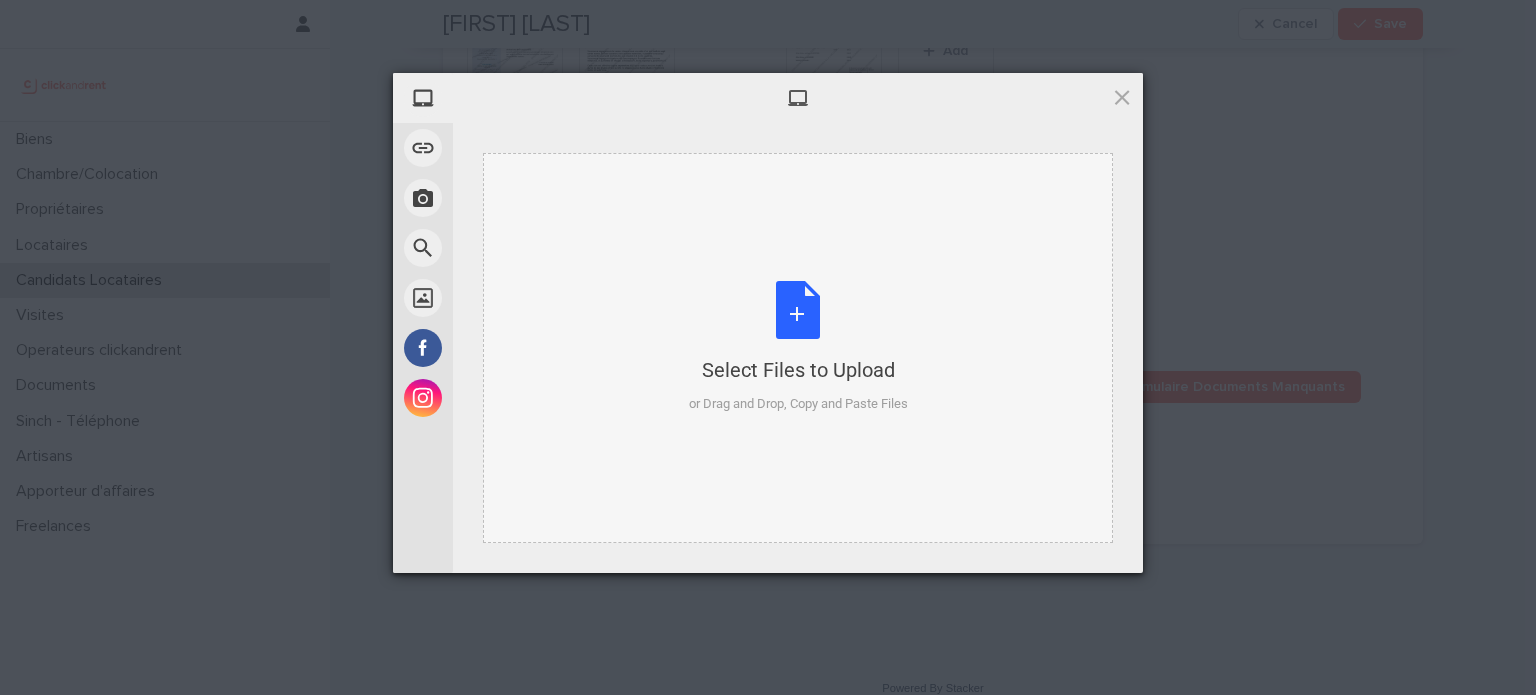 click on "Select Files to Upload" at bounding box center (798, 370) 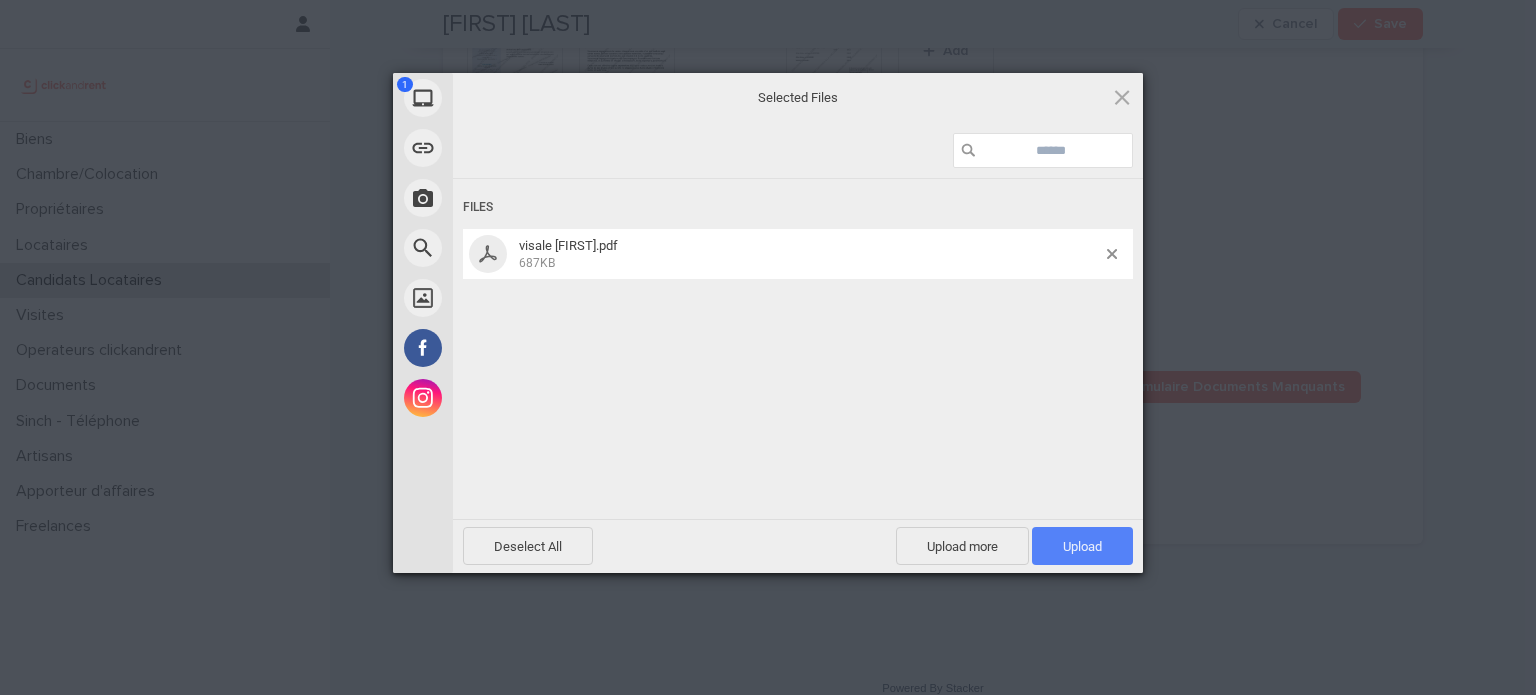 click on "Upload
1" at bounding box center (1082, 546) 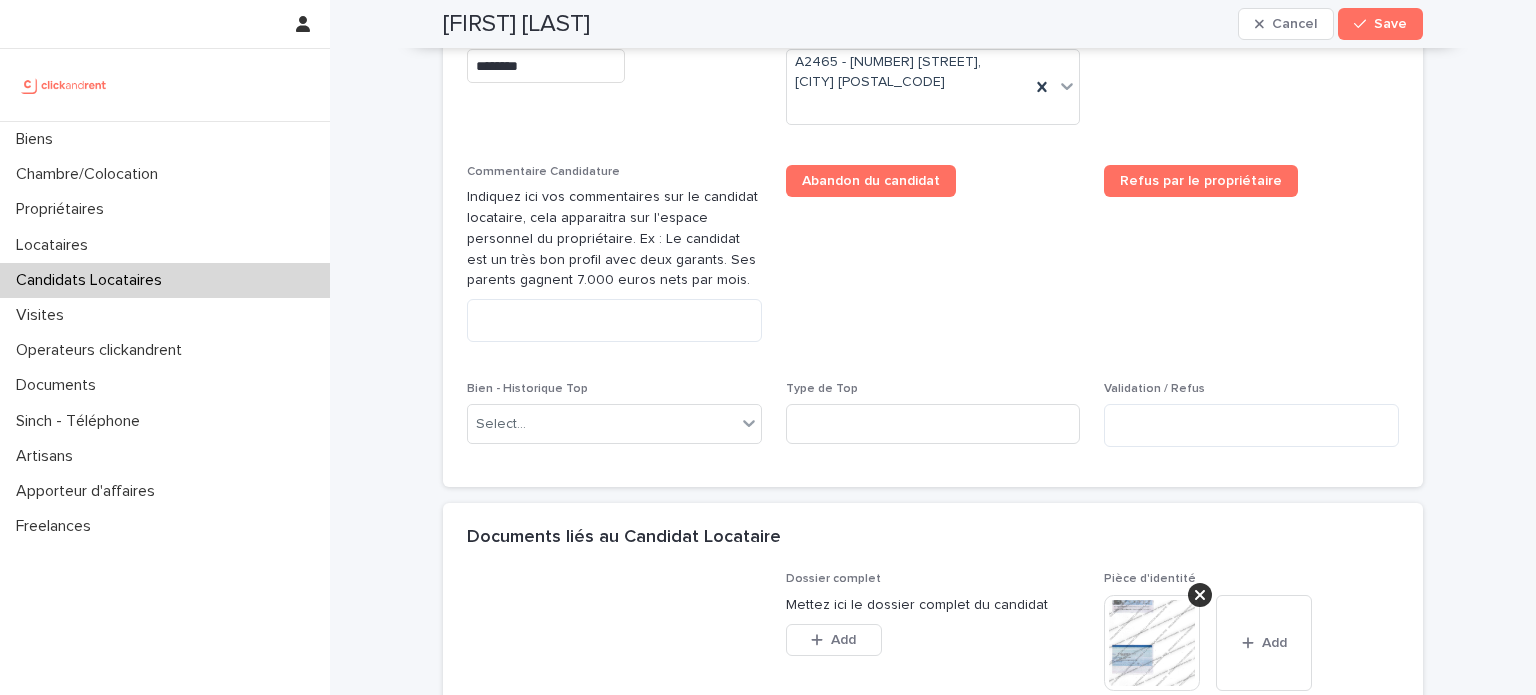 scroll, scrollTop: 1064, scrollLeft: 0, axis: vertical 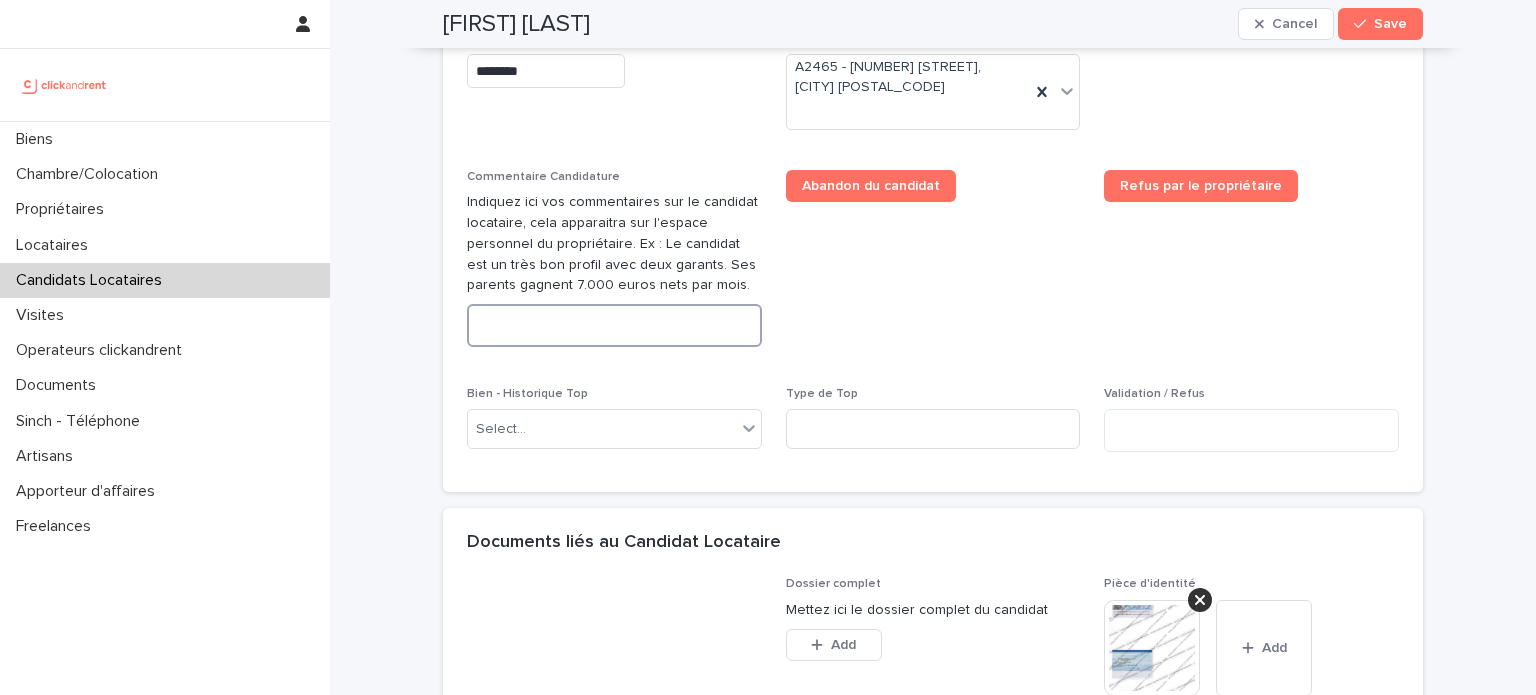 click at bounding box center (614, 325) 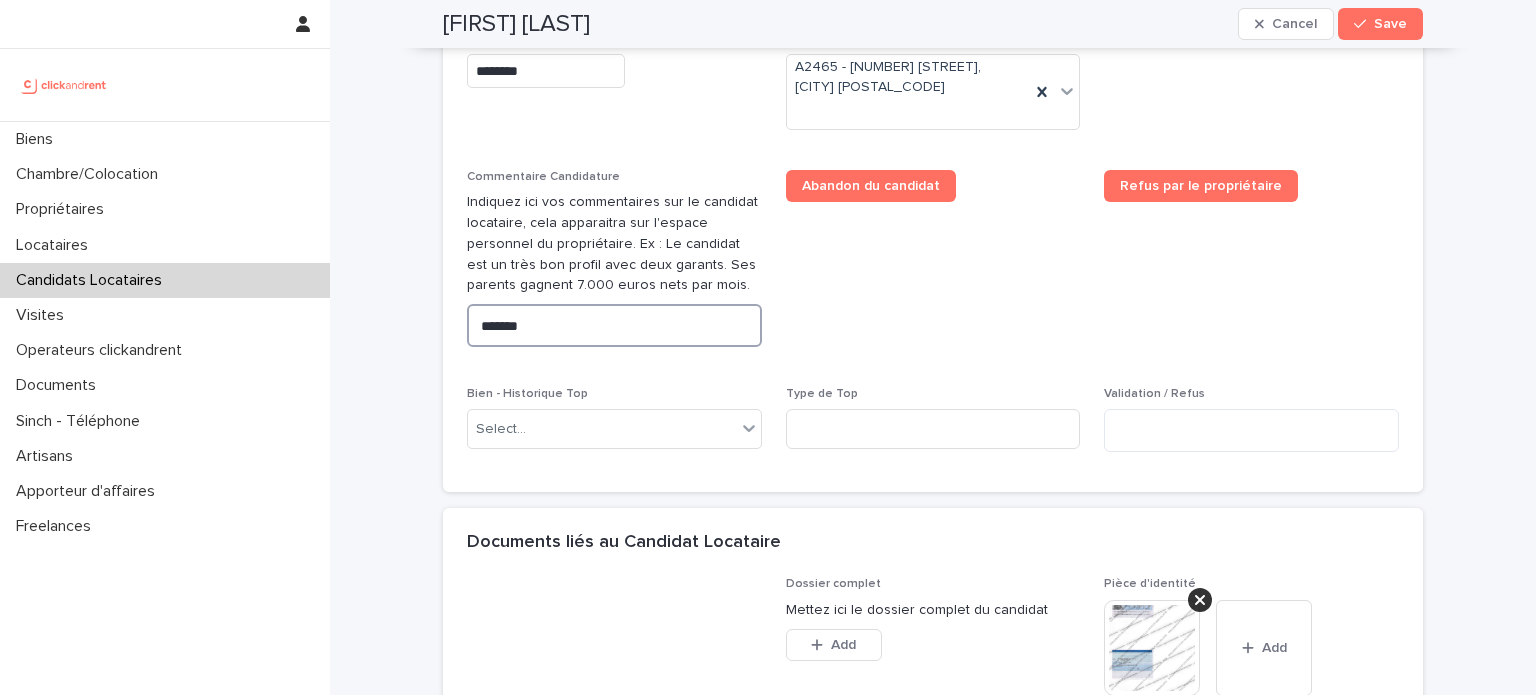 paste on "**********" 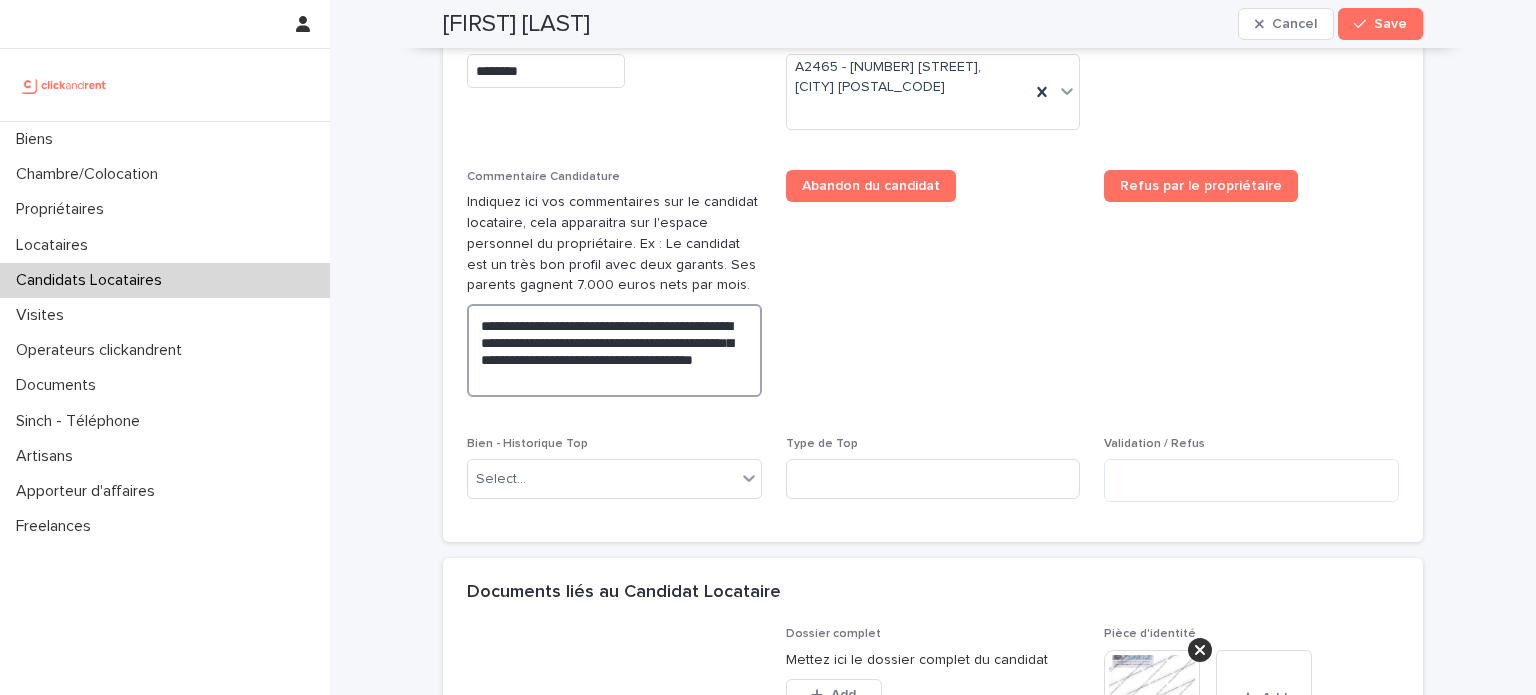 click on "**********" at bounding box center [614, 350] 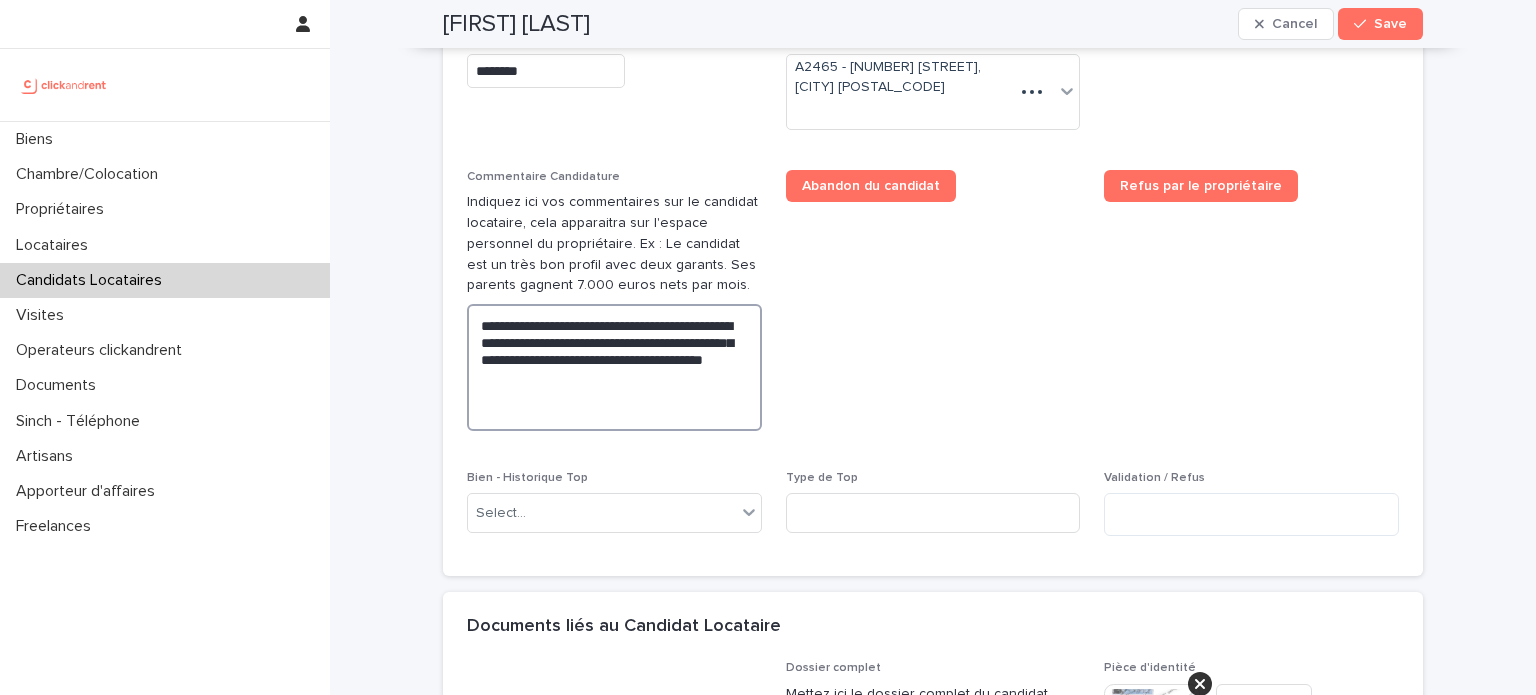 paste on "**********" 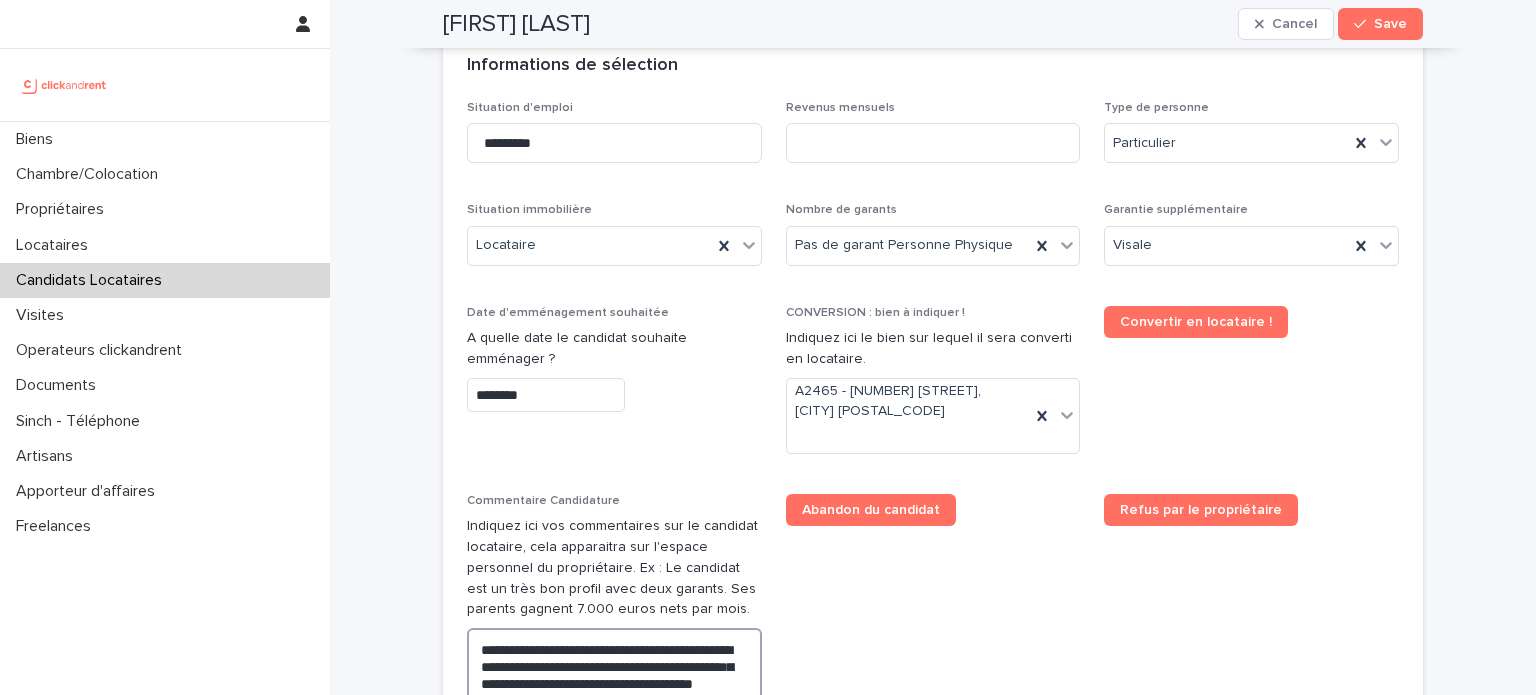 scroll, scrollTop: 760, scrollLeft: 0, axis: vertical 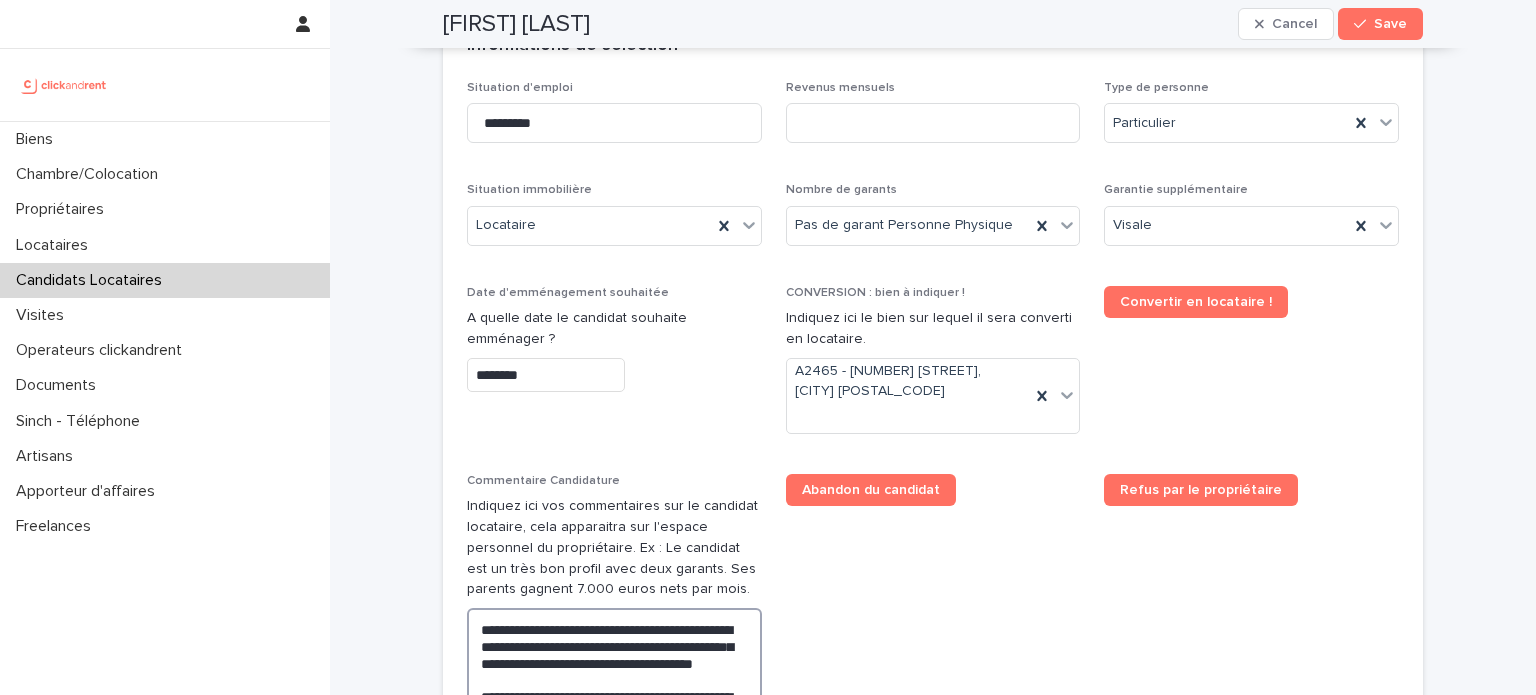 type on "**********" 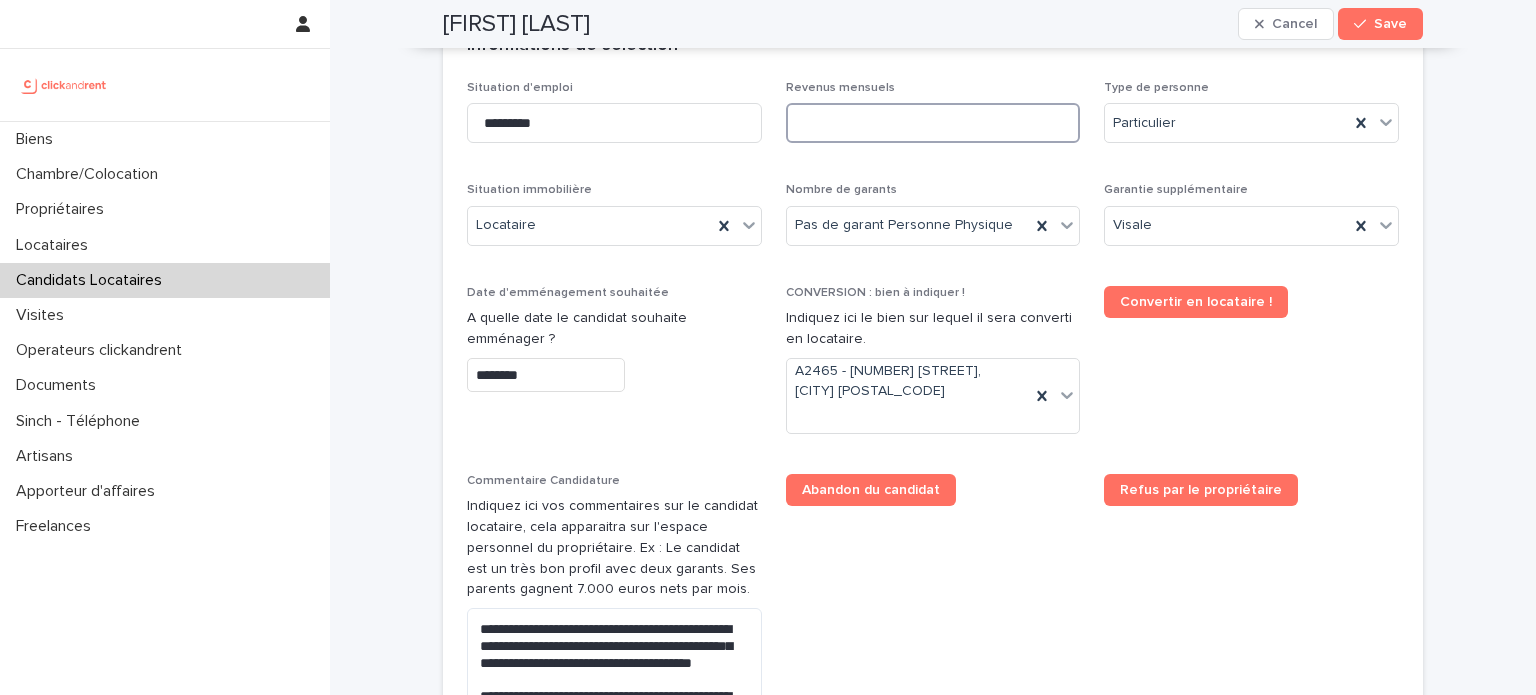 click at bounding box center (933, 123) 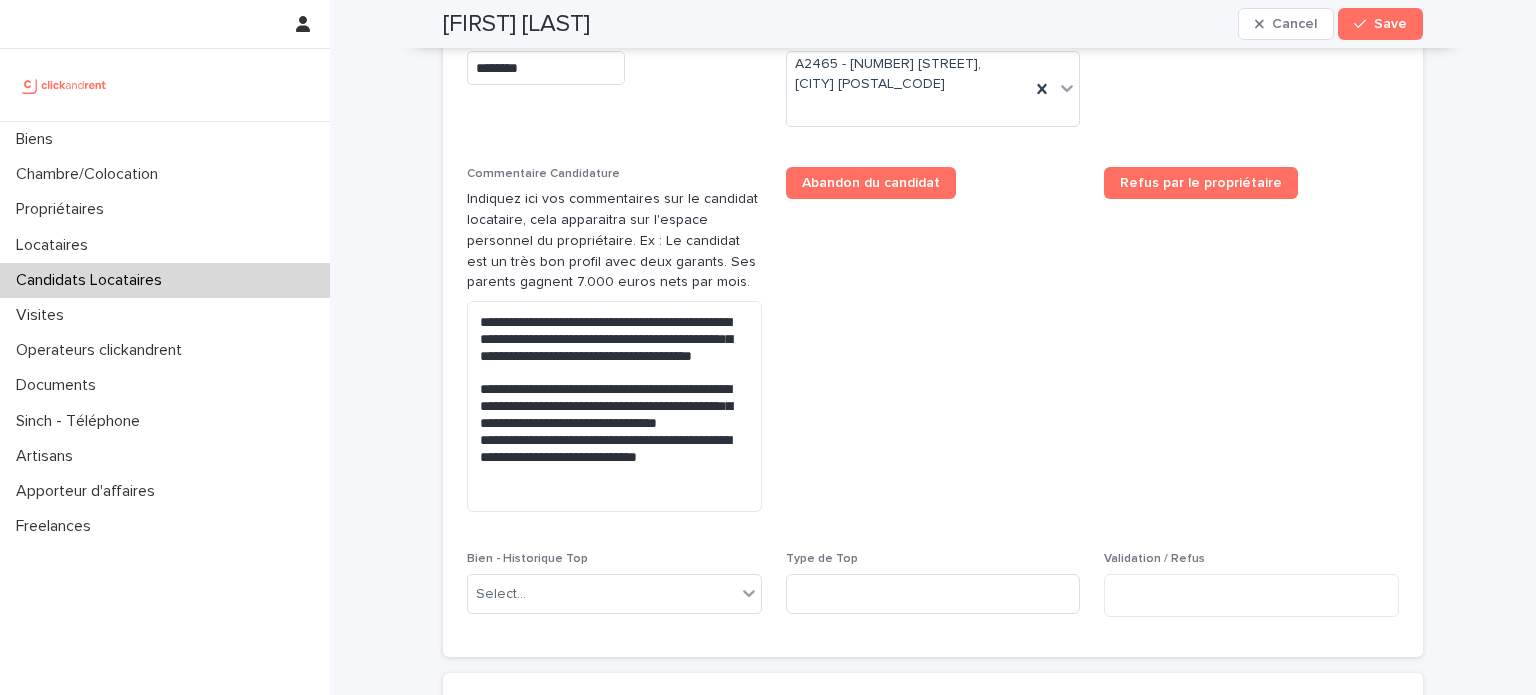 scroll, scrollTop: 1068, scrollLeft: 0, axis: vertical 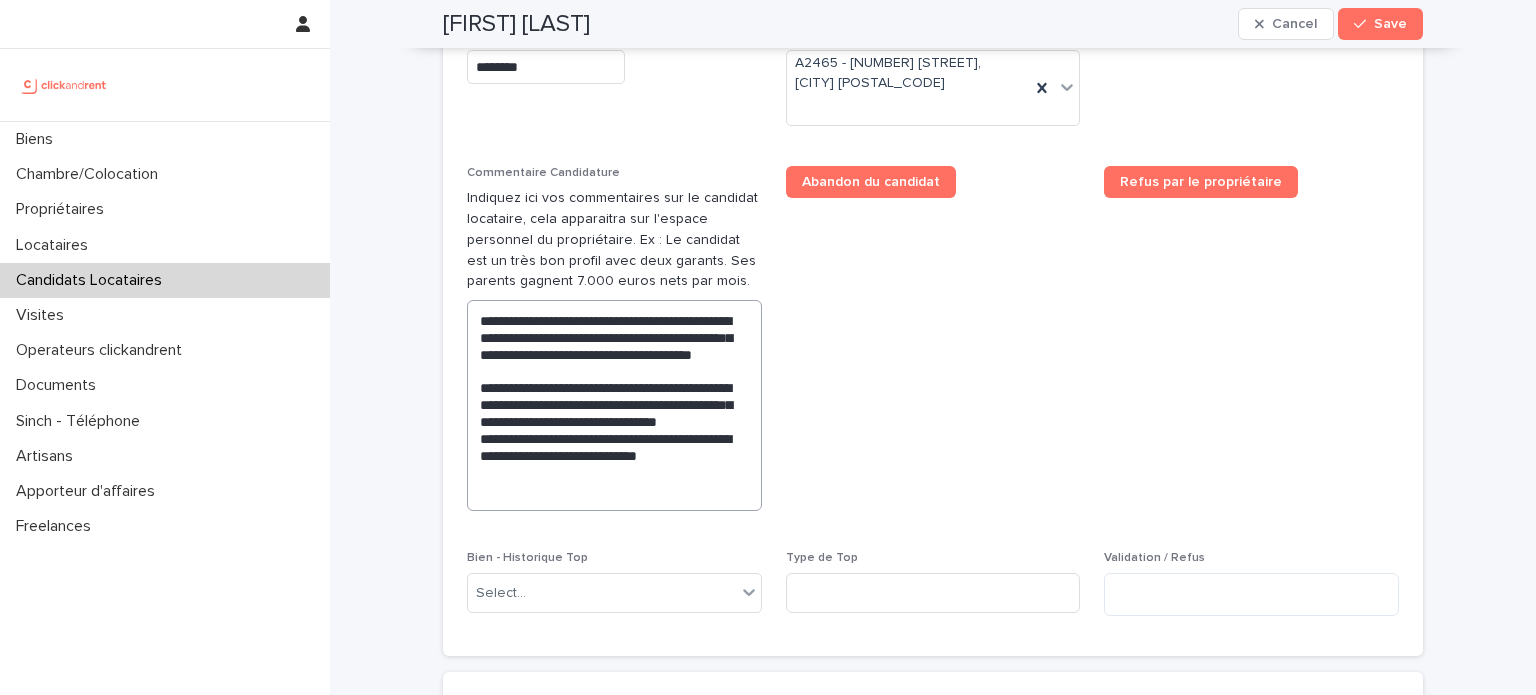 type on "****" 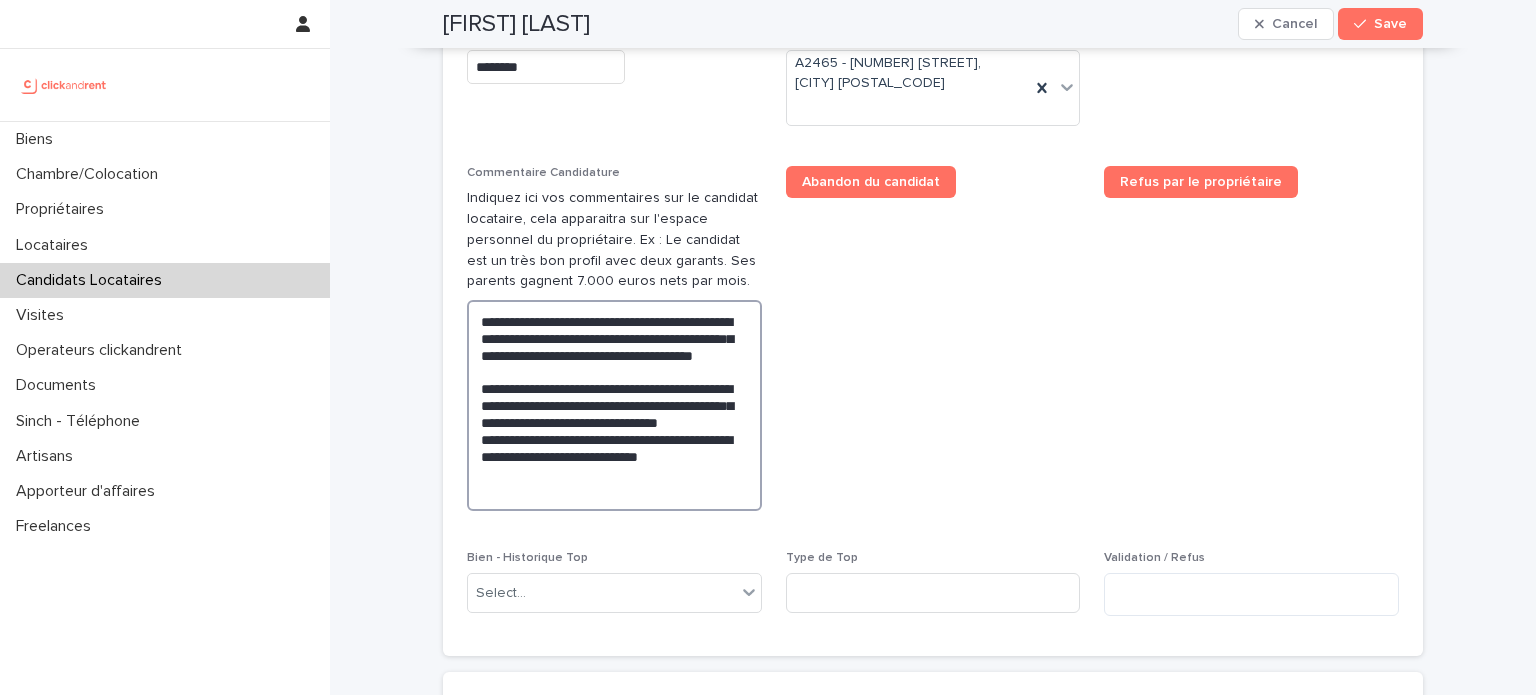 click on "**********" at bounding box center (614, 405) 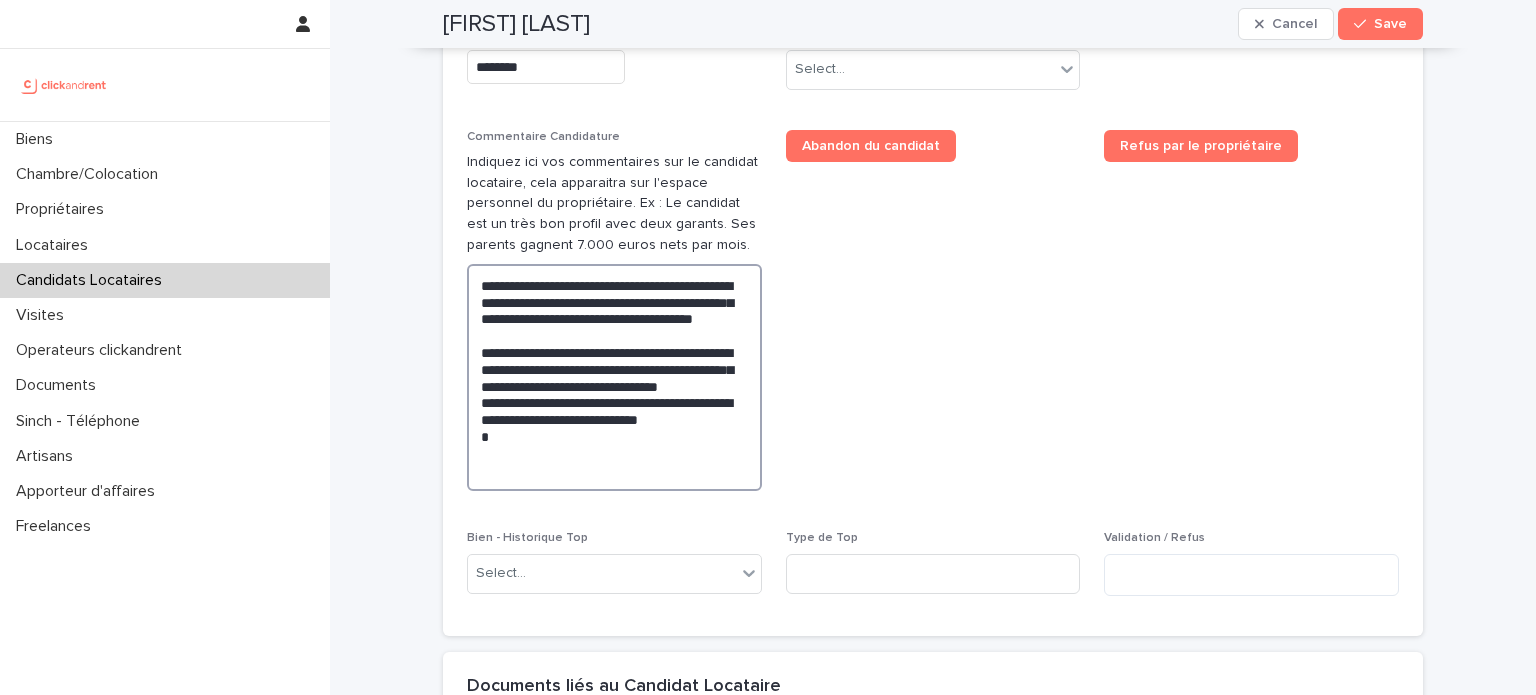 scroll, scrollTop: 1050, scrollLeft: 0, axis: vertical 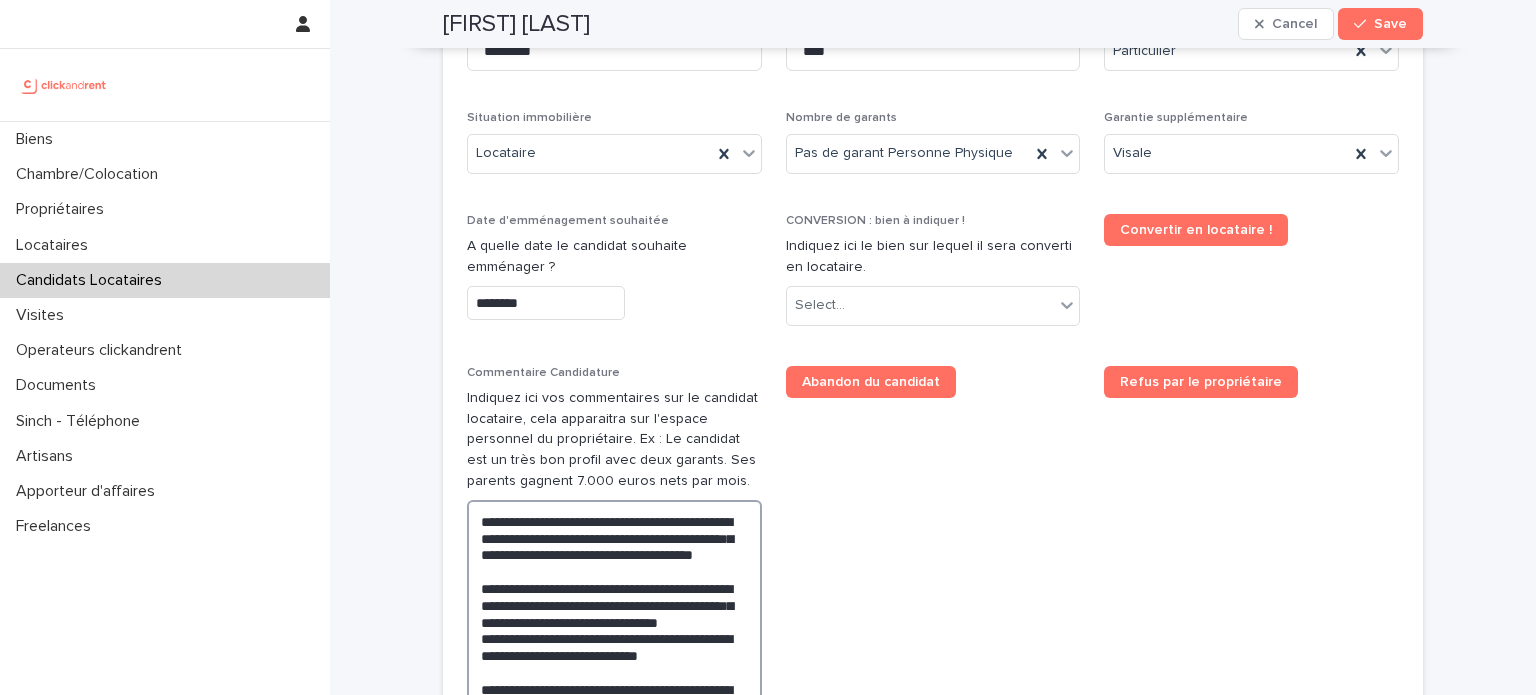 type on "**********" 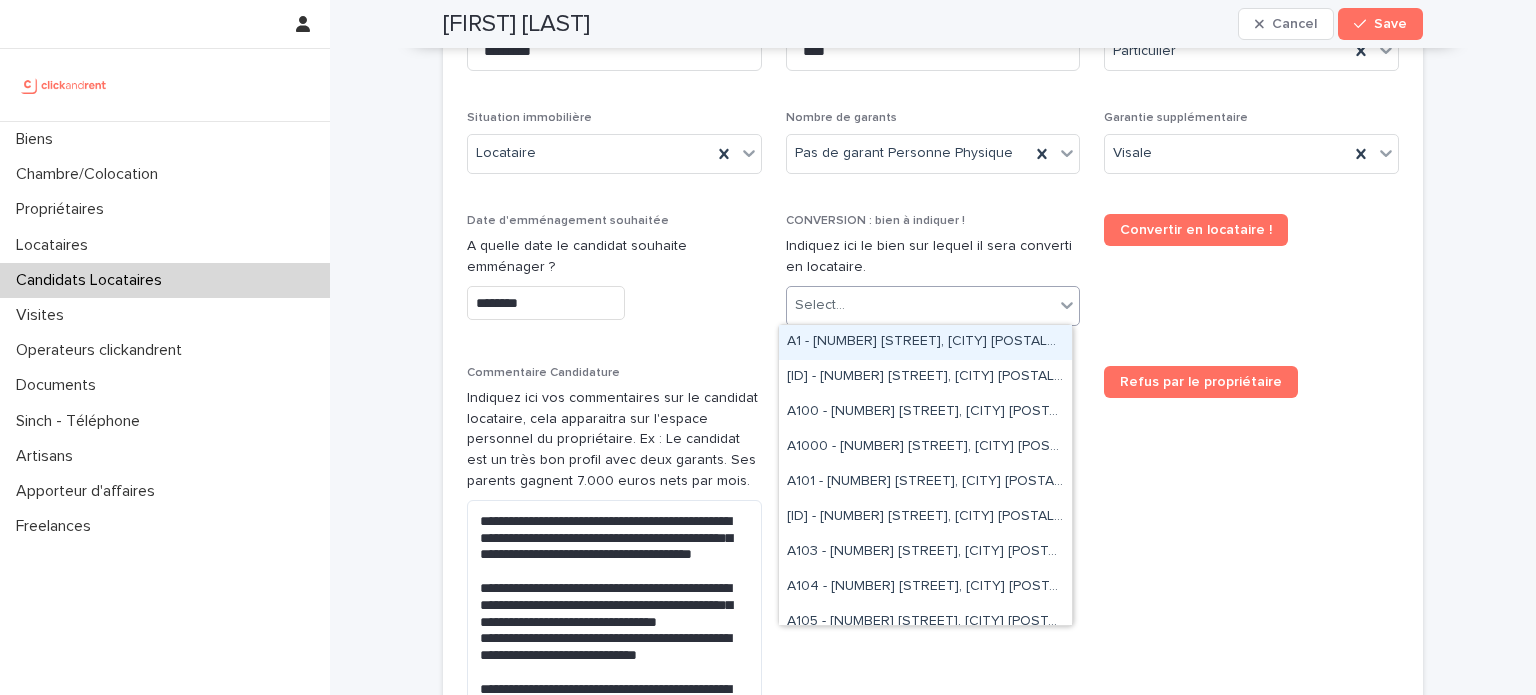click on "Select..." at bounding box center (921, 305) 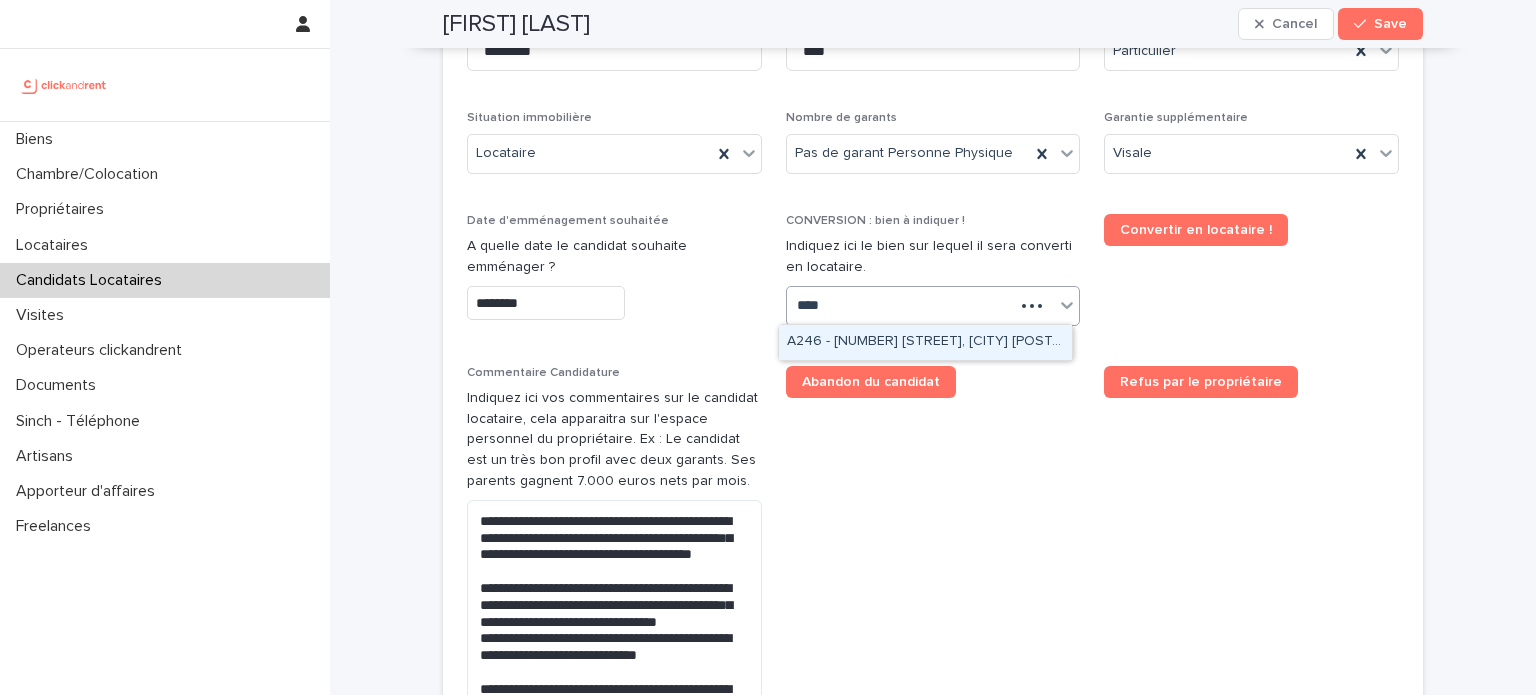 type on "*****" 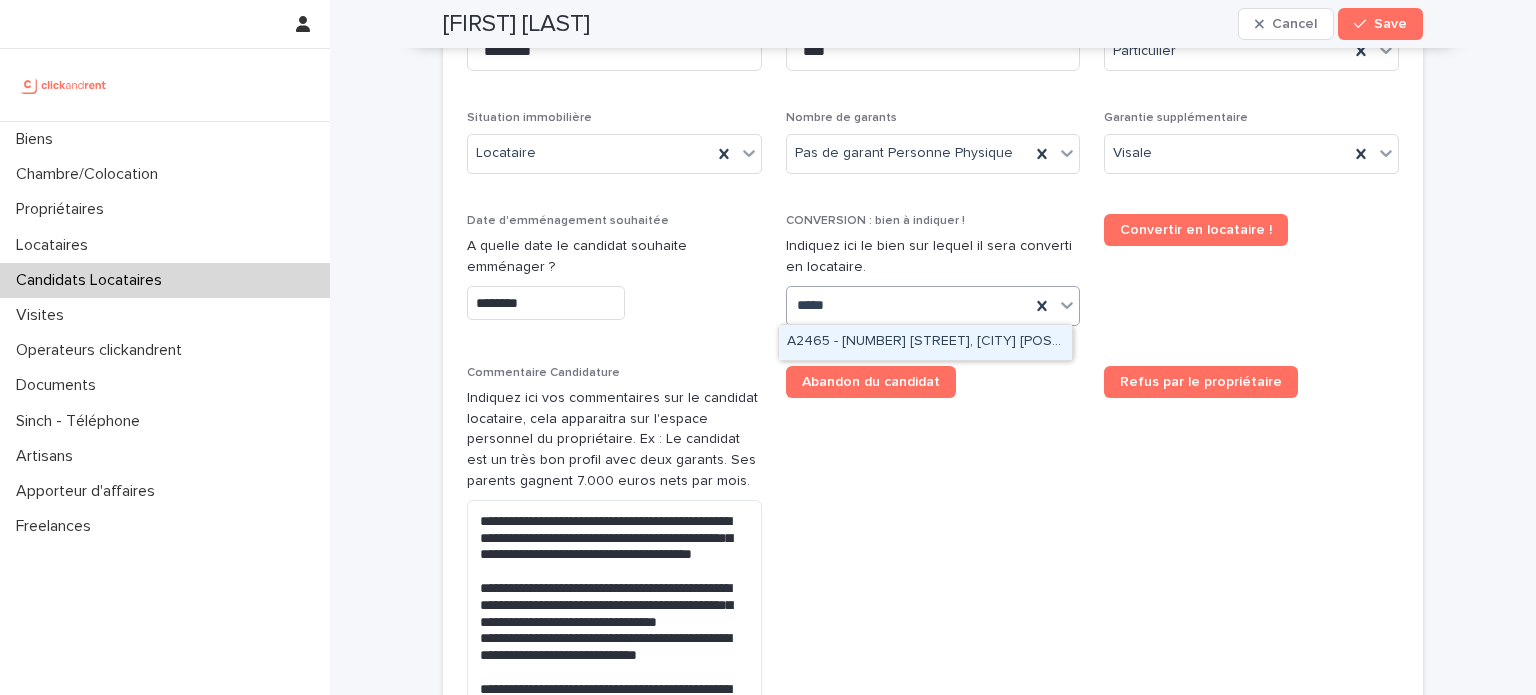 click on "A2465 - 14 rue de la Merci,  Montpellier 34000" at bounding box center (925, 342) 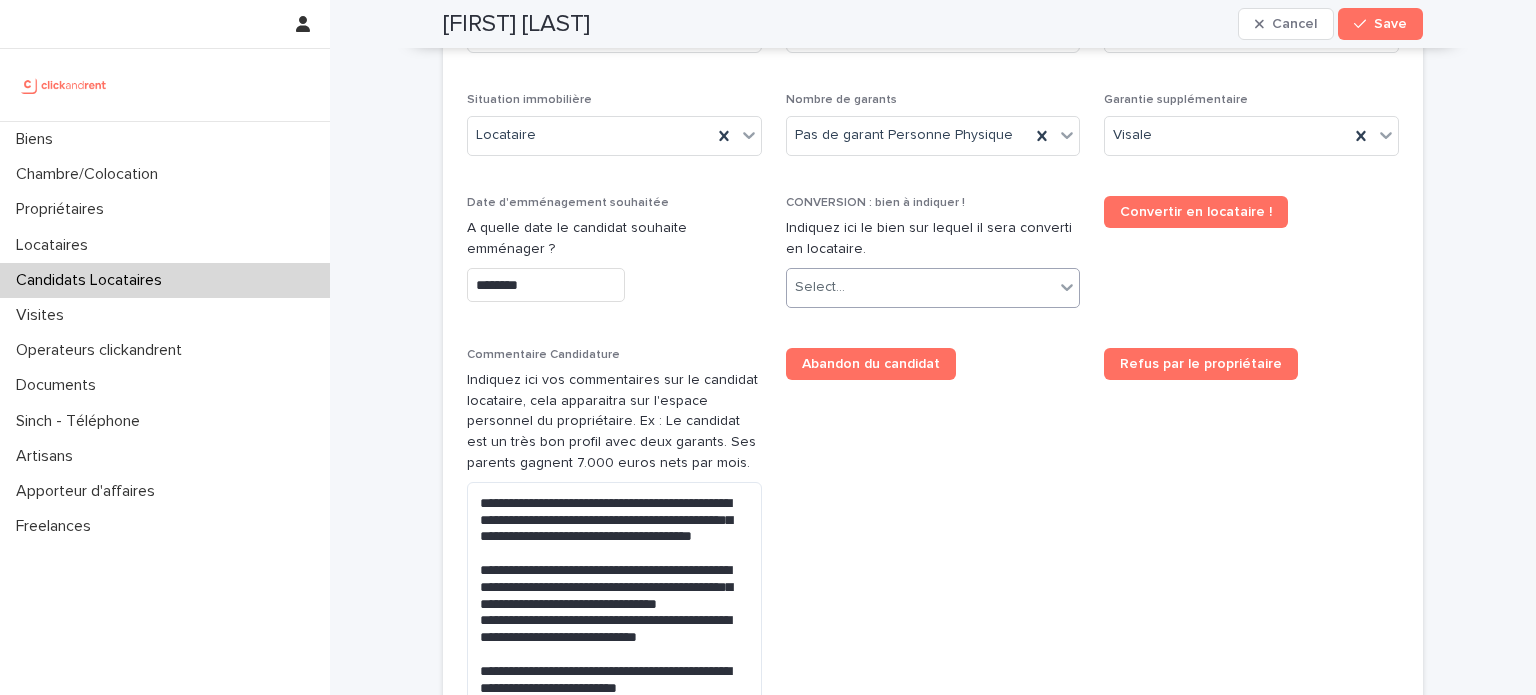 scroll, scrollTop: 832, scrollLeft: 0, axis: vertical 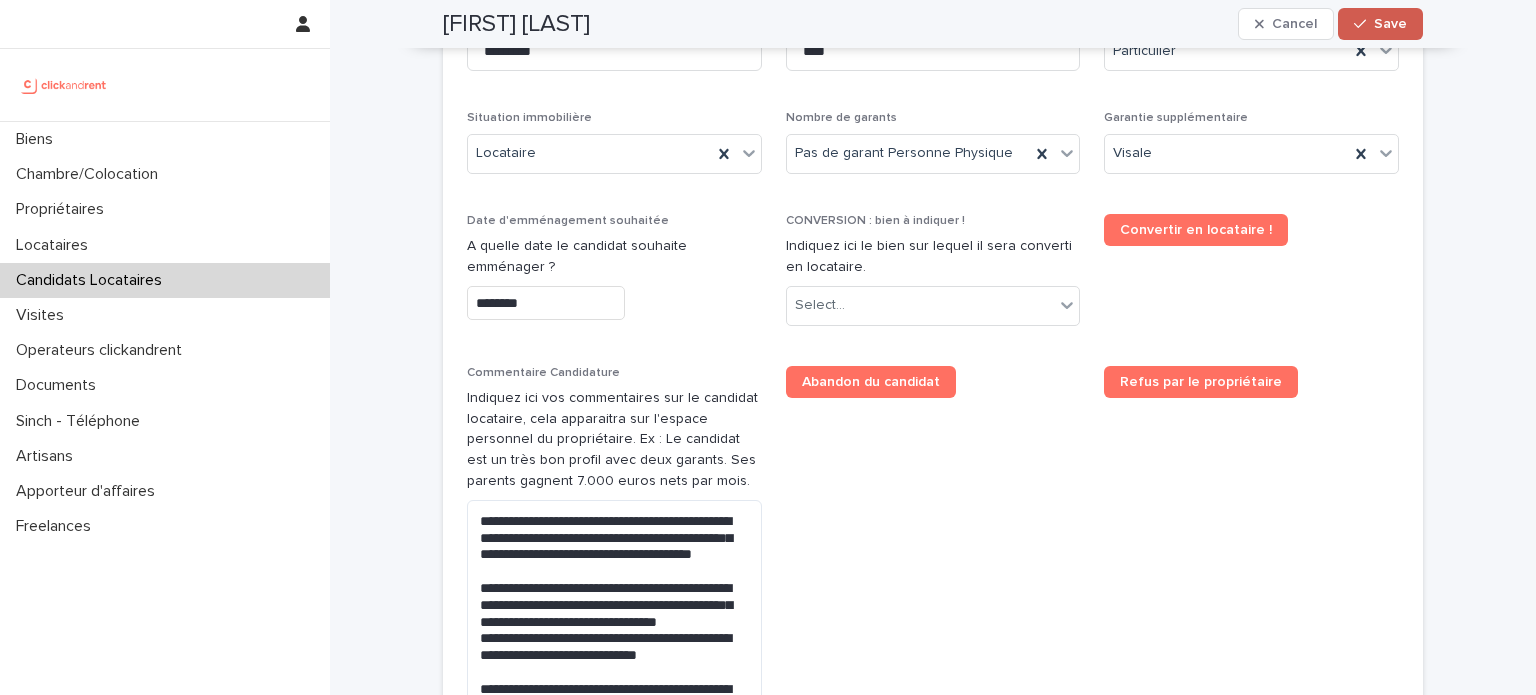 click on "Save" at bounding box center (1380, 24) 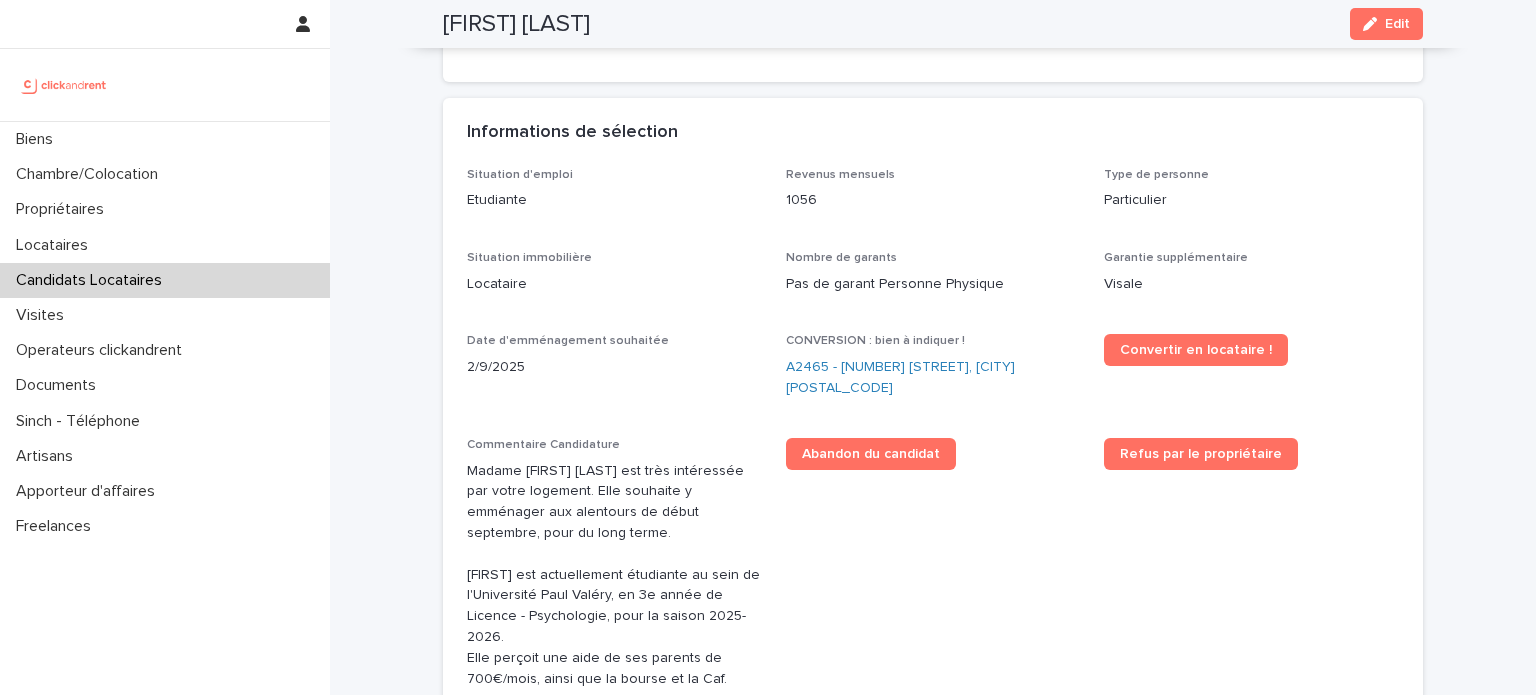 scroll, scrollTop: 464, scrollLeft: 0, axis: vertical 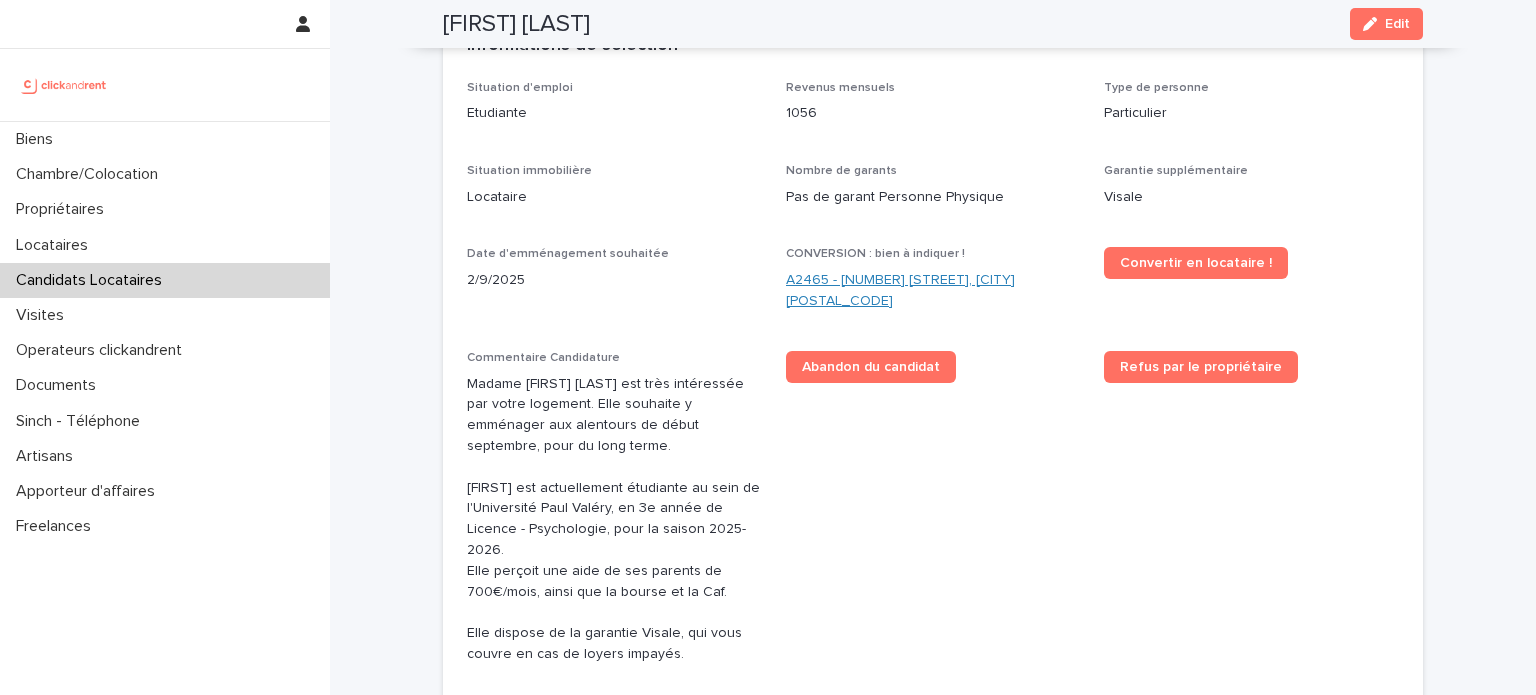click on "A2465 - 14 rue de la Merci,  Montpellier 34000" at bounding box center (933, 291) 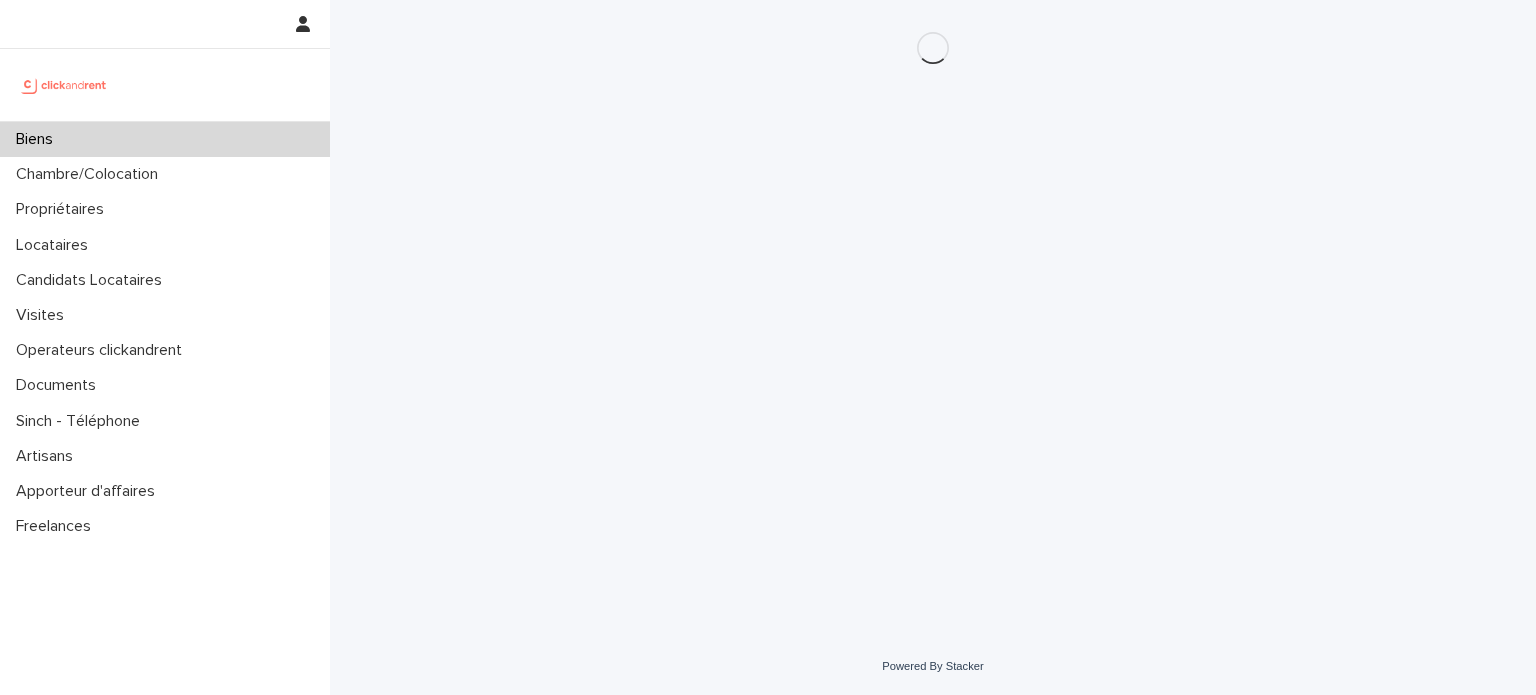 scroll, scrollTop: 0, scrollLeft: 0, axis: both 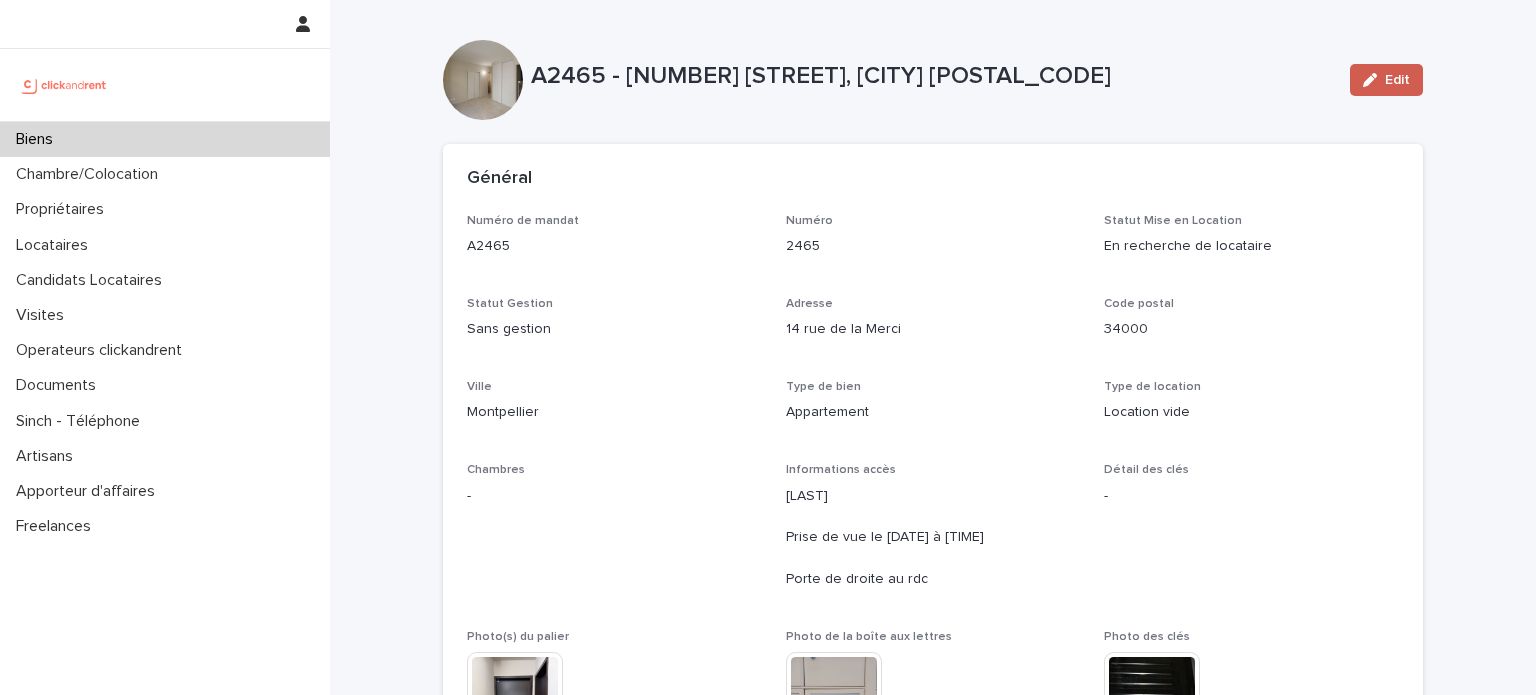 click on "Edit" at bounding box center (1386, 80) 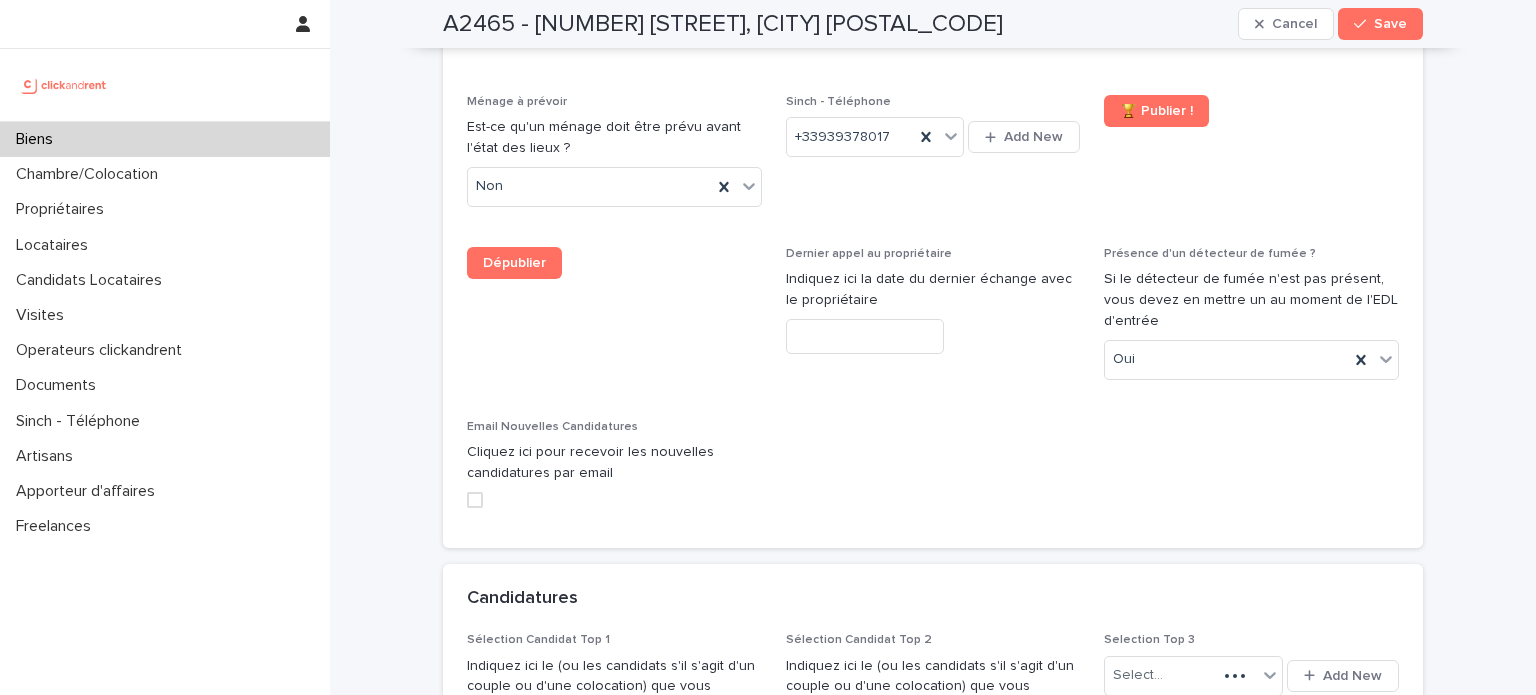 scroll, scrollTop: 8928, scrollLeft: 0, axis: vertical 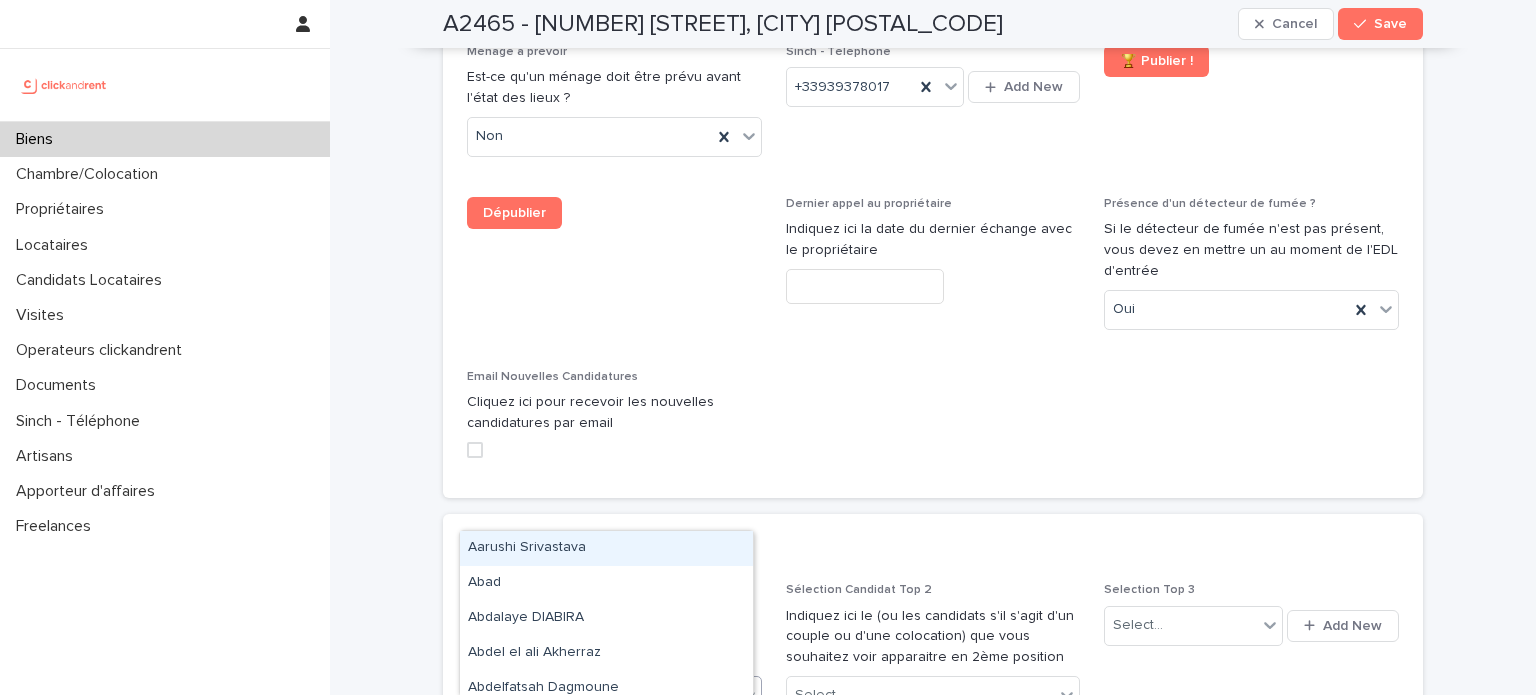 click on "Select..." at bounding box center (602, 695) 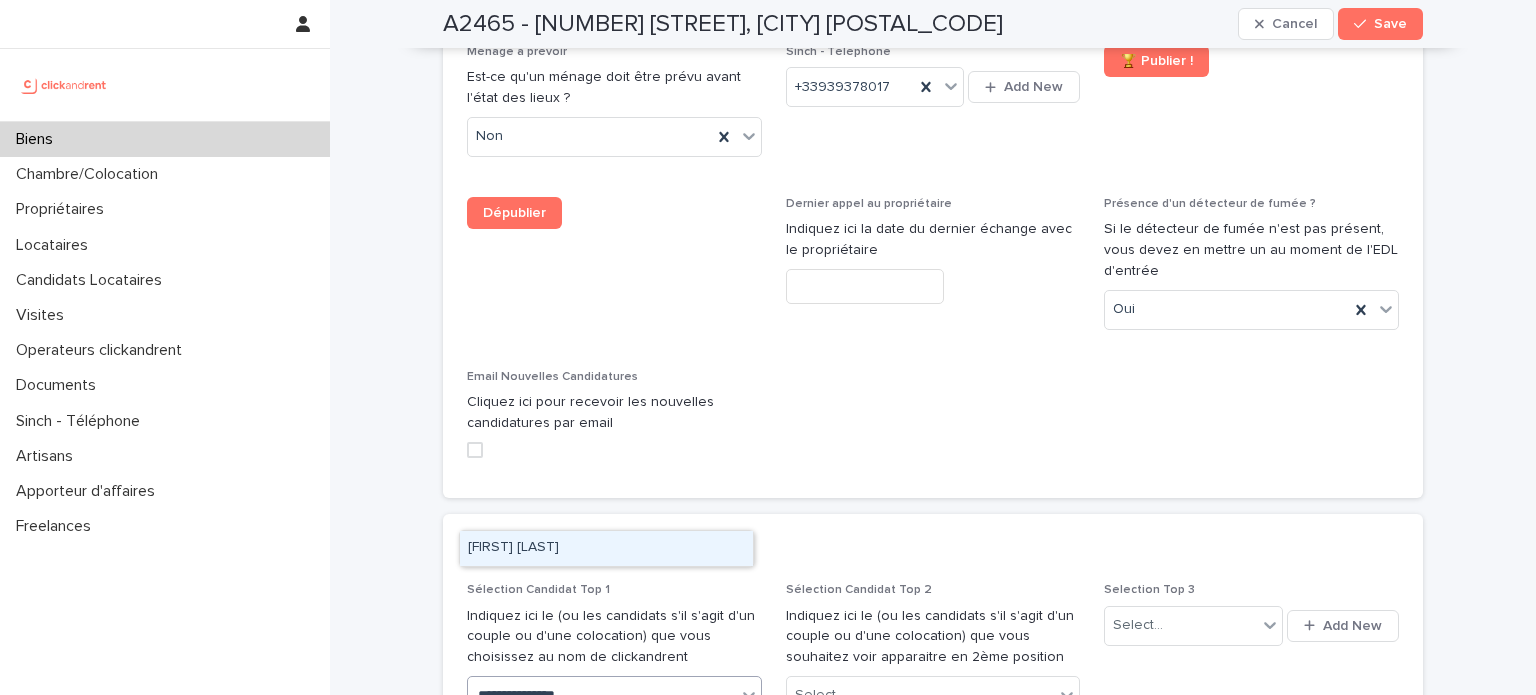 click on "Aurélie Germany" at bounding box center (606, 548) 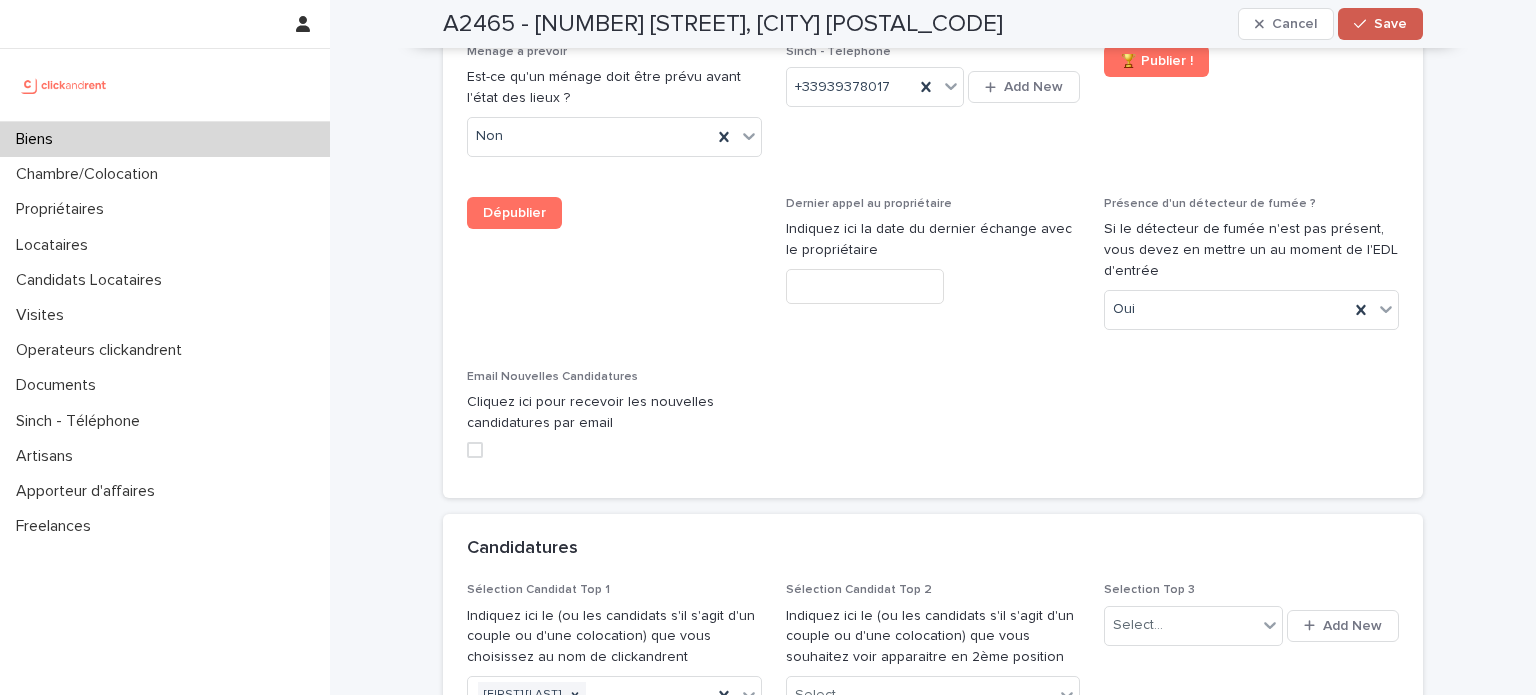 click on "Save" at bounding box center (1380, 24) 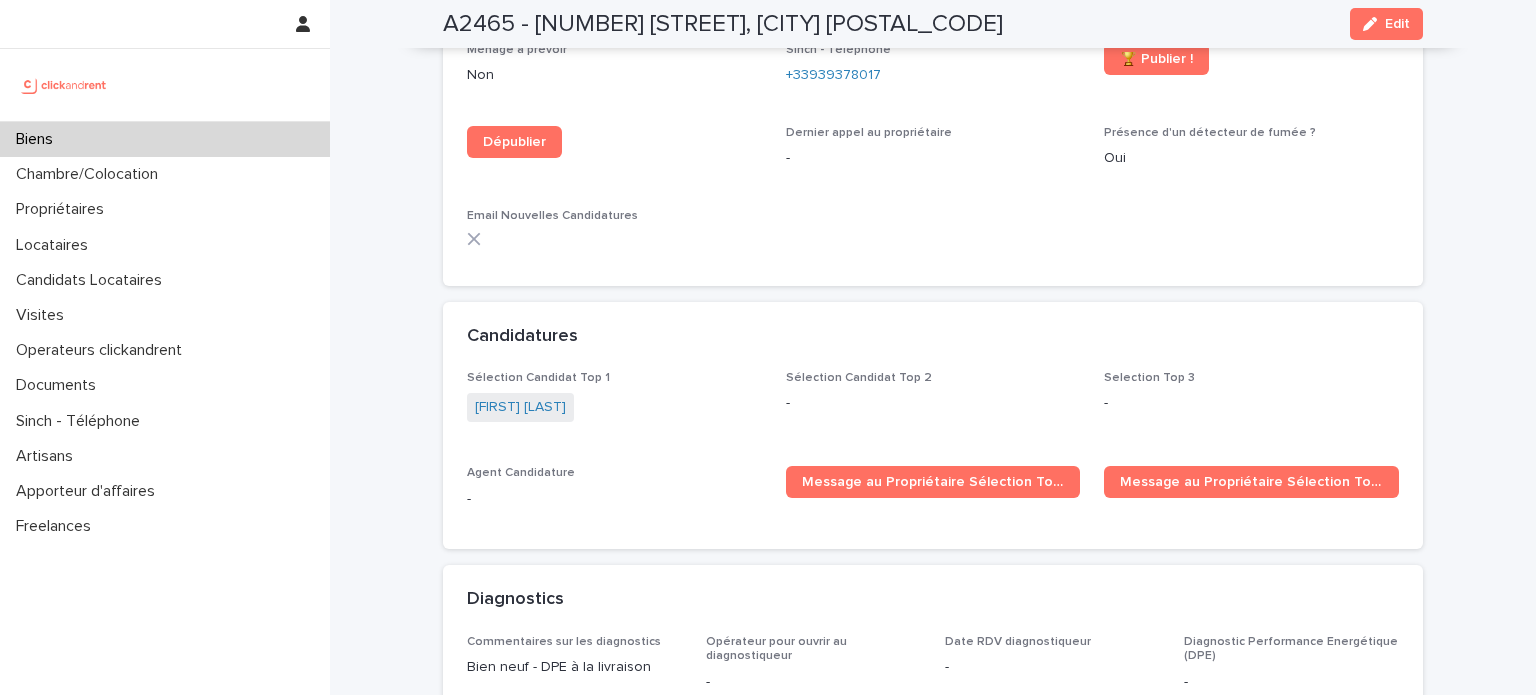 scroll, scrollTop: 5464, scrollLeft: 0, axis: vertical 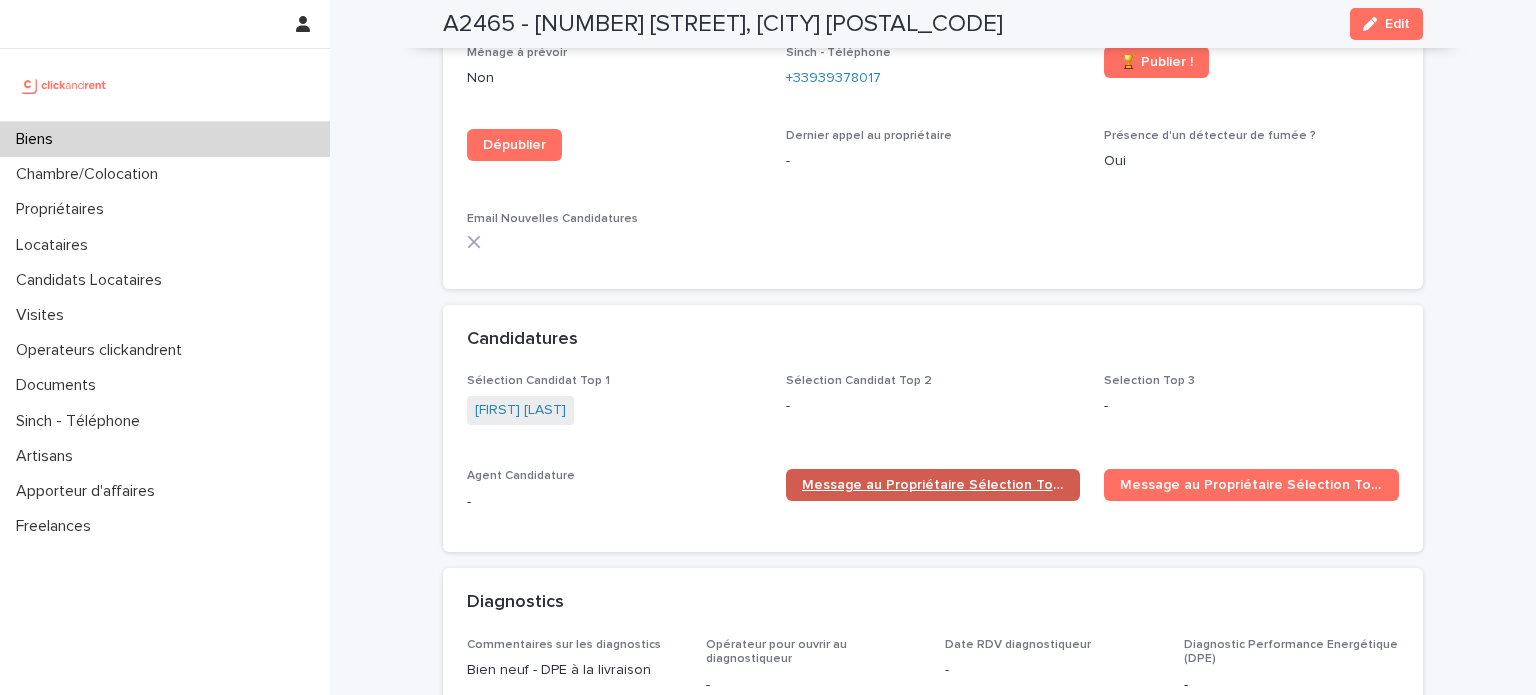 click on "Message au Propriétaire Sélection Top 1" at bounding box center (933, 485) 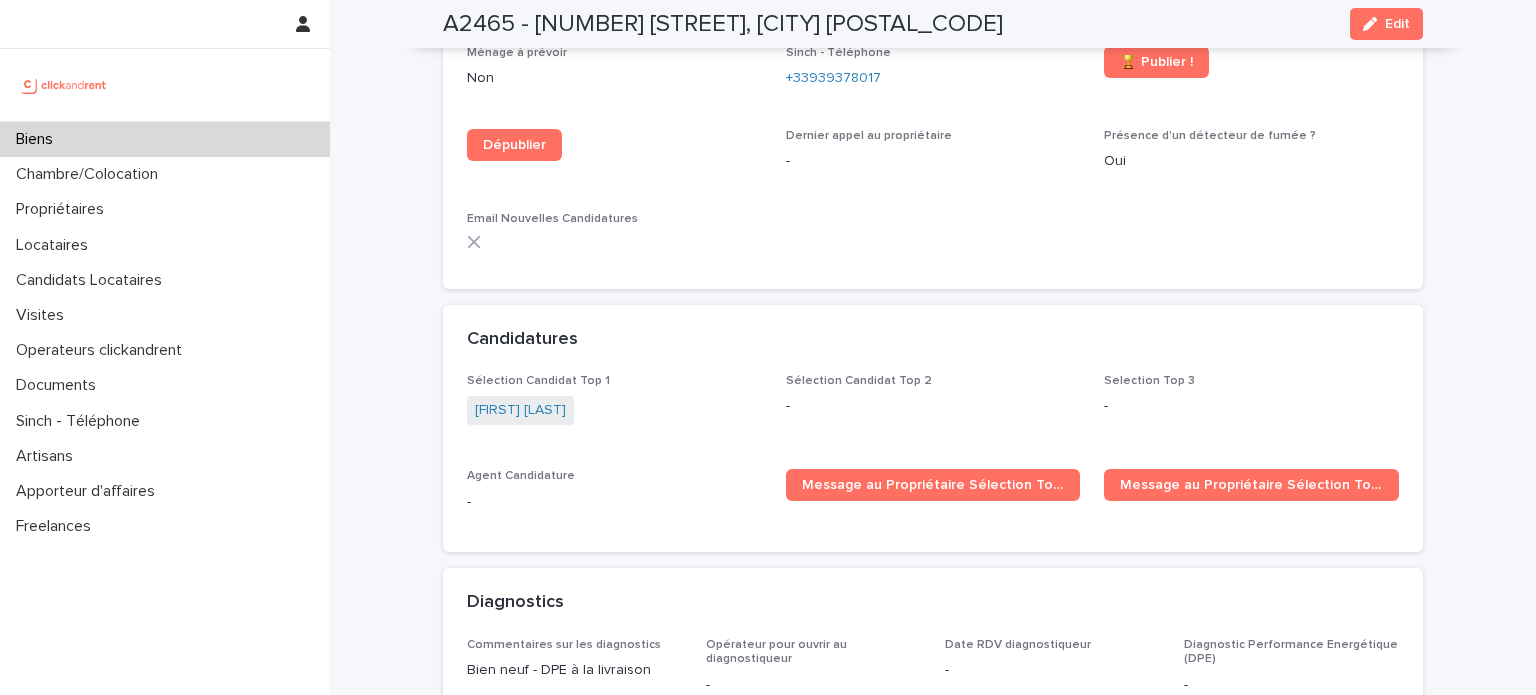 click on "Biens" at bounding box center (165, 139) 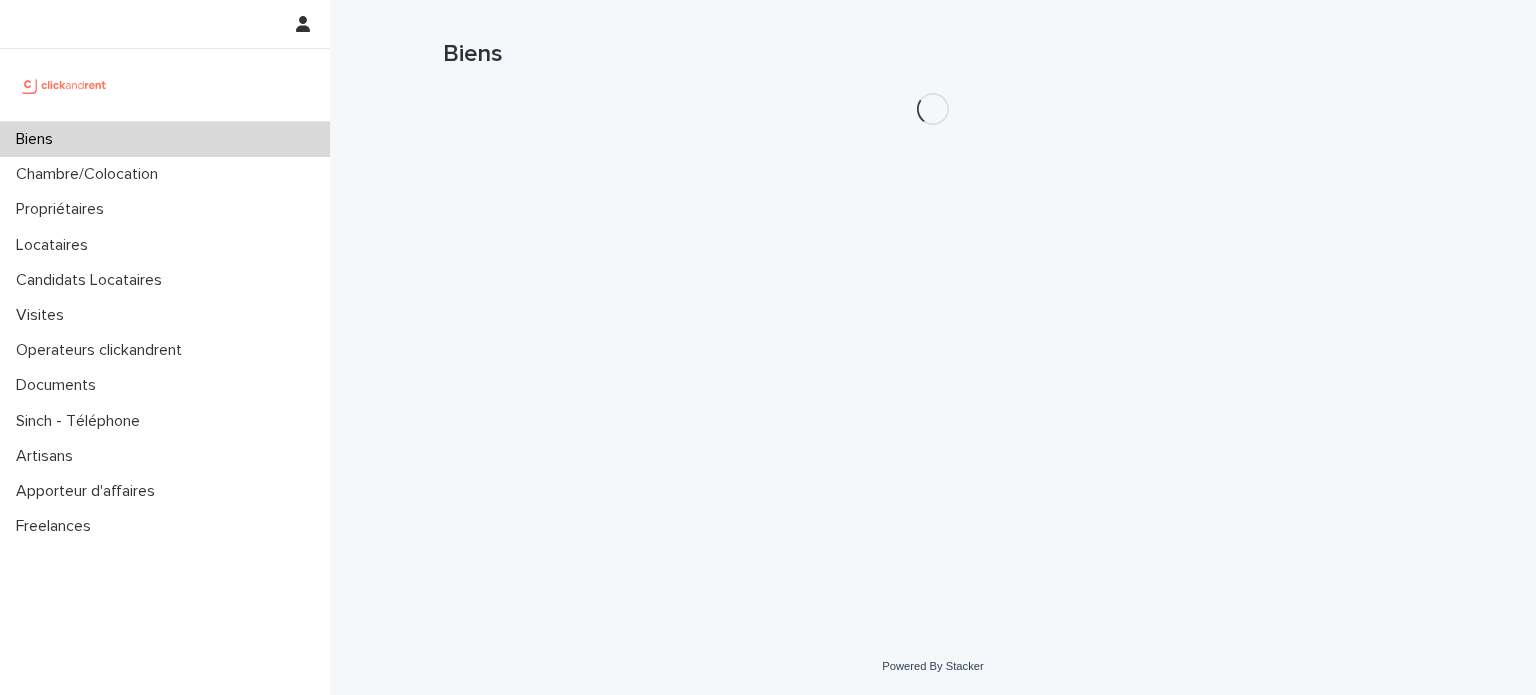 scroll, scrollTop: 0, scrollLeft: 0, axis: both 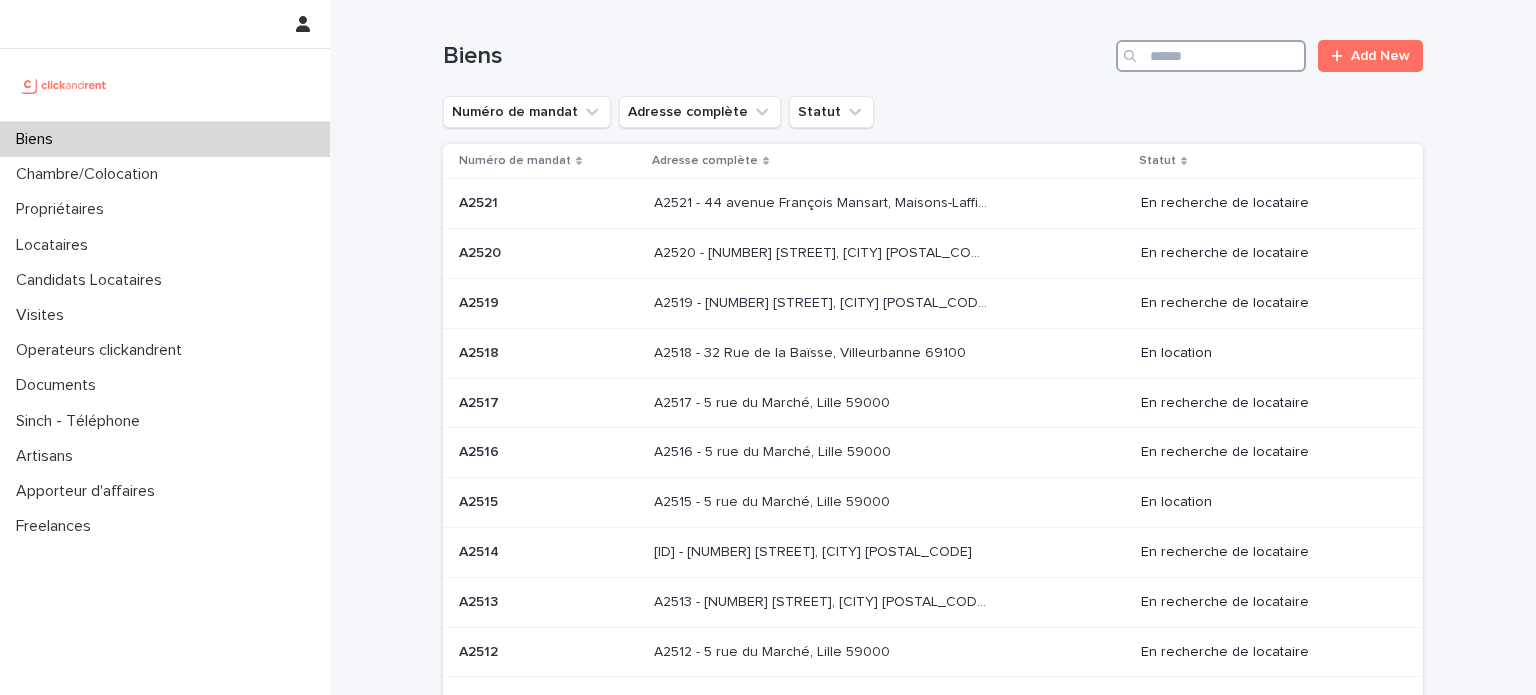 click at bounding box center (1211, 56) 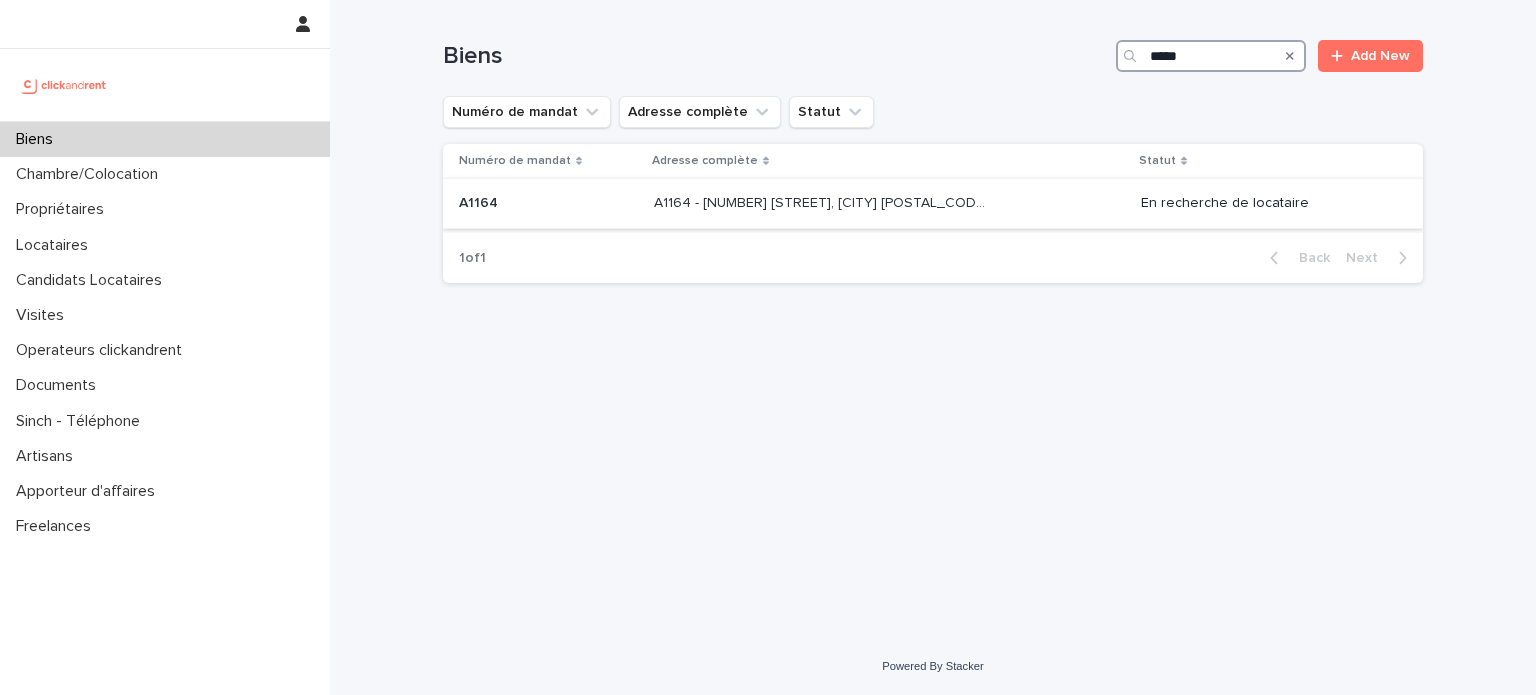 type on "*****" 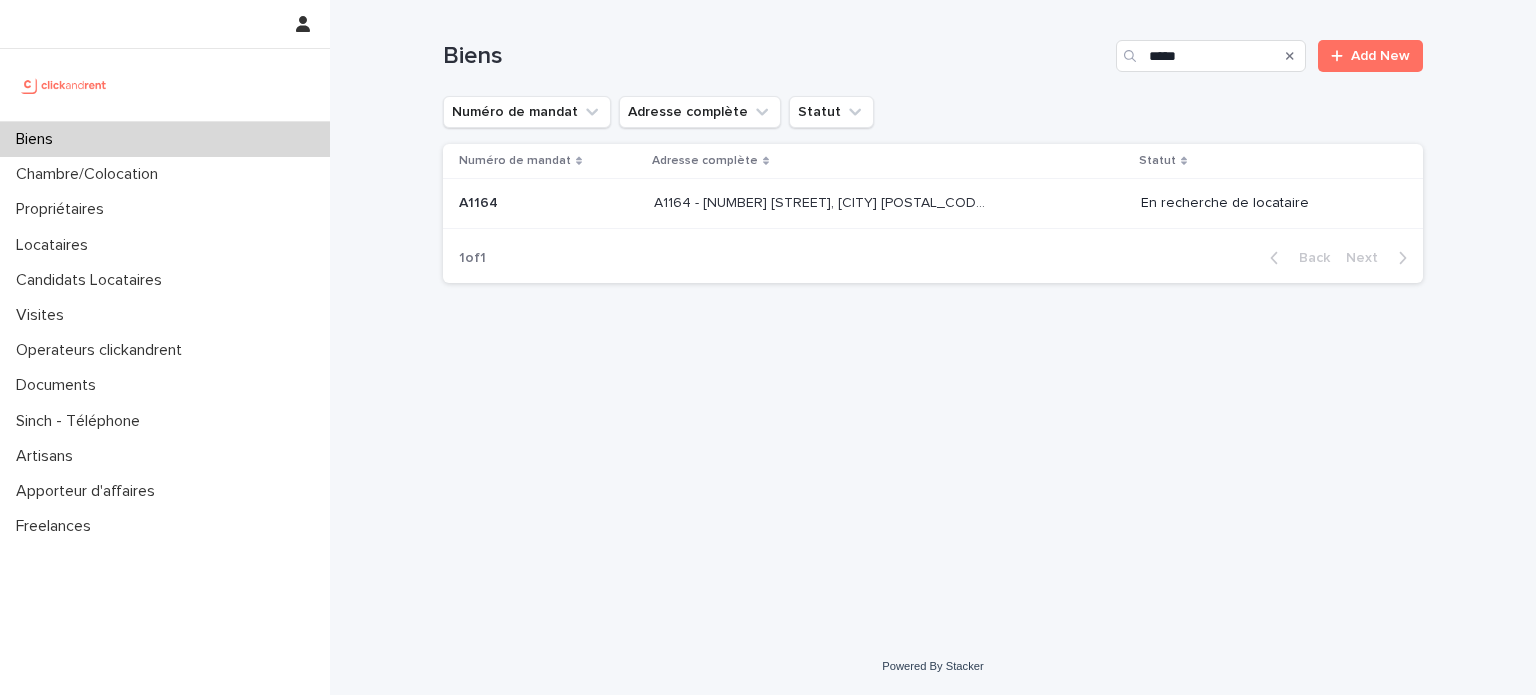 click on "A1164 - 58 rue Pierre Albrand,  Marseille 13002 A1164 - 58 rue Pierre Albrand,  Marseille 13002" at bounding box center [889, 204] 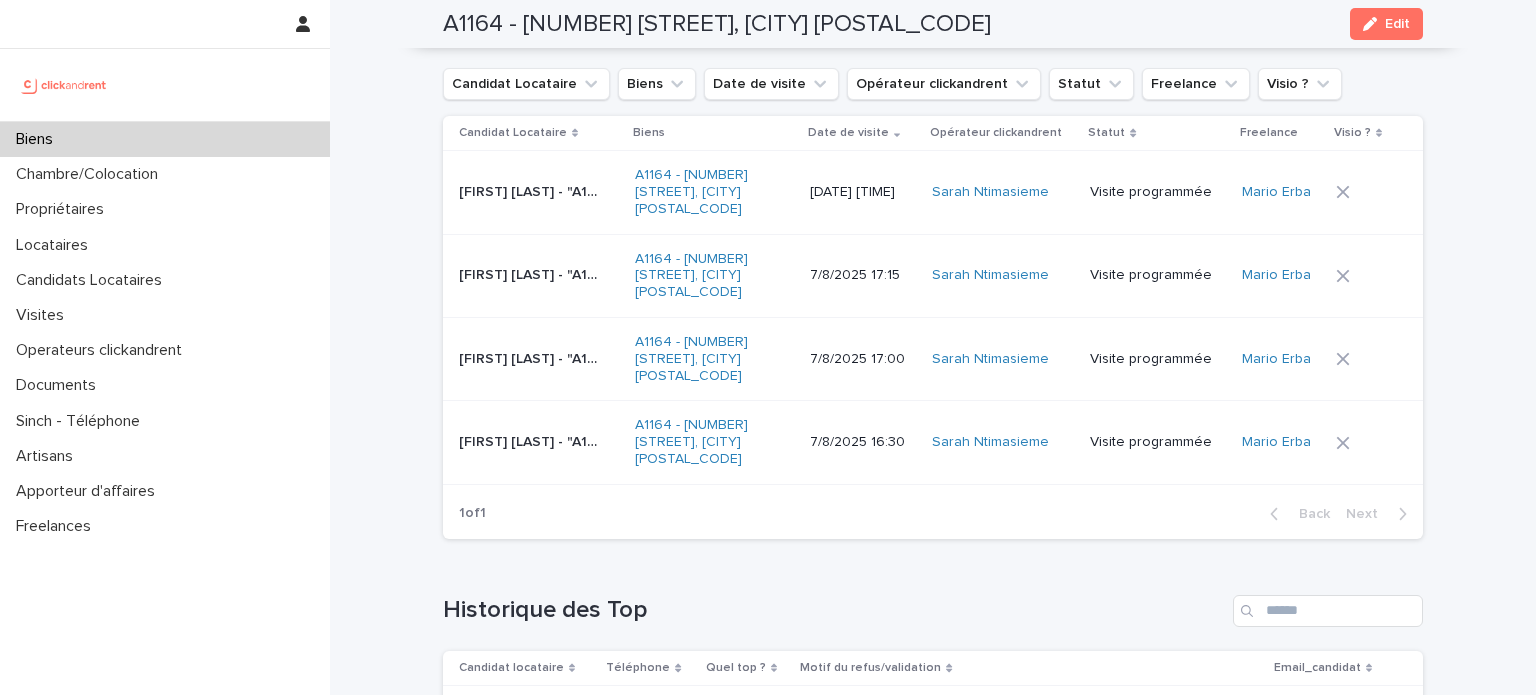 scroll, scrollTop: 7813, scrollLeft: 0, axis: vertical 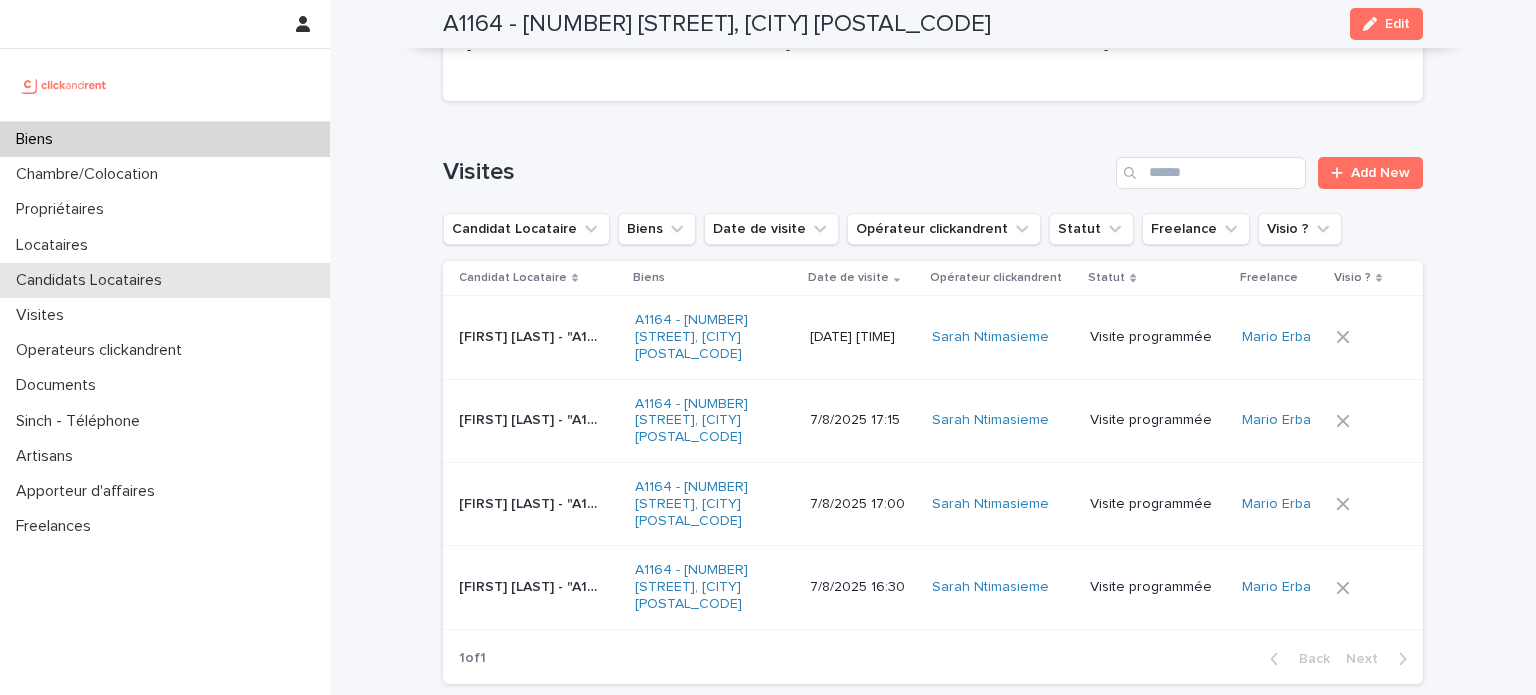 click on "Candidats Locataires" at bounding box center [93, 280] 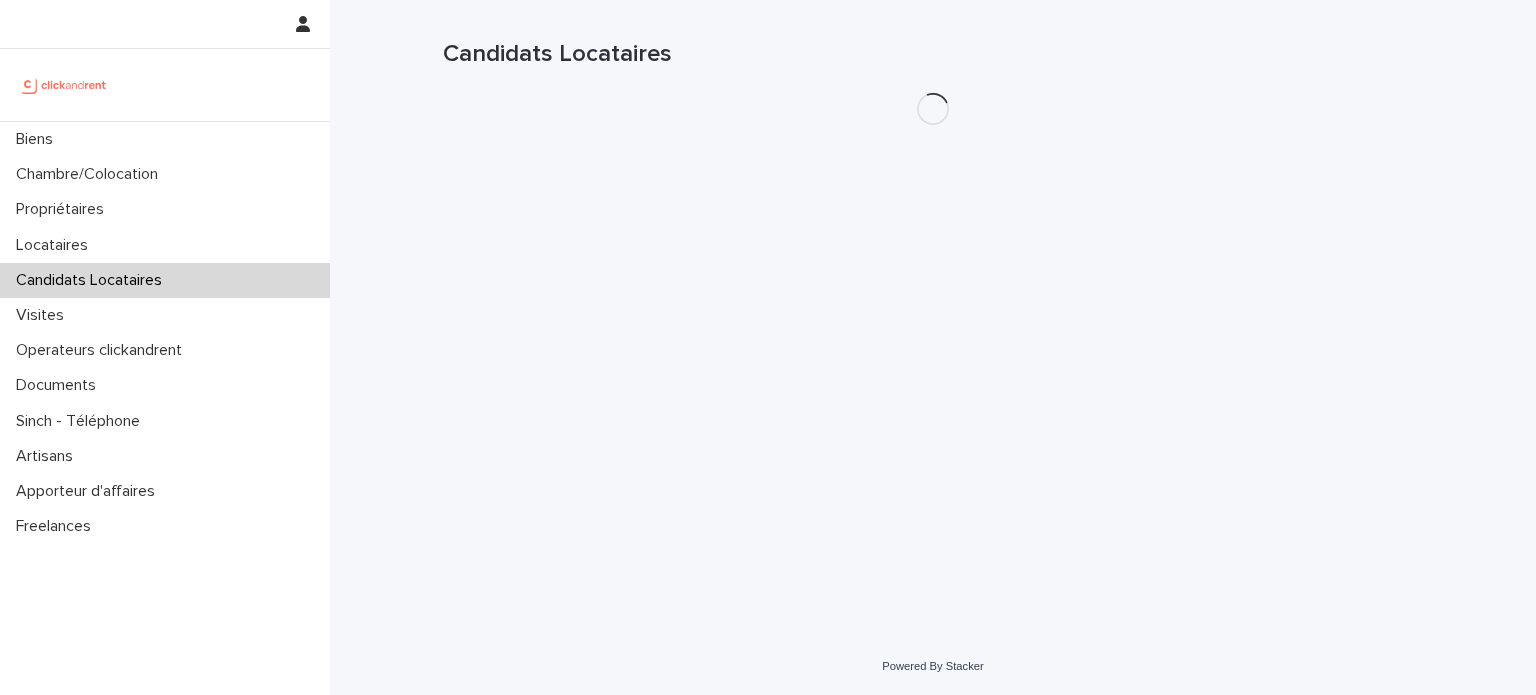 scroll, scrollTop: 0, scrollLeft: 0, axis: both 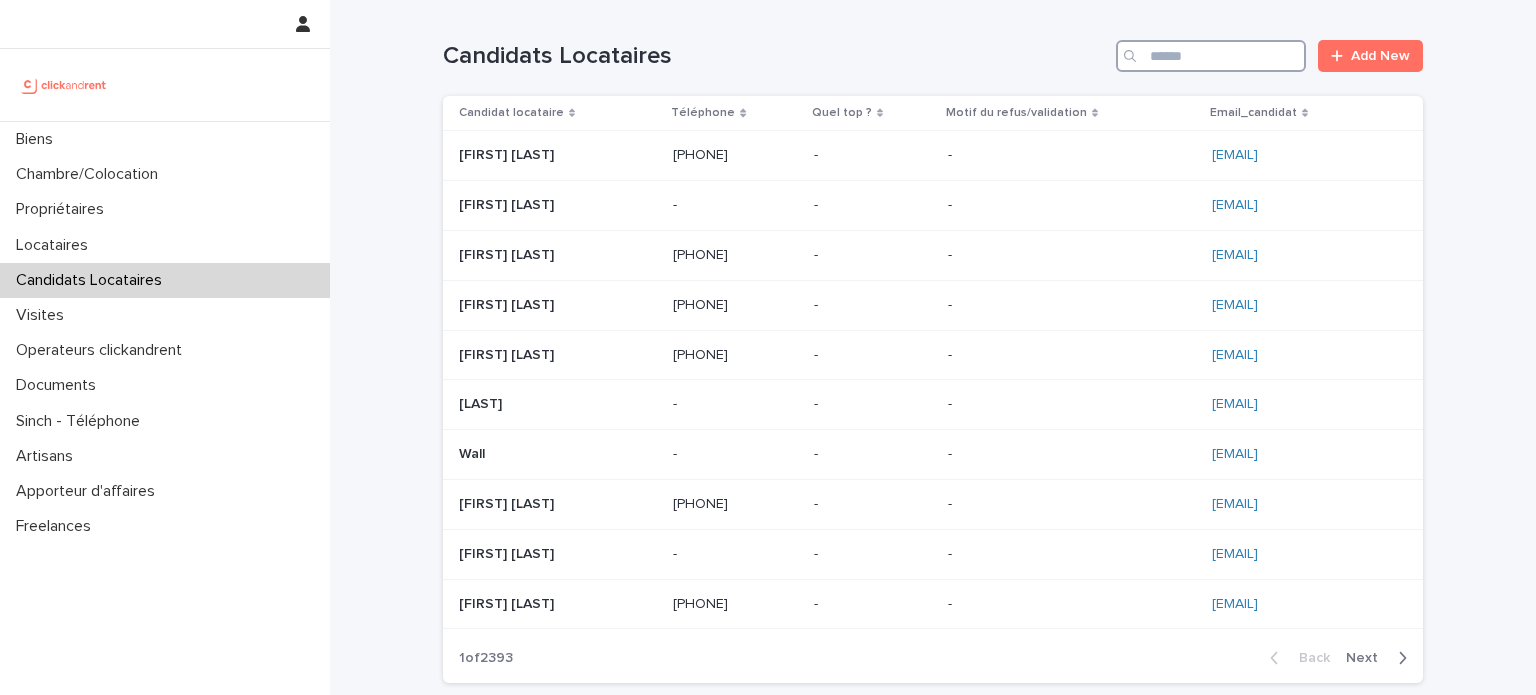 click at bounding box center (1211, 56) 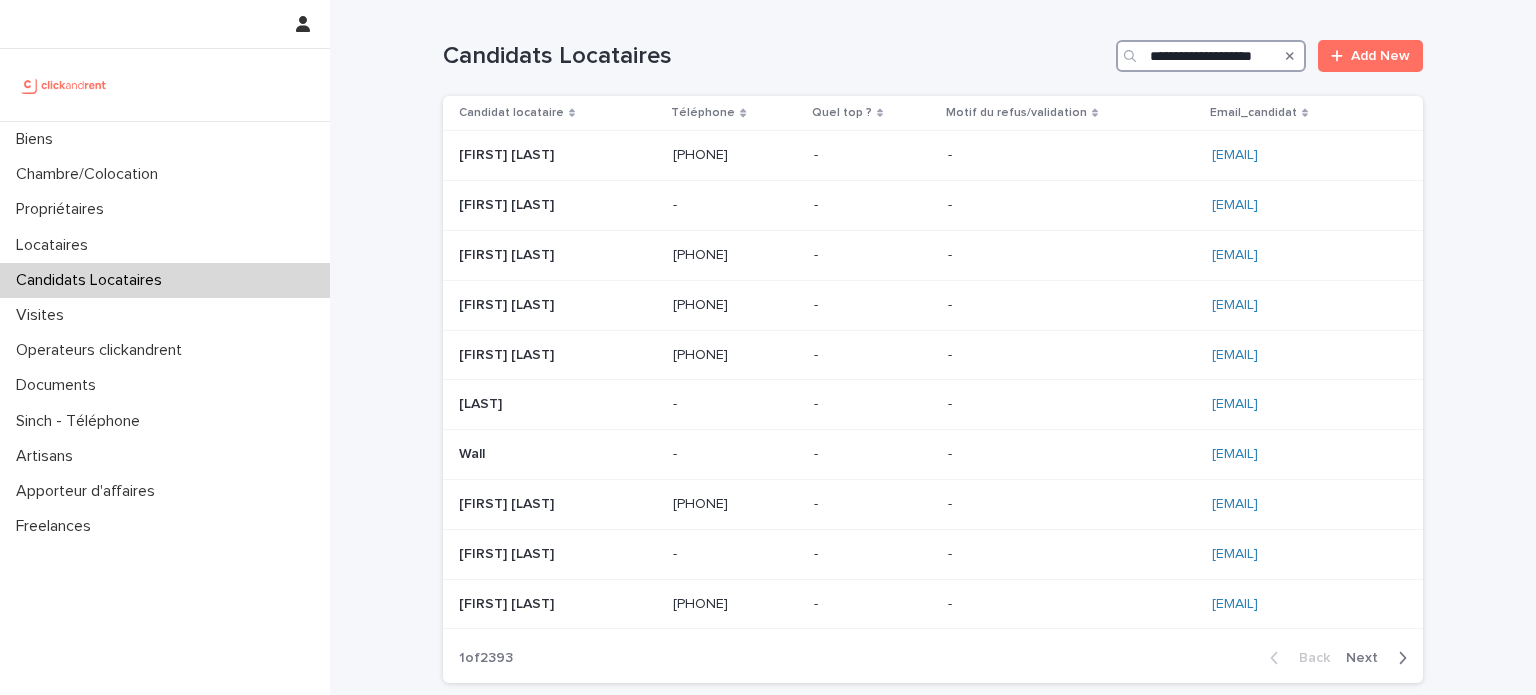 scroll, scrollTop: 0, scrollLeft: 17, axis: horizontal 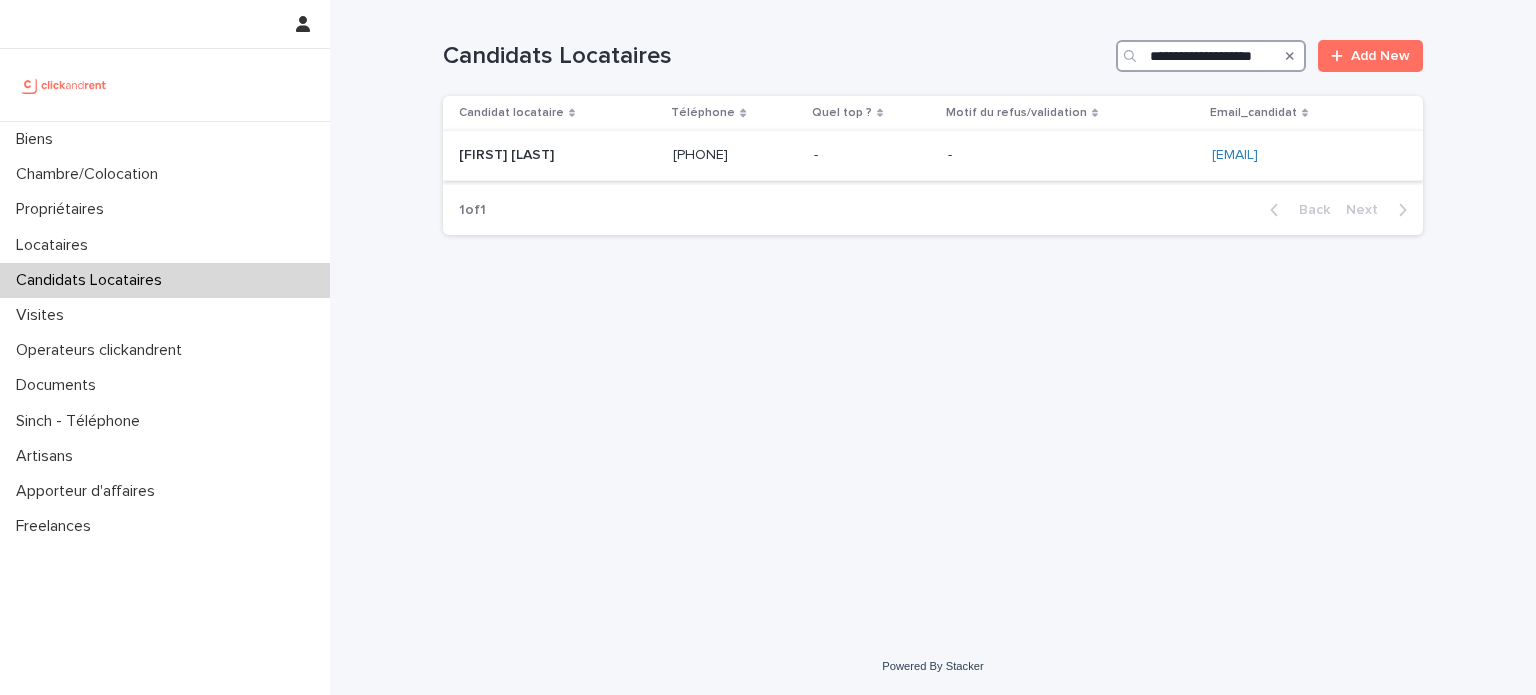 type on "**********" 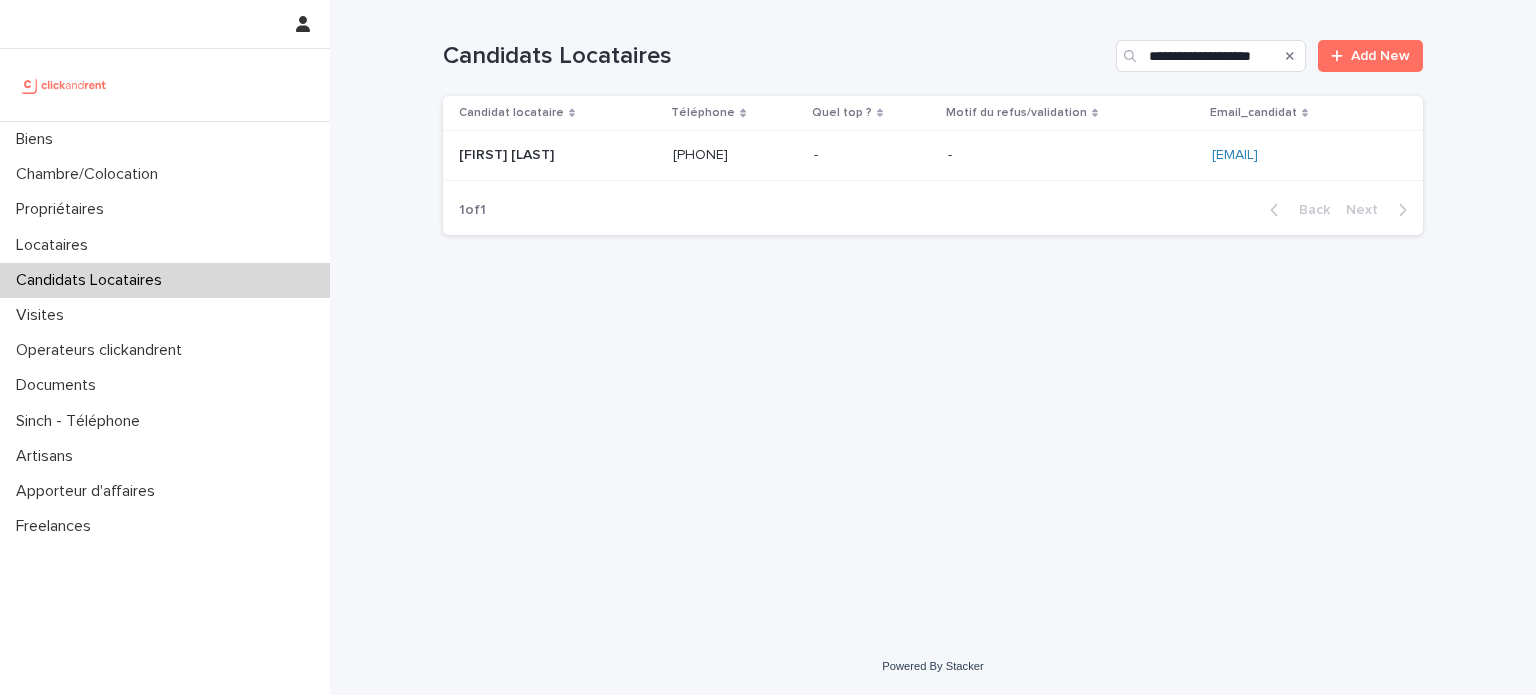 scroll, scrollTop: 0, scrollLeft: 0, axis: both 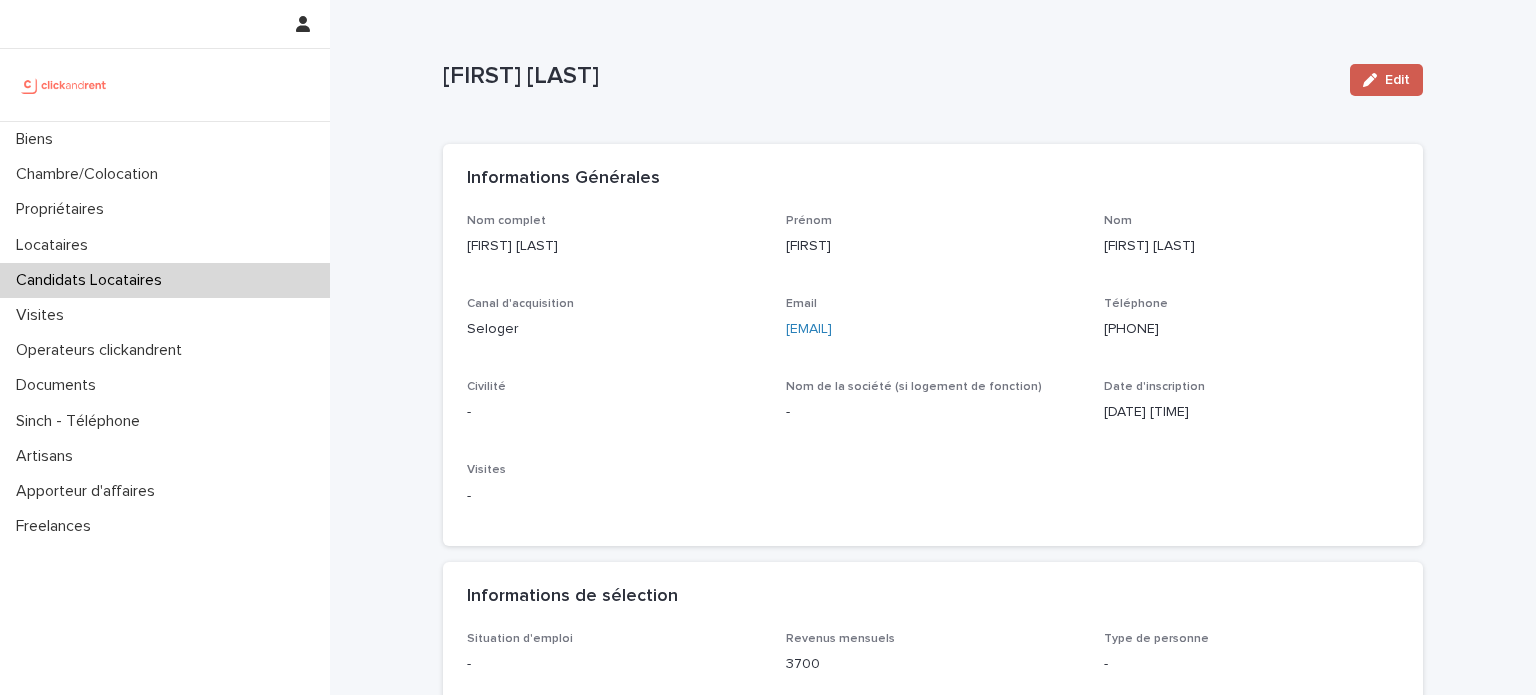 click at bounding box center (1374, 80) 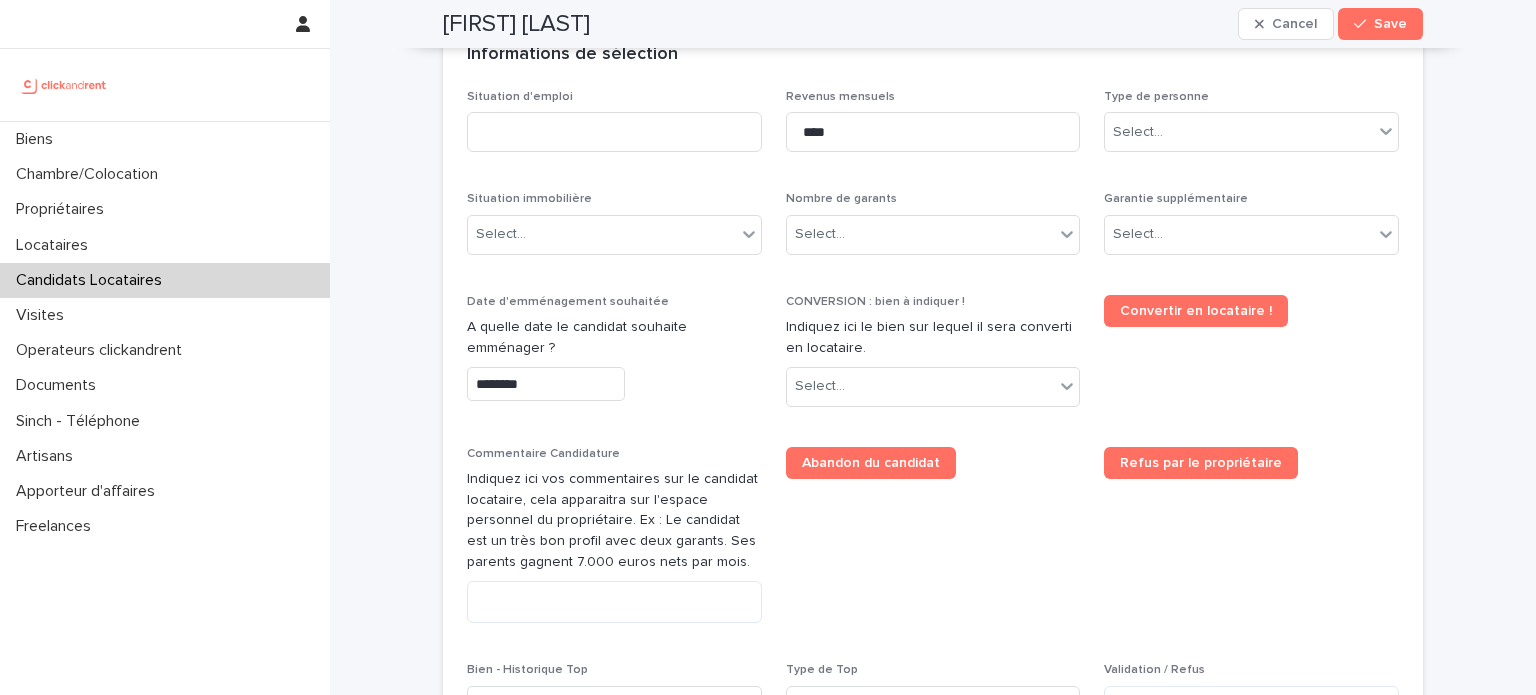 scroll, scrollTop: 754, scrollLeft: 0, axis: vertical 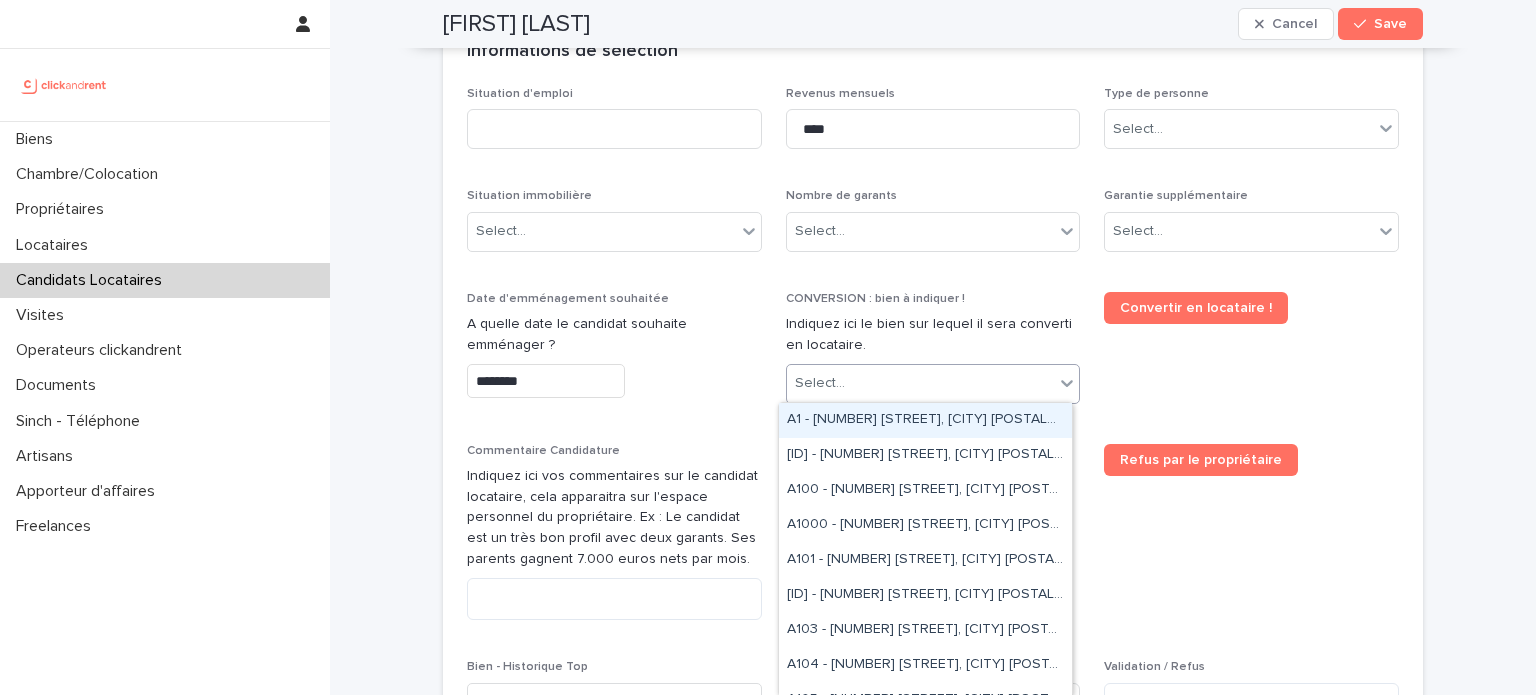 click on "Select..." at bounding box center (921, 383) 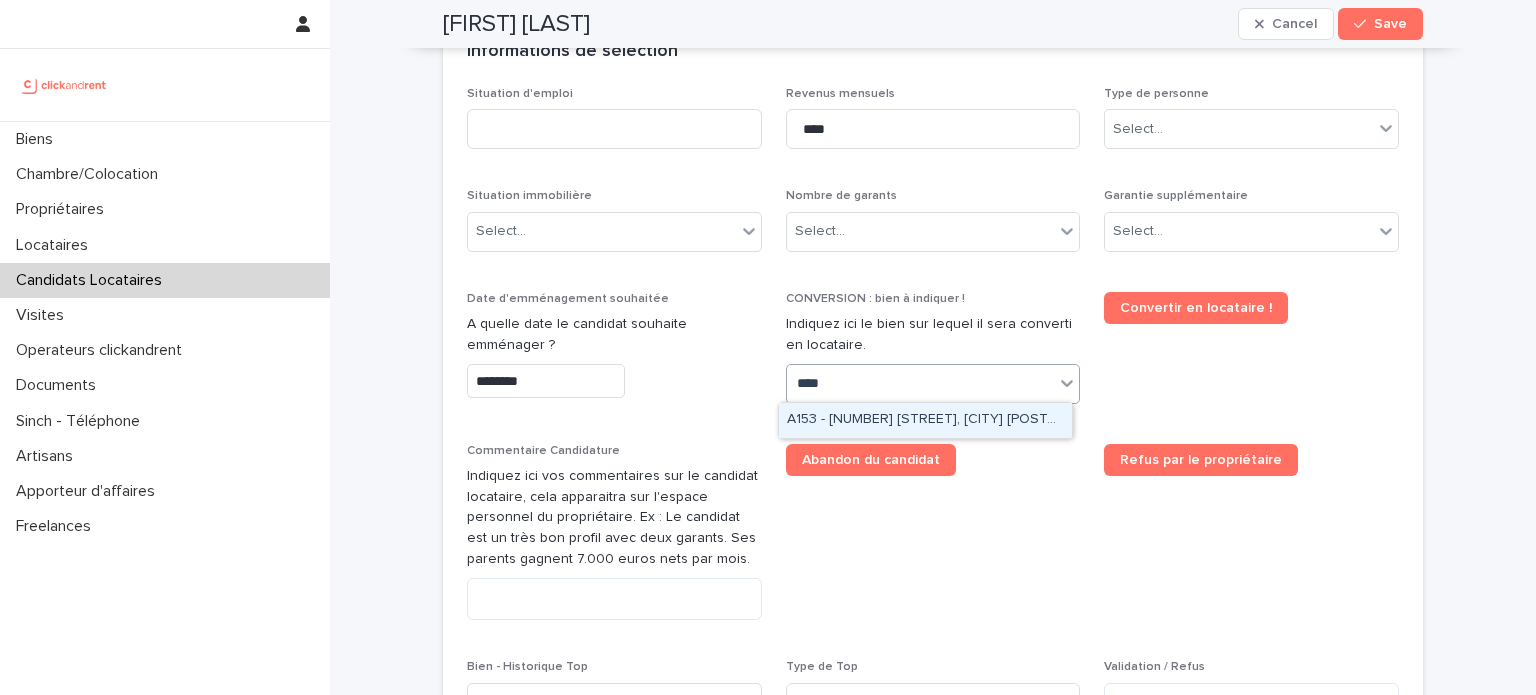 type on "*****" 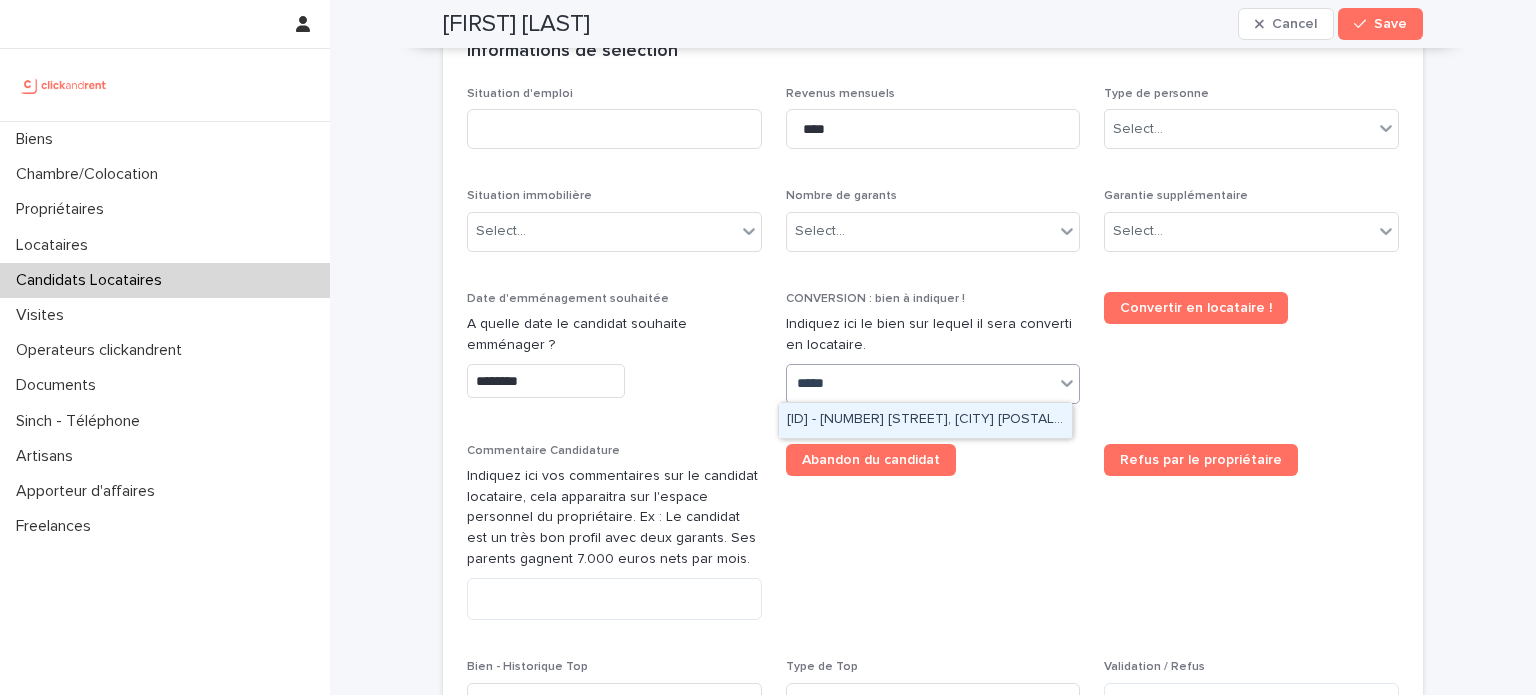 click on "A1530 - 33 Avenue des Martyrs de Chateaubriant,  Orly 94310" at bounding box center [925, 420] 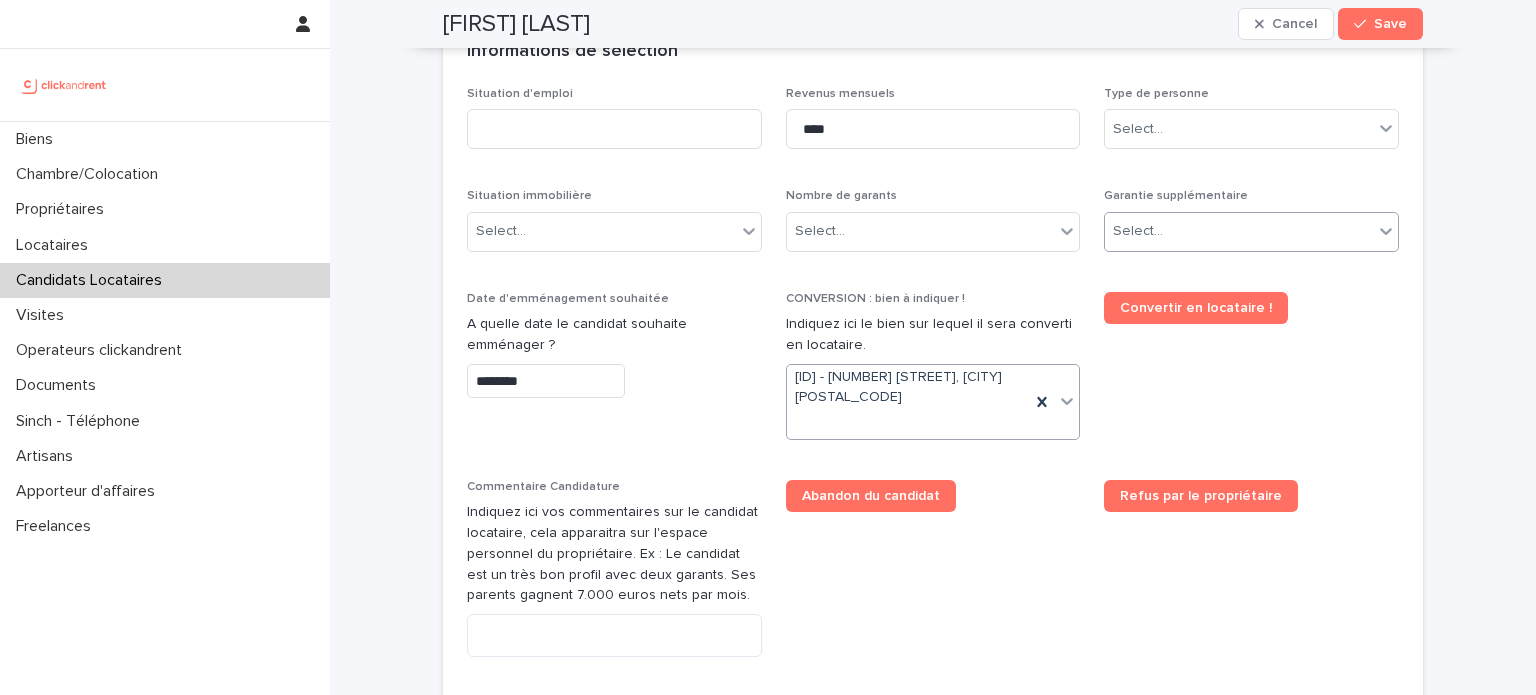 scroll, scrollTop: 772, scrollLeft: 0, axis: vertical 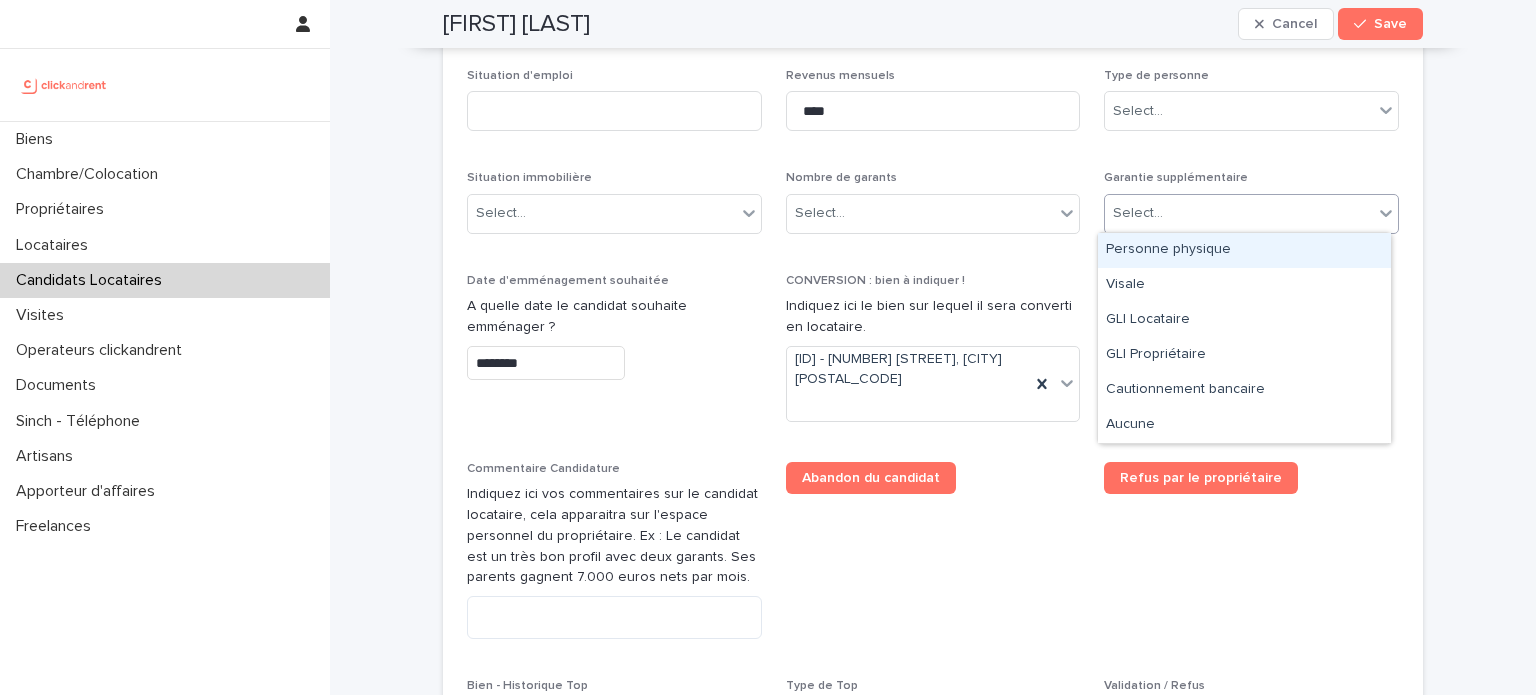 click on "Select..." at bounding box center [1239, 213] 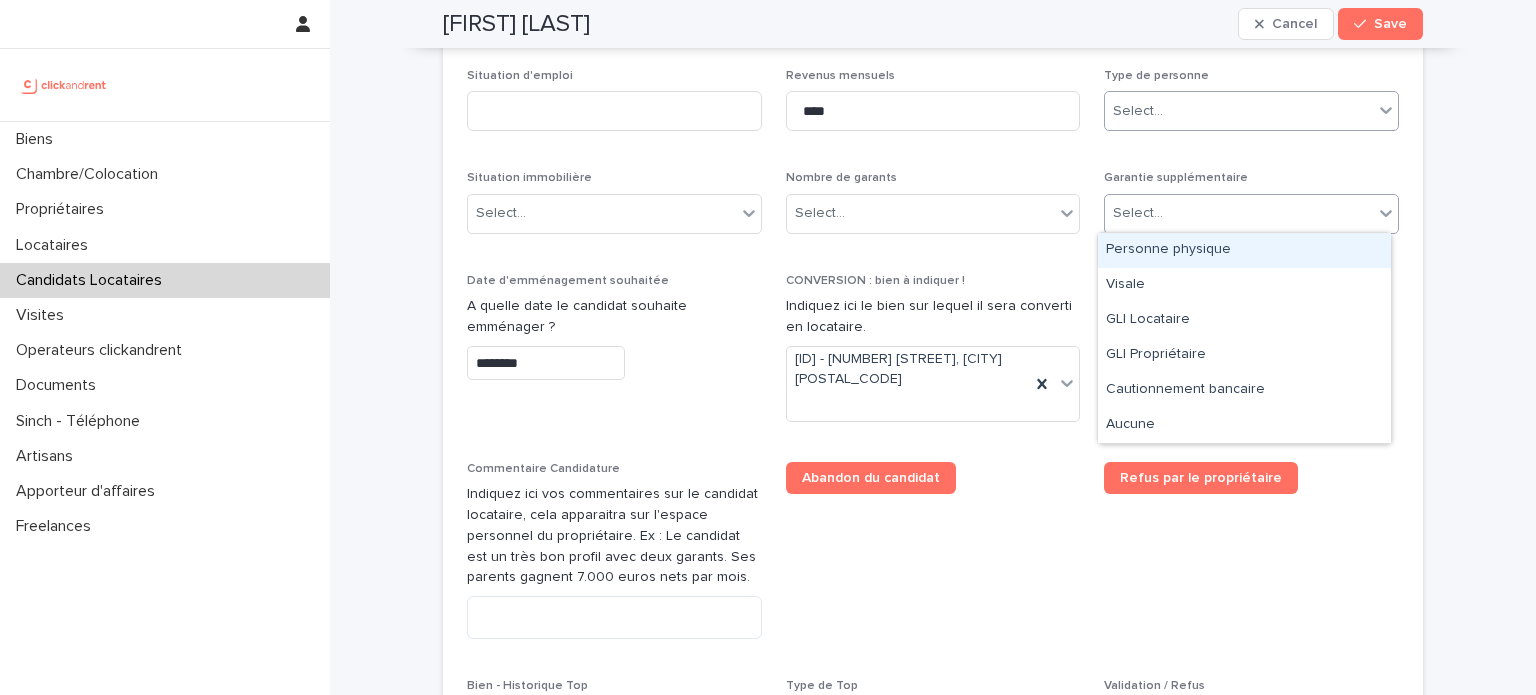 drag, startPoint x: 1168, startPoint y: 348, endPoint x: 1138, endPoint y: 115, distance: 234.92339 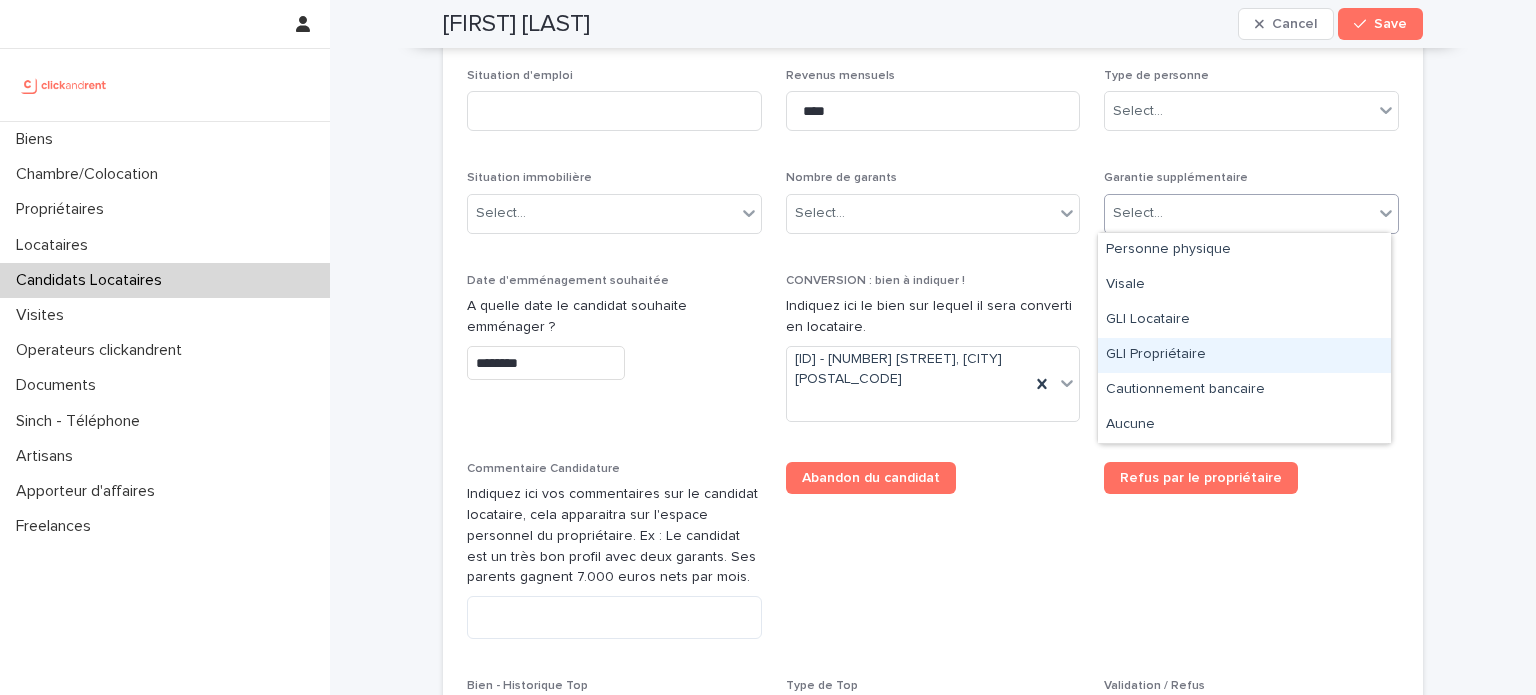 click on "GLI Propriétaire" at bounding box center [1244, 355] 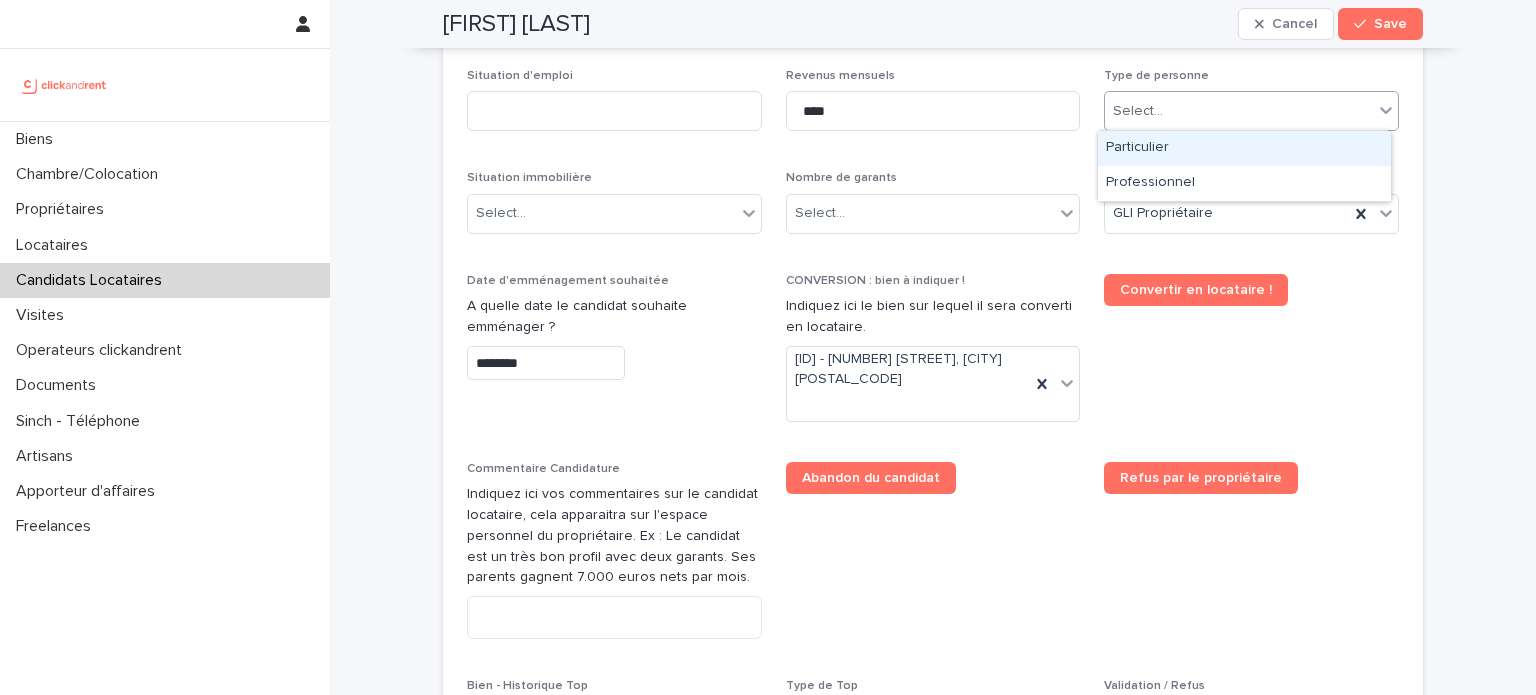 click on "Select..." at bounding box center [1239, 111] 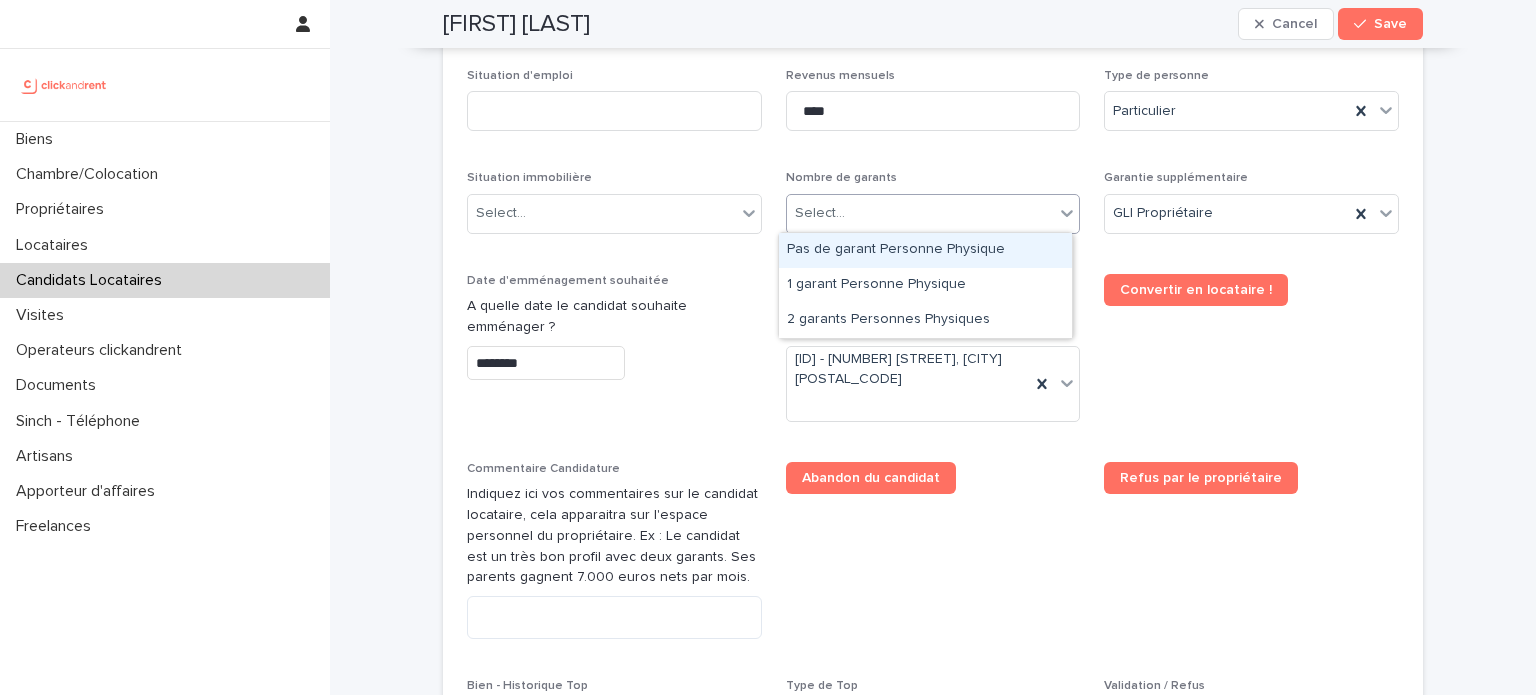 drag, startPoint x: 876, startPoint y: 219, endPoint x: 876, endPoint y: 248, distance: 29 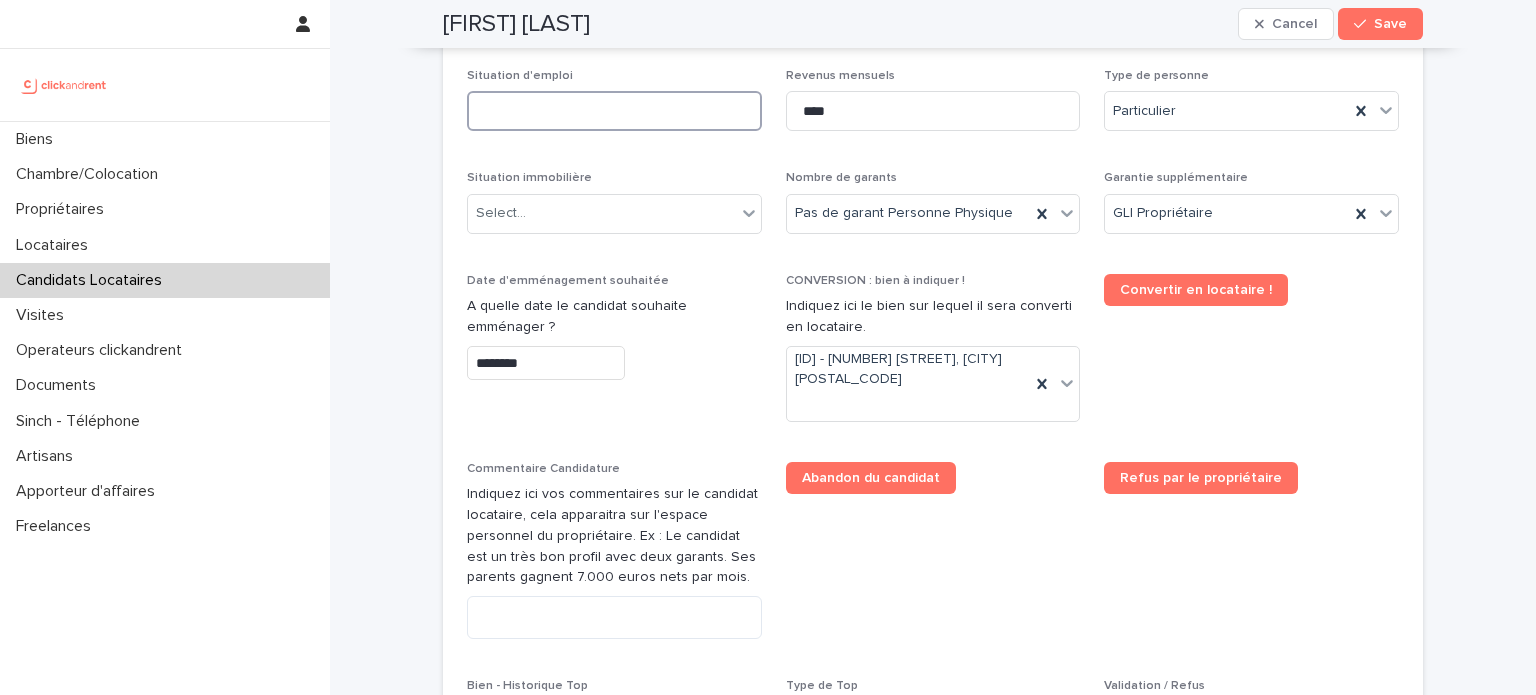 click at bounding box center [614, 111] 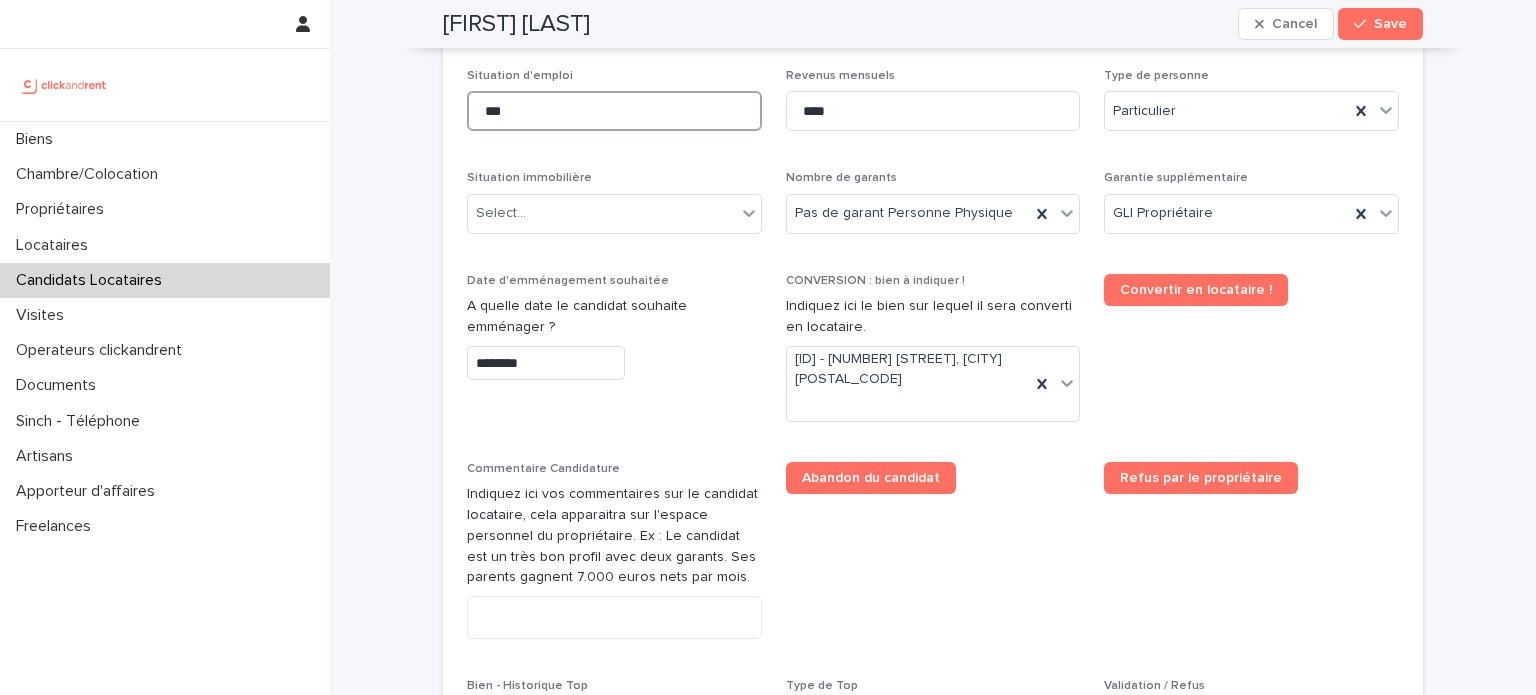 type on "***" 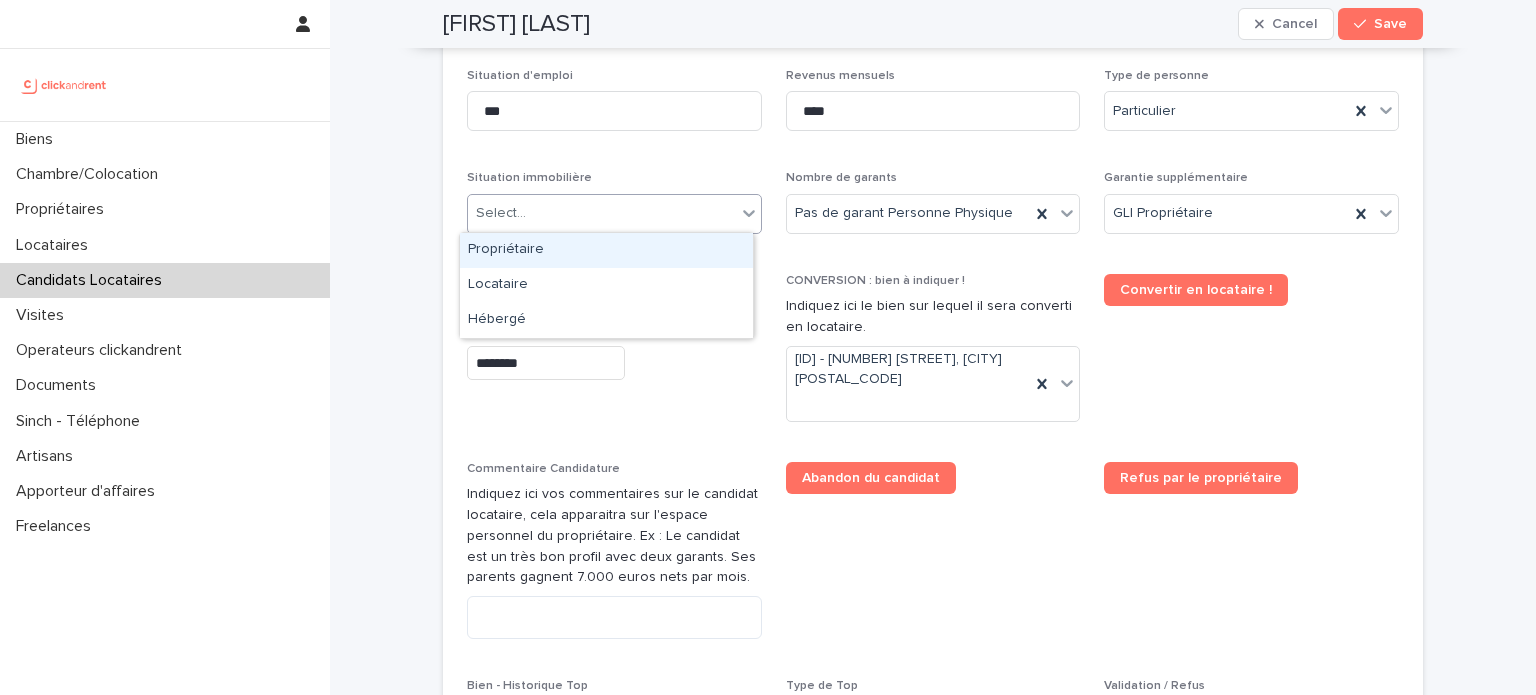 click on "Select..." at bounding box center [602, 213] 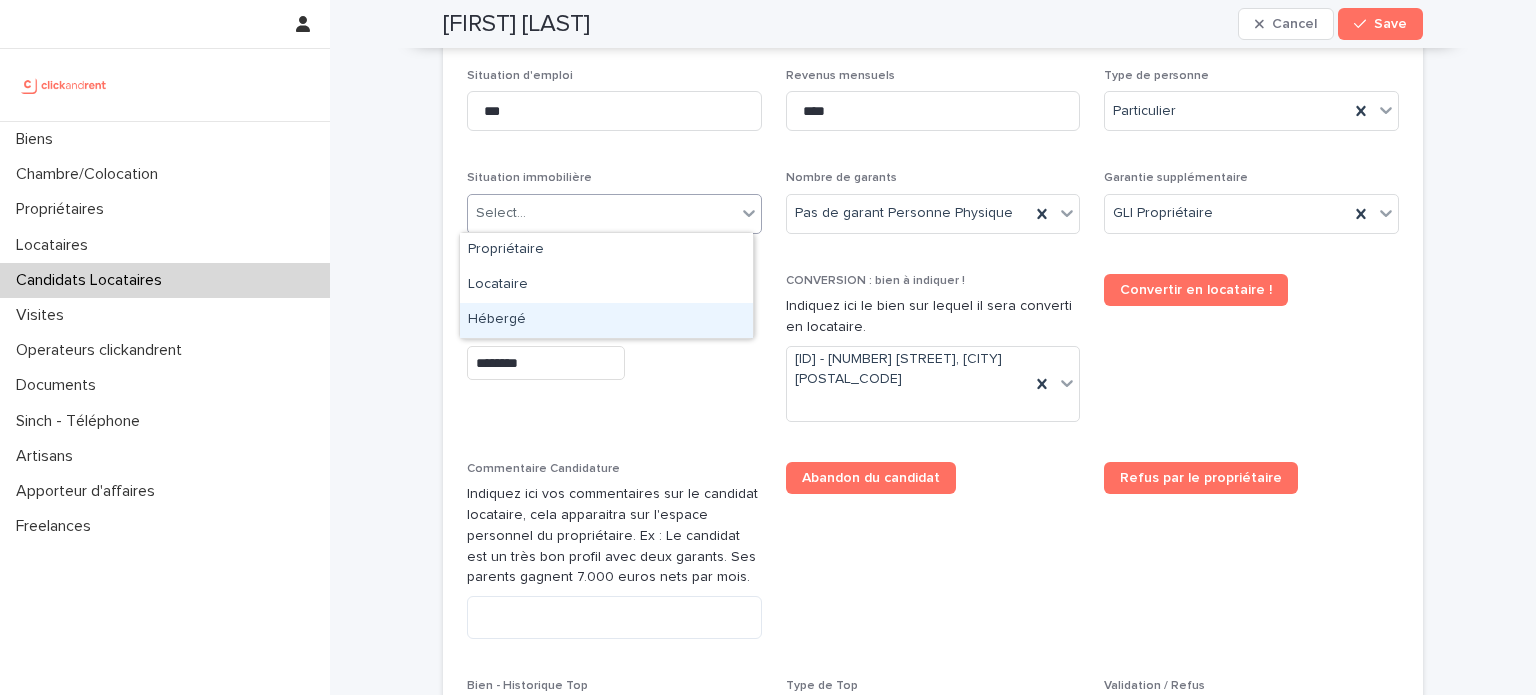 click on "Hébergé" at bounding box center [606, 320] 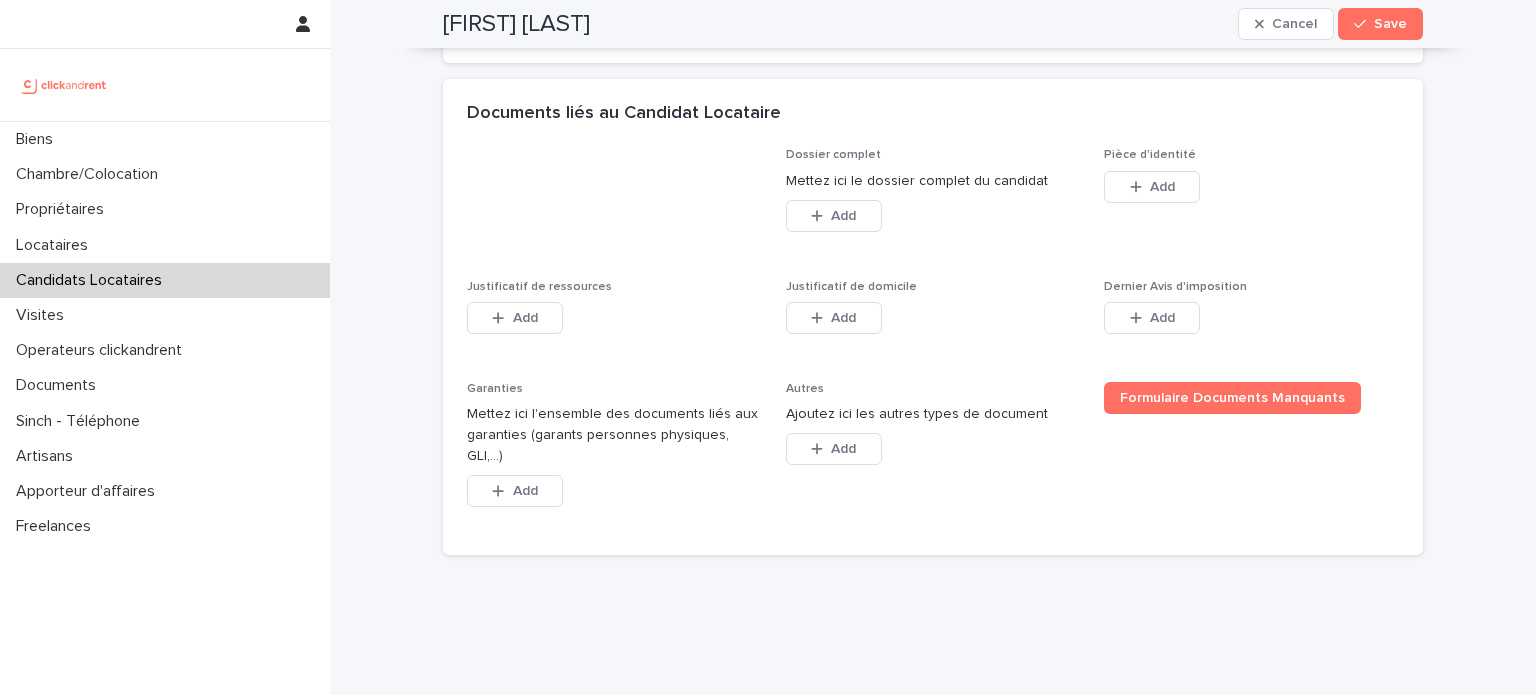 scroll, scrollTop: 1504, scrollLeft: 0, axis: vertical 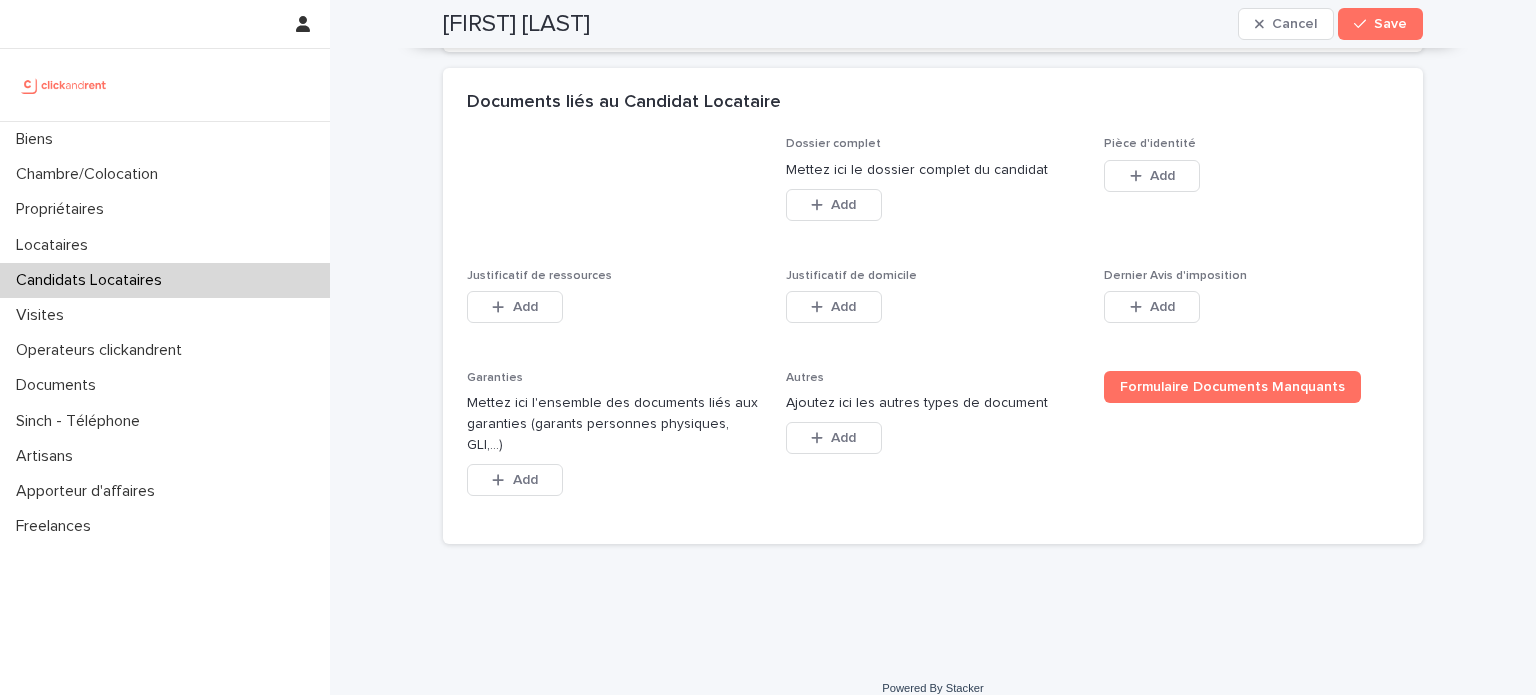 click on "Garanties Mettez ici l'ensemble des documents liés aux garanties (garants personnes physiques, GLI,...) This file cannot be opened Download File Add" at bounding box center (614, 445) 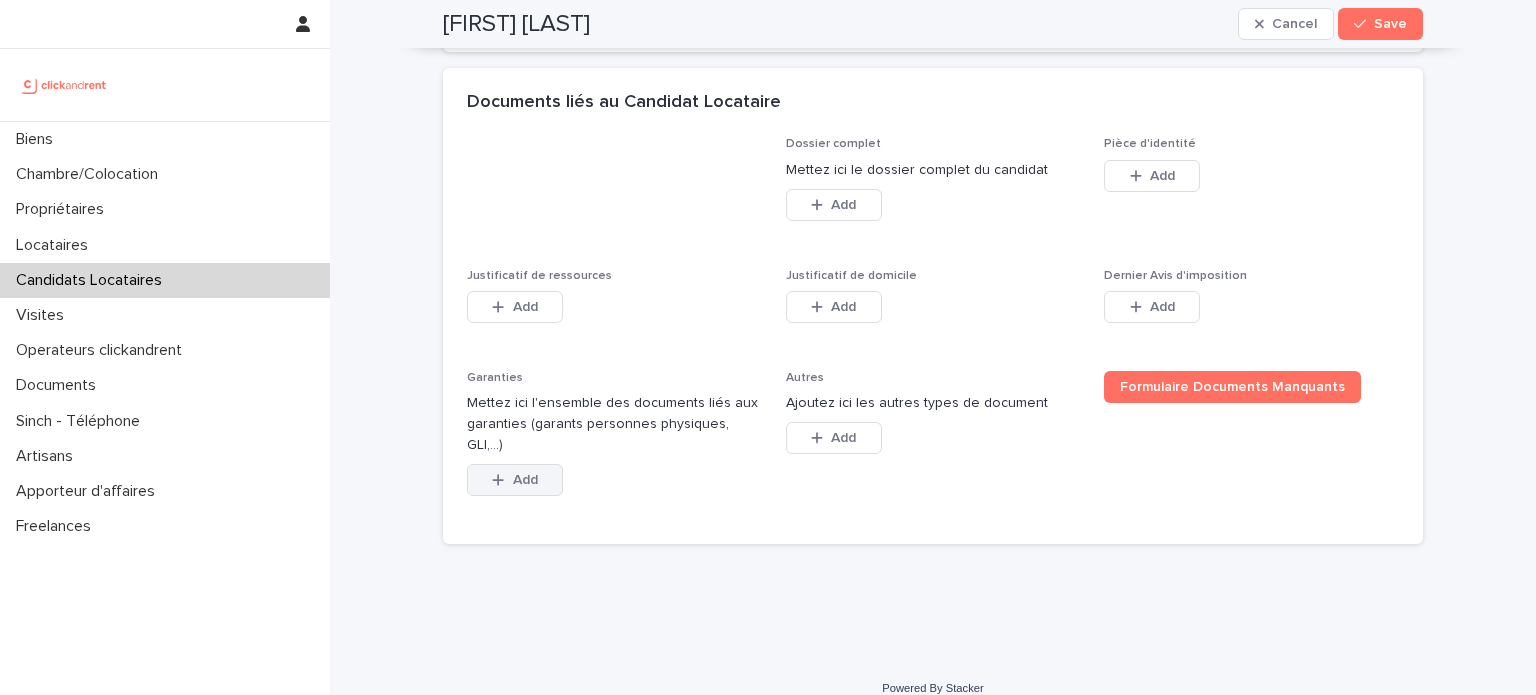 click on "Add" at bounding box center [525, 480] 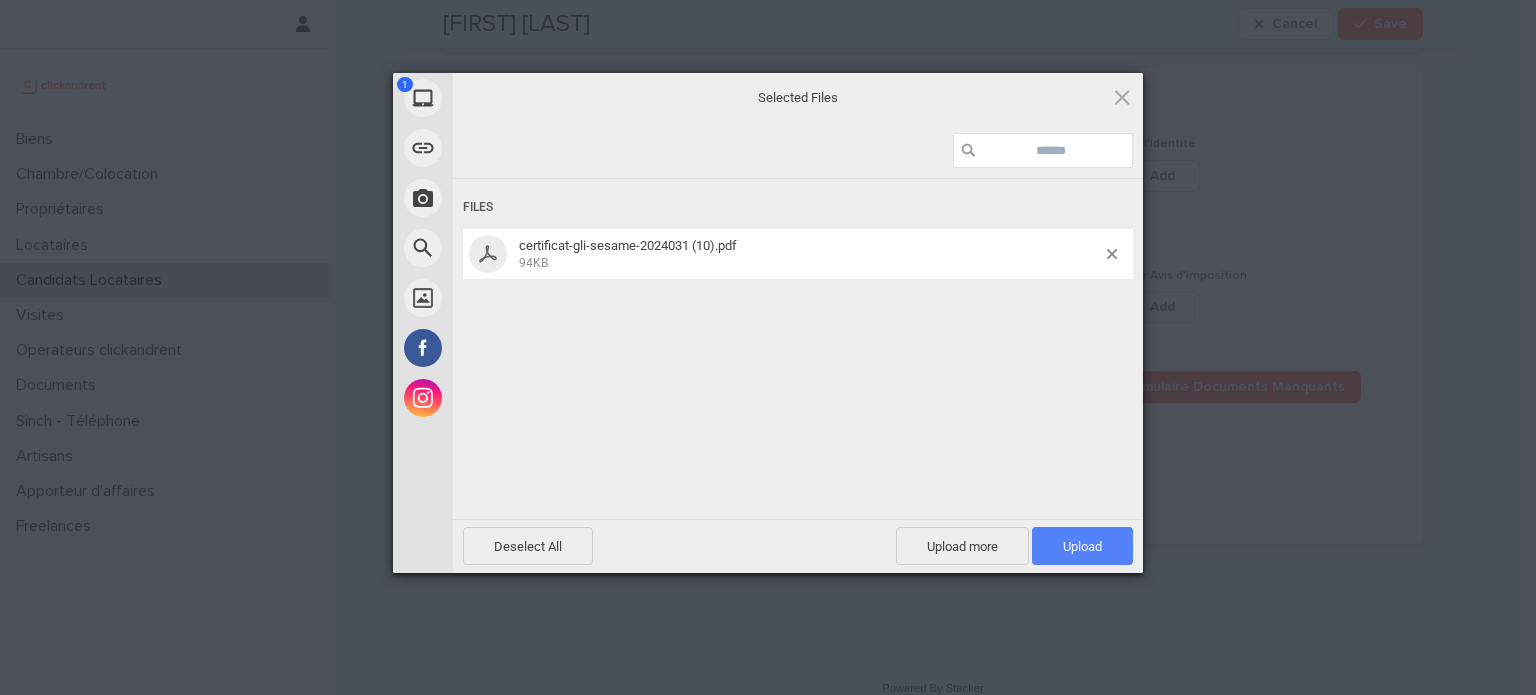 click on "Upload
1" at bounding box center [1082, 546] 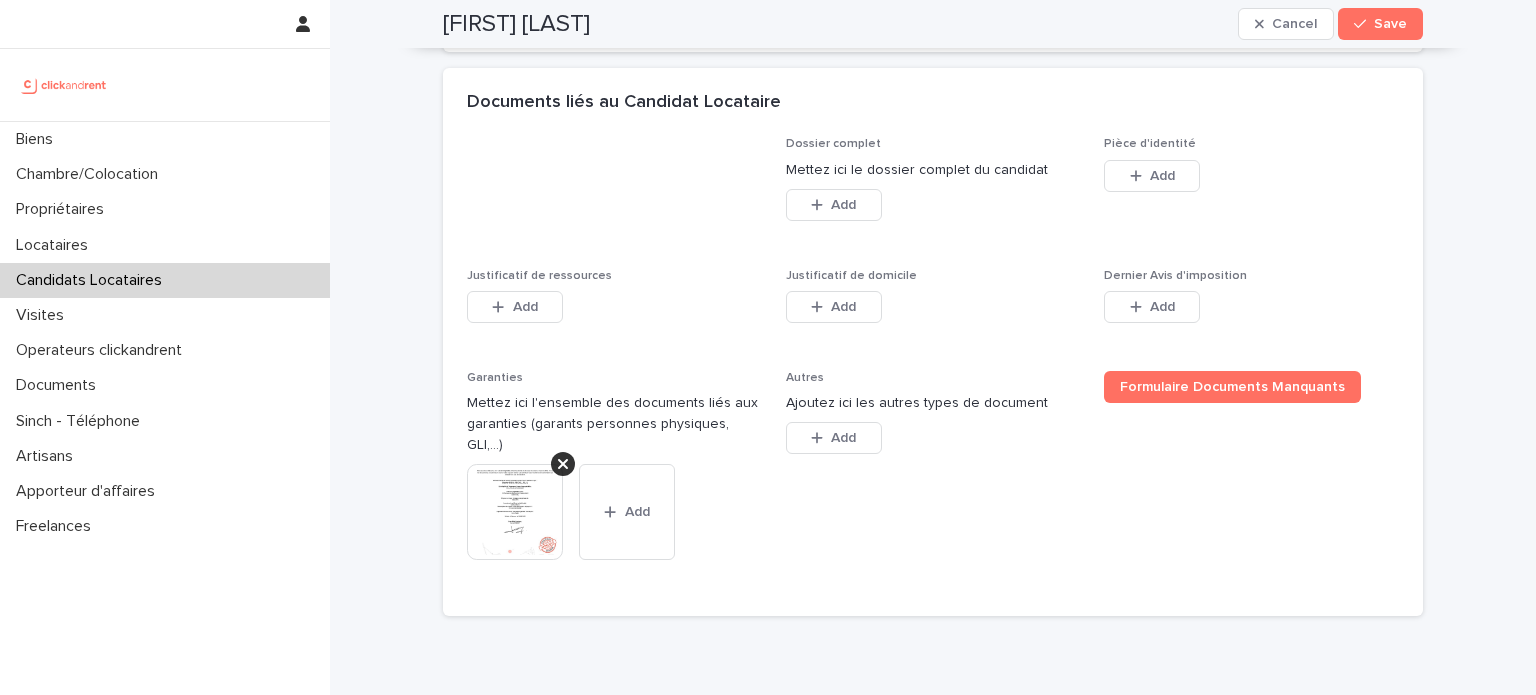 click on "Add" at bounding box center (1152, 180) 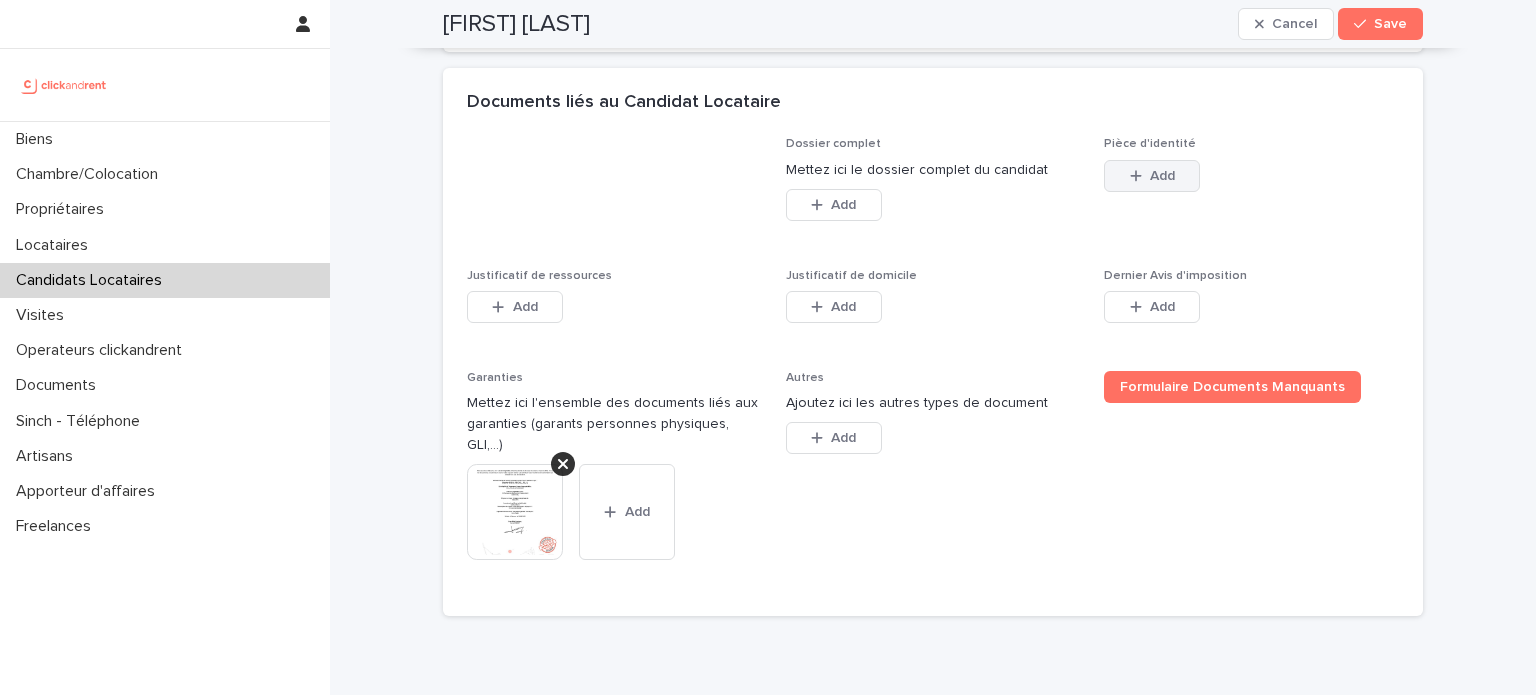 click on "Add" at bounding box center (1162, 176) 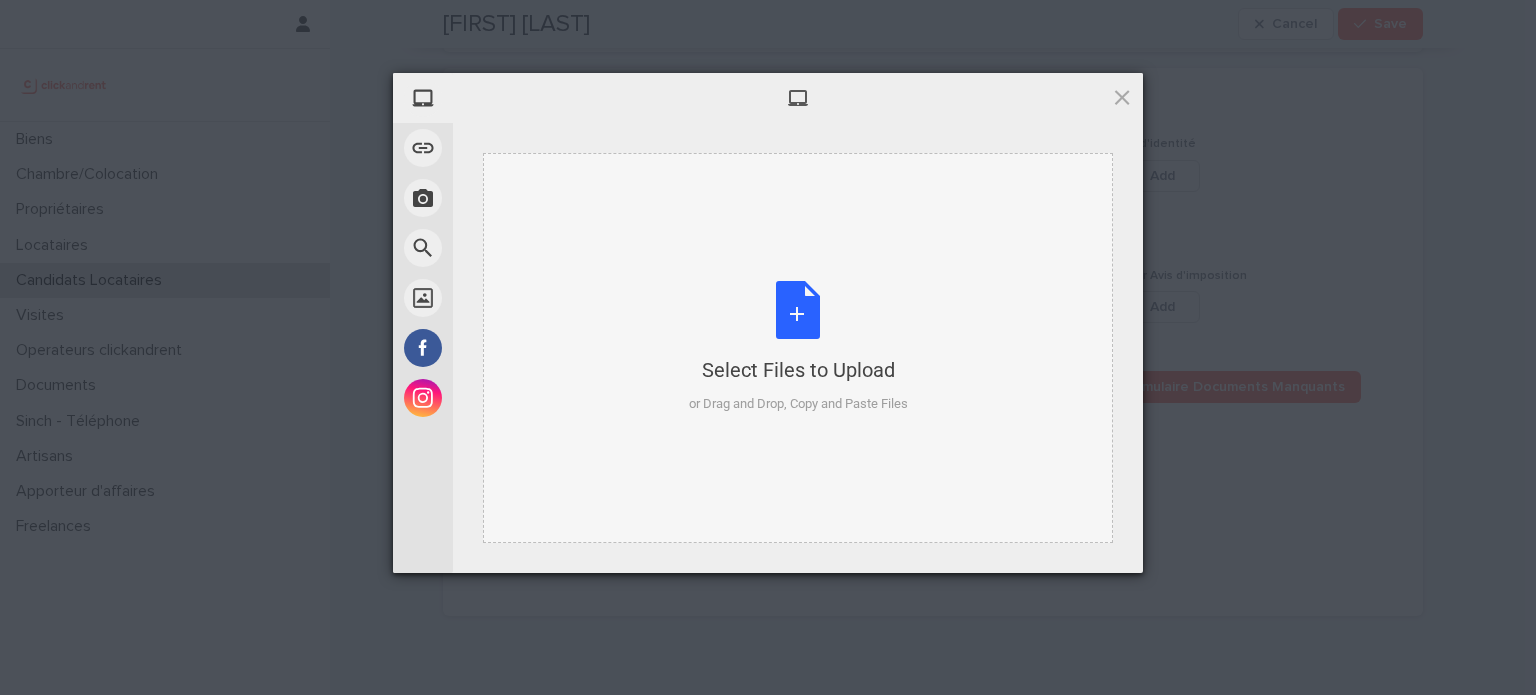 click on "Select Files to Upload
or Drag and Drop, Copy and Paste Files" at bounding box center (798, 348) 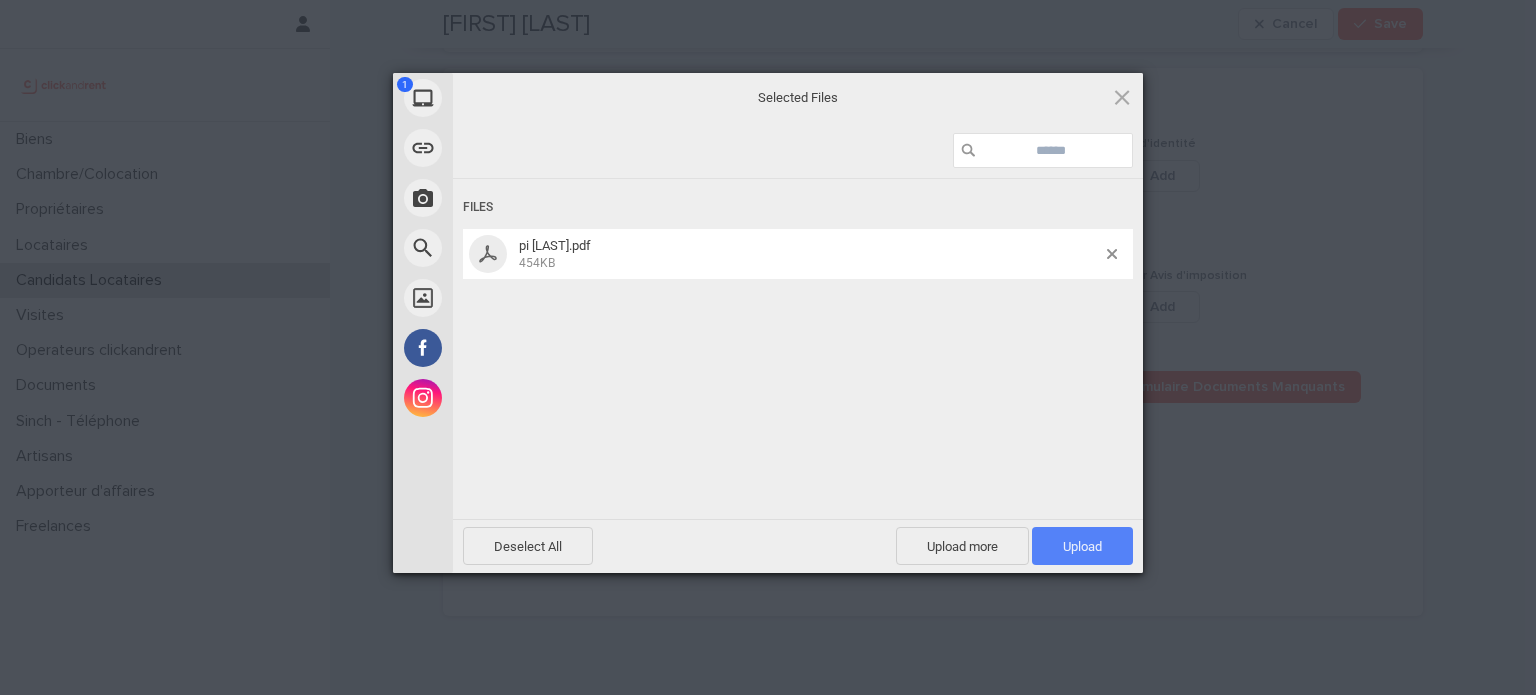 click on "Upload
1" at bounding box center (1082, 546) 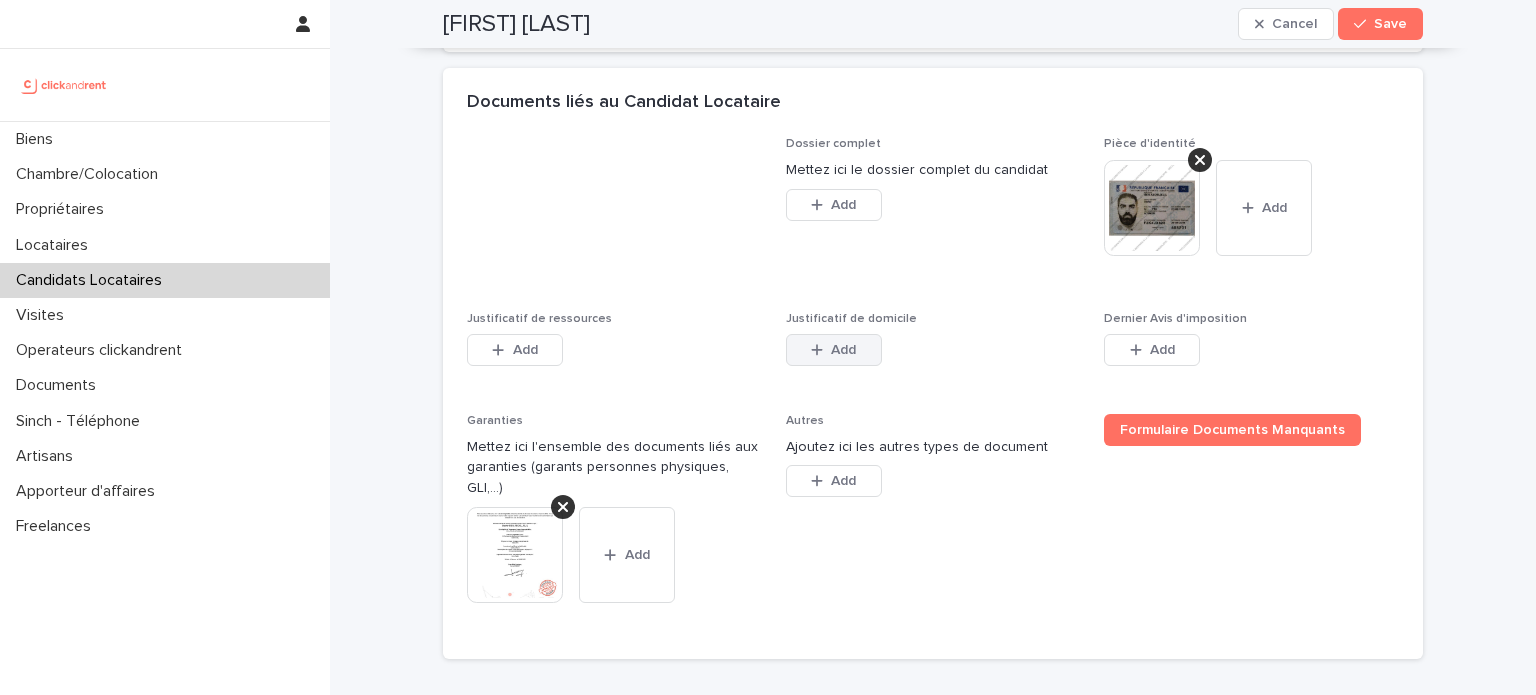click 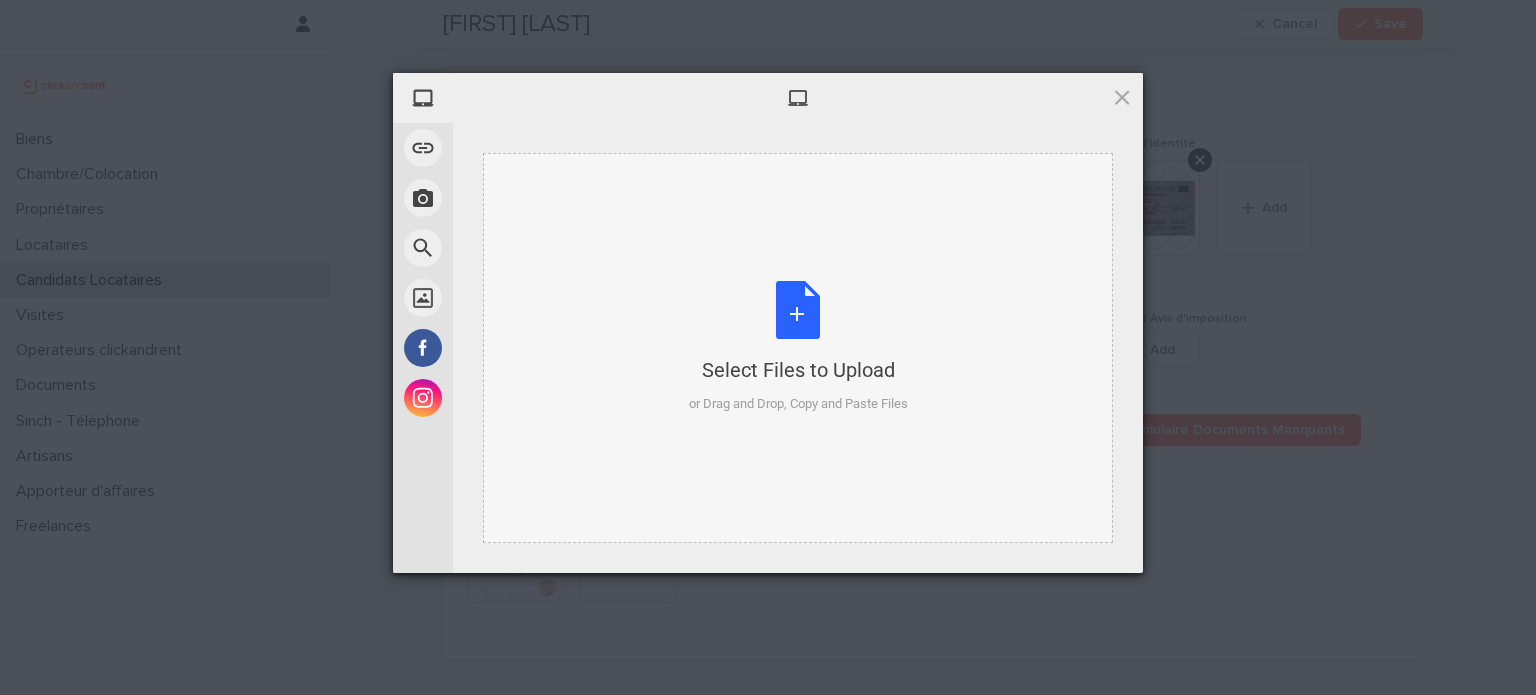 click on "Select Files to Upload
or Drag and Drop, Copy and Paste Files" at bounding box center (798, 348) 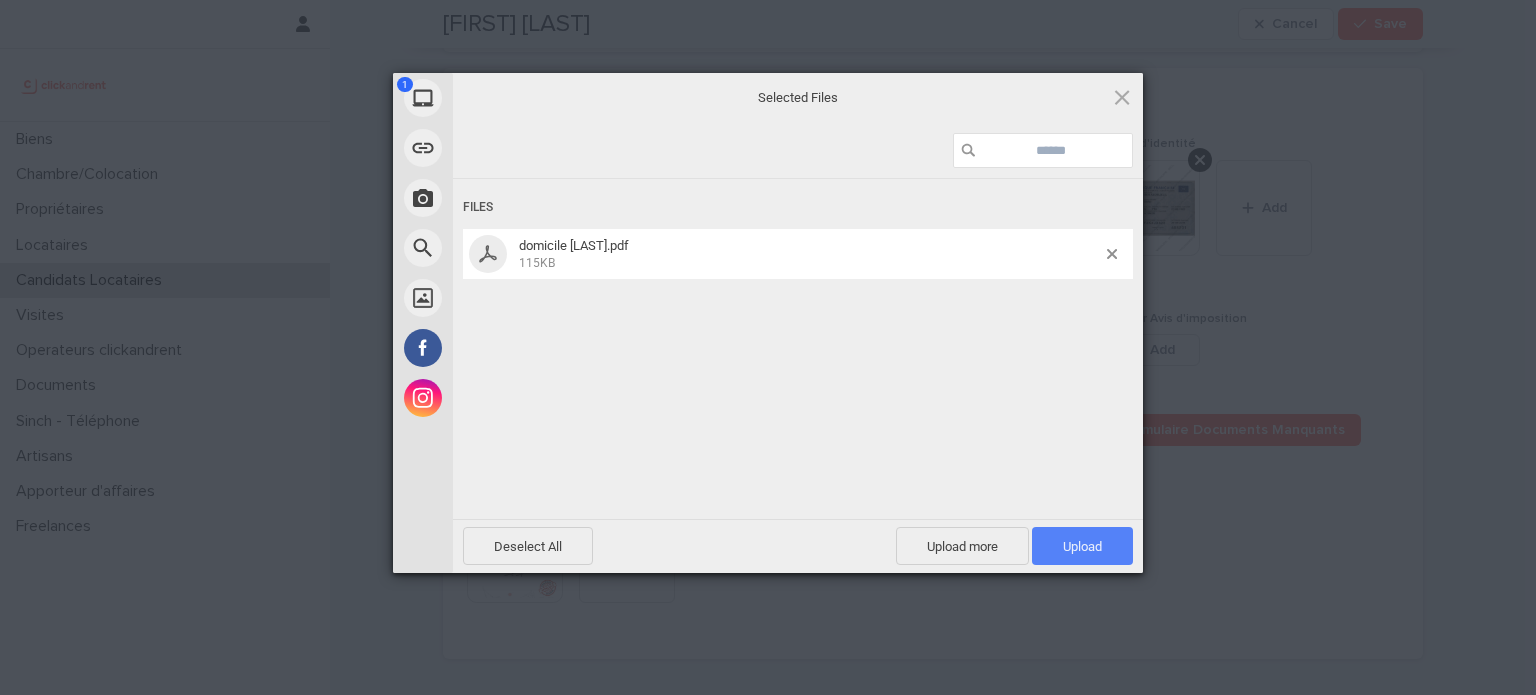 click on "Upload
1" at bounding box center (1082, 546) 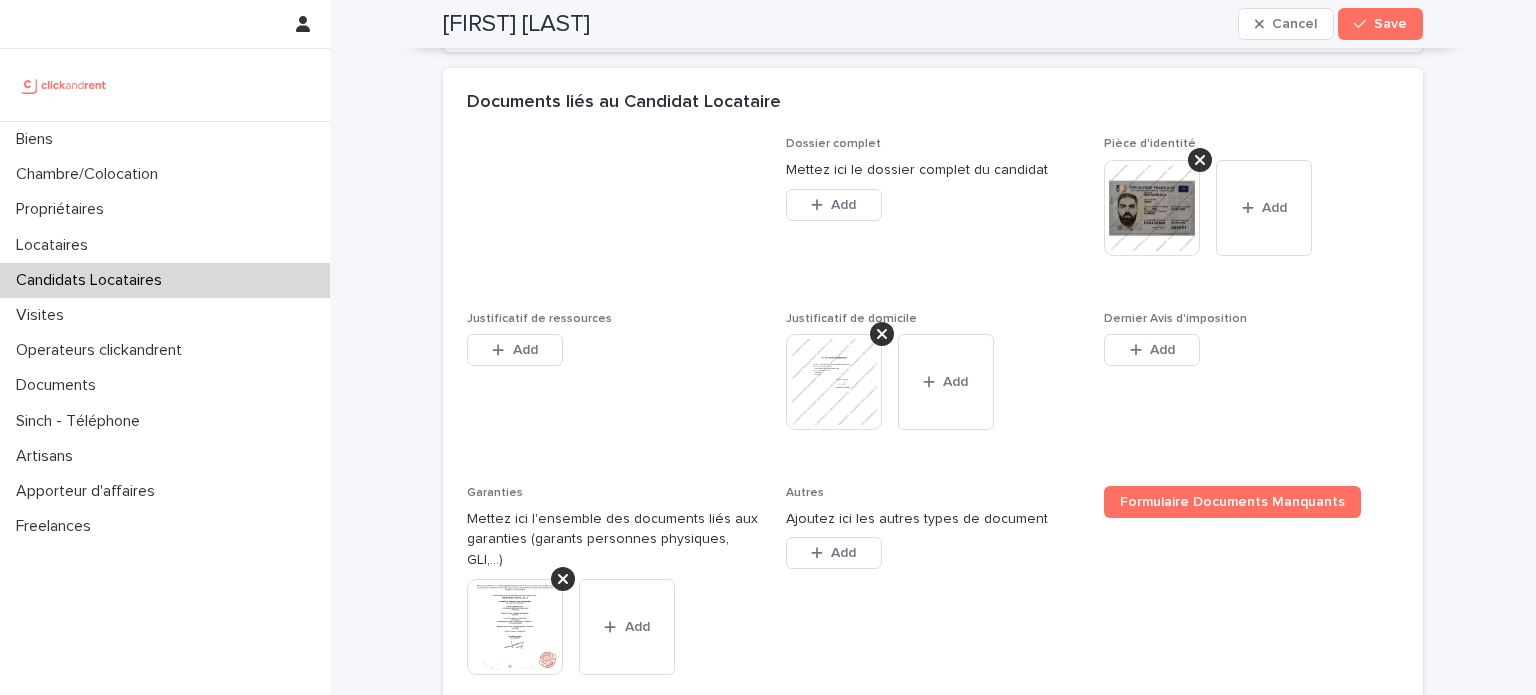 click on "Add" at bounding box center (1152, 350) 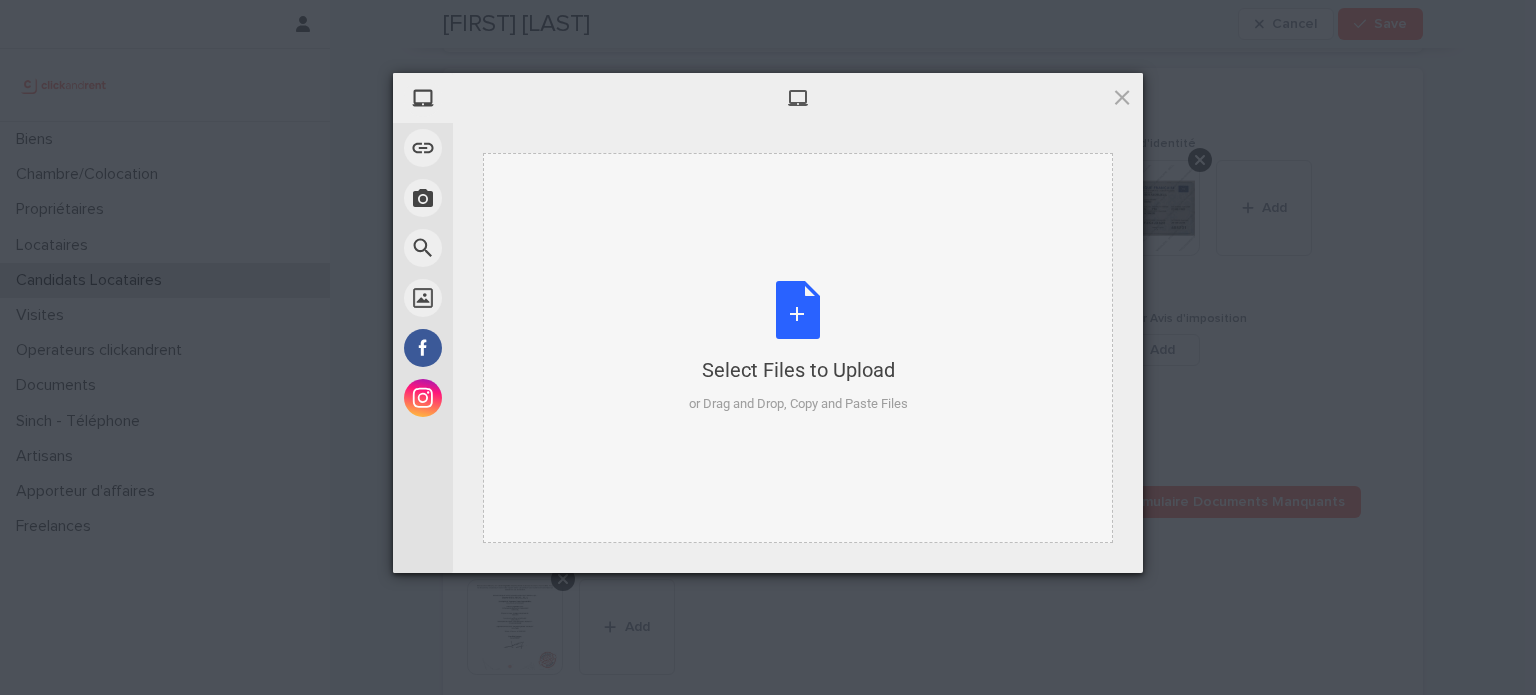click on "Select Files to Upload
or Drag and Drop, Copy and Paste Files" at bounding box center (798, 347) 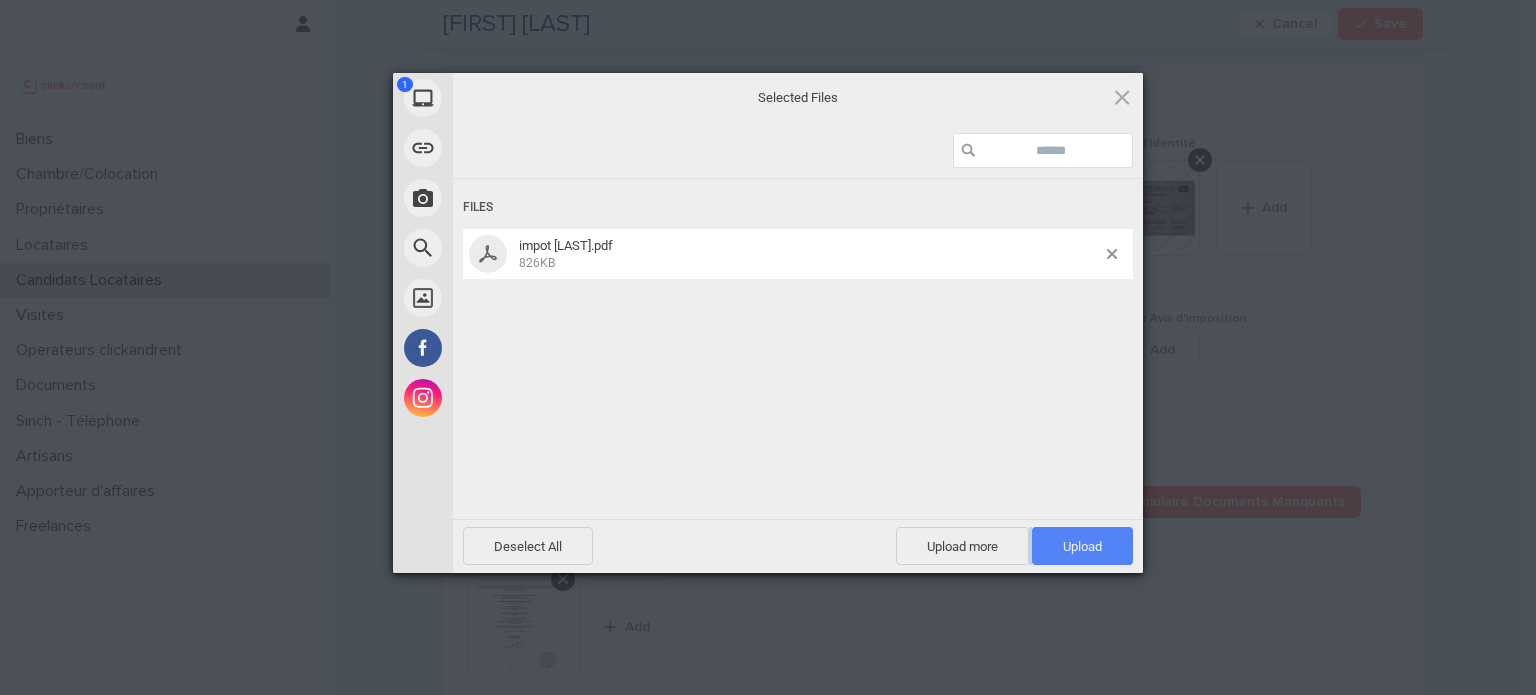 drag, startPoint x: 1085, startPoint y: 522, endPoint x: 1097, endPoint y: 549, distance: 29.546574 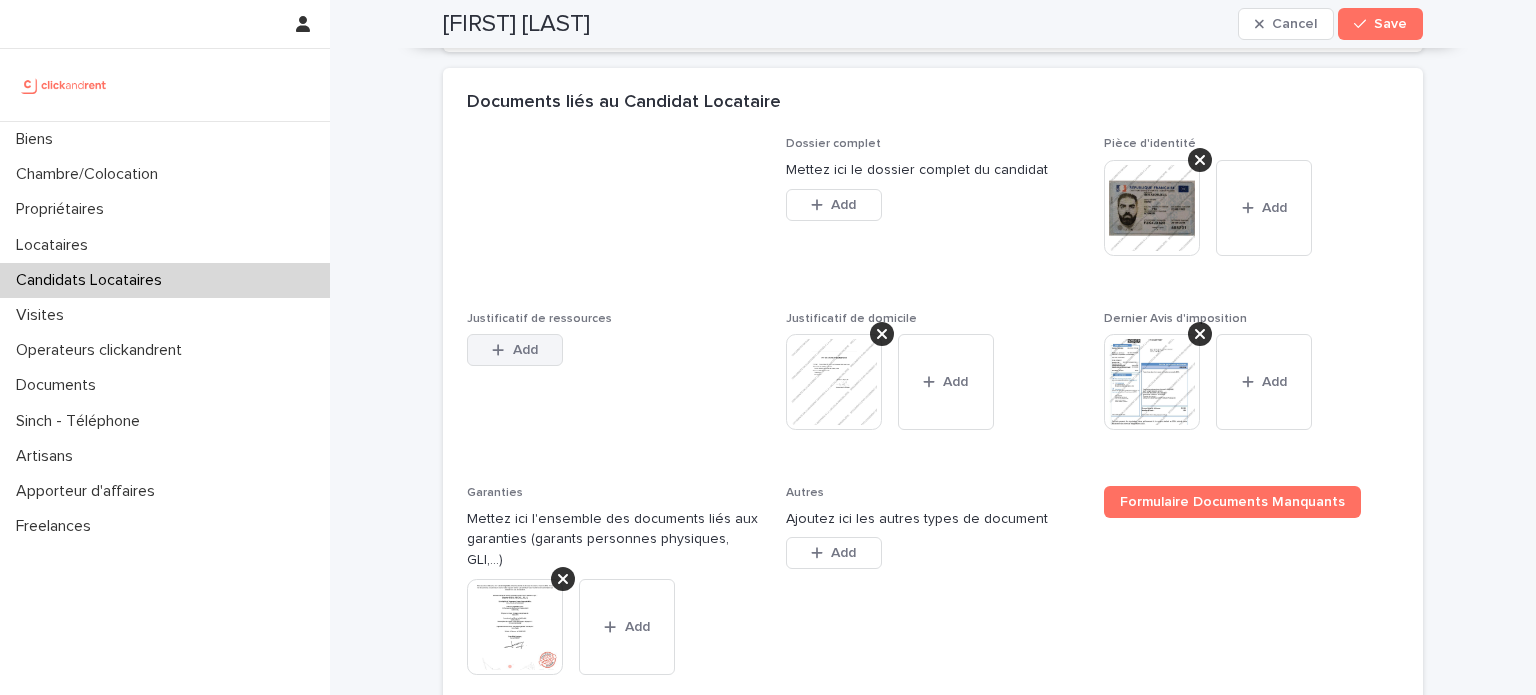 click on "Add" at bounding box center (525, 350) 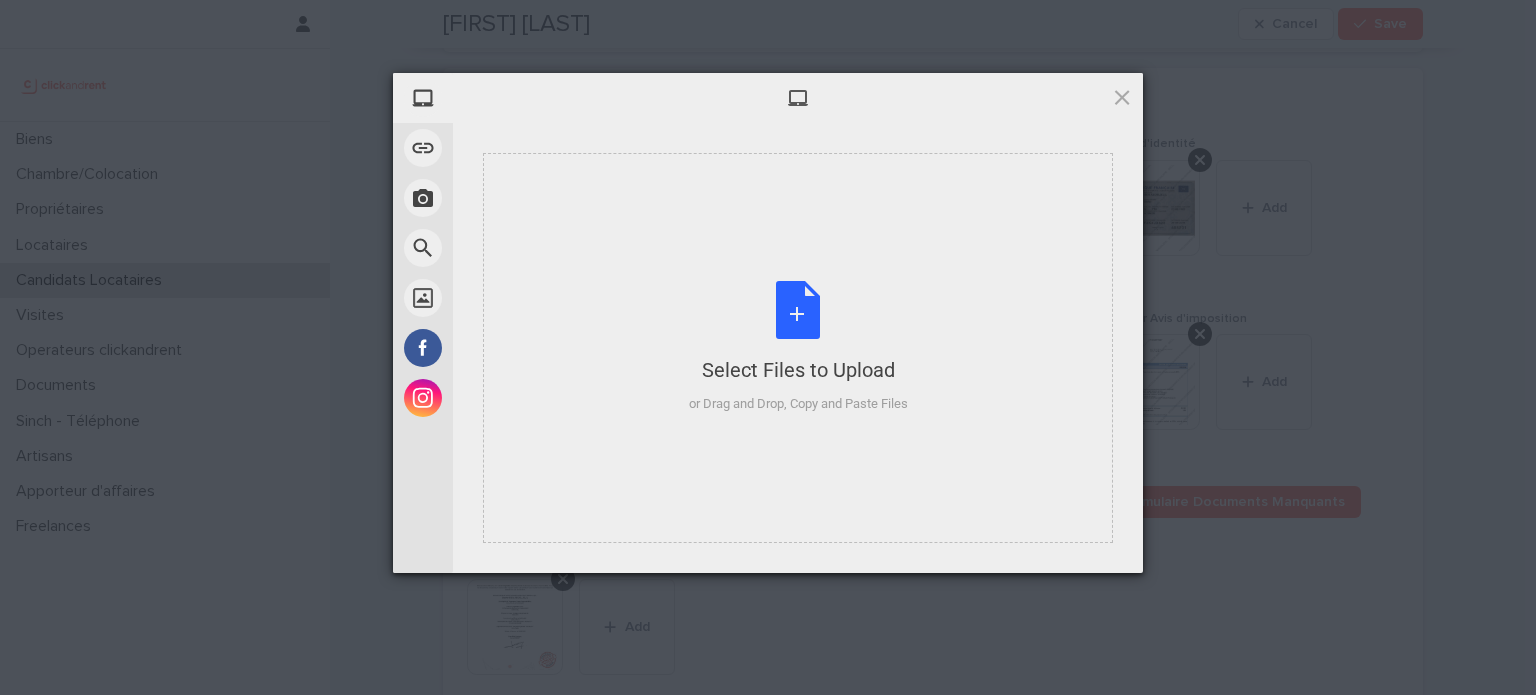 click on "Select Files to Upload
or Drag and Drop, Copy and Paste Files" at bounding box center [798, 347] 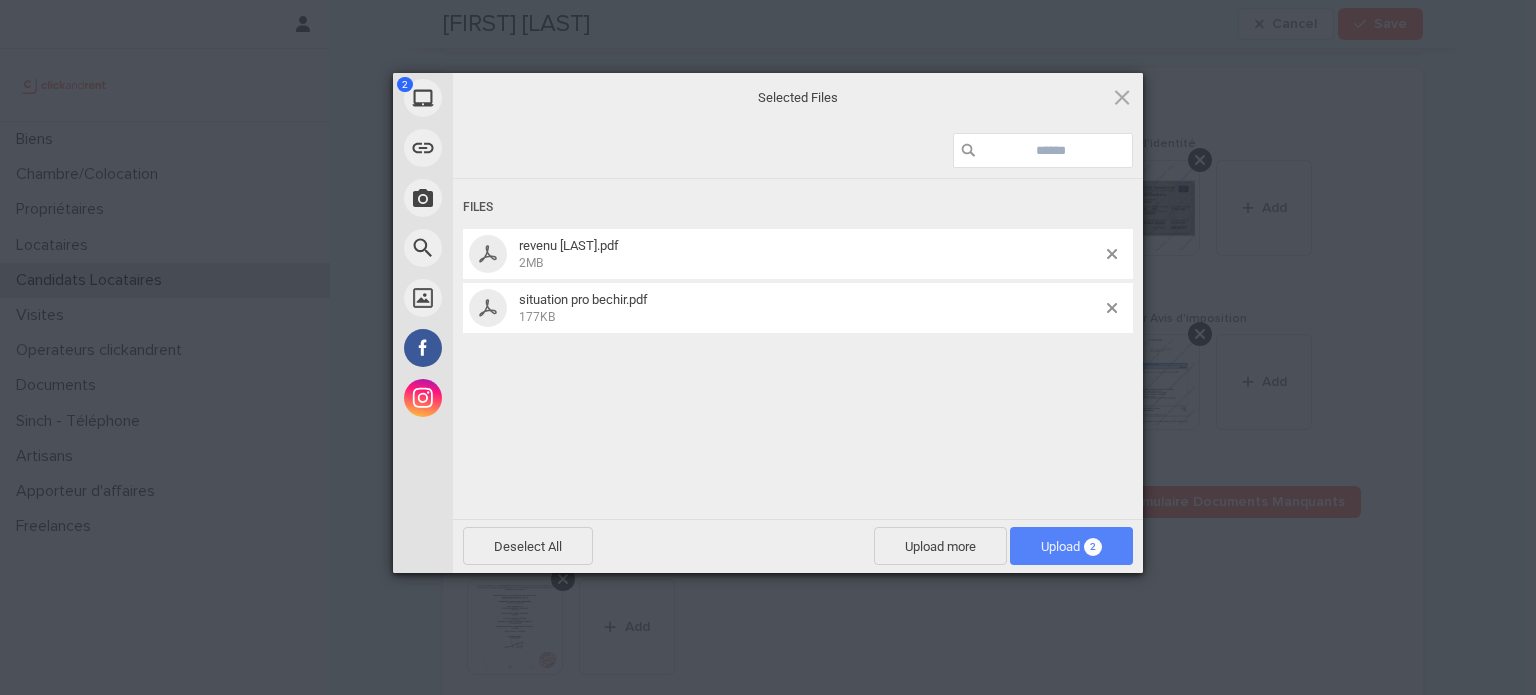 click on "Upload
2" at bounding box center (1071, 546) 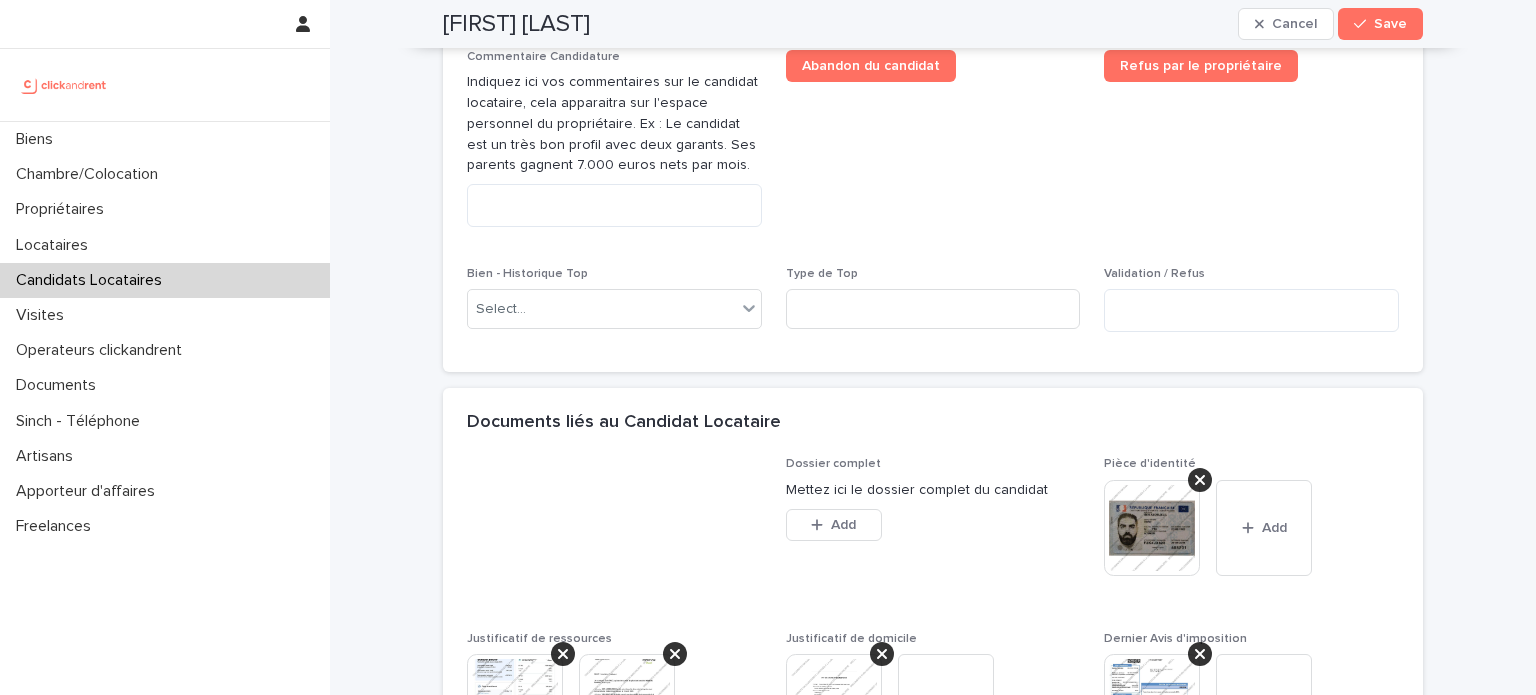 scroll, scrollTop: 1143, scrollLeft: 0, axis: vertical 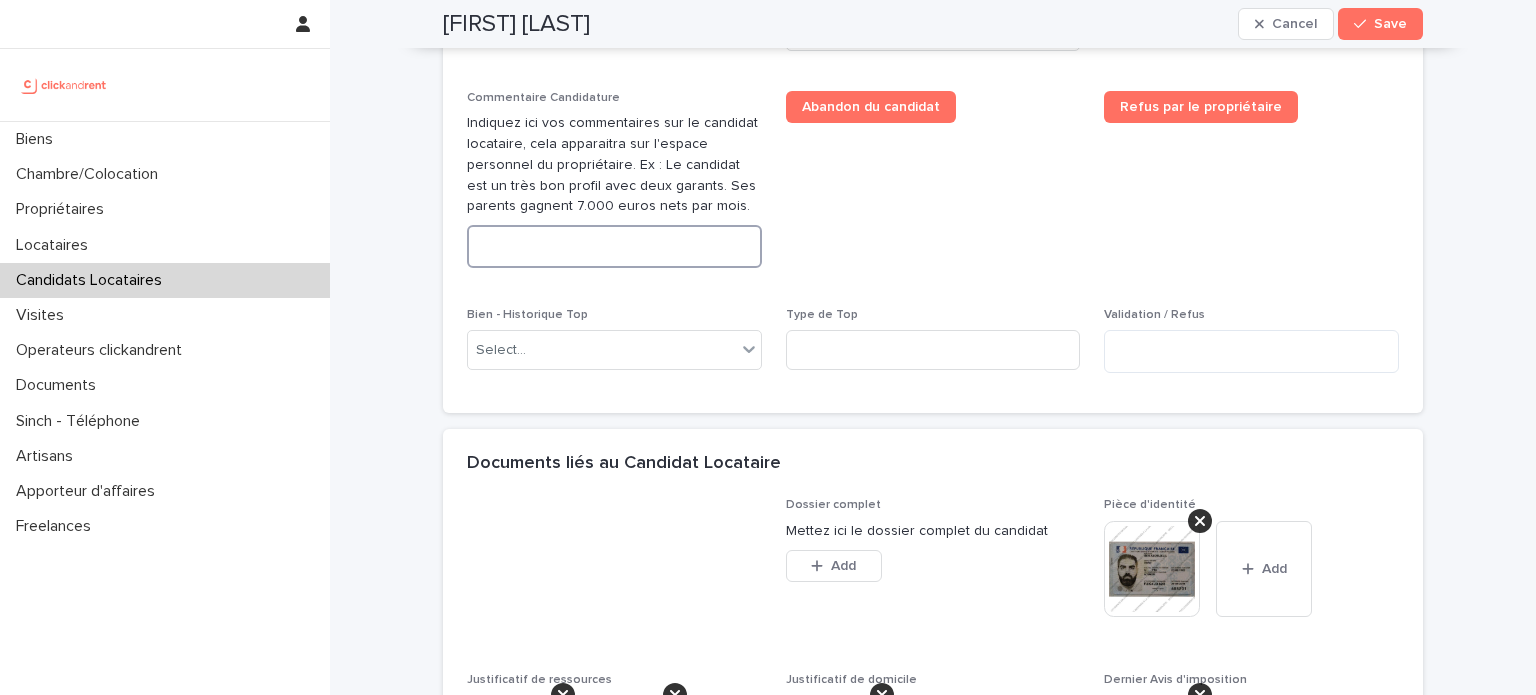 click at bounding box center [614, 246] 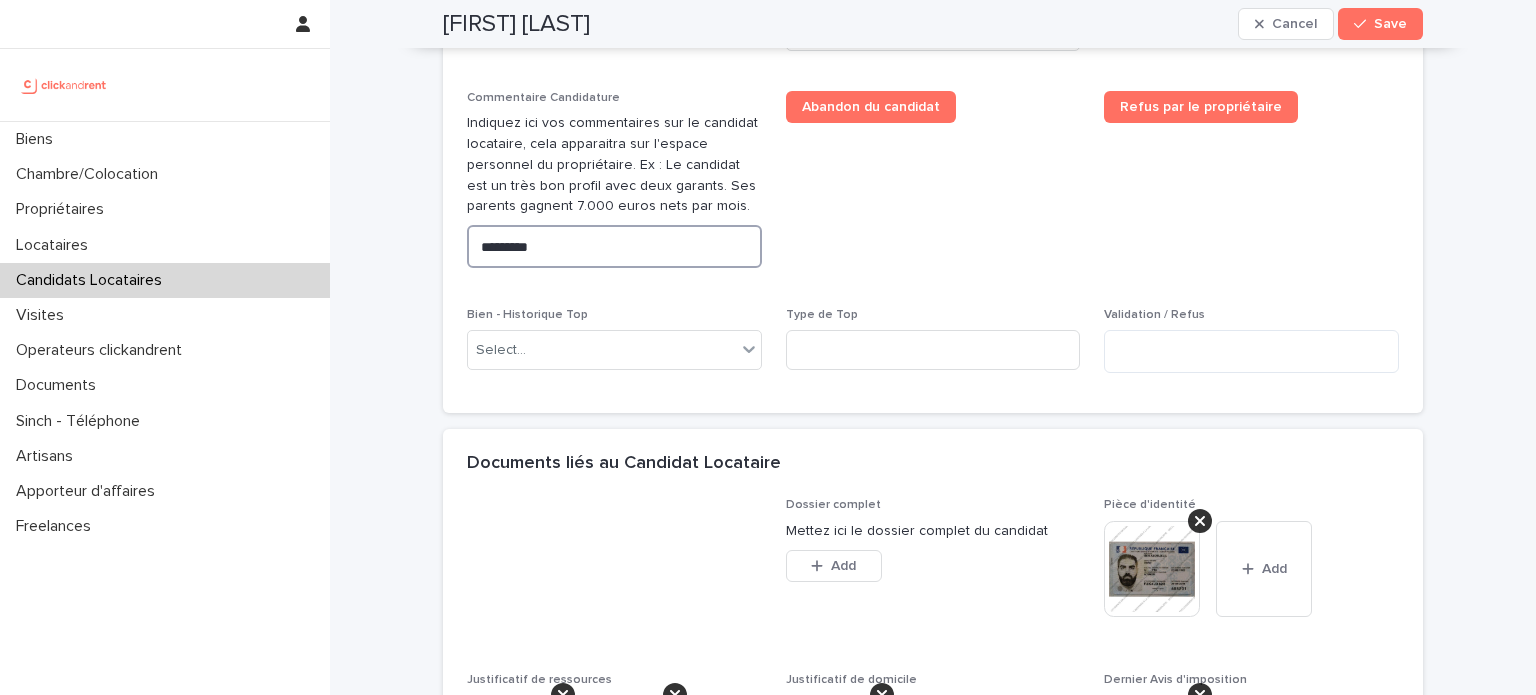 paste on "**********" 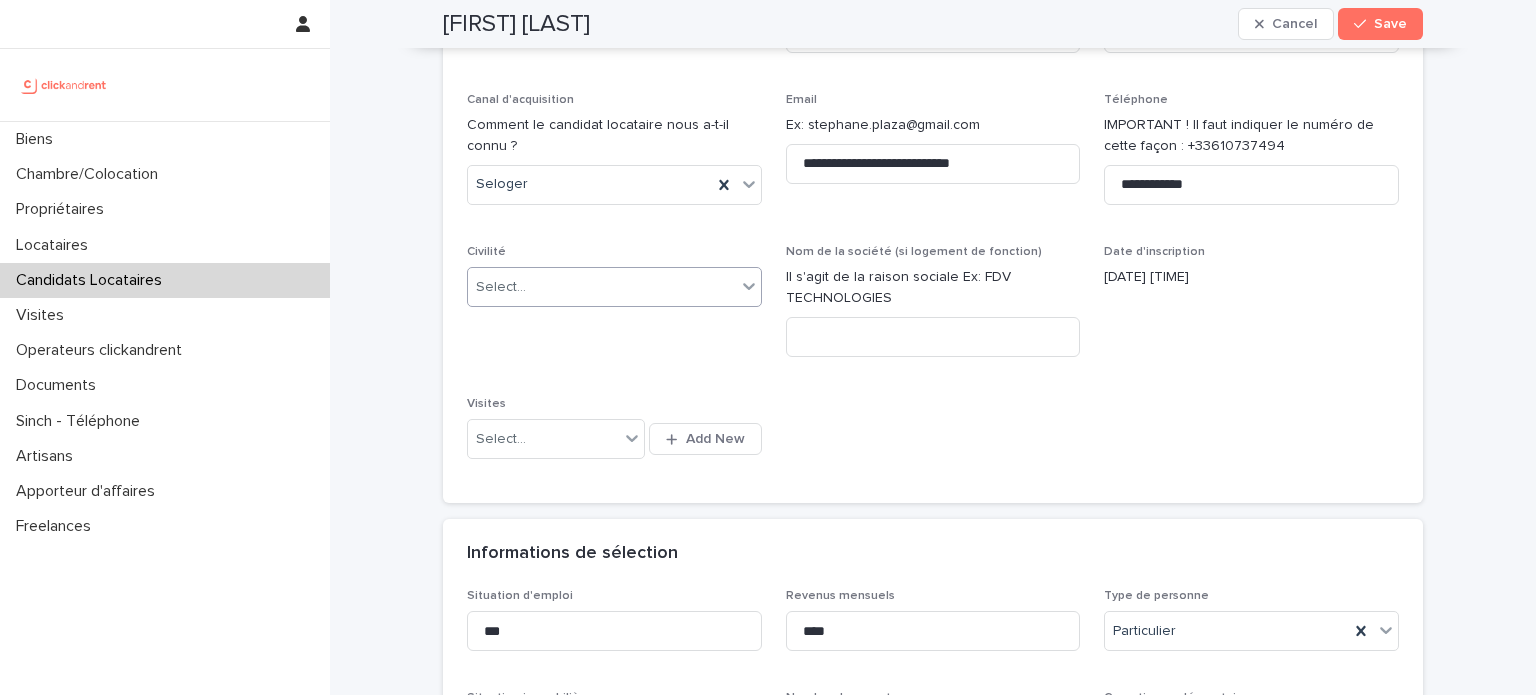 scroll, scrollTop: 251, scrollLeft: 0, axis: vertical 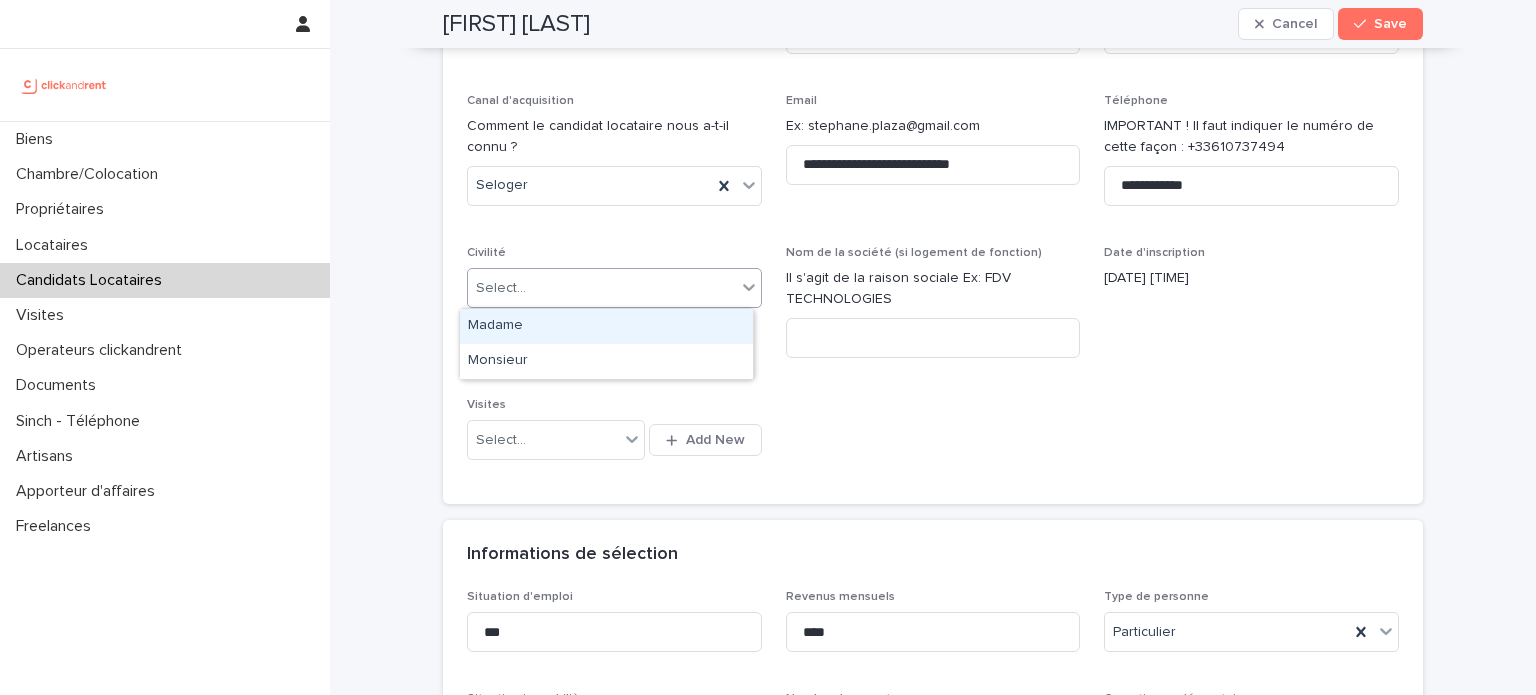 click on "Select..." at bounding box center (602, 288) 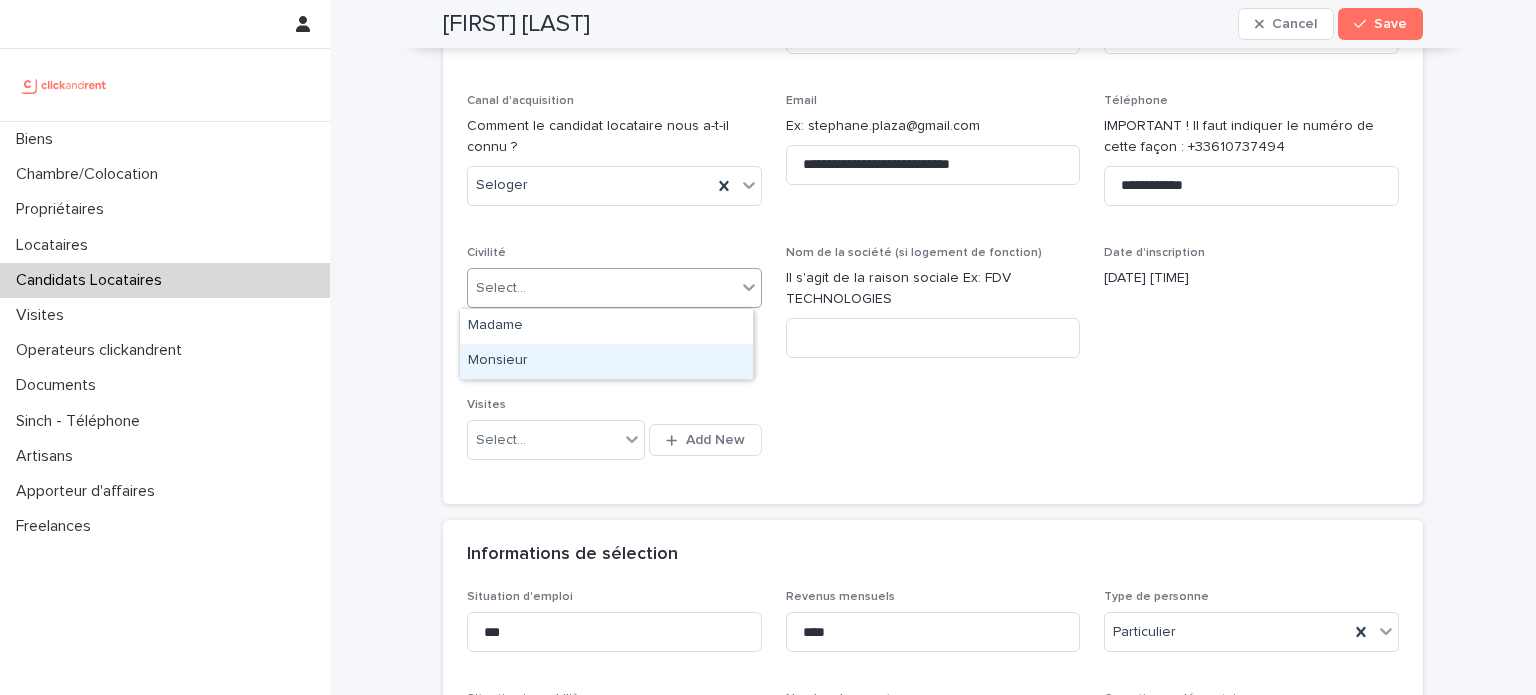 click on "Monsieur" at bounding box center [606, 361] 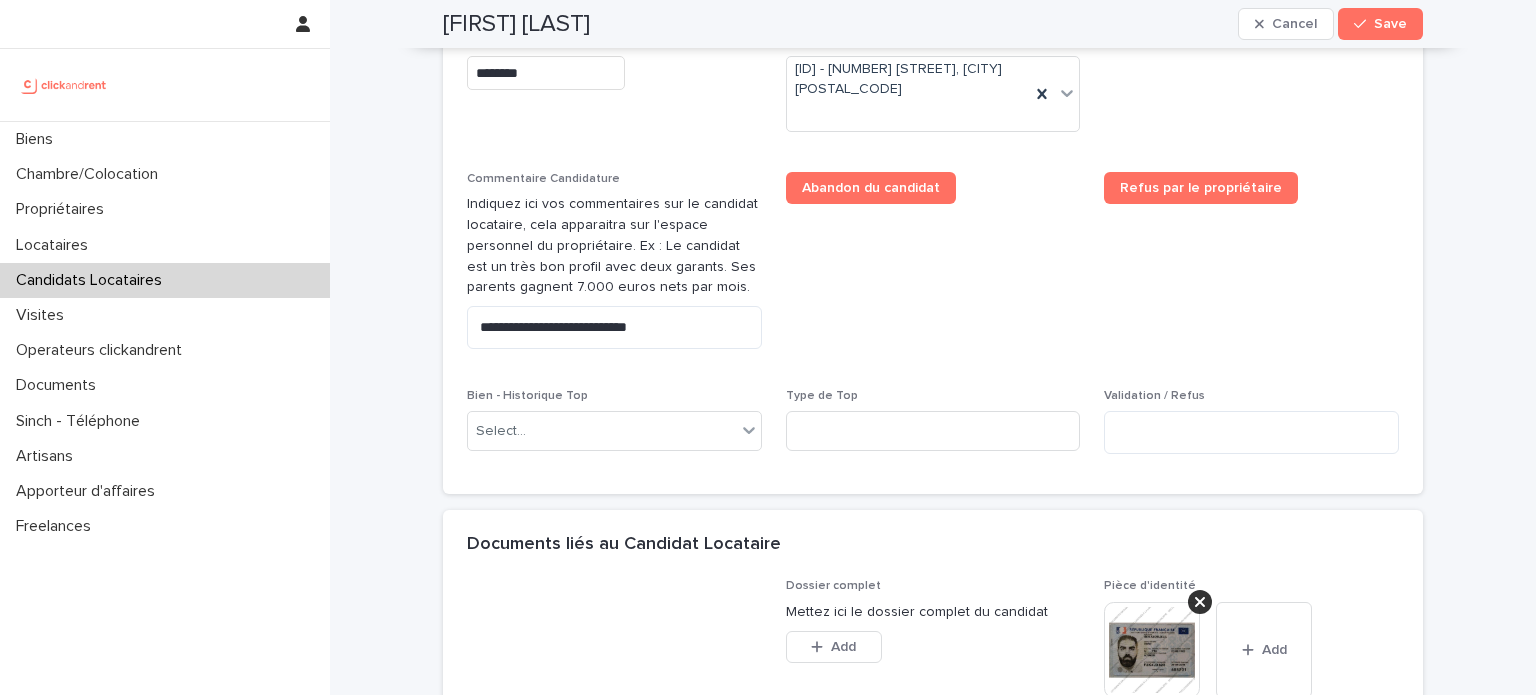 scroll, scrollTop: 1063, scrollLeft: 0, axis: vertical 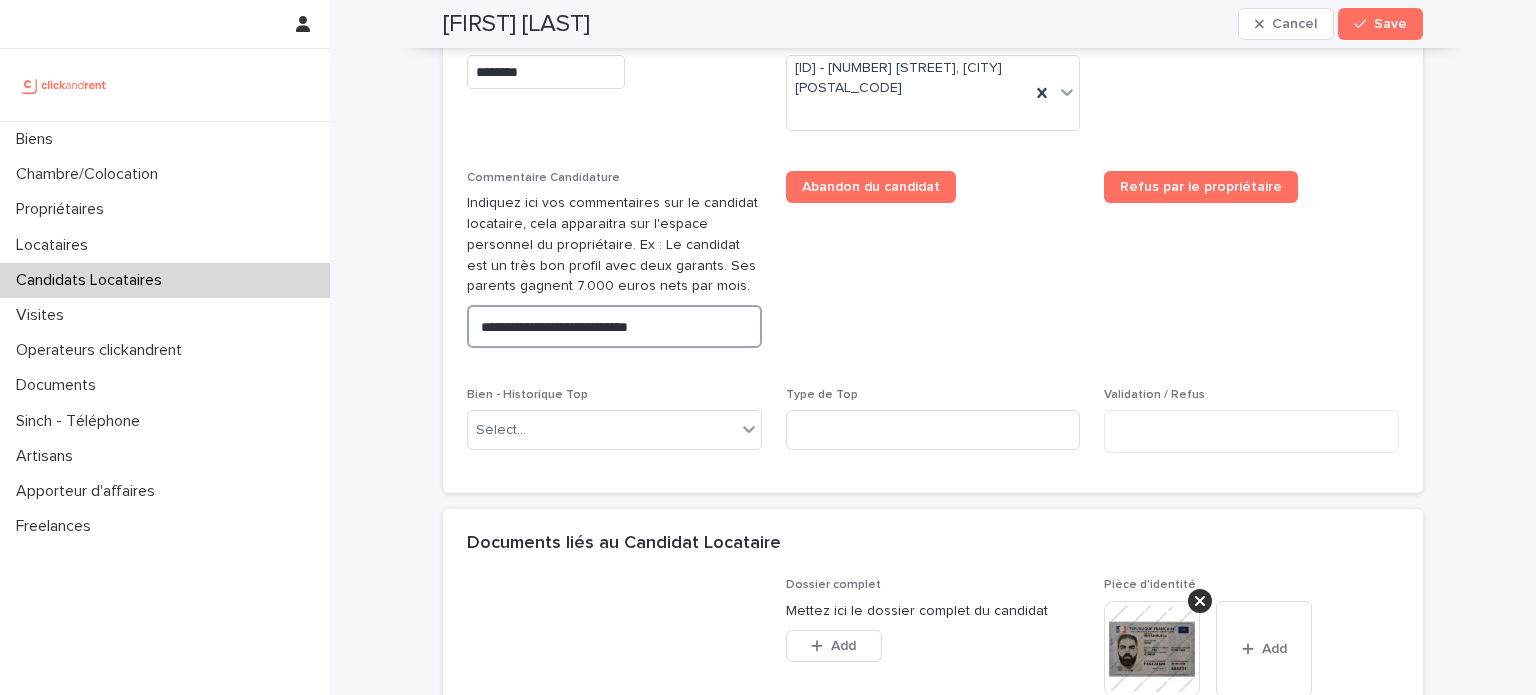 click on "**********" at bounding box center (614, 326) 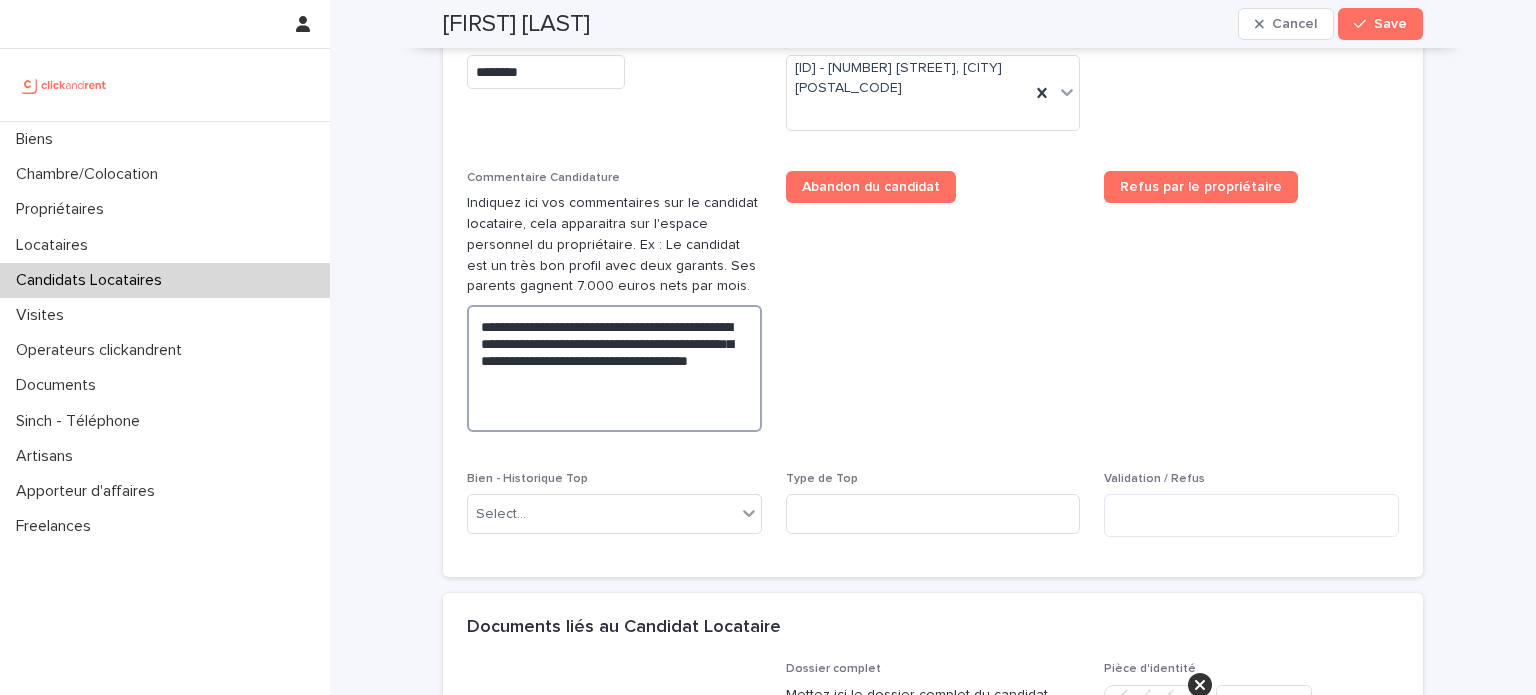 paste on "**********" 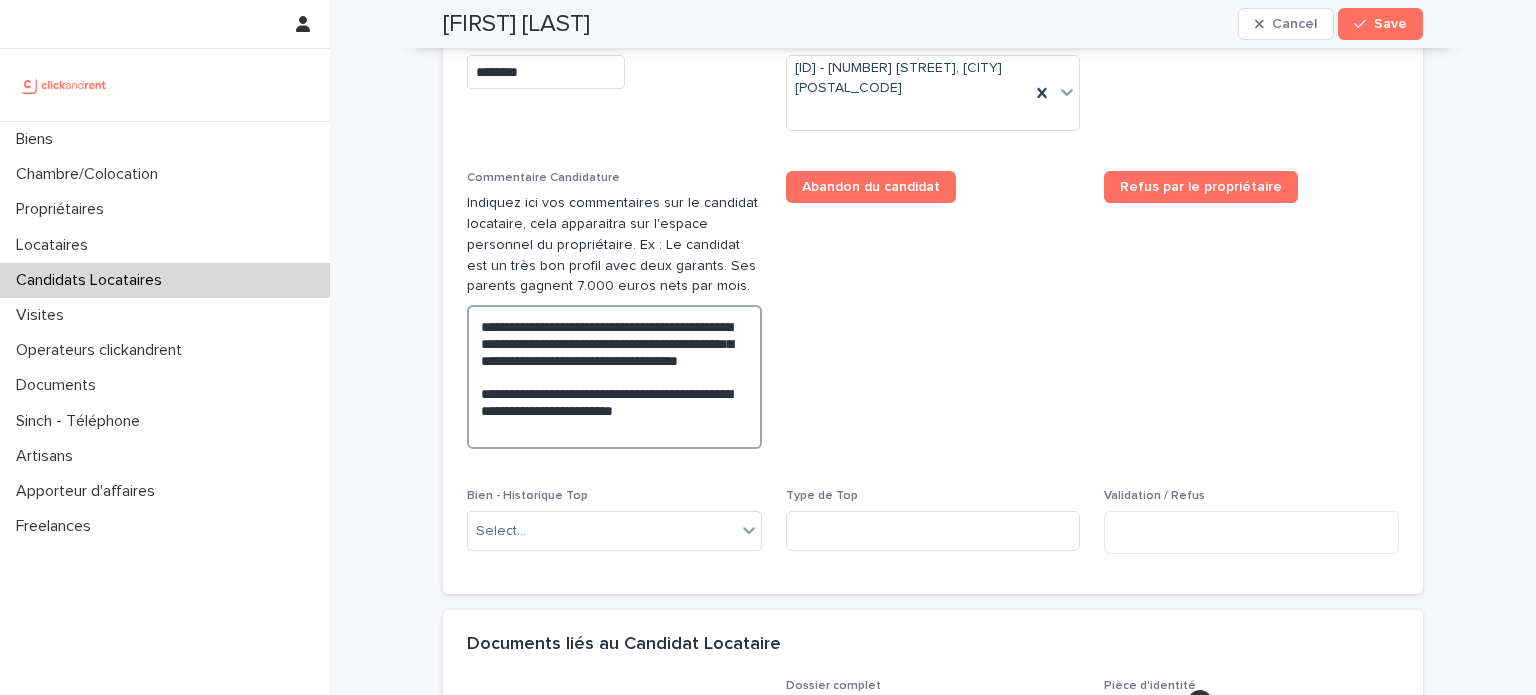 click on "**********" at bounding box center [614, 377] 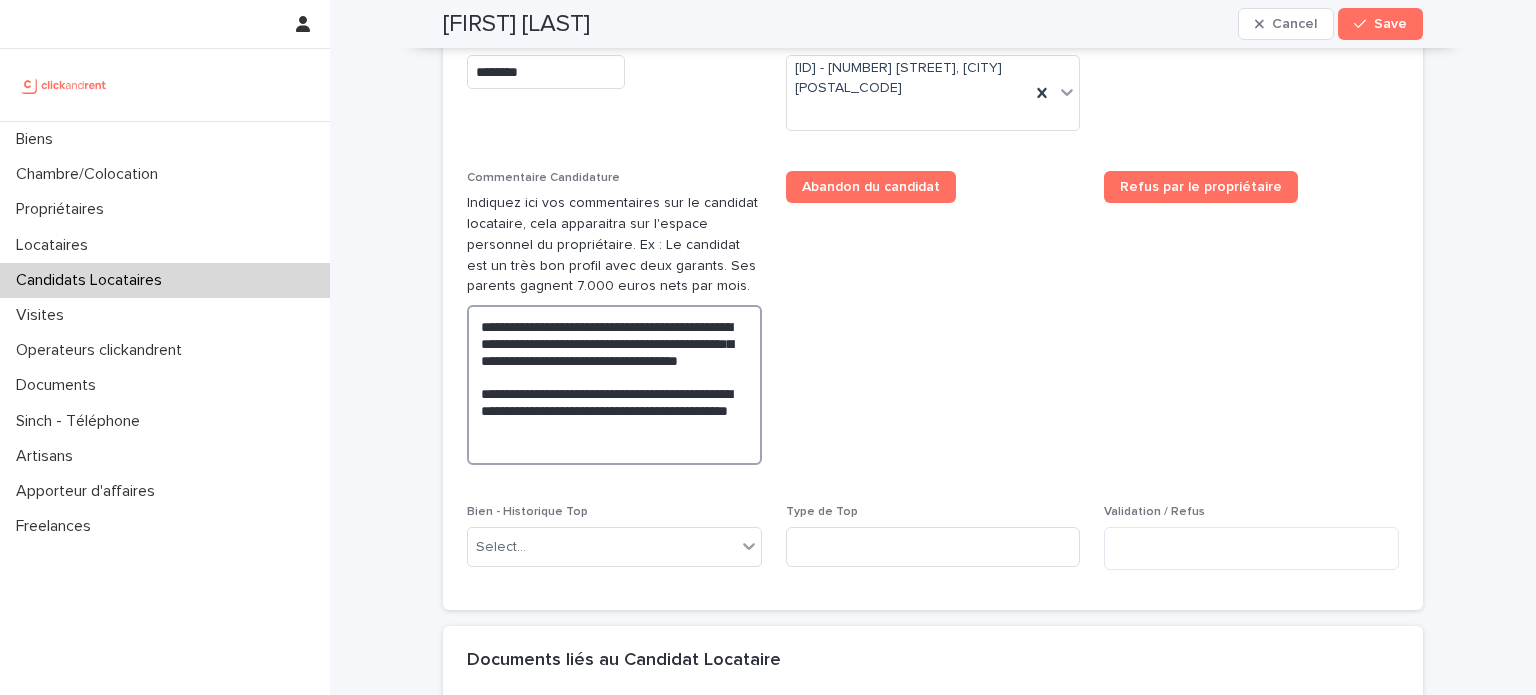 click on "**********" at bounding box center [614, 385] 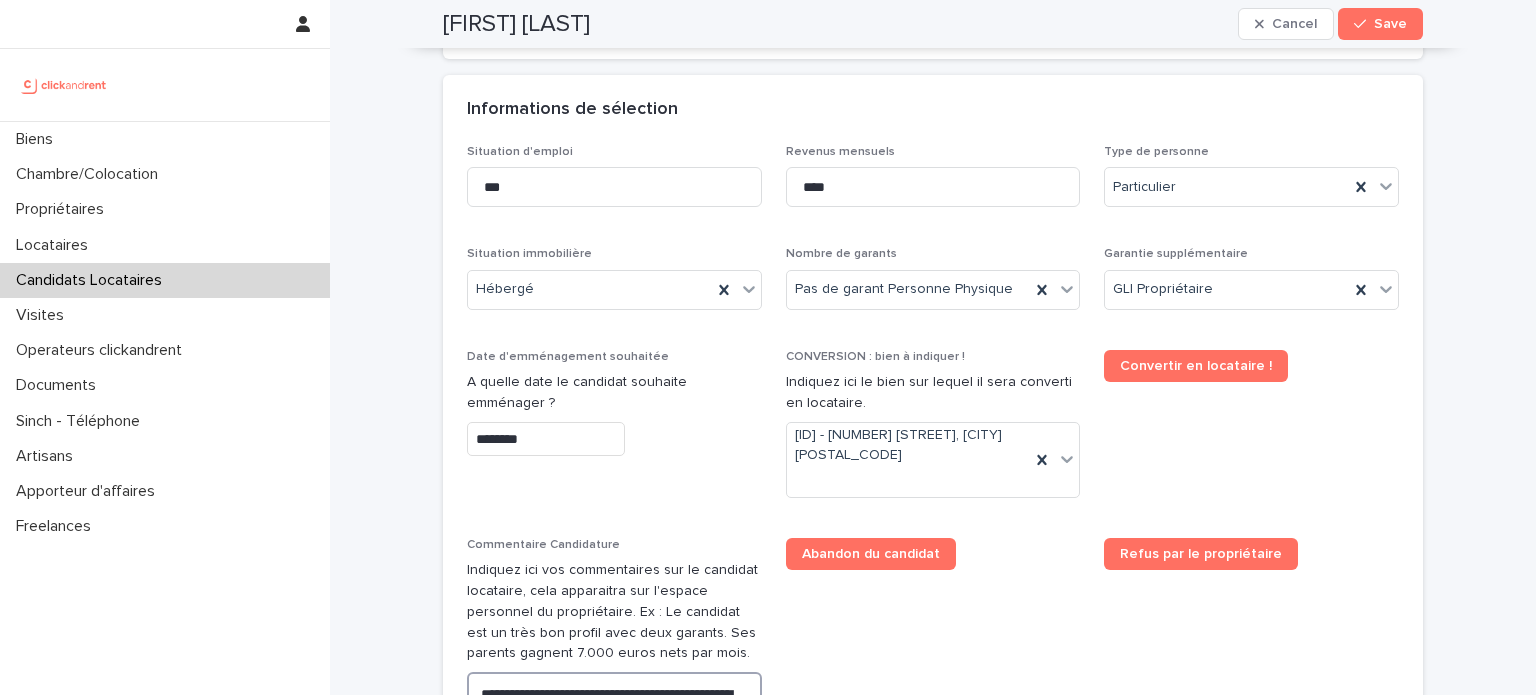 scroll, scrollTop: 695, scrollLeft: 0, axis: vertical 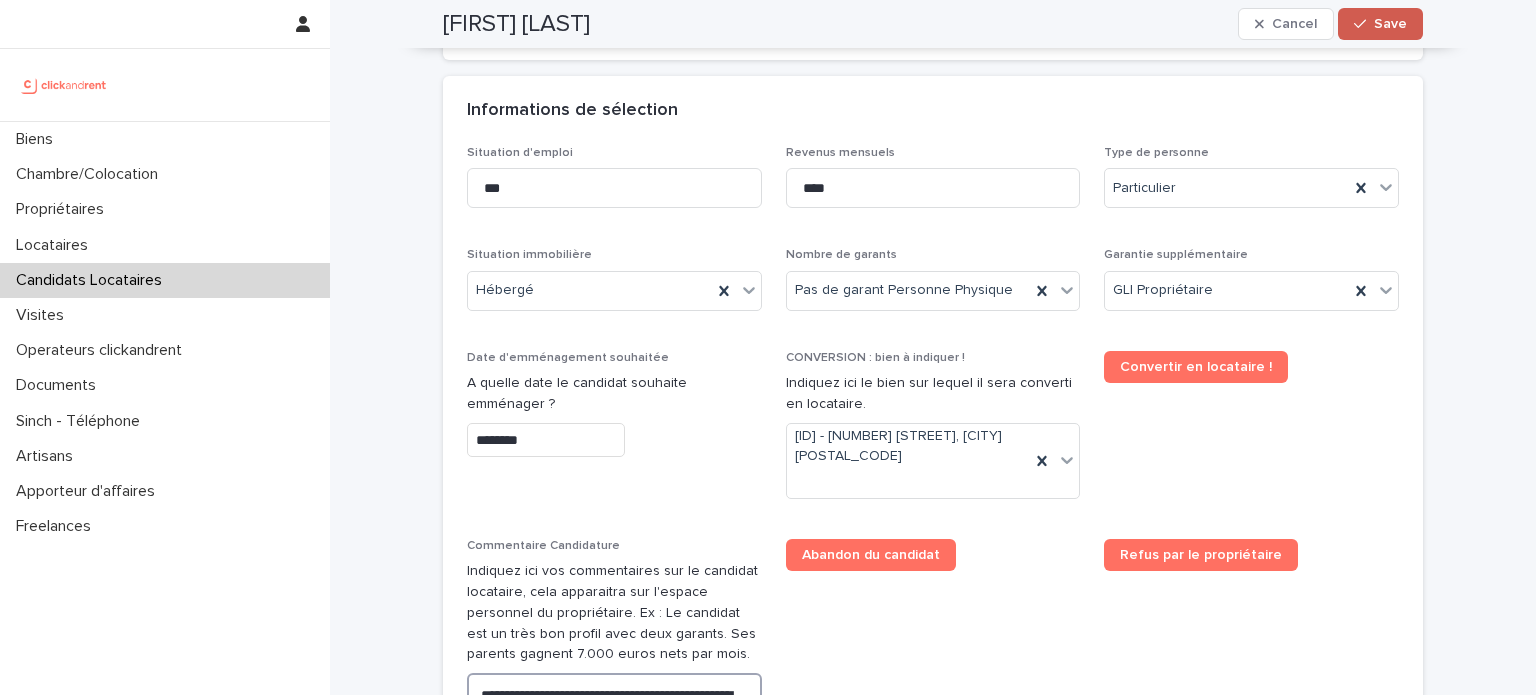 type on "**********" 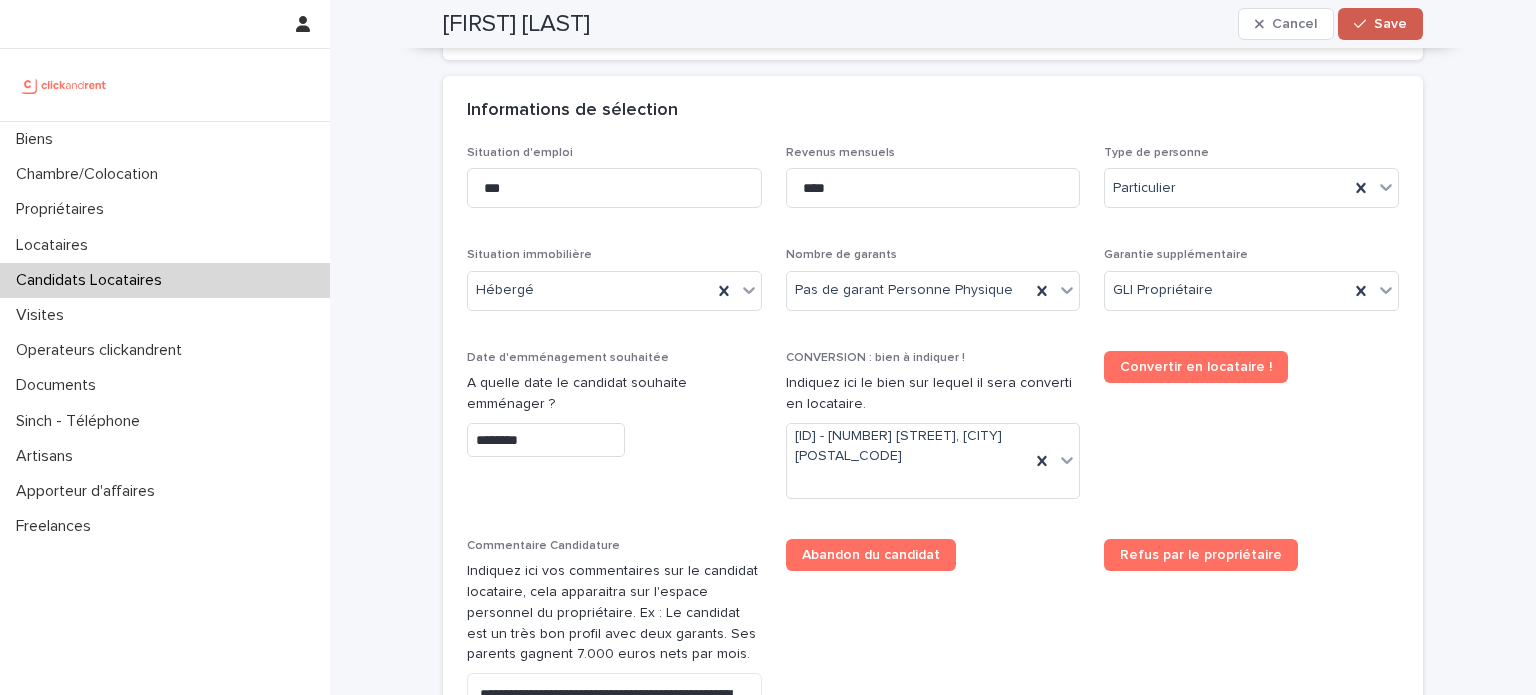 click on "Save" at bounding box center (1390, 24) 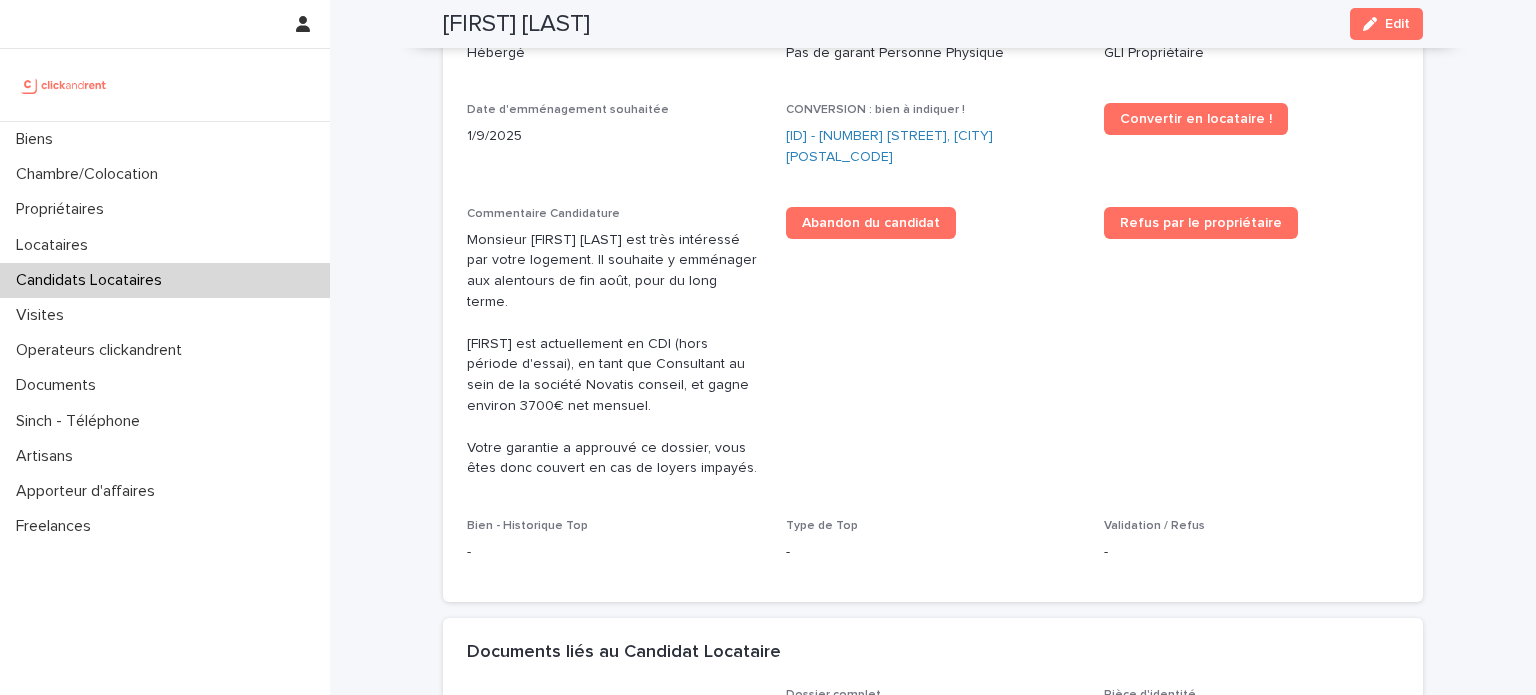 scroll, scrollTop: 372, scrollLeft: 0, axis: vertical 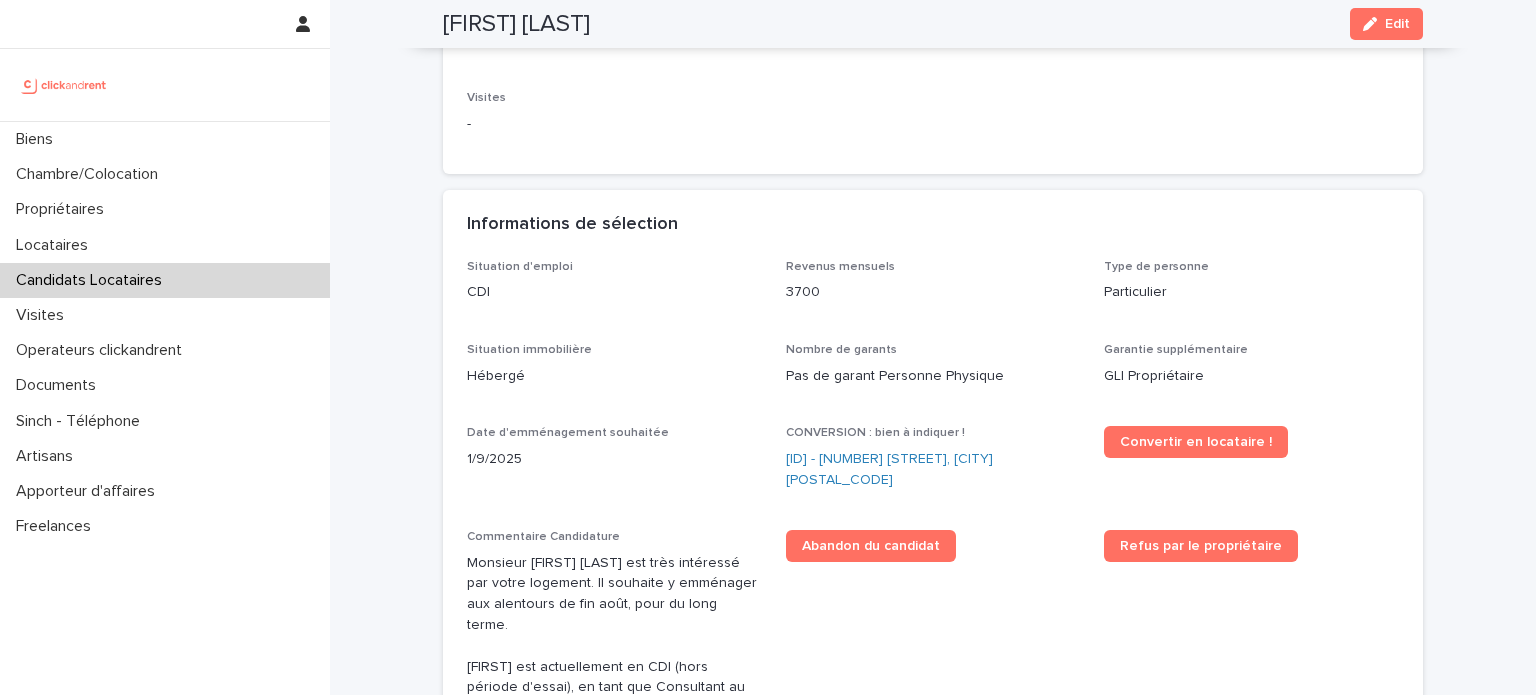 drag, startPoint x: 672, startPoint y: 11, endPoint x: 437, endPoint y: 25, distance: 235.41666 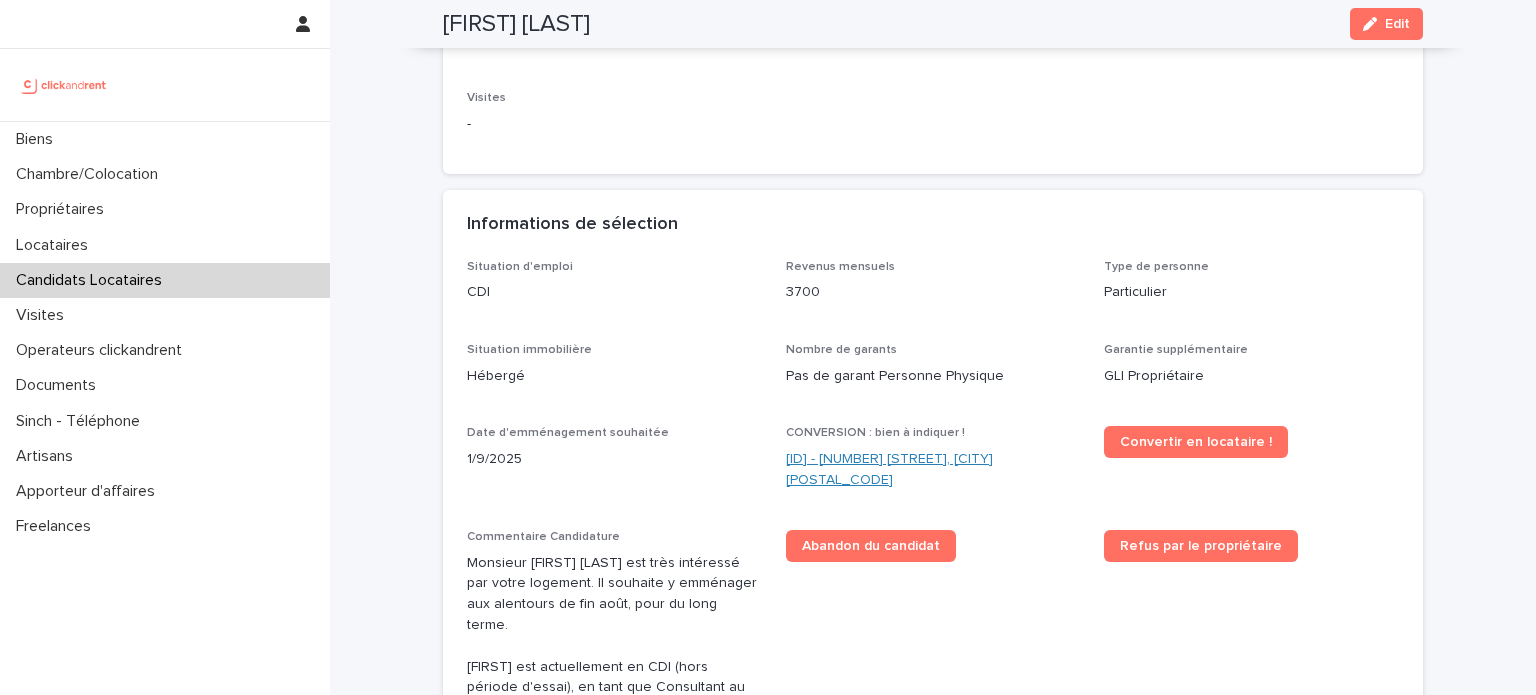 click on "A1530 - 33 Avenue des Martyrs de Chateaubriant,  Orly 94310" at bounding box center [933, 470] 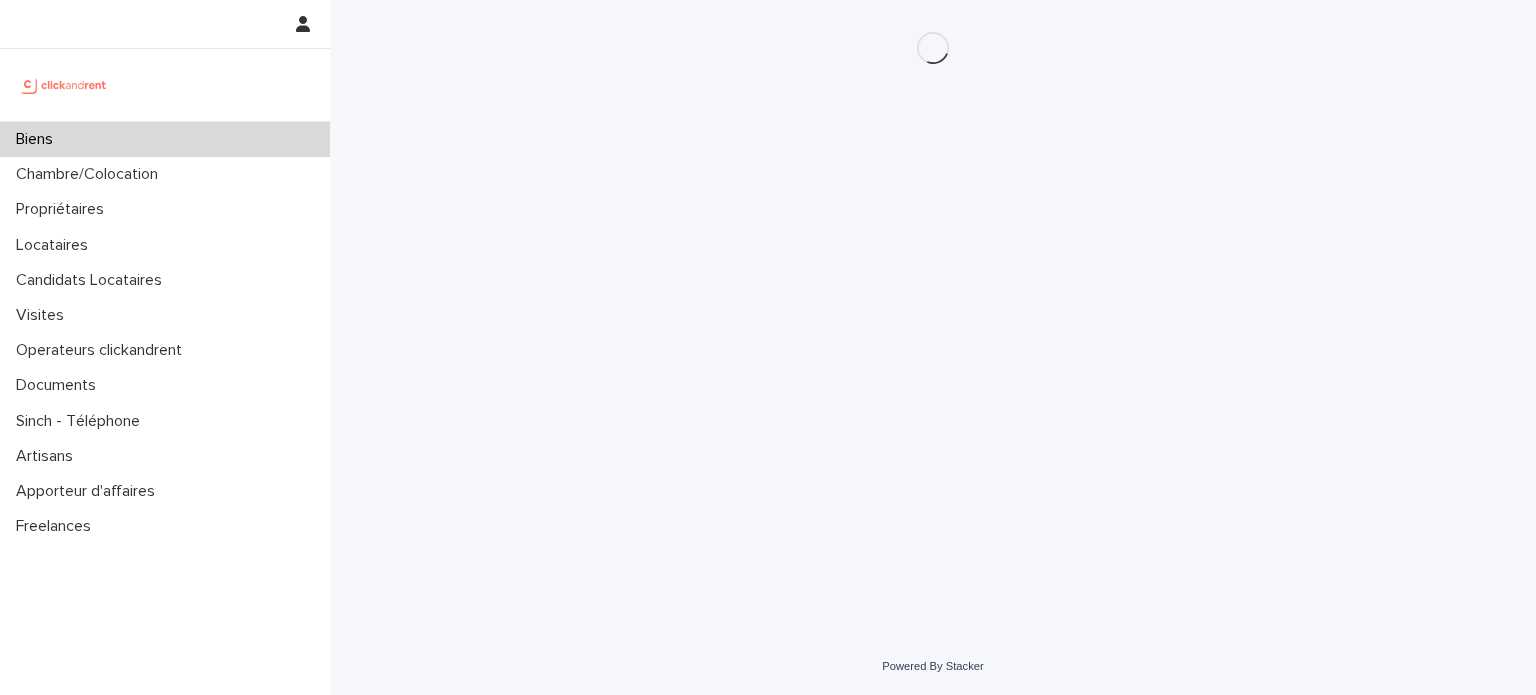 scroll, scrollTop: 0, scrollLeft: 0, axis: both 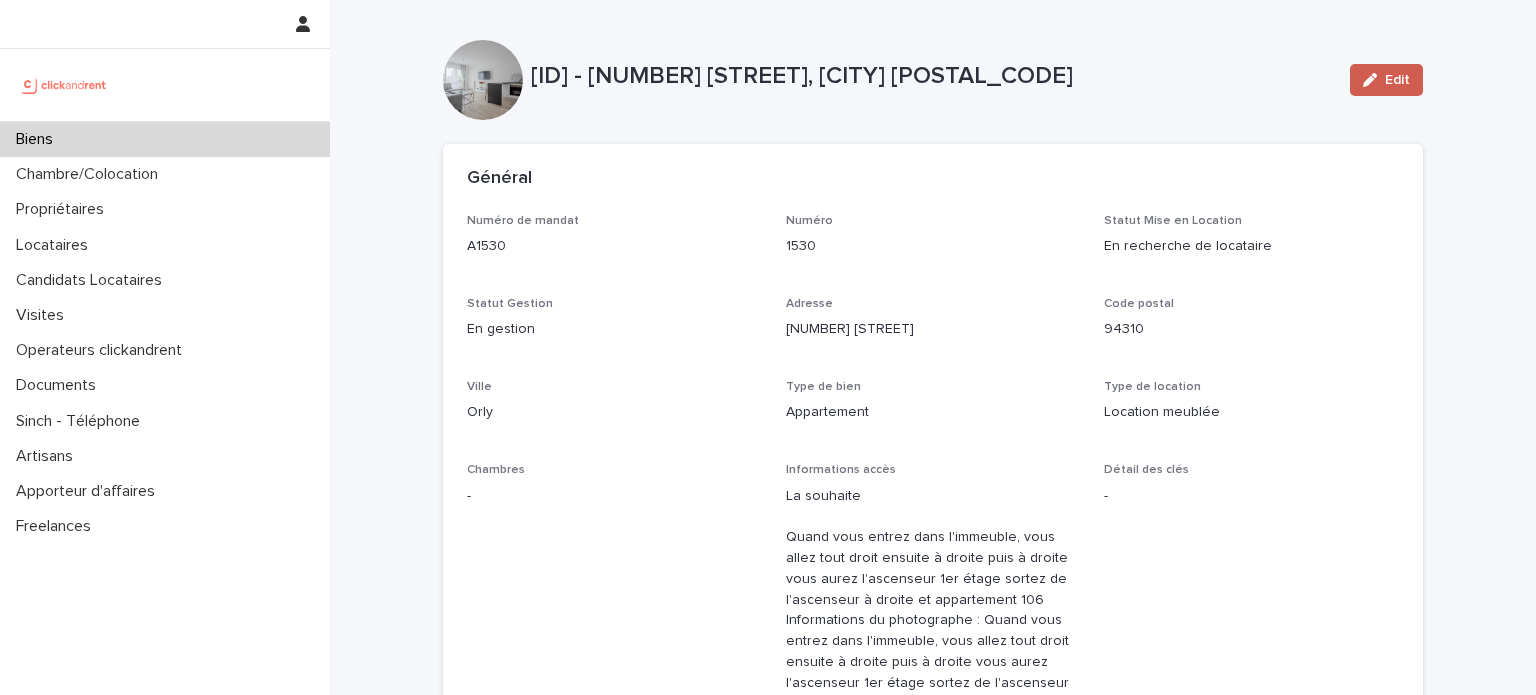 click 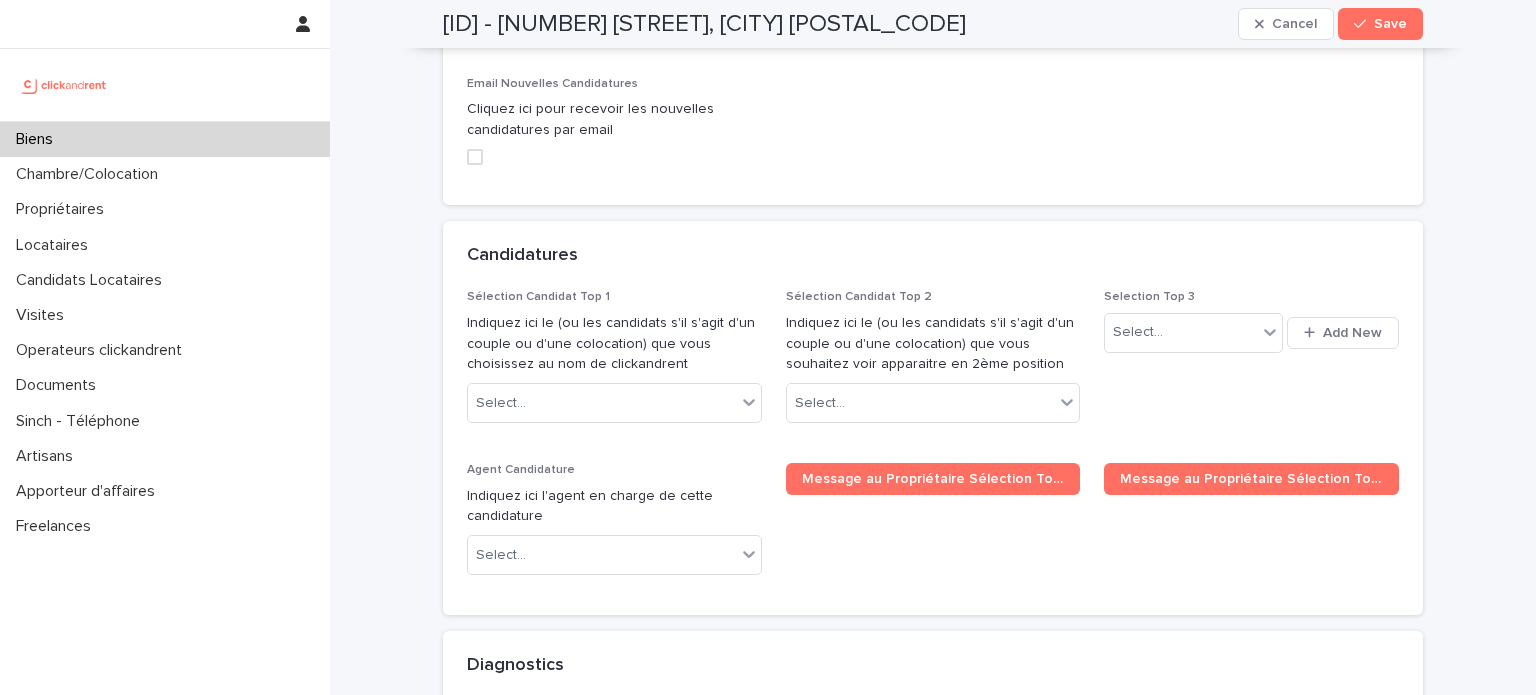 scroll, scrollTop: 9696, scrollLeft: 0, axis: vertical 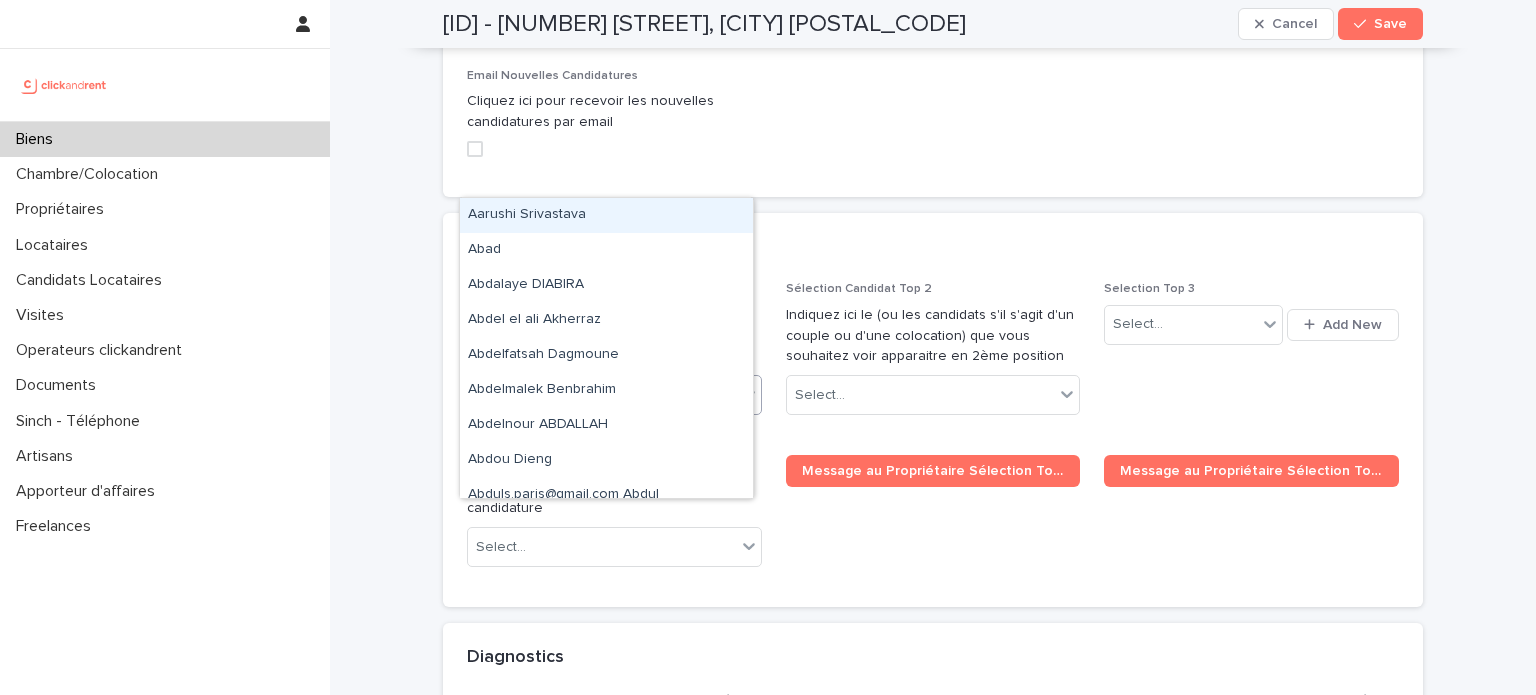 click on "Select..." at bounding box center [602, 395] 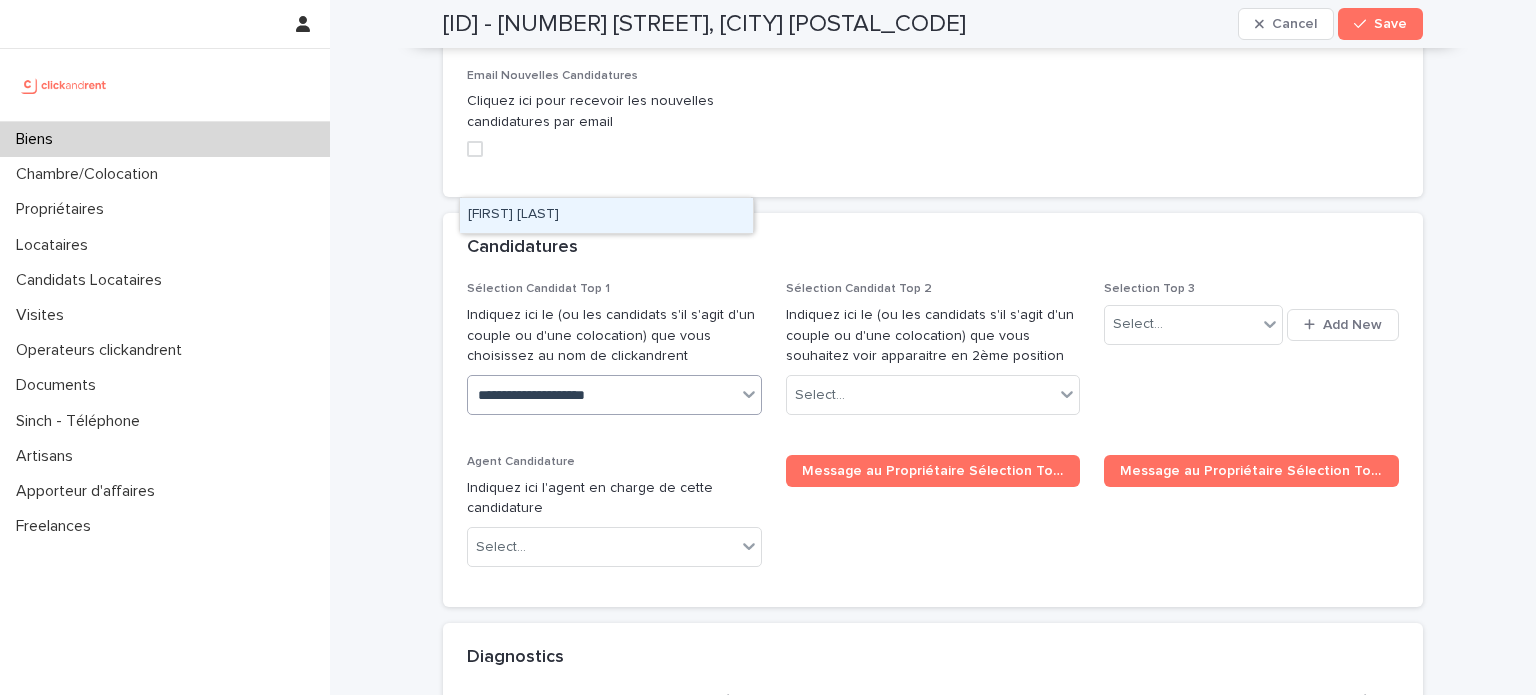 click on "Bechir Ben abdeljelil" at bounding box center (606, 215) 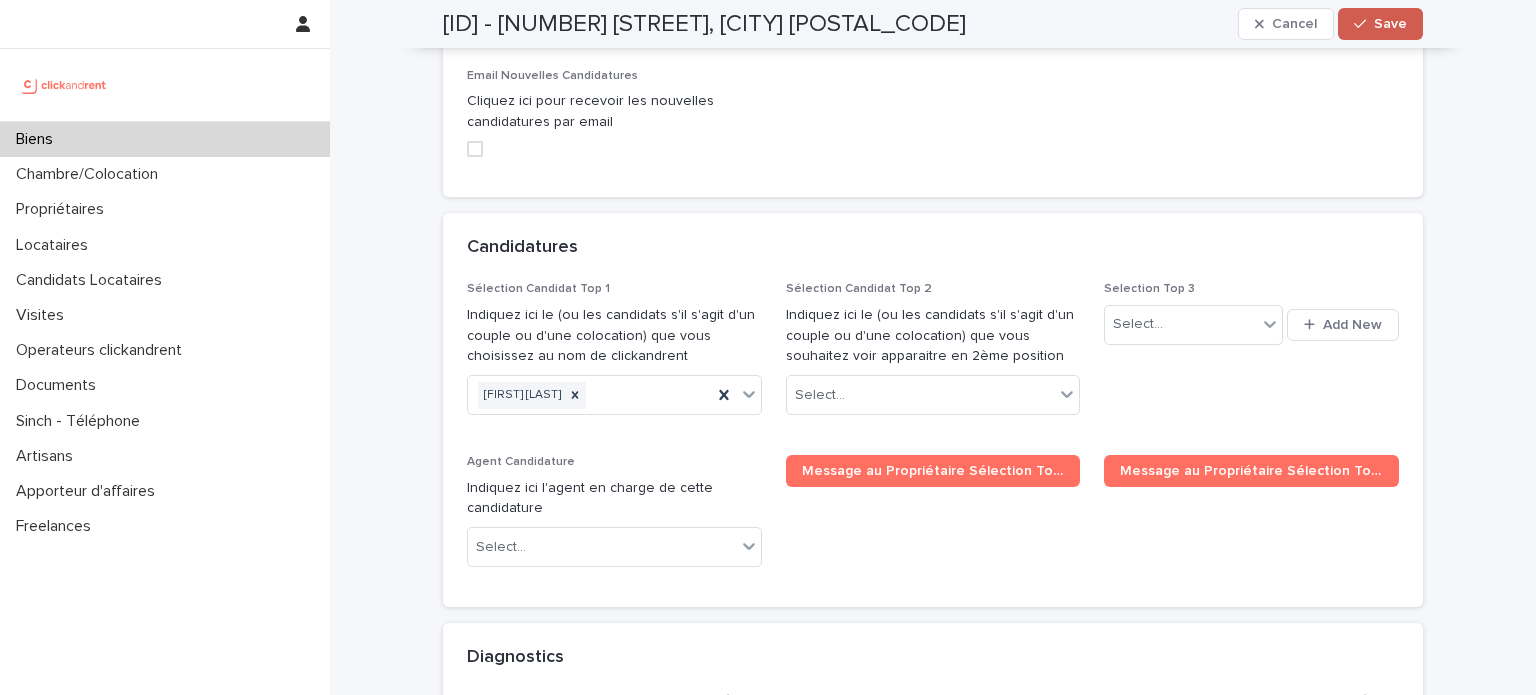 click on "Save" at bounding box center (1380, 24) 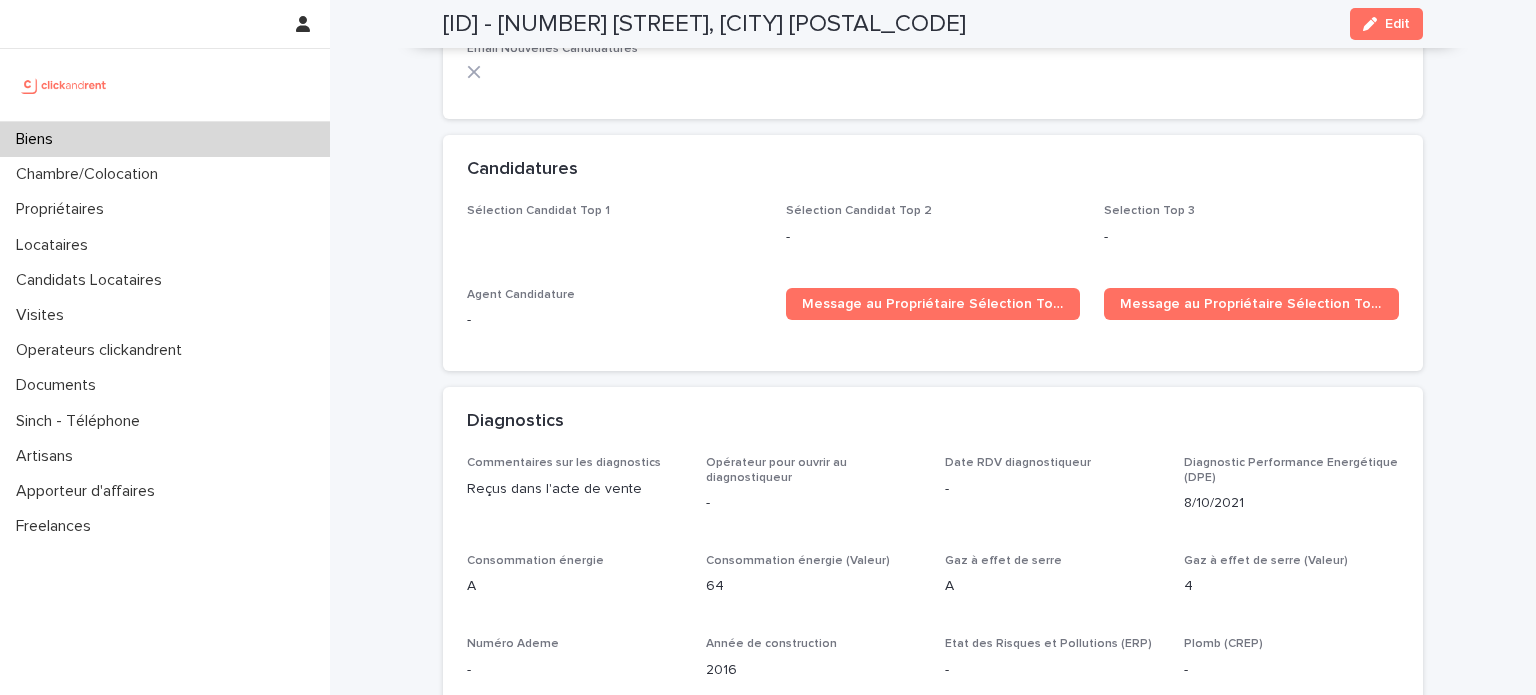 scroll, scrollTop: 6027, scrollLeft: 0, axis: vertical 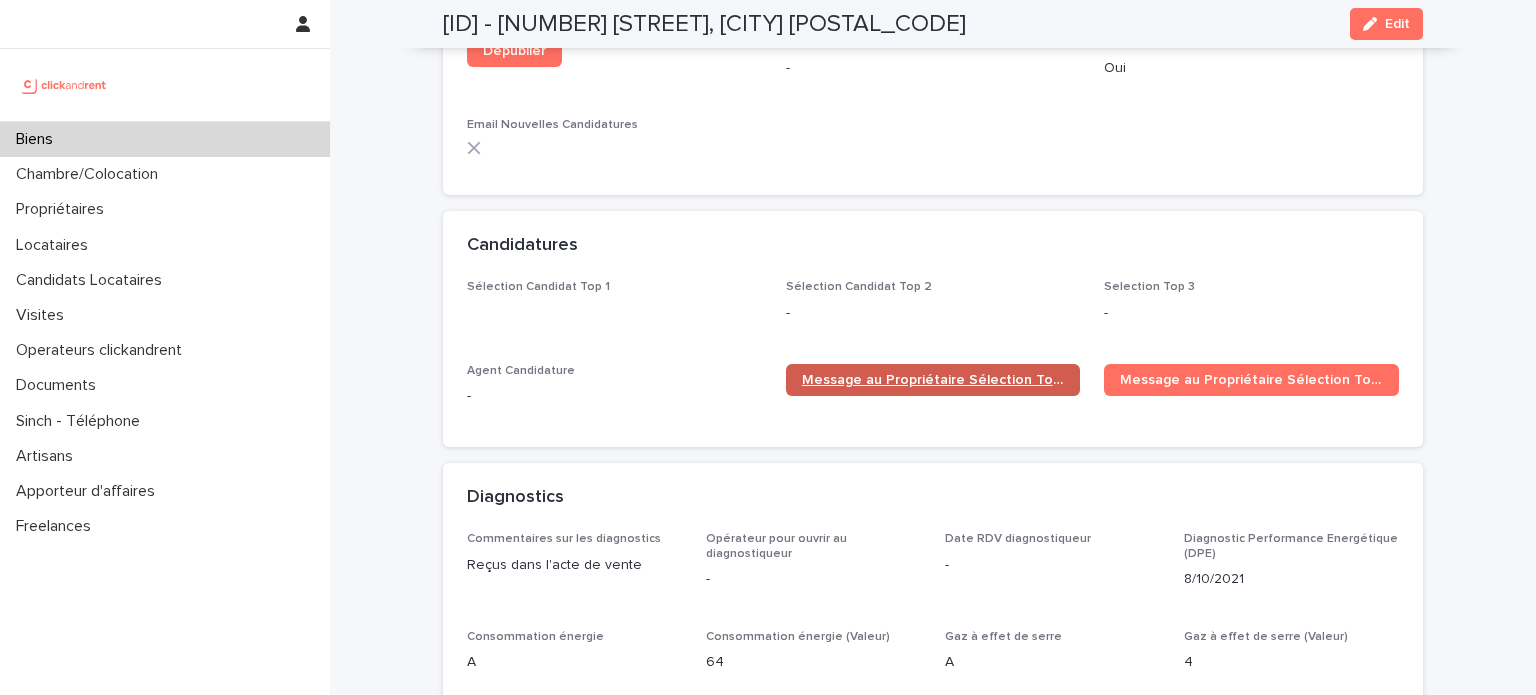 click on "Message au Propriétaire Sélection Top 1" at bounding box center (933, 380) 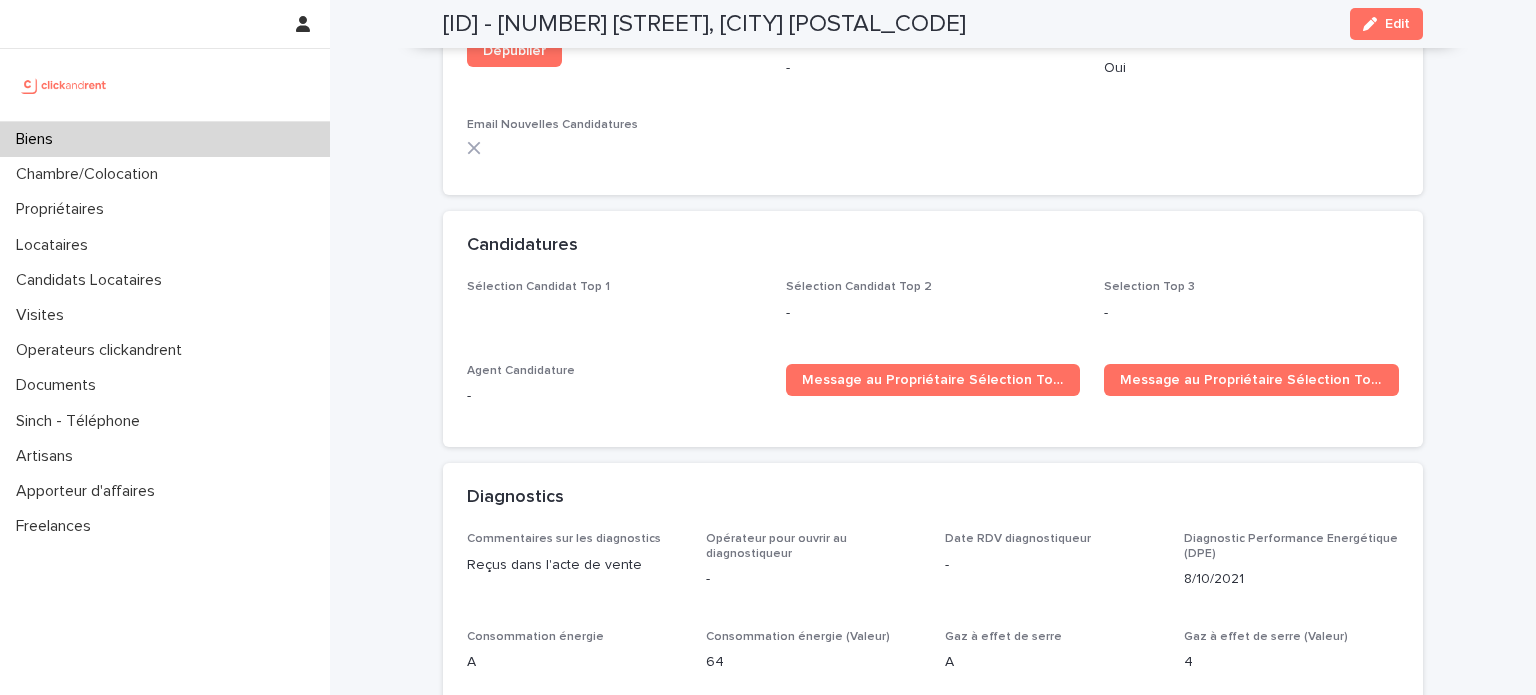 click on "Biens" at bounding box center [165, 139] 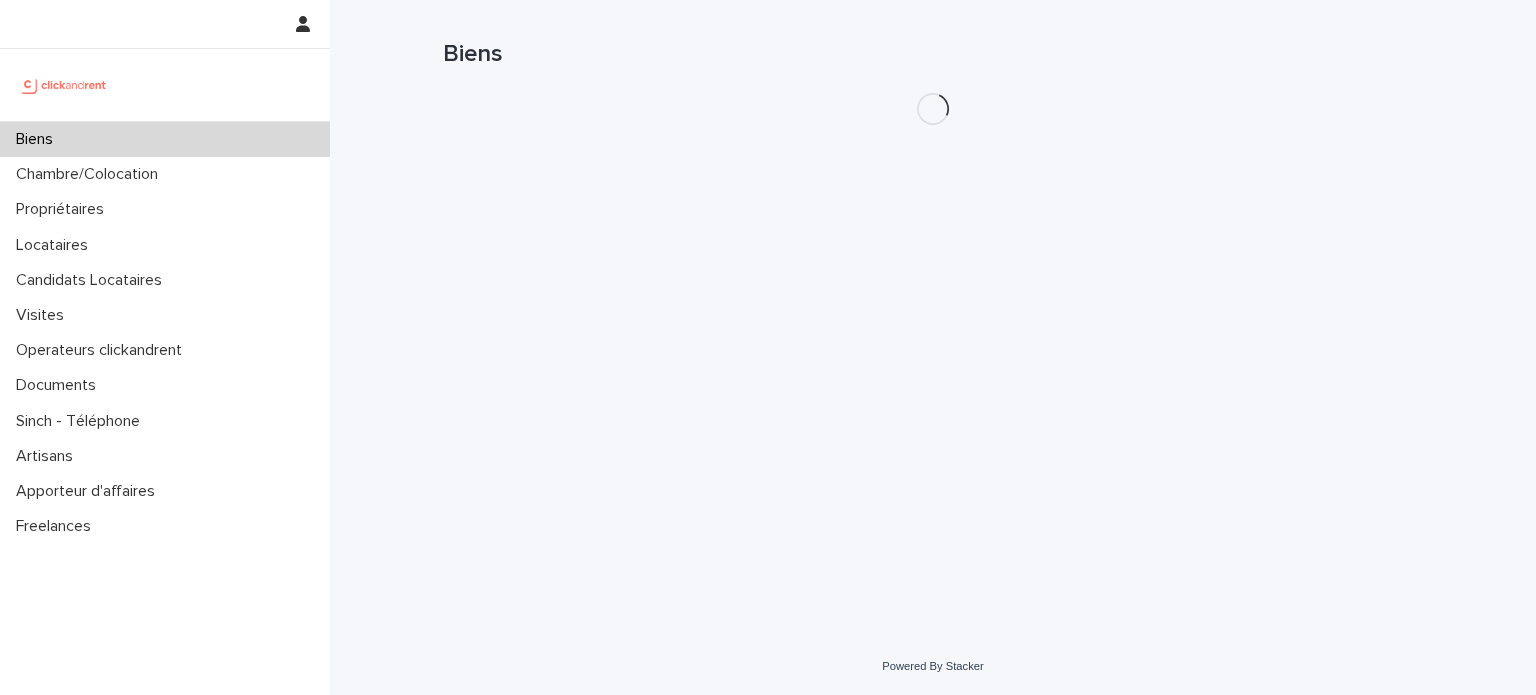 scroll, scrollTop: 0, scrollLeft: 0, axis: both 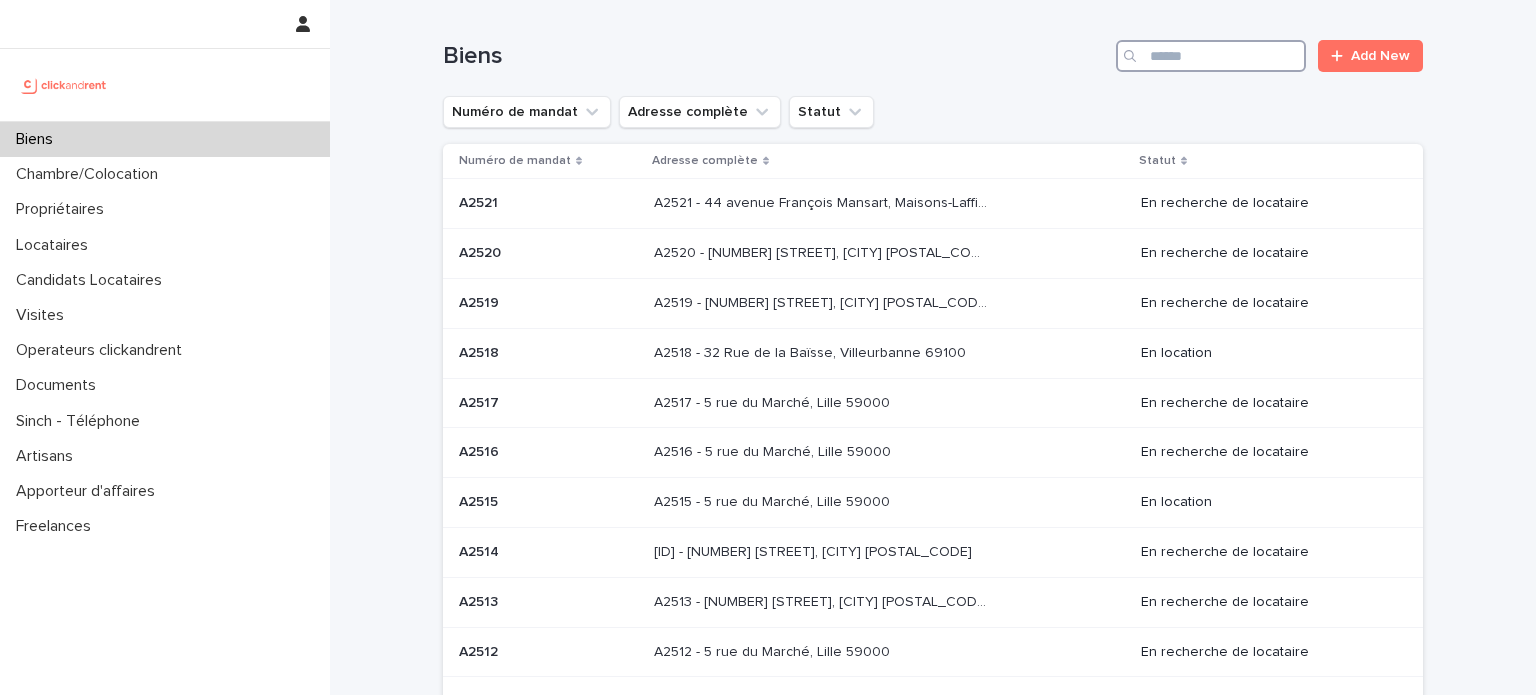 click at bounding box center [1211, 56] 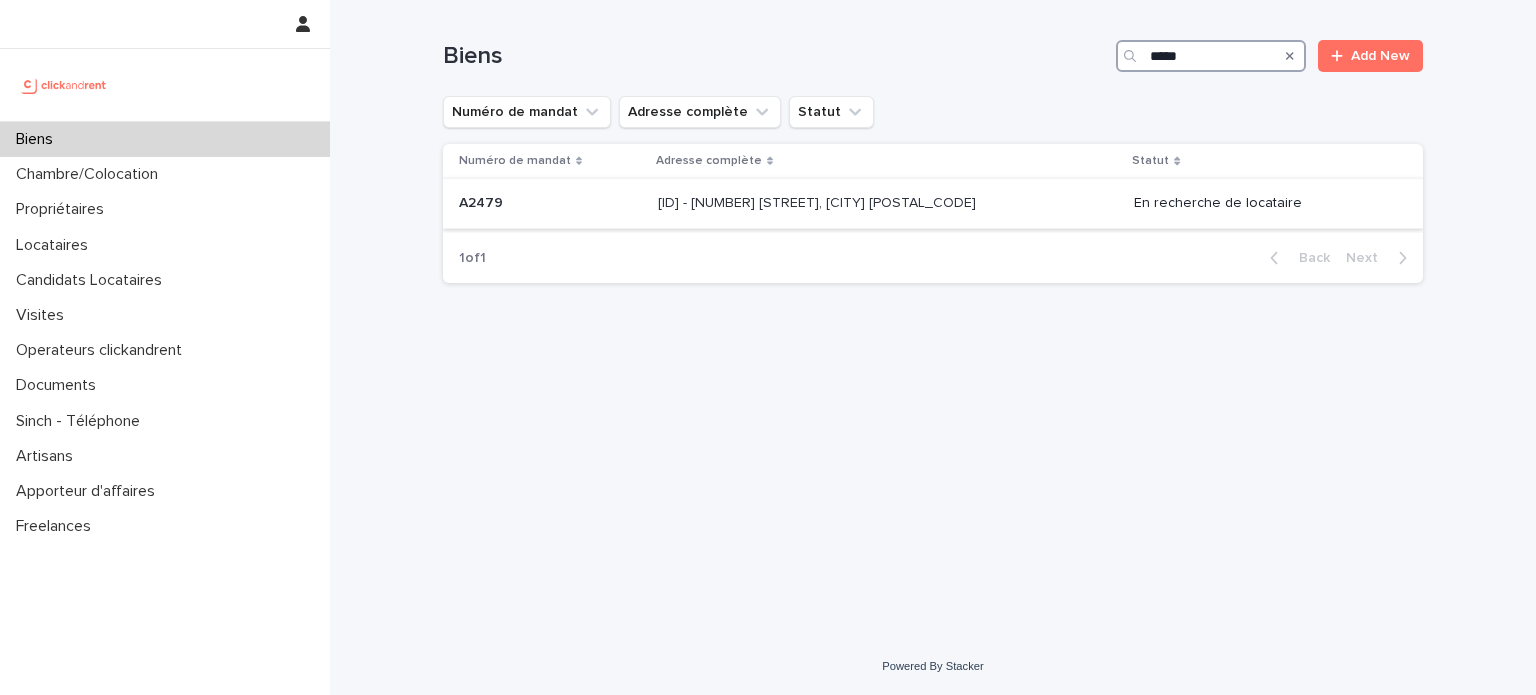 type on "*****" 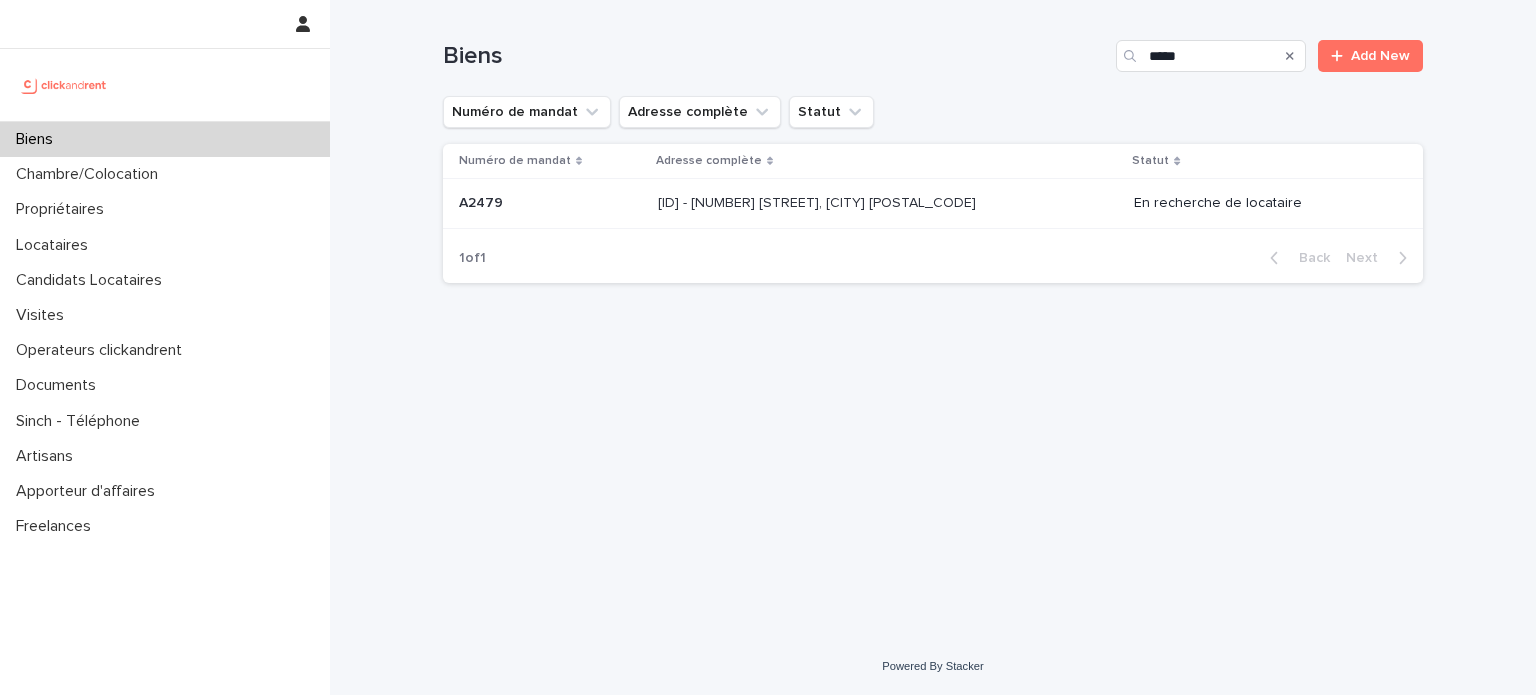 click at bounding box center (824, 203) 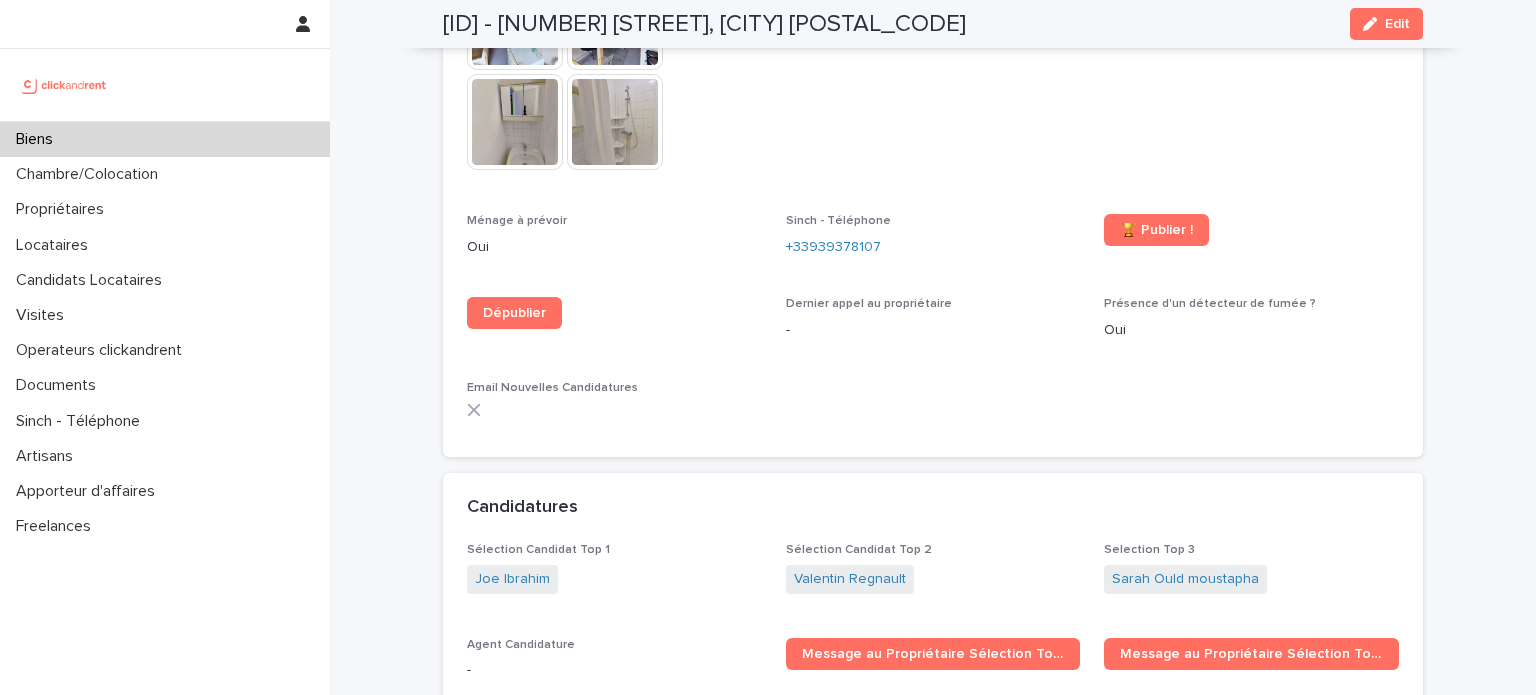 scroll, scrollTop: 5835, scrollLeft: 0, axis: vertical 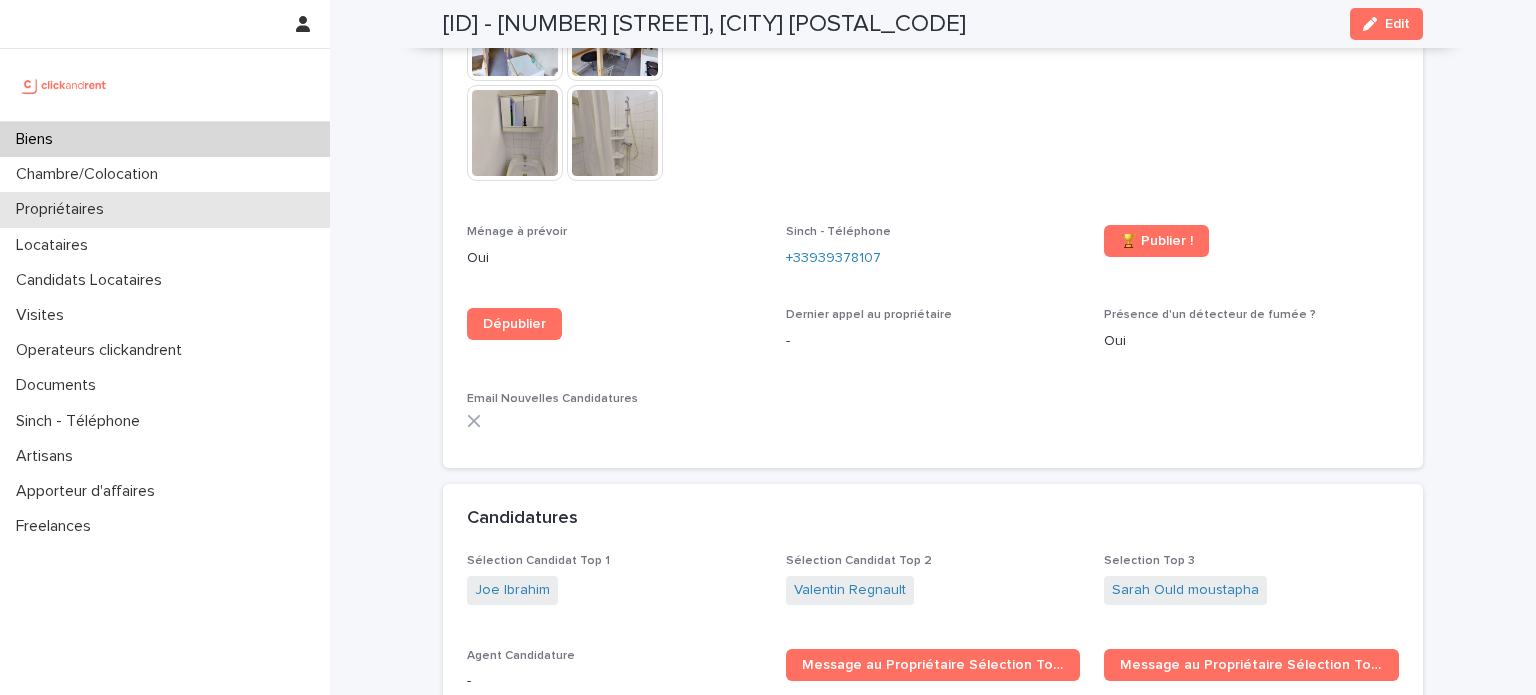 click on "Propriétaires" at bounding box center [64, 209] 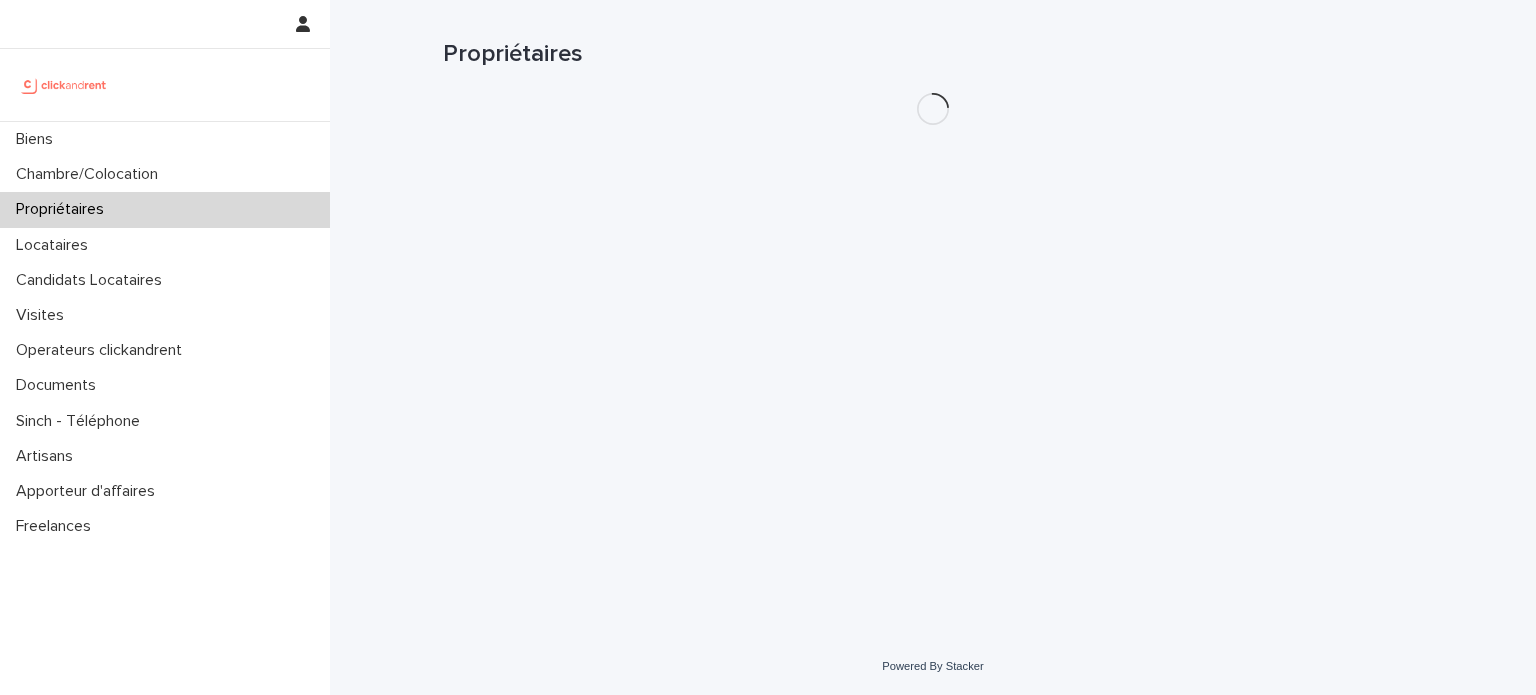 scroll, scrollTop: 0, scrollLeft: 0, axis: both 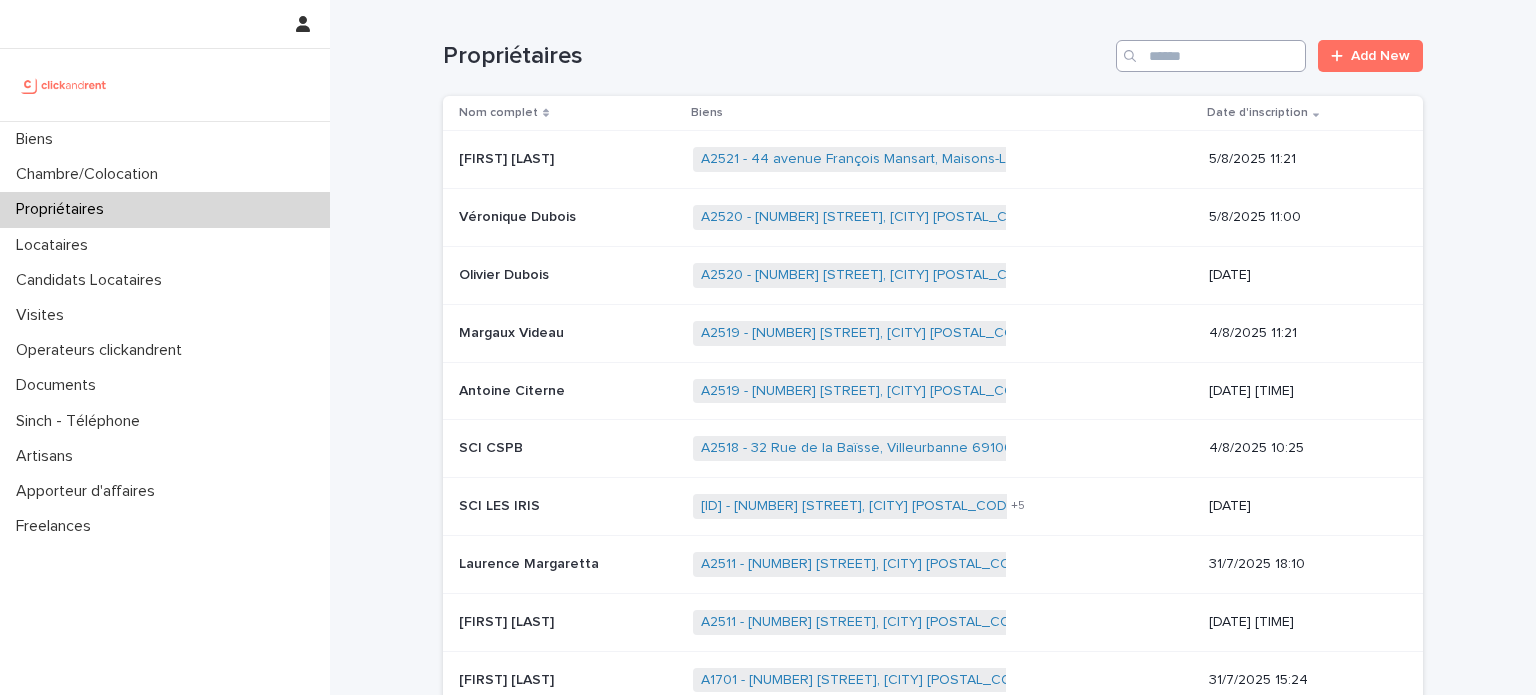 drag, startPoint x: 1174, startPoint y: 74, endPoint x: 1186, endPoint y: 63, distance: 16.27882 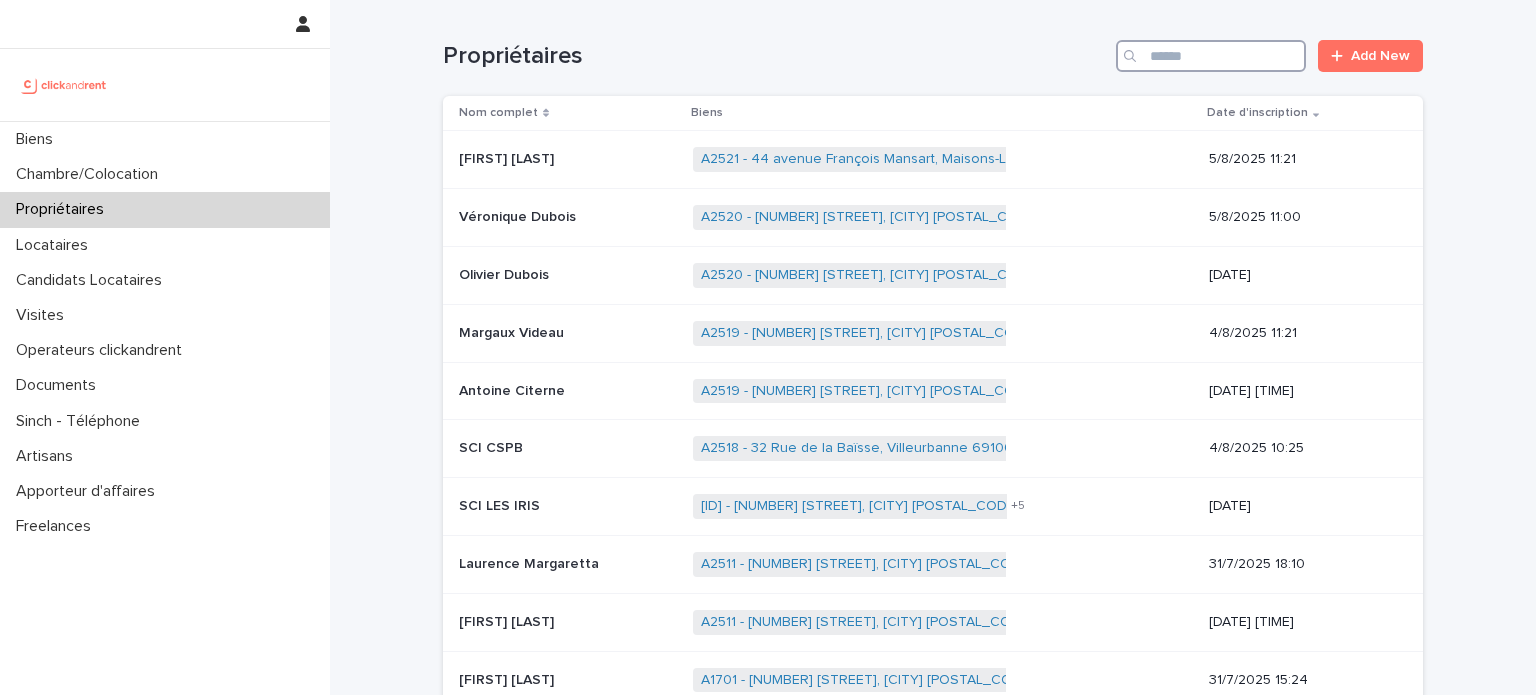 click at bounding box center (1211, 56) 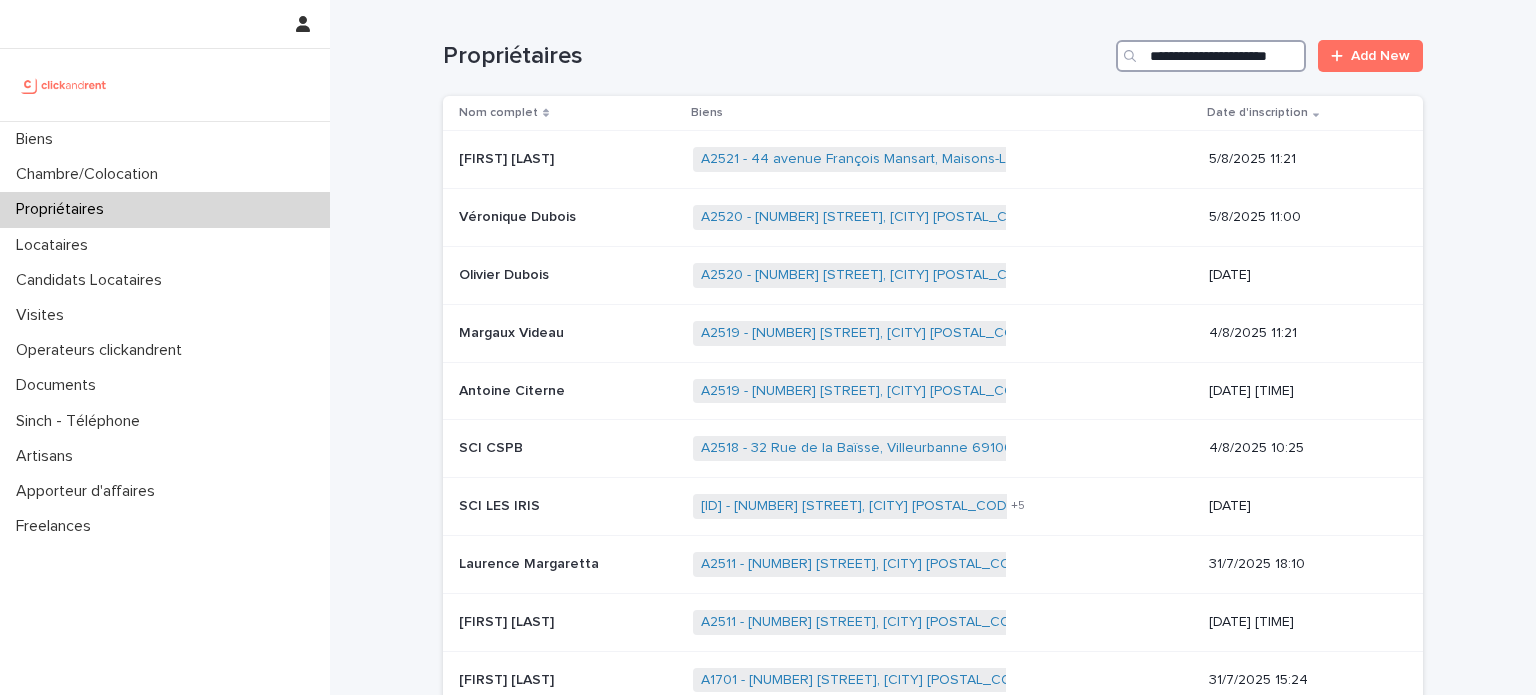 scroll, scrollTop: 0, scrollLeft: 28, axis: horizontal 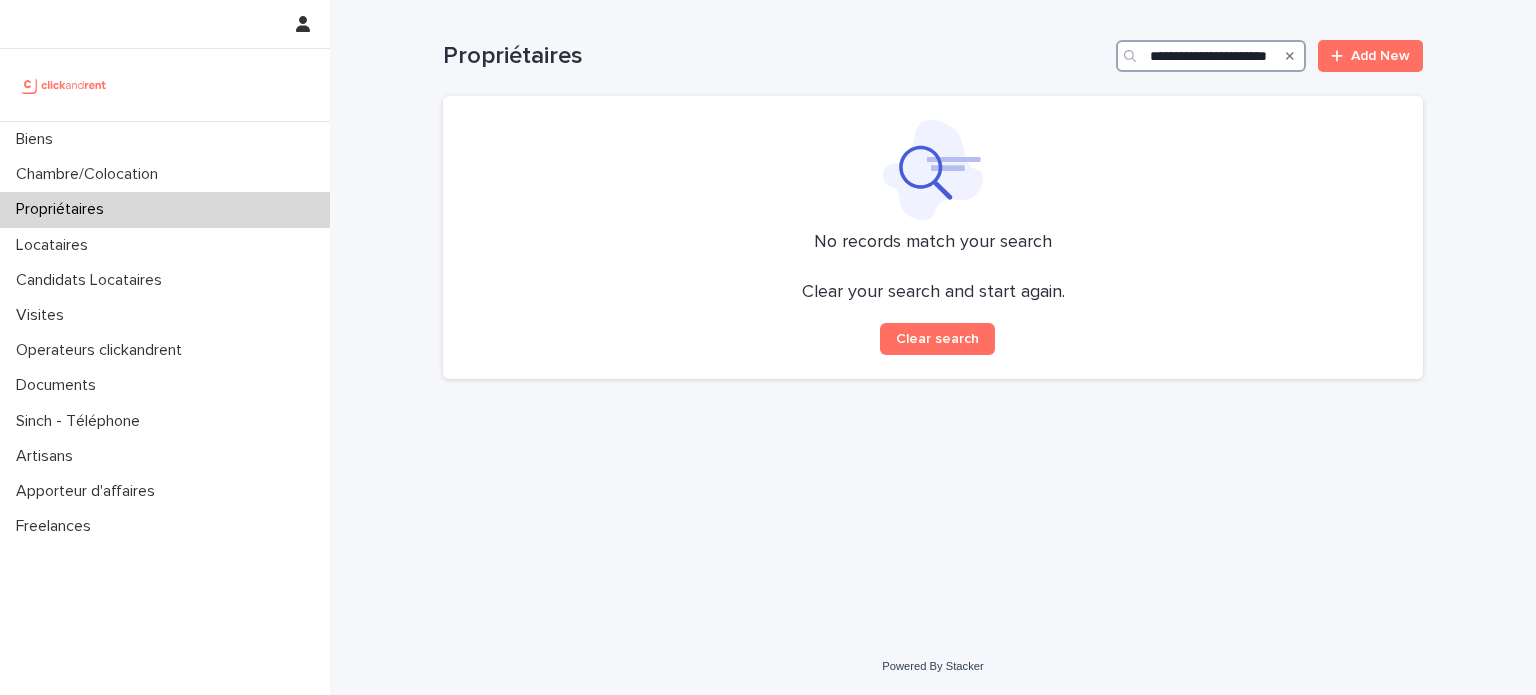 type on "**********" 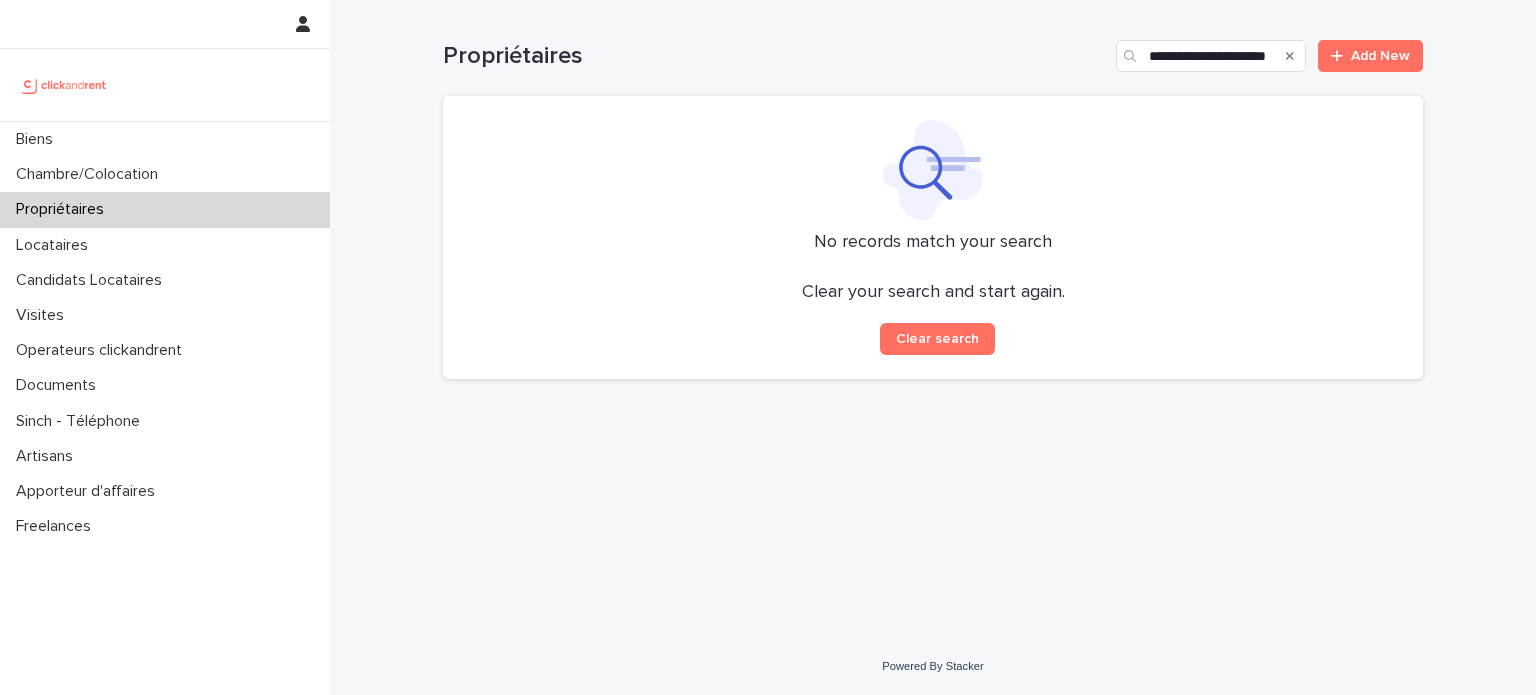 click 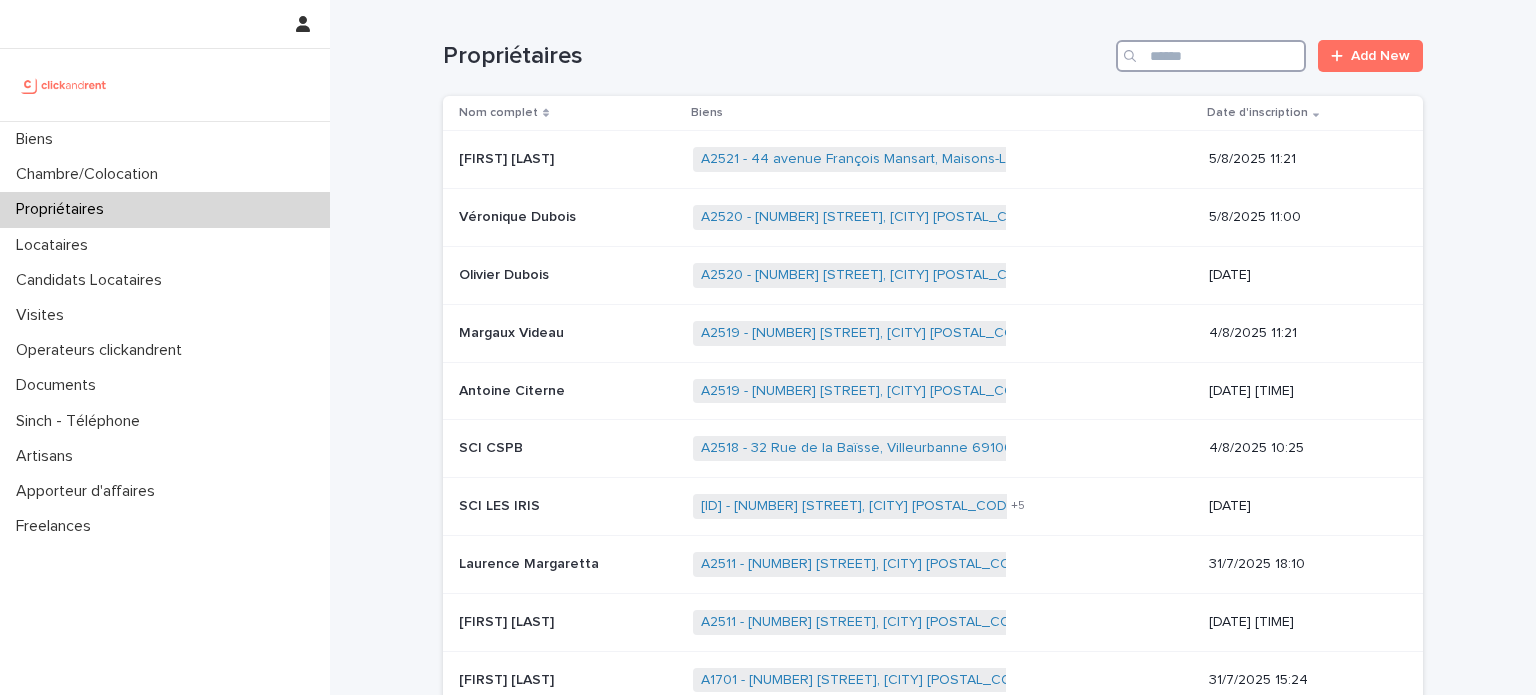 click at bounding box center [1211, 56] 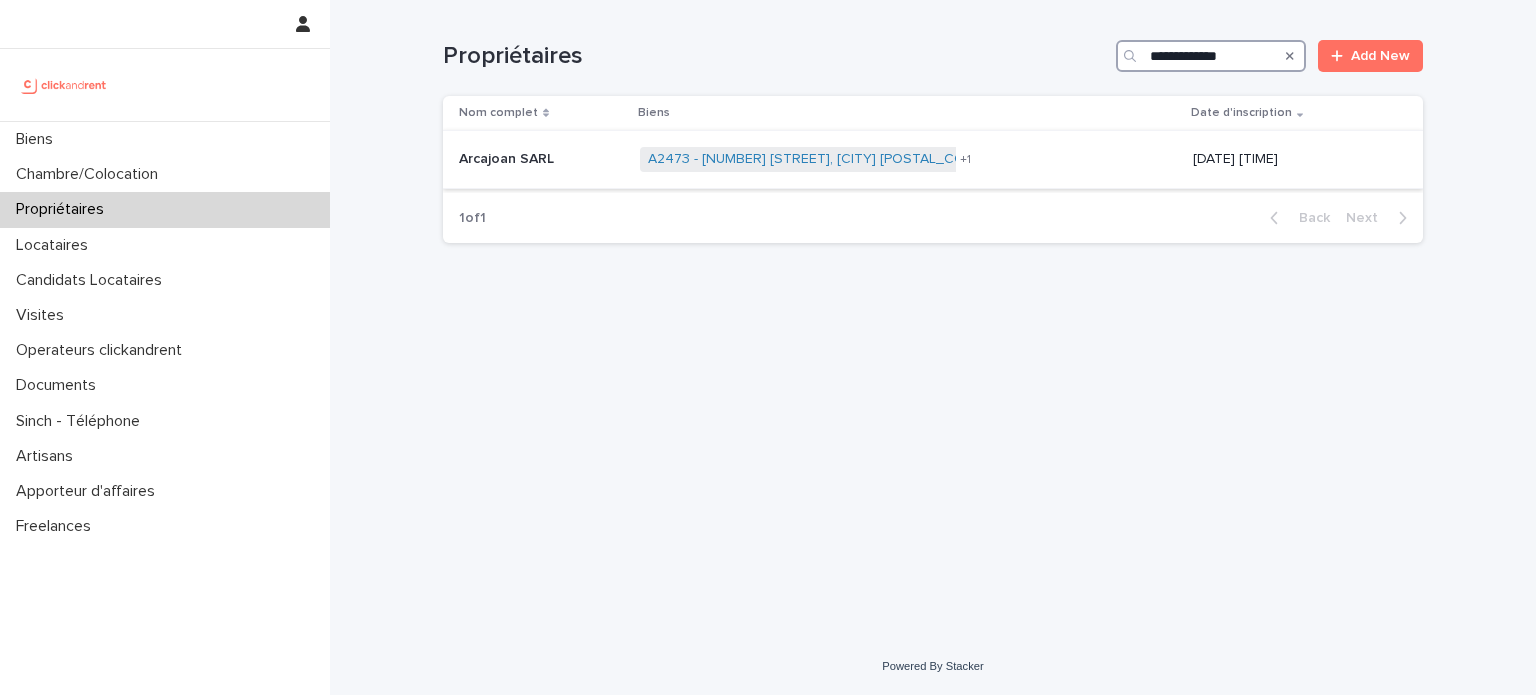 type on "**********" 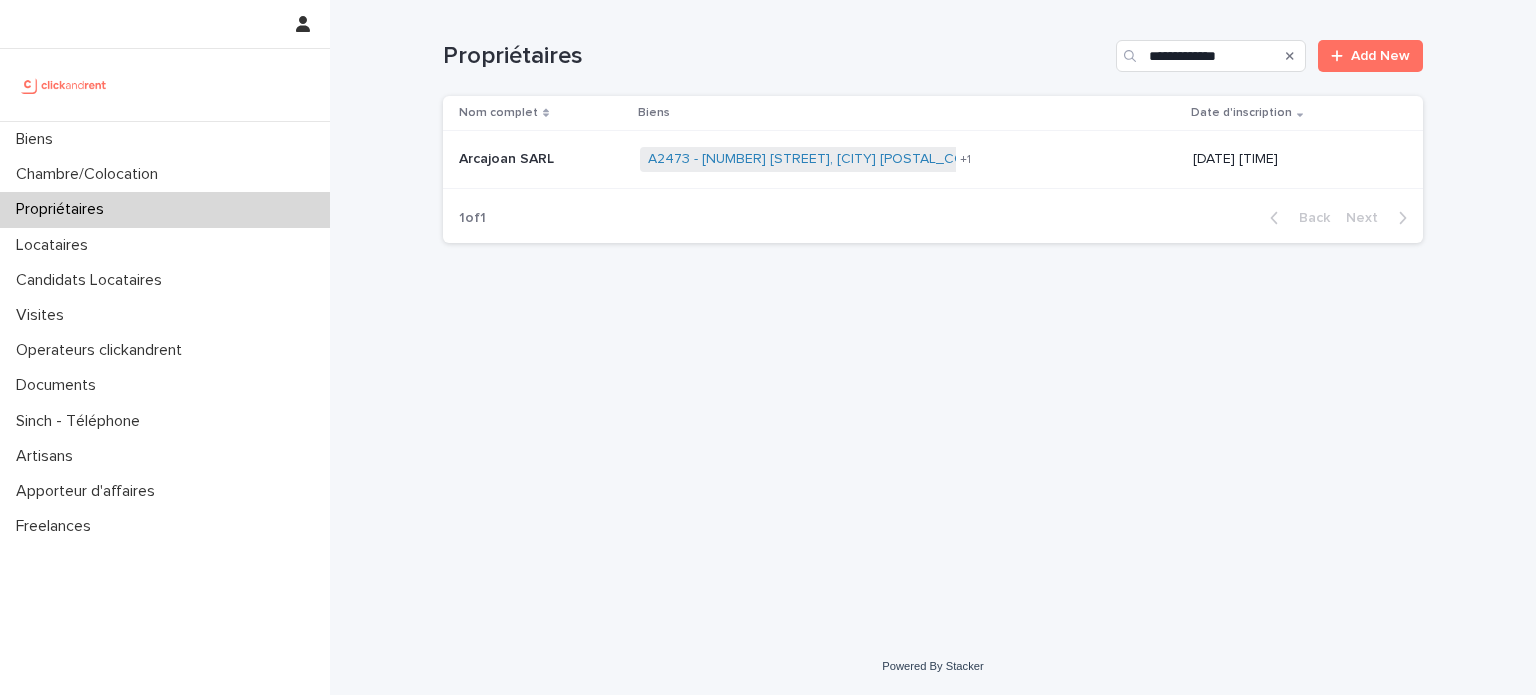 click on "A2473 - 2 Rue De L'Abbé Cochet,  Rouen 76000   A2411 - 79 Quai Panard et Levassor,  Paris 75013   + 1" at bounding box center (908, 159) 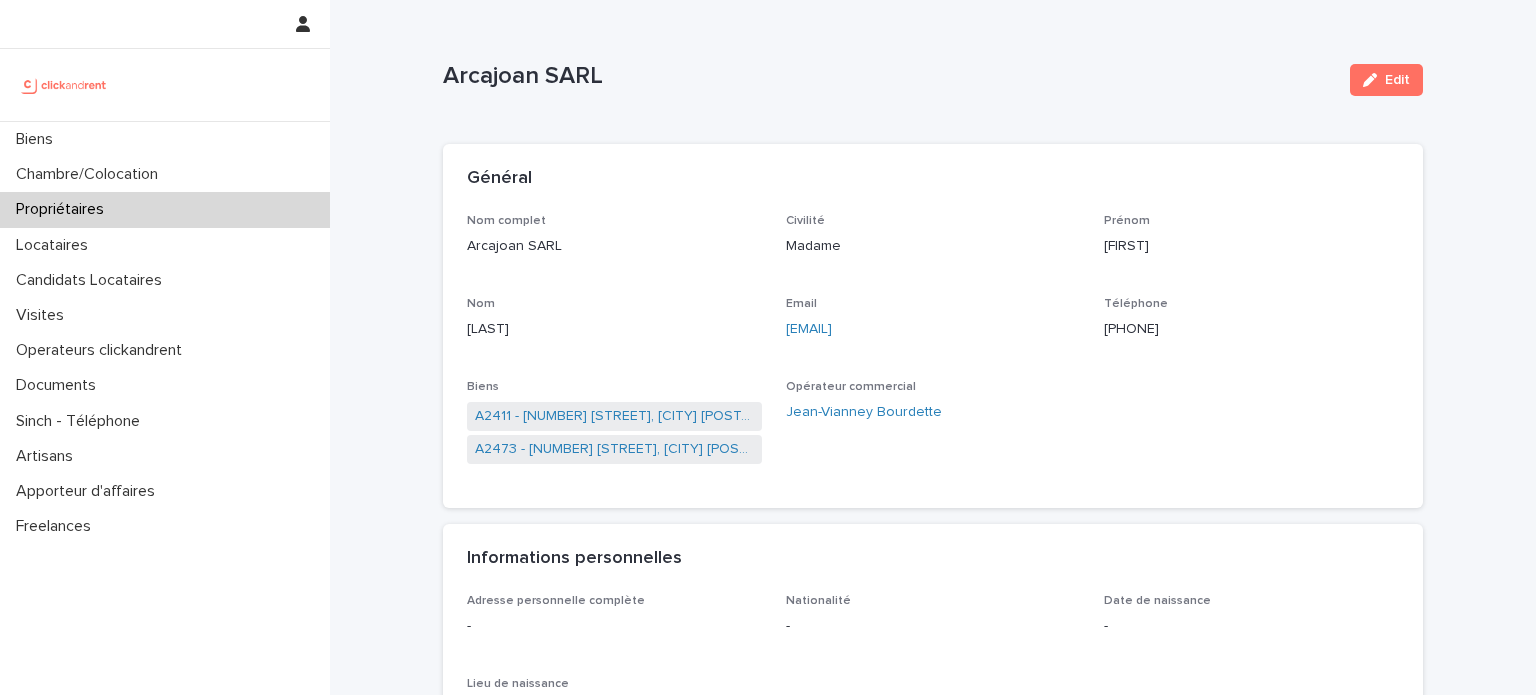 click on "Propriétaires" at bounding box center [165, 209] 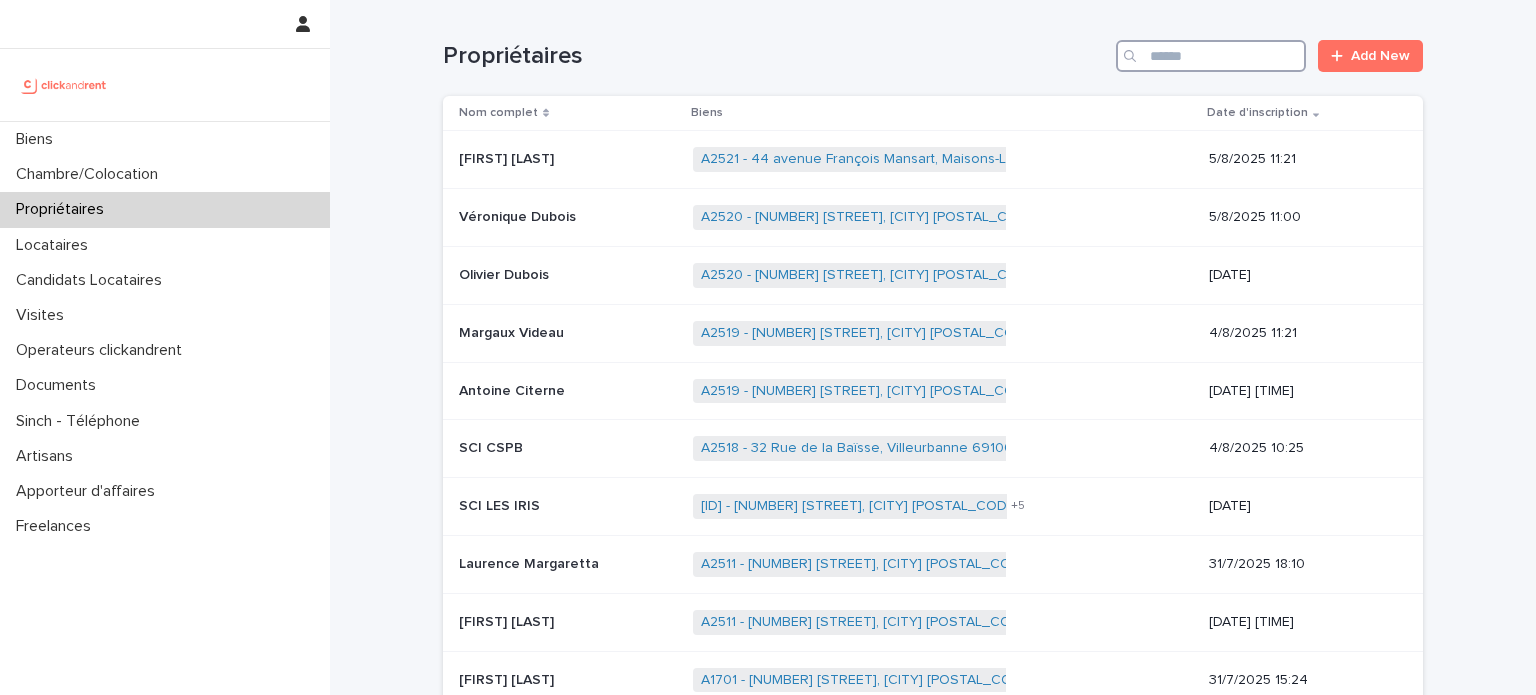 click at bounding box center (1211, 56) 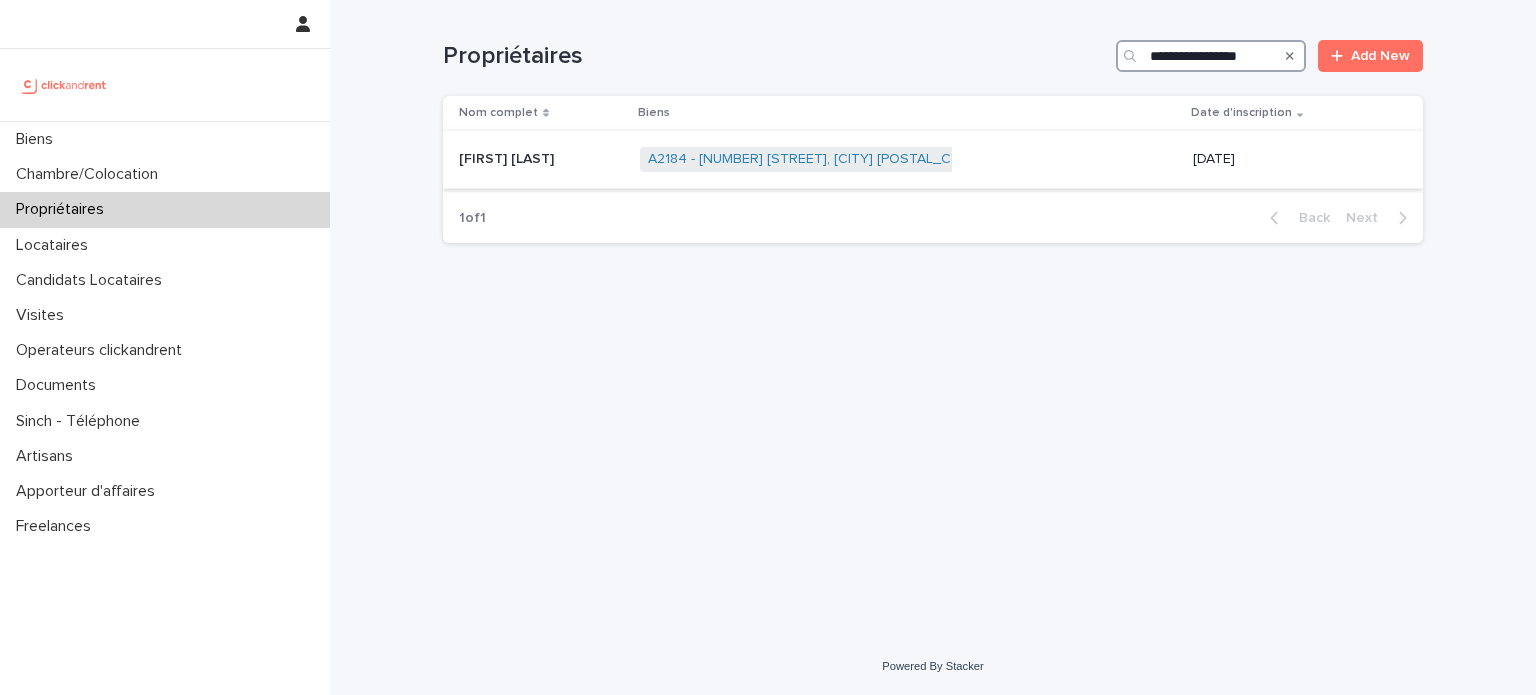 type on "**********" 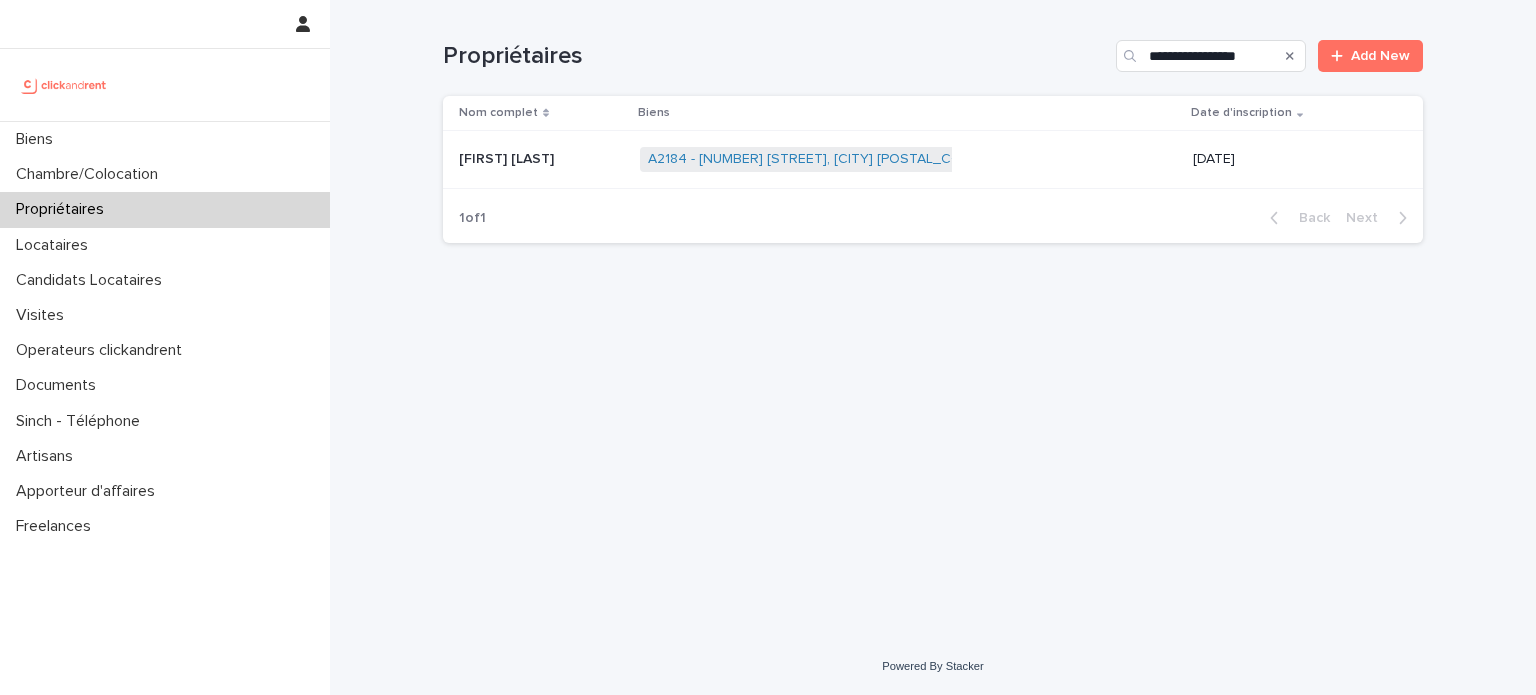 click on "A2184 - 59 rue Pierre Butin,  Pontoise 95300   + 0" at bounding box center [908, 159] 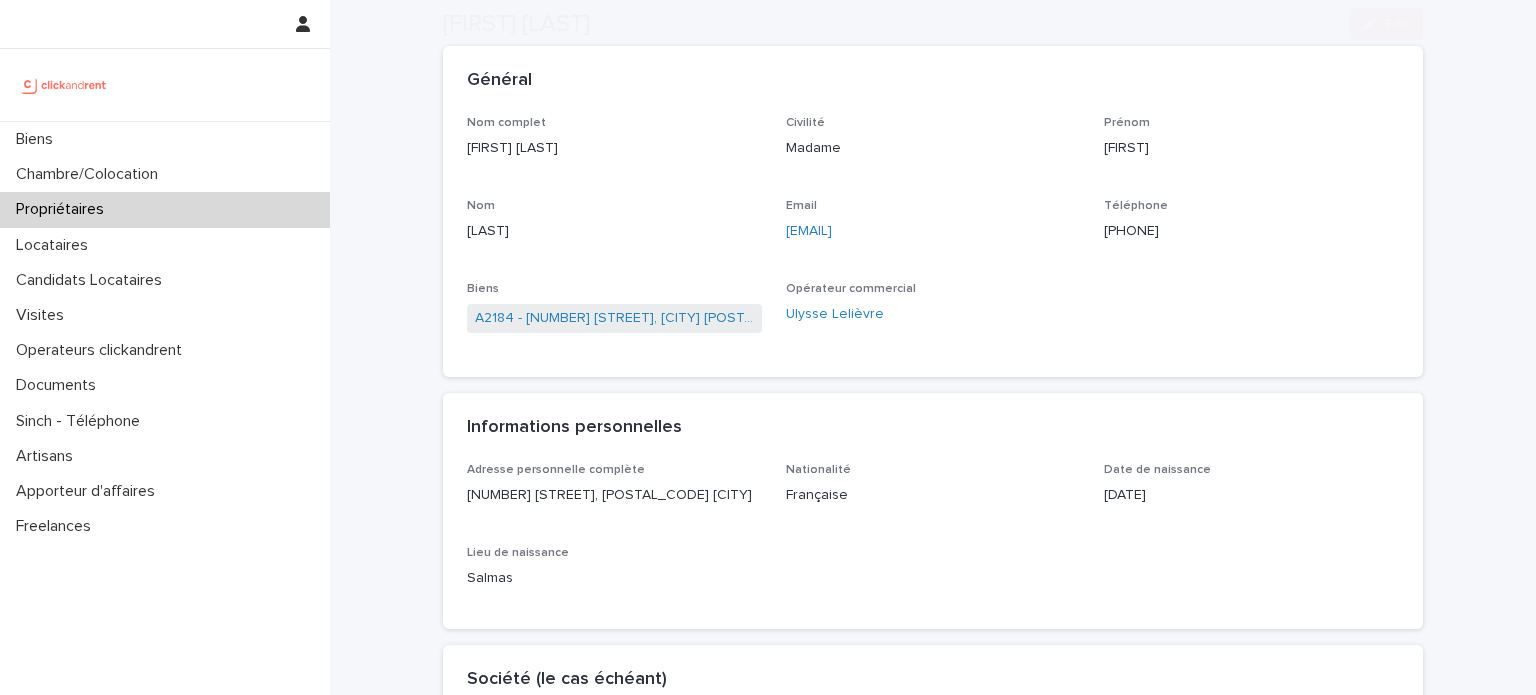 scroll, scrollTop: 143, scrollLeft: 0, axis: vertical 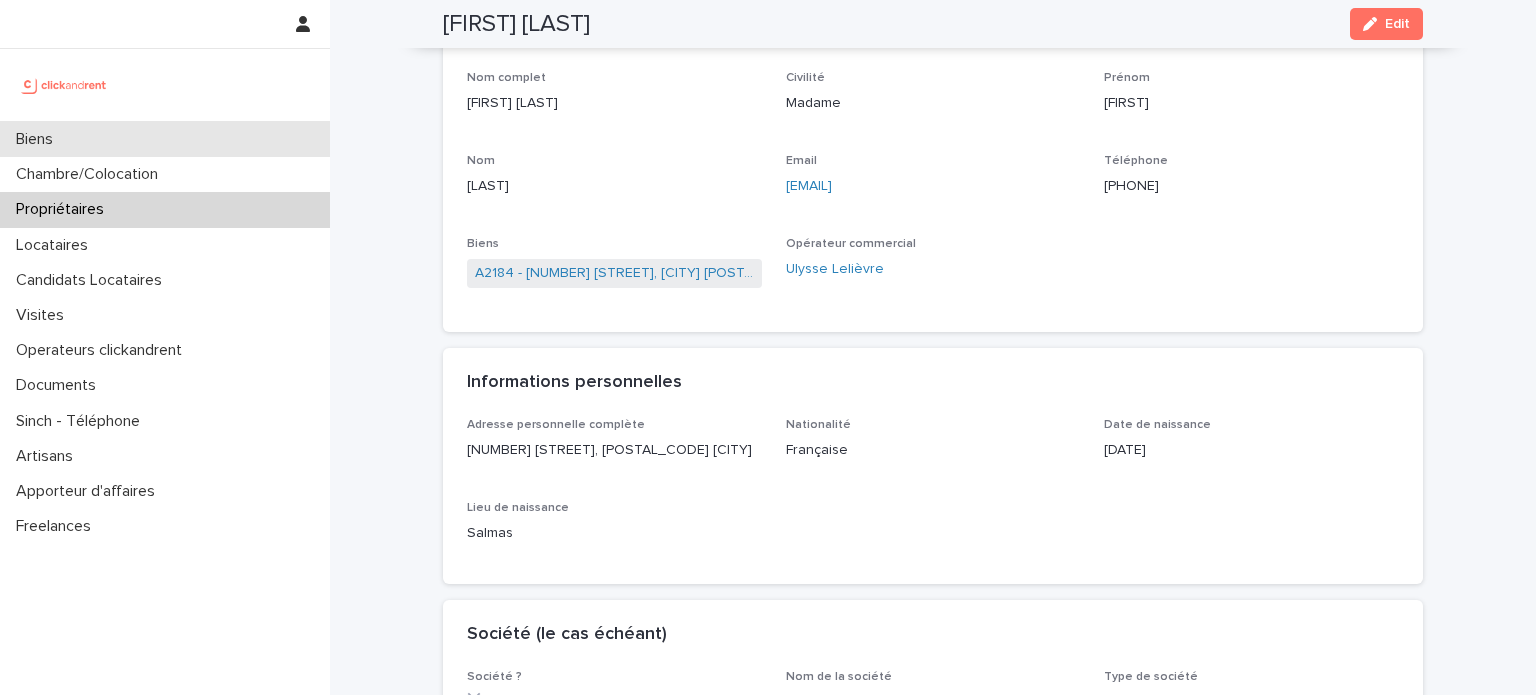 click on "Biens" at bounding box center (165, 139) 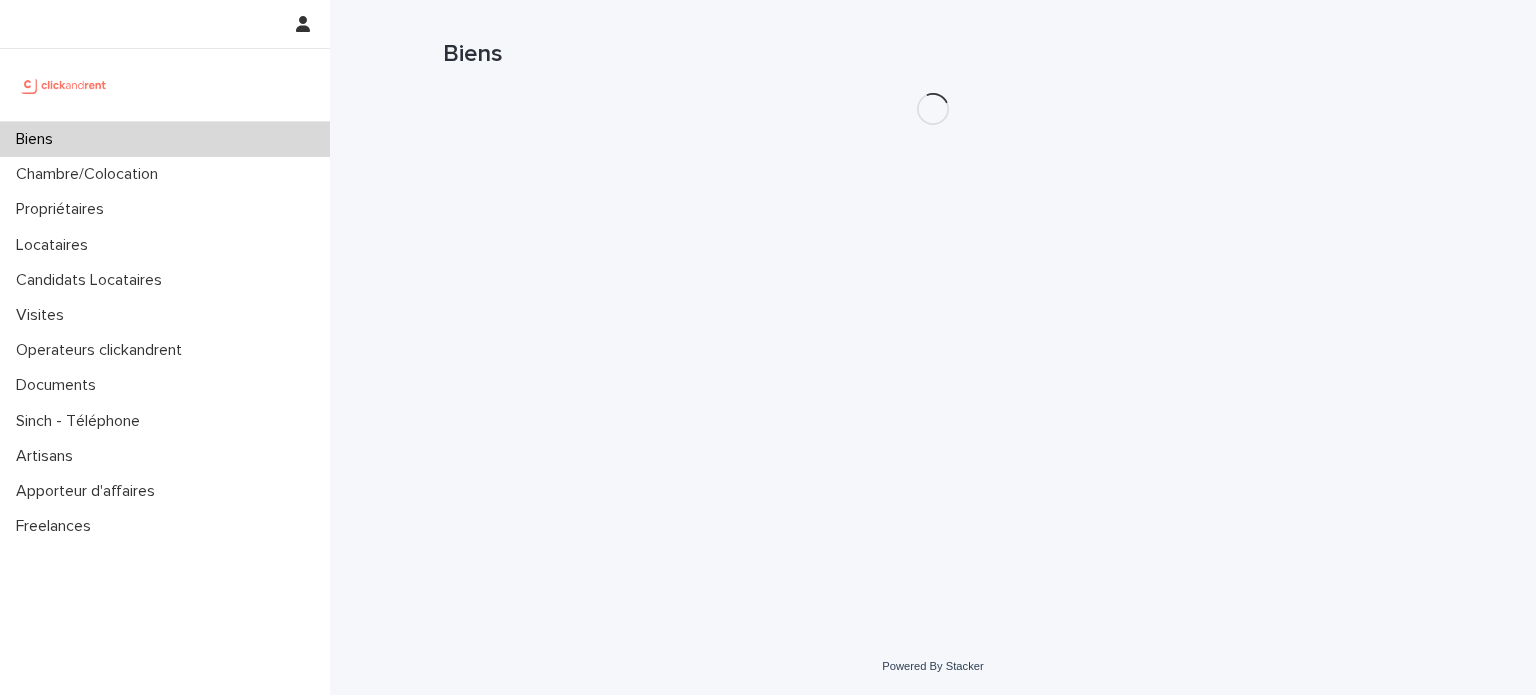 scroll, scrollTop: 0, scrollLeft: 0, axis: both 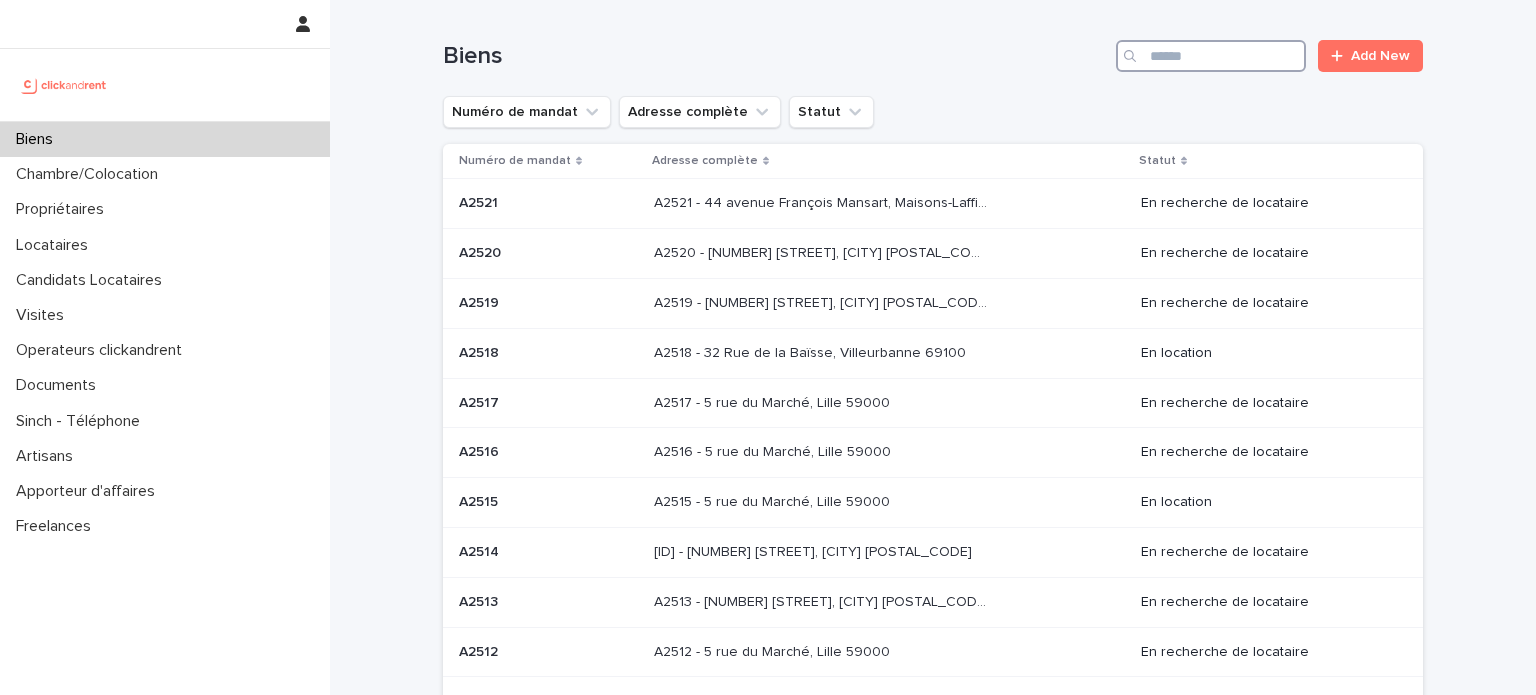 click at bounding box center (1211, 56) 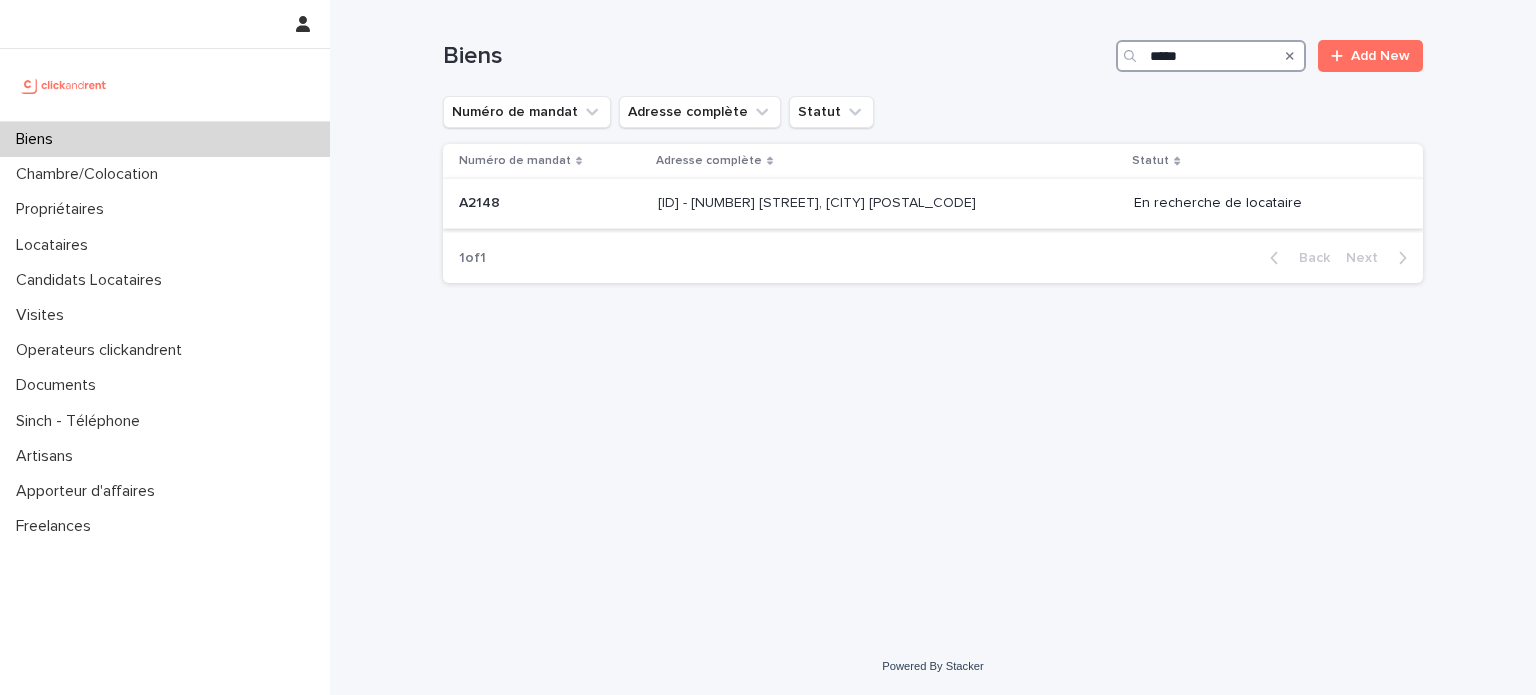 type on "*****" 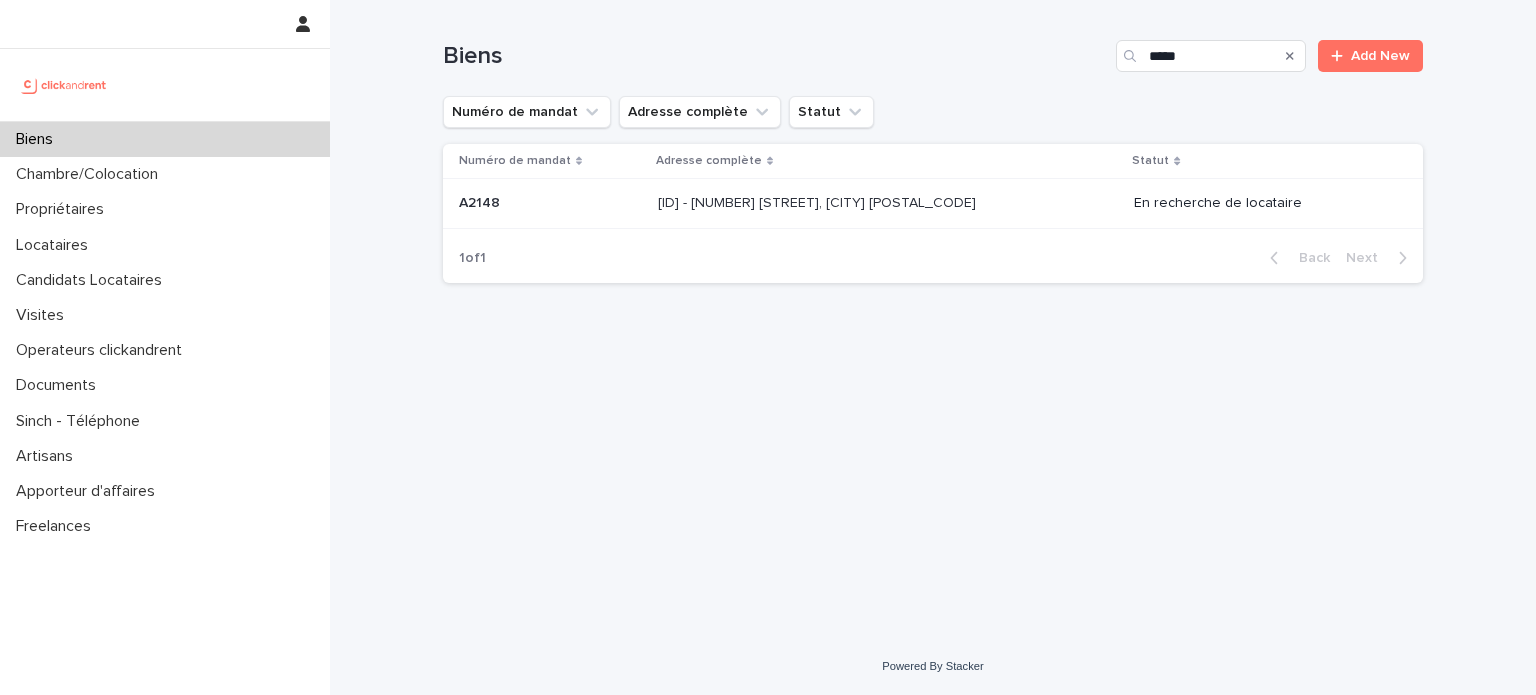 click on "A2148 - 46 cours de Vincennes,  Paris 75012 A2148 - 46 cours de Vincennes,  Paris 75012" at bounding box center (888, 203) 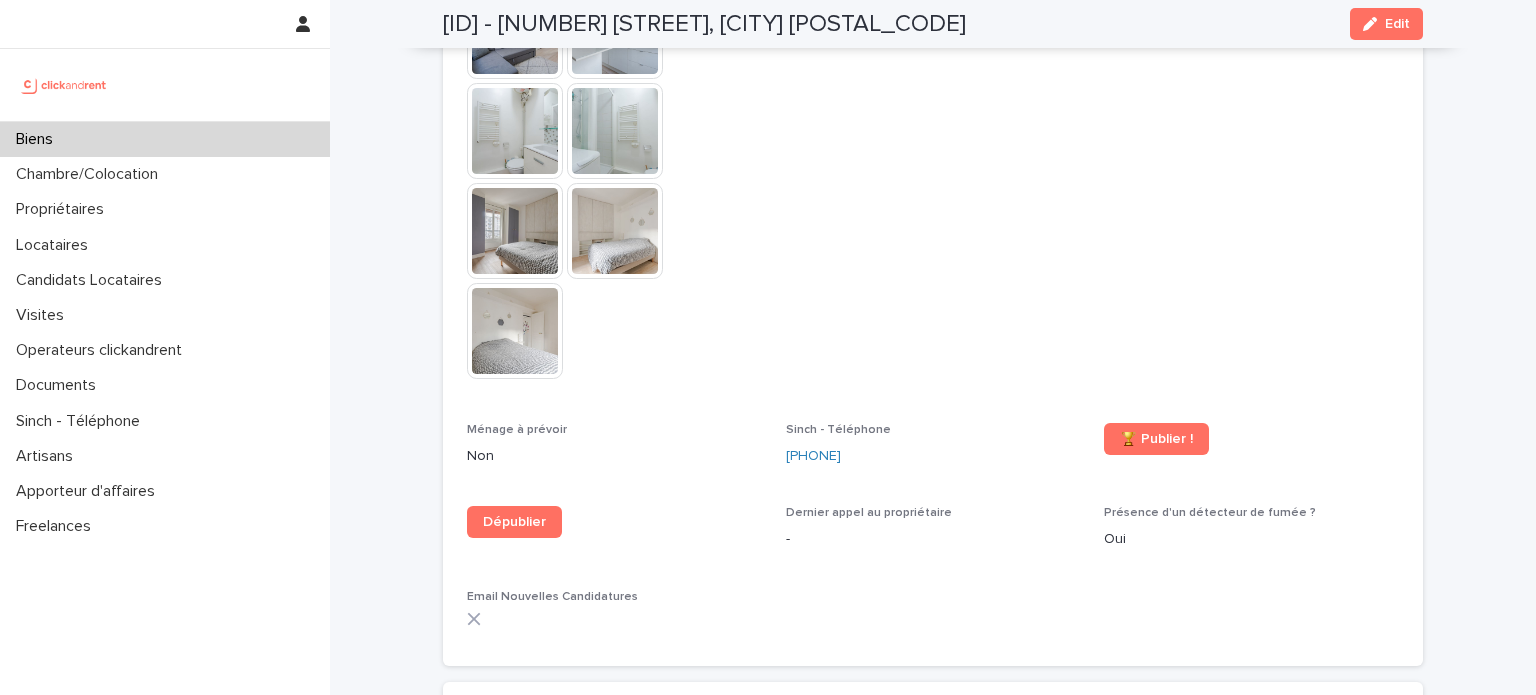 scroll, scrollTop: 5668, scrollLeft: 0, axis: vertical 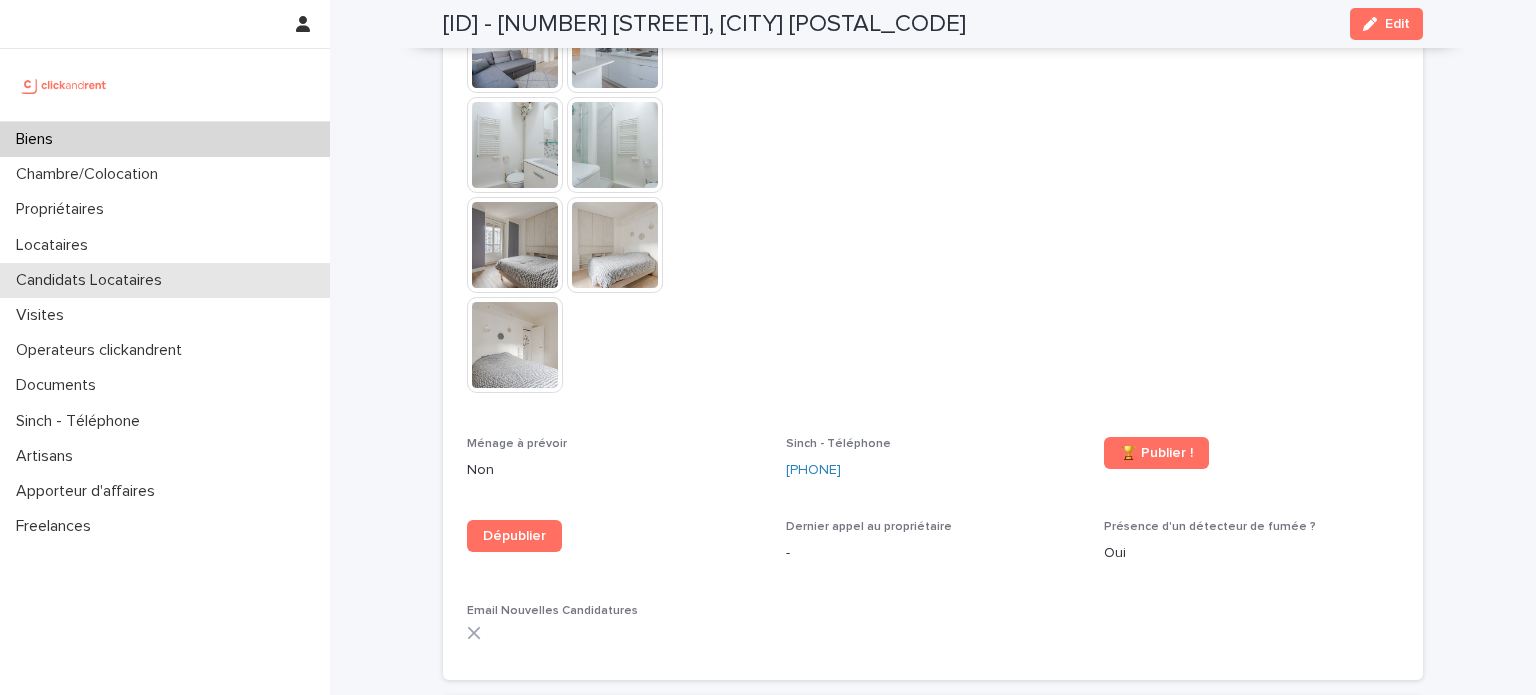 click on "Candidats Locataires" at bounding box center [165, 280] 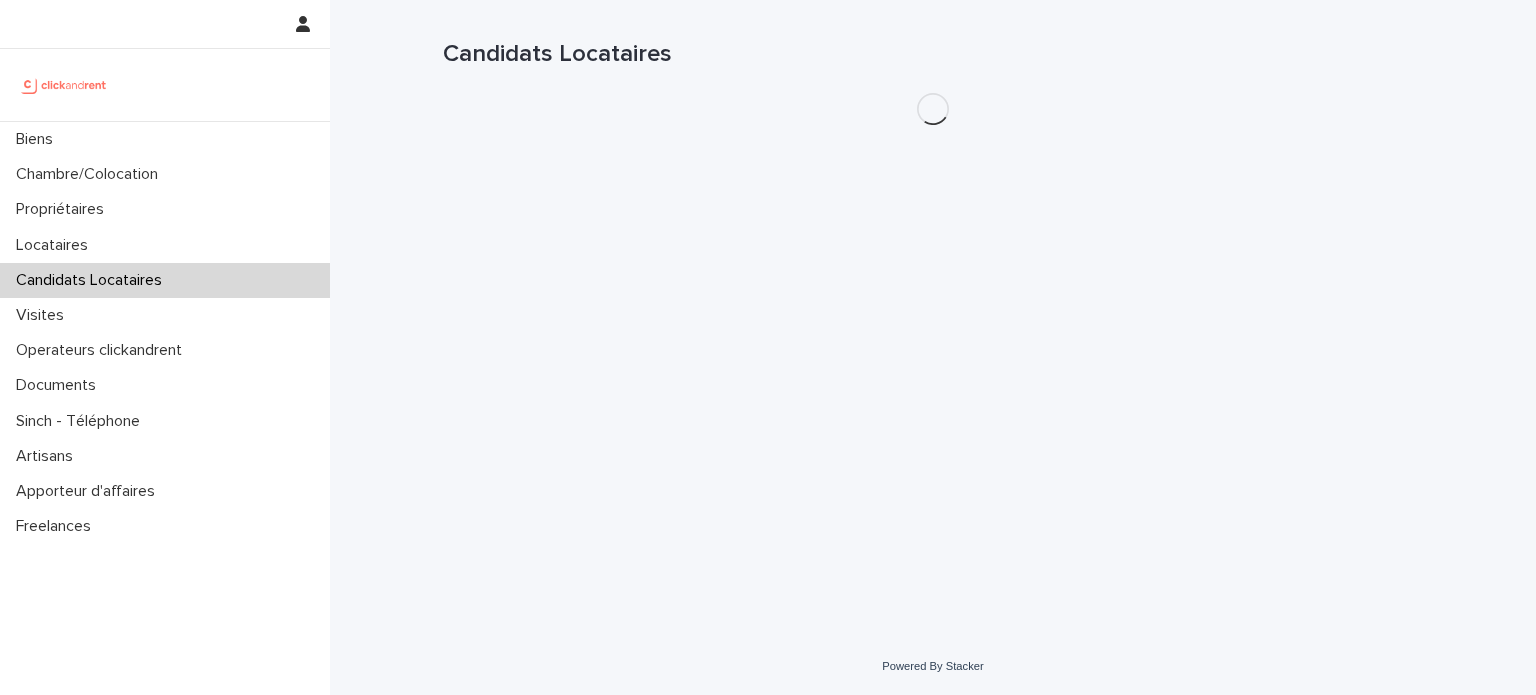 scroll, scrollTop: 0, scrollLeft: 0, axis: both 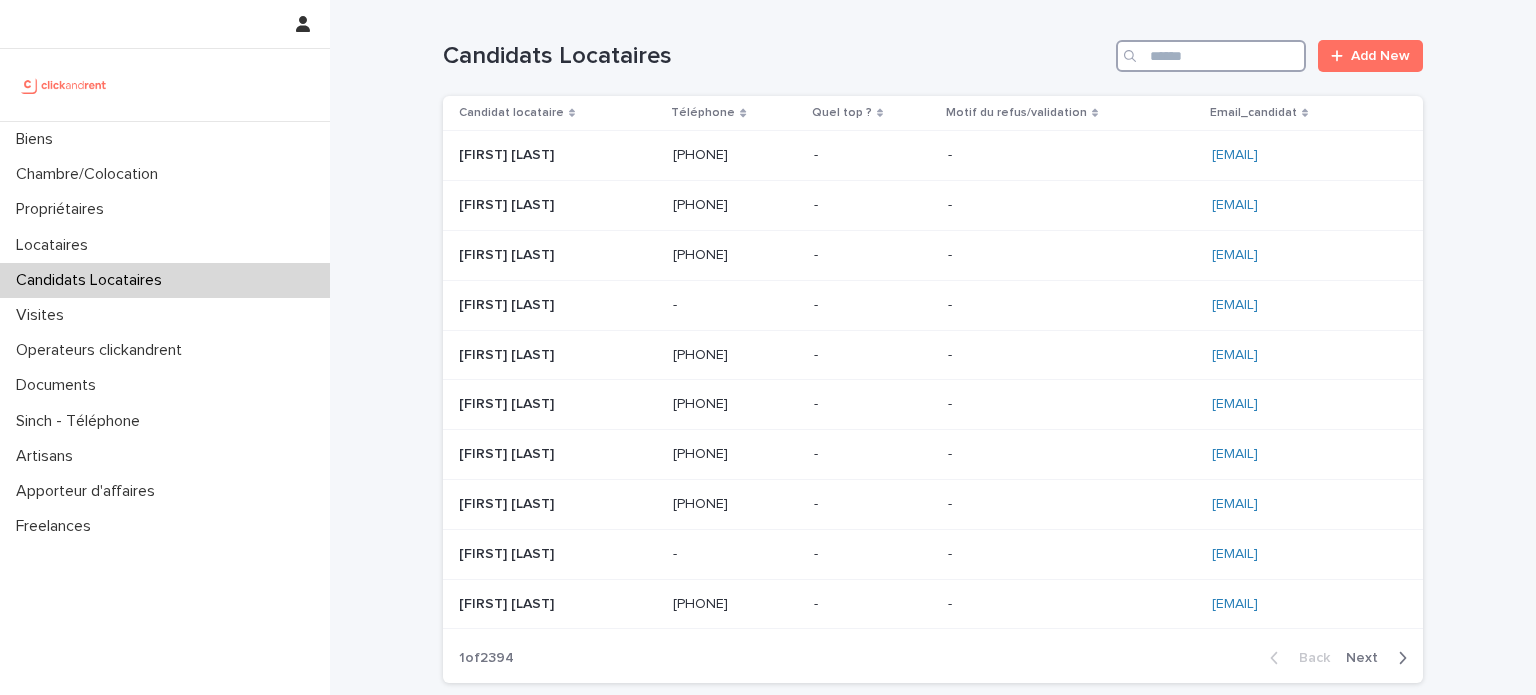 click at bounding box center [1211, 56] 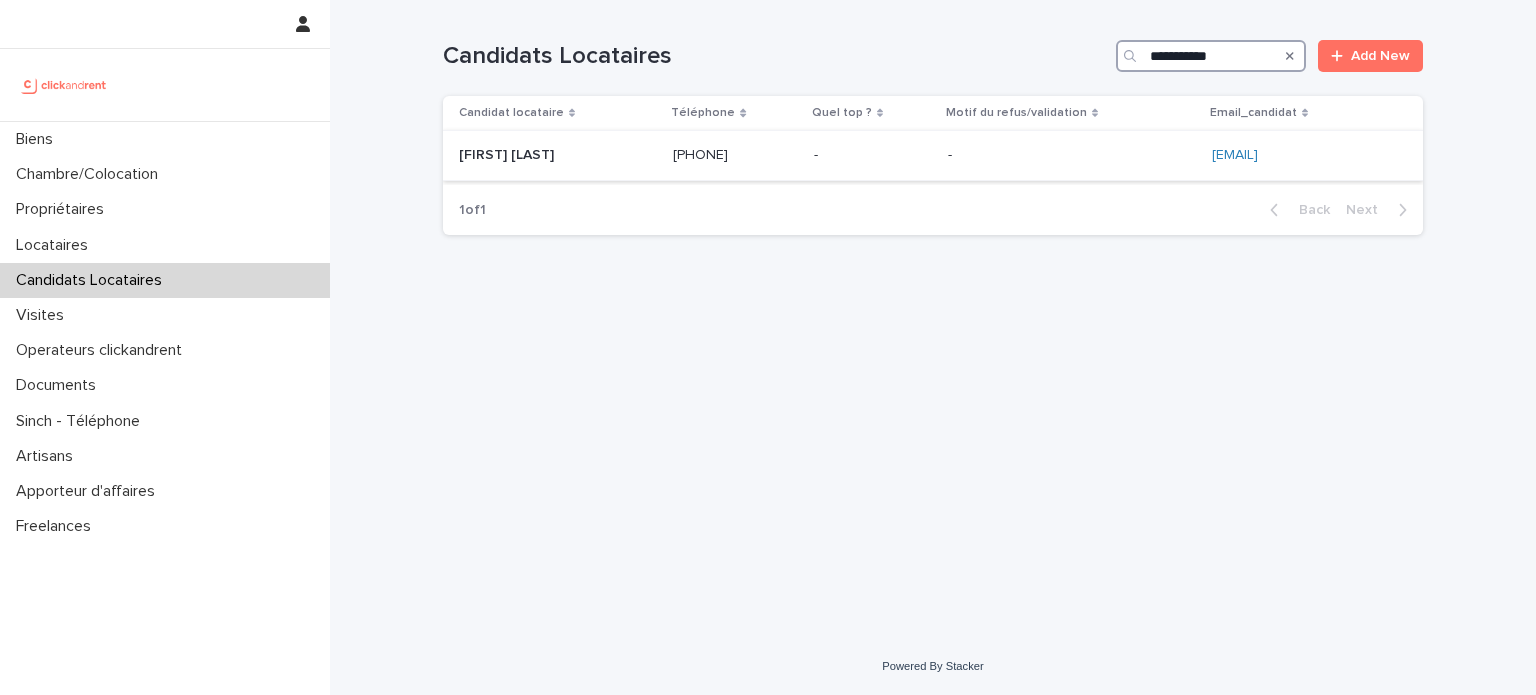 type on "**********" 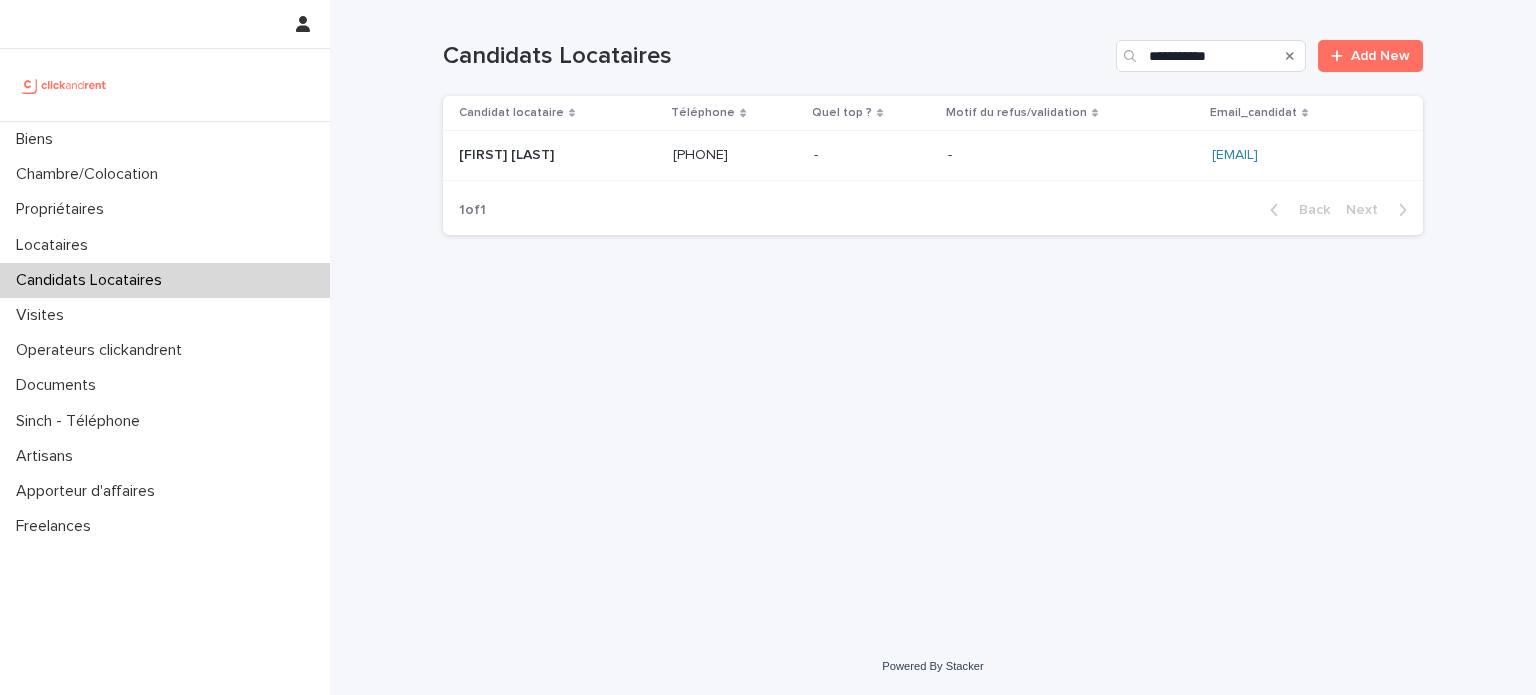 click on "- -" at bounding box center (1072, 155) 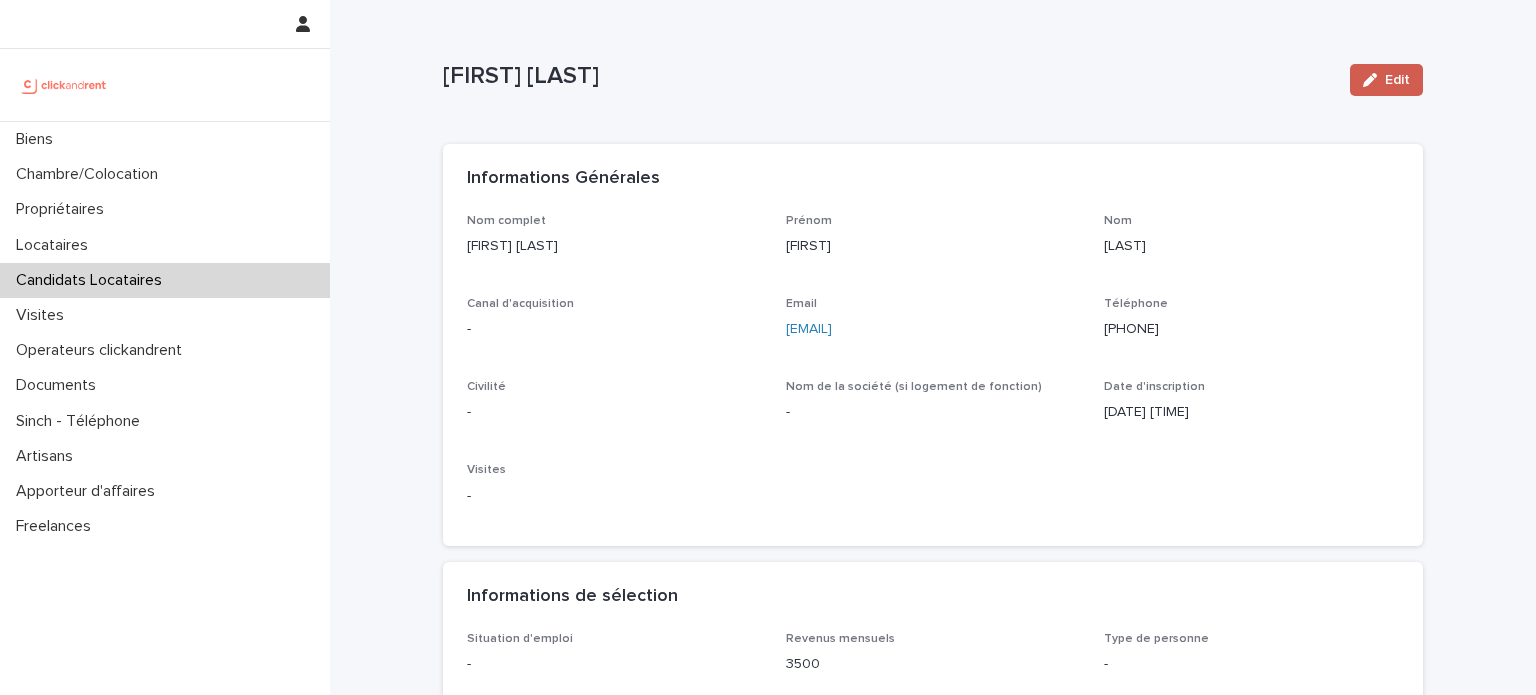 click on "Edit" at bounding box center (1397, 80) 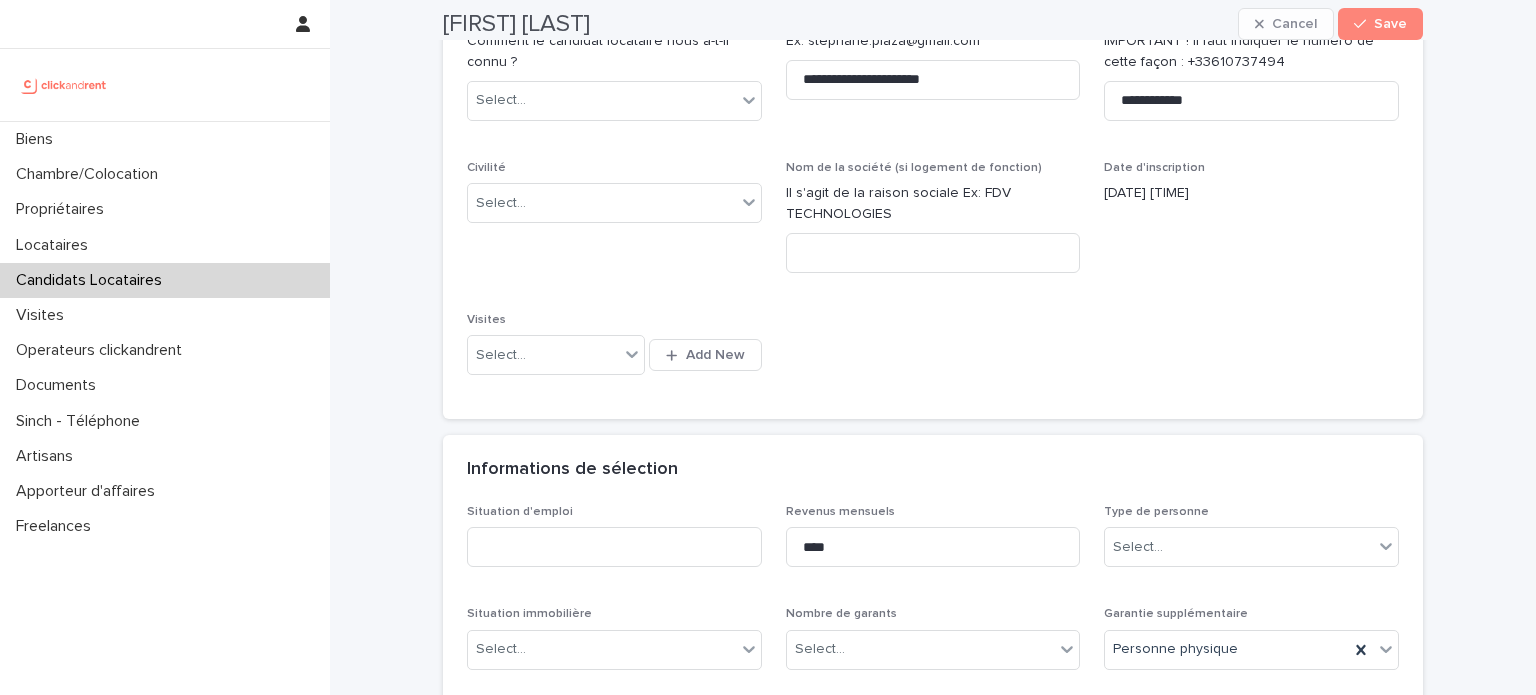 scroll, scrollTop: 346, scrollLeft: 0, axis: vertical 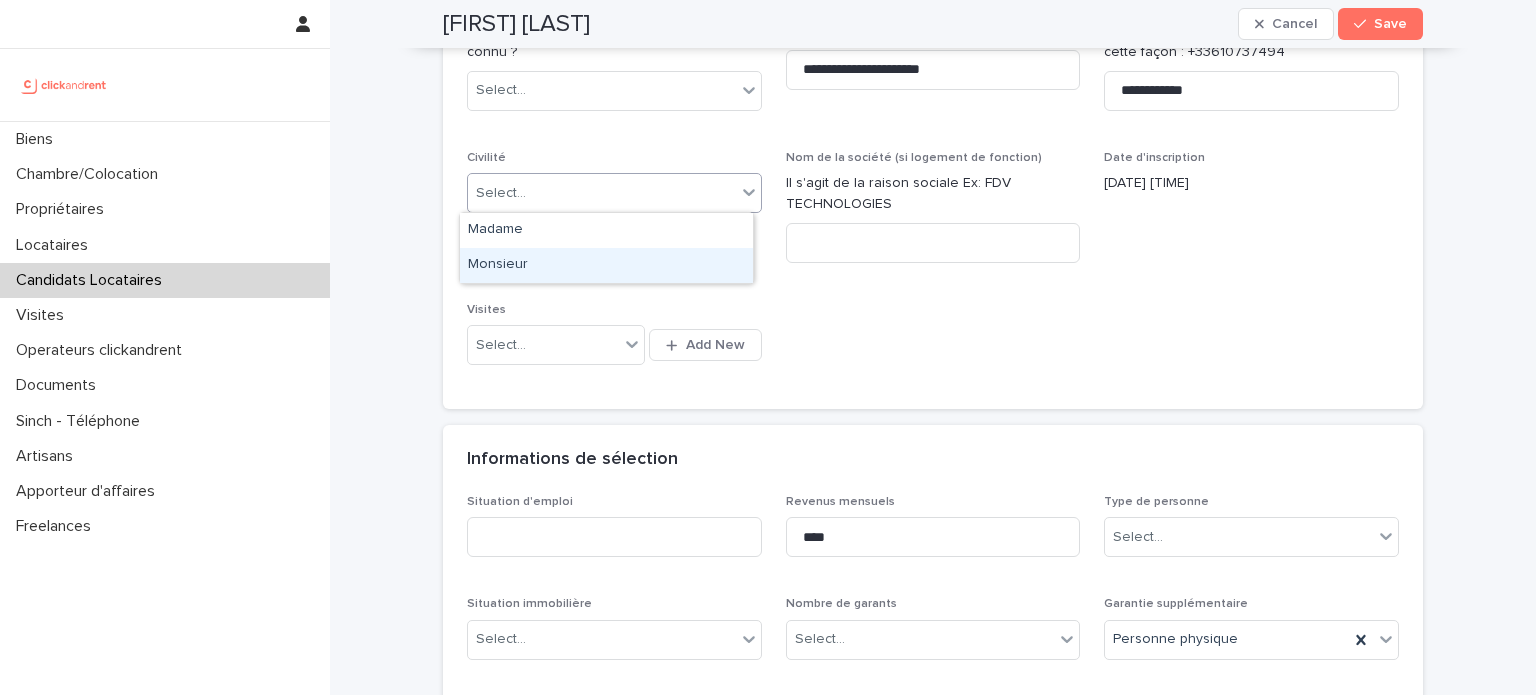 drag, startPoint x: 520, startPoint y: 203, endPoint x: 541, endPoint y: 261, distance: 61.68468 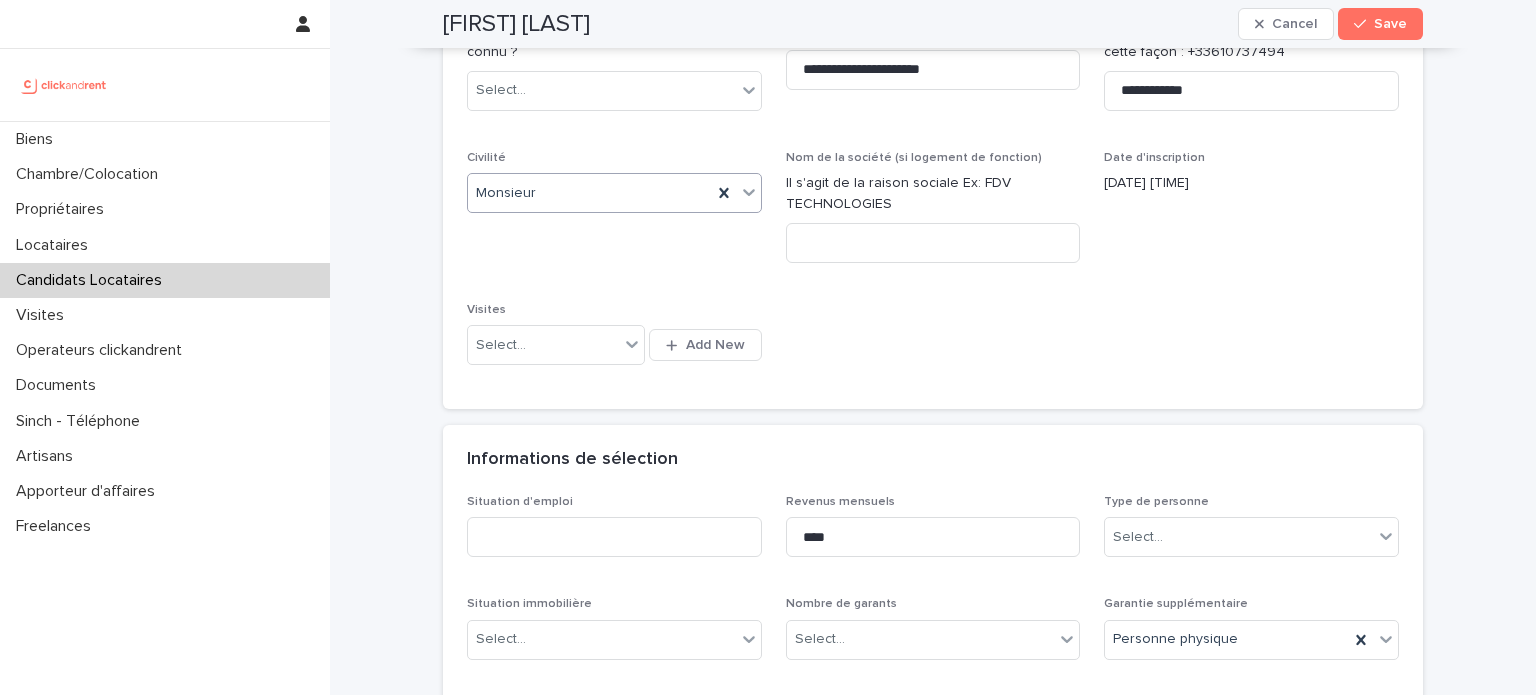 scroll, scrollTop: 812, scrollLeft: 0, axis: vertical 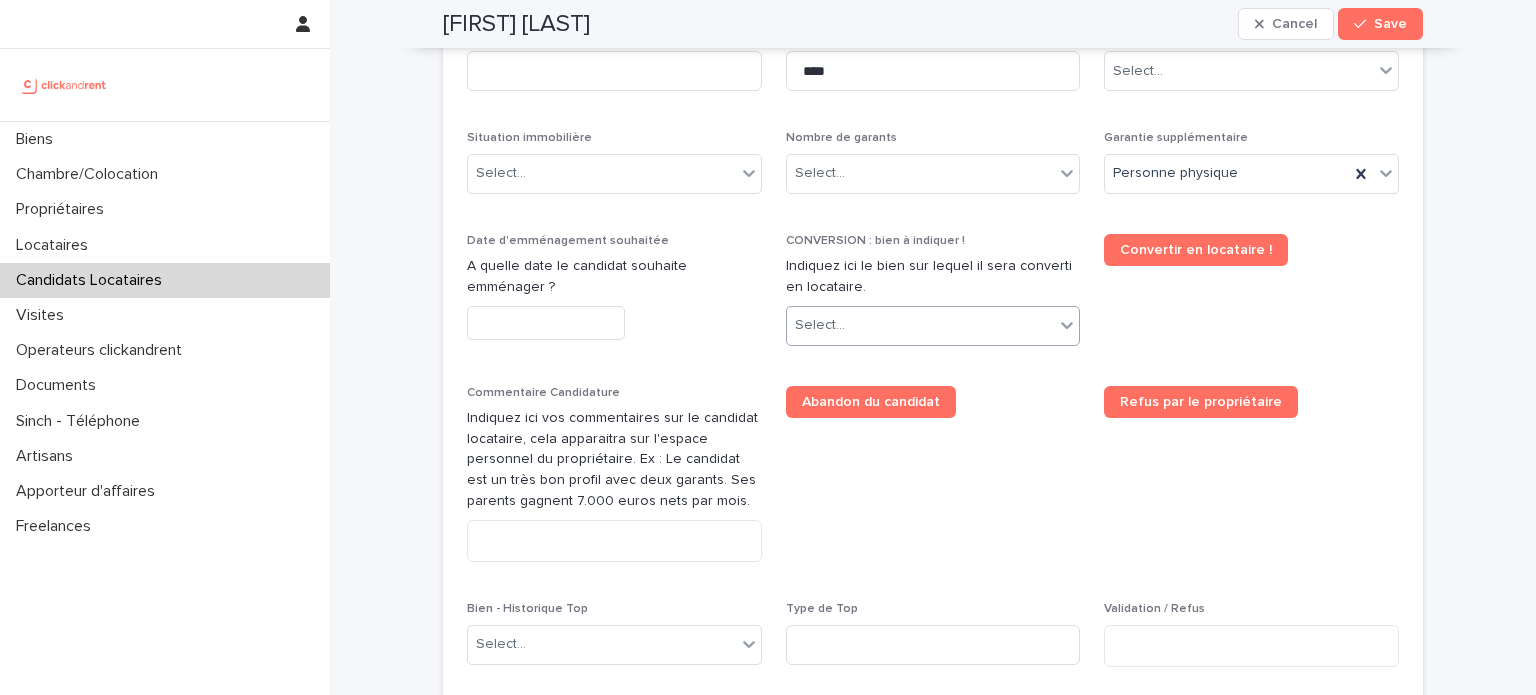click on "Select..." at bounding box center (921, 325) 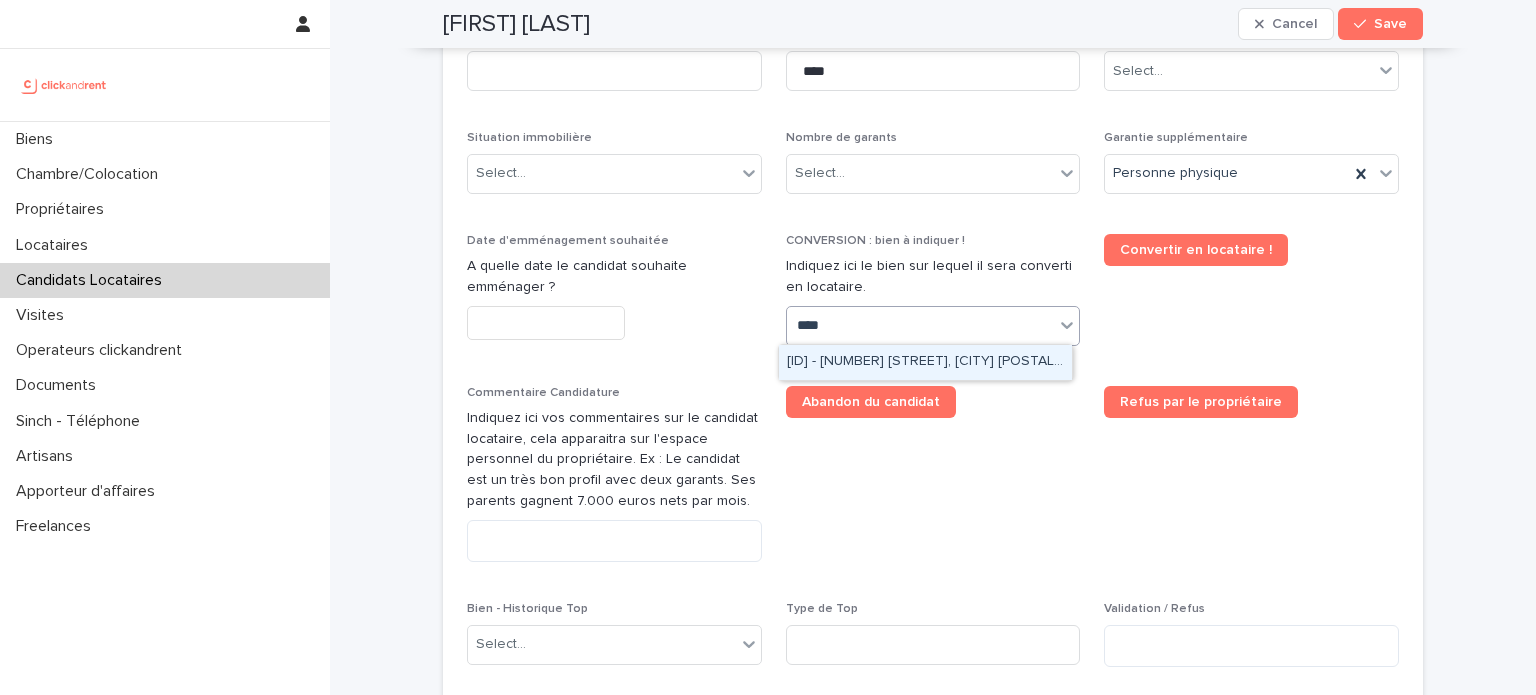 type on "*****" 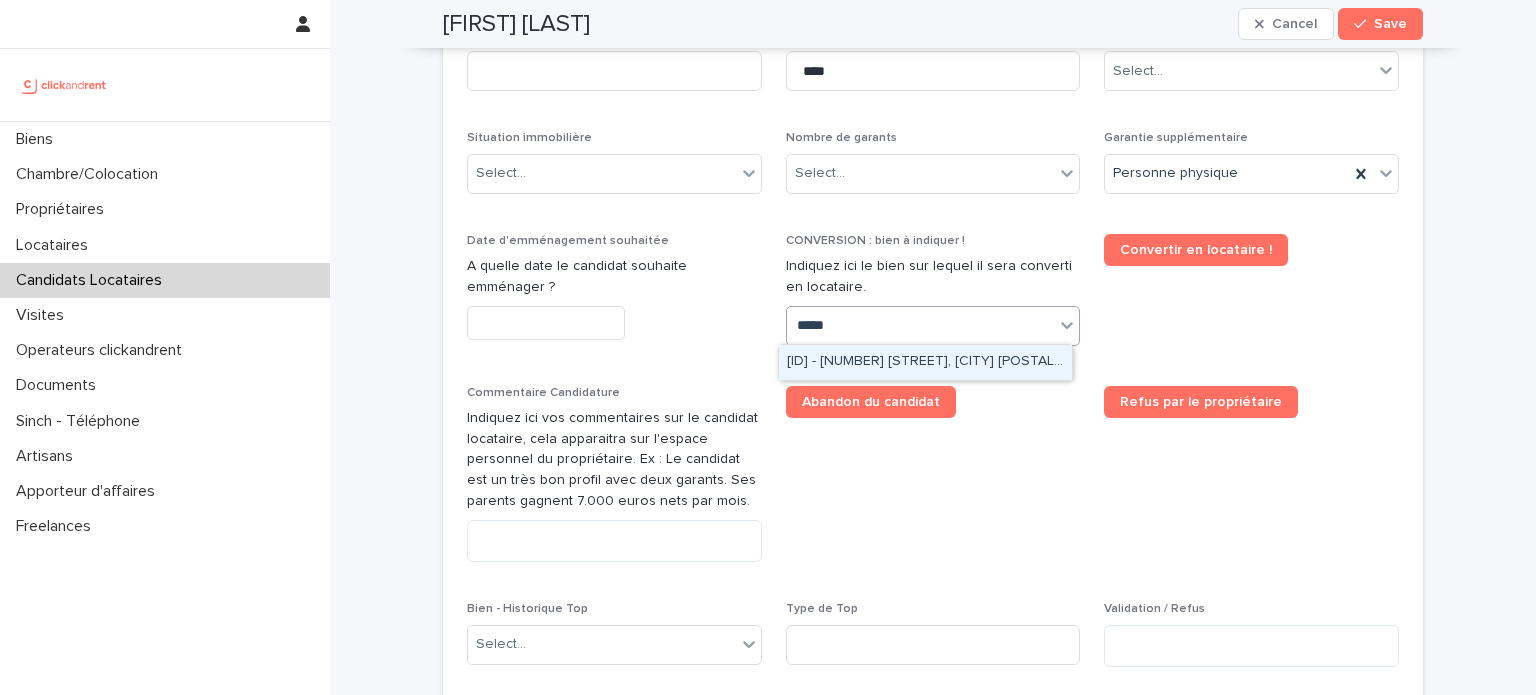 click on "A2148 - [NUMBER] [STREET], [CITY] [POSTAL_CODE]" at bounding box center (925, 362) 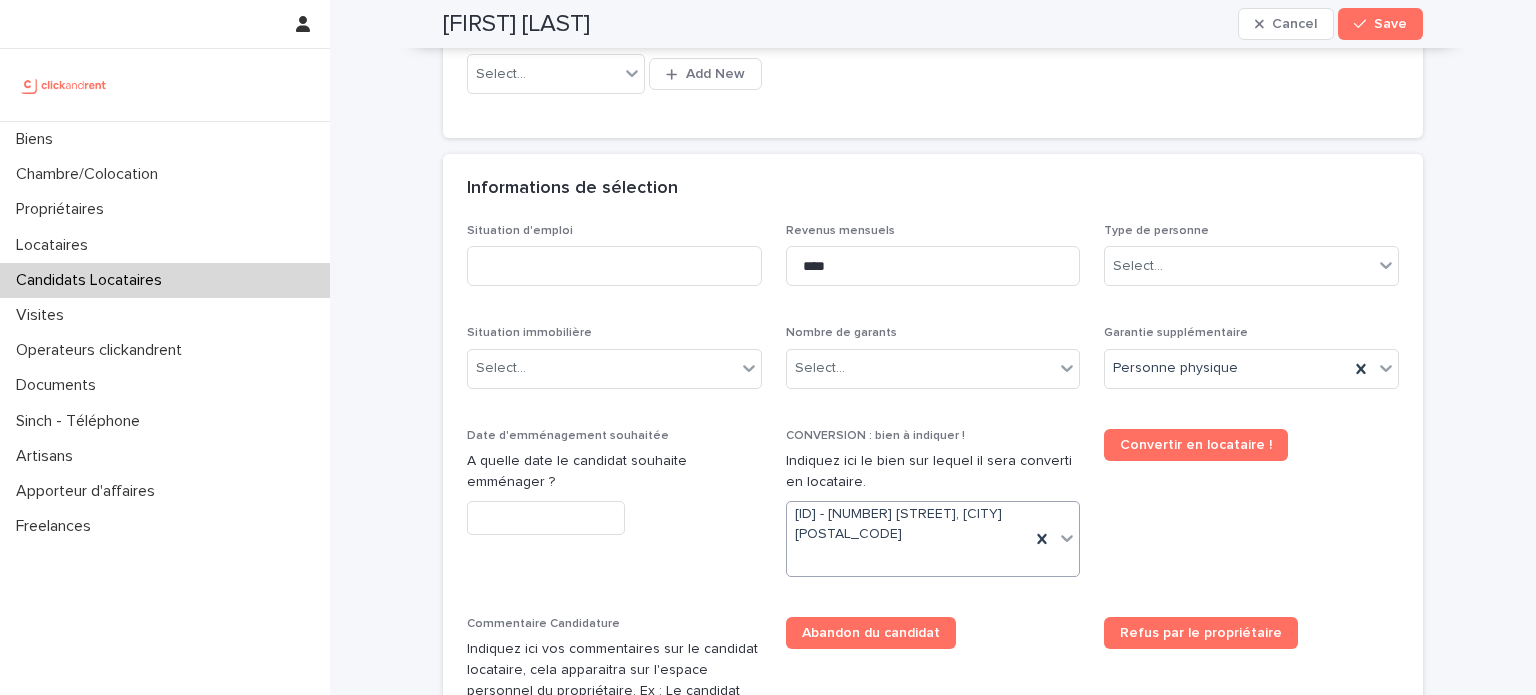 scroll, scrollTop: 614, scrollLeft: 0, axis: vertical 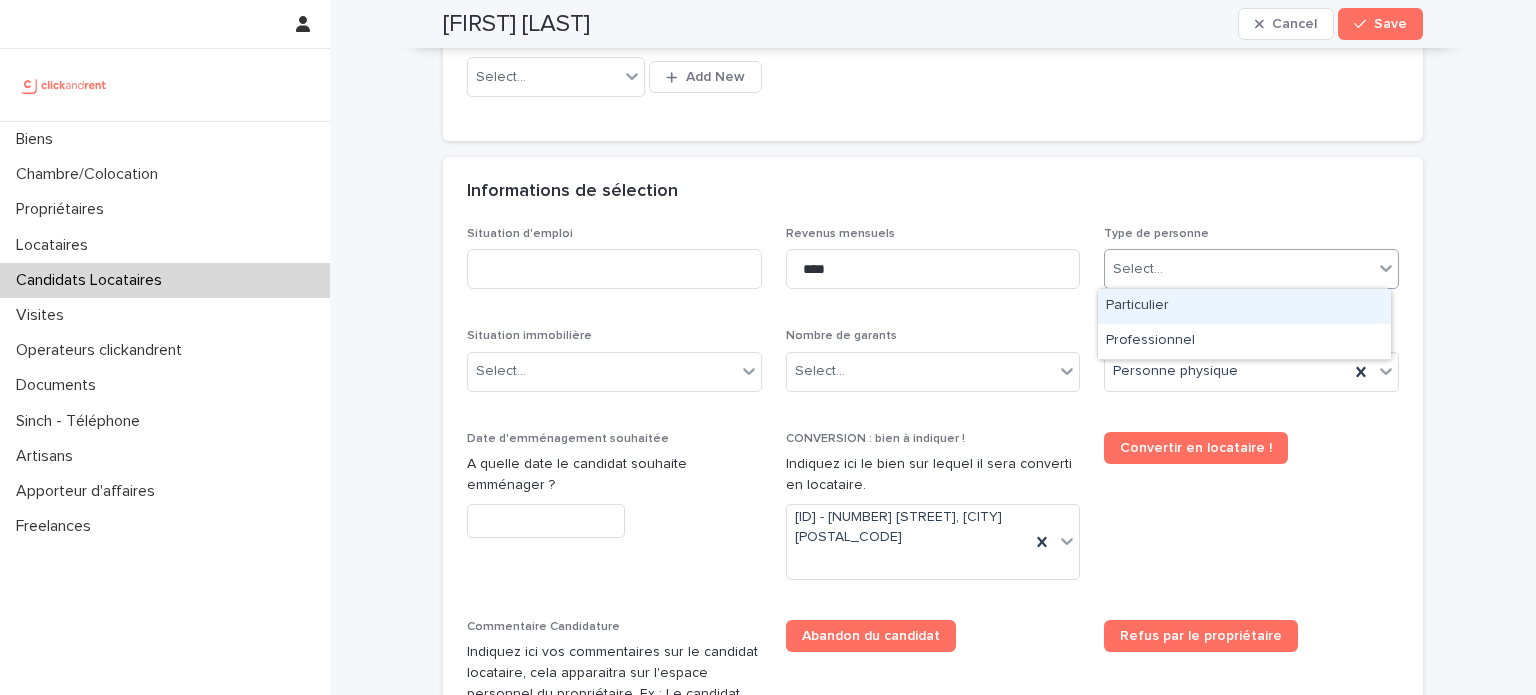 click on "Select..." at bounding box center [1239, 269] 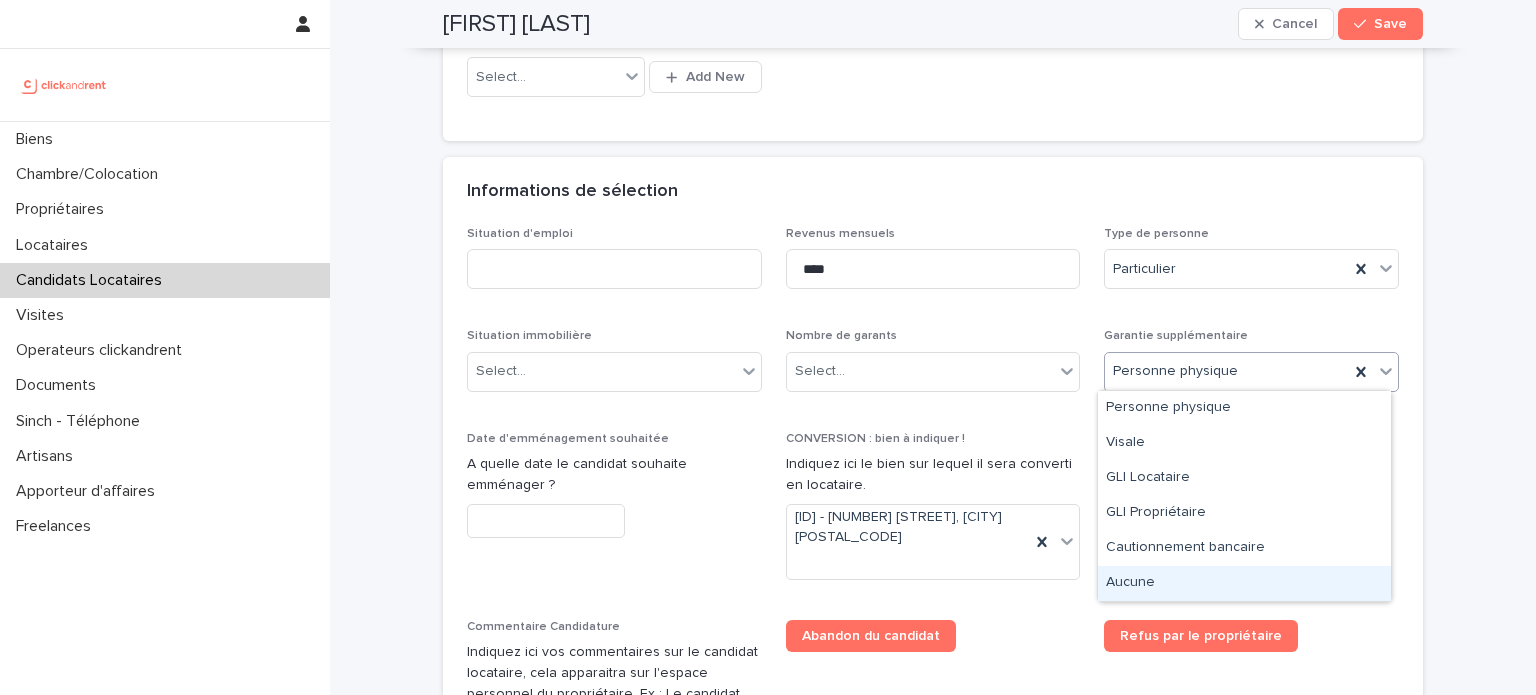 click on "Aucune" at bounding box center [1244, 583] 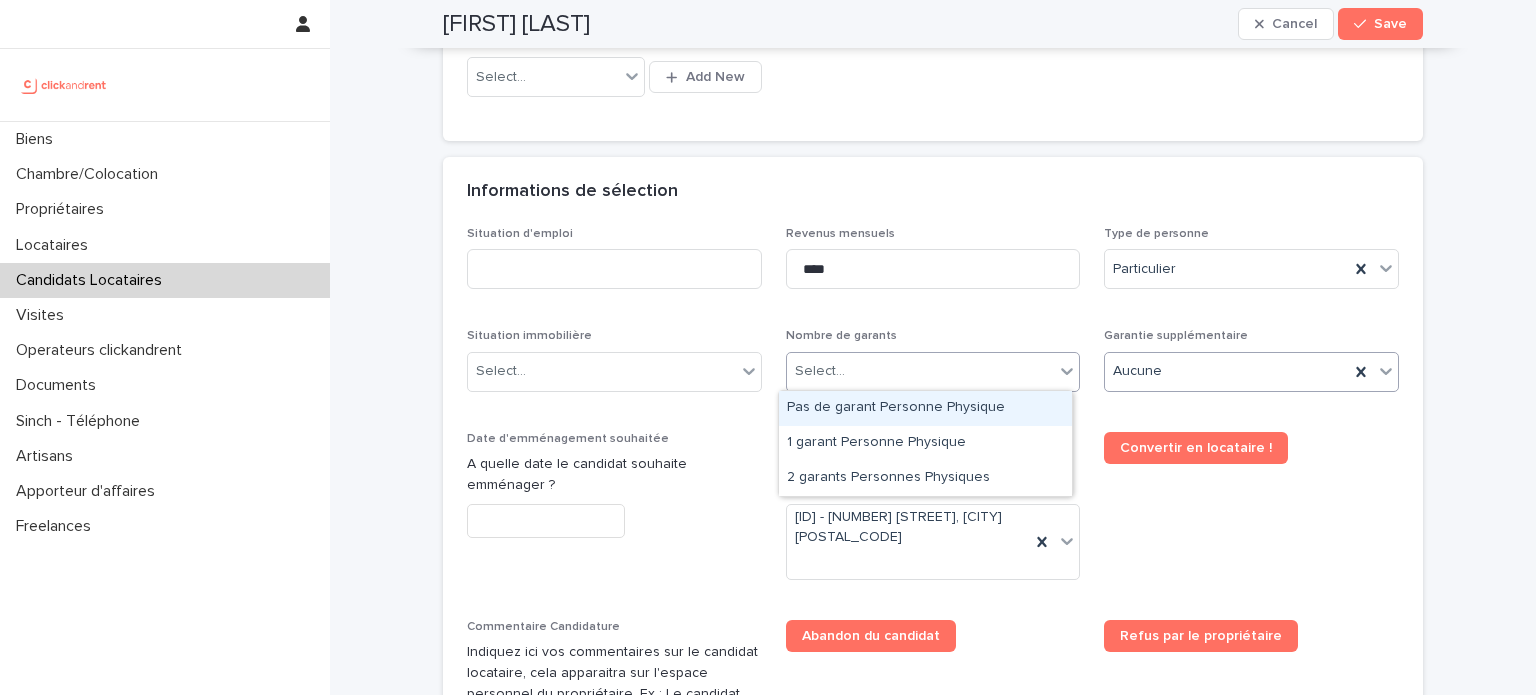 click on "Select..." at bounding box center (921, 371) 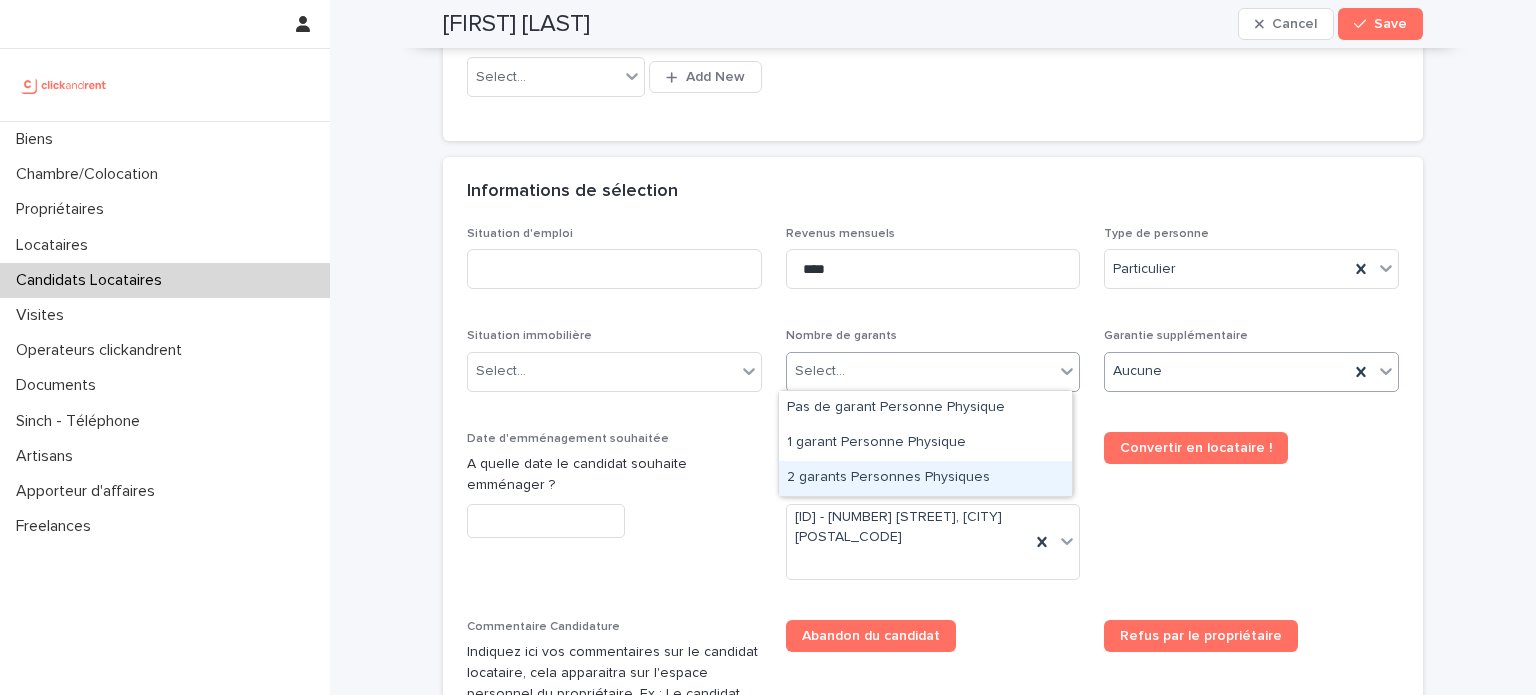 click on "2 garants Personnes Physiques" at bounding box center (925, 478) 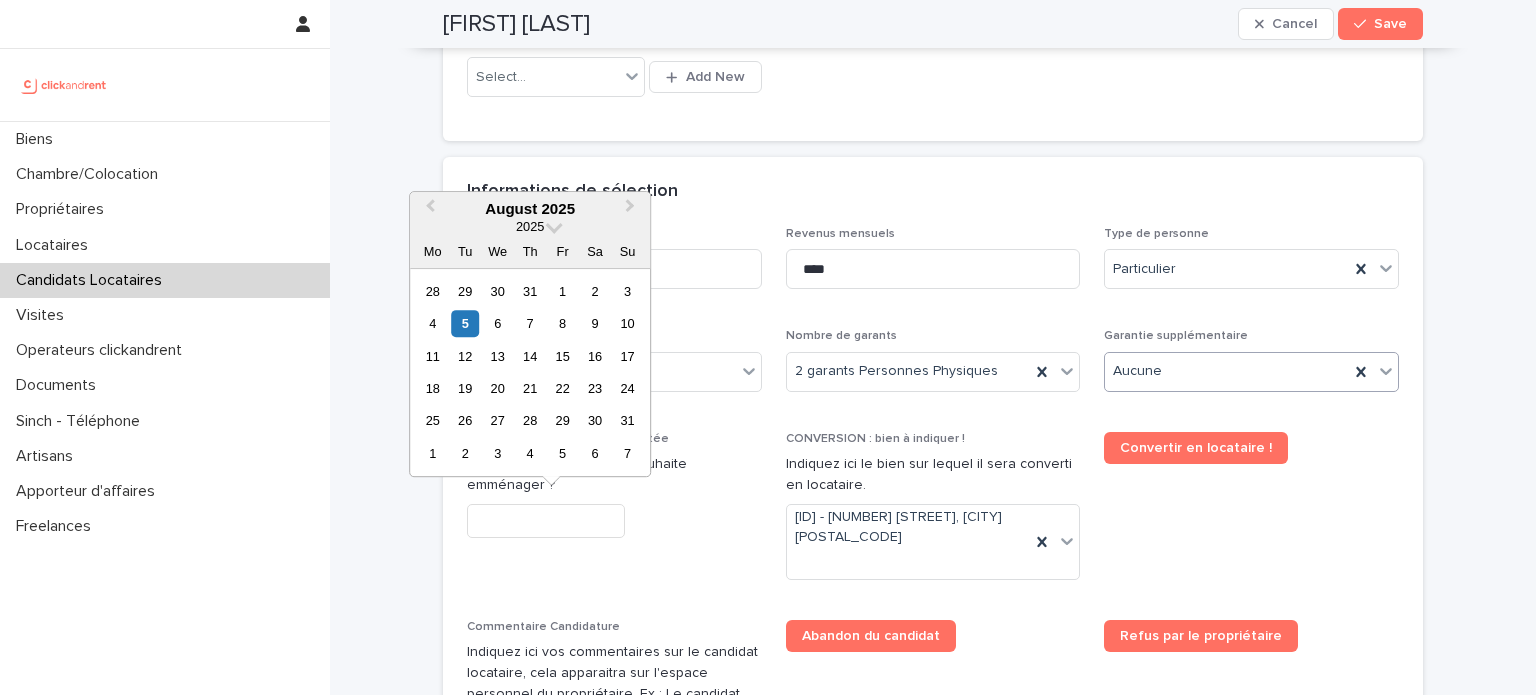 click at bounding box center (546, 521) 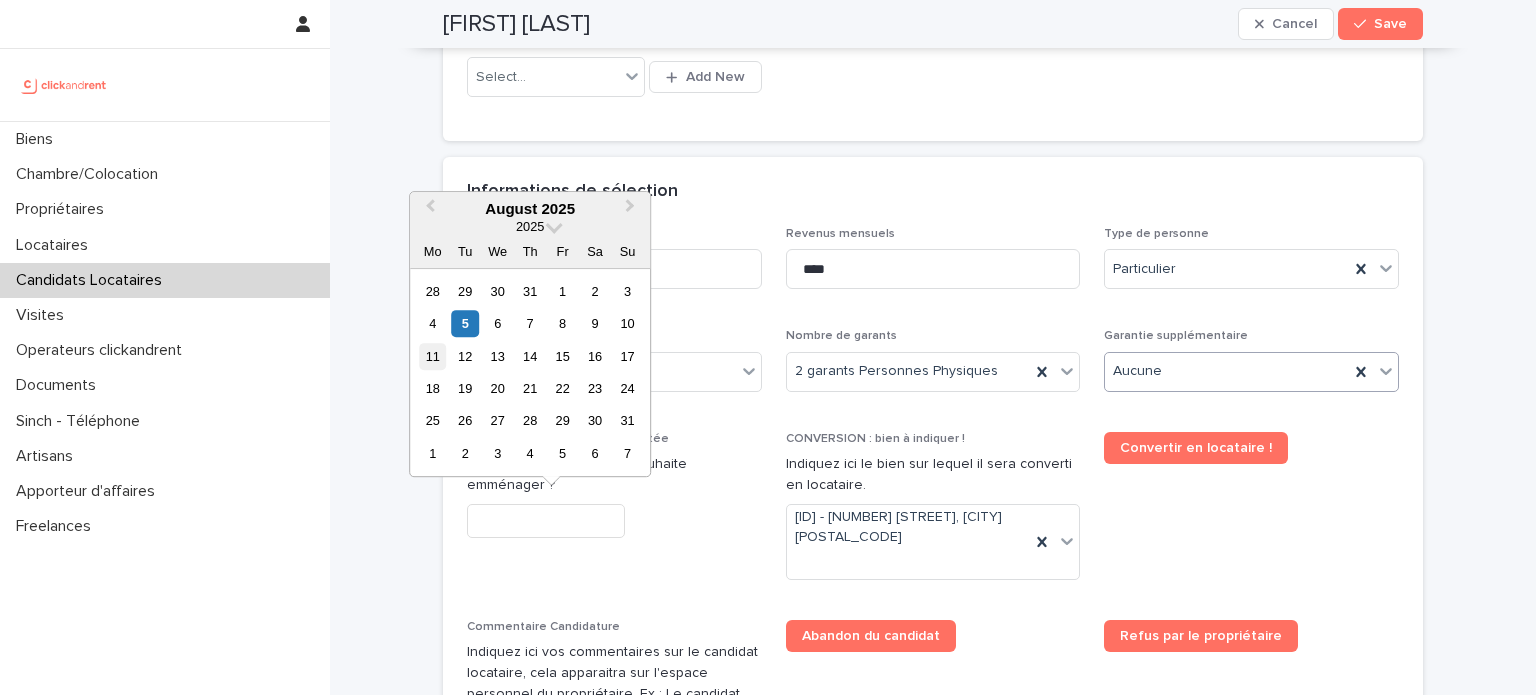 click on "11" at bounding box center [432, 356] 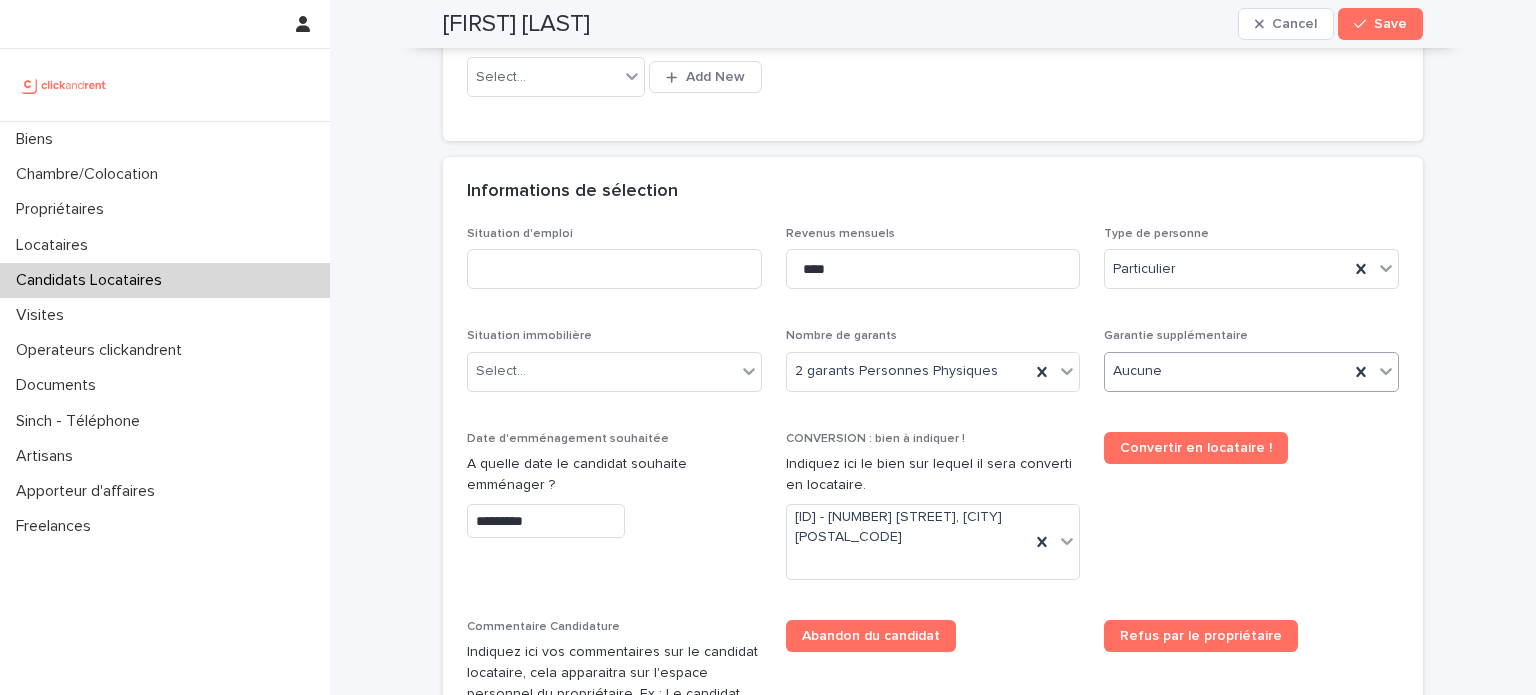 click on "Situation immobilière Select..." at bounding box center [614, 368] 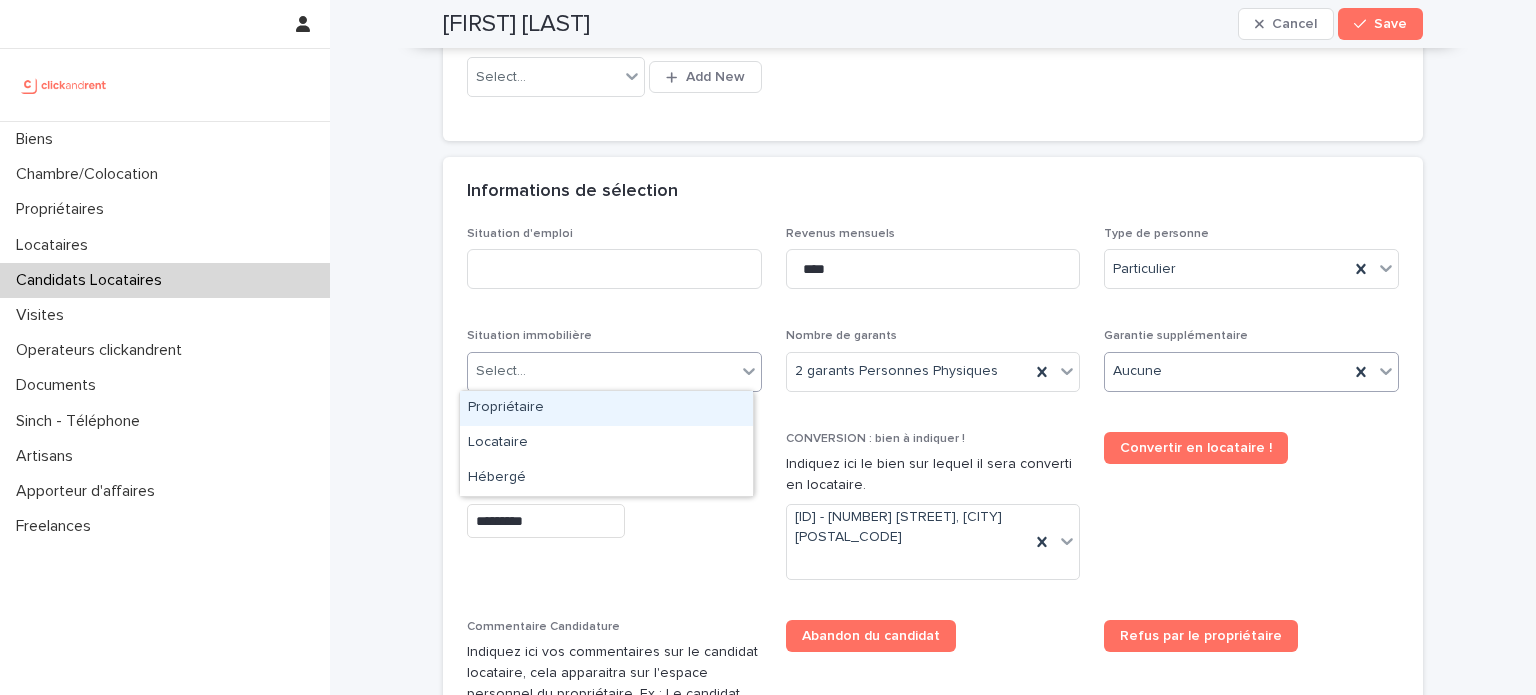 click on "Select..." at bounding box center [602, 371] 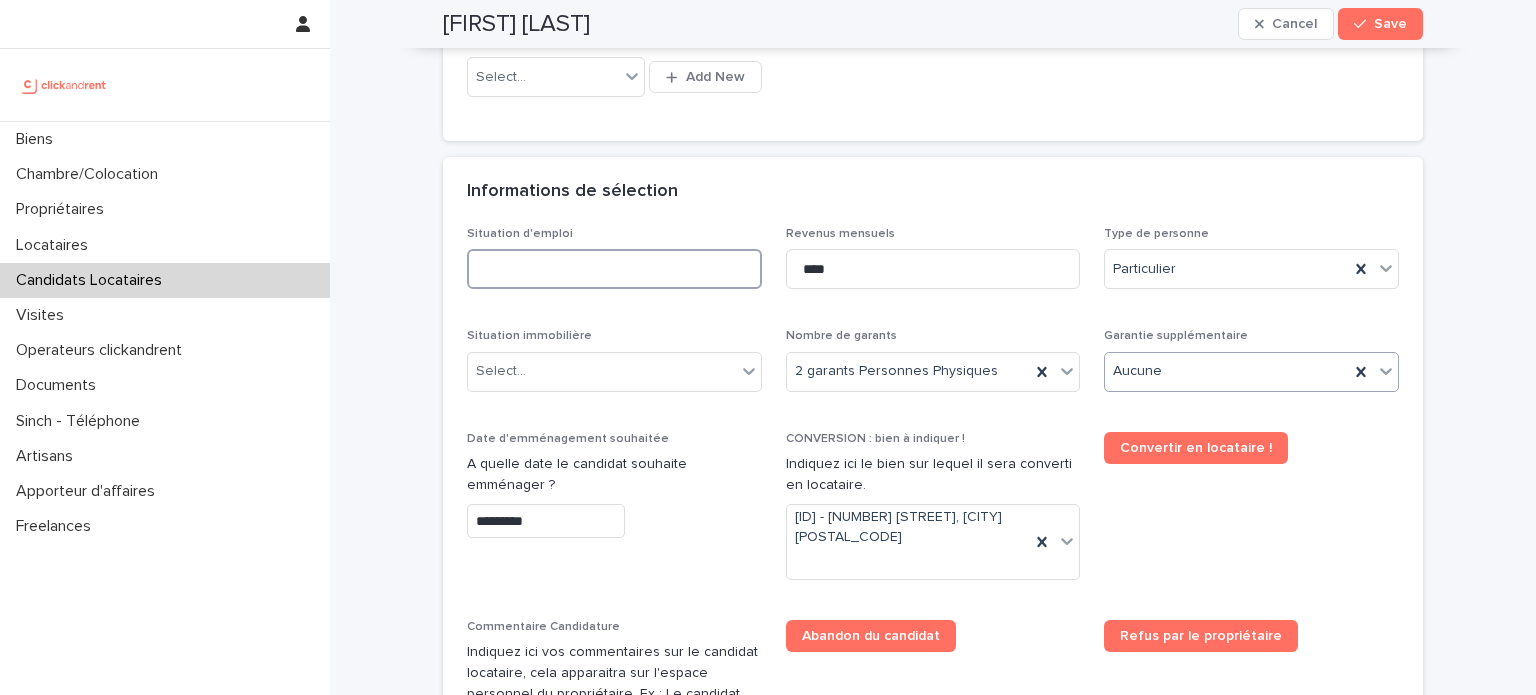 click at bounding box center [614, 269] 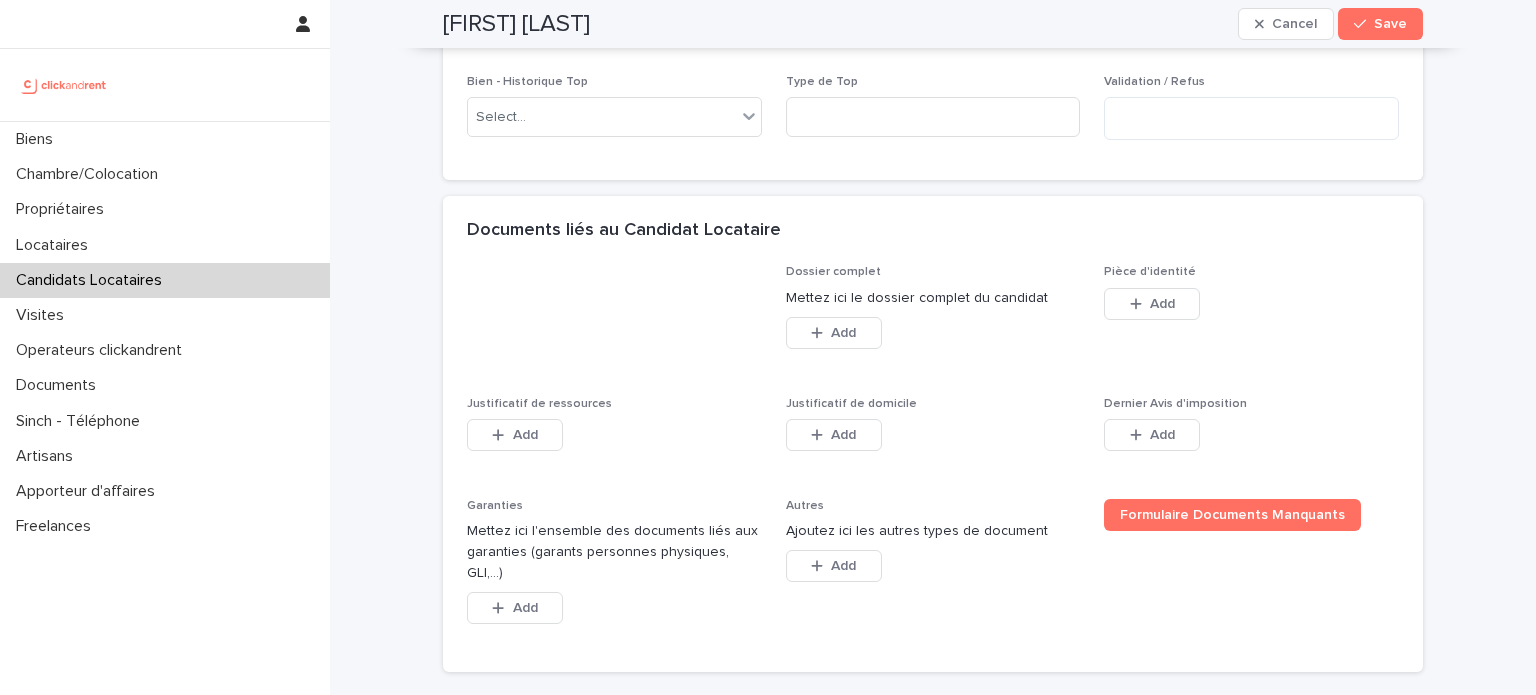 scroll, scrollTop: 1504, scrollLeft: 0, axis: vertical 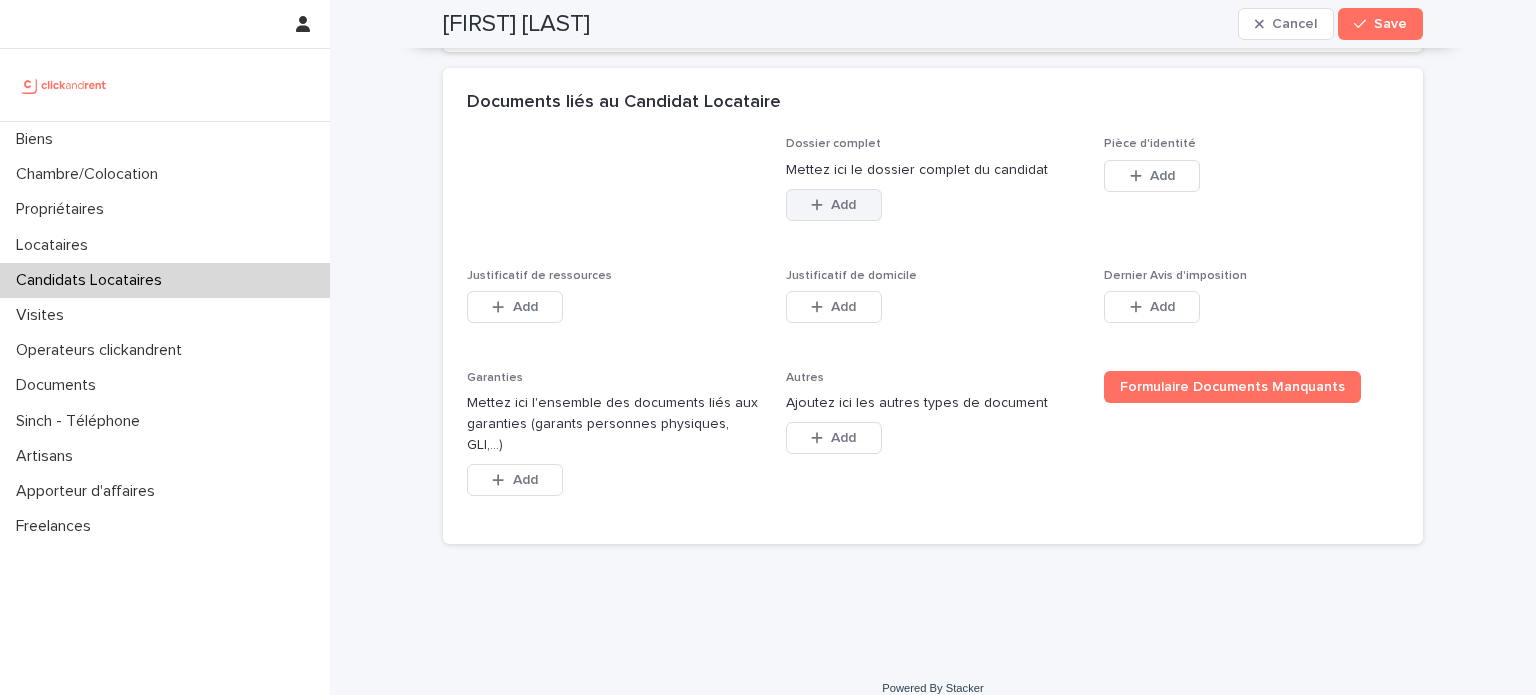 type on "**********" 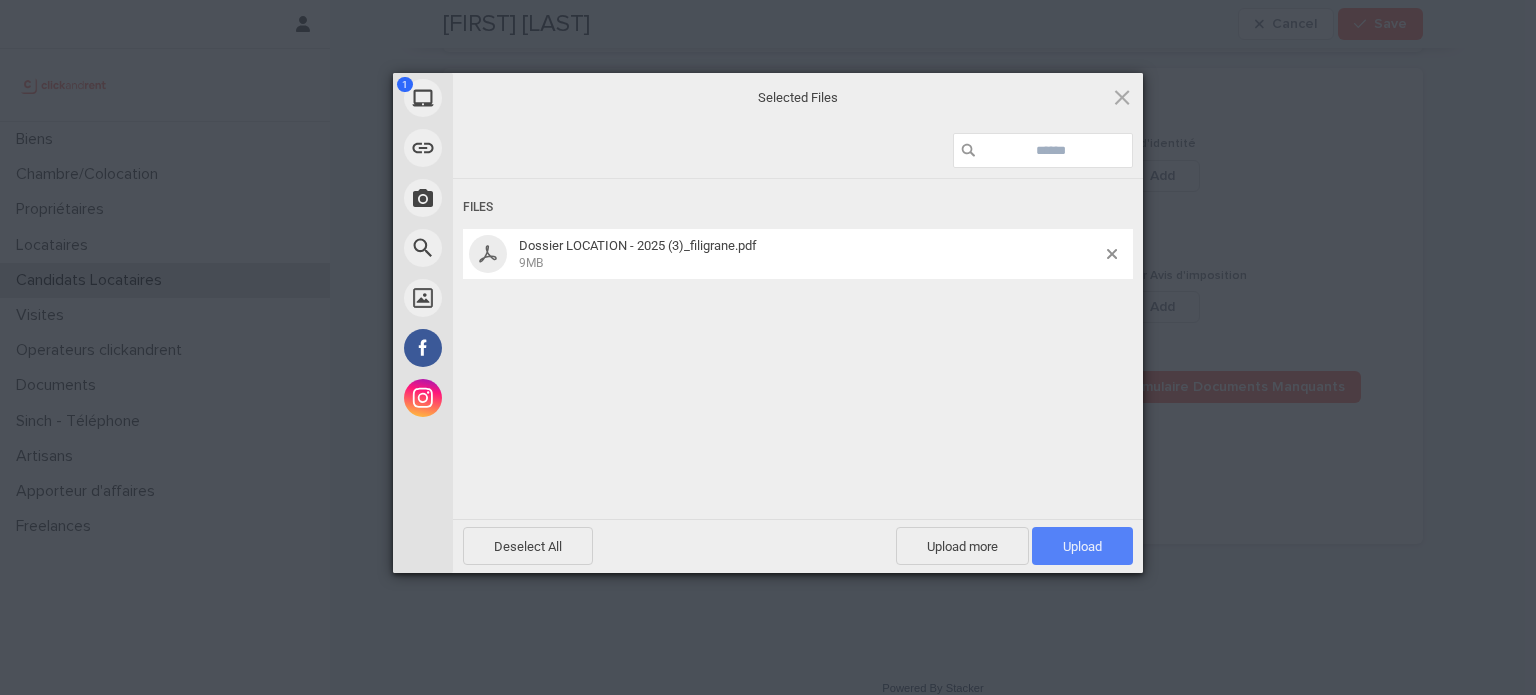 click on "Upload
1" at bounding box center [1082, 546] 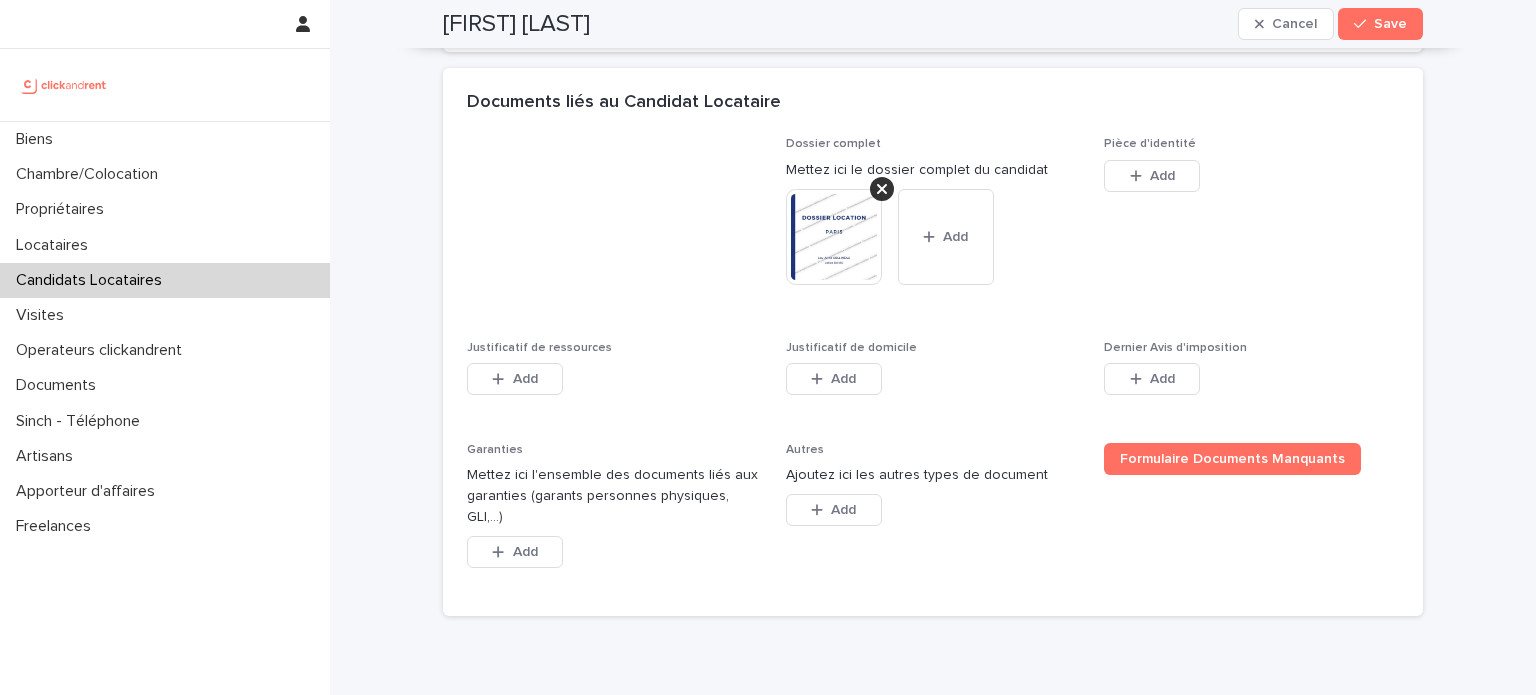 scroll, scrollTop: 1576, scrollLeft: 0, axis: vertical 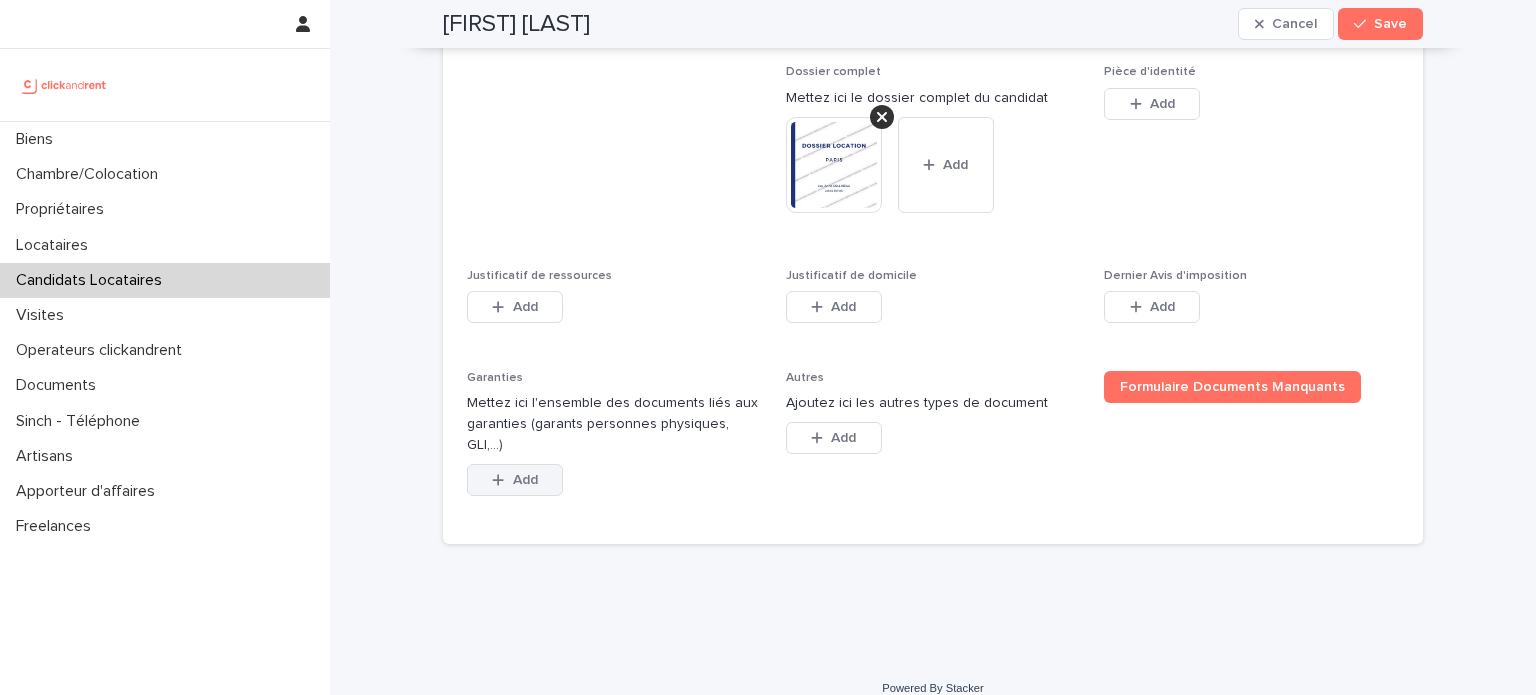 click on "Add" at bounding box center [525, 480] 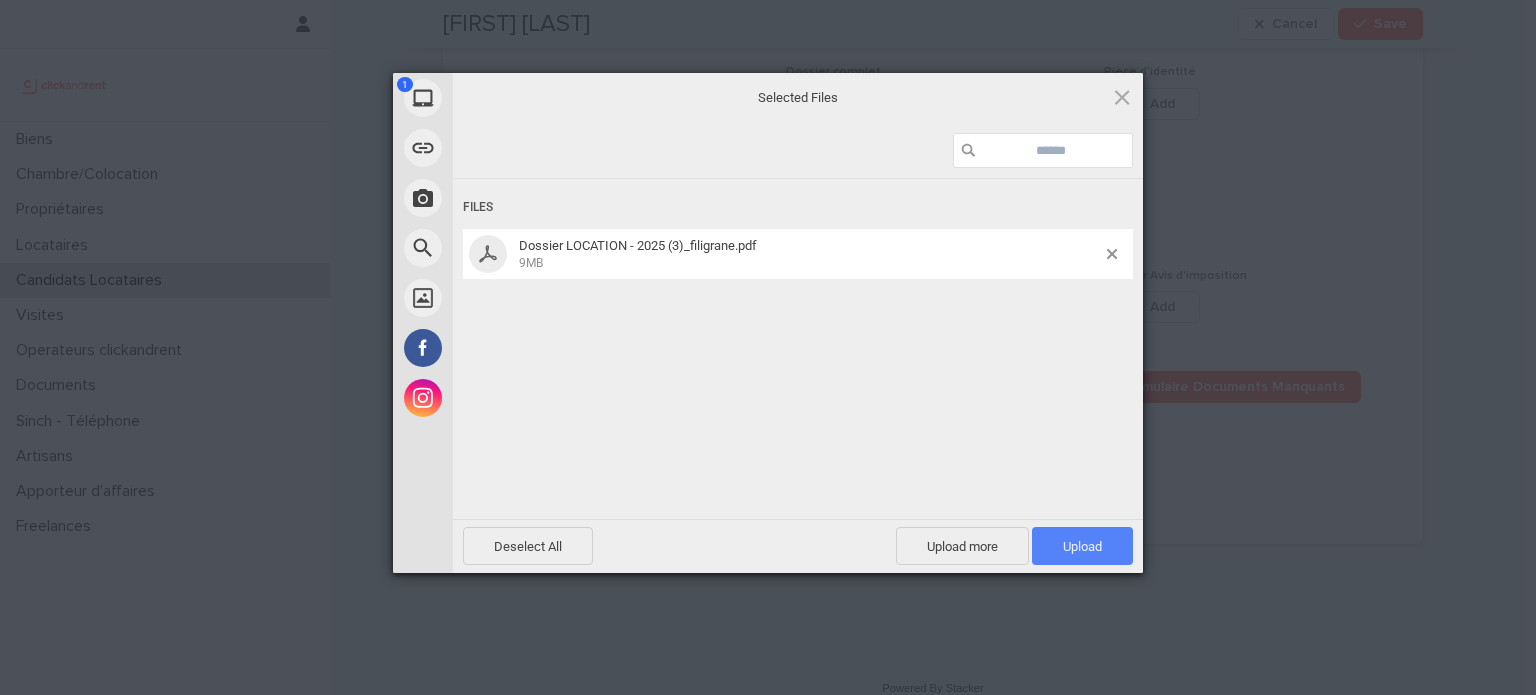 click on "Upload
1" at bounding box center [1082, 546] 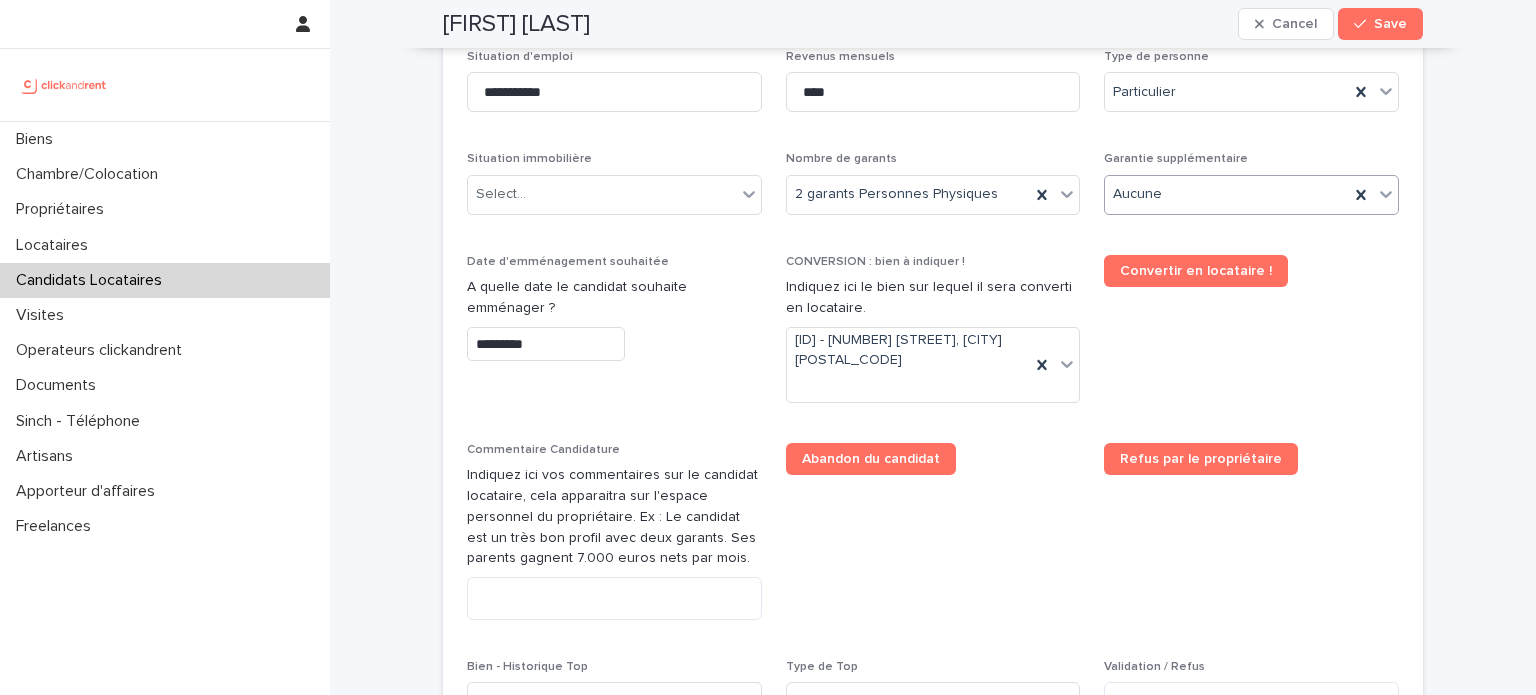 scroll, scrollTop: 934, scrollLeft: 0, axis: vertical 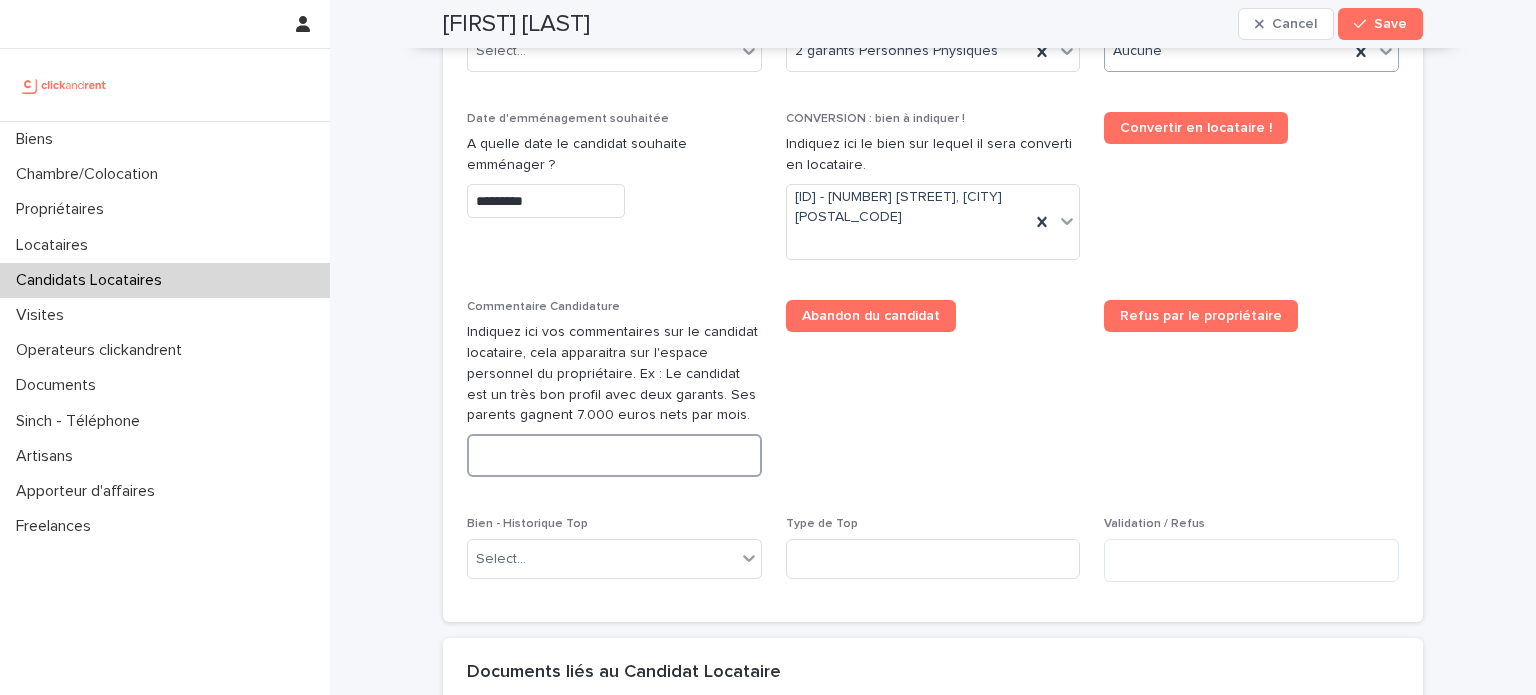 click at bounding box center [614, 455] 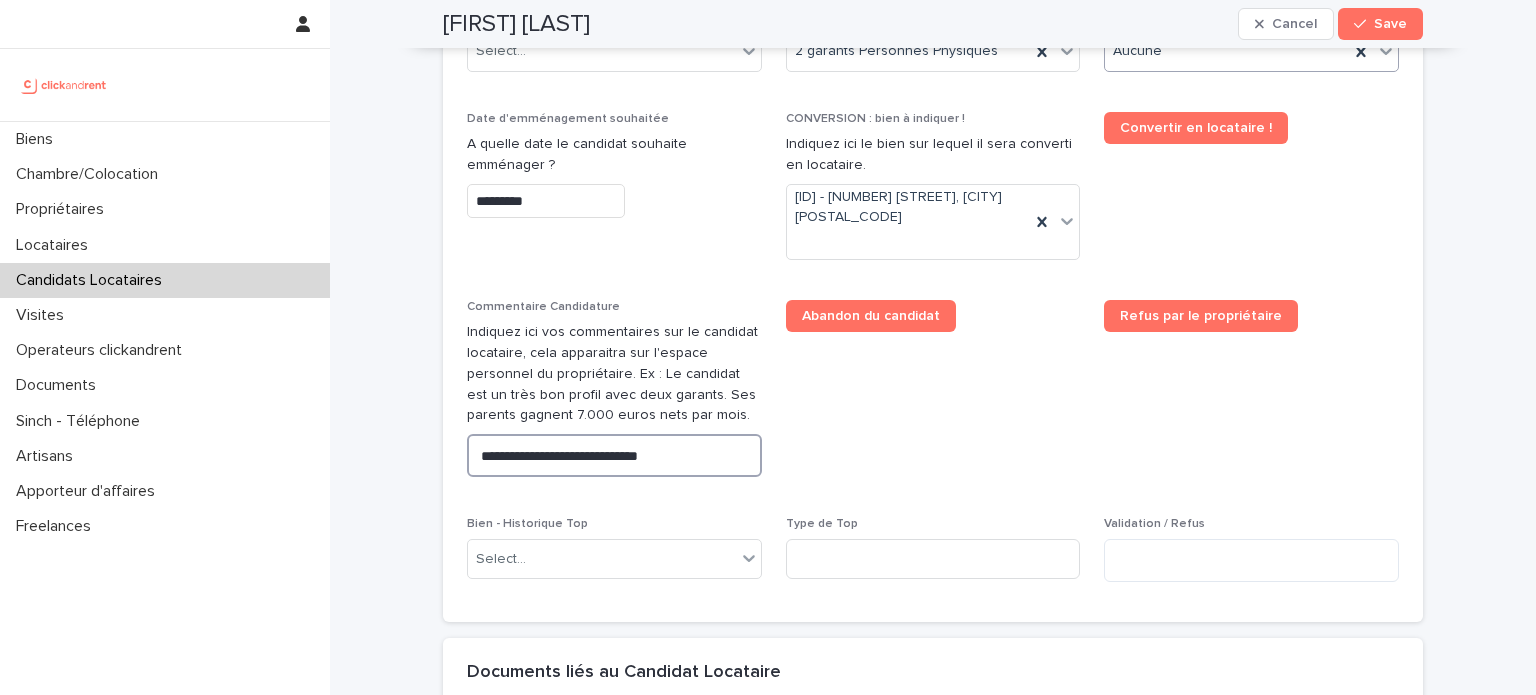 paste on "**********" 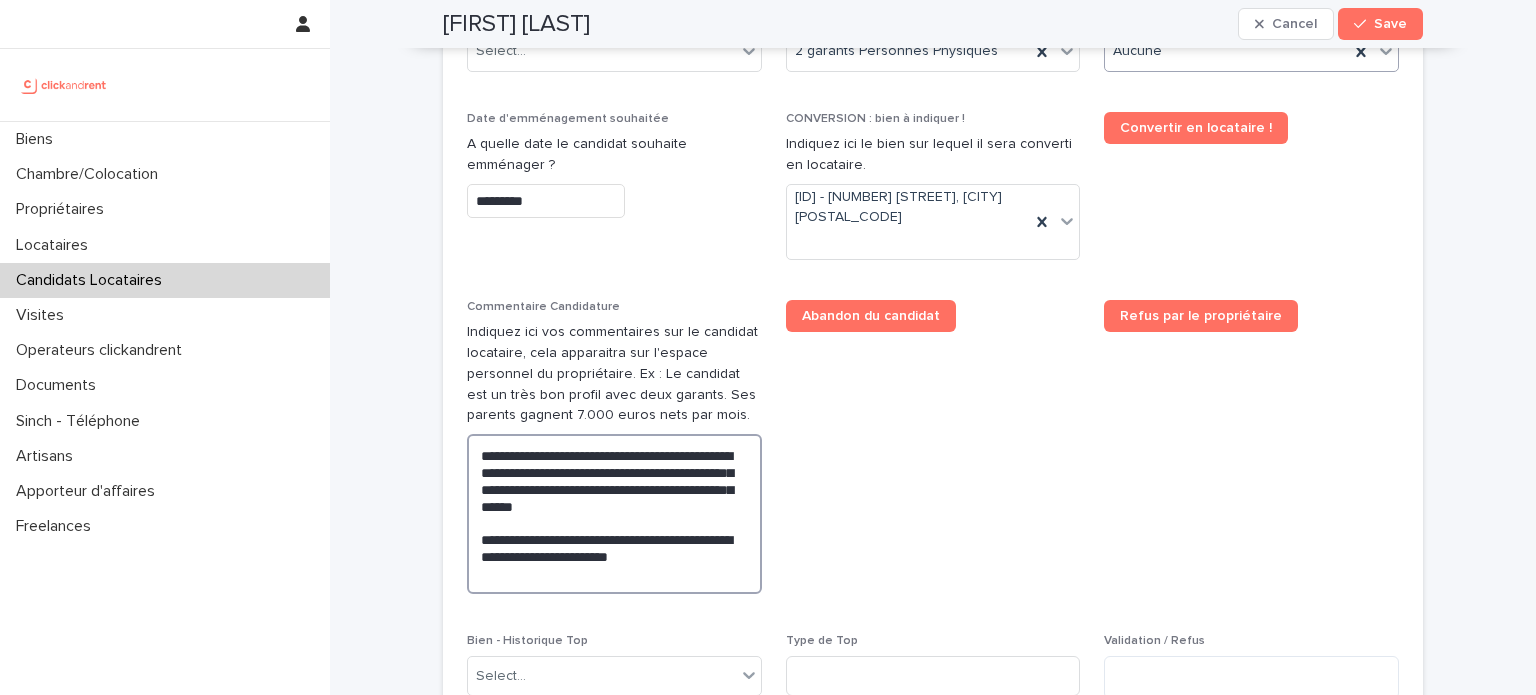 click on "**********" at bounding box center [614, 514] 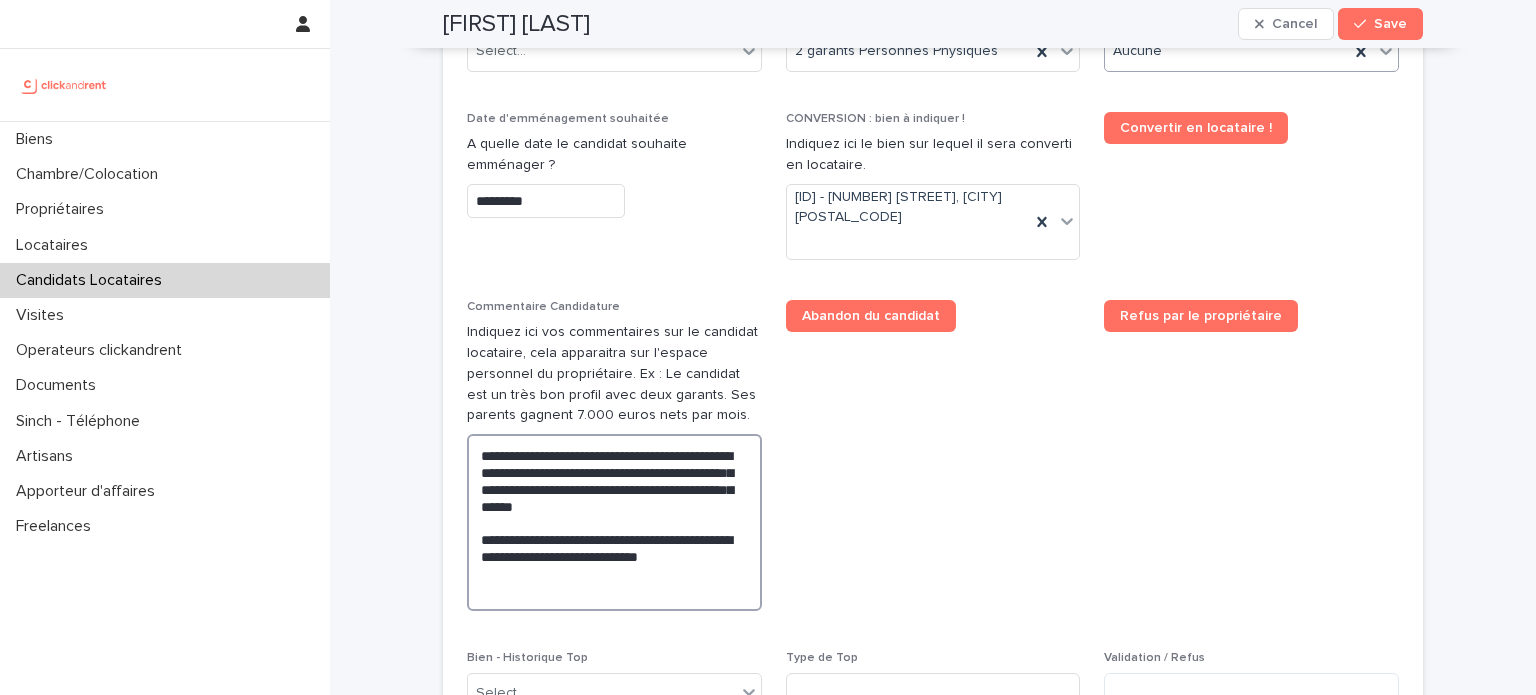 click on "**********" at bounding box center (614, 522) 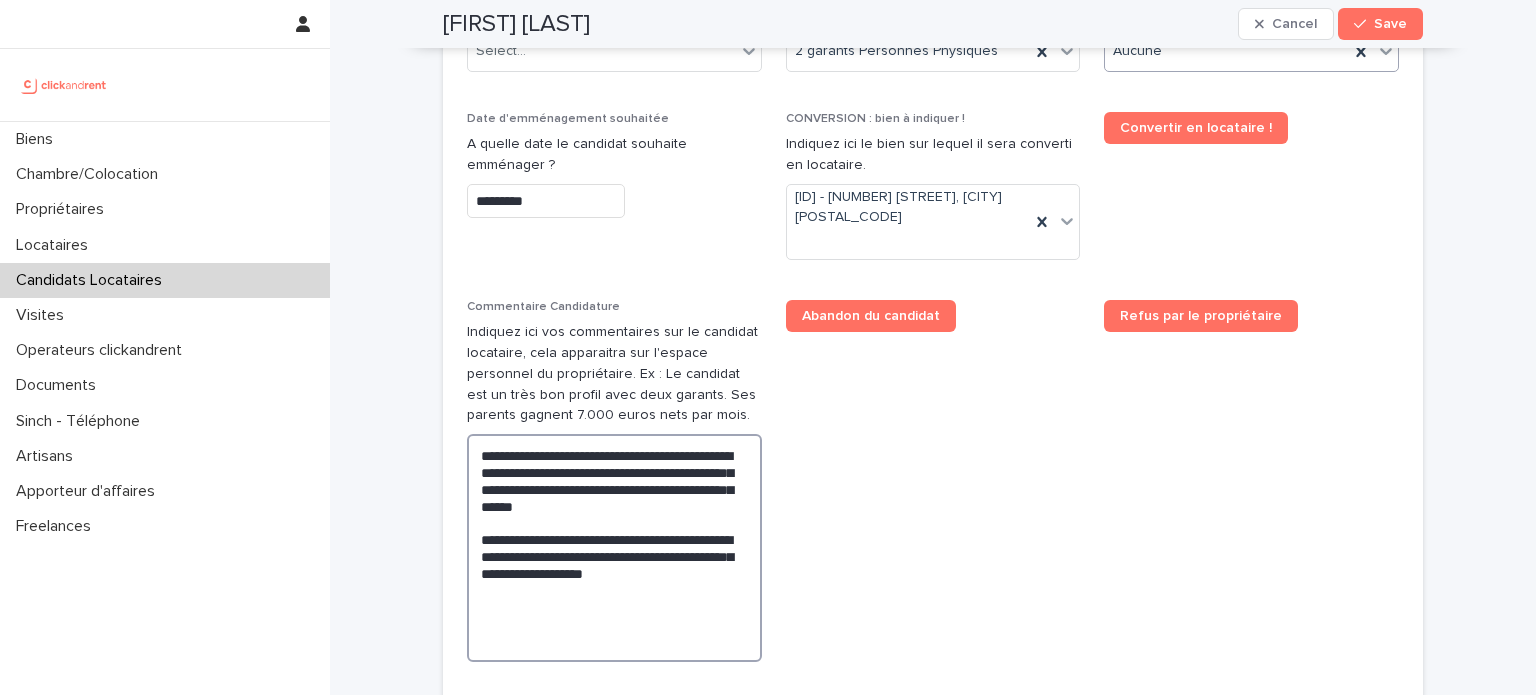 paste on "**********" 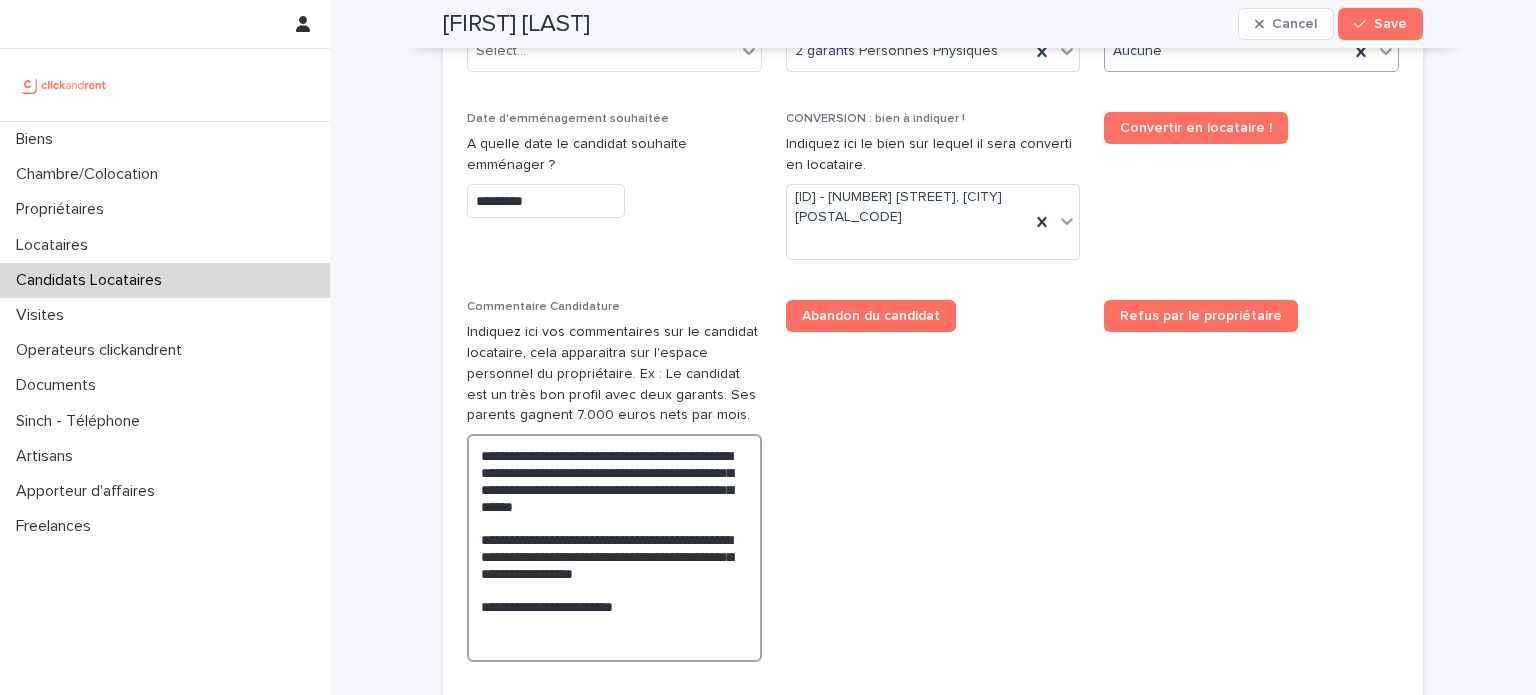 click on "**********" at bounding box center [614, 548] 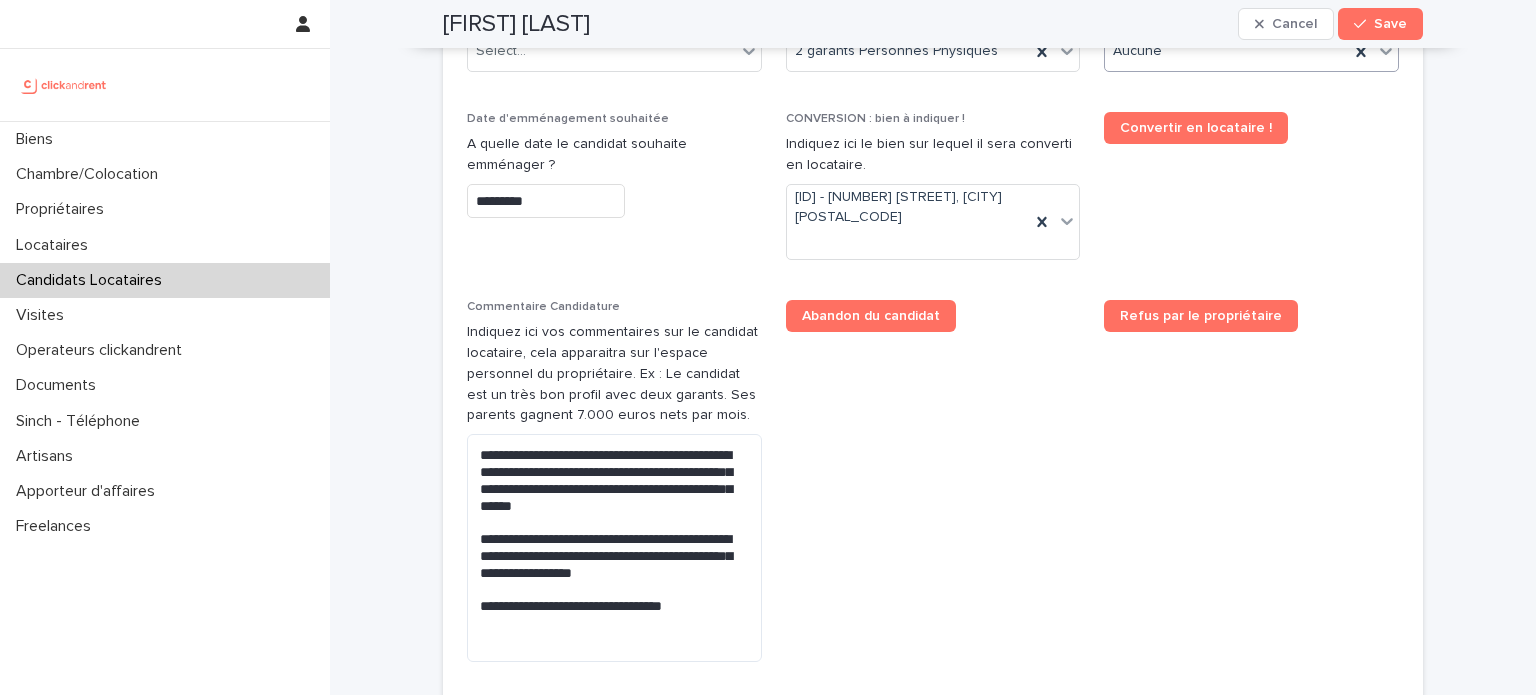 click on "Abandon du candidat" at bounding box center (933, 489) 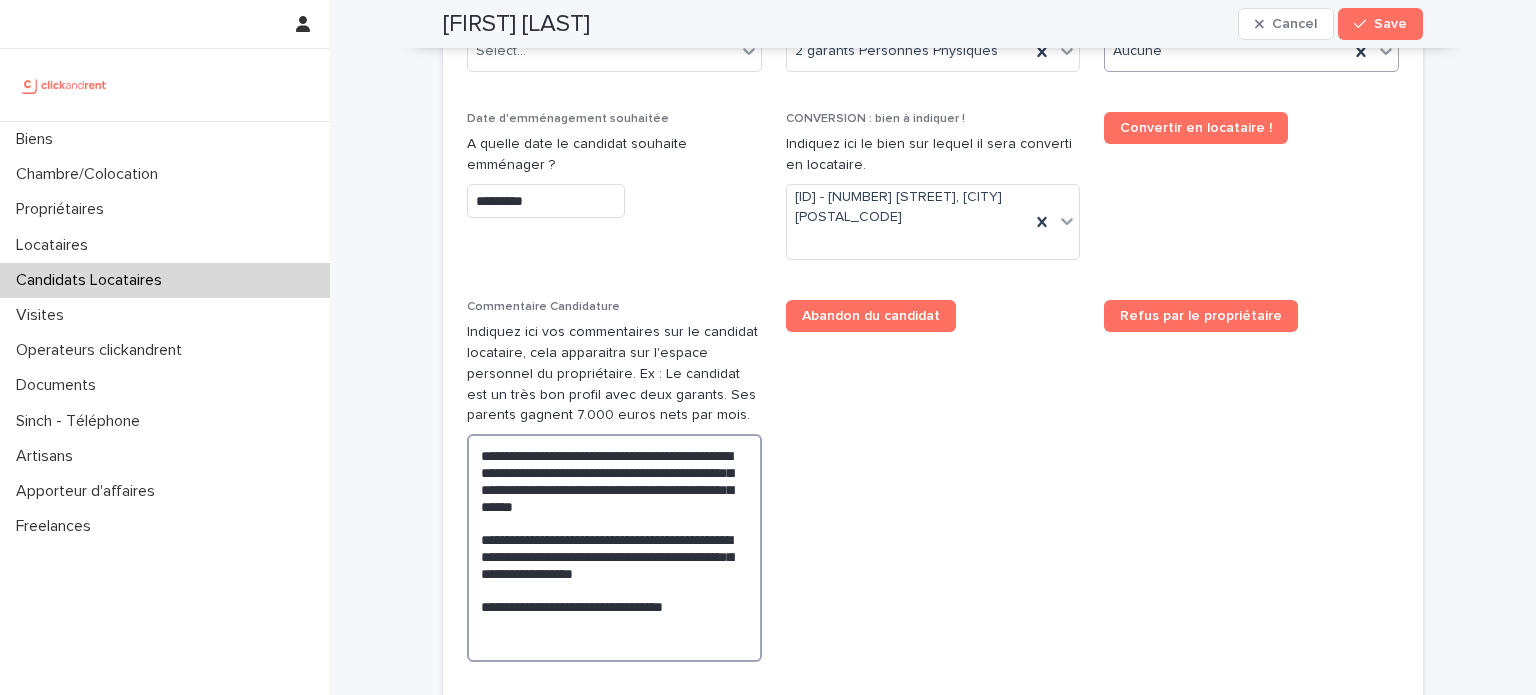 click on "**********" at bounding box center [614, 548] 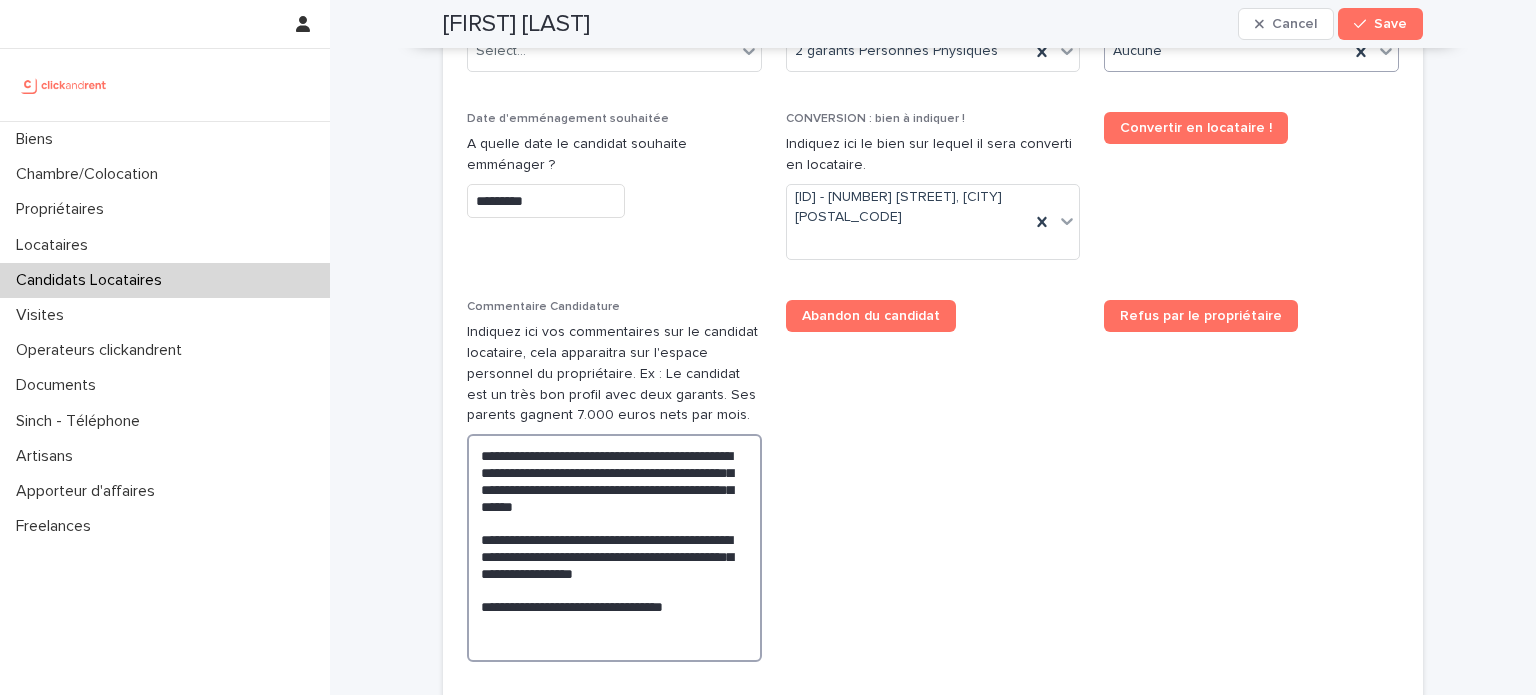 click at bounding box center [0, 0] 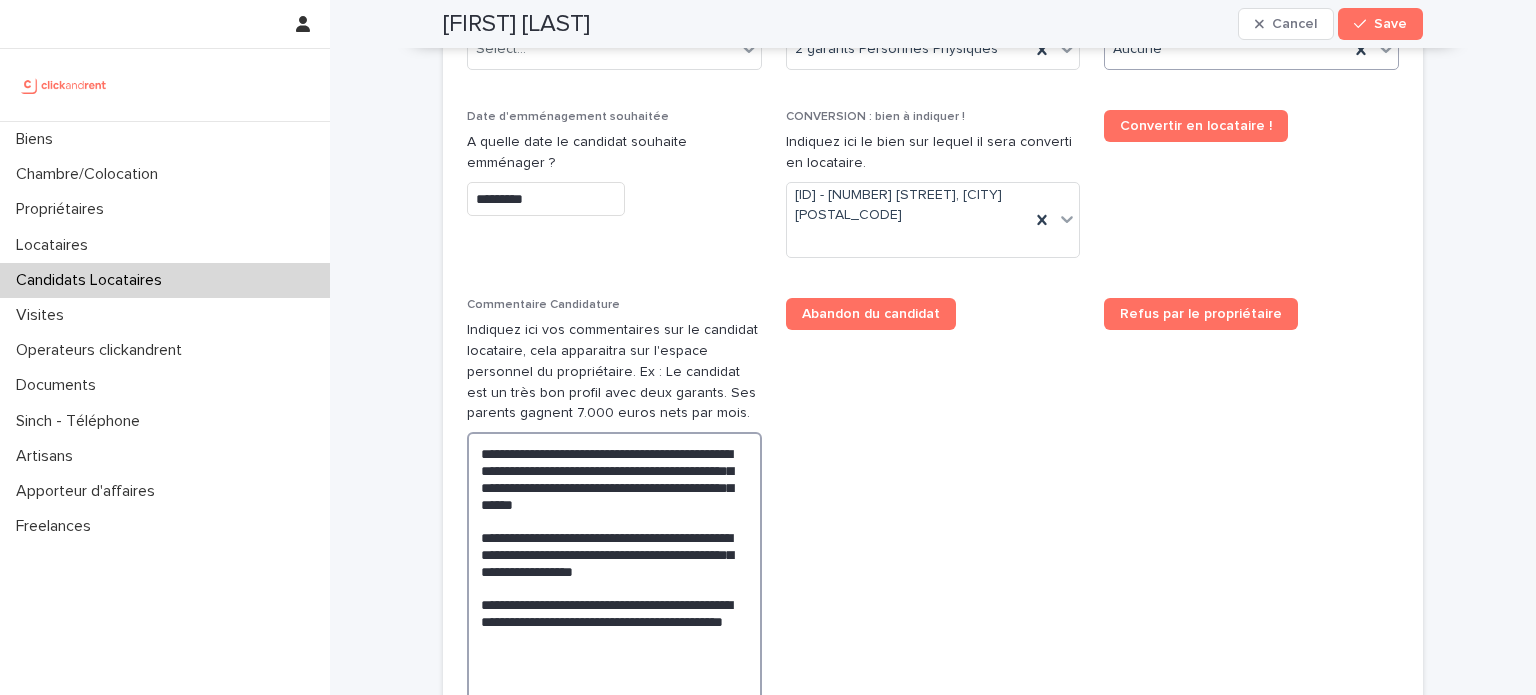 scroll, scrollTop: 952, scrollLeft: 0, axis: vertical 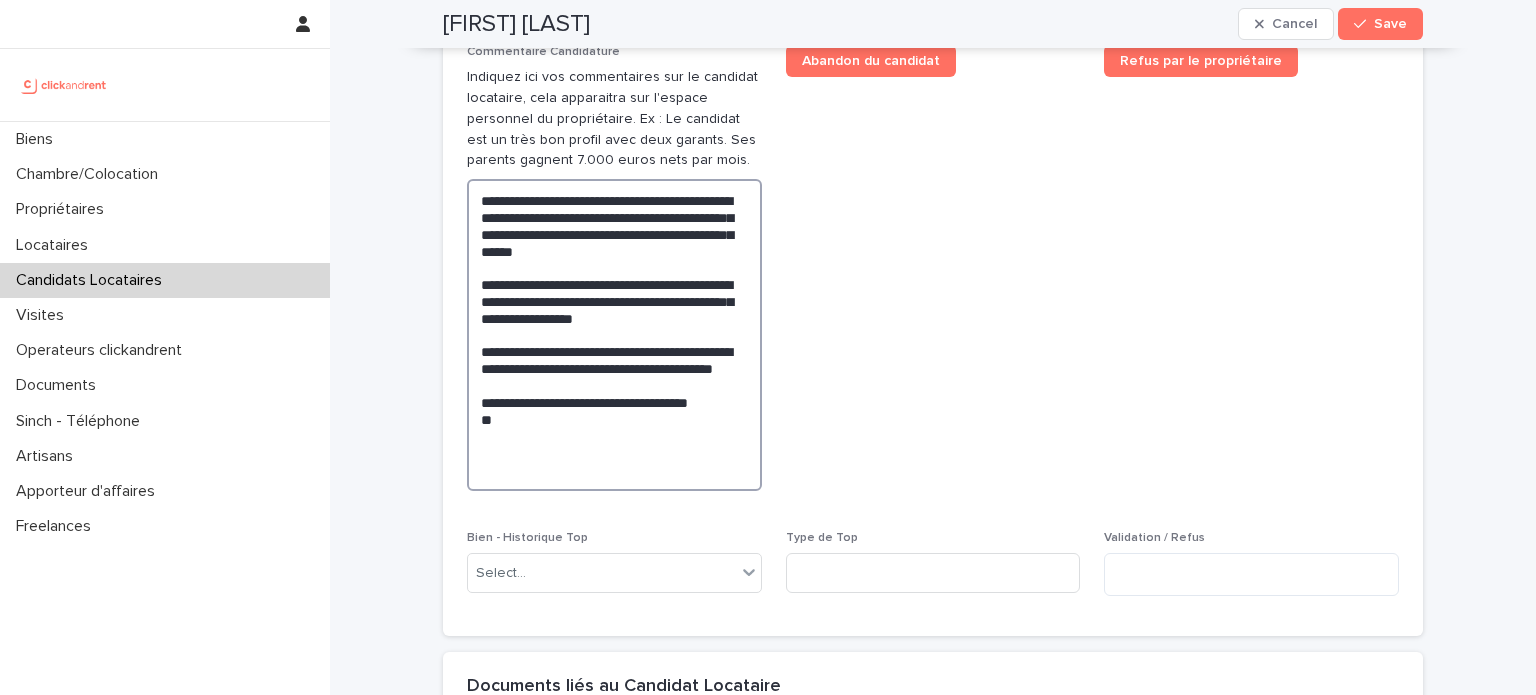 paste on "**********" 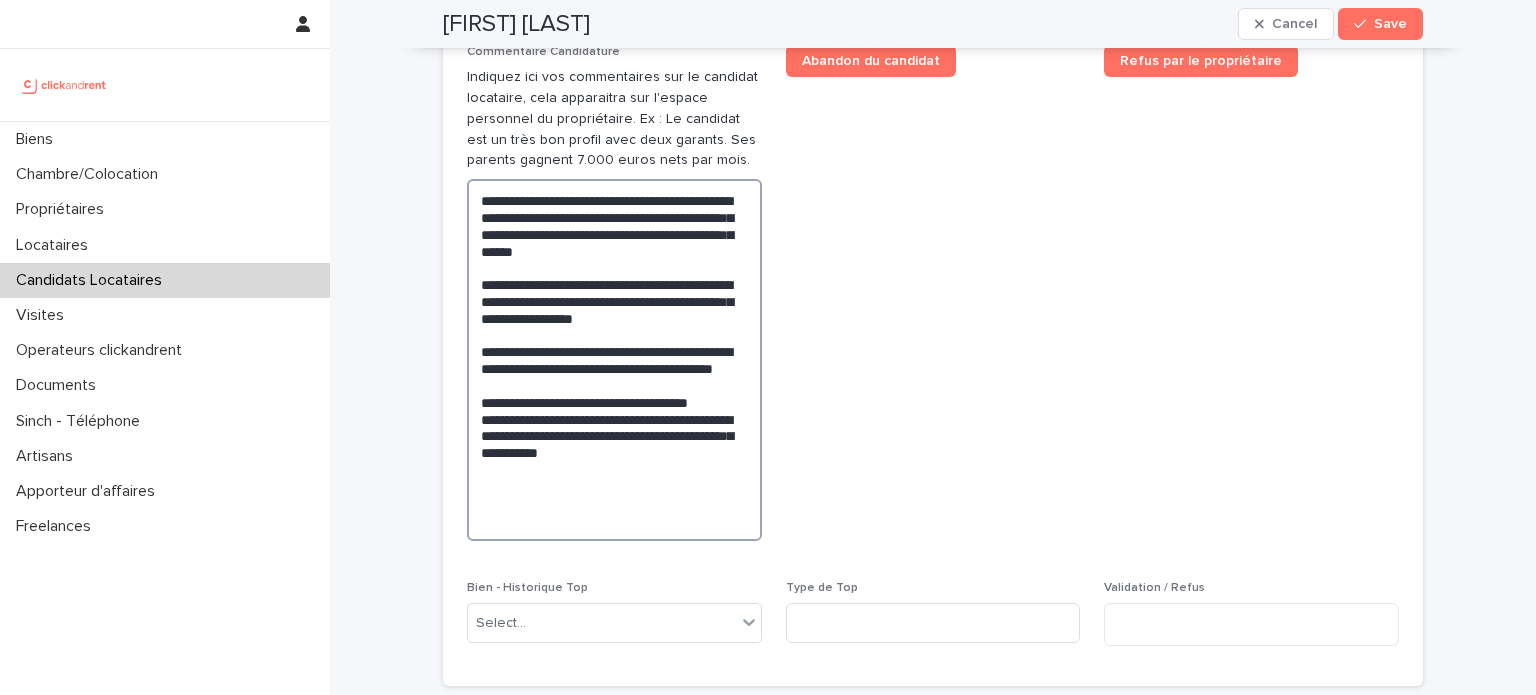 click on "**********" at bounding box center (614, 360) 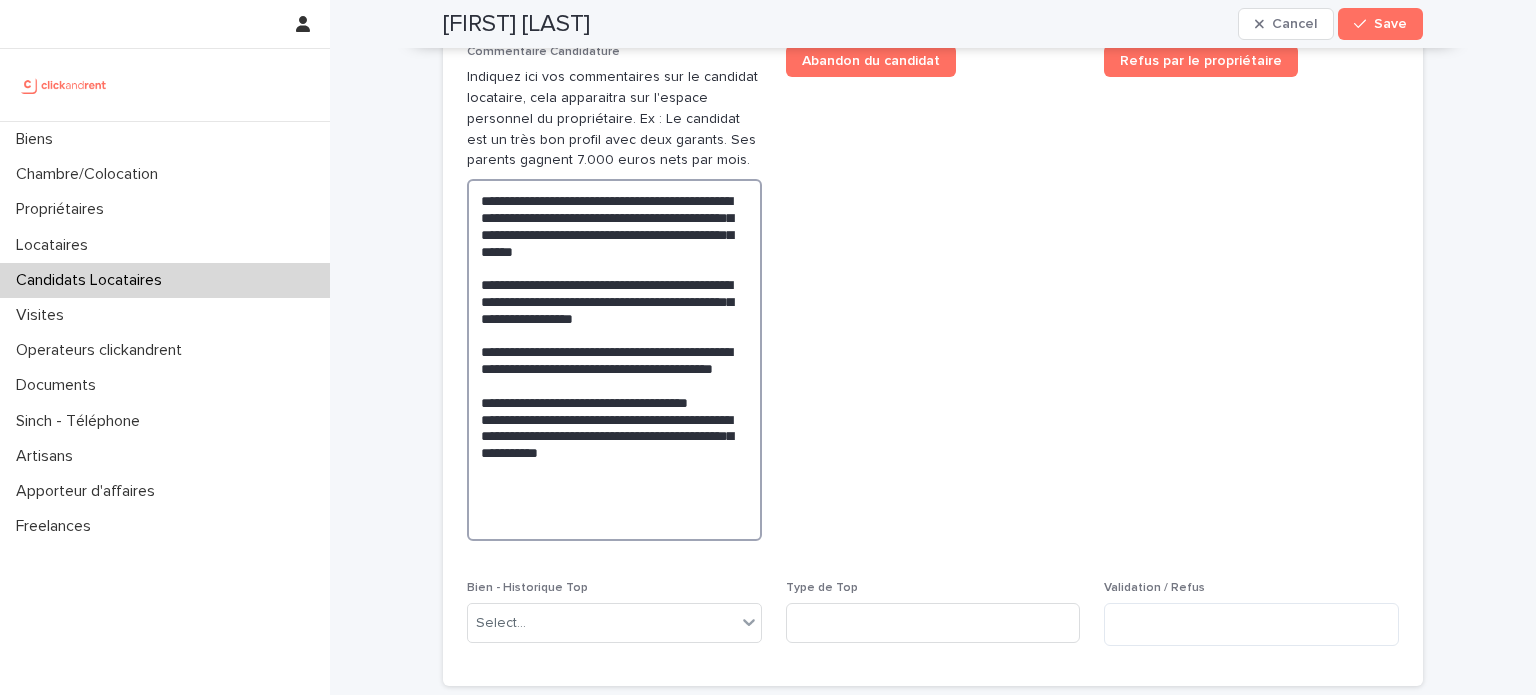 click on "**********" at bounding box center [614, 360] 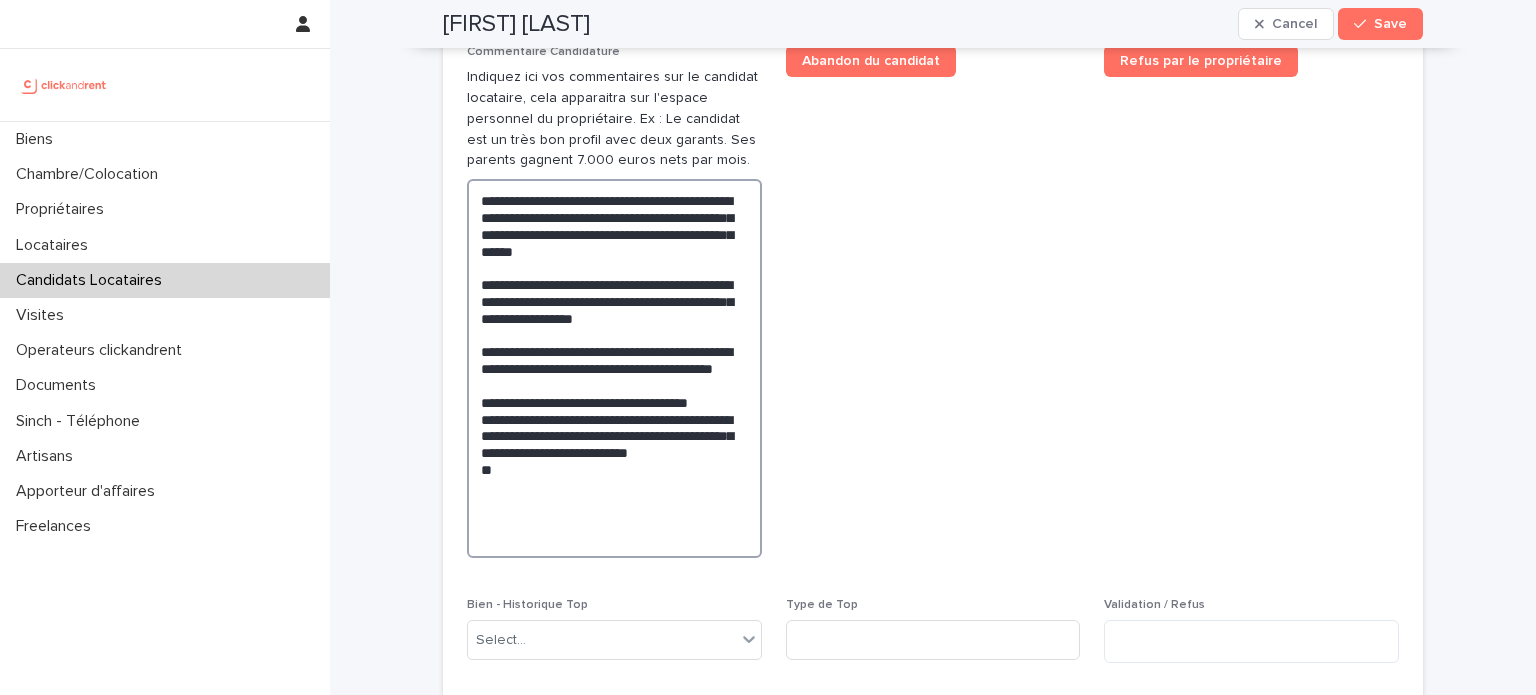 paste on "**********" 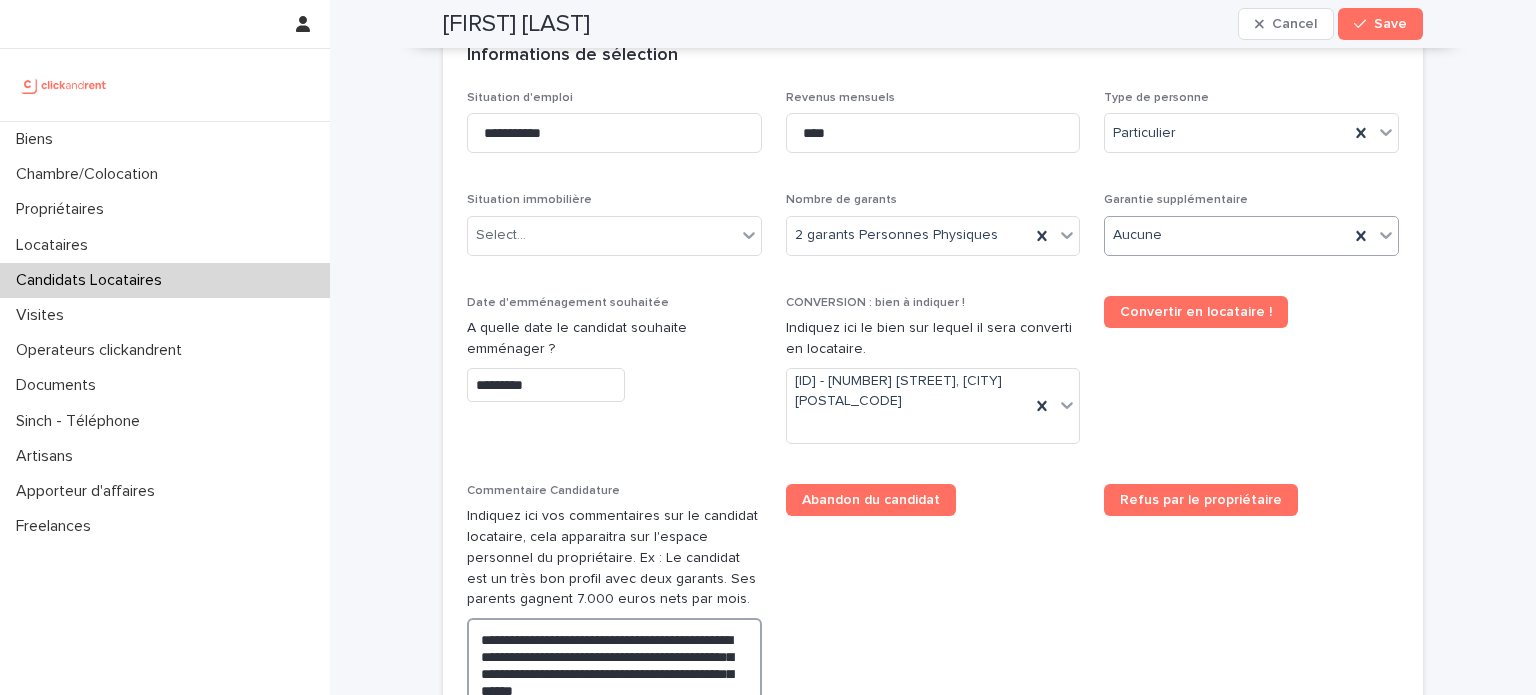 scroll, scrollTop: 749, scrollLeft: 0, axis: vertical 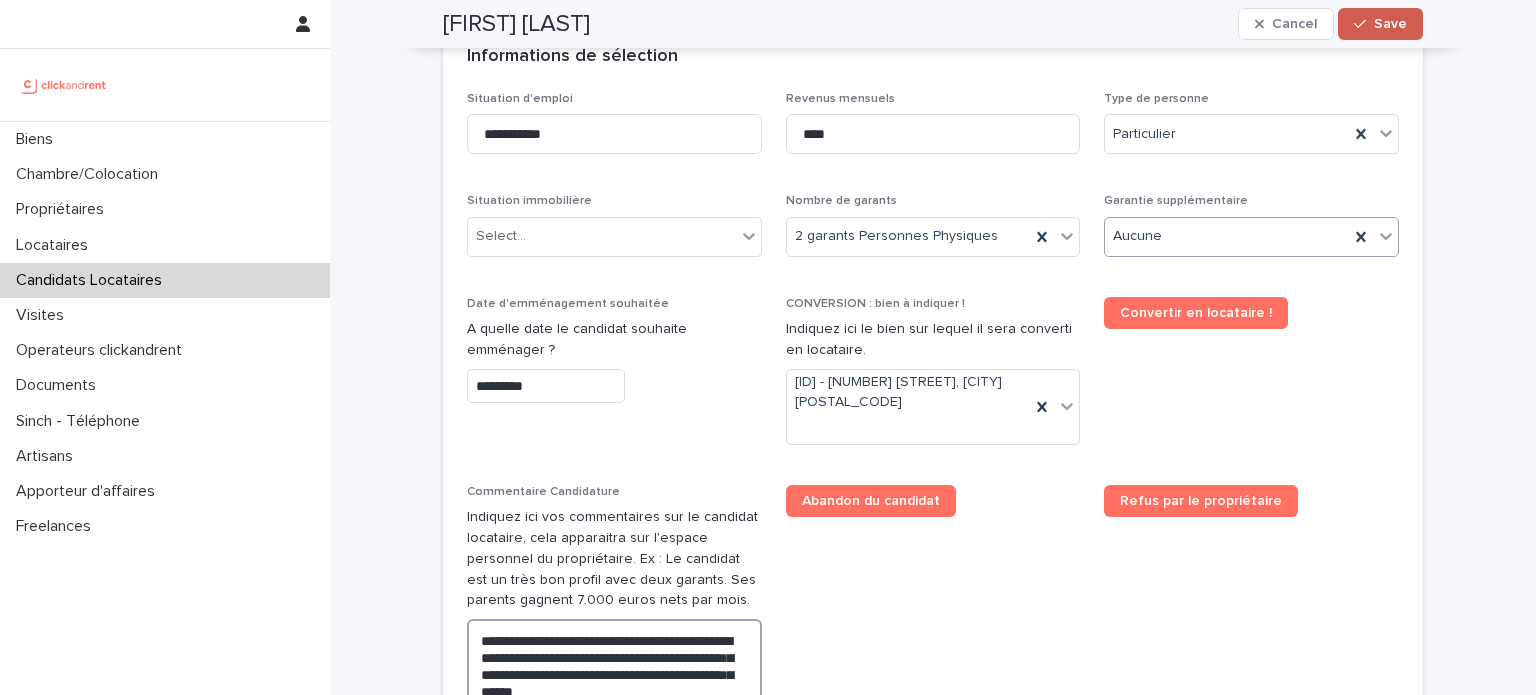 type on "**********" 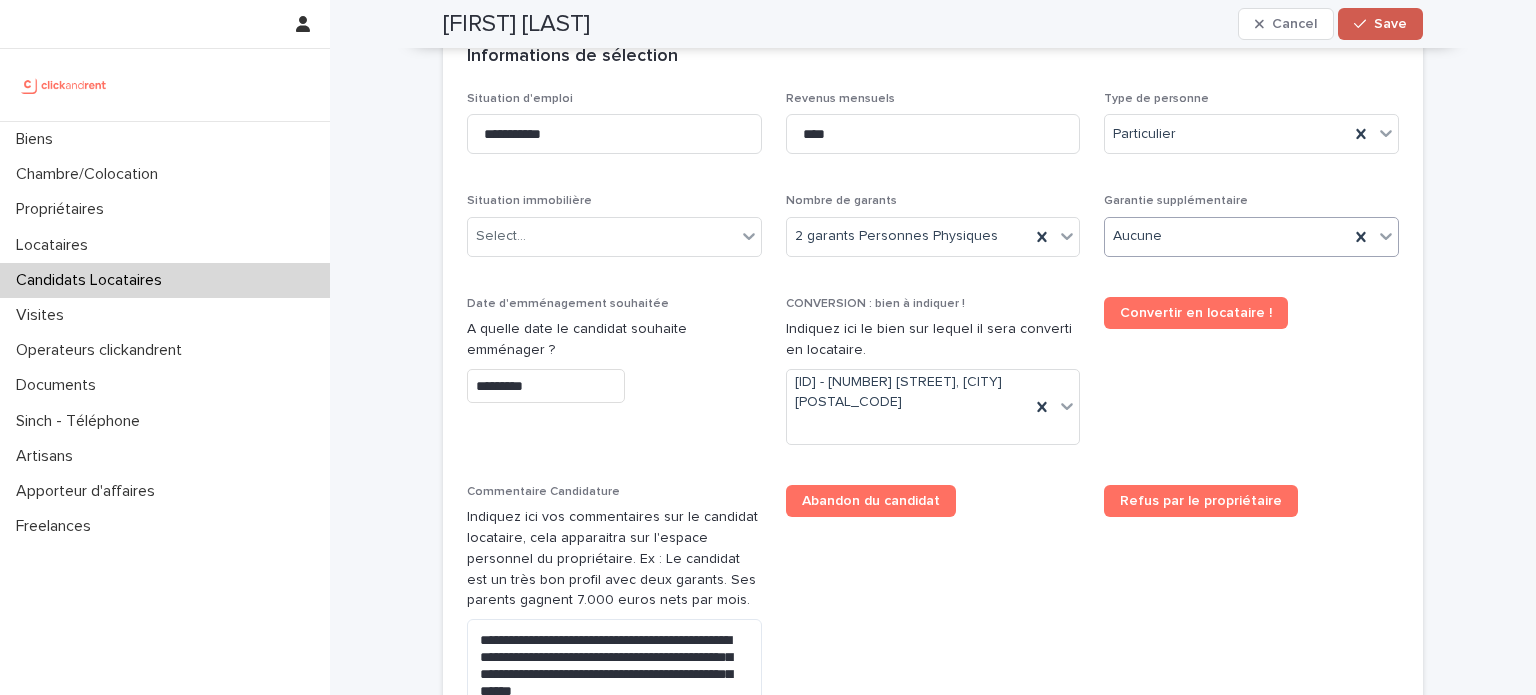 click on "Save" at bounding box center (1390, 24) 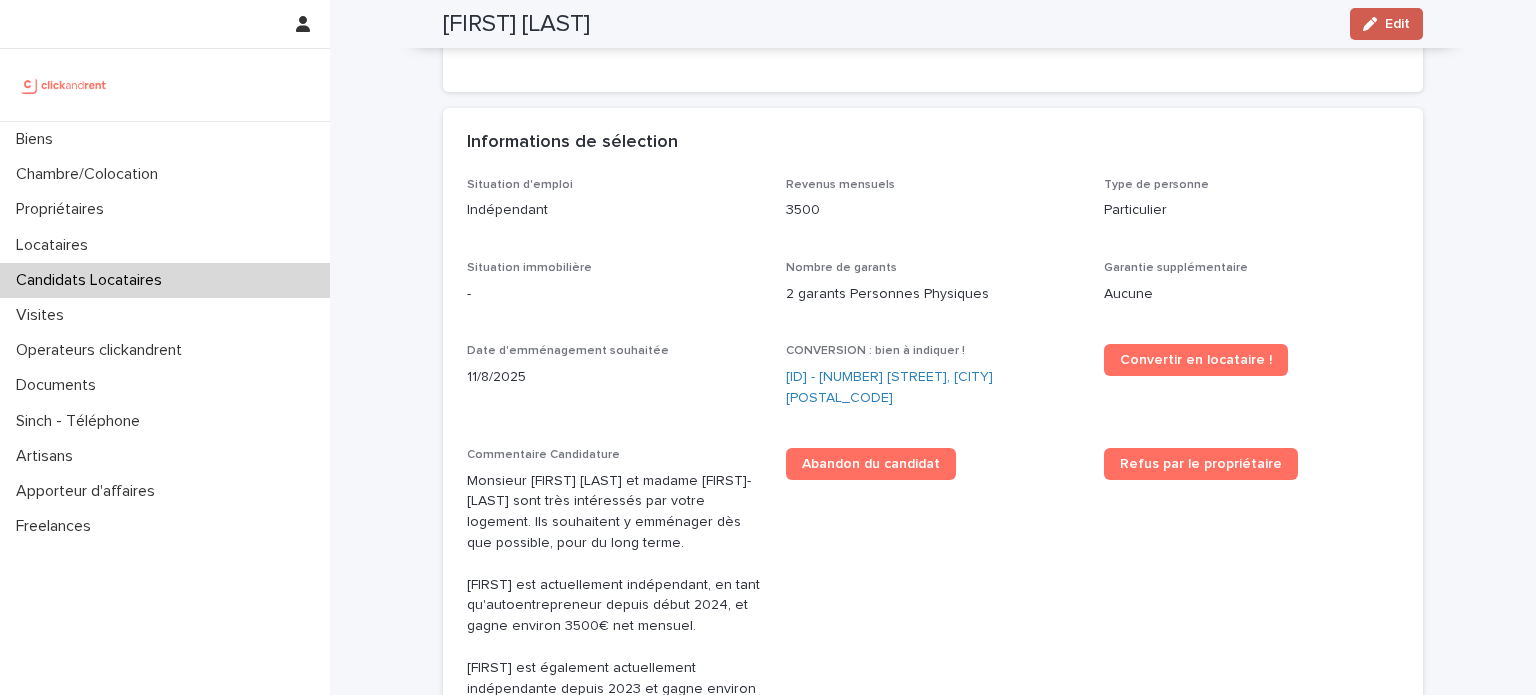 click on "Edit" at bounding box center (1397, 24) 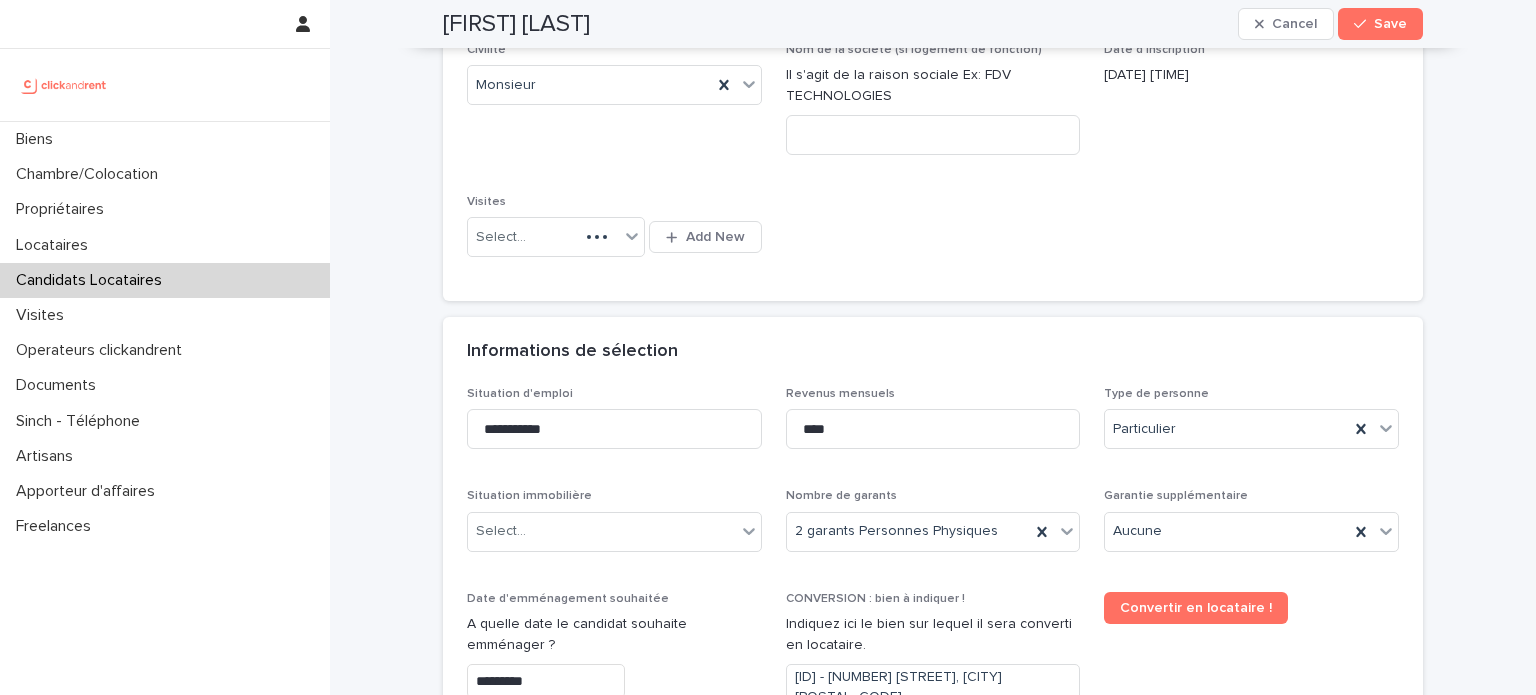 scroll, scrollTop: 524, scrollLeft: 0, axis: vertical 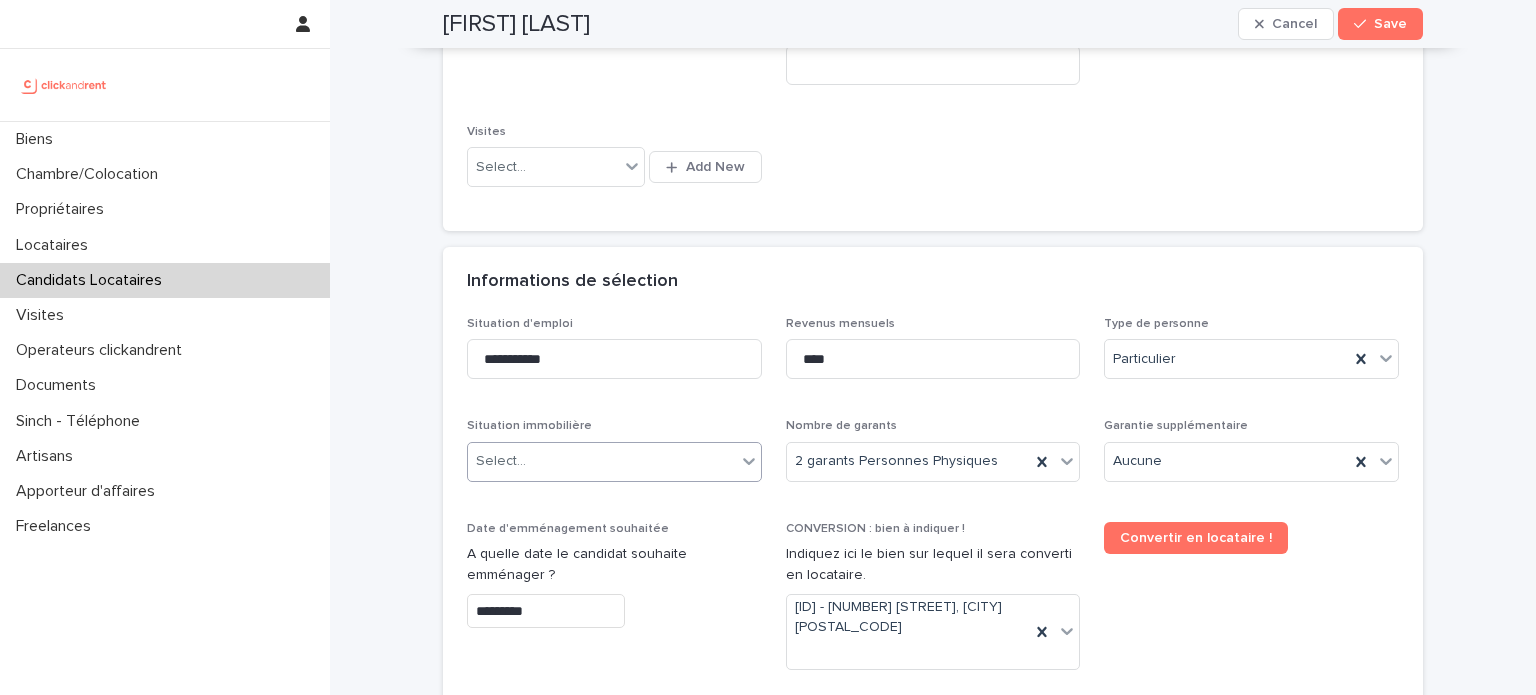 click on "Select..." at bounding box center [602, 461] 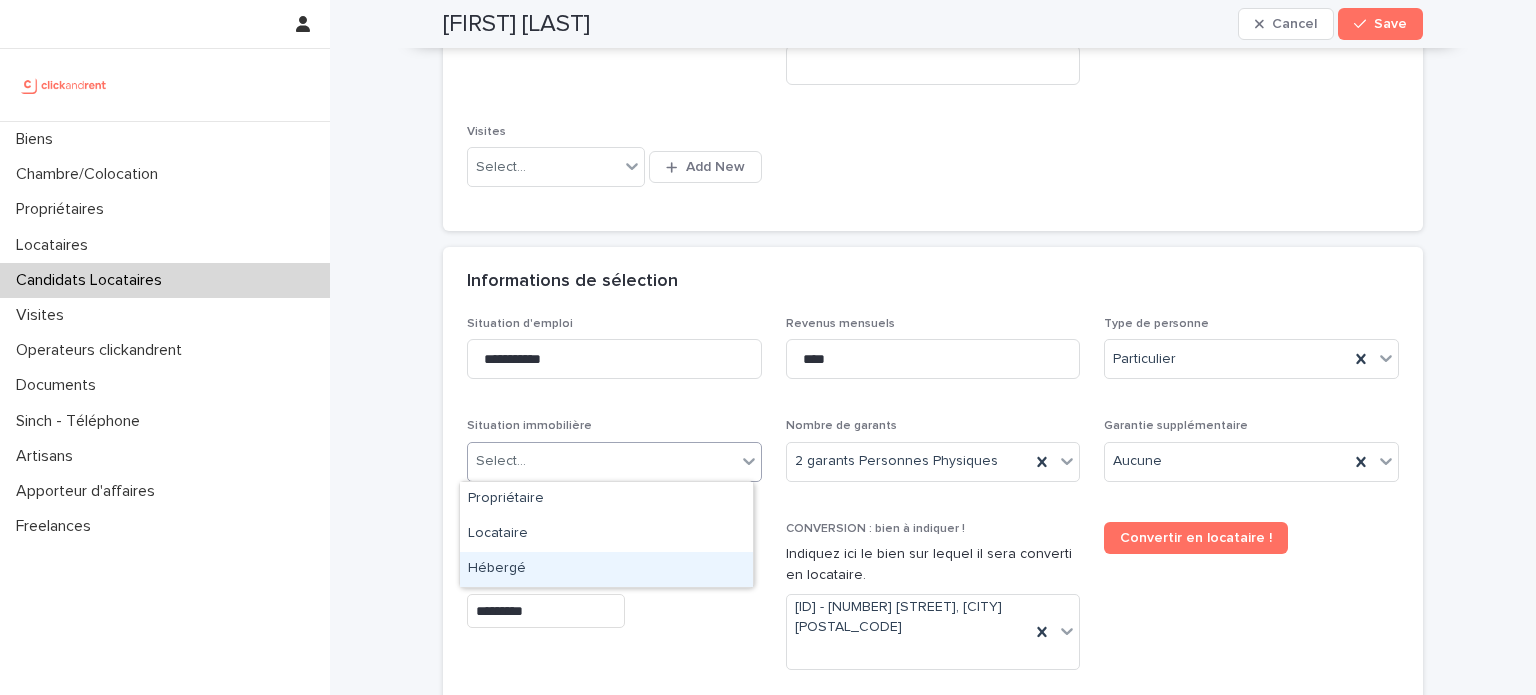 click on "Hébergé" at bounding box center (606, 569) 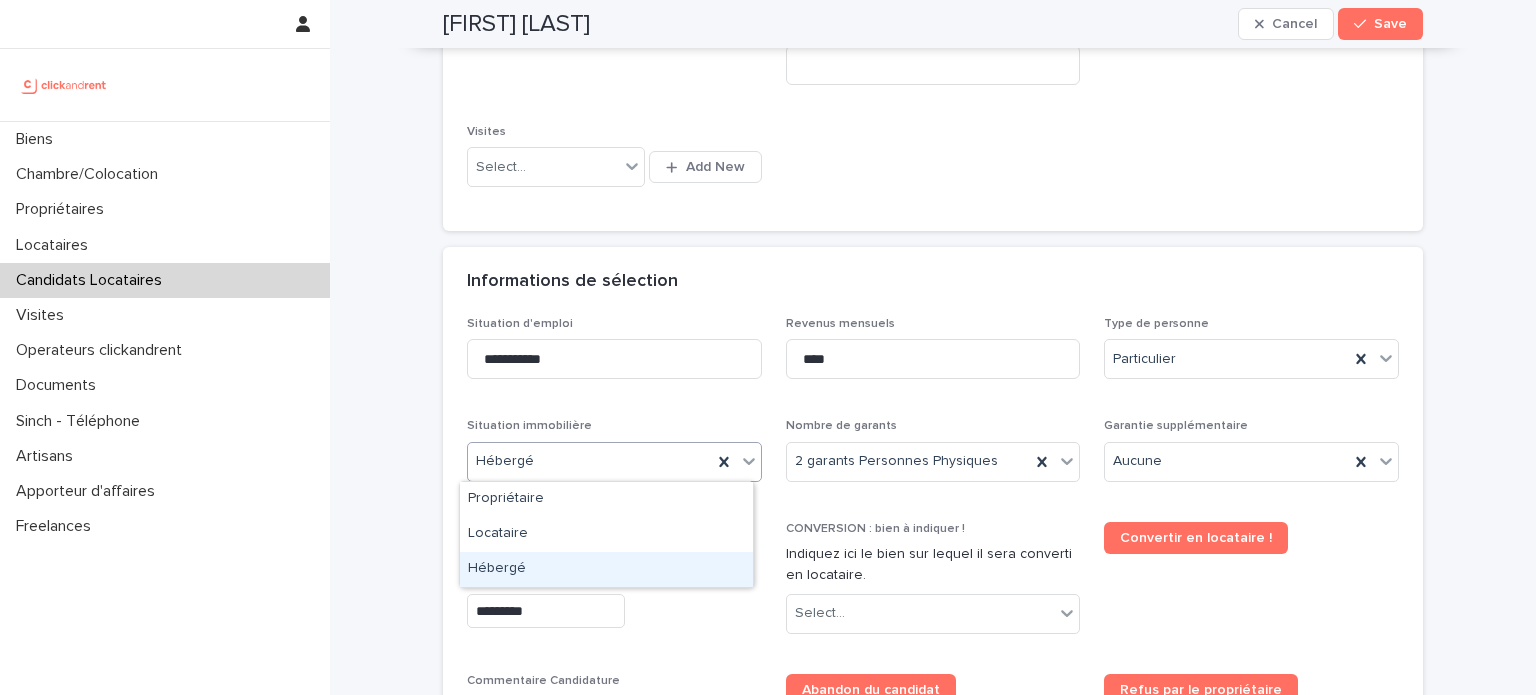 drag, startPoint x: 554, startPoint y: 467, endPoint x: 536, endPoint y: 552, distance: 86.88498 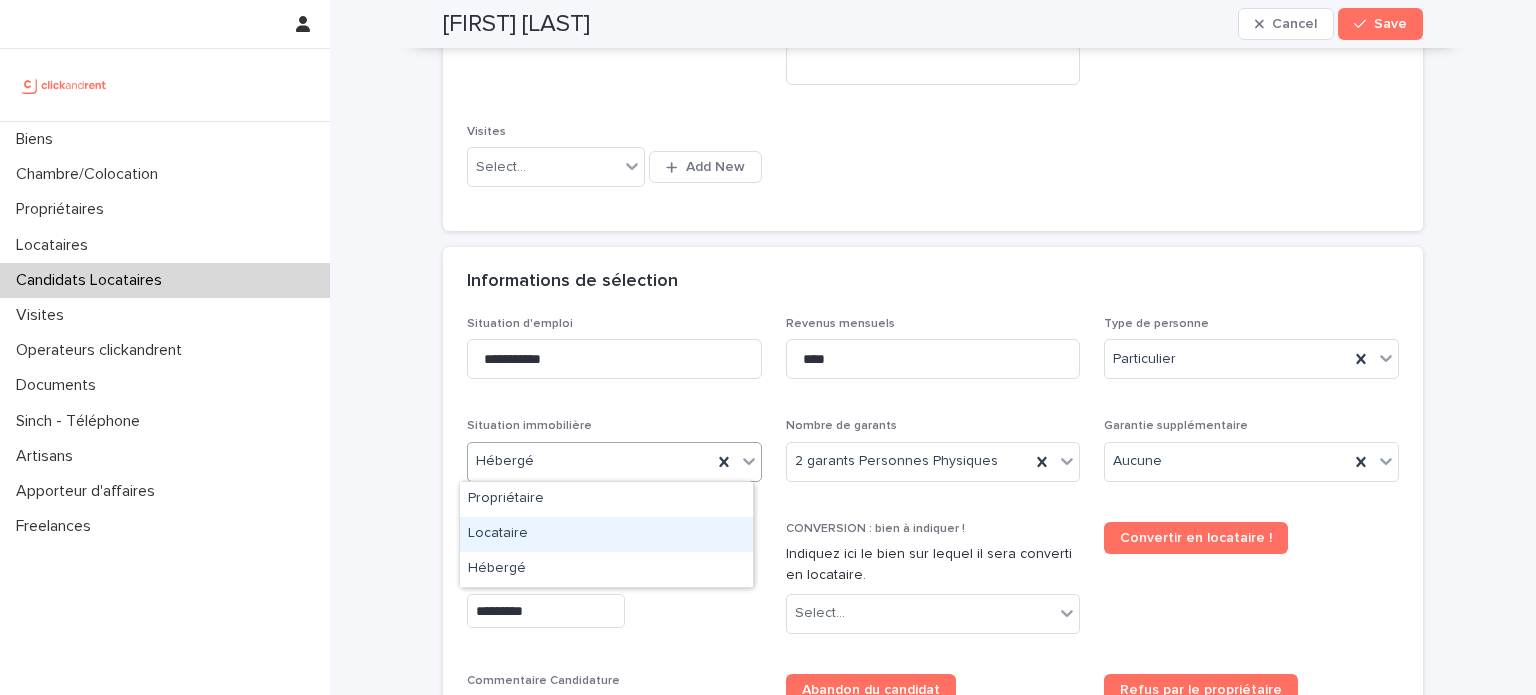 click on "Locataire" at bounding box center (606, 534) 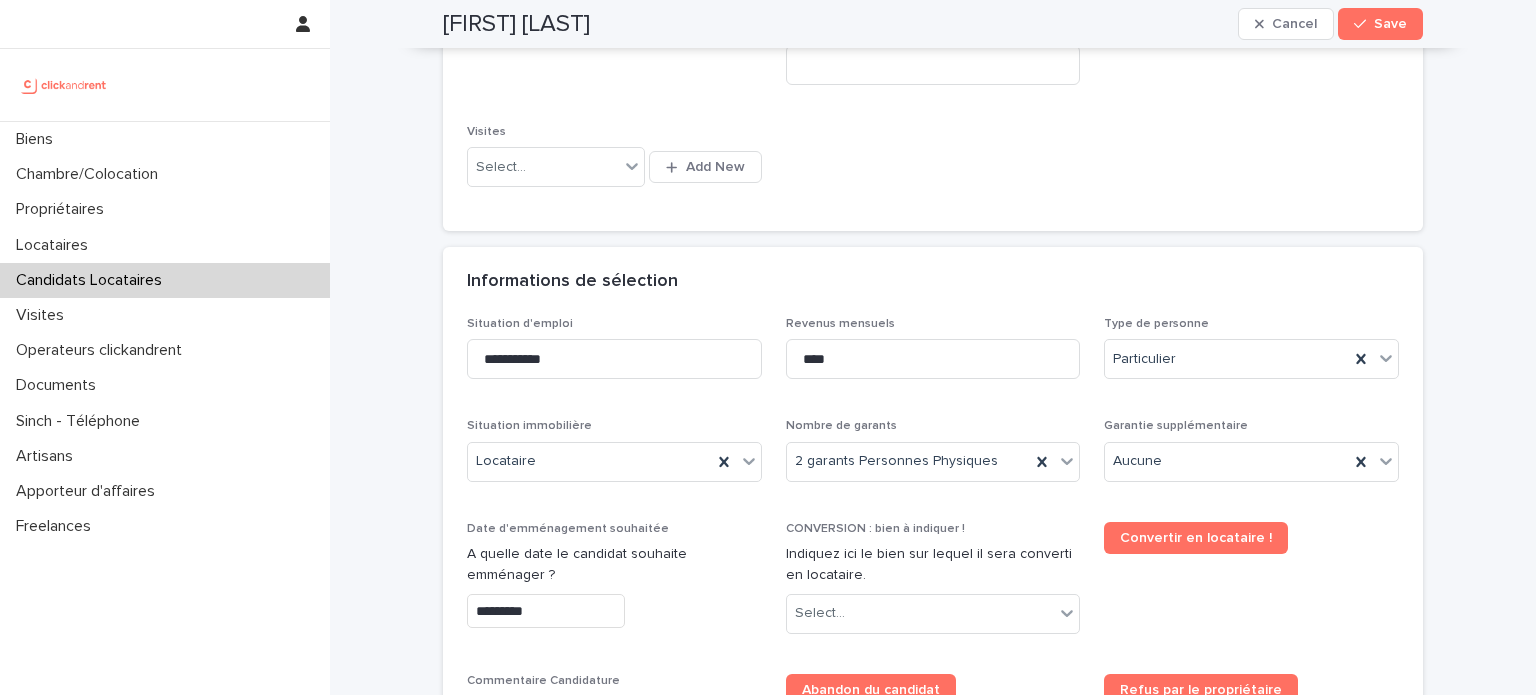 click on "Lukas David Cancel Save" at bounding box center (933, 24) 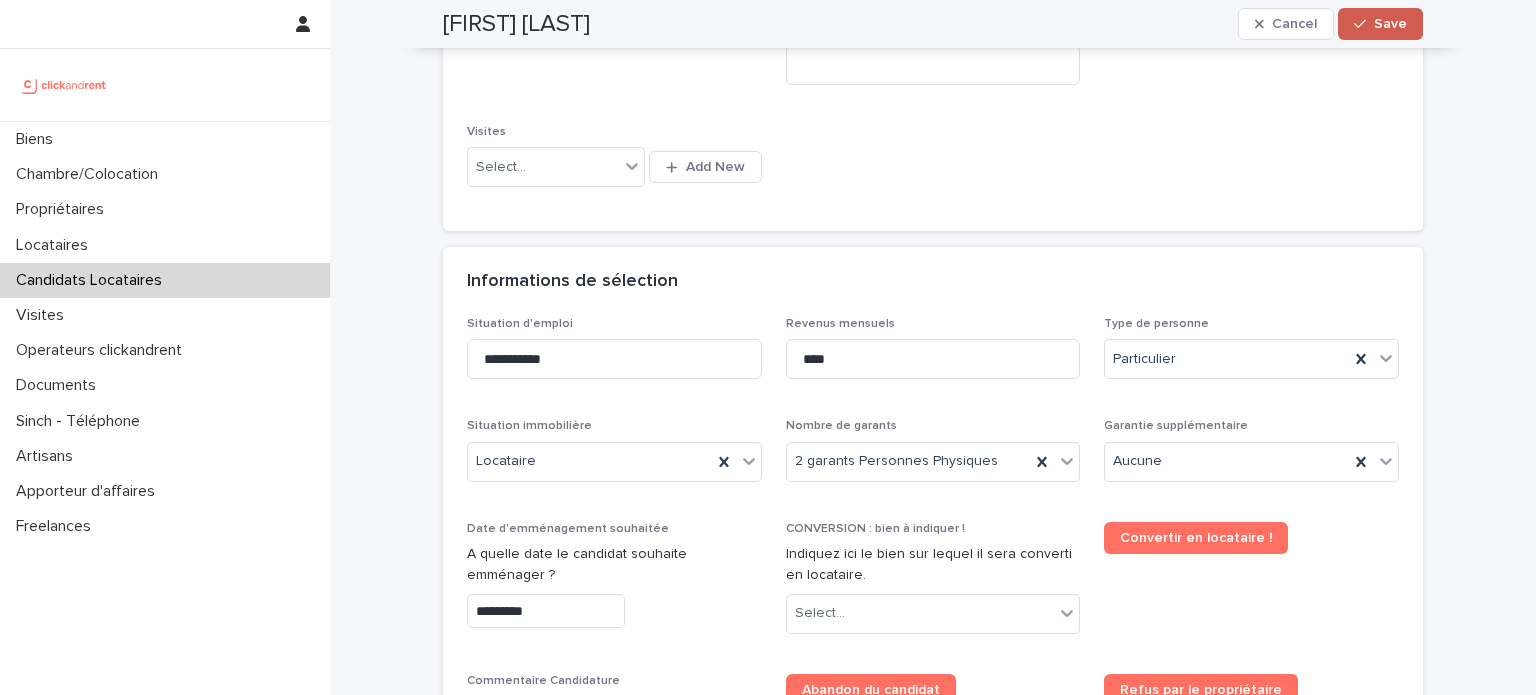 click on "Save" at bounding box center [1380, 24] 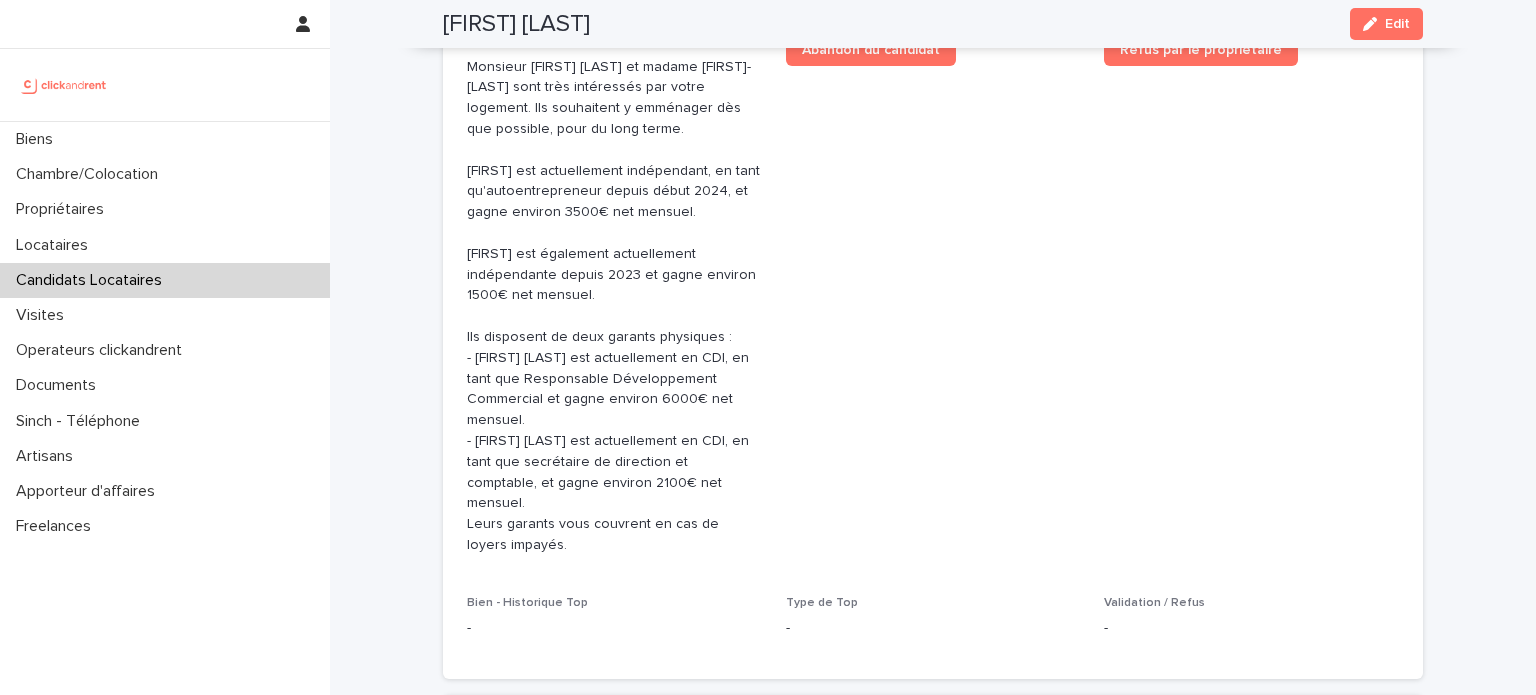 scroll, scrollTop: 787, scrollLeft: 0, axis: vertical 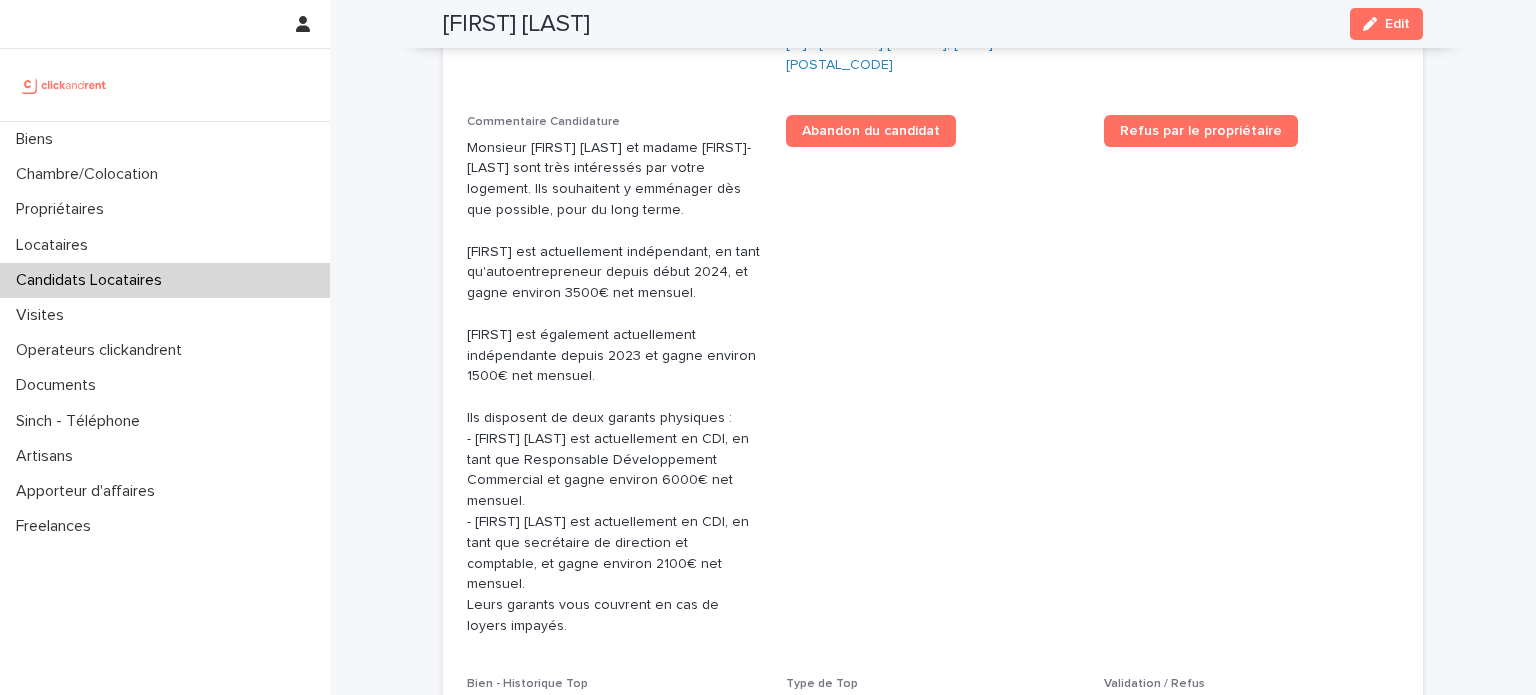 drag, startPoint x: 460, startPoint y: 127, endPoint x: 602, endPoint y: 580, distance: 474.73465 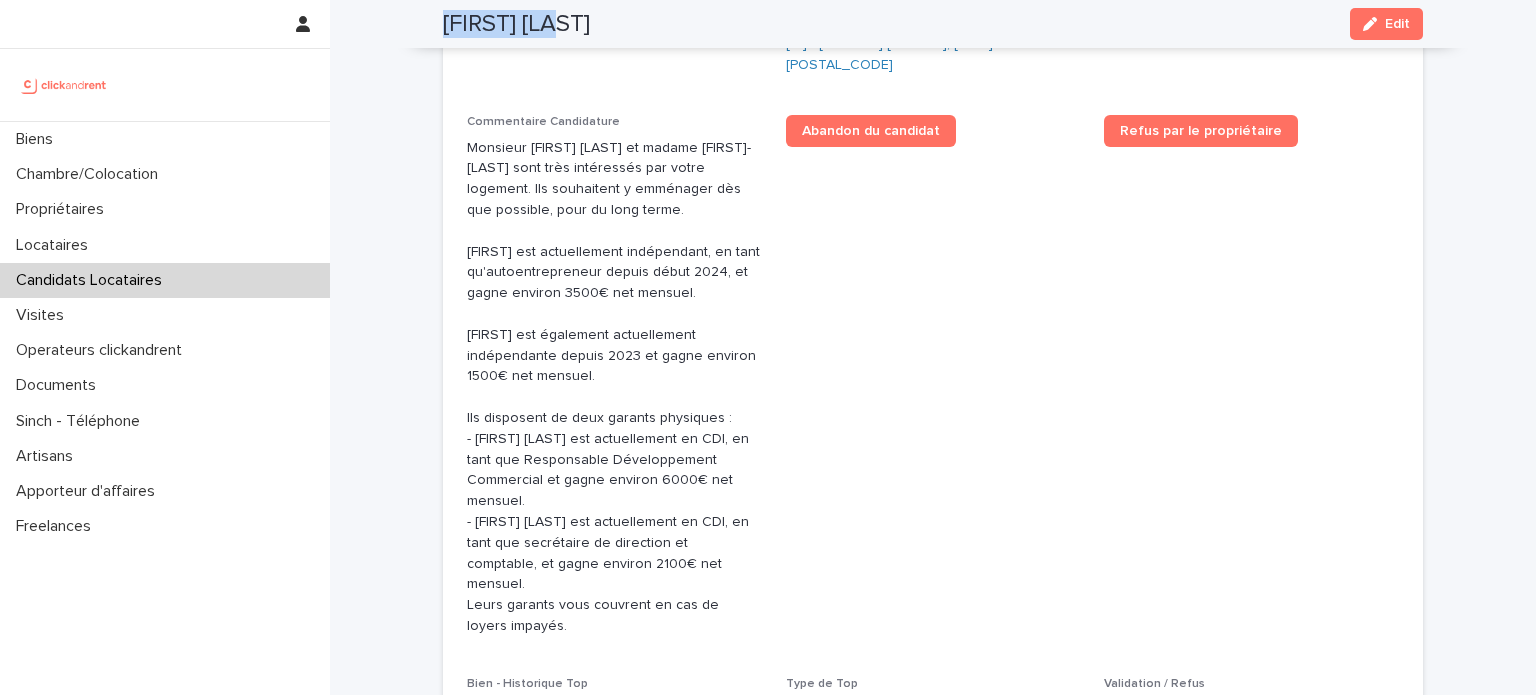 drag, startPoint x: 581, startPoint y: 23, endPoint x: 433, endPoint y: 1, distance: 149.6262 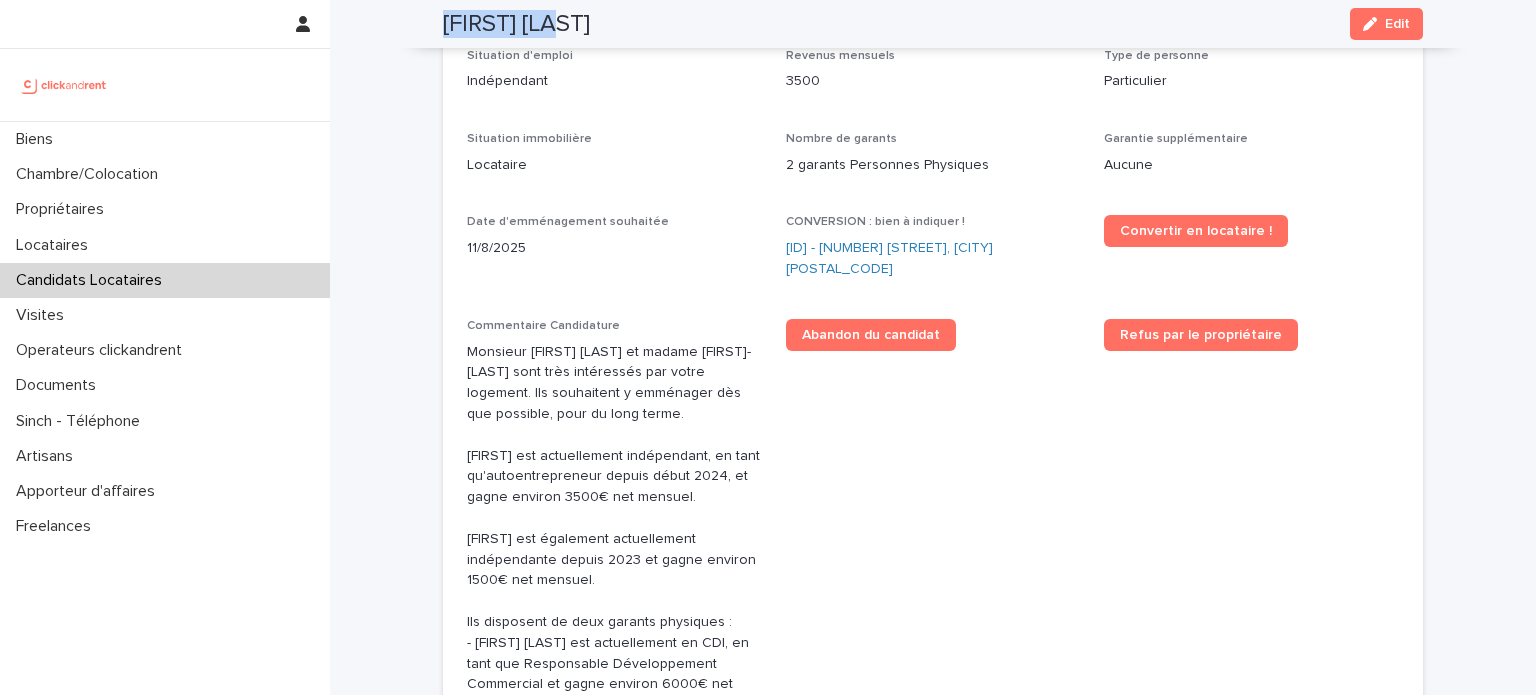 scroll, scrollTop: 556, scrollLeft: 0, axis: vertical 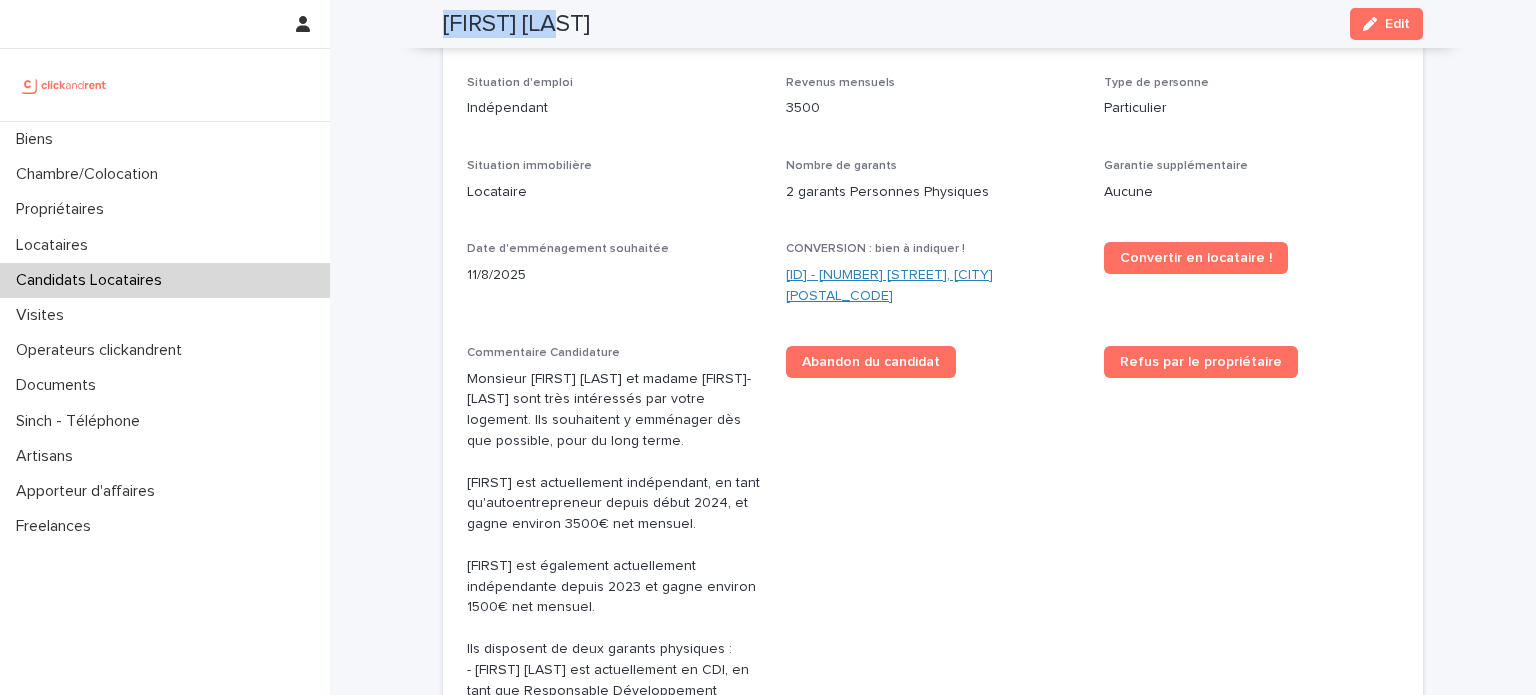 click on "A2148 - [NUMBER] [STREET], [CITY] [POSTAL_CODE]" at bounding box center [933, 286] 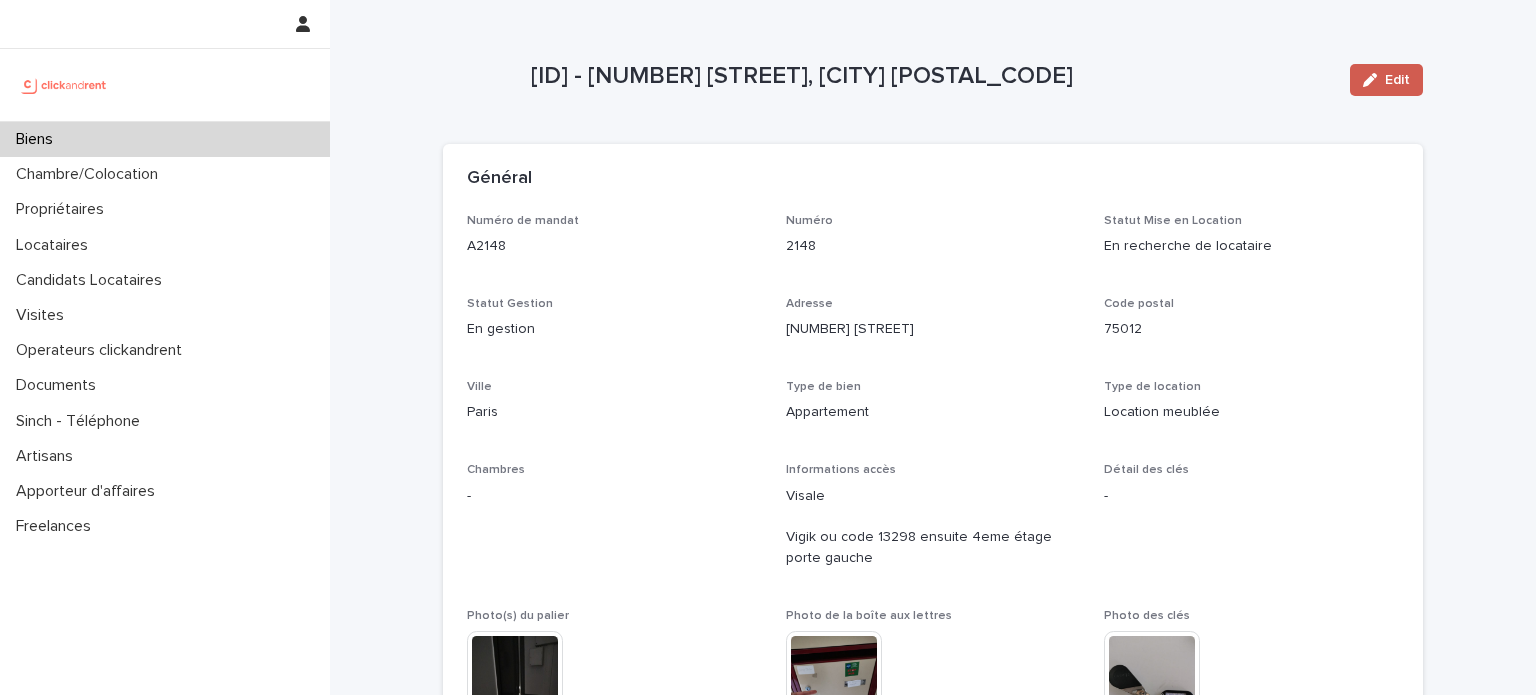 click on "Edit" at bounding box center (1386, 80) 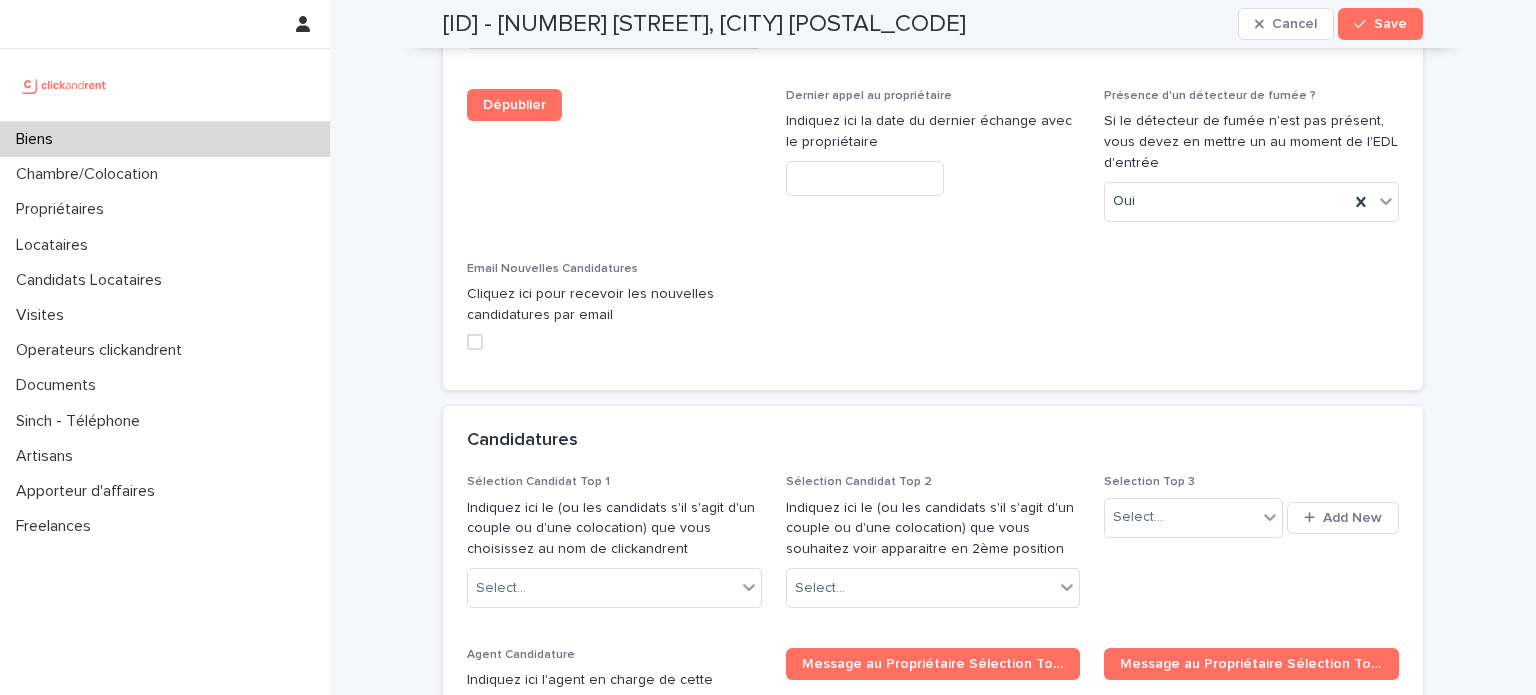 scroll, scrollTop: 9564, scrollLeft: 0, axis: vertical 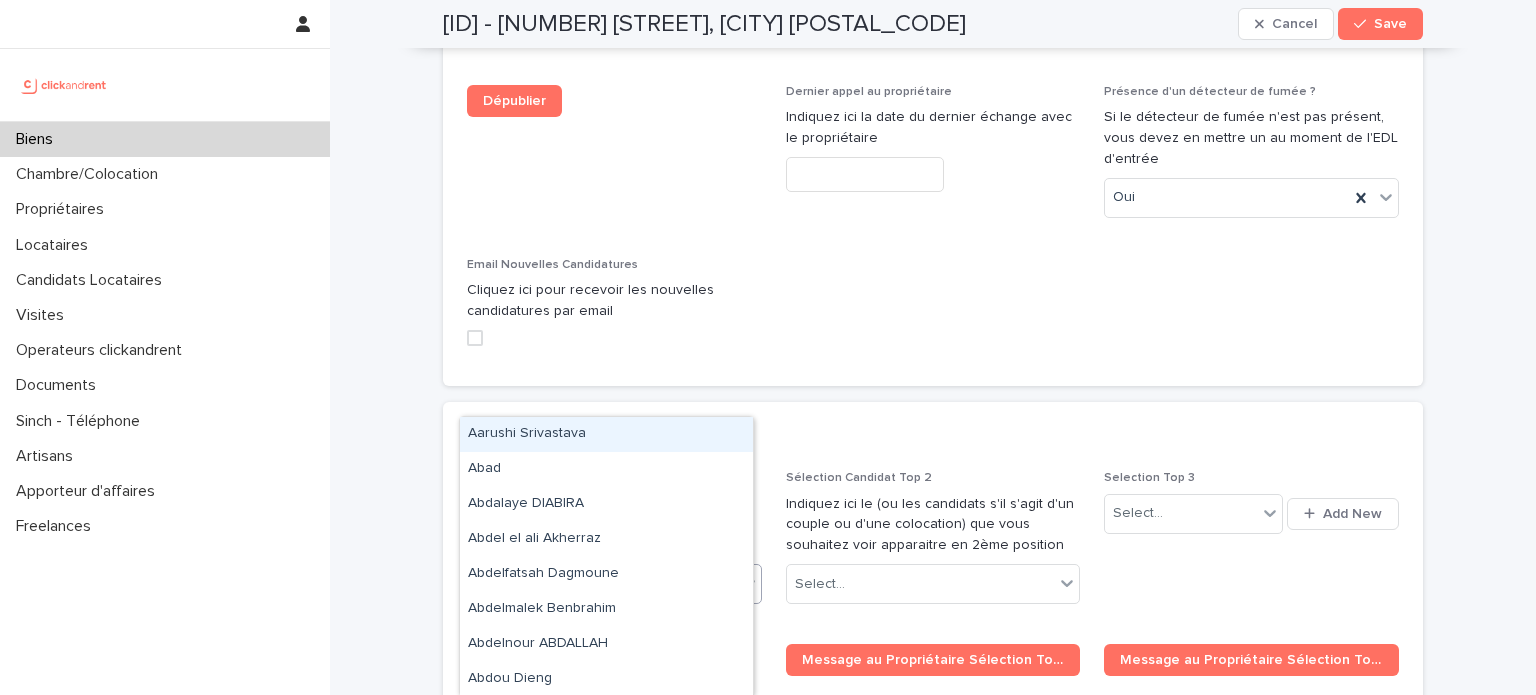 click on "Select..." at bounding box center [602, 584] 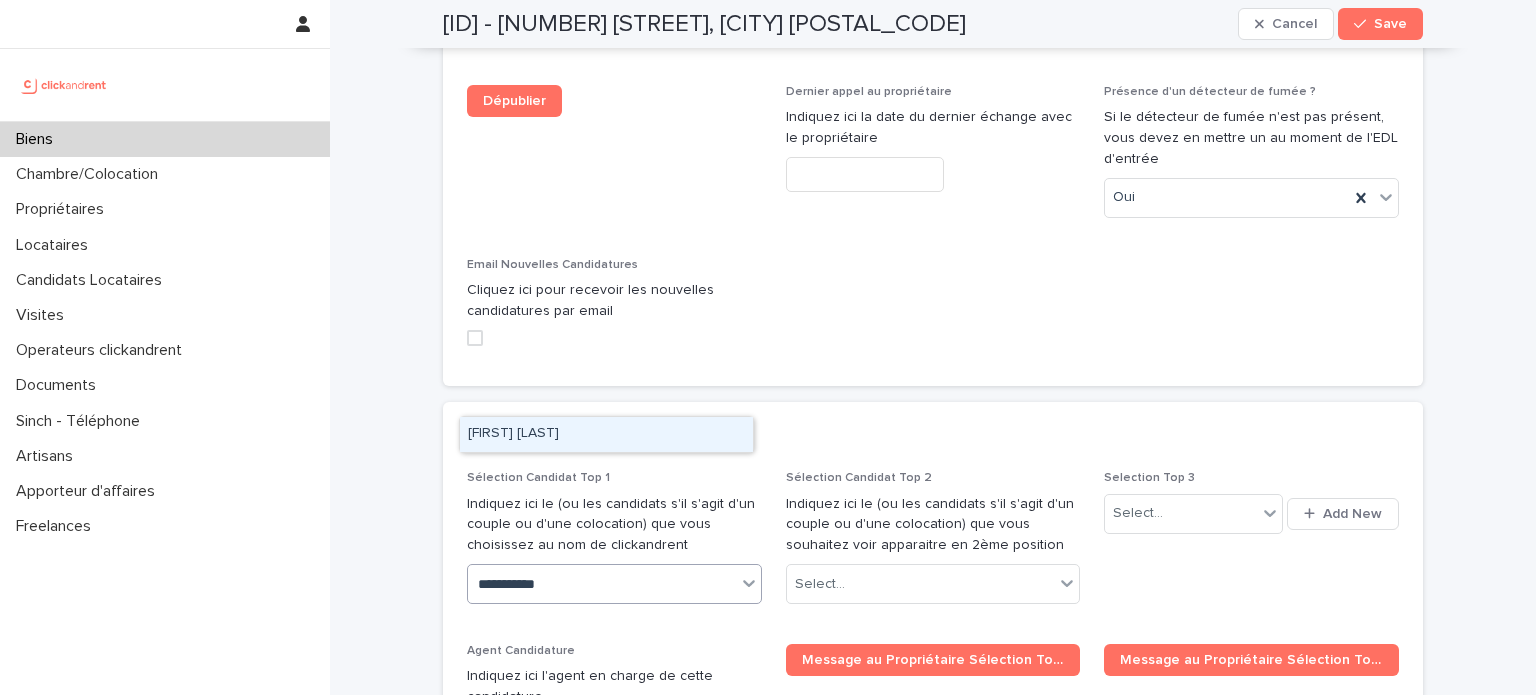 click on "Lukas David" at bounding box center (606, 434) 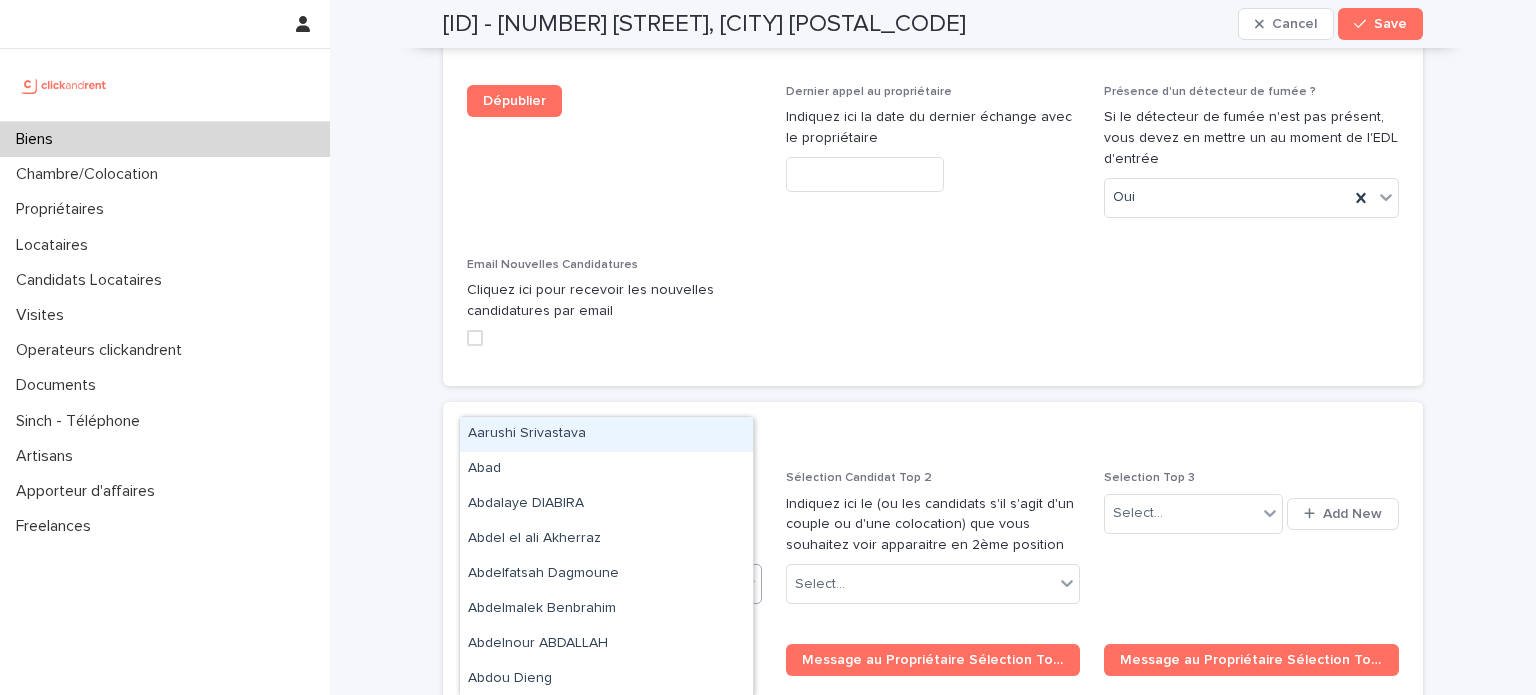 click on "Lukas David" at bounding box center (590, 584) 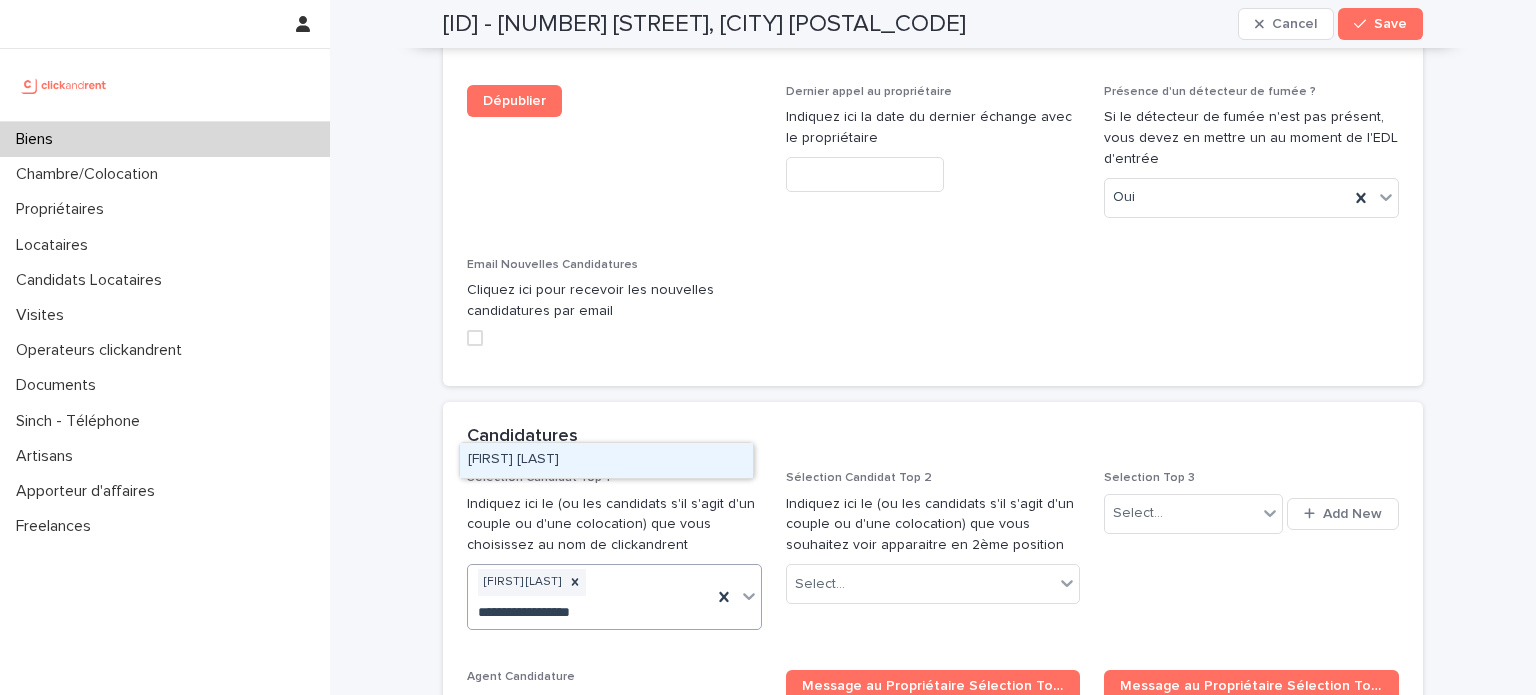 click on "[FIRST] [LAST]" at bounding box center (606, 460) 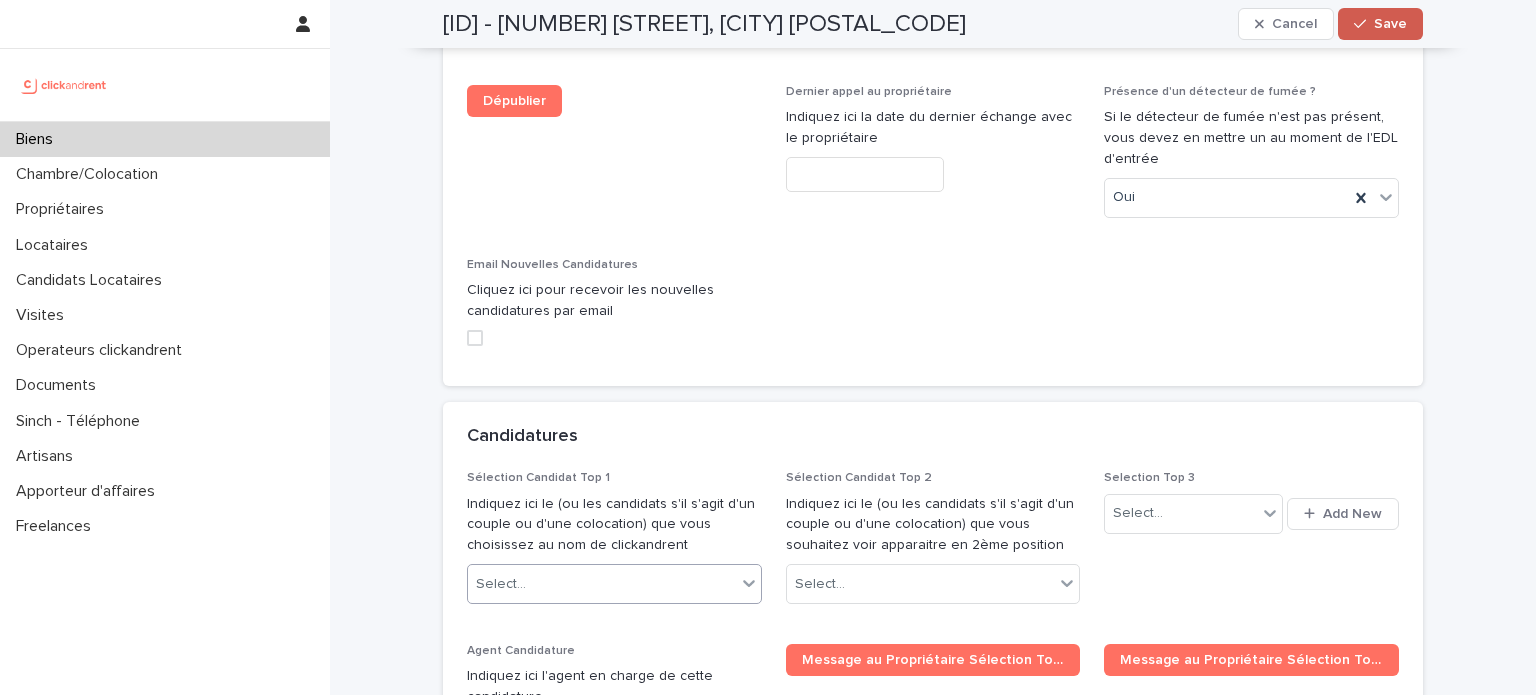 click on "Save" at bounding box center [1380, 24] 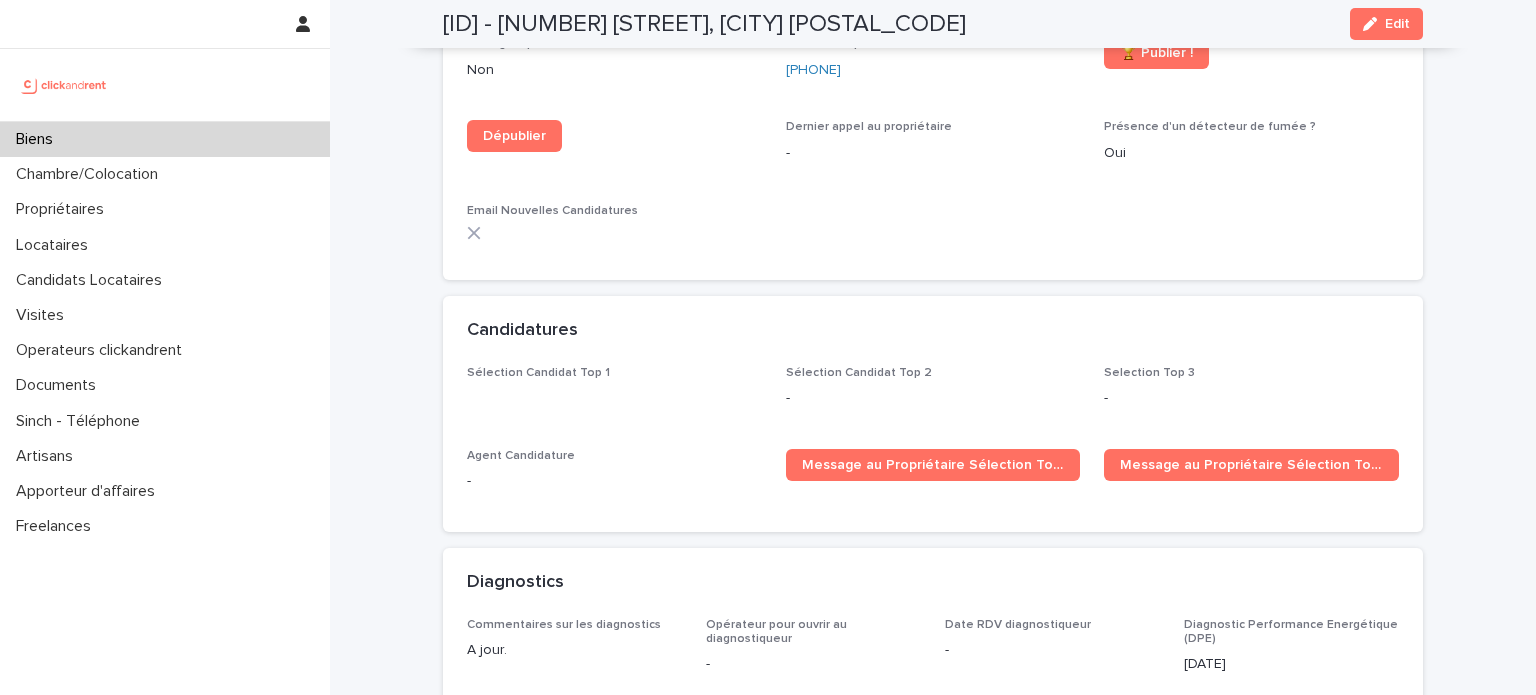 scroll, scrollTop: 6064, scrollLeft: 0, axis: vertical 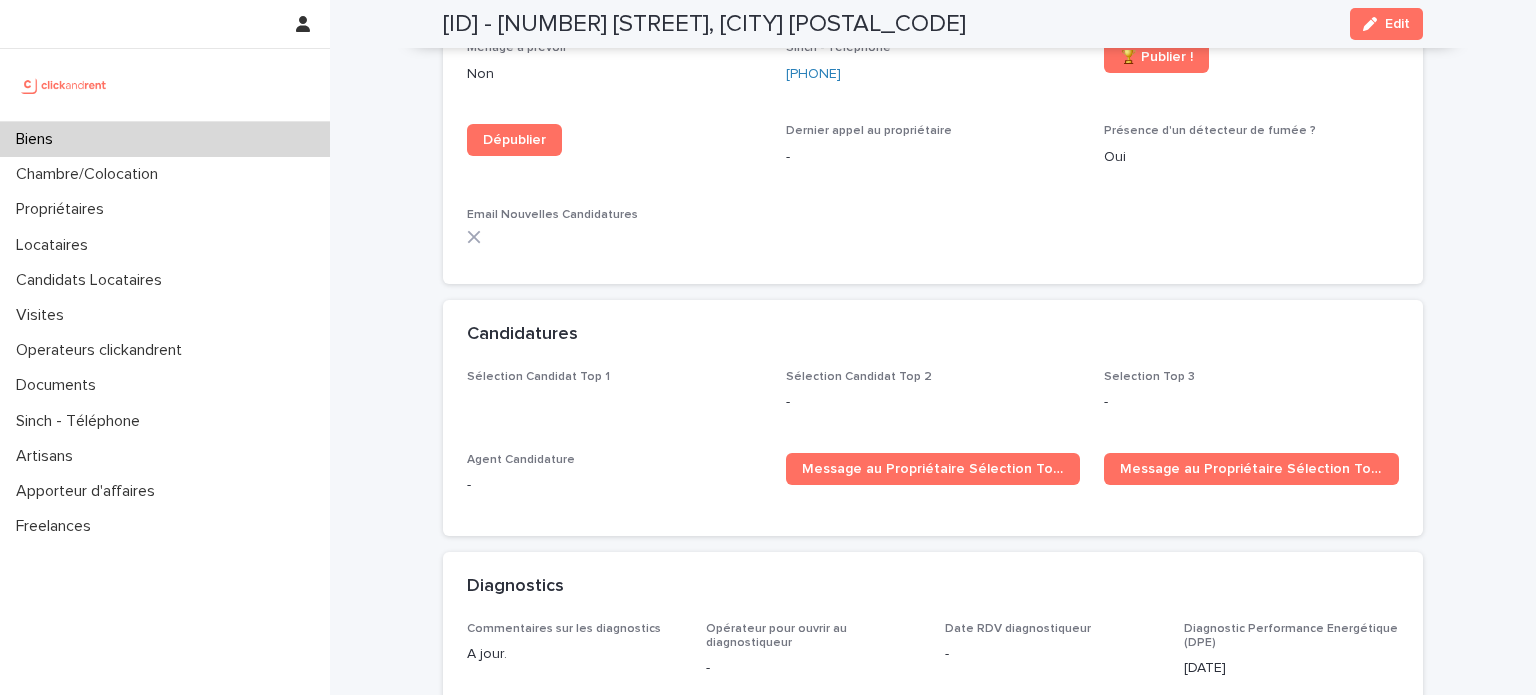 click on "Sélection Candidat Top 1 Sélection Candidat Top 2 - Selection Top 3 - Agent Candidature - Message au Propriétaire Sélection Top 1 Message au Propriétaire Sélection Top 2" at bounding box center [933, 441] 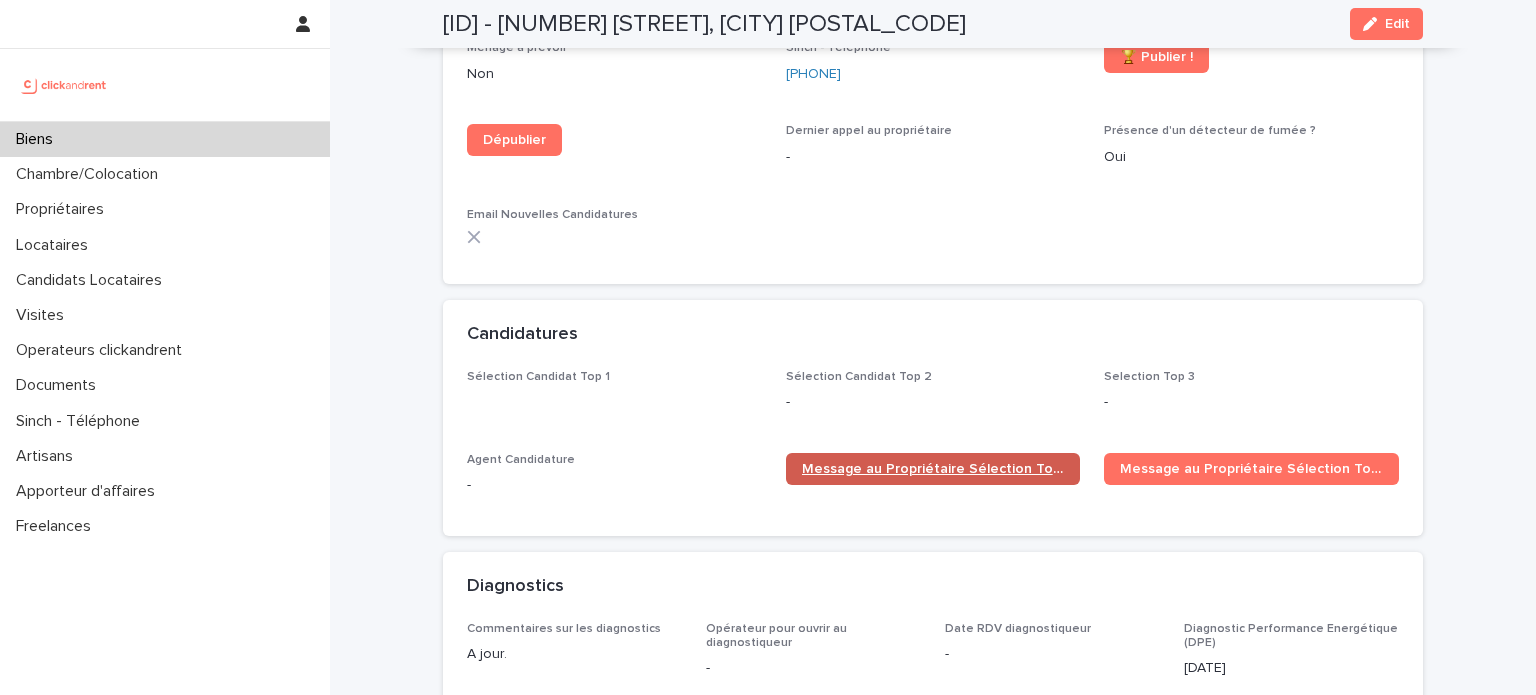 click on "Message au Propriétaire Sélection Top 1" at bounding box center [933, 469] 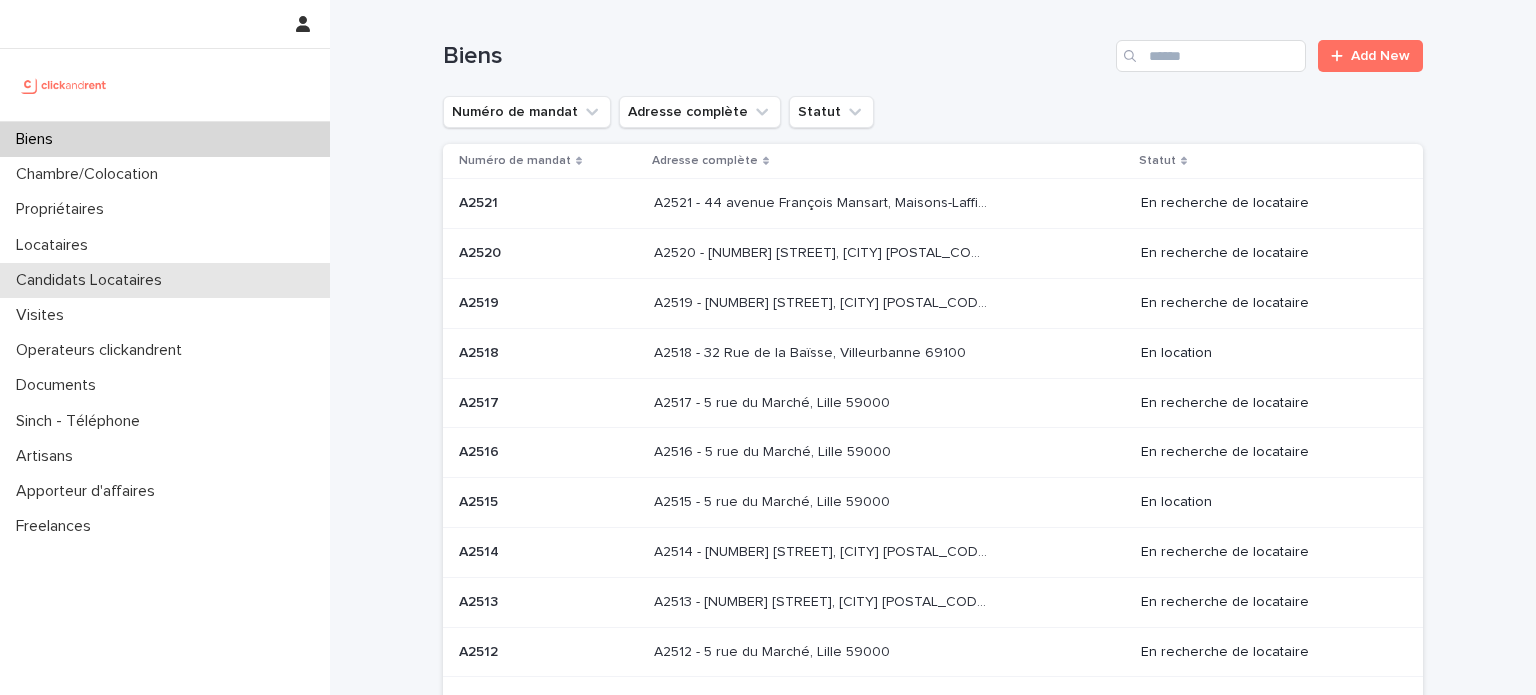 scroll, scrollTop: 0, scrollLeft: 0, axis: both 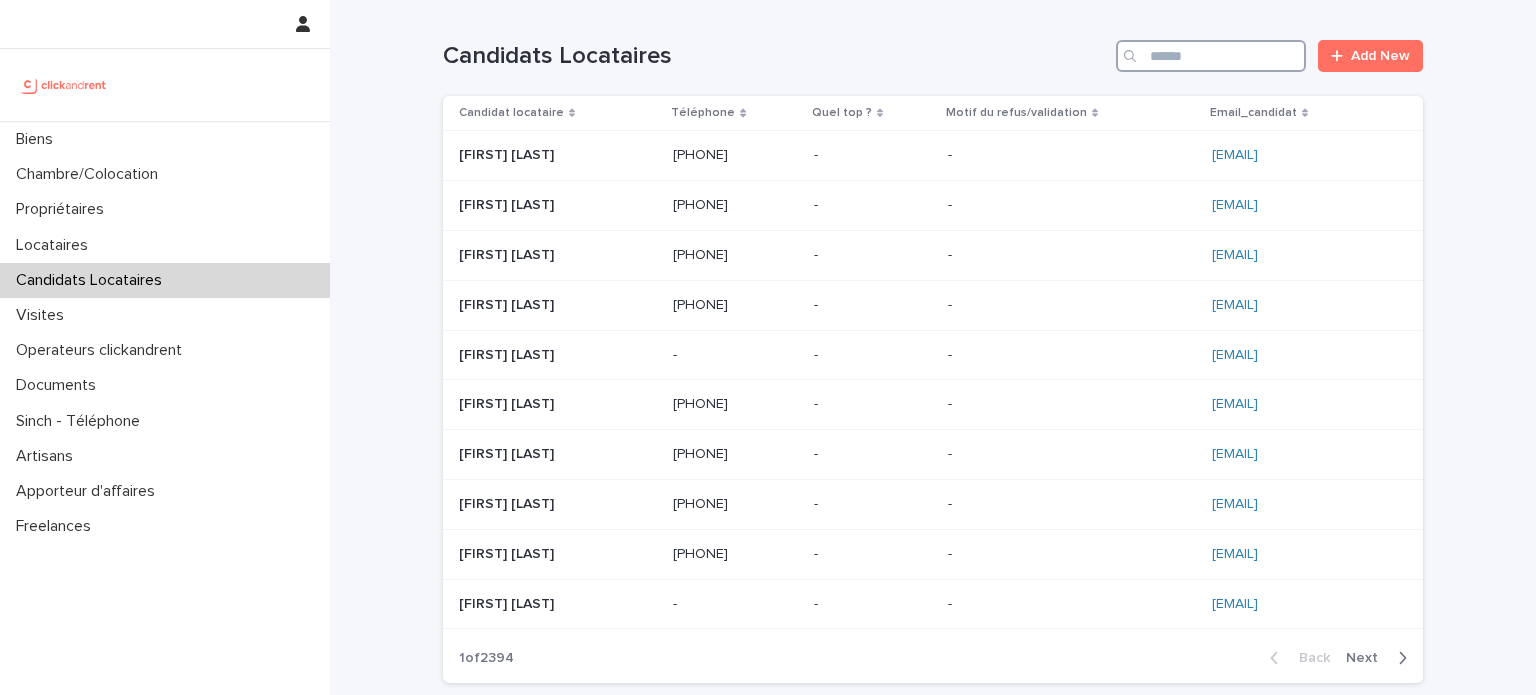 click at bounding box center (1211, 56) 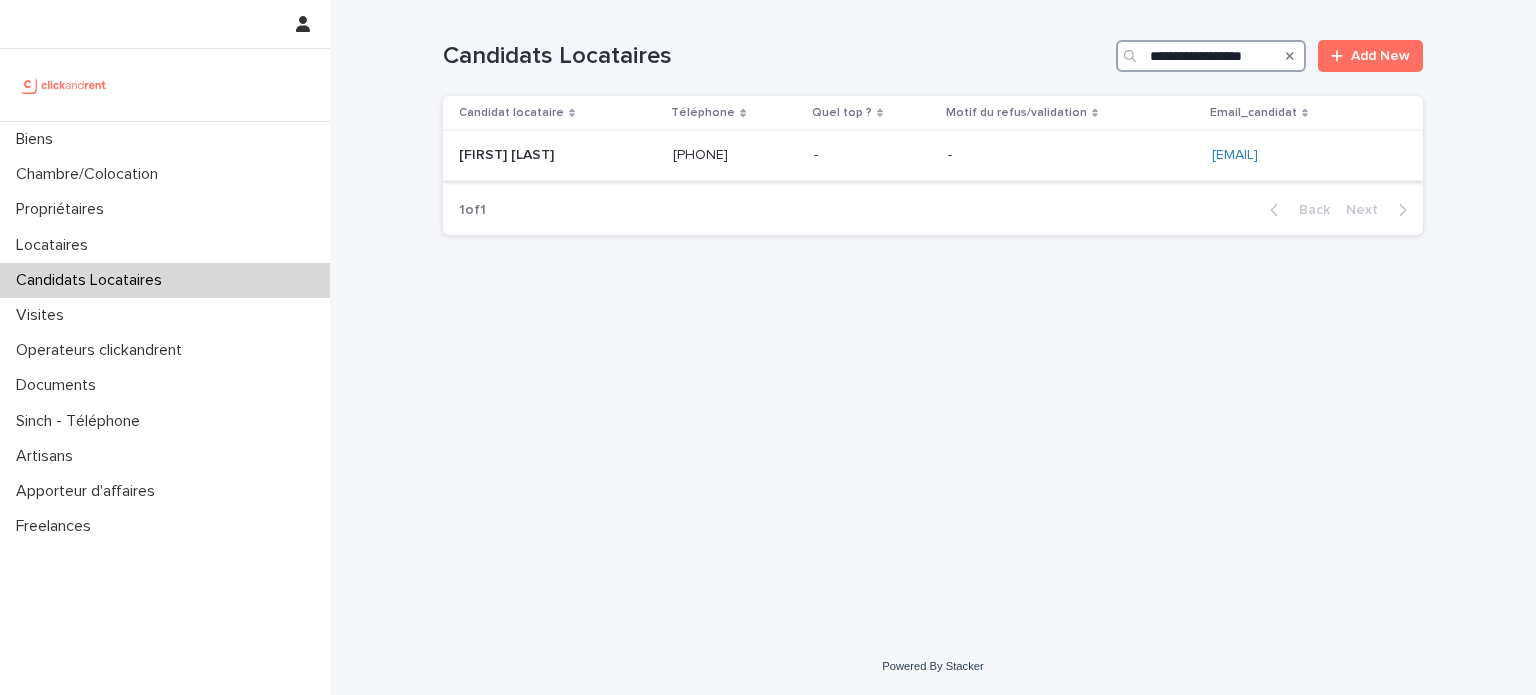type on "**********" 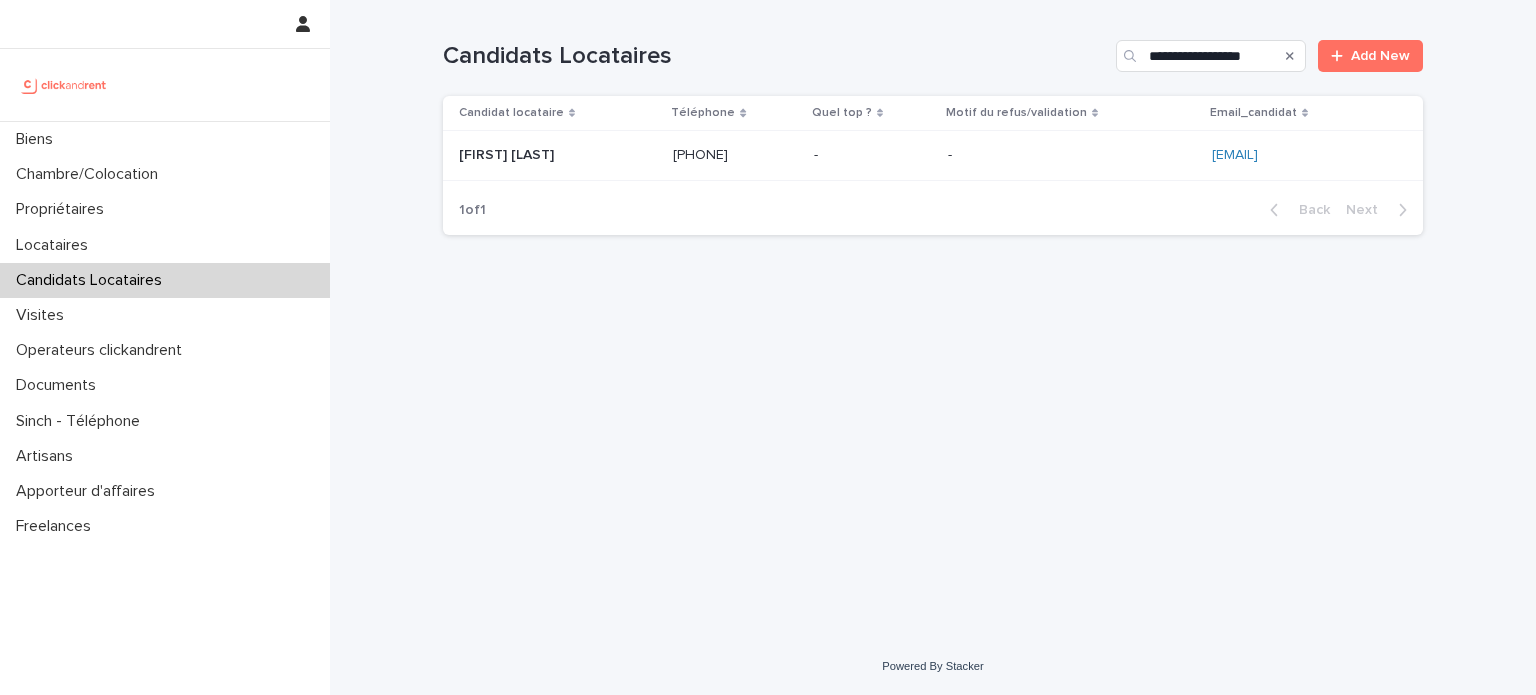 click on "- -" at bounding box center [873, 156] 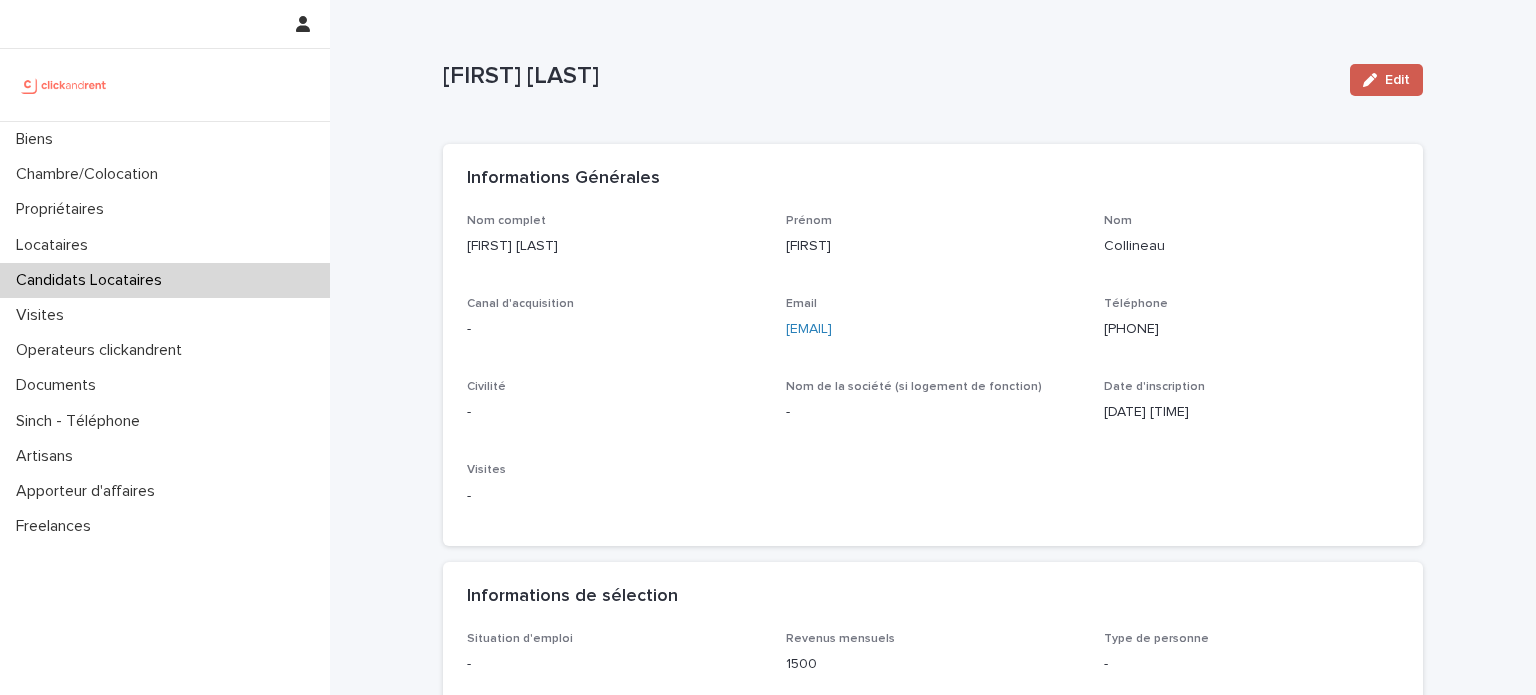 click on "Edit" at bounding box center (1397, 80) 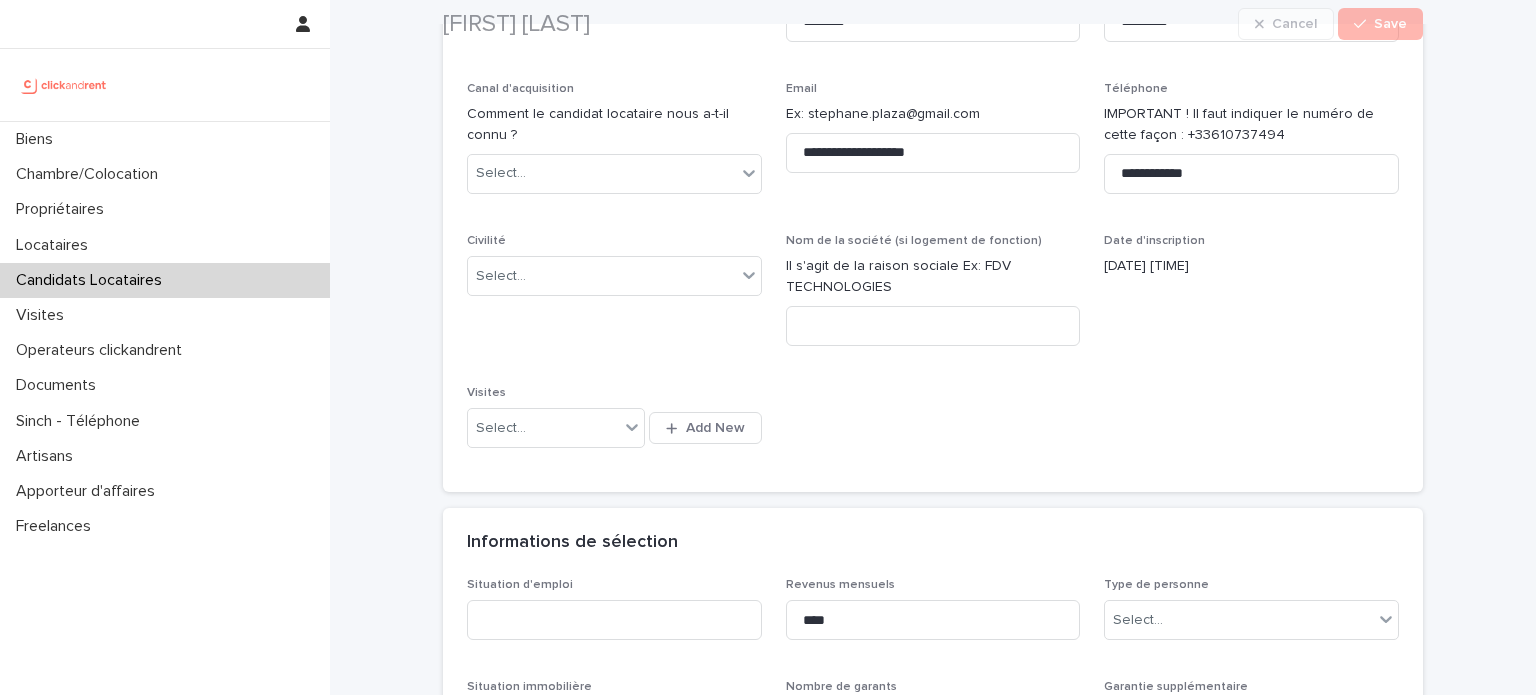 scroll, scrollTop: 270, scrollLeft: 0, axis: vertical 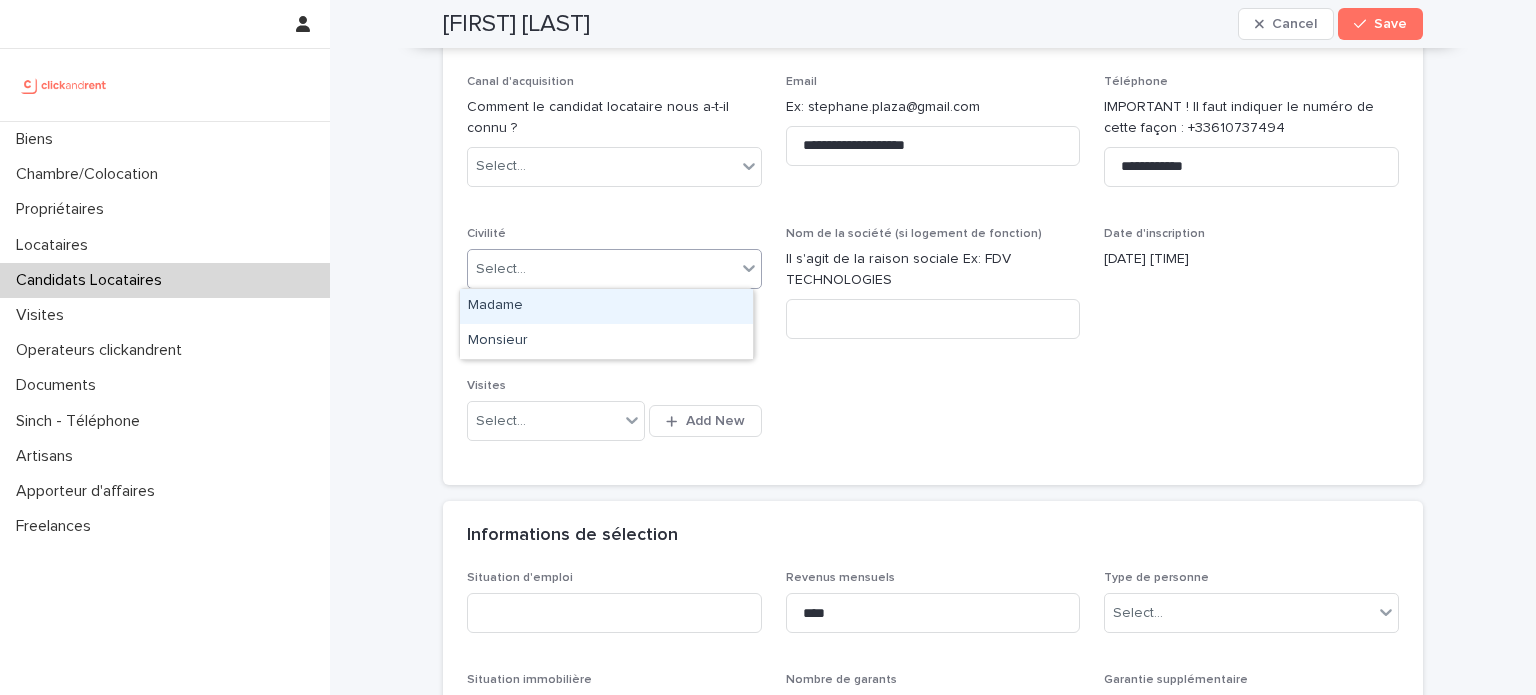 click on "Select..." at bounding box center (602, 269) 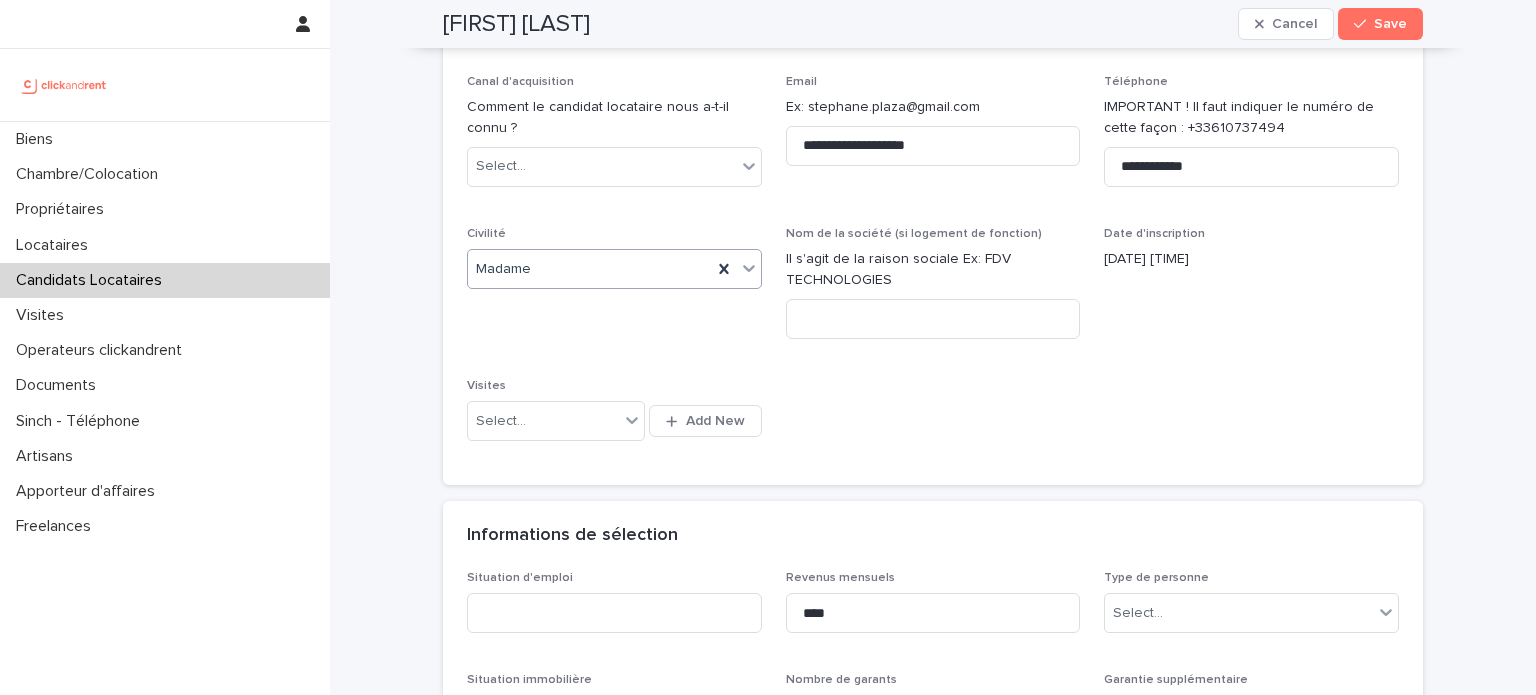 scroll, scrollTop: 739, scrollLeft: 0, axis: vertical 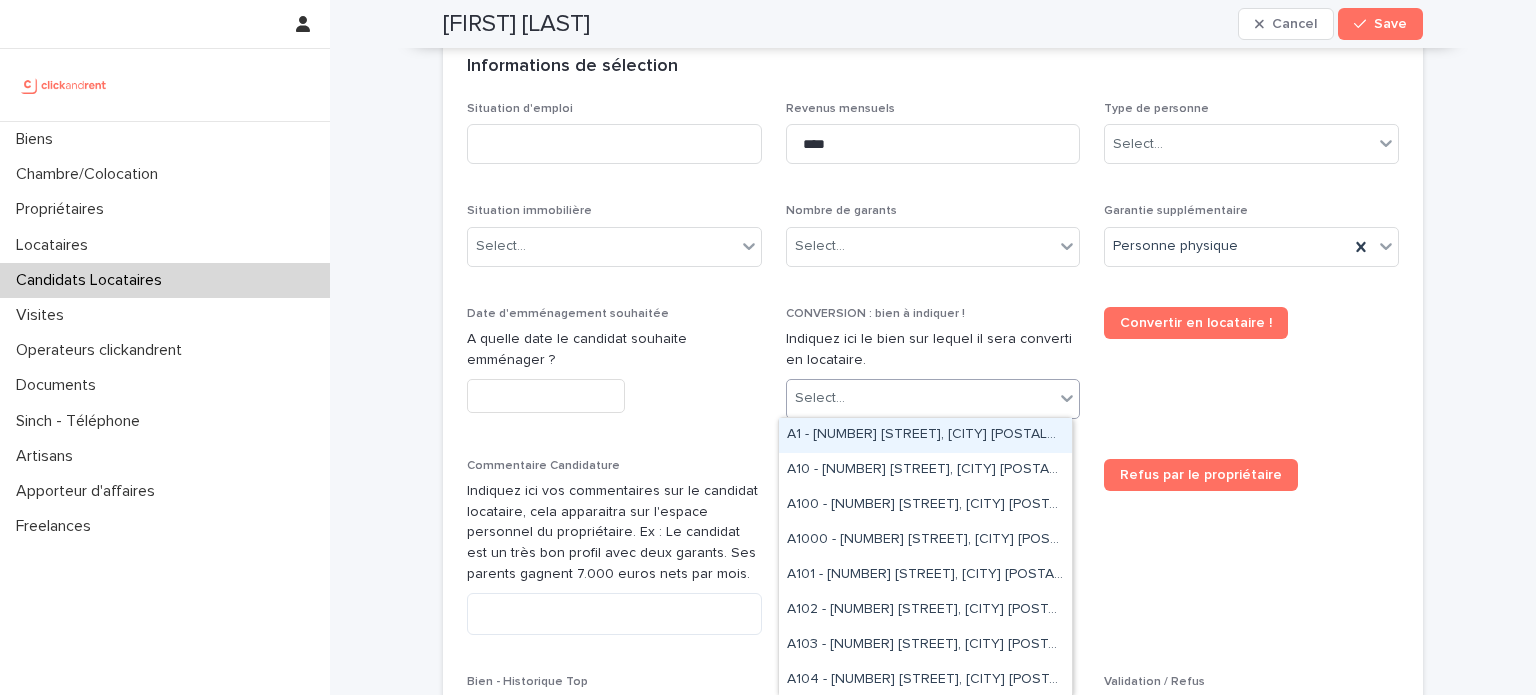 click on "Select..." at bounding box center [921, 398] 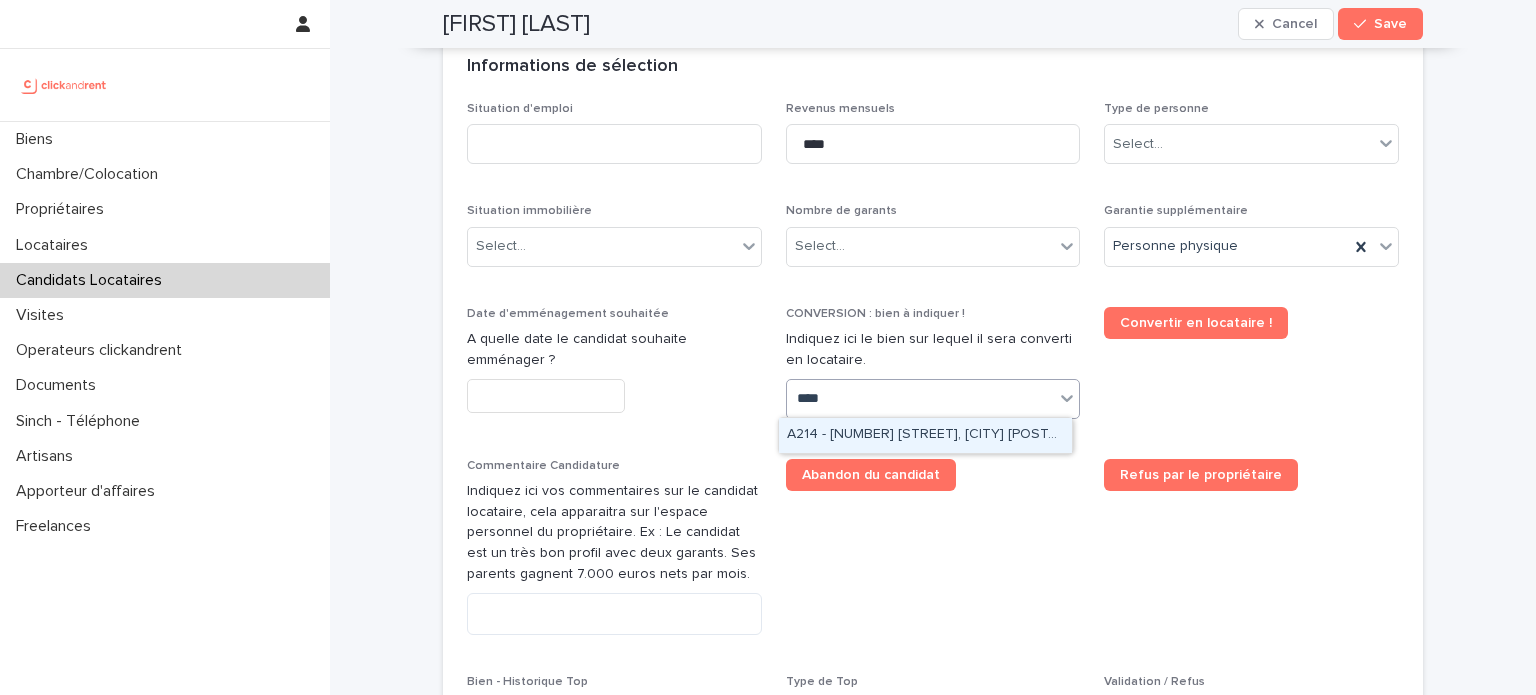 type on "*****" 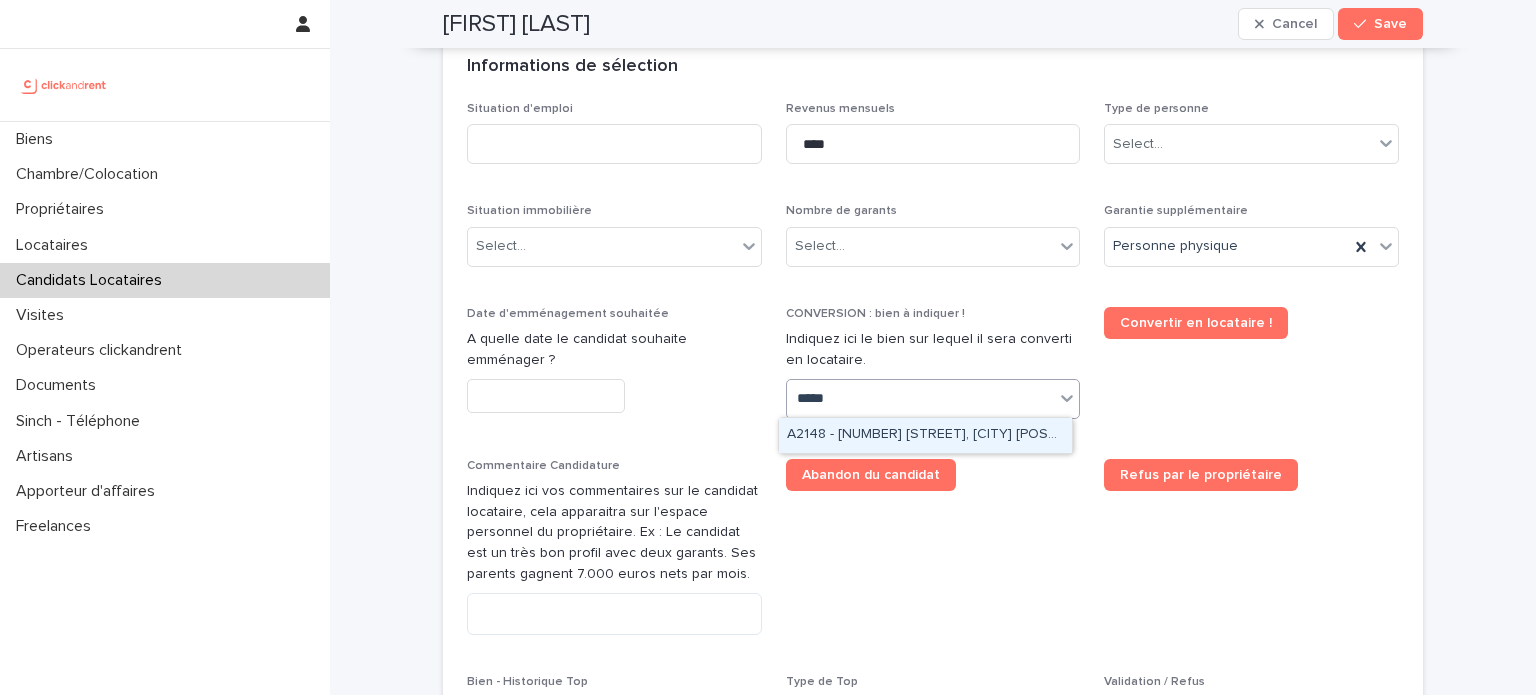 click on "A2148 - [NUMBER] [STREET], [CITY] [POSTAL_CODE]" at bounding box center (925, 435) 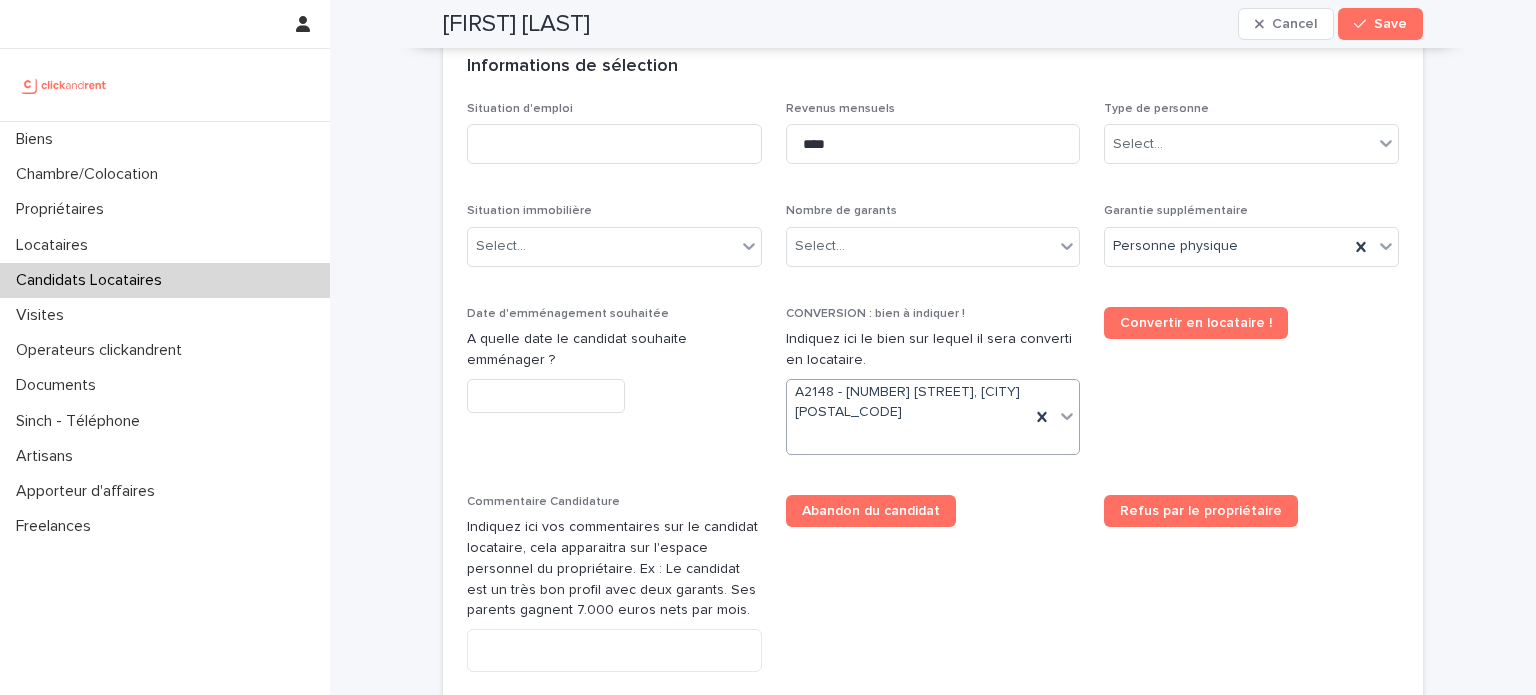 scroll, scrollTop: 757, scrollLeft: 0, axis: vertical 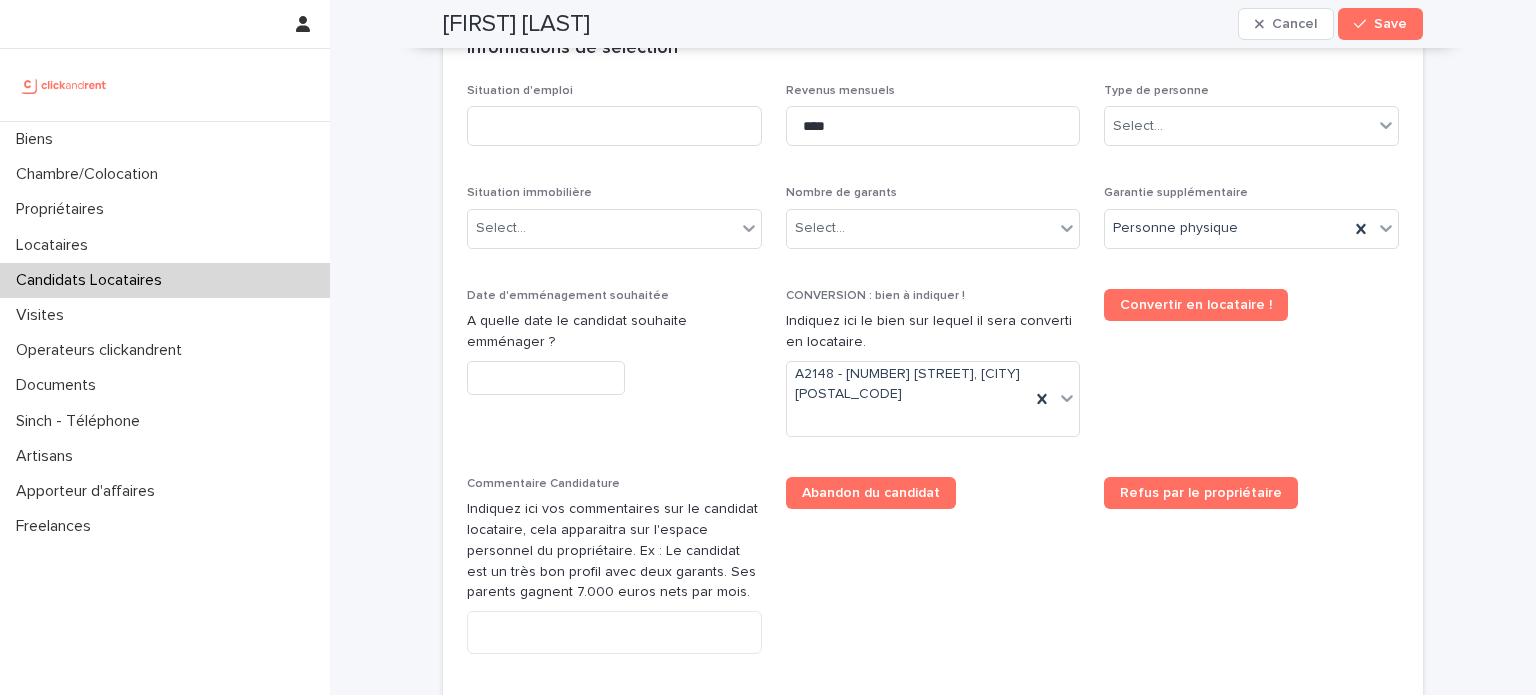 click on "Type de personne Select..." at bounding box center [1251, 123] 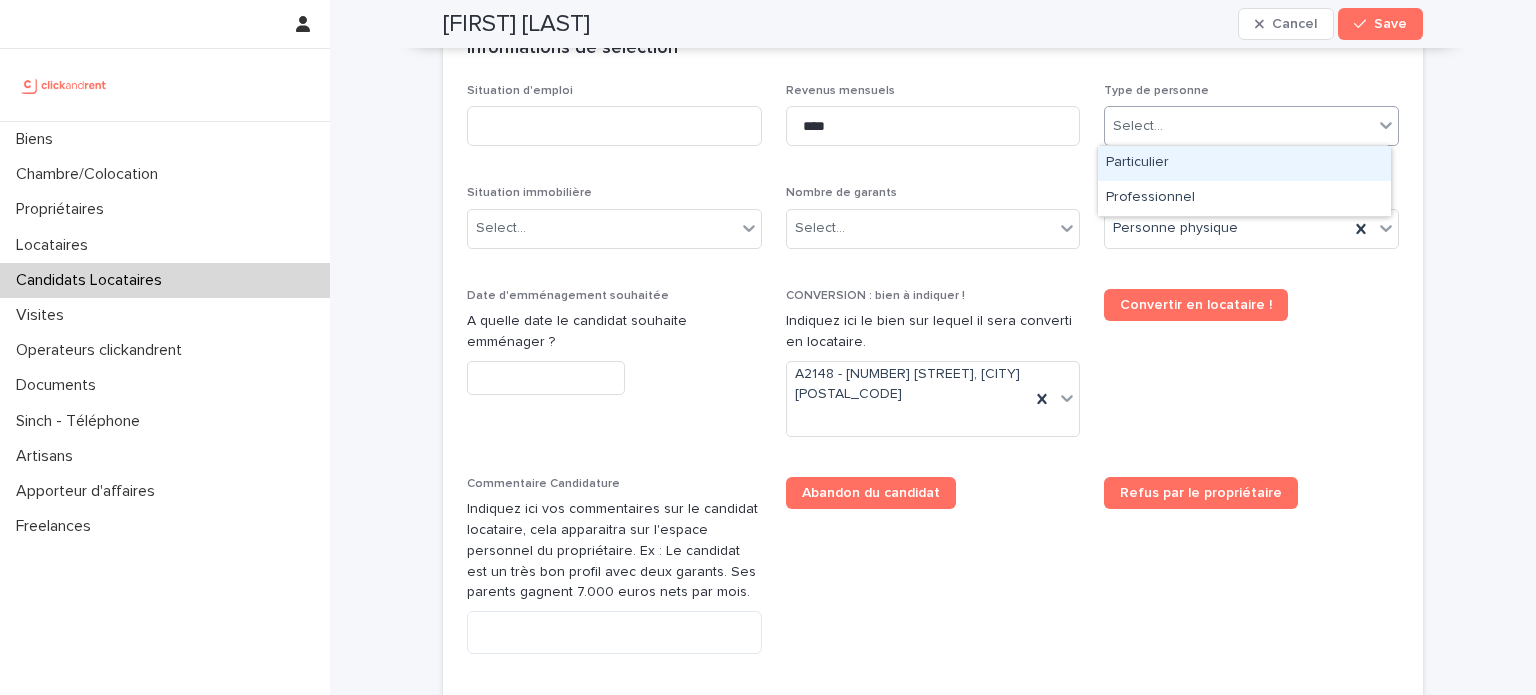 drag, startPoint x: 1124, startPoint y: 120, endPoint x: 1147, endPoint y: 157, distance: 43.56604 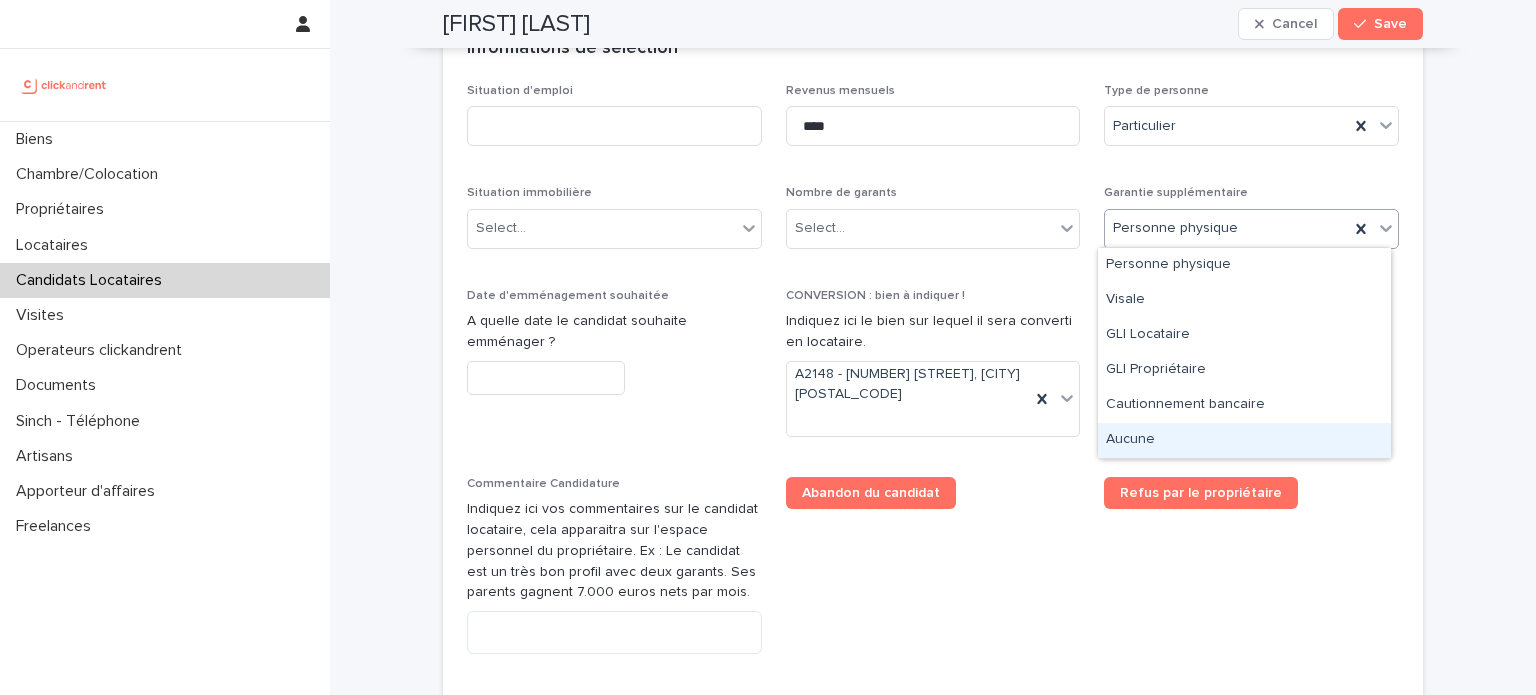 click on "Aucune" at bounding box center [1244, 440] 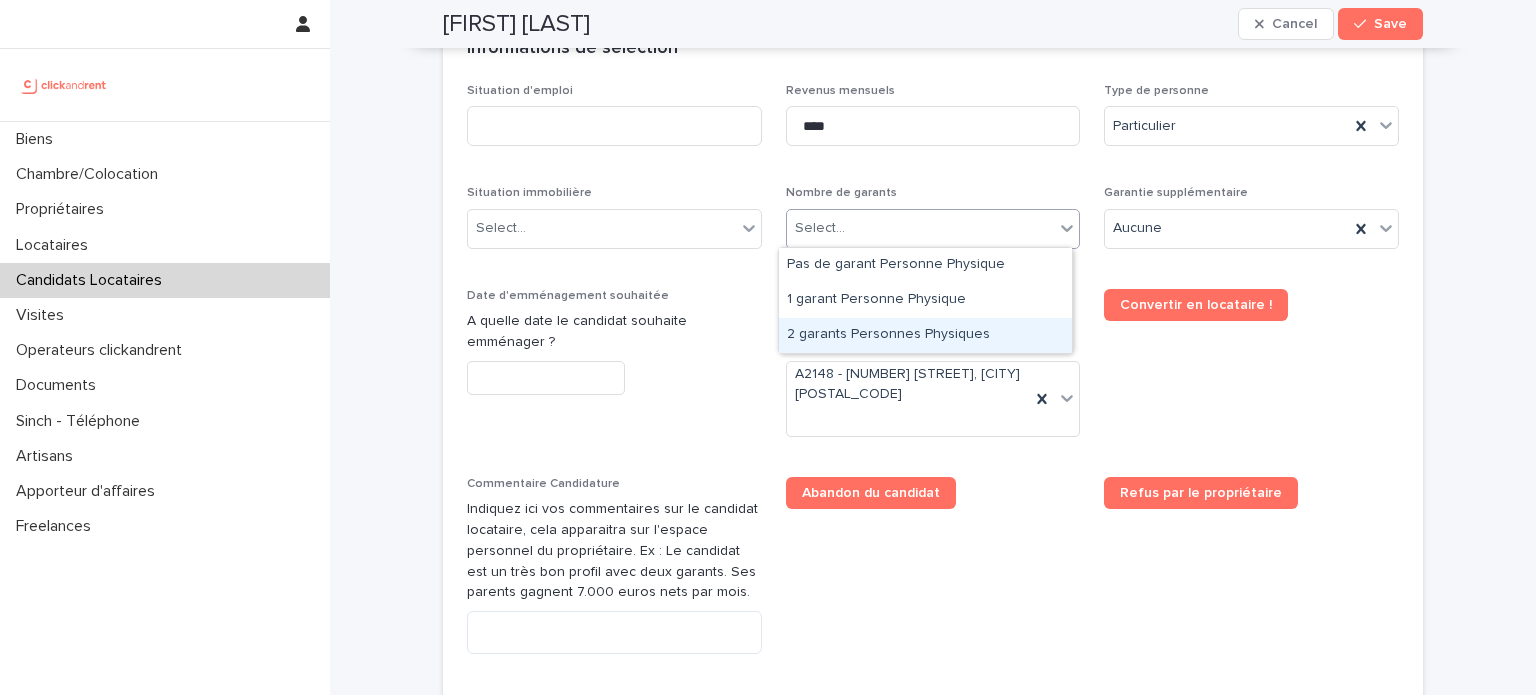 drag, startPoint x: 871, startPoint y: 233, endPoint x: 875, endPoint y: 337, distance: 104.0769 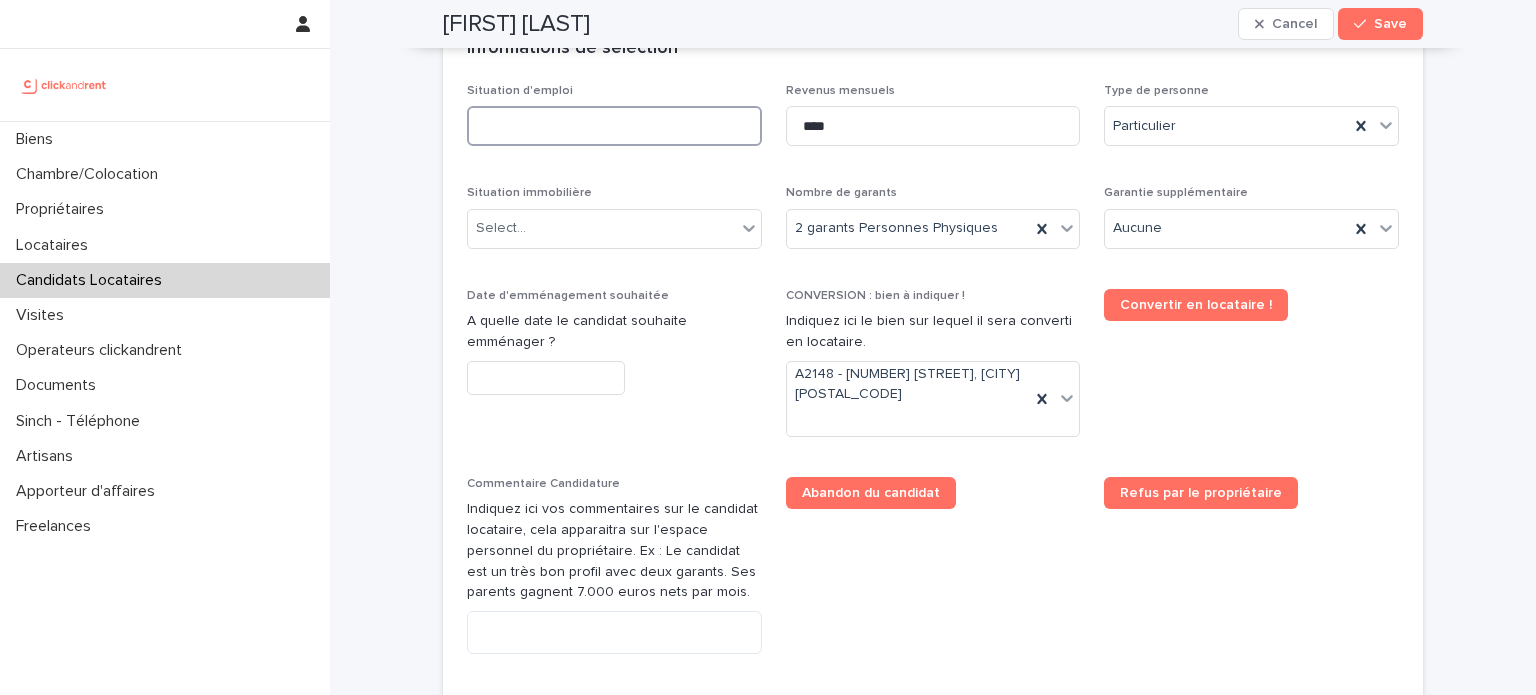 click at bounding box center (614, 126) 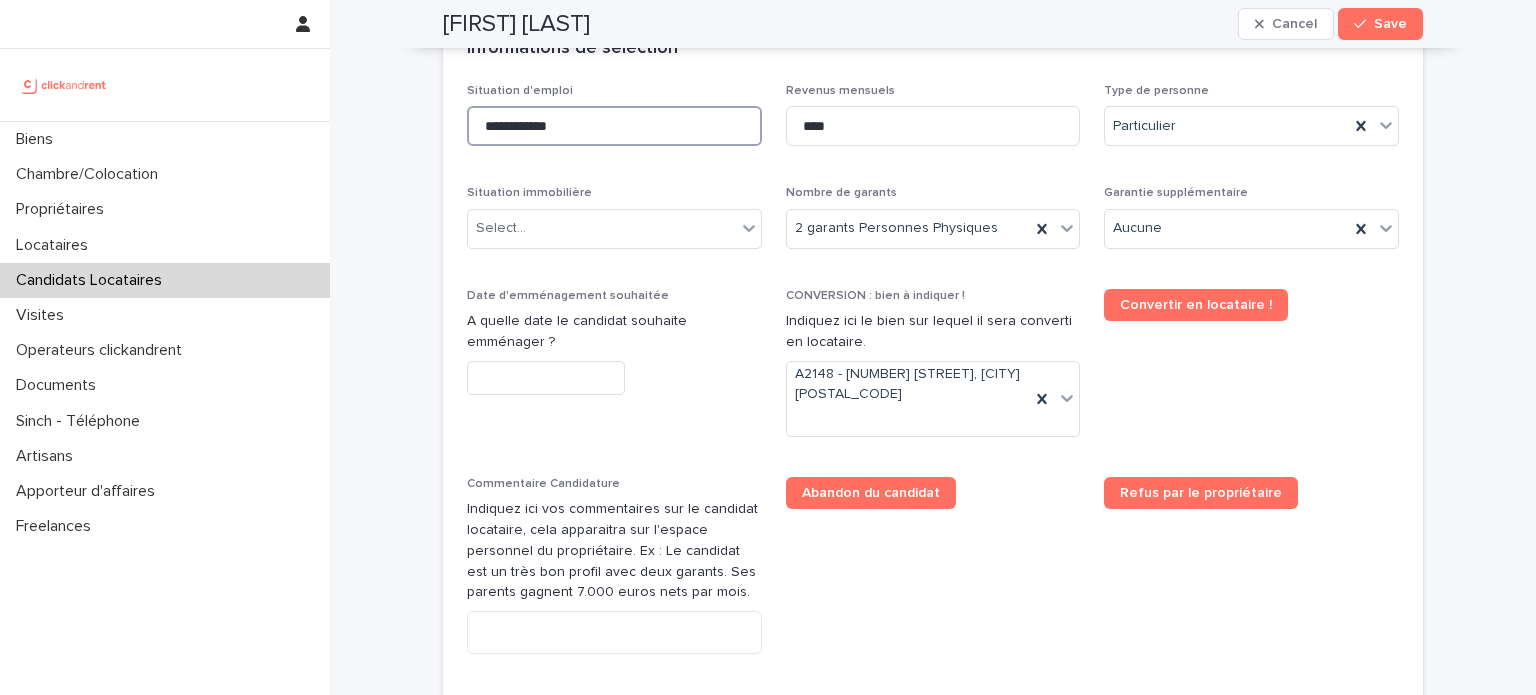 type on "**********" 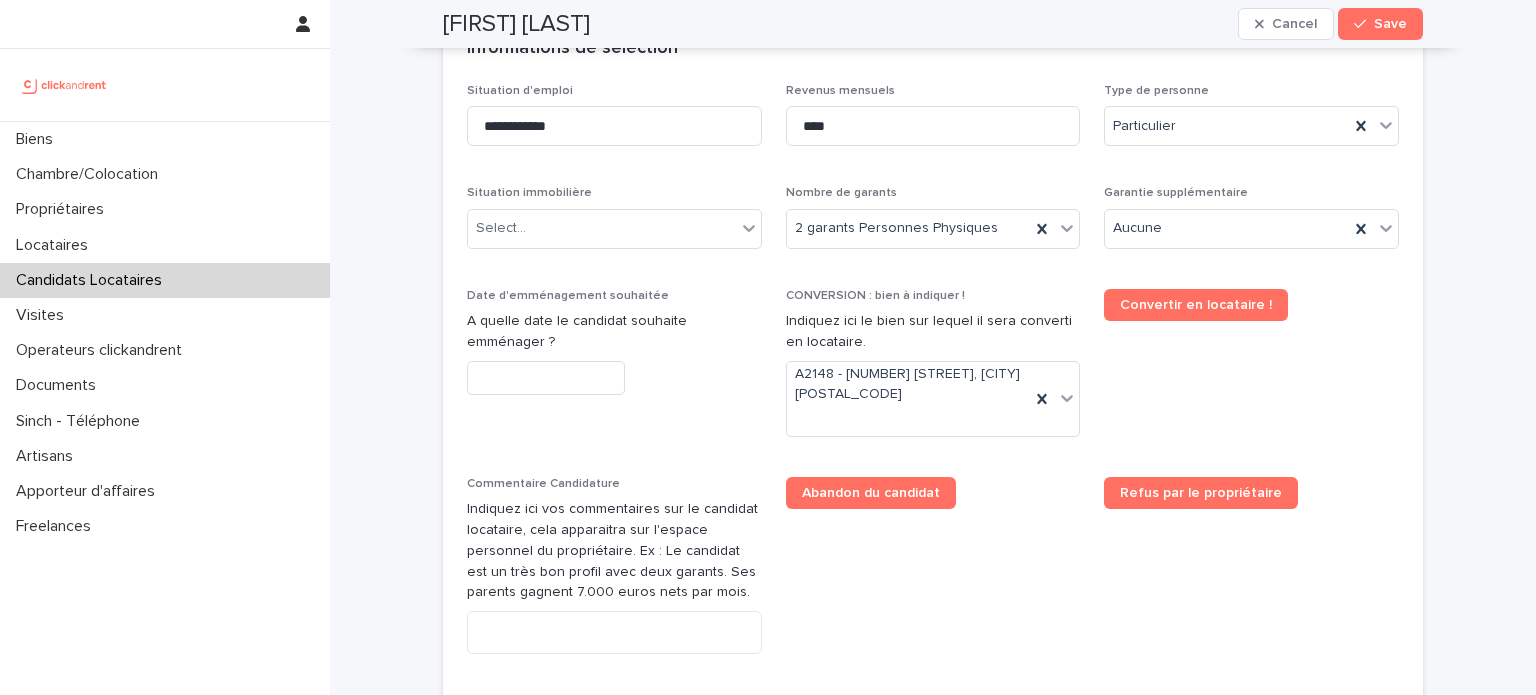 click on "Date d'emménagement souhaitée A quelle date le candidat souhaite emménager ?" at bounding box center [614, 350] 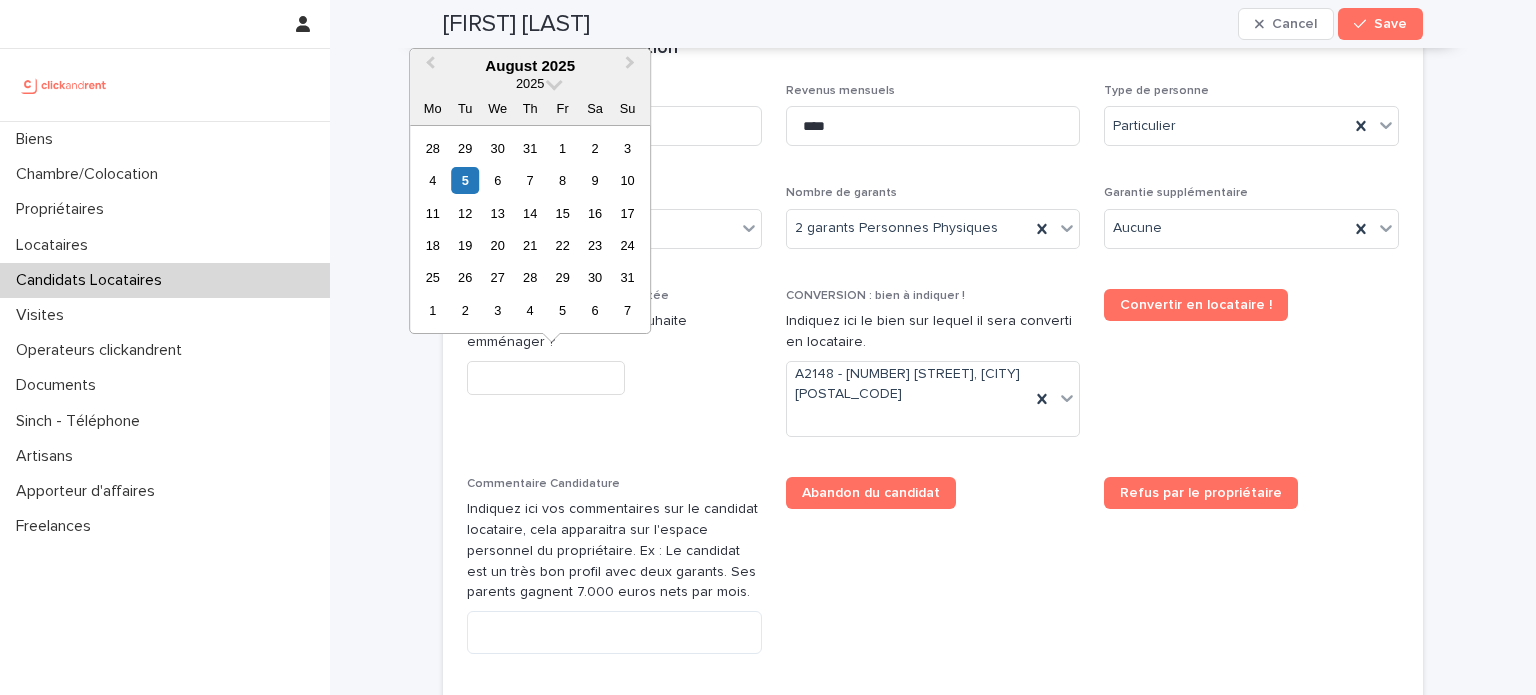 click at bounding box center [546, 378] 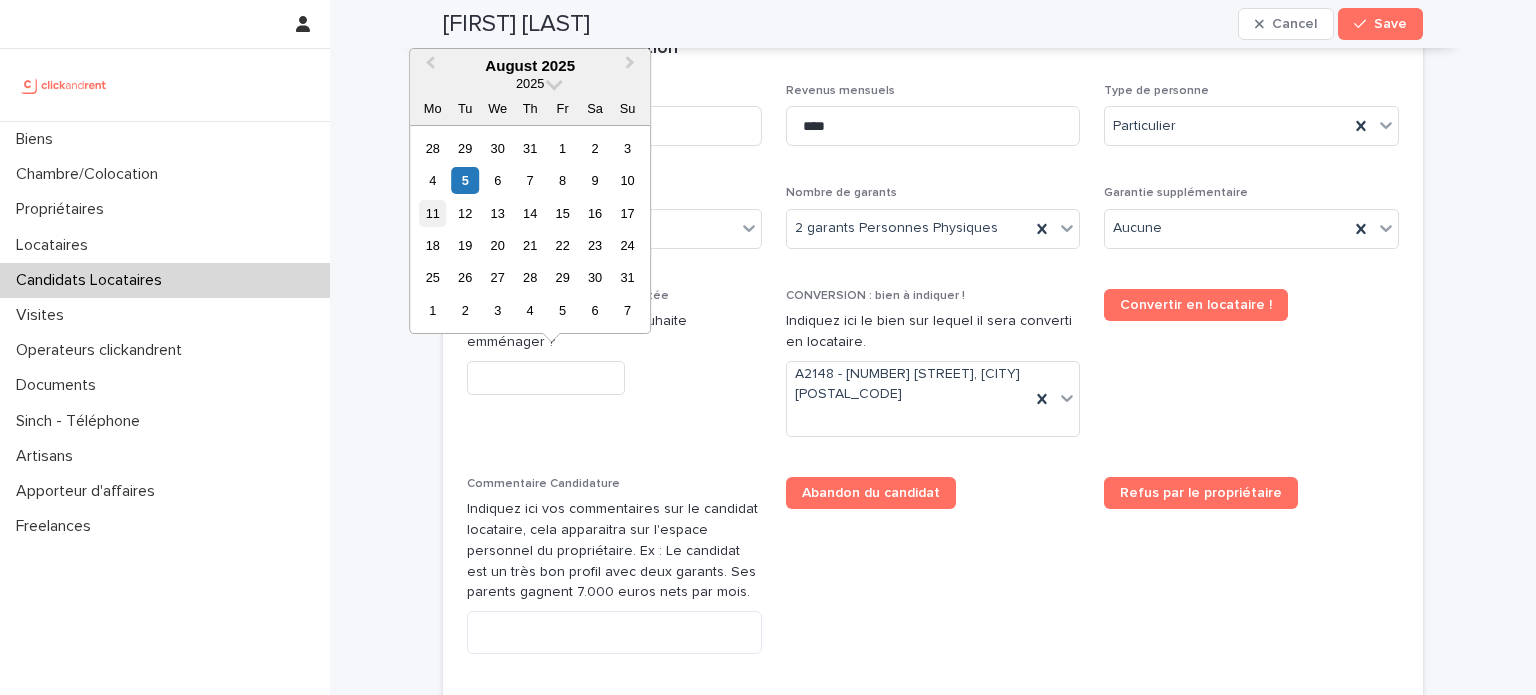 click on "11" at bounding box center (432, 213) 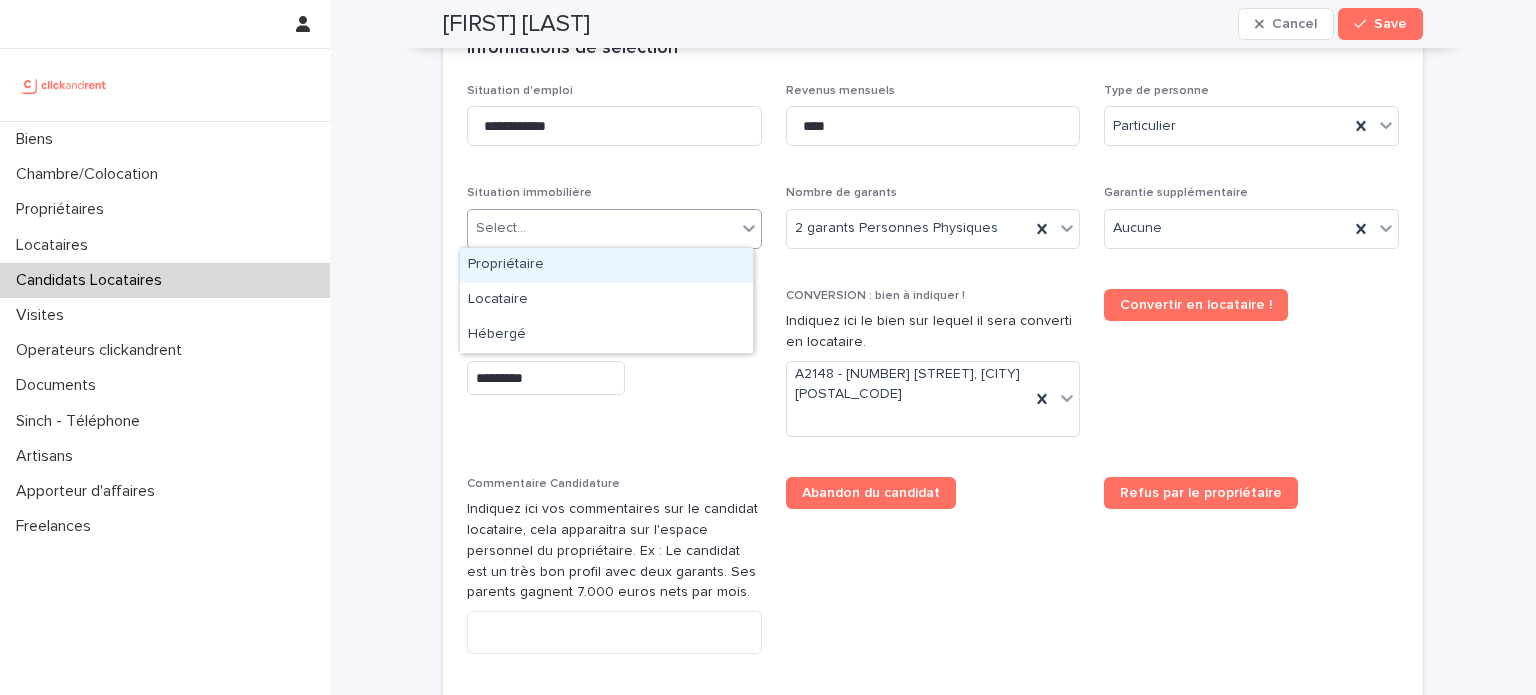 click on "Select..." at bounding box center (602, 228) 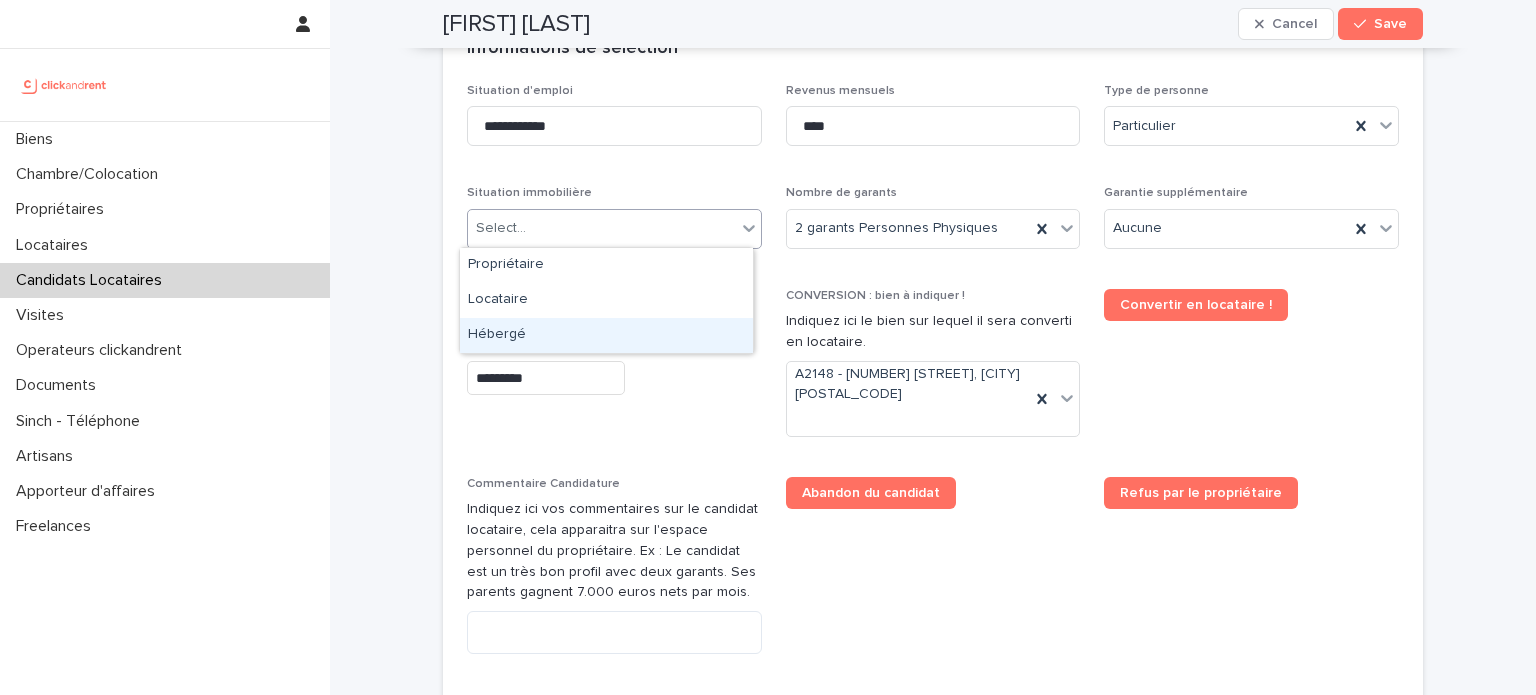 click on "Hébergé" at bounding box center (606, 335) 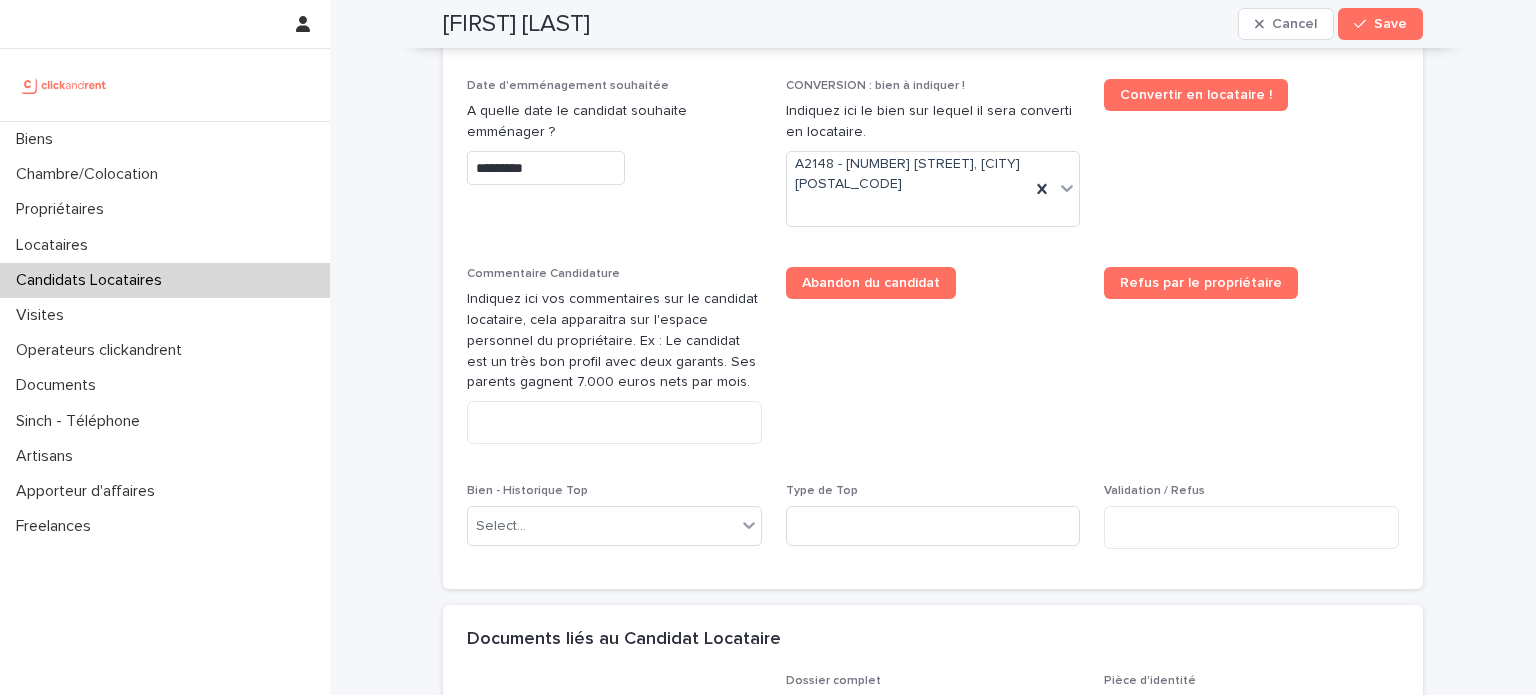 scroll, scrollTop: 977, scrollLeft: 0, axis: vertical 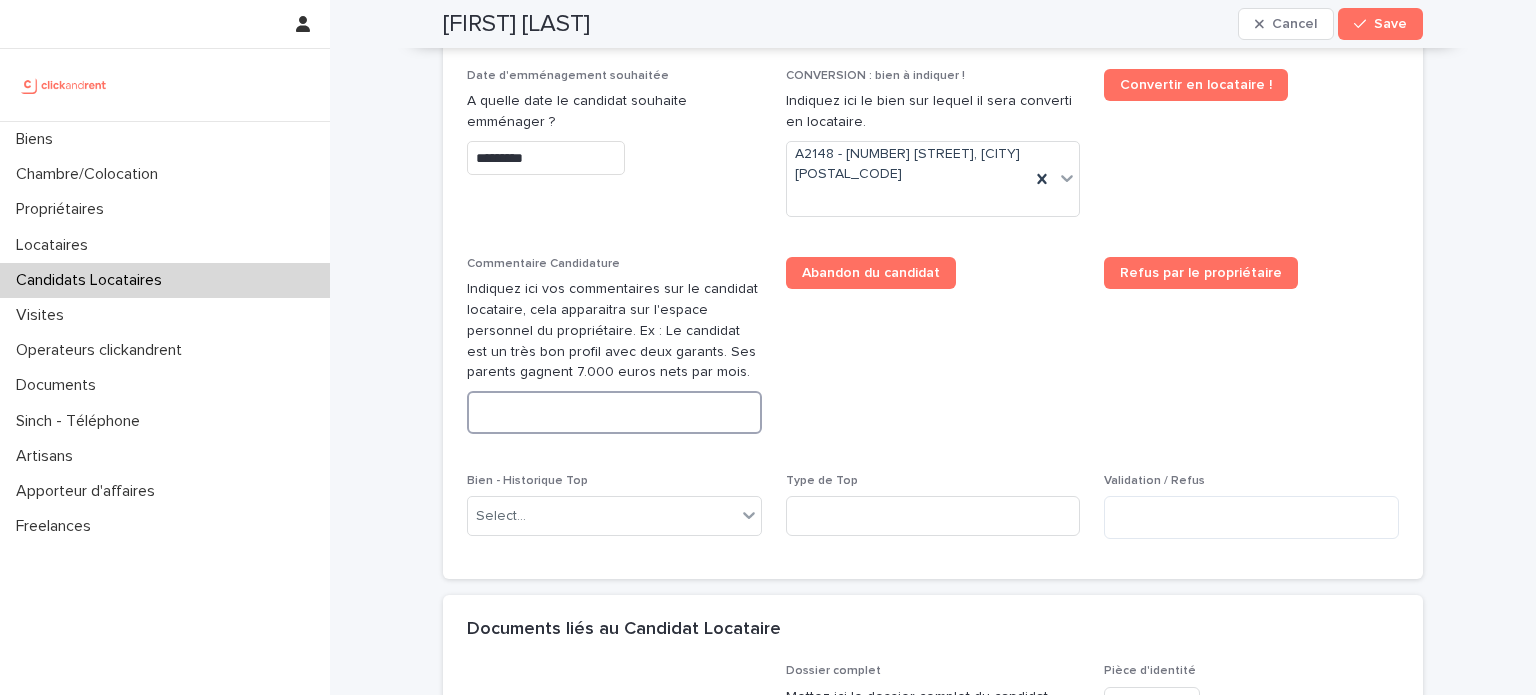 click at bounding box center (614, 412) 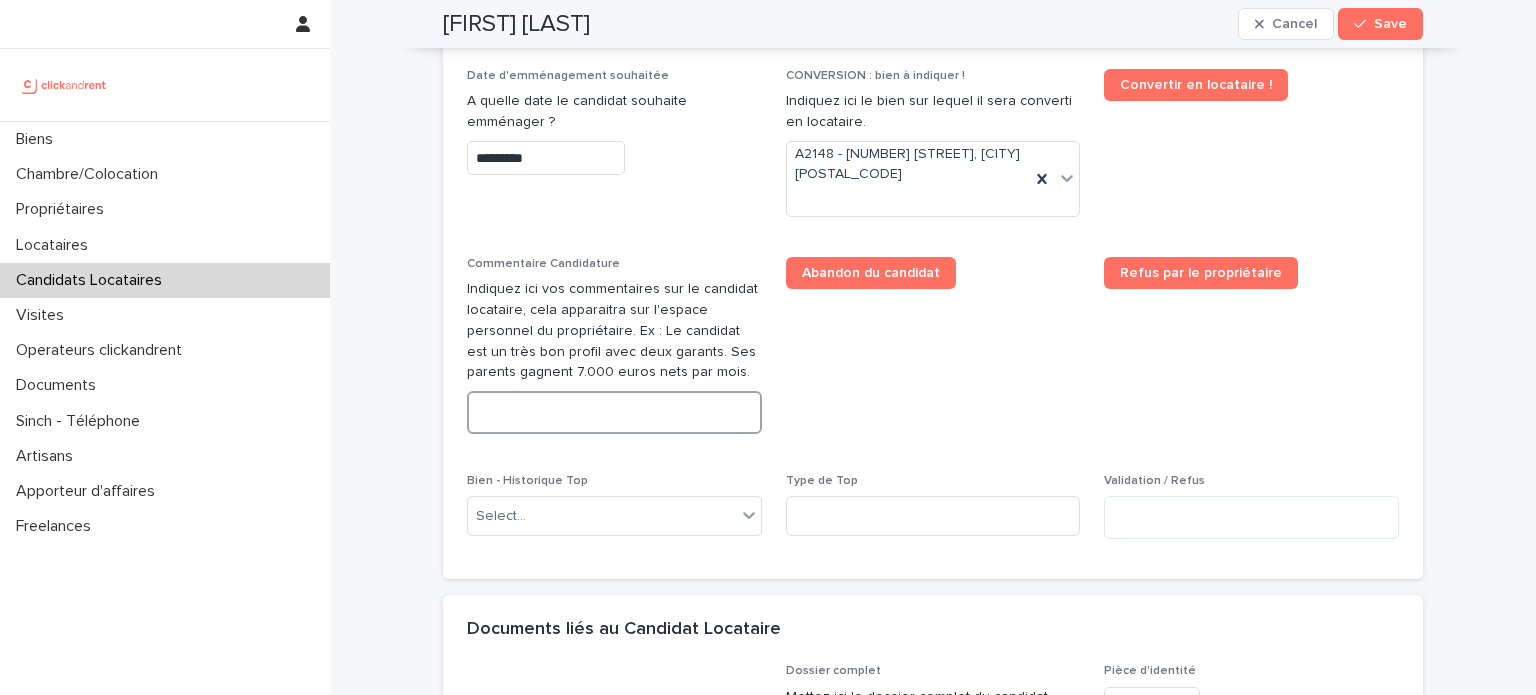 paste on "**********" 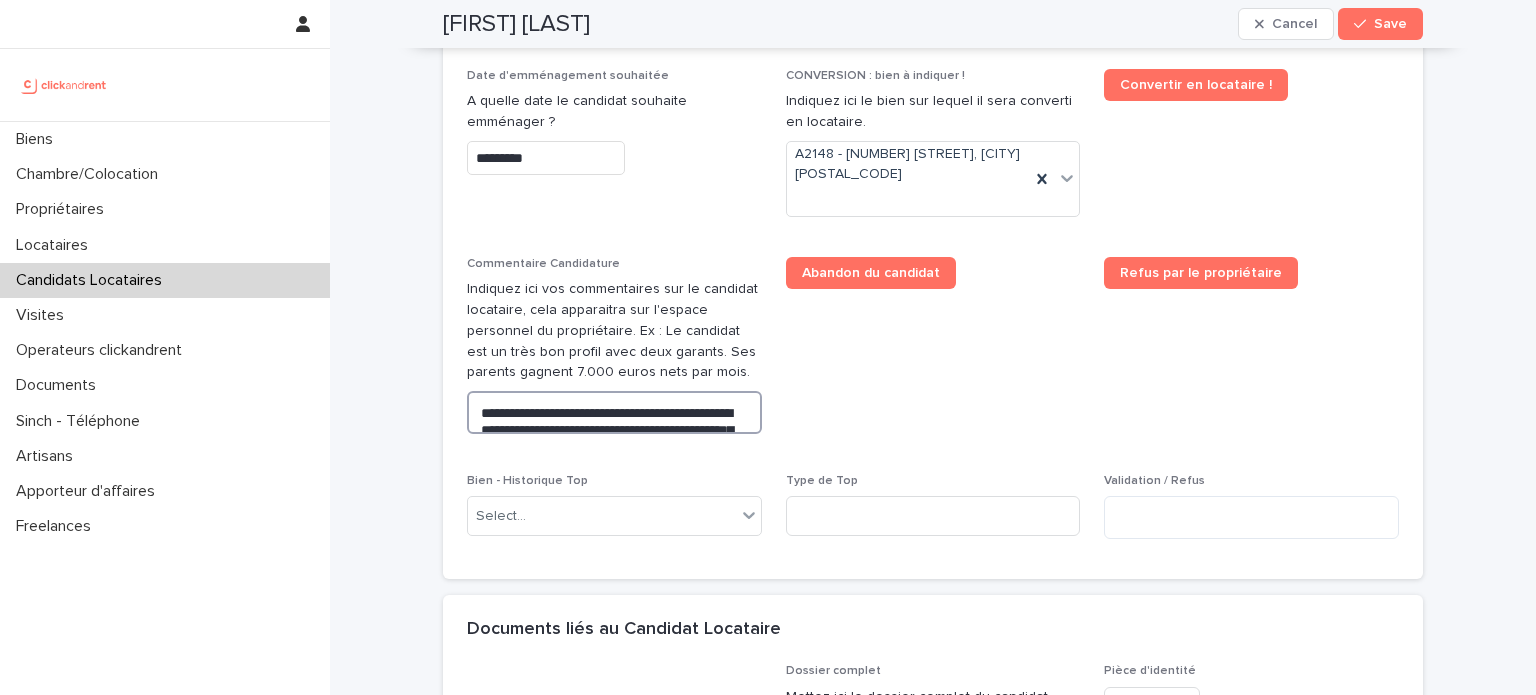 scroll, scrollTop: 1120, scrollLeft: 0, axis: vertical 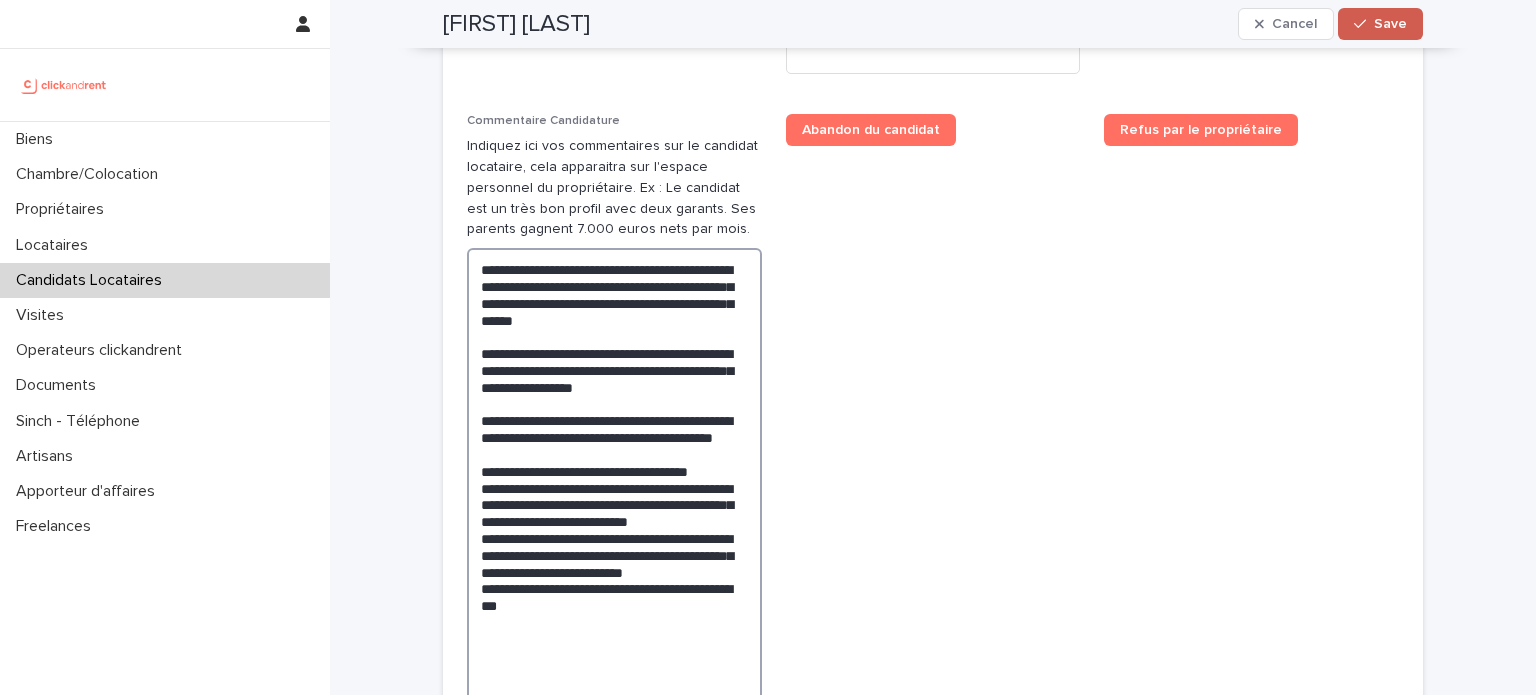 type on "**********" 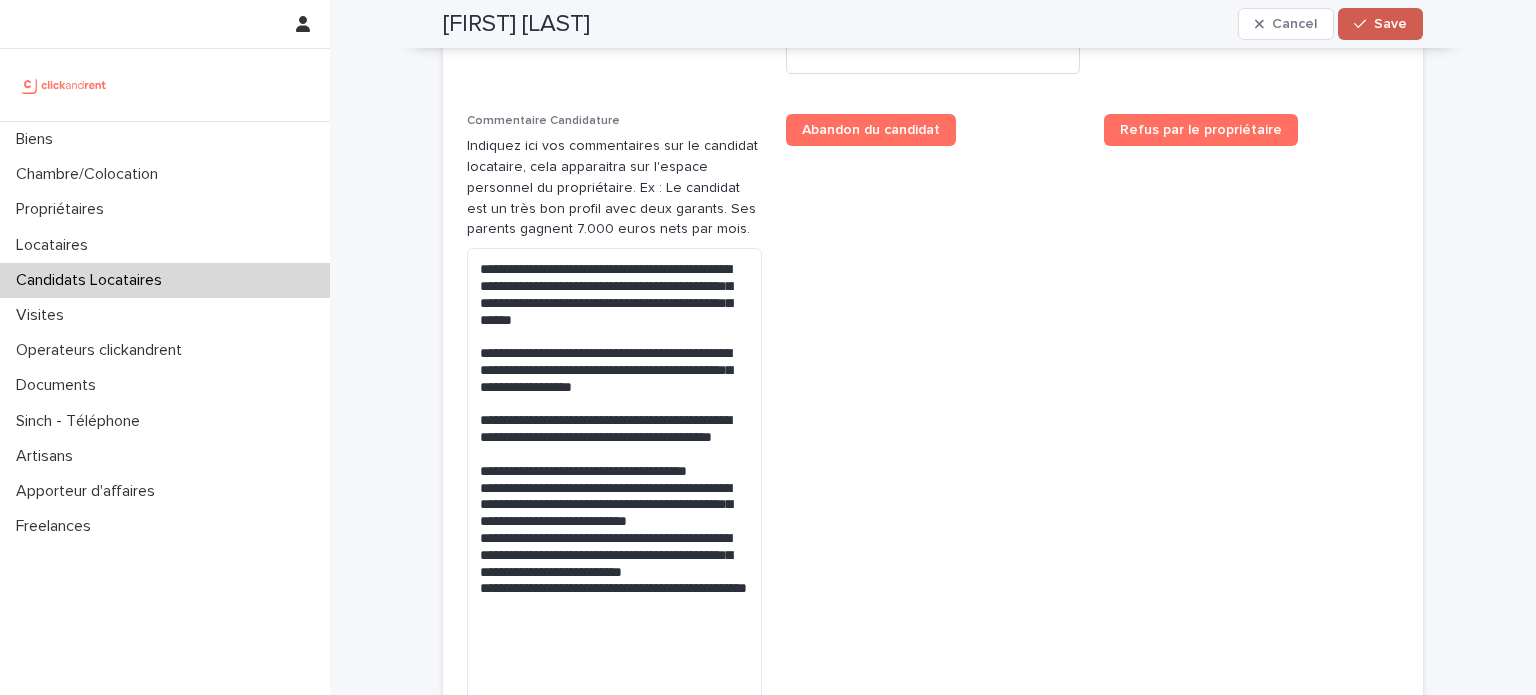 click on "Save" at bounding box center (1380, 24) 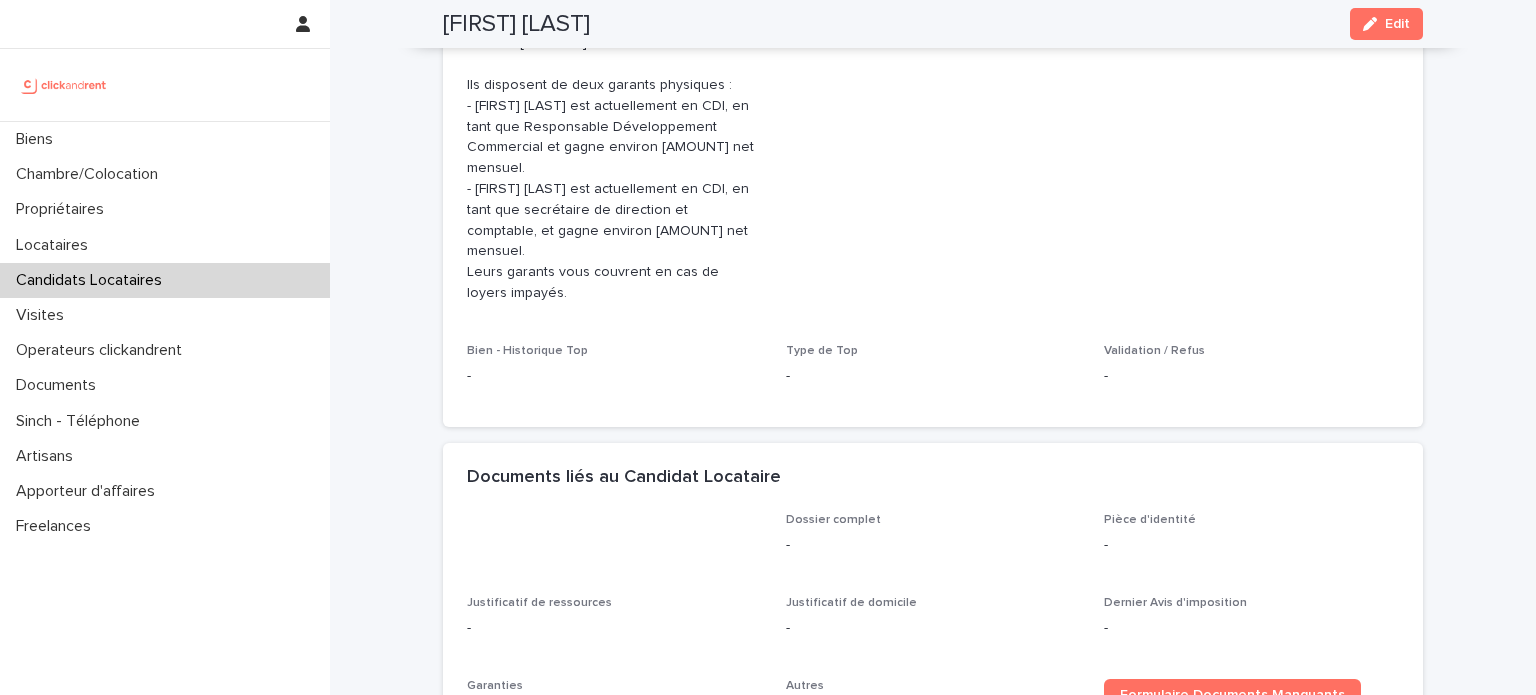 scroll, scrollTop: 818, scrollLeft: 0, axis: vertical 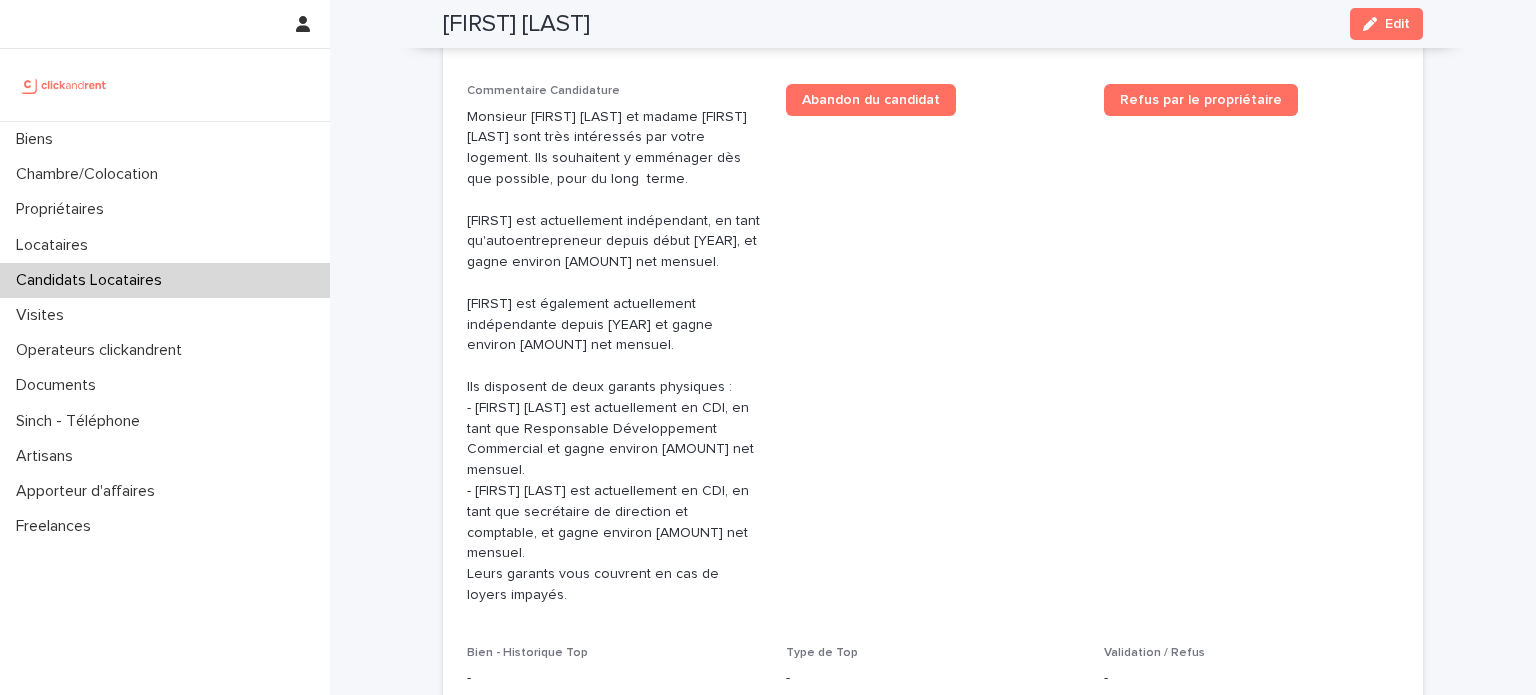 drag, startPoint x: 645, startPoint y: 30, endPoint x: 432, endPoint y: 24, distance: 213.08449 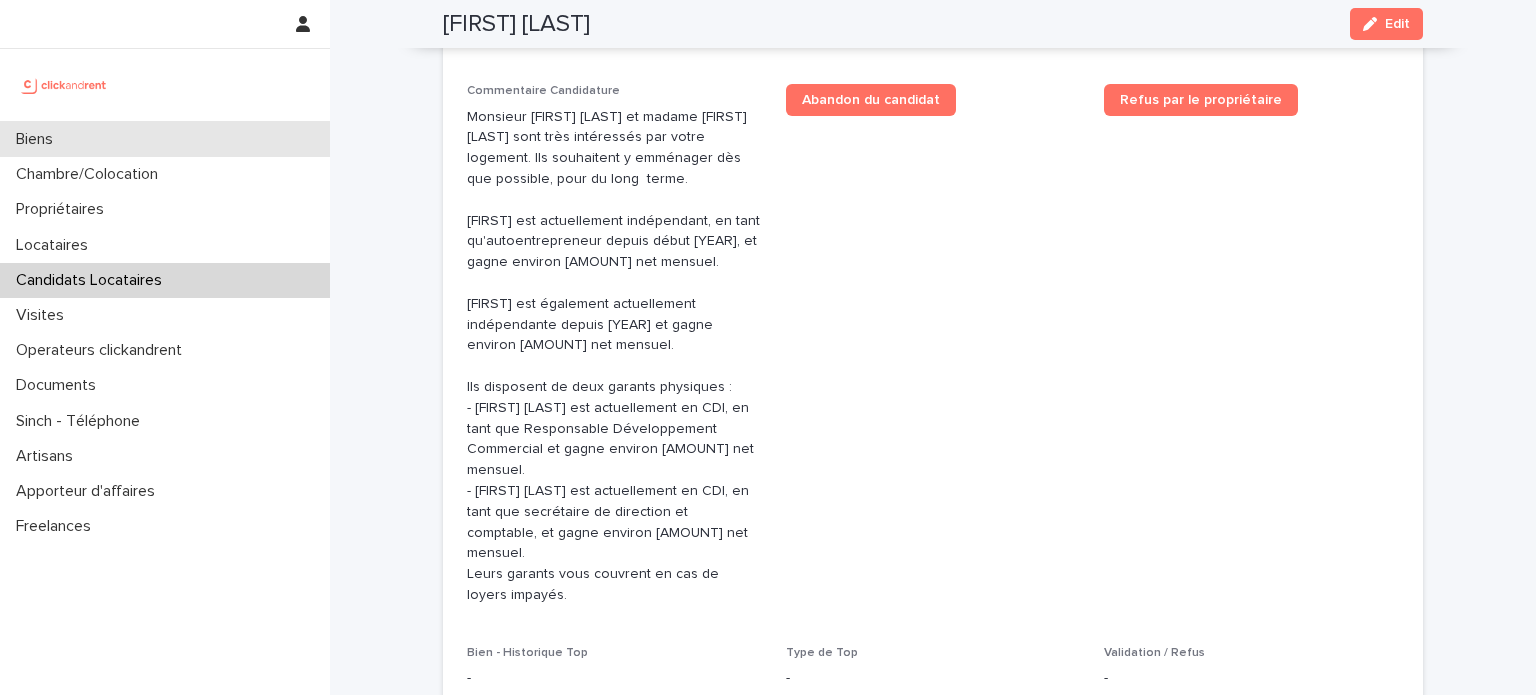 click on "Biens" at bounding box center (165, 139) 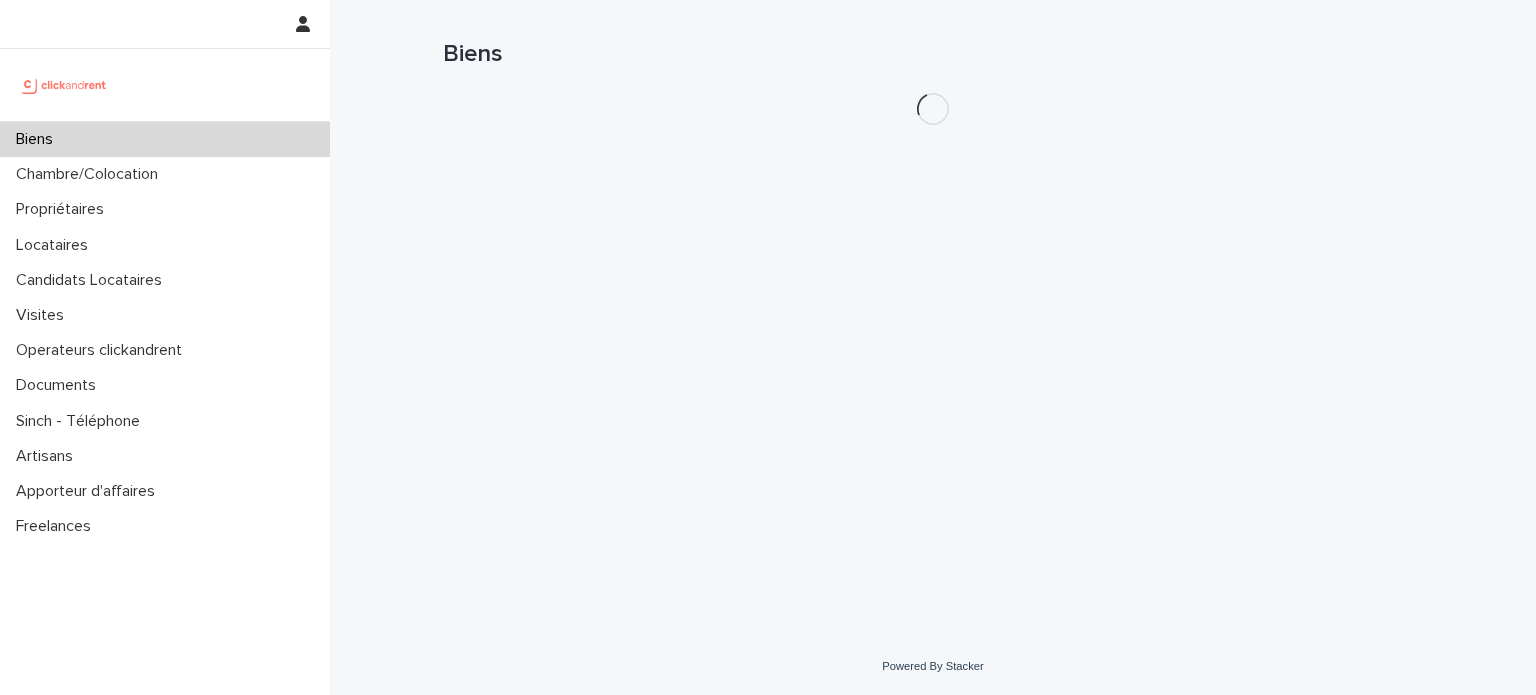 scroll, scrollTop: 0, scrollLeft: 0, axis: both 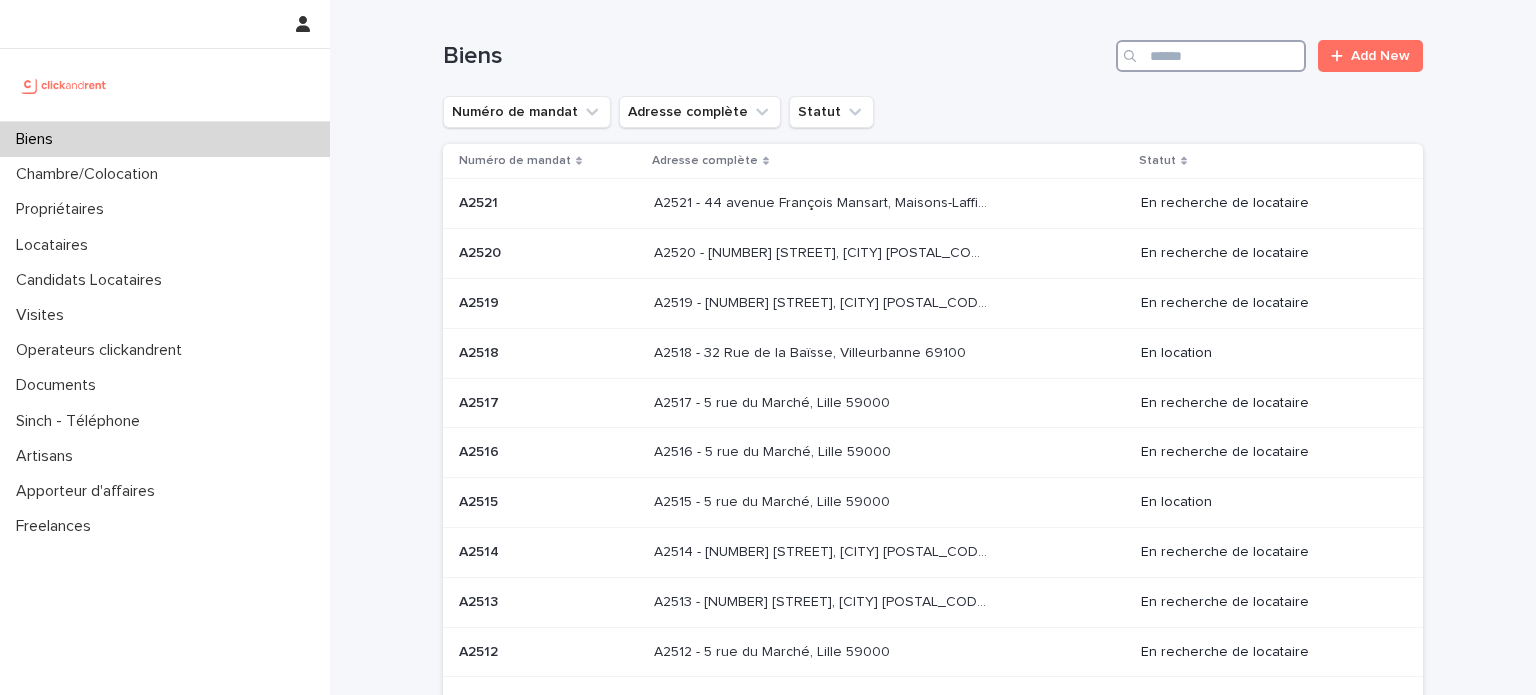 click at bounding box center (1211, 56) 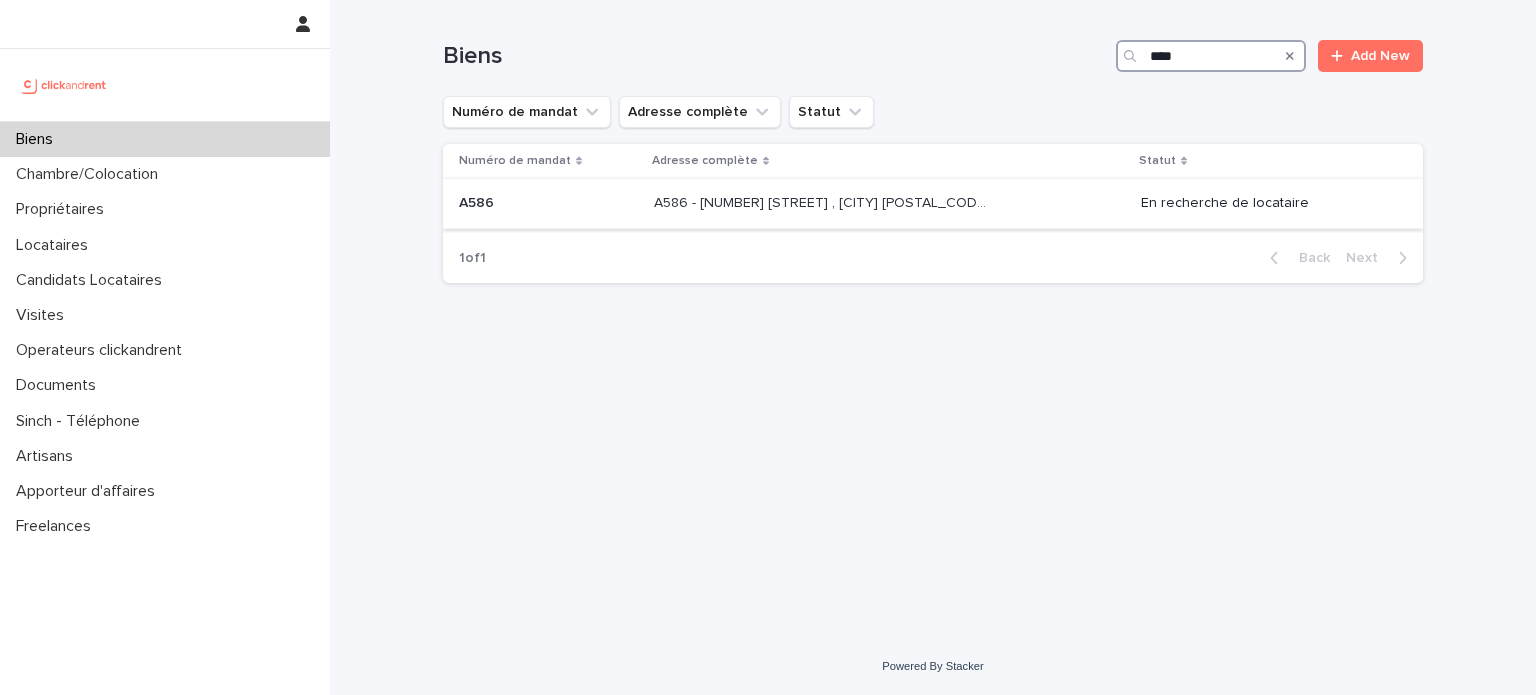 type on "****" 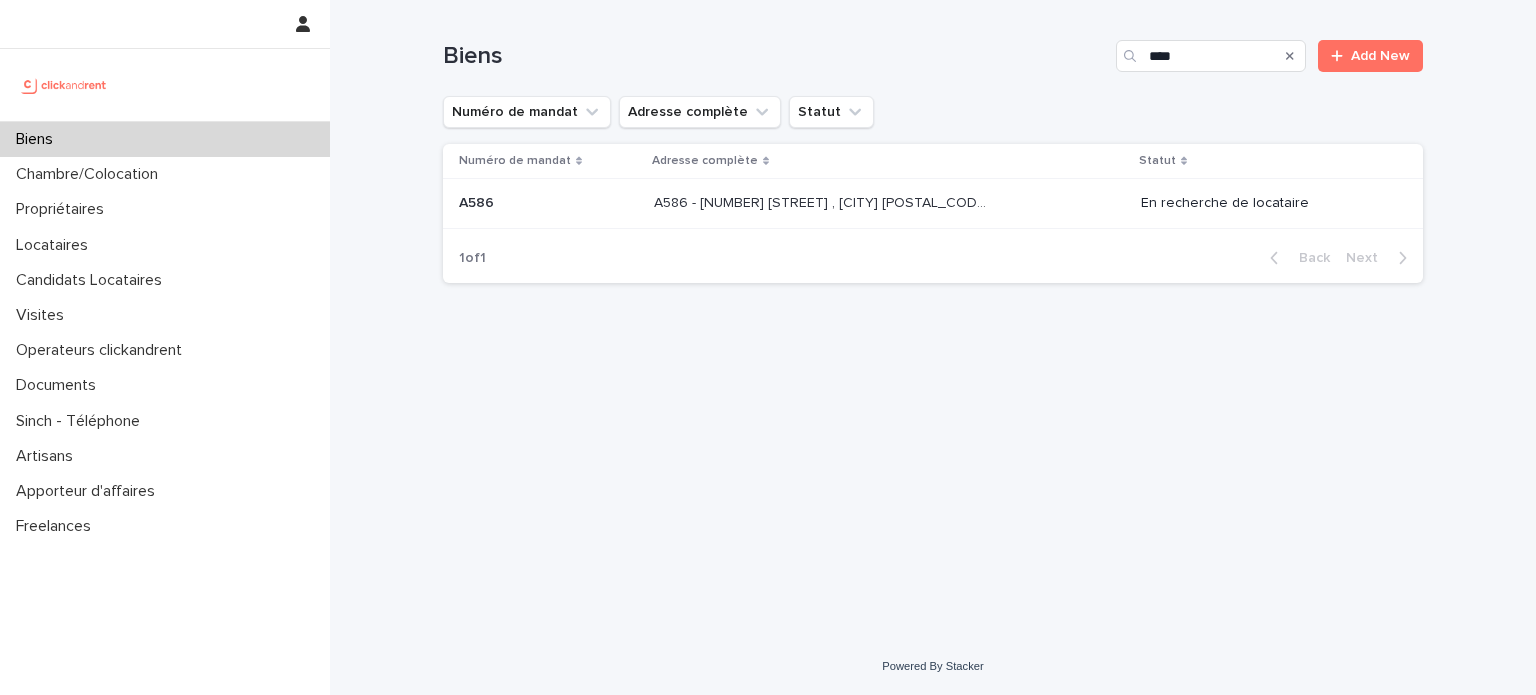 click on "A586 - [NUMBER] [STREET] , [CITY] [POSTAL_CODE]" at bounding box center [822, 201] 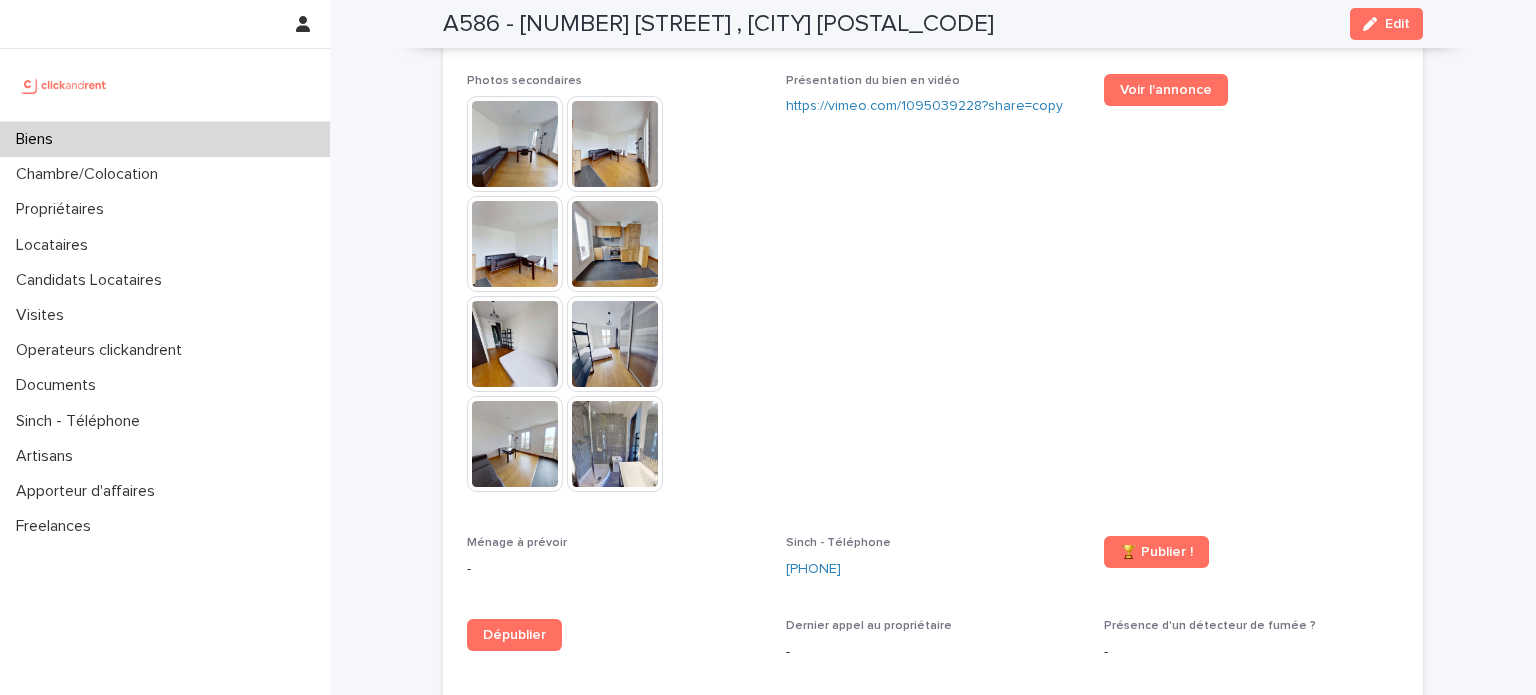 scroll, scrollTop: 5387, scrollLeft: 0, axis: vertical 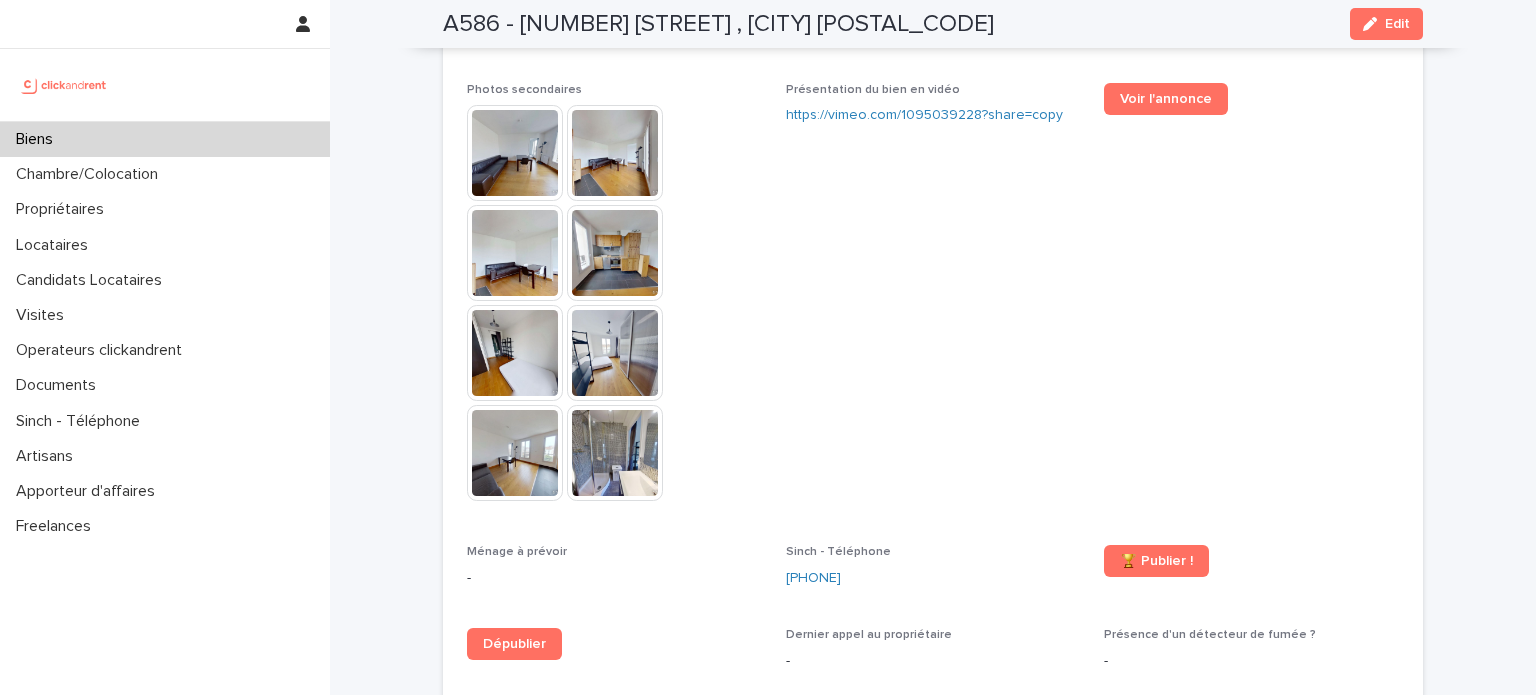 click on "Biens" at bounding box center [165, 139] 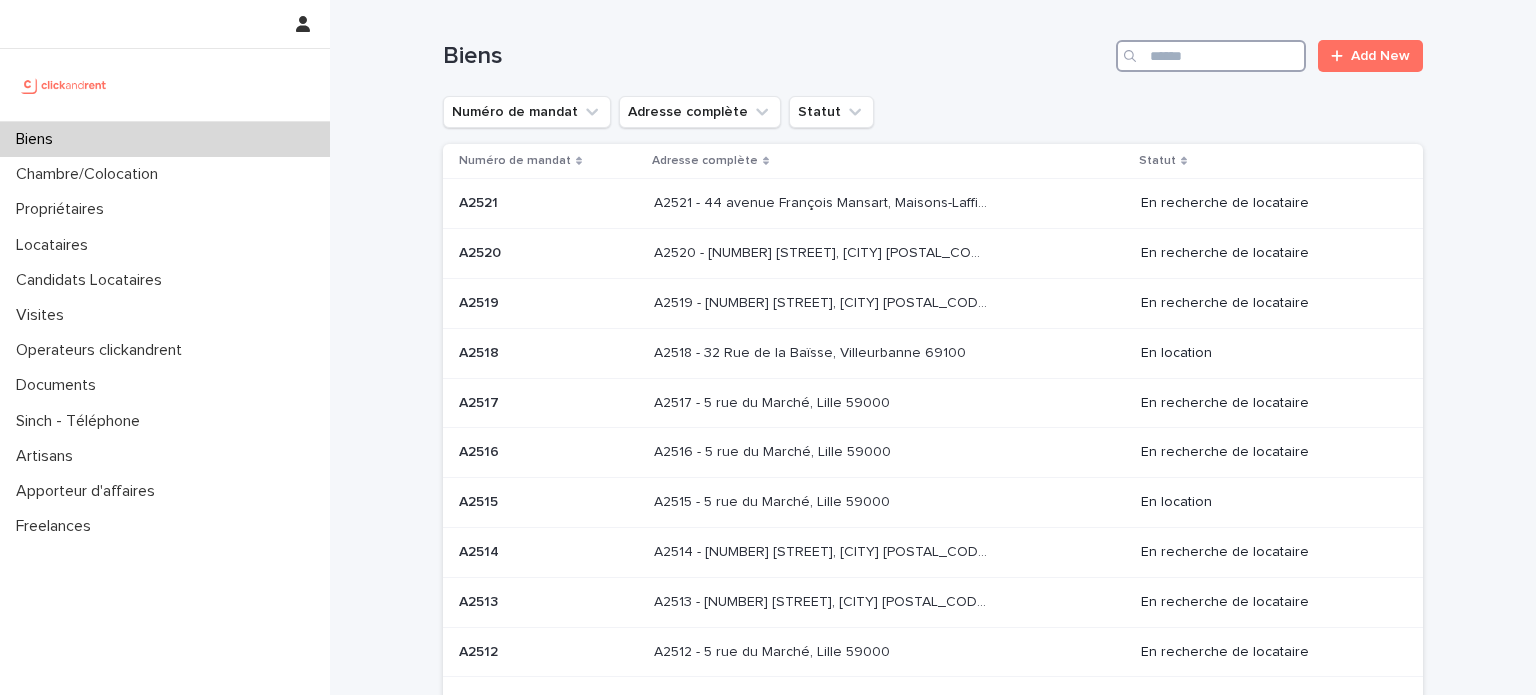 click at bounding box center [1211, 56] 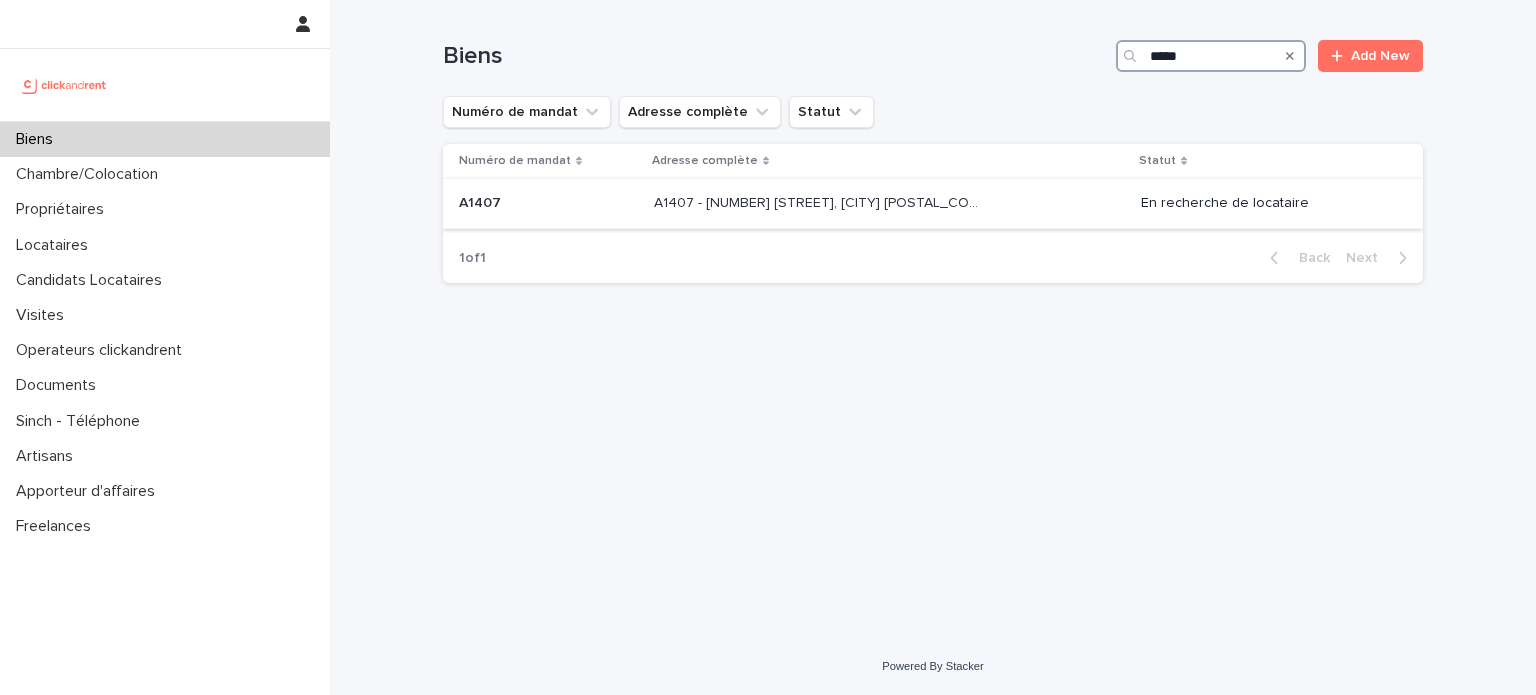 type on "*****" 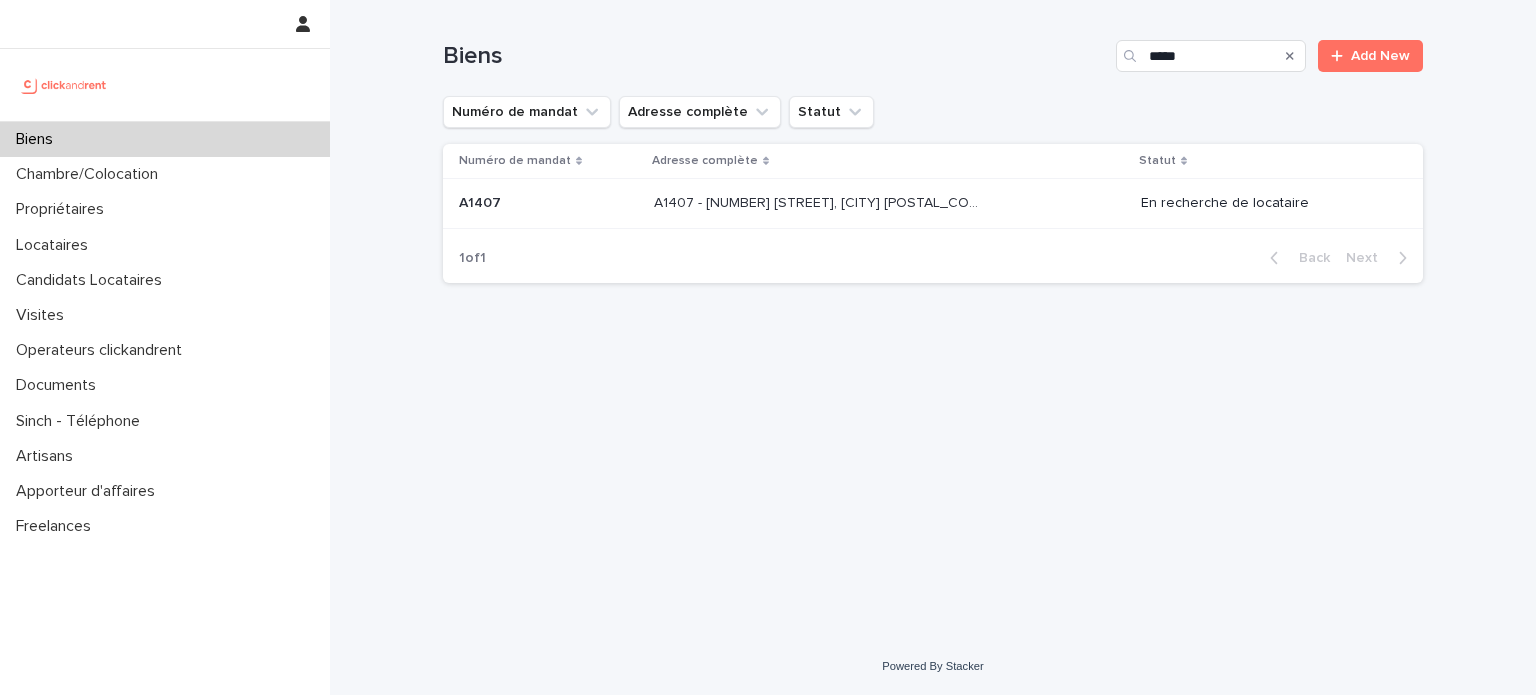 click on "A1407 - [NUMBER] [STREET], [CITY] [POSTAL_CODE] A1407 - [NUMBER] [STREET], [CITY] [POSTAL_CODE]" at bounding box center [889, 204] 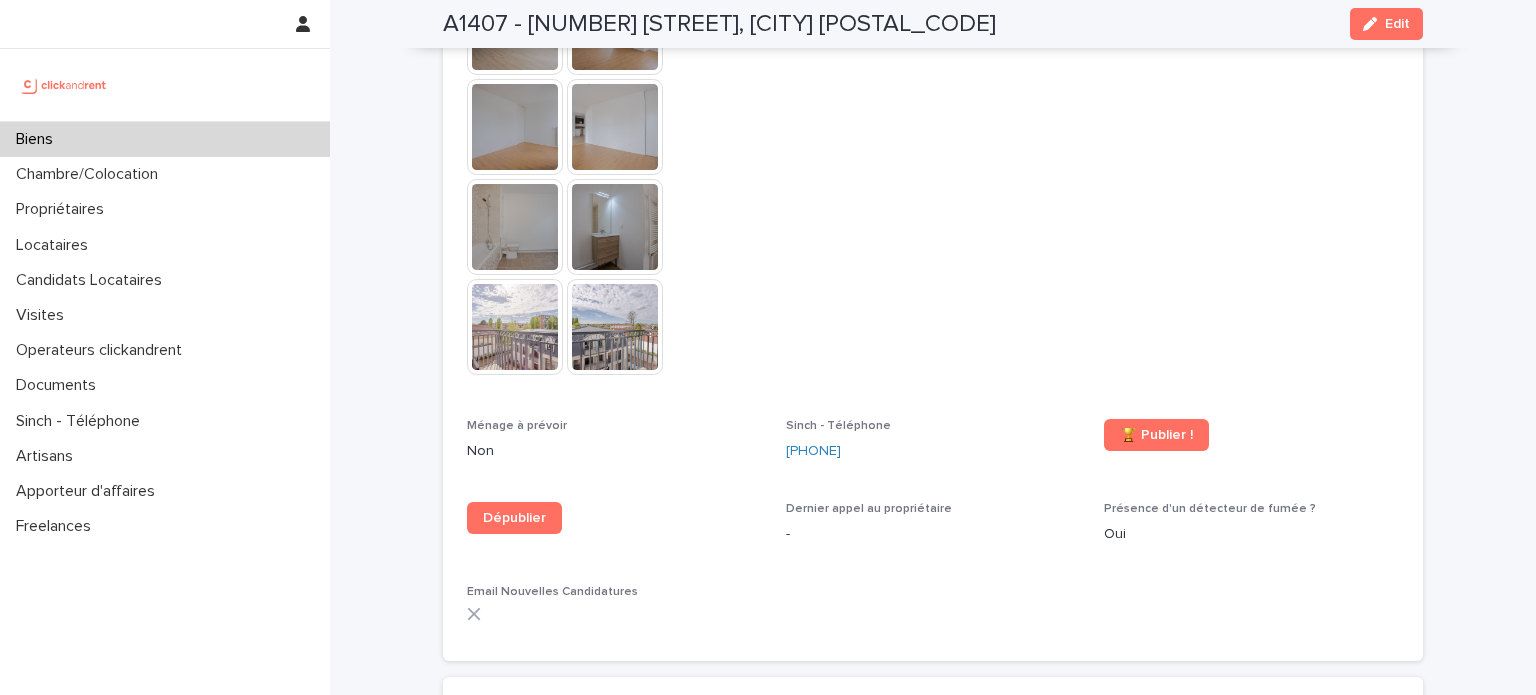 scroll, scrollTop: 5928, scrollLeft: 0, axis: vertical 